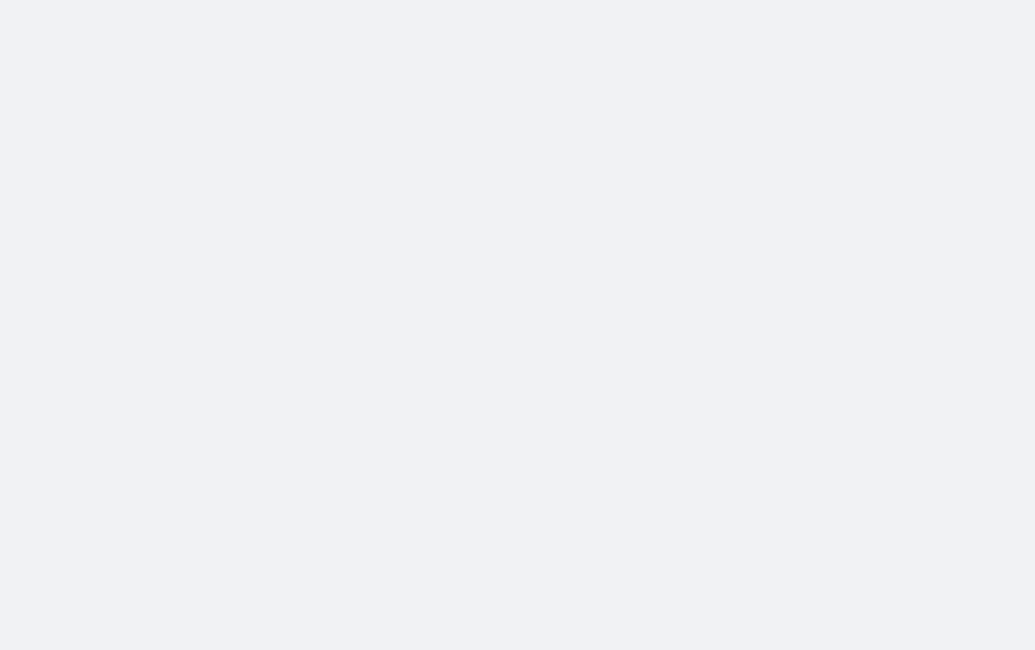 scroll, scrollTop: 0, scrollLeft: 0, axis: both 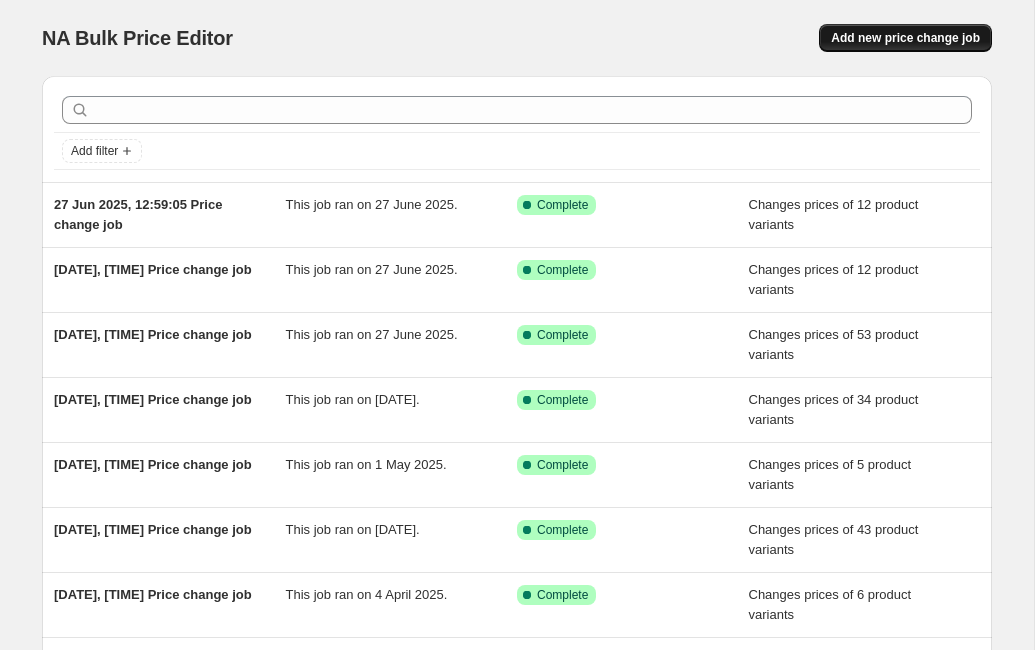 click on "Add new price change job" at bounding box center (905, 38) 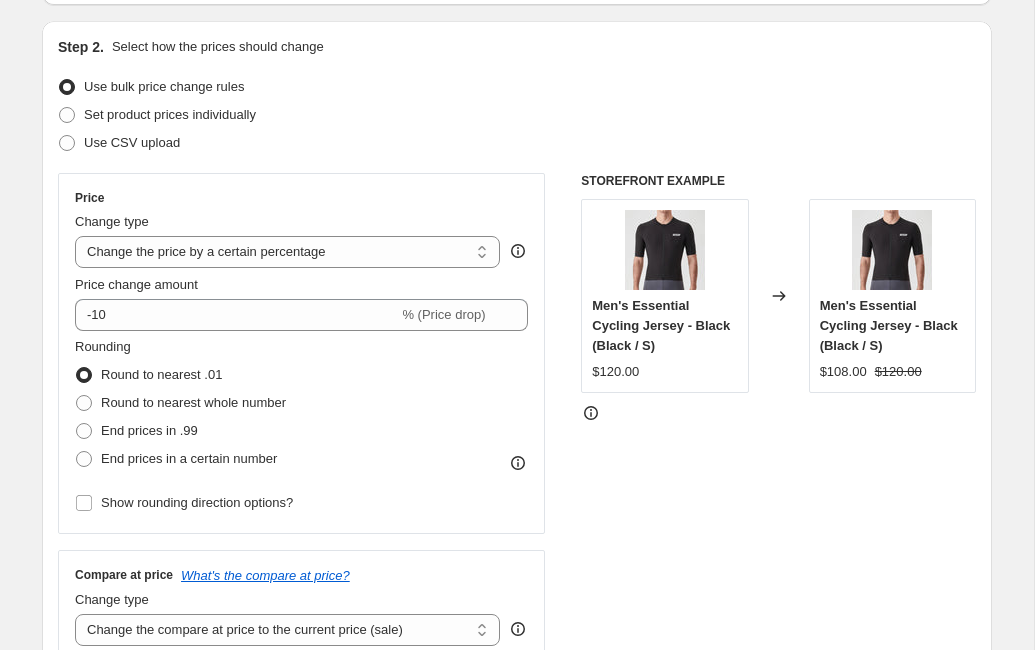 scroll, scrollTop: 249, scrollLeft: 0, axis: vertical 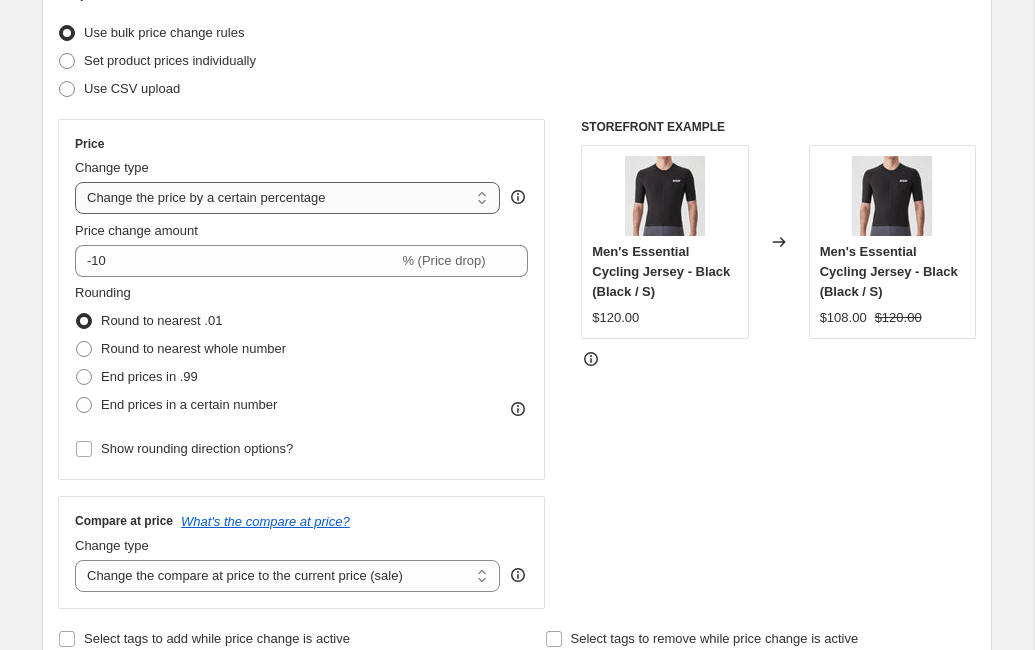 click on "Change the price to a certain amount Change the price by a certain amount Change the price by a certain percentage Change the price to the current compare at price (price before sale) Change the price by a certain amount relative to the compare at price Change the price by a certain percentage relative to the compare at price Don't change the price Change the price by a certain percentage relative to the cost per item Change price to certain cost margin" at bounding box center [287, 198] 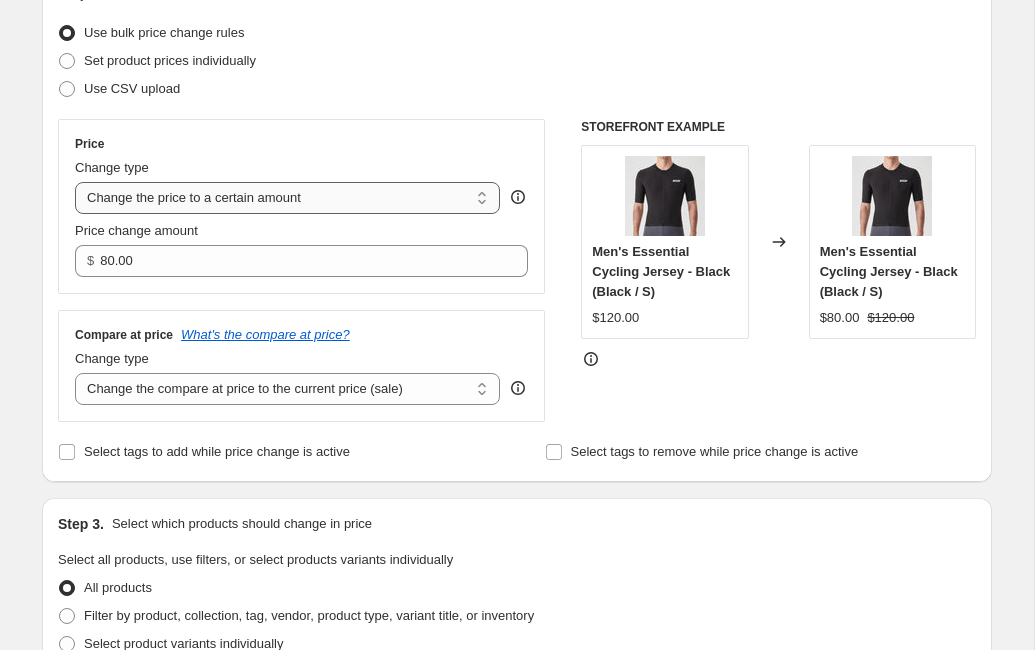 click on "Change the price to a certain amount Change the price by a certain amount Change the price by a certain percentage Change the price to the current compare at price (price before sale) Change the price by a certain amount relative to the compare at price Change the price by a certain percentage relative to the compare at price Don't change the price Change the price by a certain percentage relative to the cost per item Change price to certain cost margin" at bounding box center (287, 198) 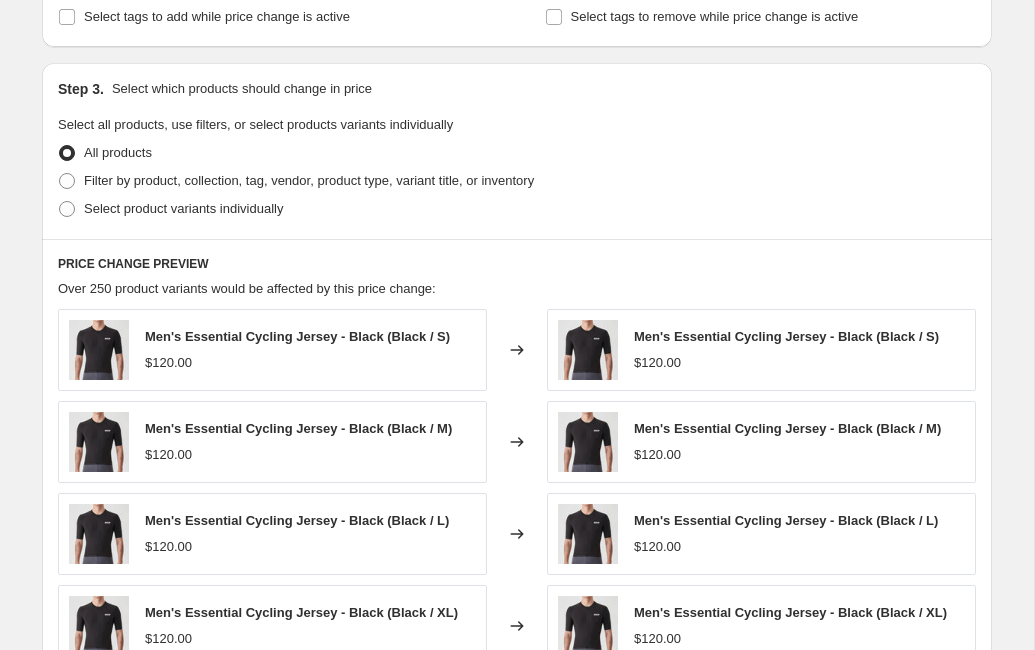 scroll, scrollTop: 665, scrollLeft: 0, axis: vertical 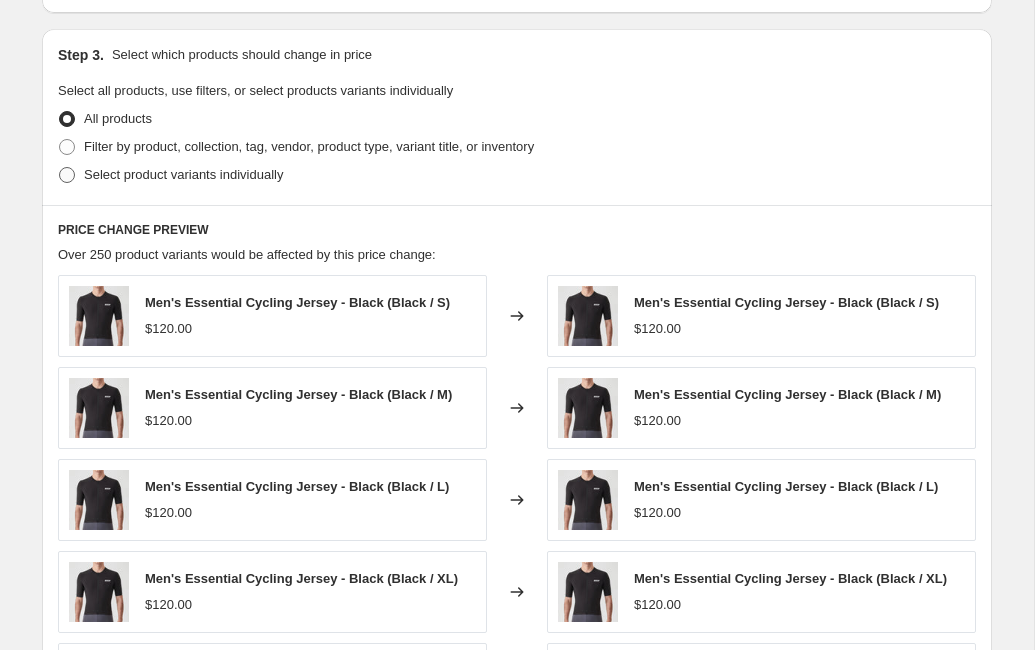 click at bounding box center [67, 175] 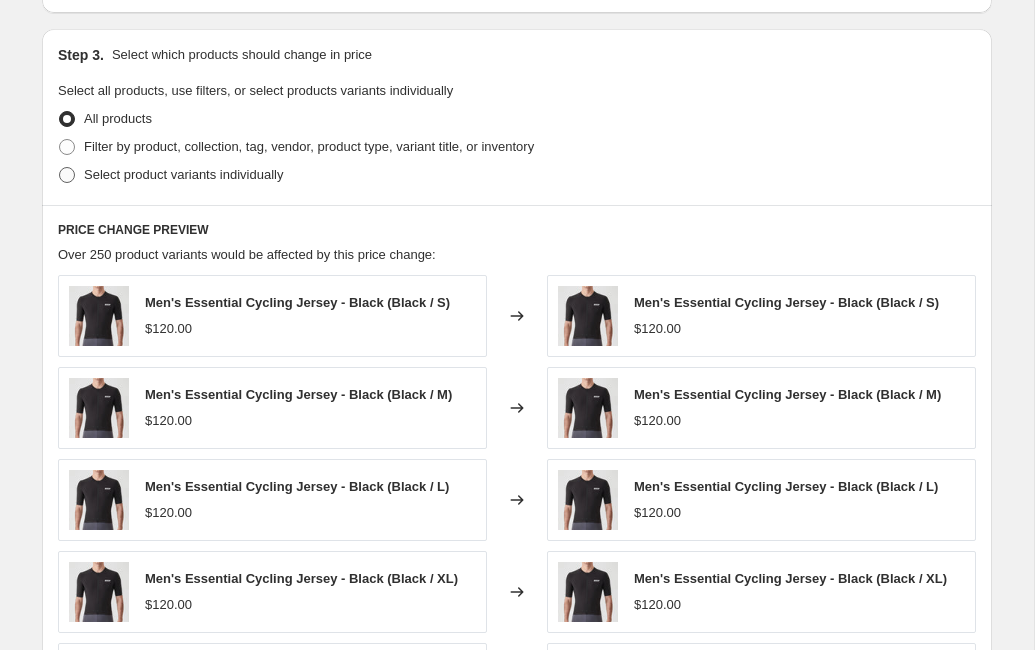 radio on "true" 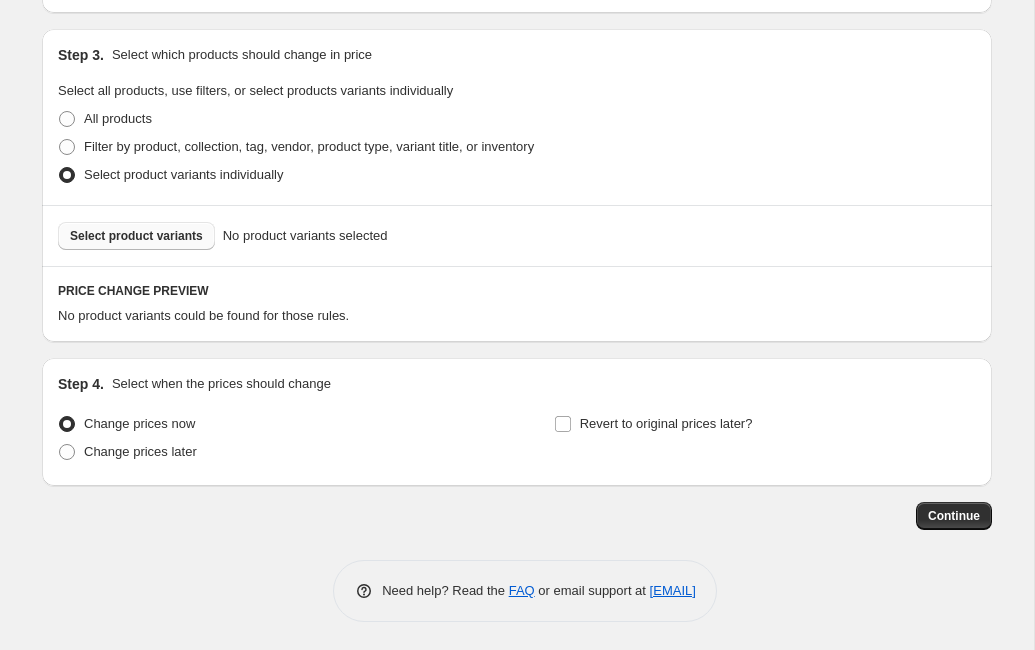 click on "Select product variants" at bounding box center (136, 236) 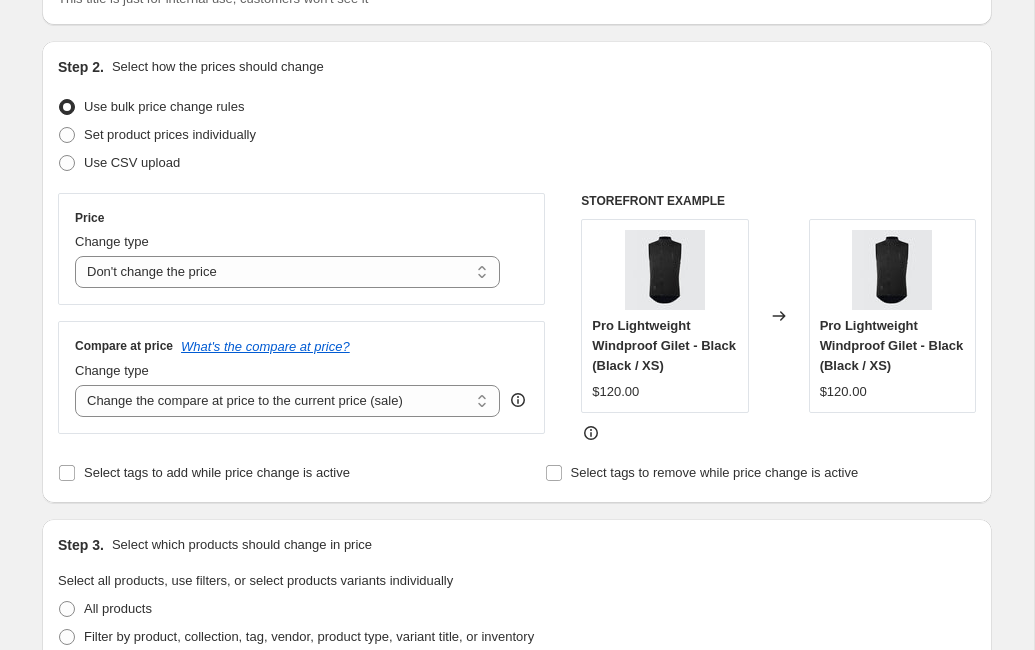 scroll, scrollTop: 361, scrollLeft: 0, axis: vertical 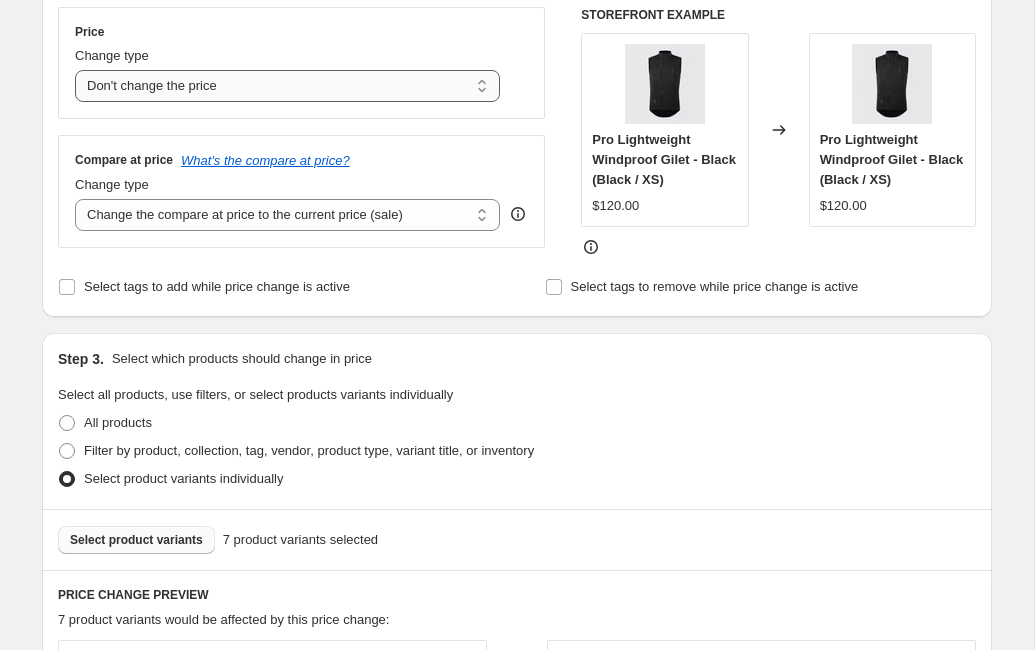click on "Change the price to a certain amount Change the price by a certain amount Change the price by a certain percentage Change the price to the current compare at price (price before sale) Change the price by a certain amount relative to the compare at price Change the price by a certain percentage relative to the compare at price Don't change the price Change the price by a certain percentage relative to the cost per item Change price to certain cost margin" at bounding box center (287, 86) 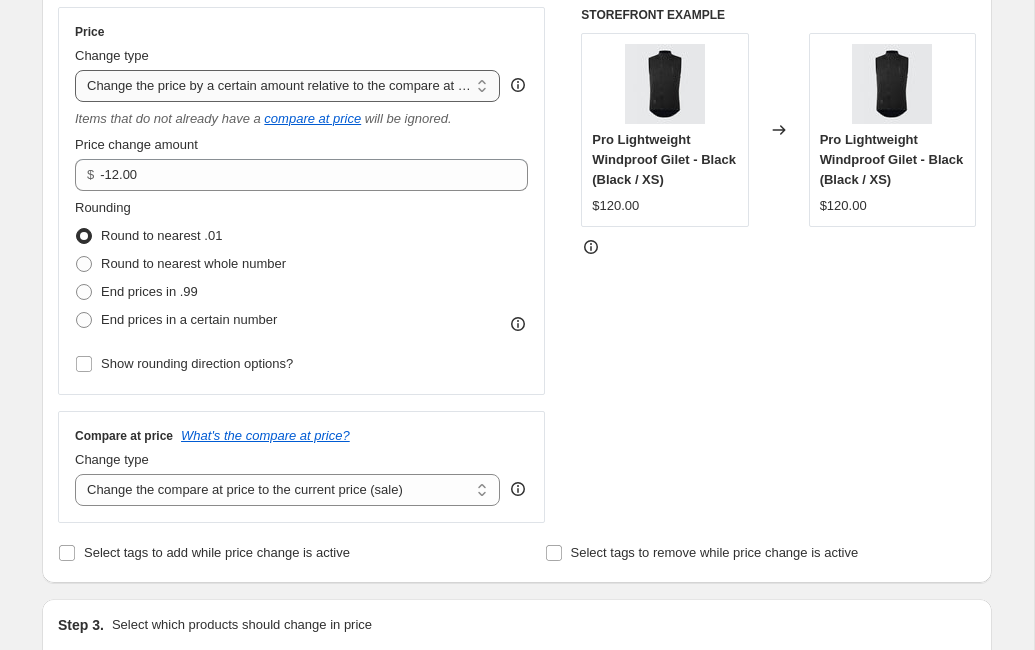 click on "Change the price to a certain amount Change the price by a certain amount Change the price by a certain percentage Change the price to the current compare at price (price before sale) Change the price by a certain amount relative to the compare at price Change the price by a certain percentage relative to the compare at price Don't change the price Change the price by a certain percentage relative to the cost per item Change price to certain cost margin" at bounding box center [287, 86] 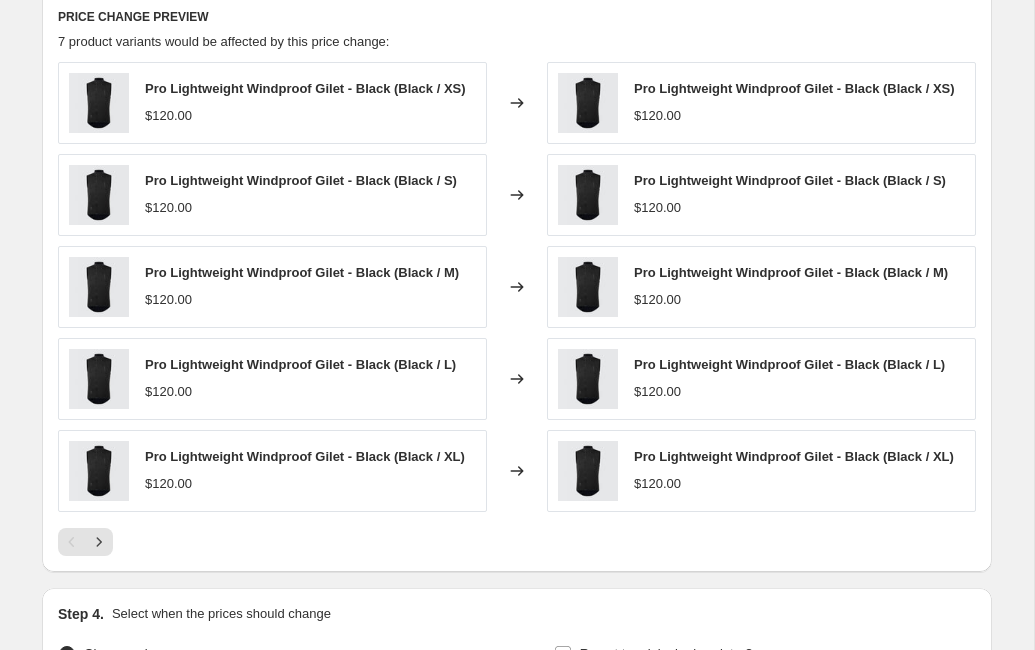 scroll, scrollTop: 967, scrollLeft: 0, axis: vertical 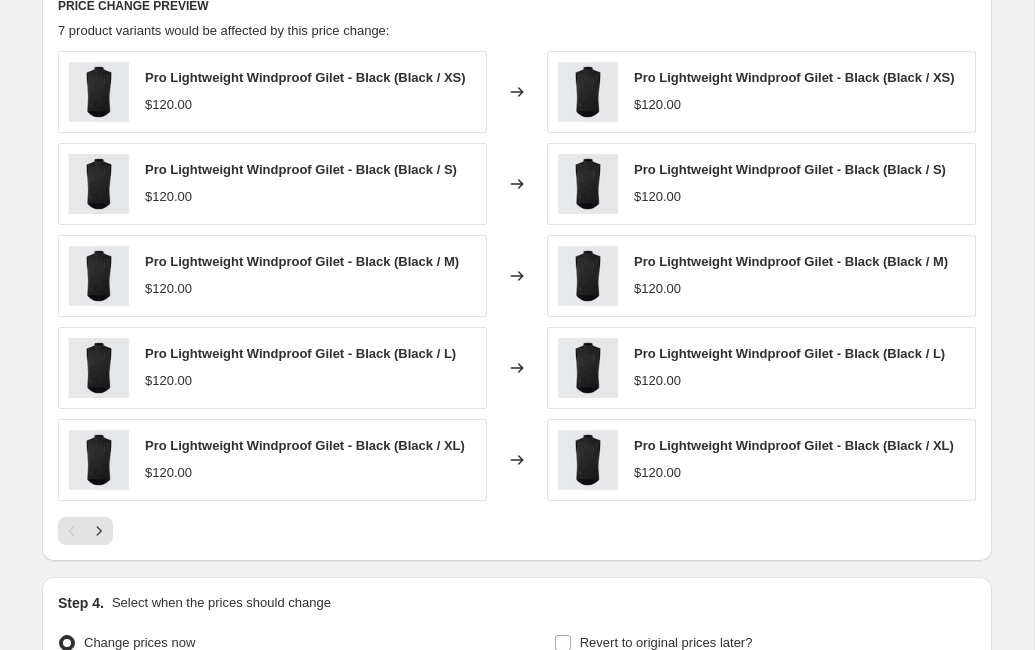 click on "$120.00" at bounding box center [657, 104] 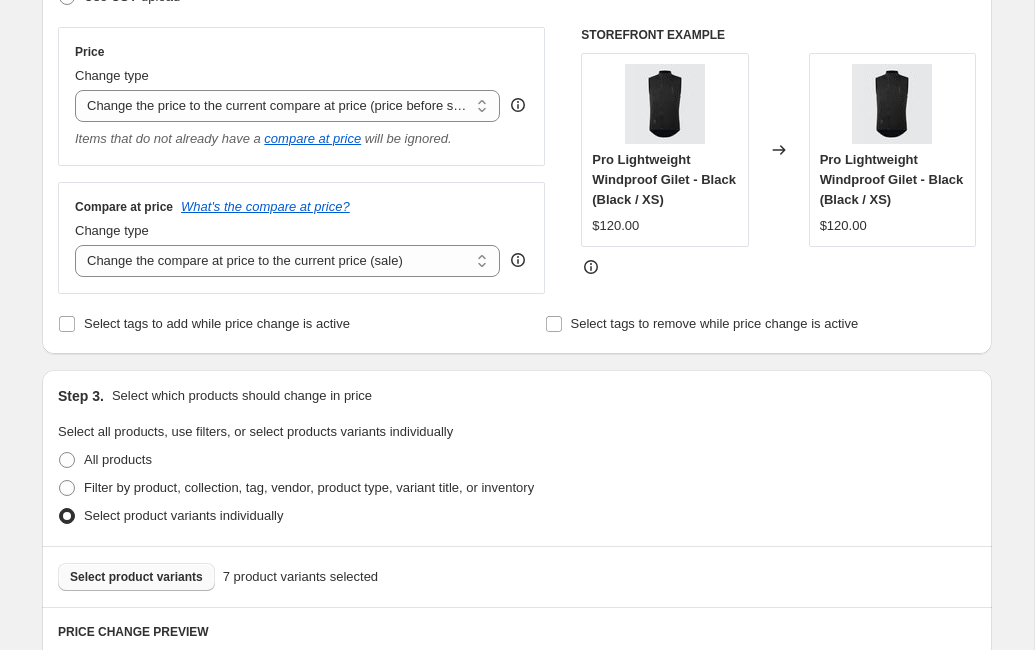 scroll, scrollTop: 302, scrollLeft: 0, axis: vertical 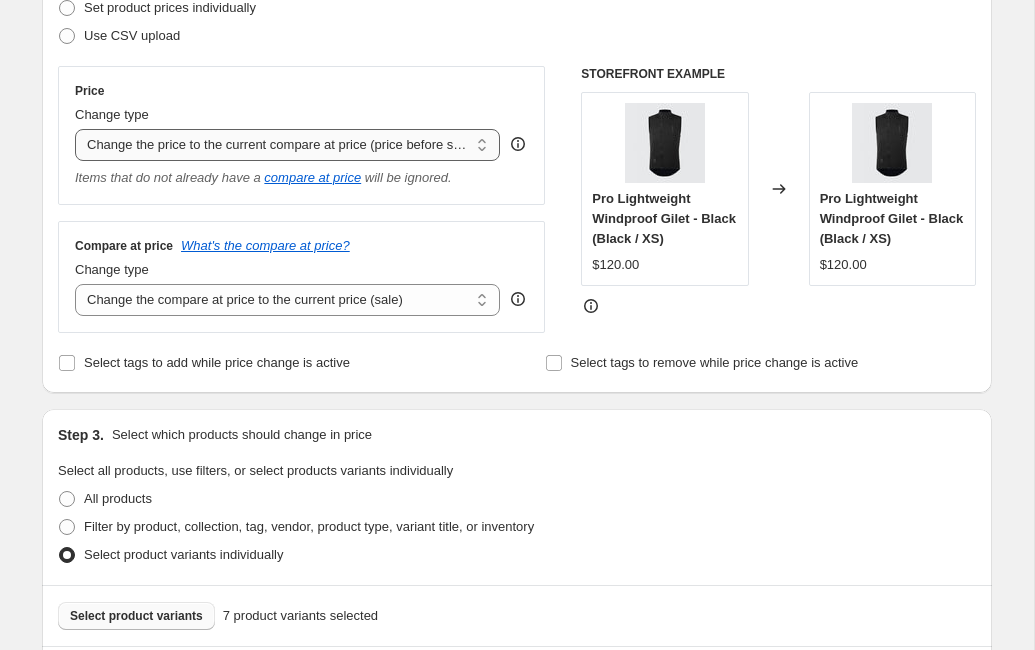 click on "Change the price to a certain amount Change the price by a certain amount Change the price by a certain percentage Change the price to the current compare at price (price before sale) Change the price by a certain amount relative to the compare at price Change the price by a certain percentage relative to the compare at price Don't change the price Change the price by a certain percentage relative to the cost per item Change price to certain cost margin" at bounding box center [287, 145] 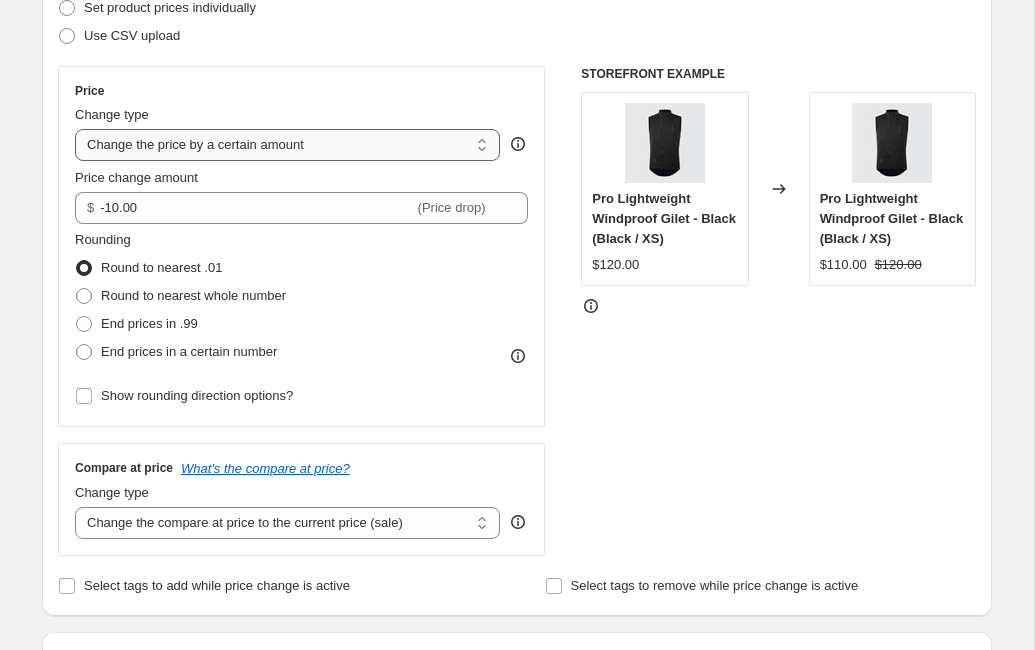 click on "Change the price to a certain amount Change the price by a certain amount Change the price by a certain percentage Change the price to the current compare at price (price before sale) Change the price by a certain amount relative to the compare at price Change the price by a certain percentage relative to the compare at price Don't change the price Change the price by a certain percentage relative to the cost per item Change price to certain cost margin" at bounding box center (287, 145) 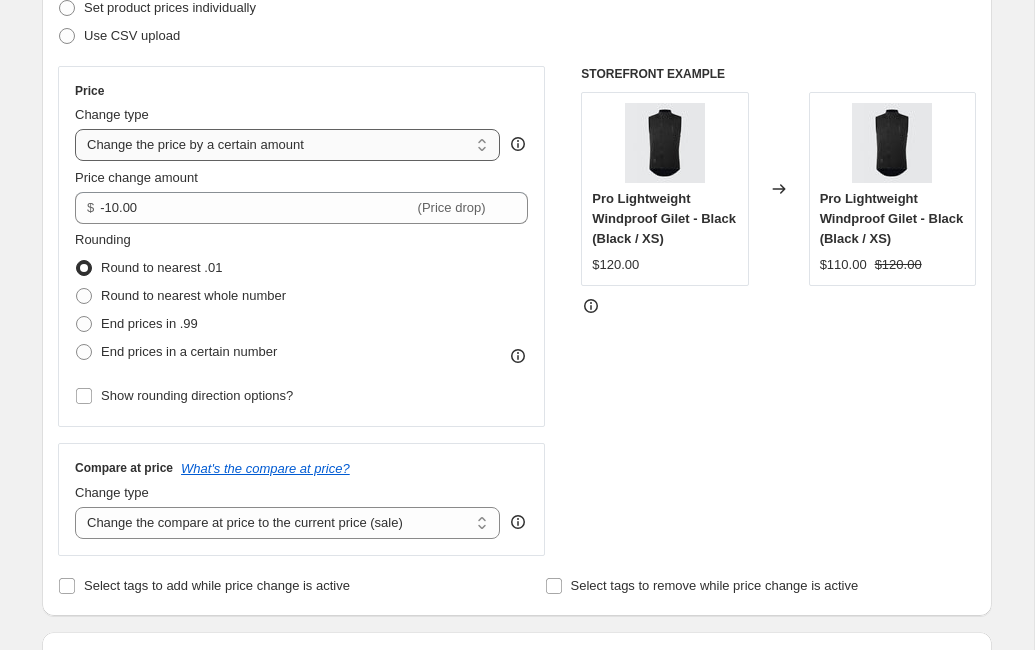 select on "to" 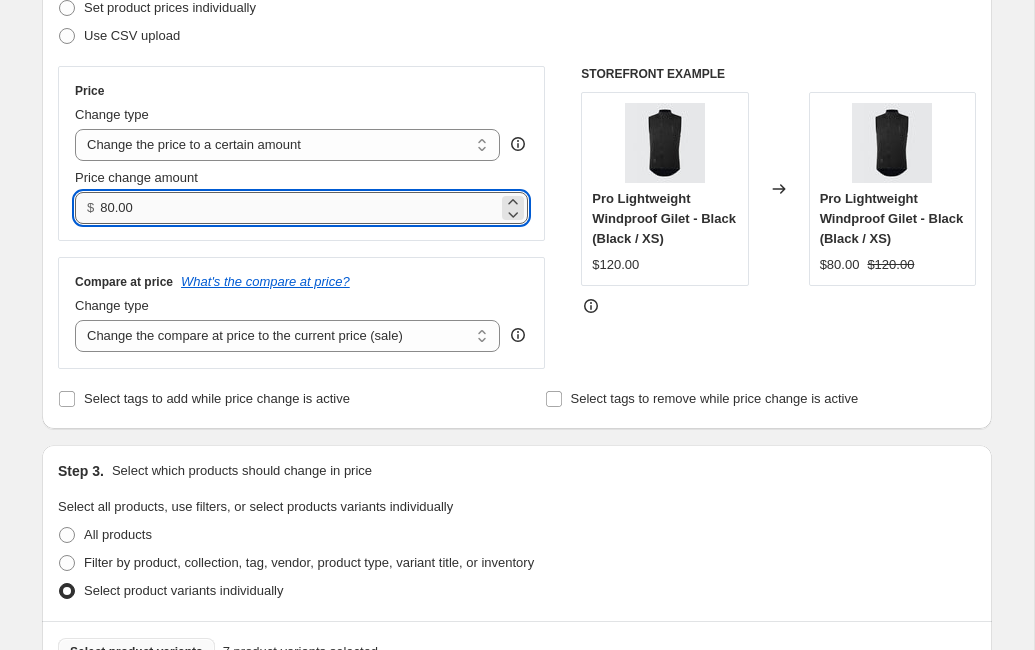 click on "80.00" at bounding box center (298, 208) 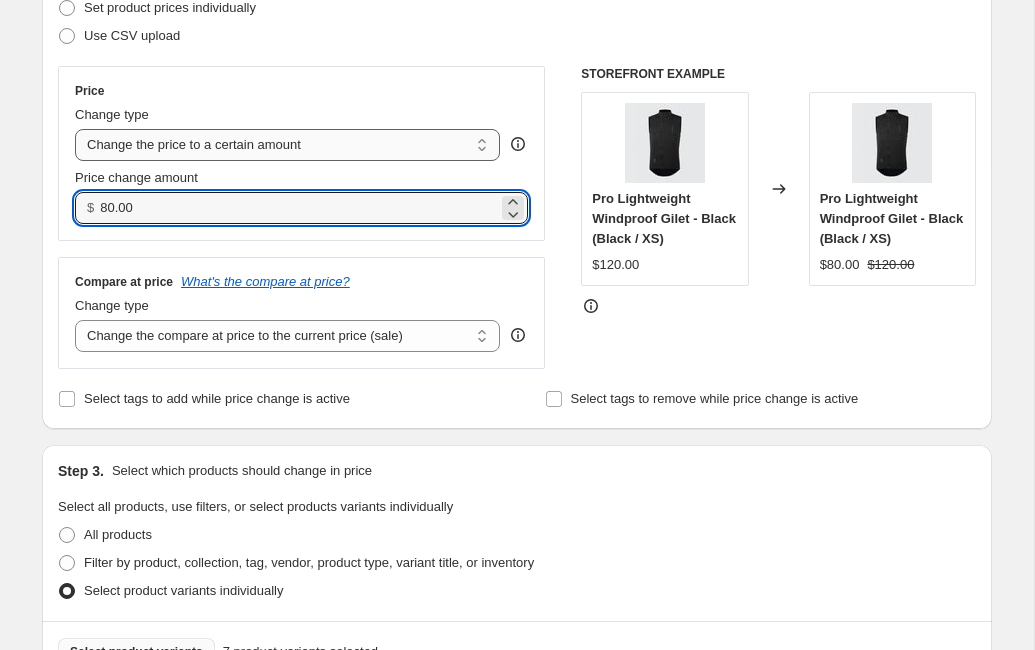 click on "Change the price to a certain amount Change the price by a certain amount Change the price by a certain percentage Change the price to the current compare at price (price before sale) Change the price by a certain amount relative to the compare at price Change the price by a certain percentage relative to the compare at price Don't change the price Change the price by a certain percentage relative to the cost per item Change price to certain cost margin" at bounding box center [287, 145] 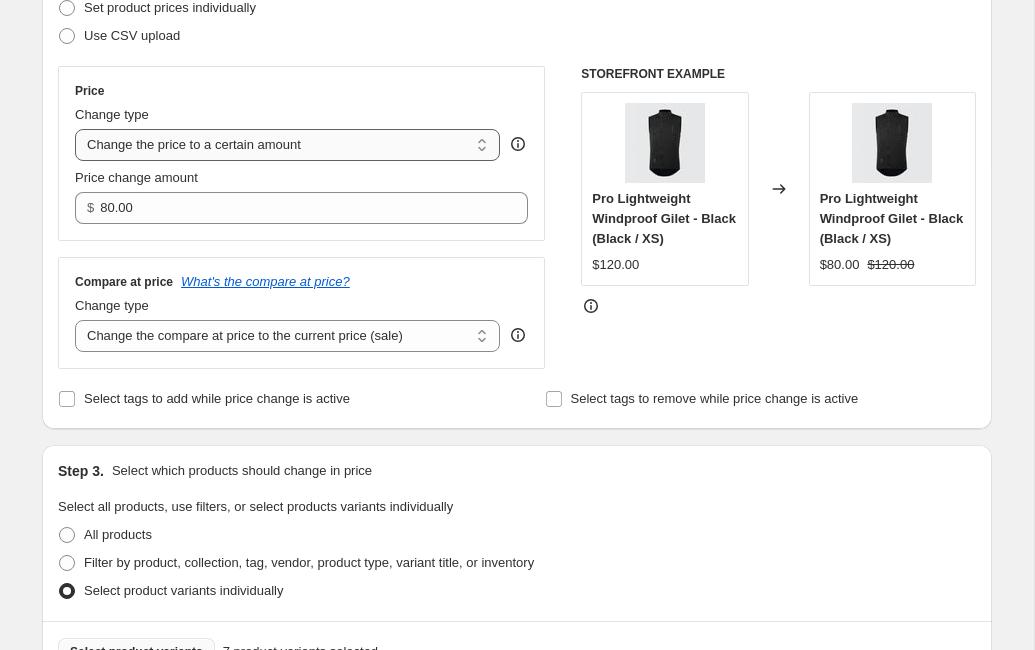 select on "bcap" 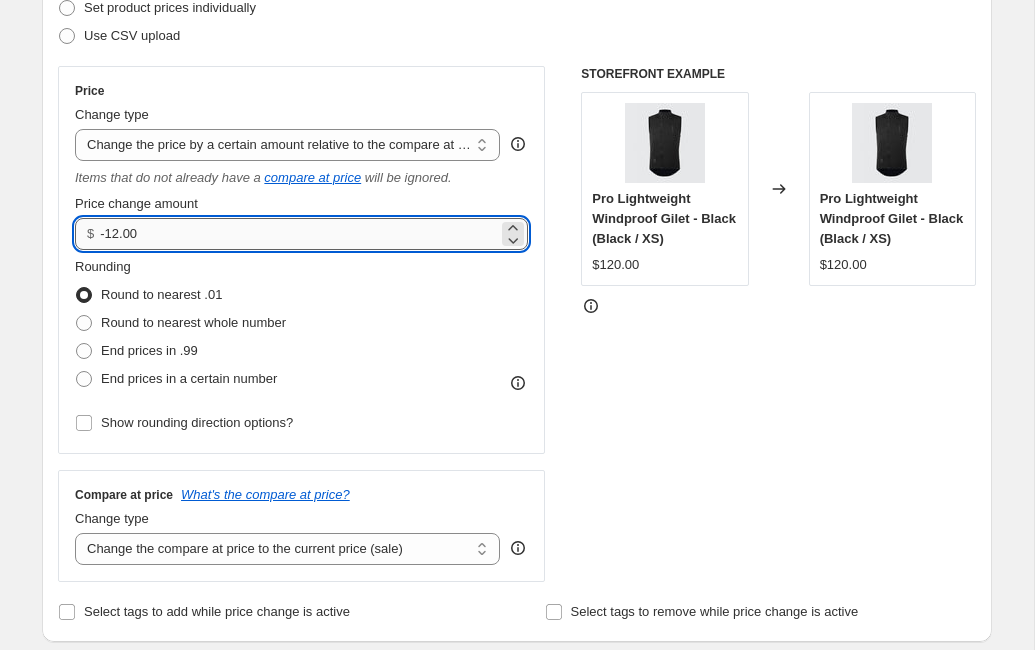 click on "-12.00" at bounding box center (298, 234) 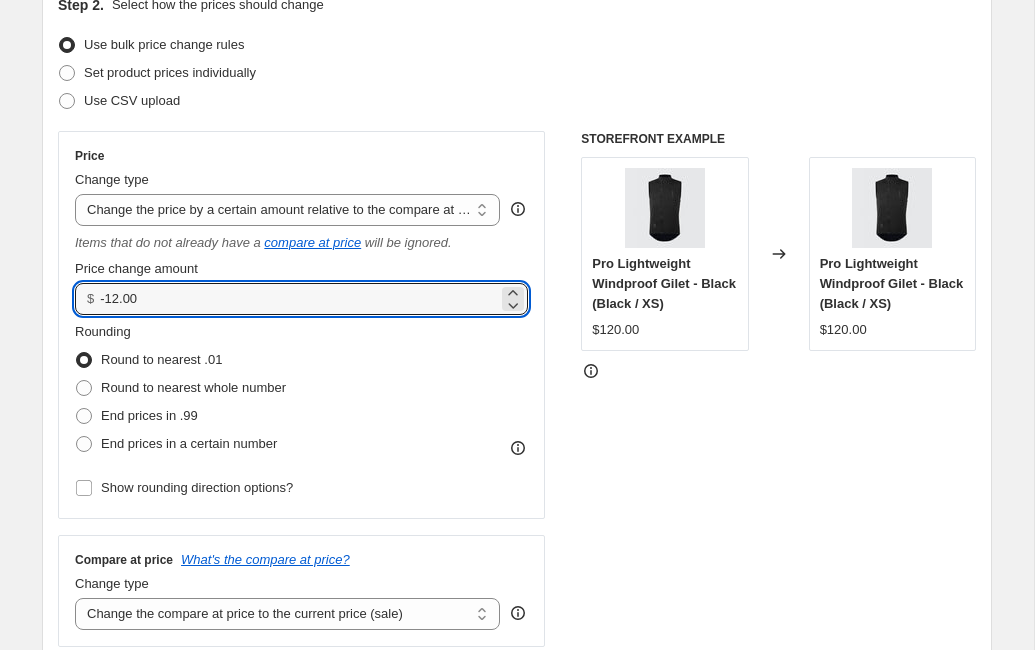 scroll, scrollTop: 248, scrollLeft: 0, axis: vertical 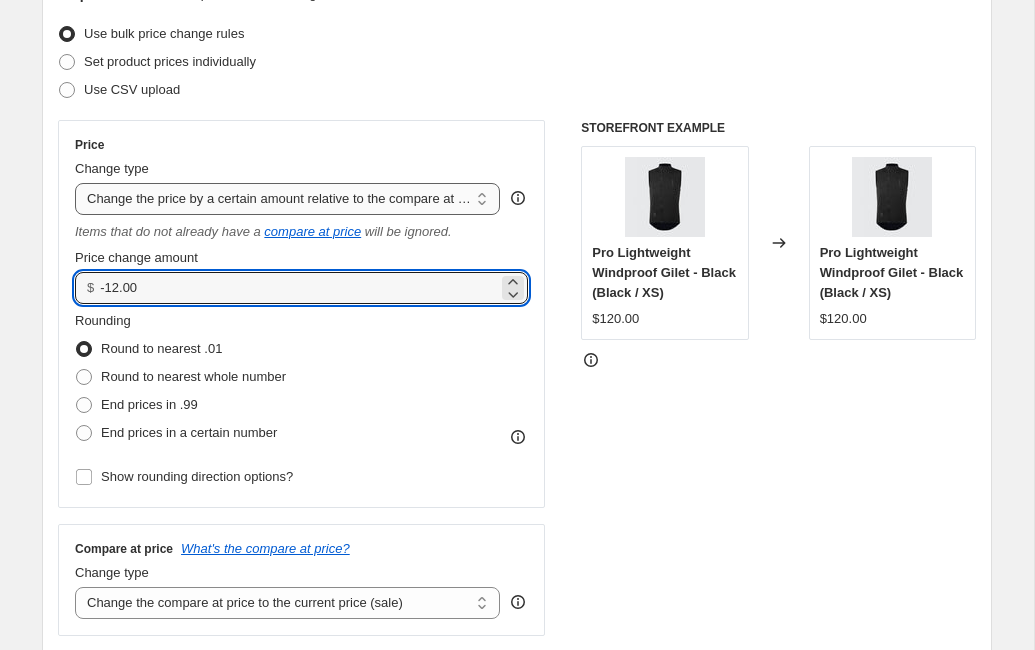 click on "Change the price to a certain amount Change the price by a certain amount Change the price by a certain percentage Change the price to the current compare at price (price before sale) Change the price by a certain amount relative to the compare at price Change the price by a certain percentage relative to the compare at price Don't change the price Change the price by a certain percentage relative to the cost per item Change price to certain cost margin" at bounding box center (287, 199) 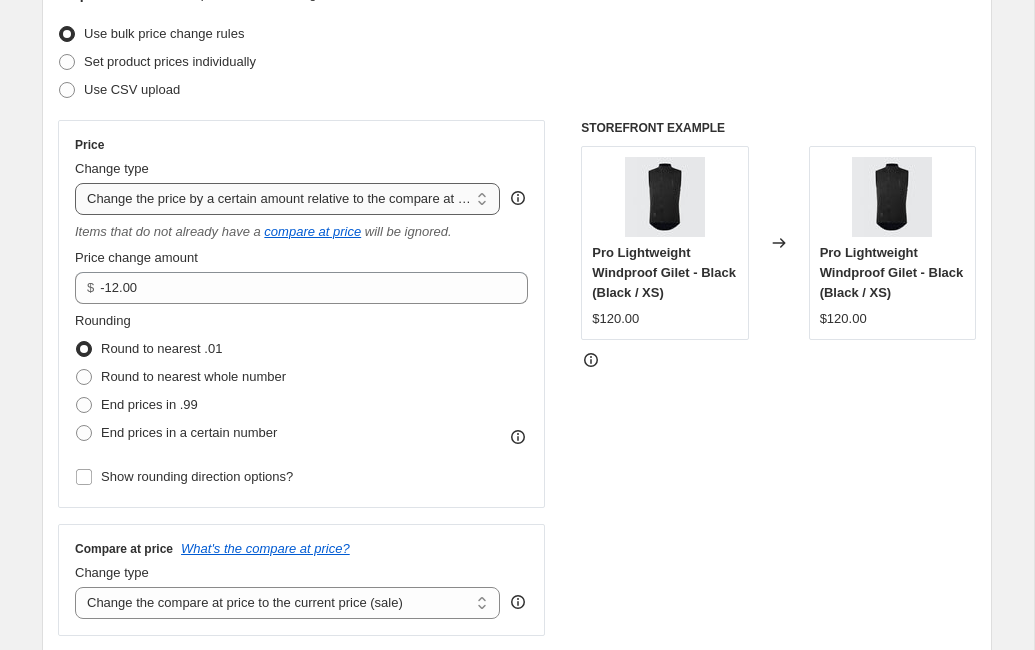 select on "pcap" 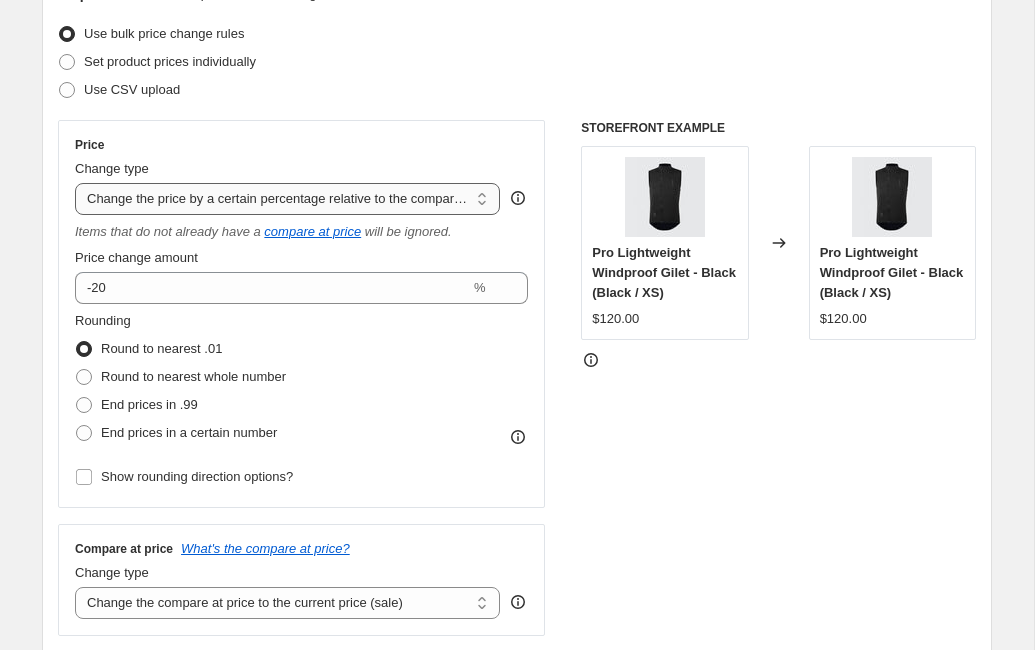 click on "Change the price to a certain amount Change the price by a certain amount Change the price by a certain percentage Change the price to the current compare at price (price before sale) Change the price by a certain amount relative to the compare at price Change the price by a certain percentage relative to the compare at price Don't change the price Change the price by a certain percentage relative to the cost per item Change price to certain cost margin" at bounding box center (287, 199) 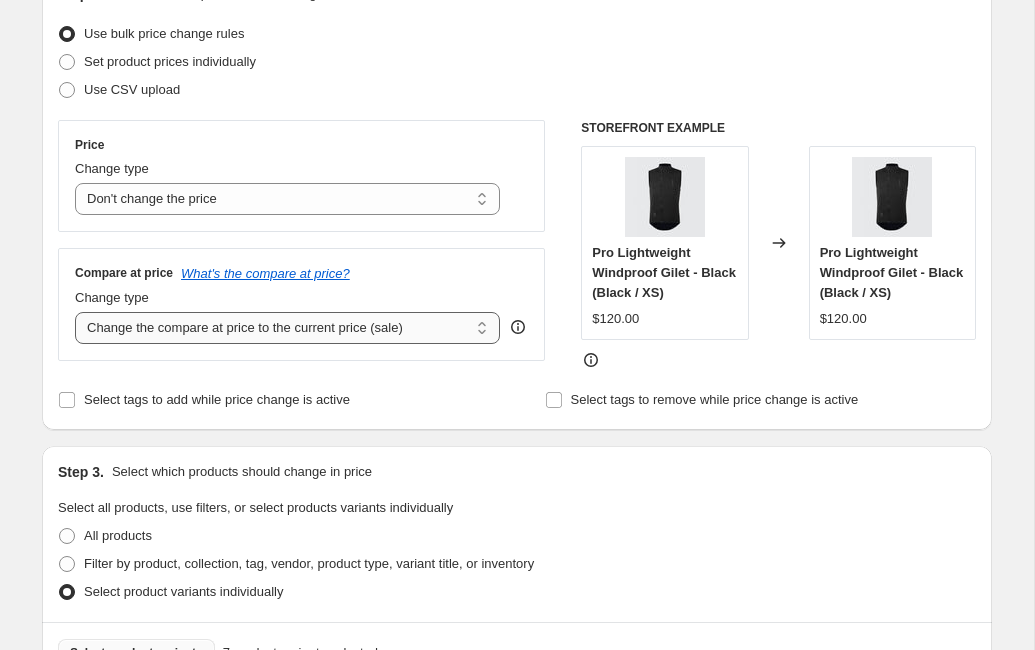 click on "Change the compare at price to the current price (sale) Change the compare at price to a certain amount Change the compare at price by a certain amount Change the compare at price by a certain percentage Change the compare at price by a certain amount relative to the actual price Change the compare at price by a certain percentage relative to the actual price Don't change the compare at price Remove the compare at price" at bounding box center (287, 328) 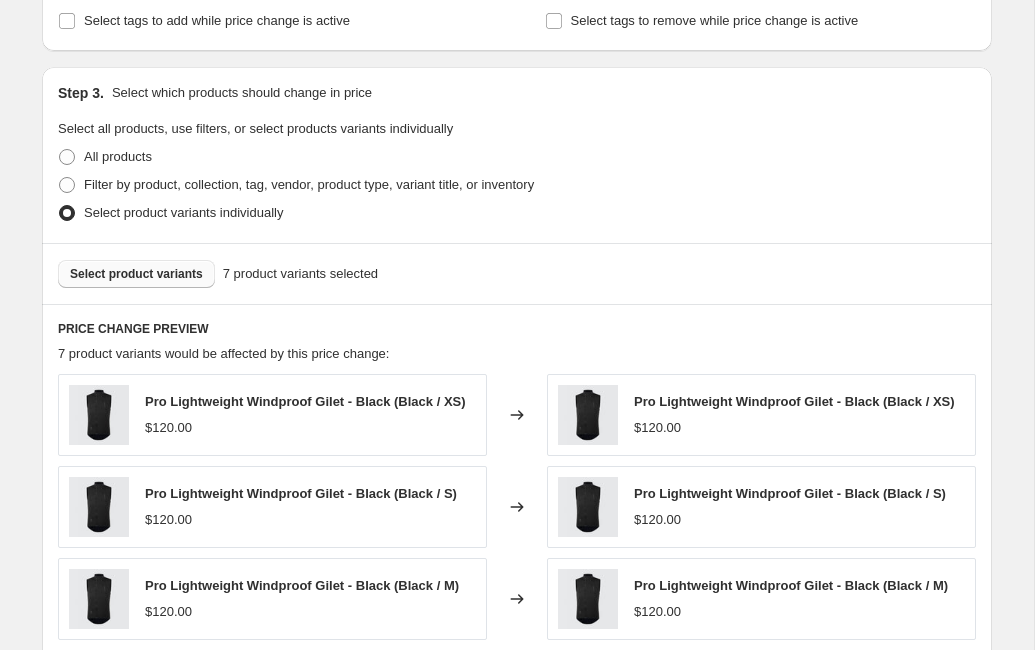 scroll, scrollTop: 641, scrollLeft: 0, axis: vertical 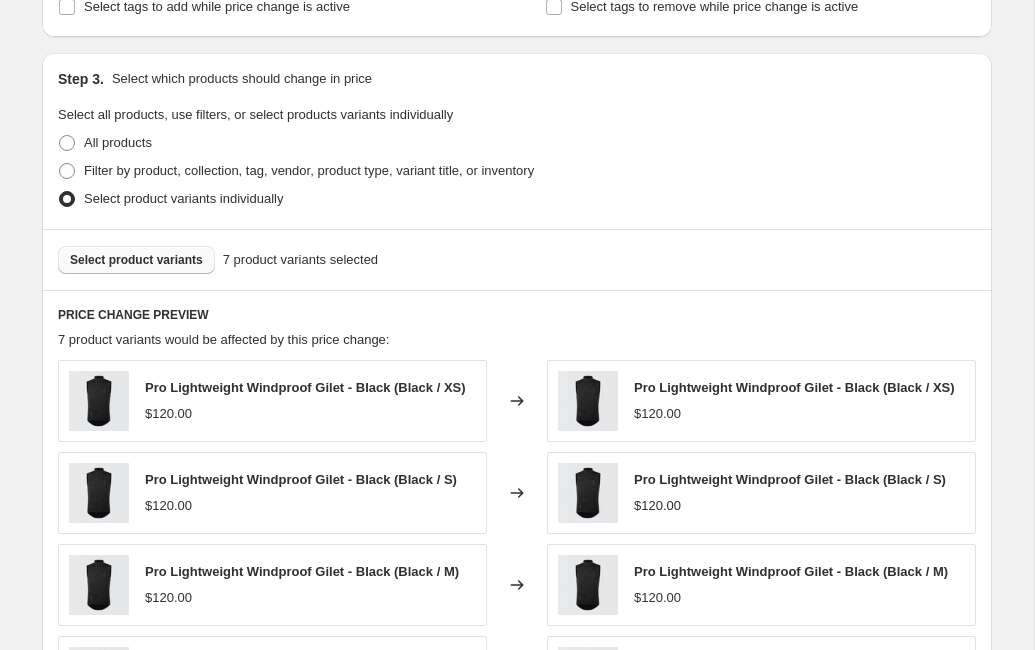 click on "$120.00" at bounding box center [657, 413] 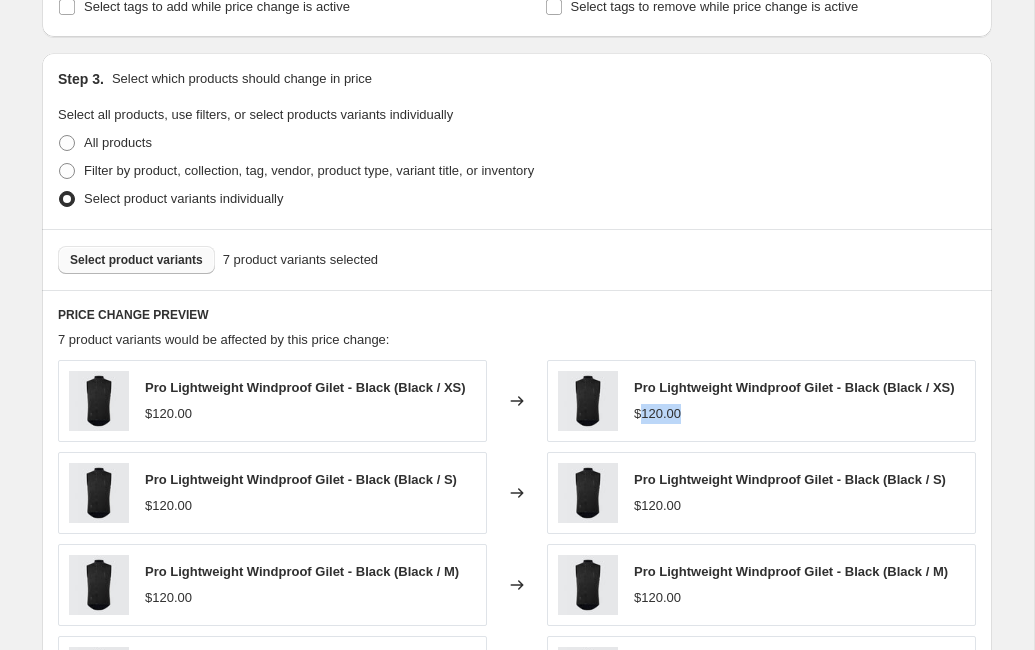 click on "$120.00" at bounding box center (657, 413) 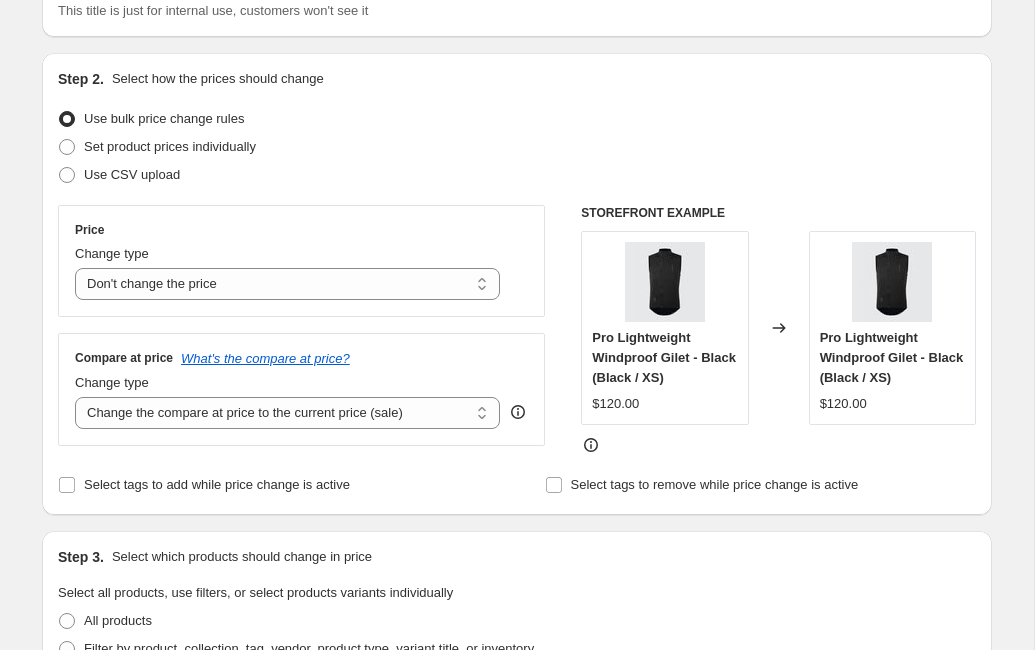 scroll, scrollTop: 139, scrollLeft: 0, axis: vertical 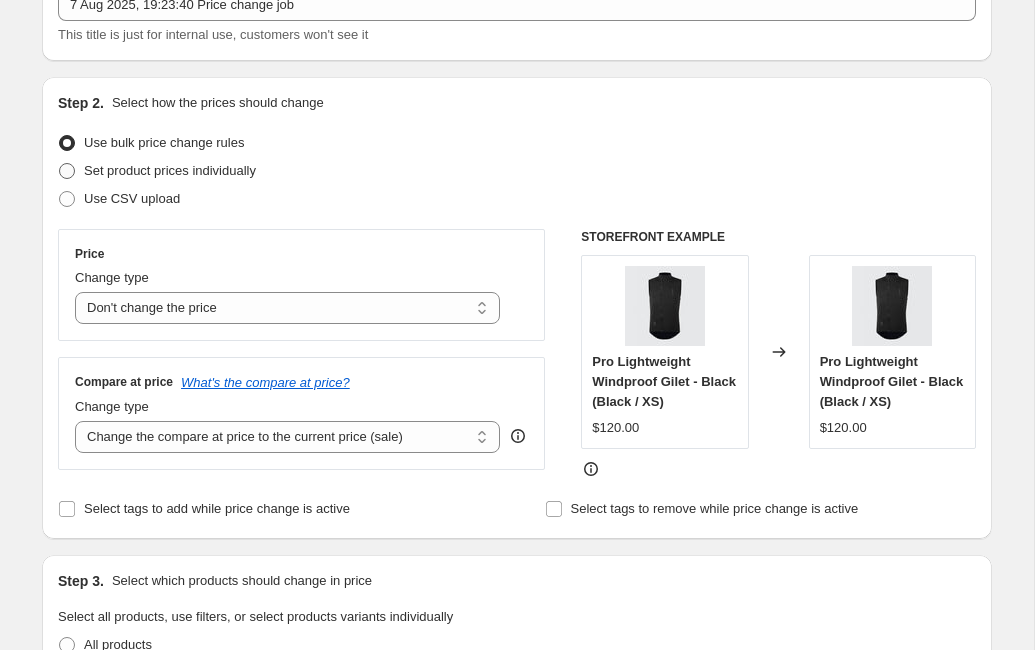 click on "Set product prices individually" at bounding box center [170, 170] 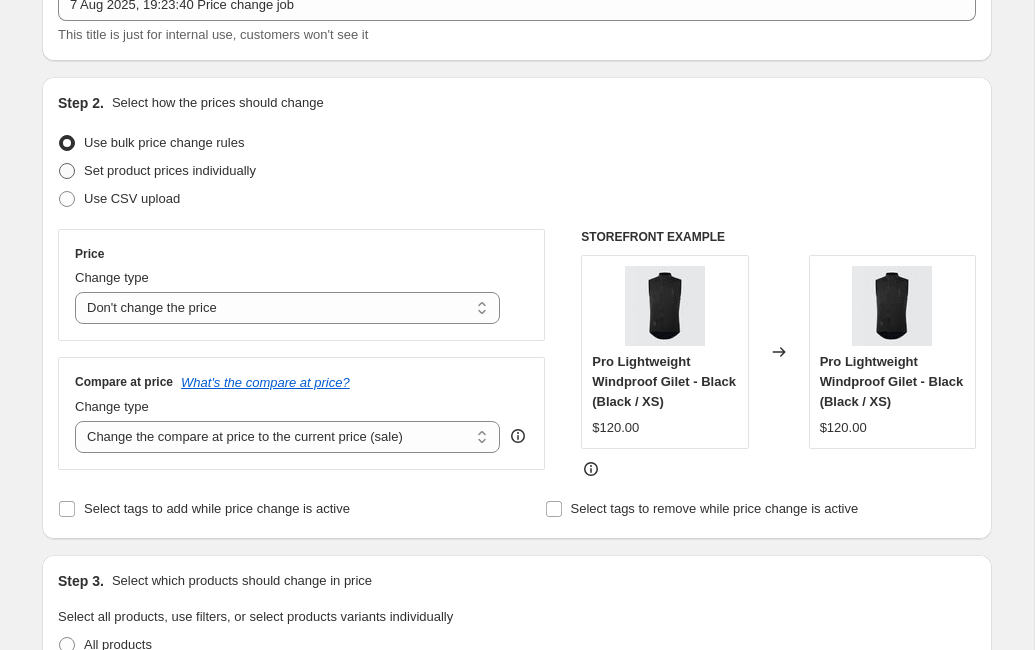 radio on "true" 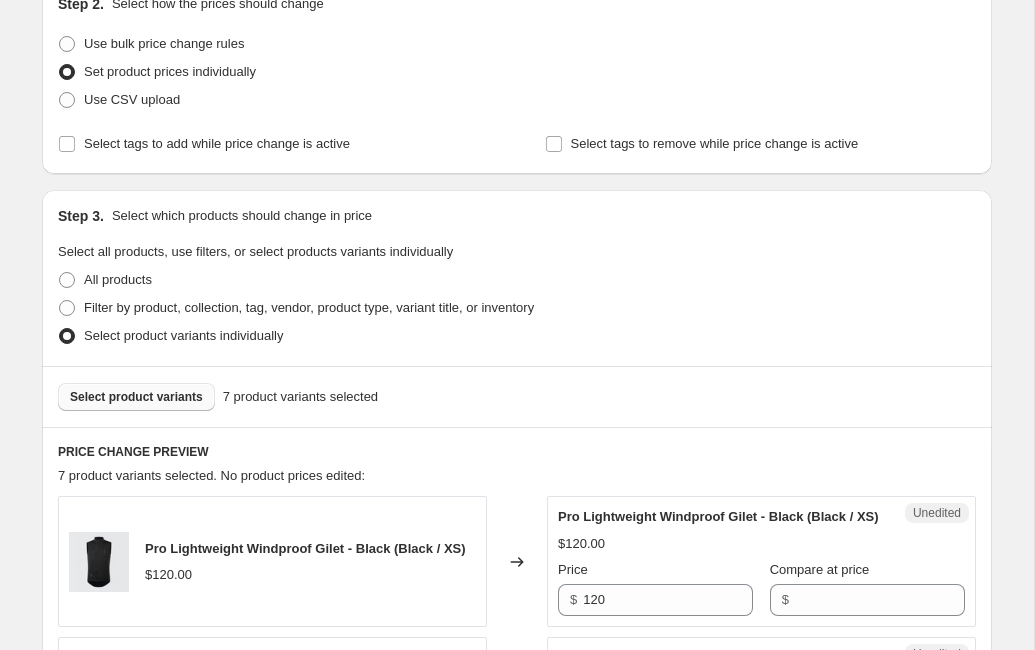 scroll, scrollTop: 382, scrollLeft: 0, axis: vertical 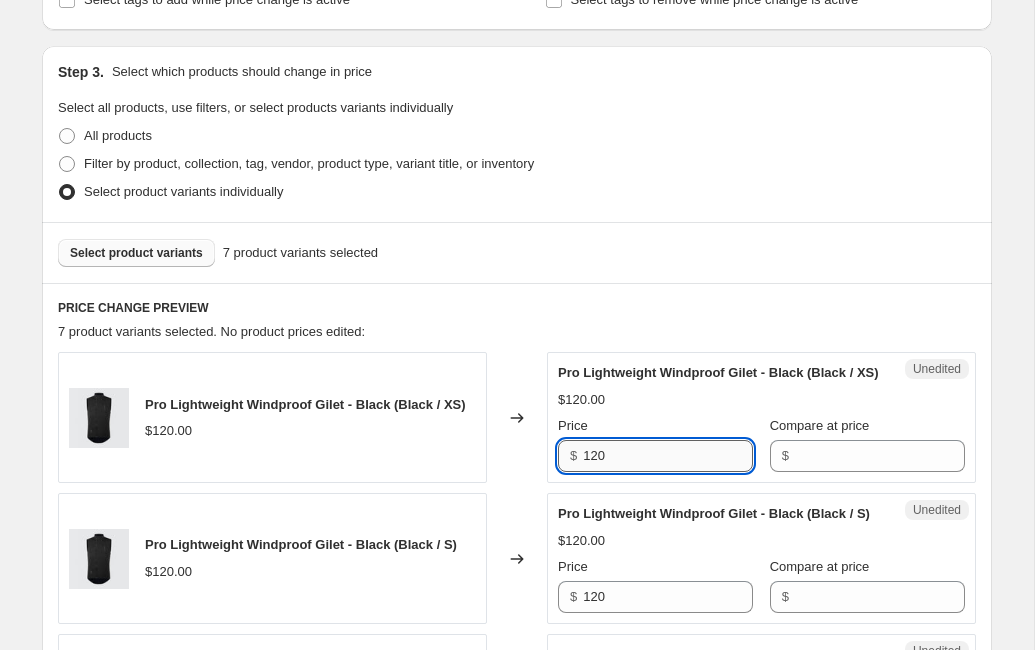 click on "120" at bounding box center (668, 456) 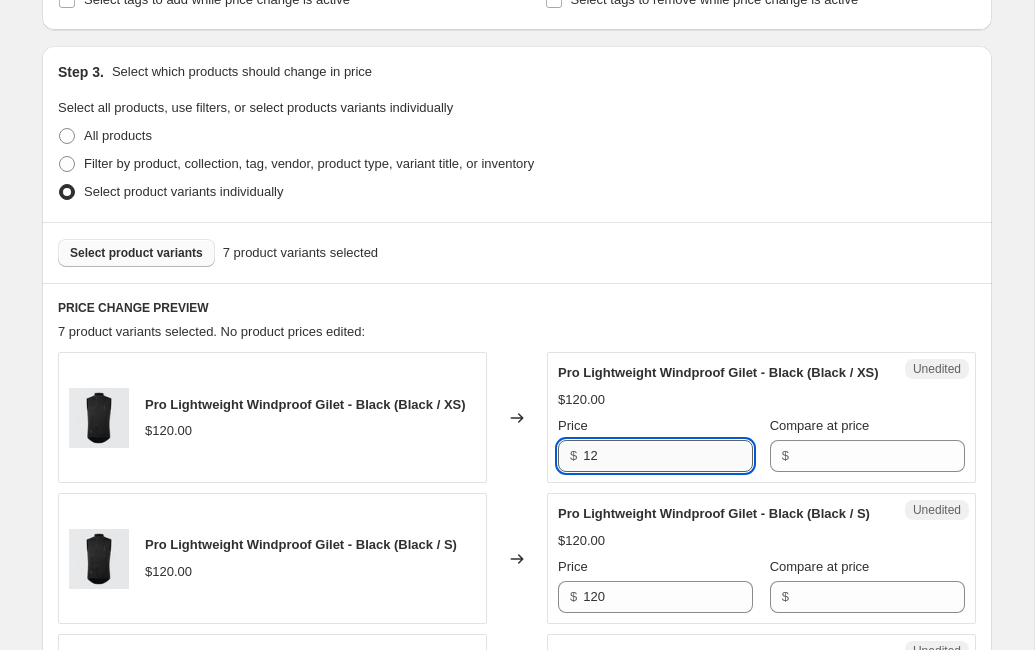 type on "1" 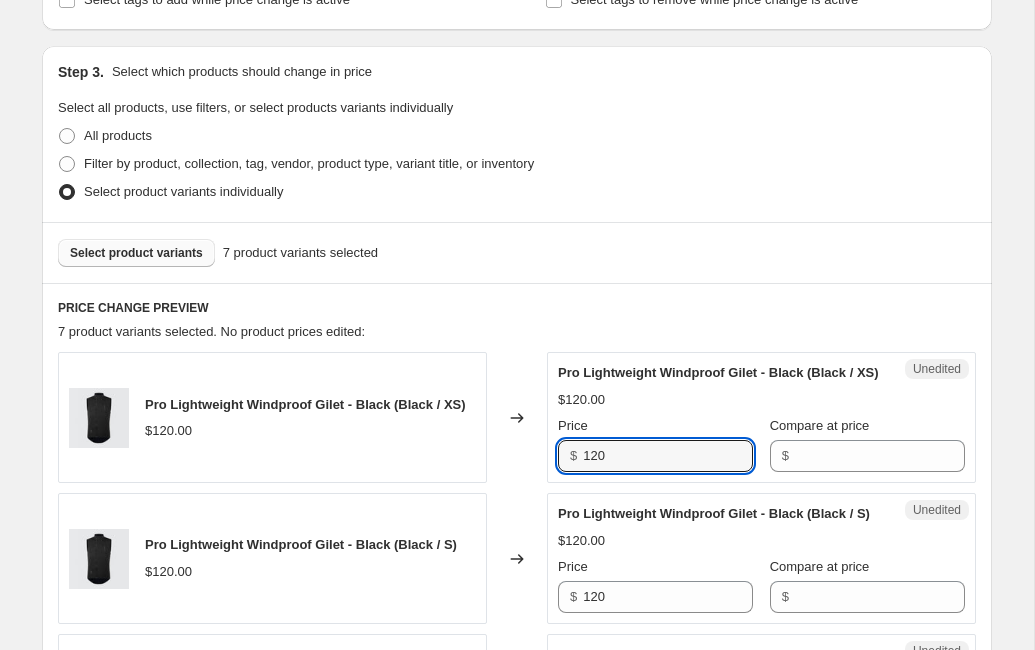 drag, startPoint x: 663, startPoint y: 475, endPoint x: 520, endPoint y: 473, distance: 143.01399 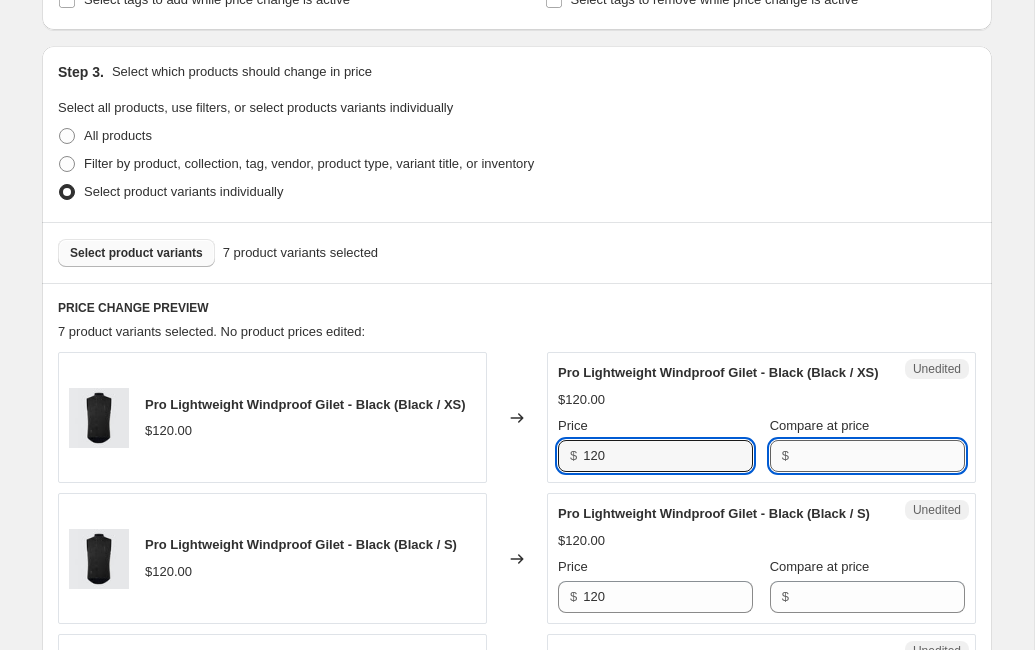 click on "Compare at price" at bounding box center (880, 456) 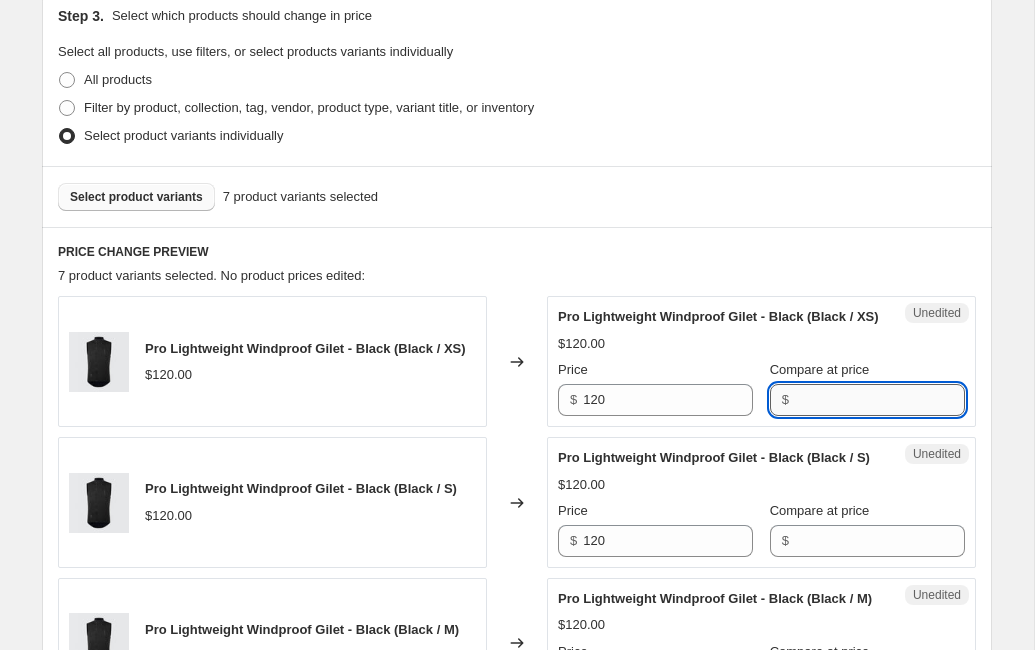 scroll, scrollTop: 440, scrollLeft: 0, axis: vertical 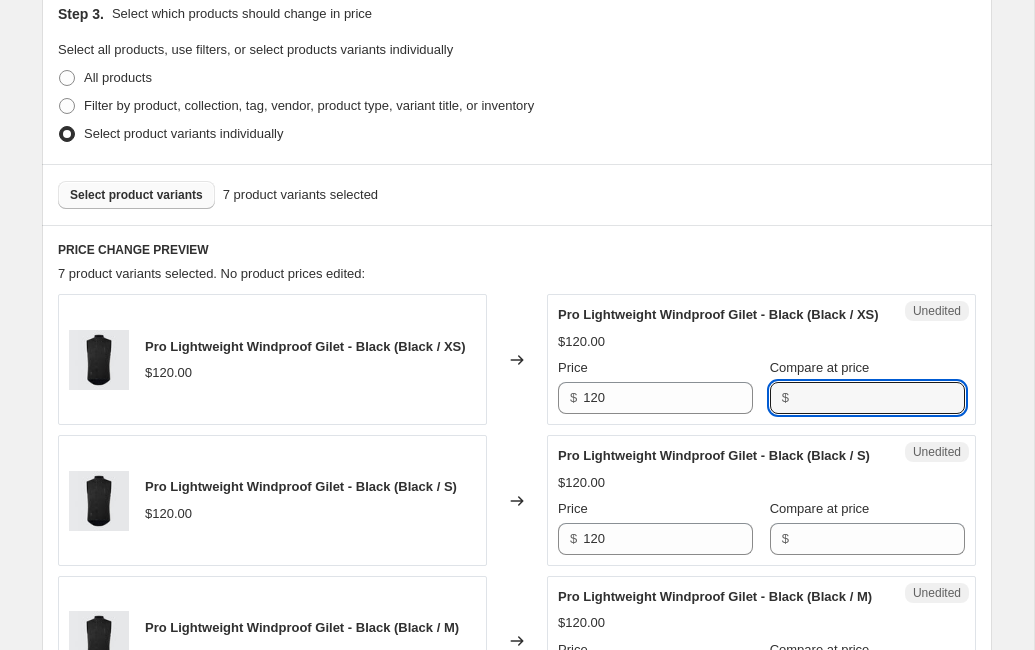 paste on "120" 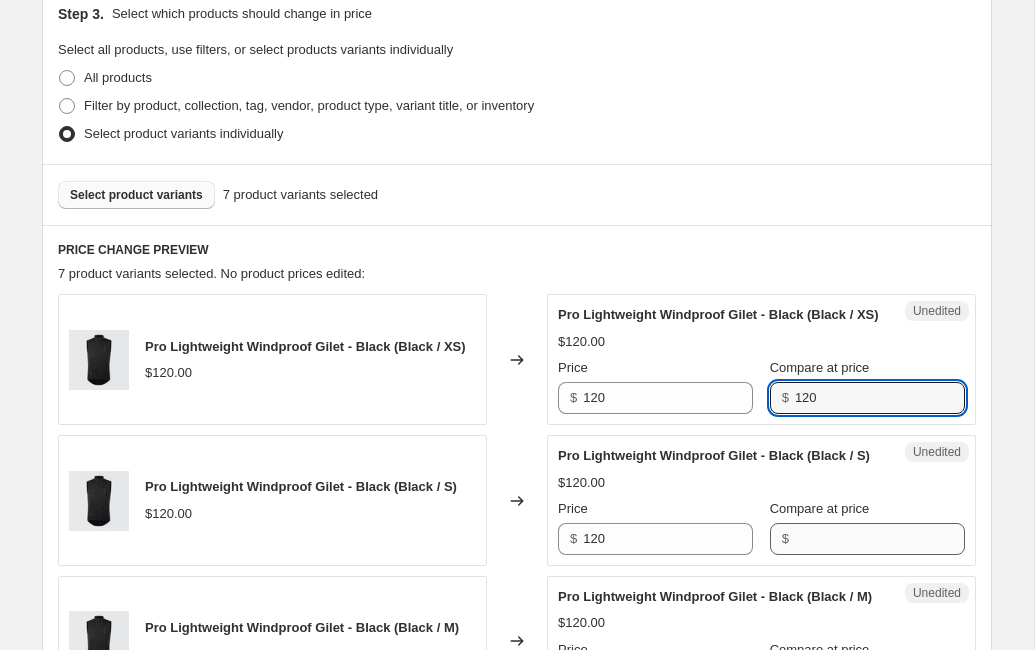 type on "120" 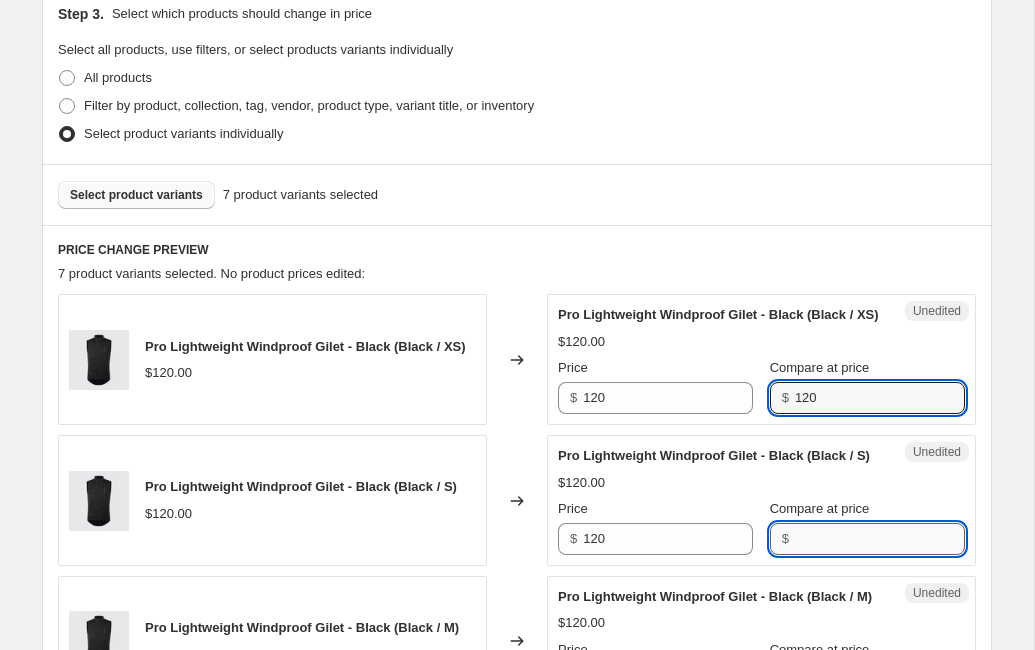 click on "Compare at price" at bounding box center [880, 539] 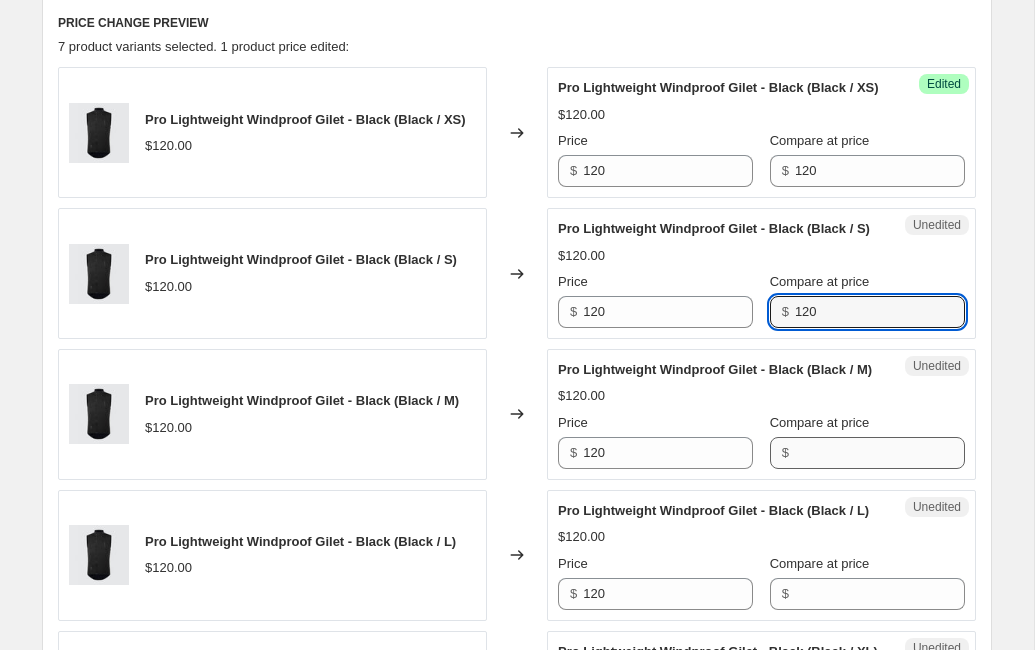 type on "120" 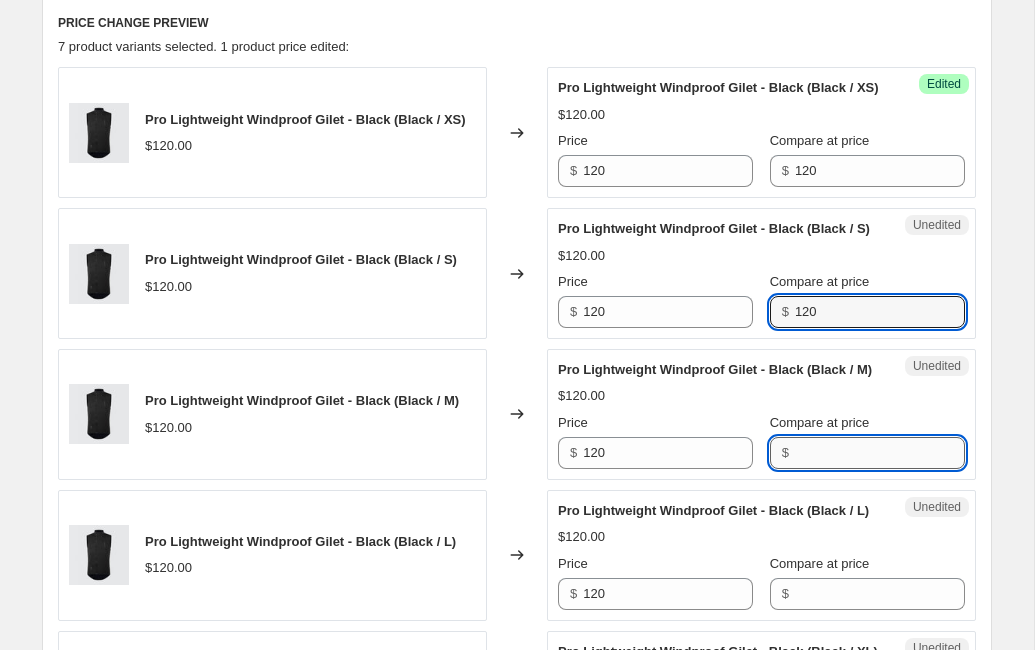 click on "Compare at price" at bounding box center [880, 453] 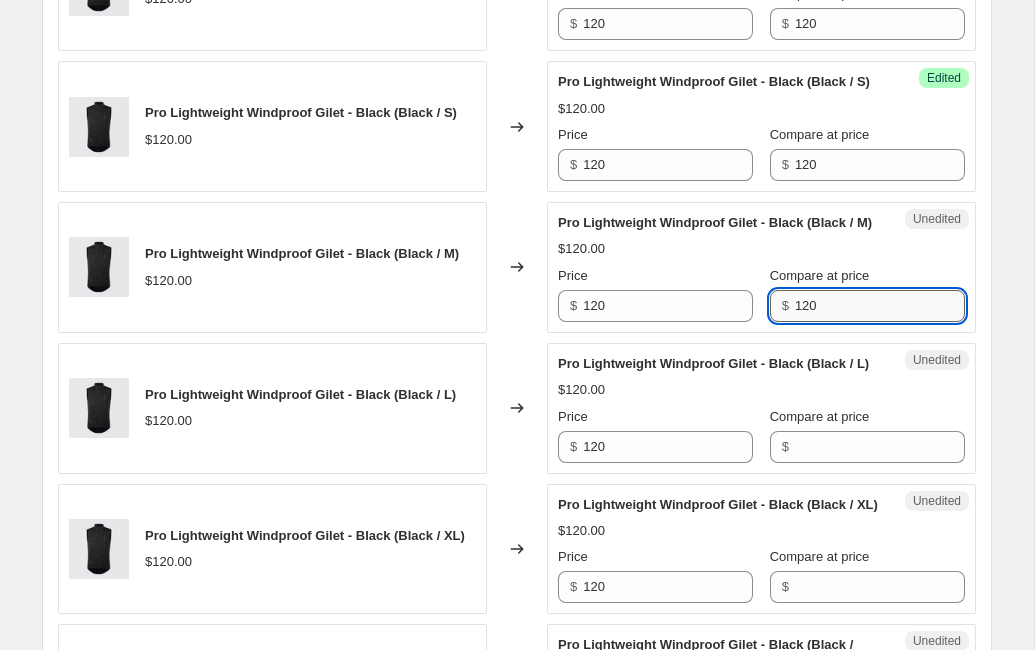 scroll, scrollTop: 908, scrollLeft: 0, axis: vertical 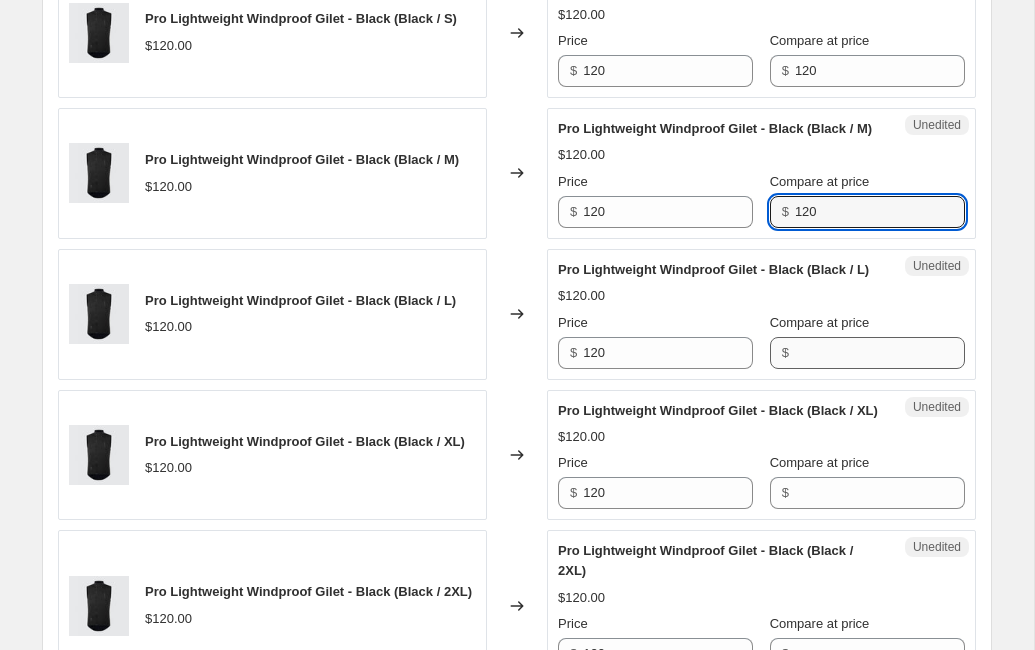 type on "120" 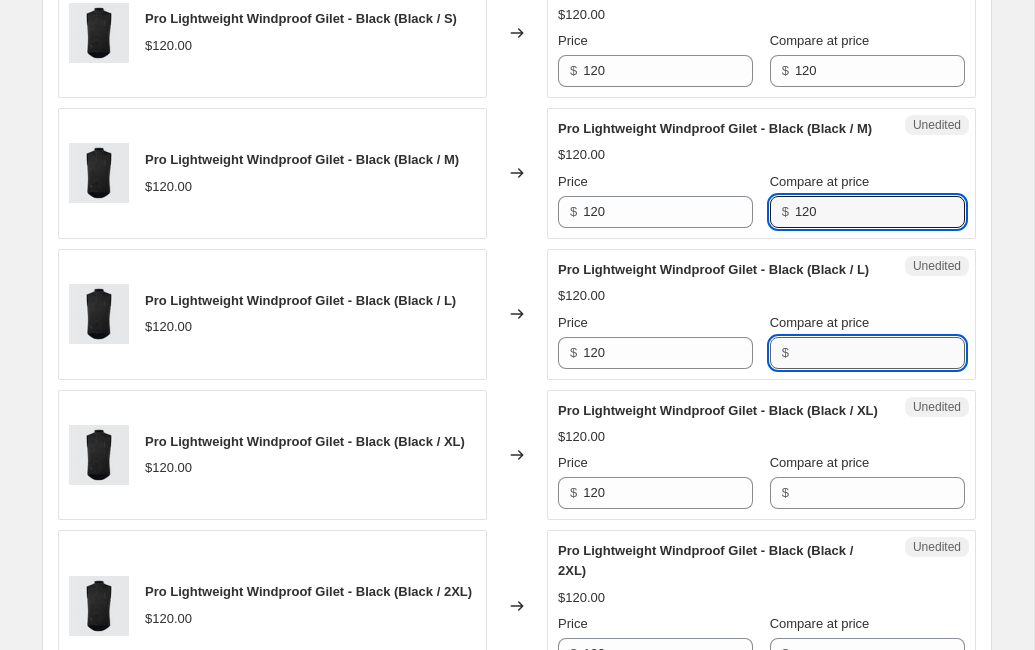 click on "Compare at price" at bounding box center (880, 353) 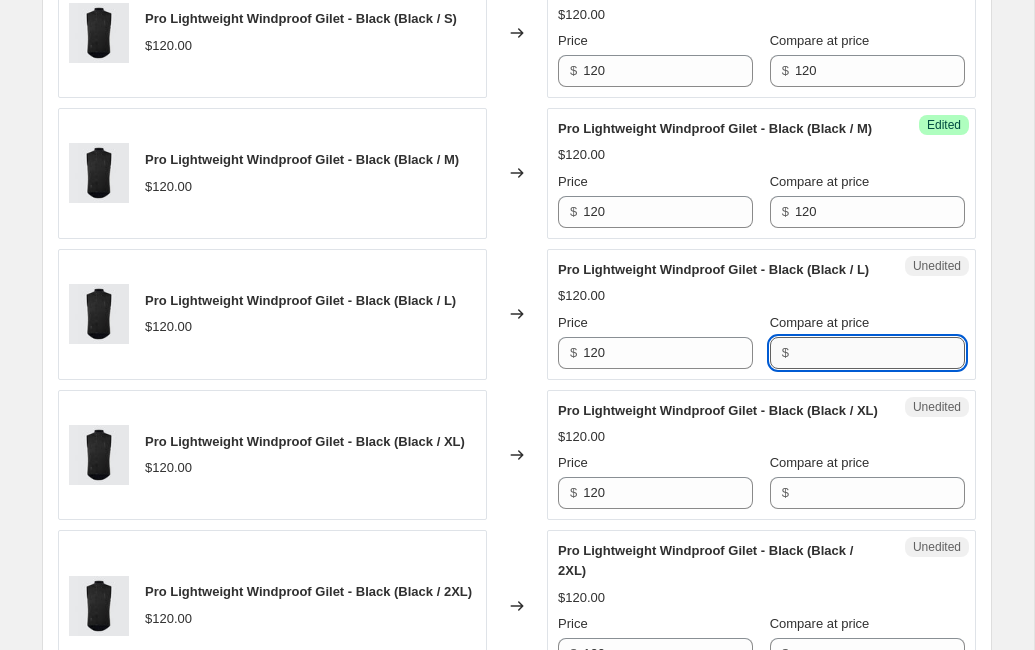 paste on "120" 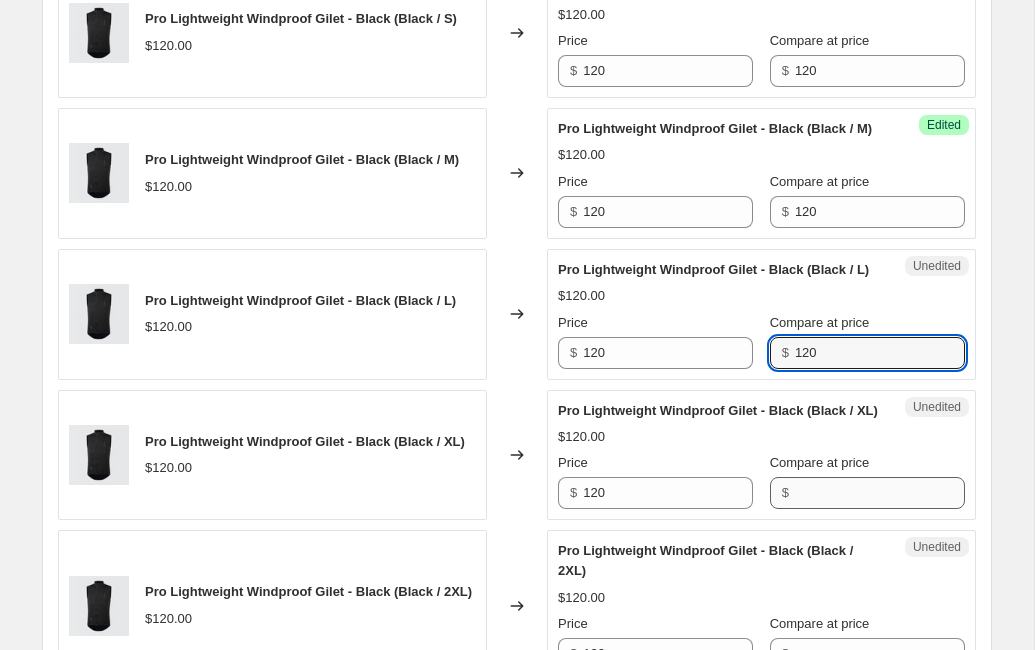 type on "120" 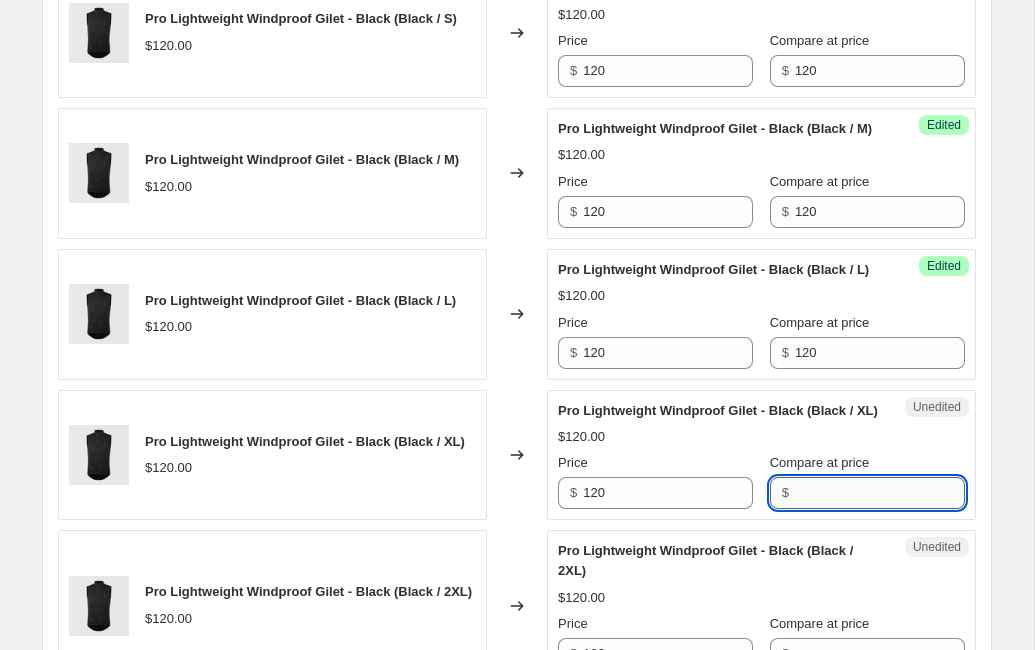 click on "Compare at price" at bounding box center (880, 493) 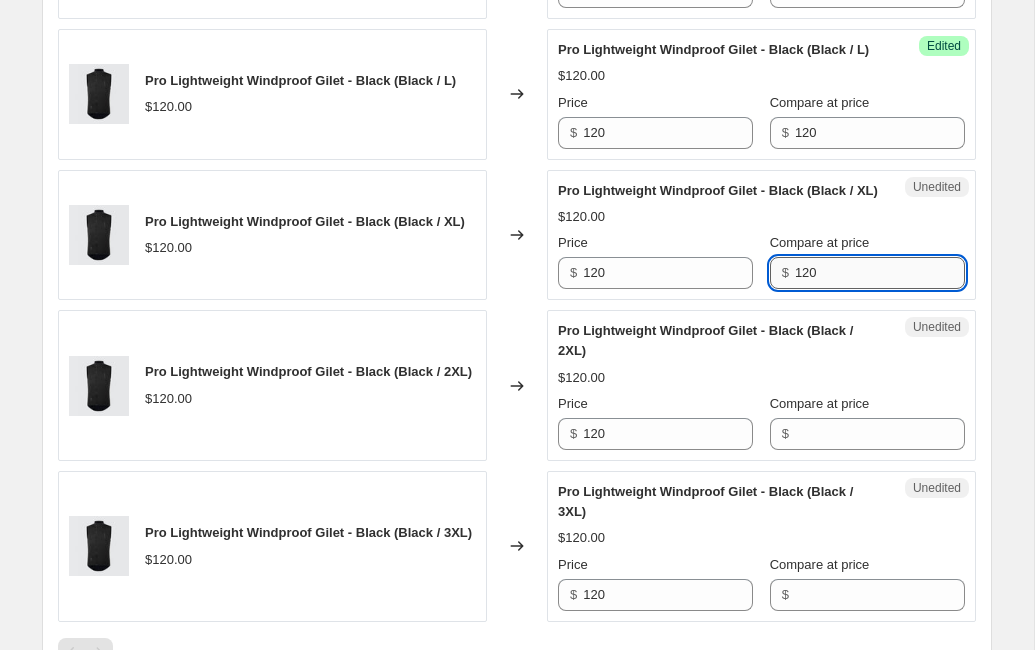 scroll, scrollTop: 1239, scrollLeft: 0, axis: vertical 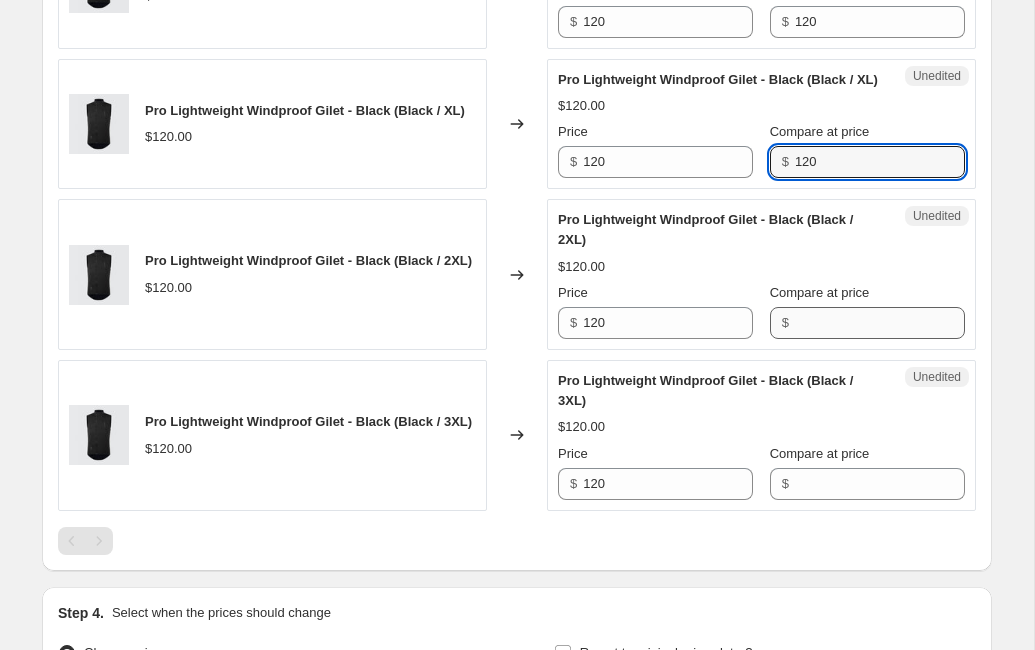 type on "120" 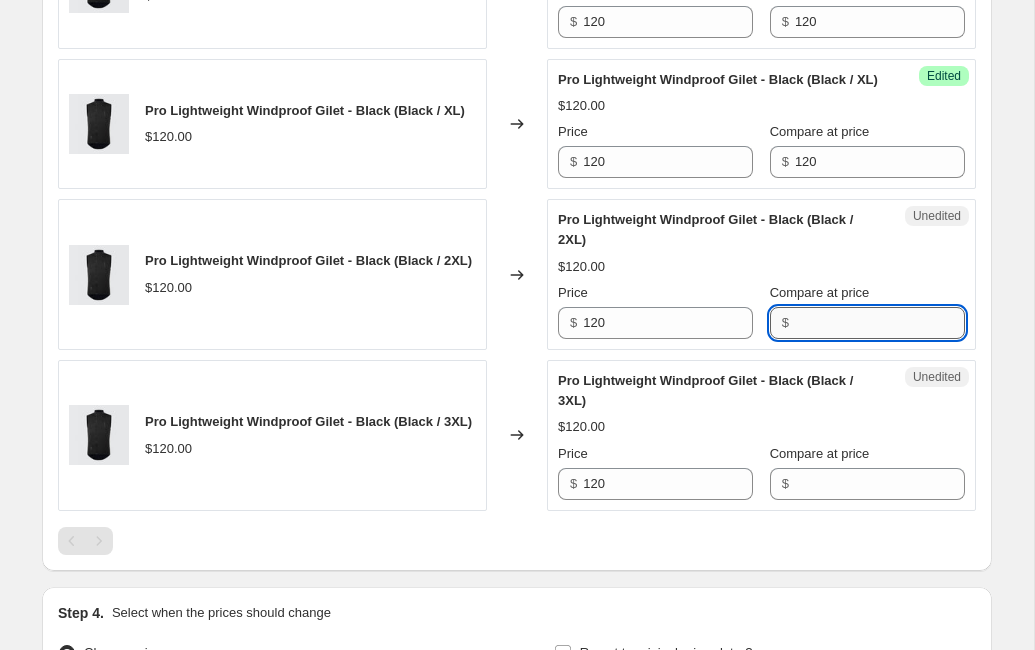click on "Compare at price" at bounding box center (880, 323) 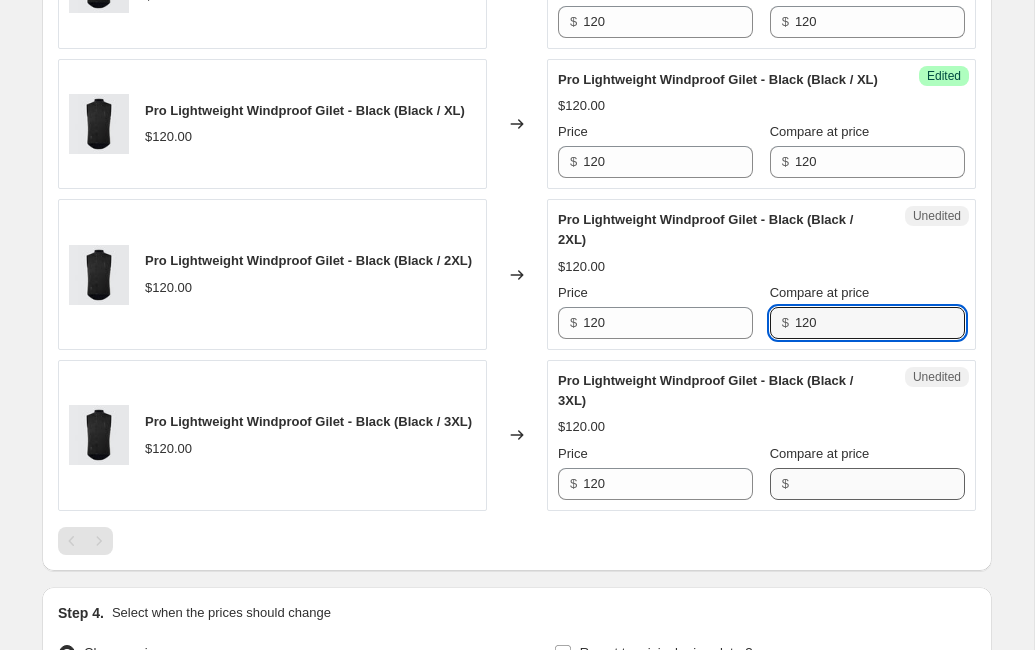 type on "120" 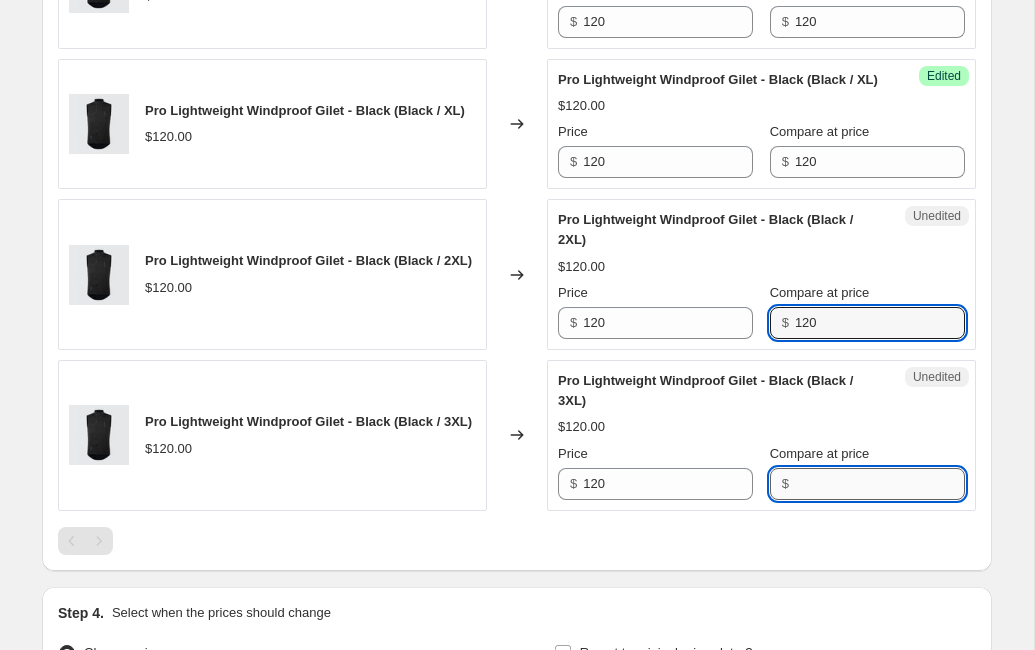click on "Compare at price" at bounding box center (880, 484) 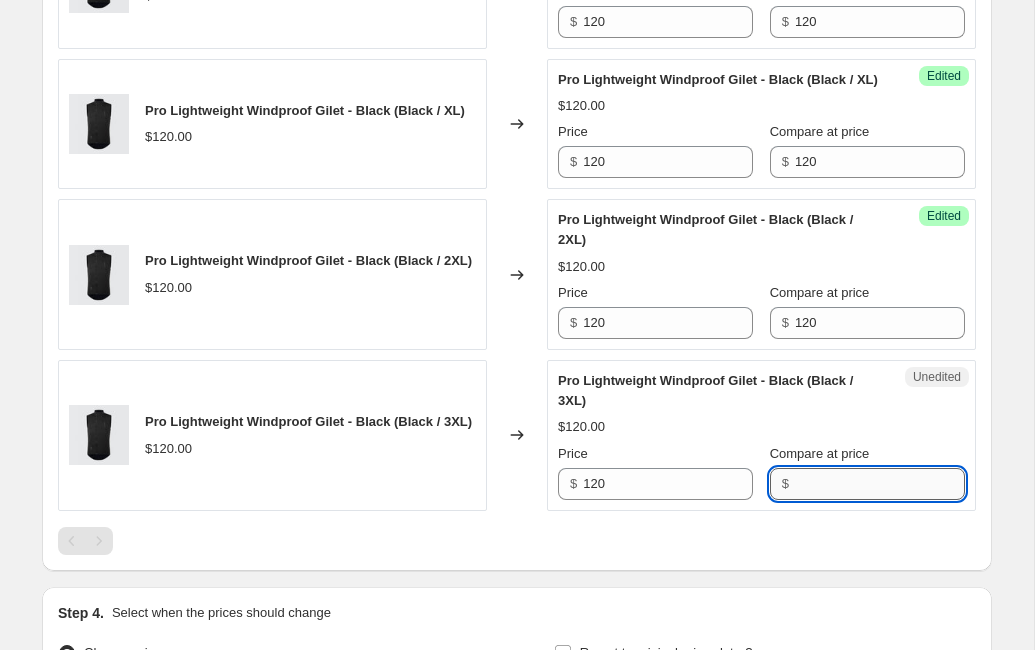 paste on "120" 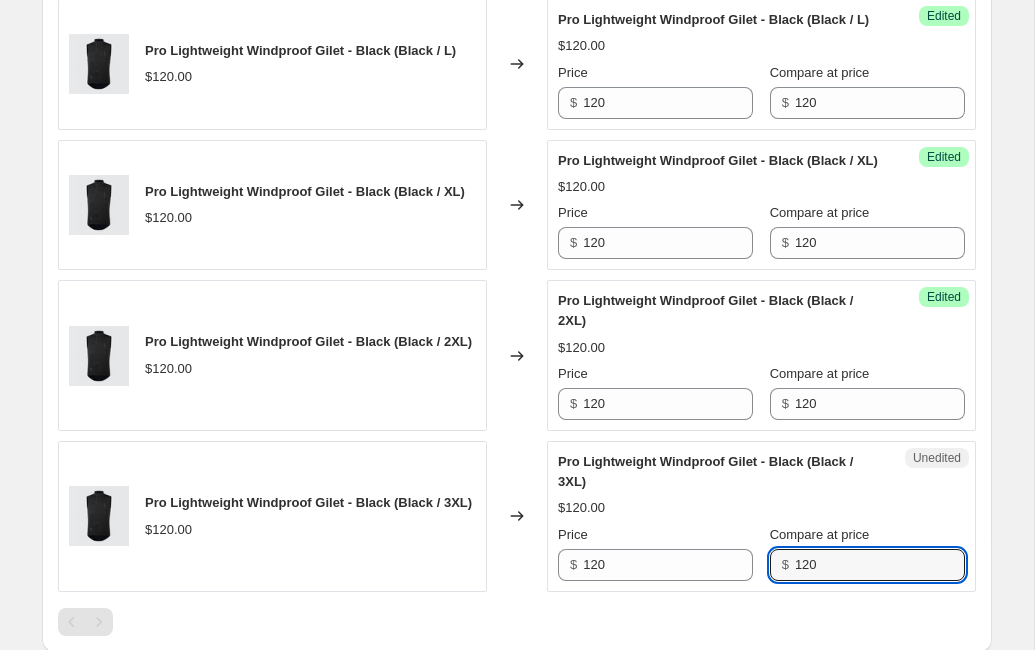 scroll, scrollTop: 1093, scrollLeft: 0, axis: vertical 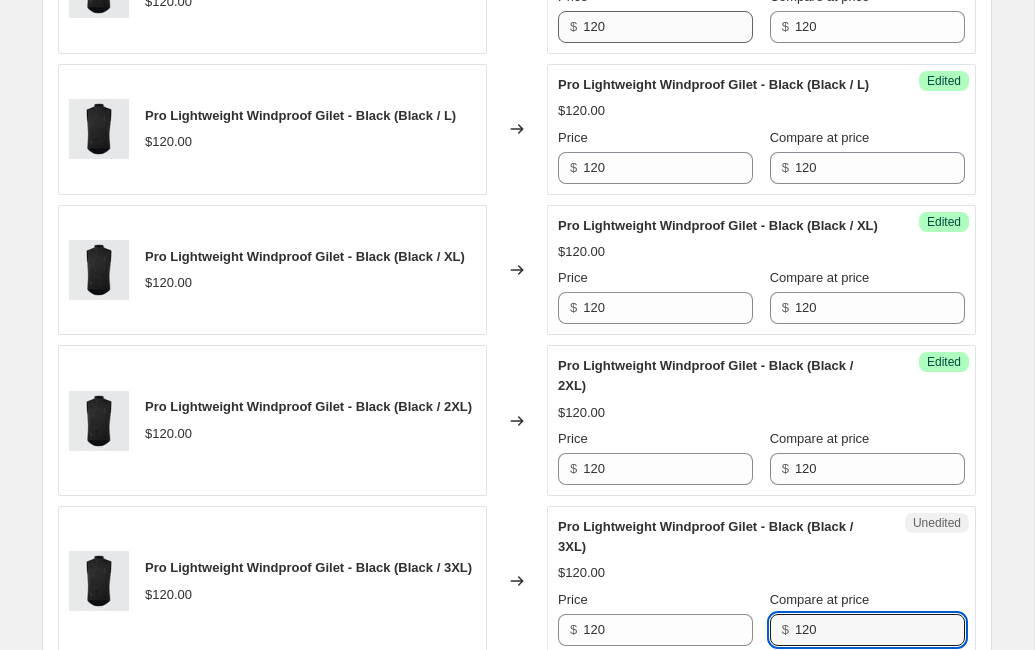 type on "120" 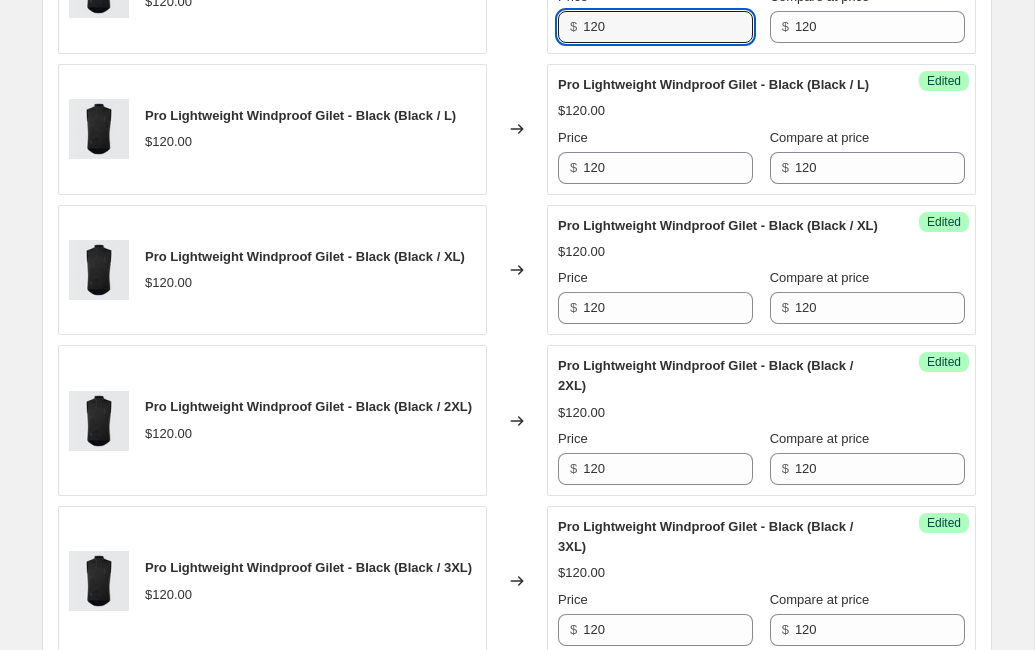 drag, startPoint x: 622, startPoint y: 88, endPoint x: 543, endPoint y: 88, distance: 79 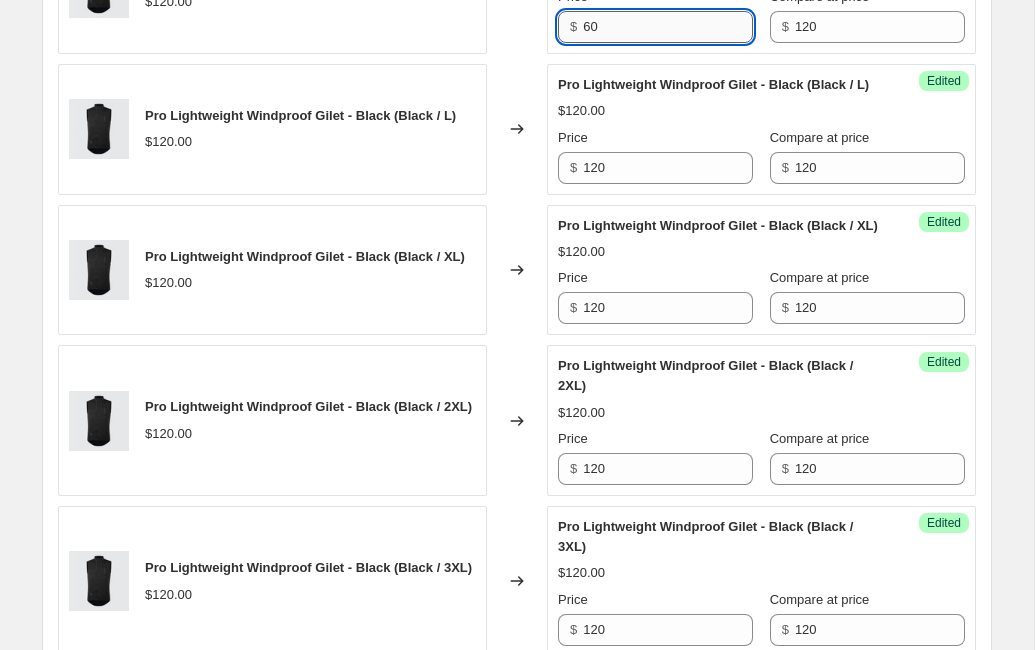 click on "60" at bounding box center [668, 27] 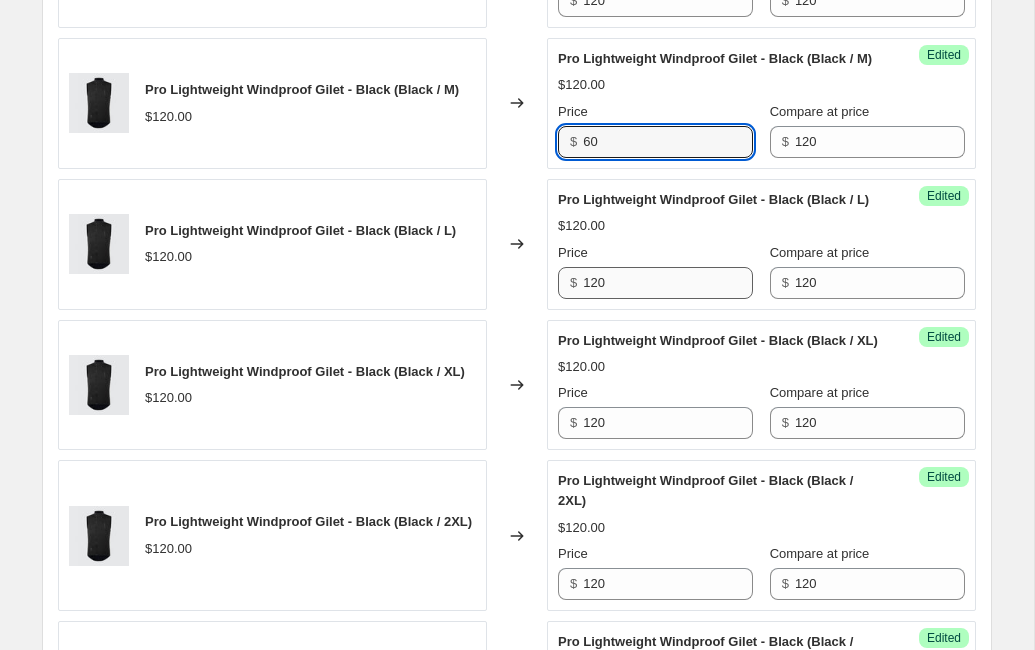 scroll, scrollTop: 975, scrollLeft: 0, axis: vertical 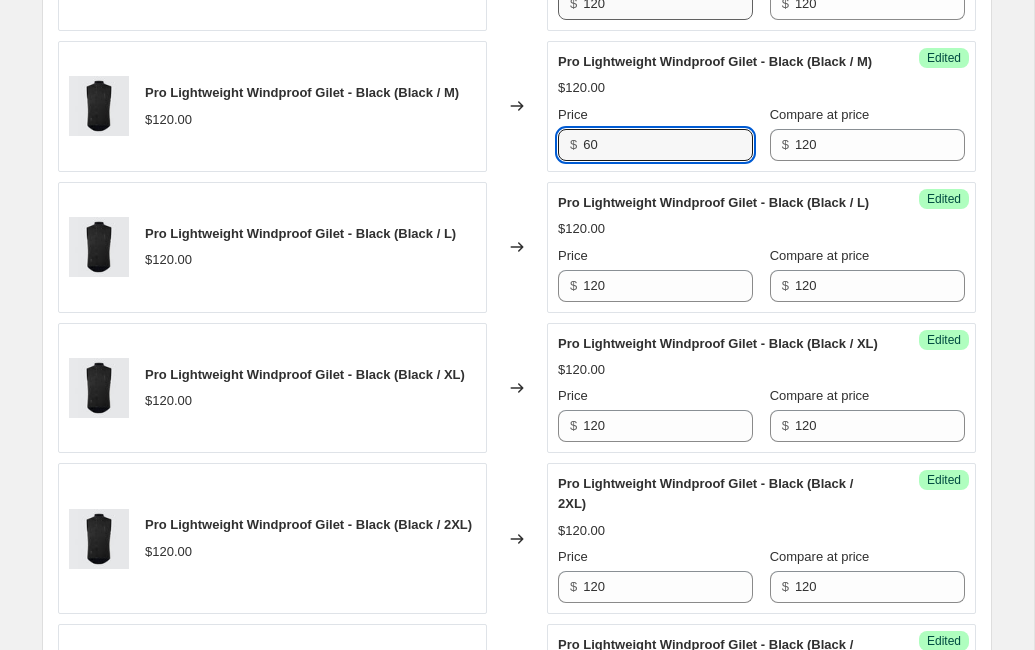 type on "60" 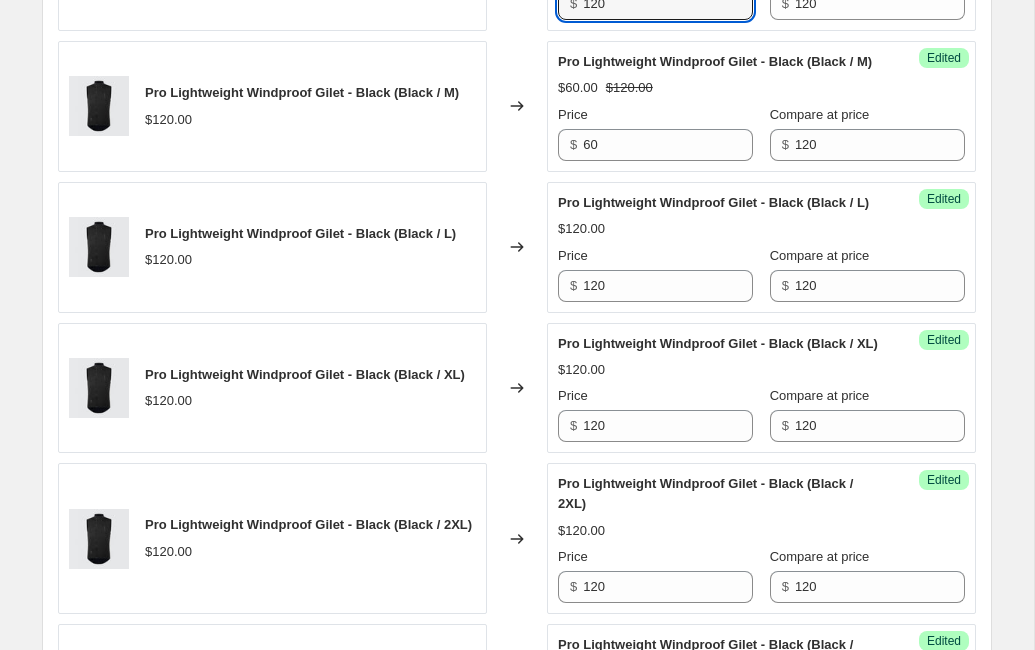 drag, startPoint x: 617, startPoint y: 37, endPoint x: 565, endPoint y: 42, distance: 52.23983 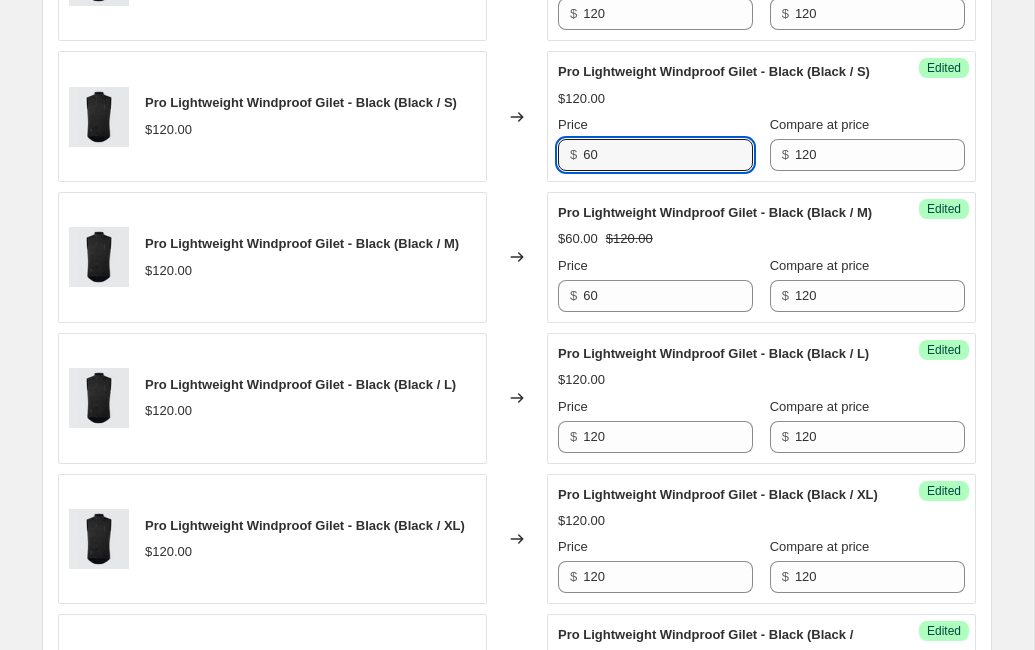 scroll, scrollTop: 680, scrollLeft: 0, axis: vertical 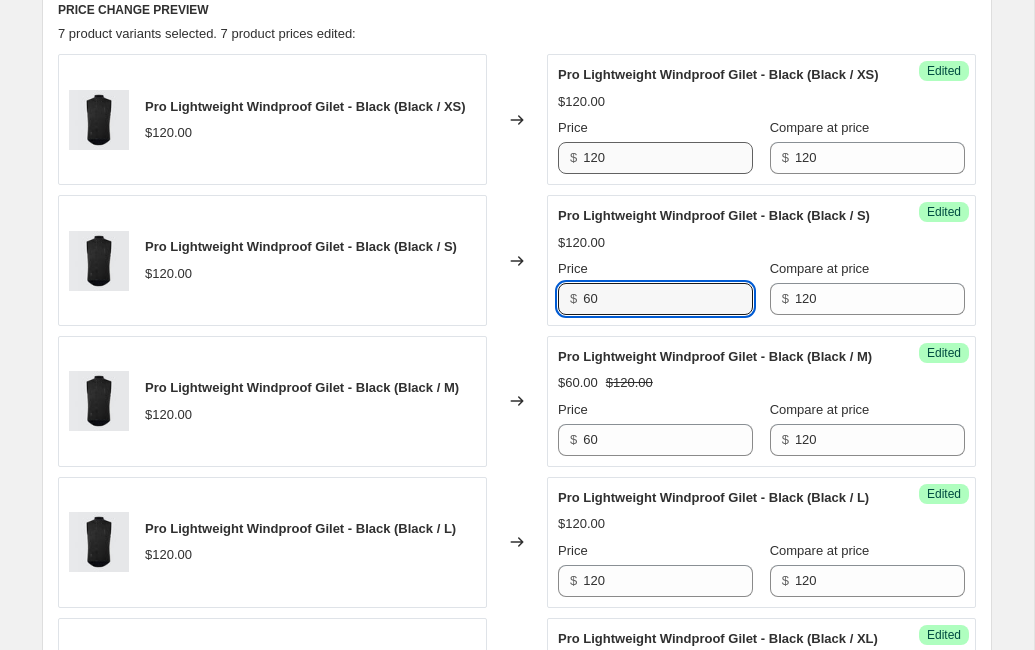 type on "60" 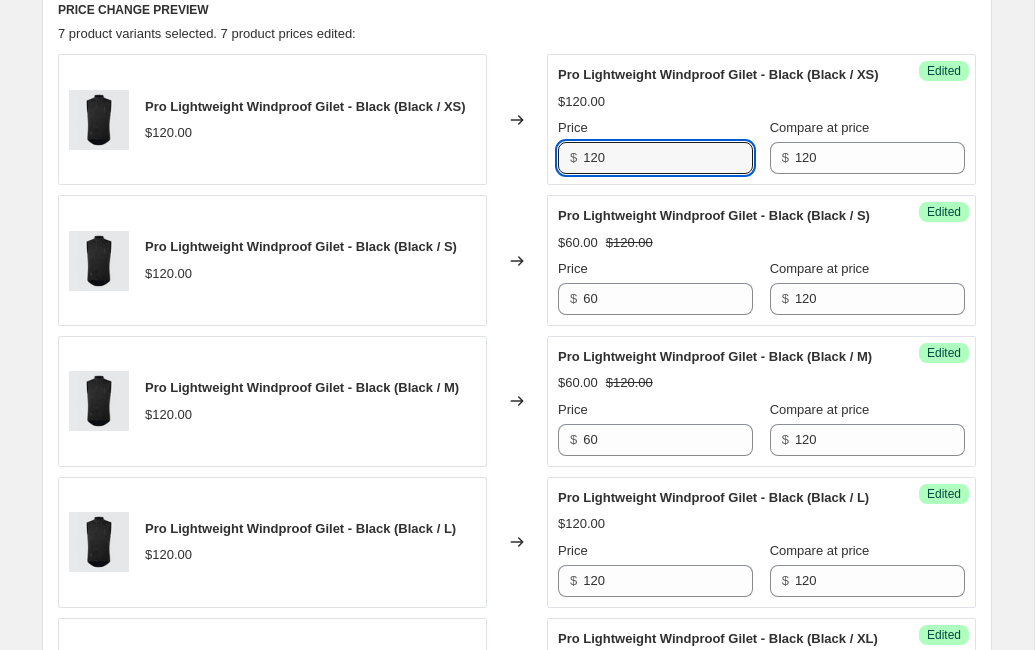 drag, startPoint x: 620, startPoint y: 175, endPoint x: 557, endPoint y: 173, distance: 63.03174 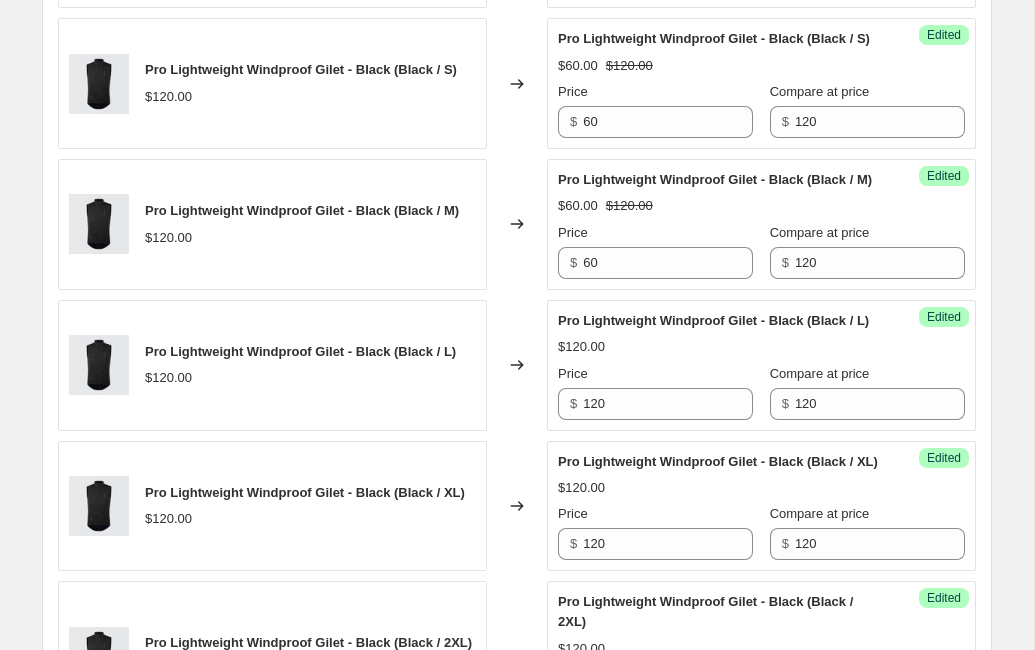 scroll, scrollTop: 910, scrollLeft: 0, axis: vertical 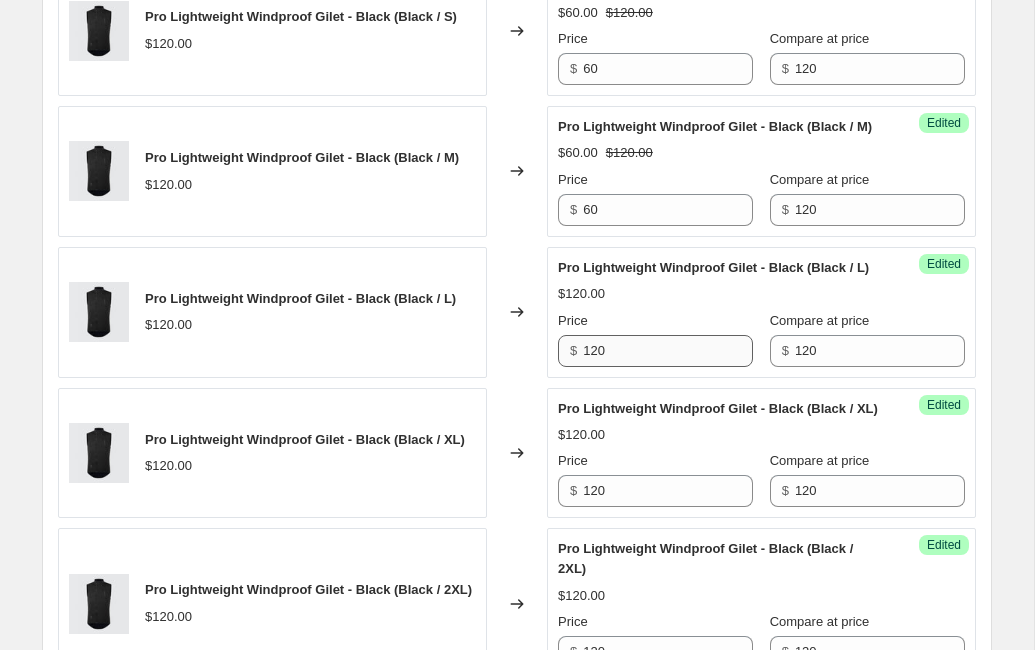 type on "60" 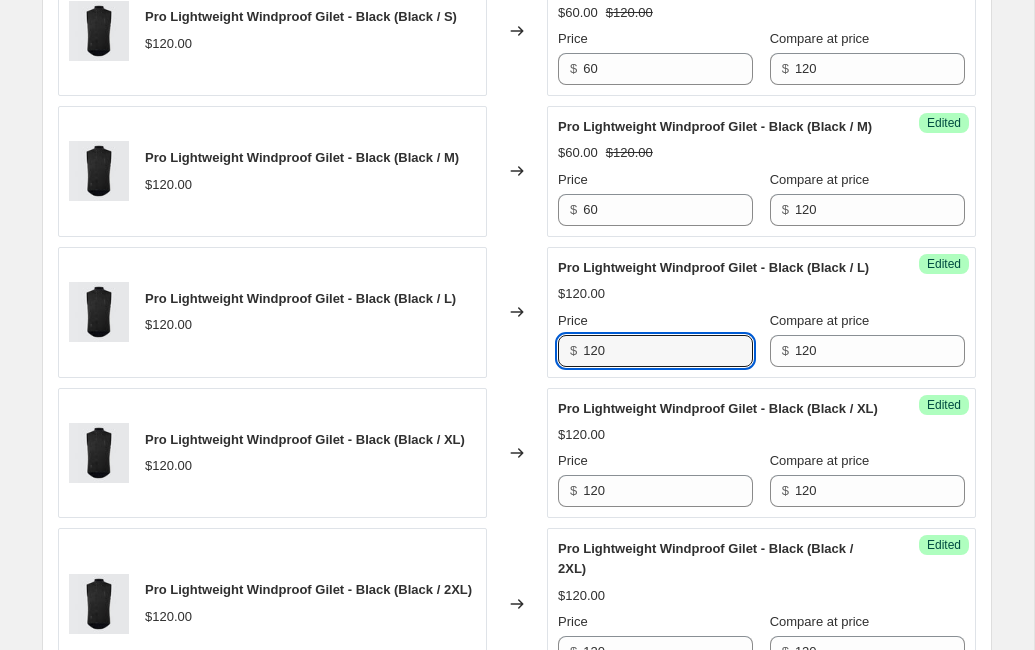 drag, startPoint x: 623, startPoint y: 431, endPoint x: 555, endPoint y: 431, distance: 68 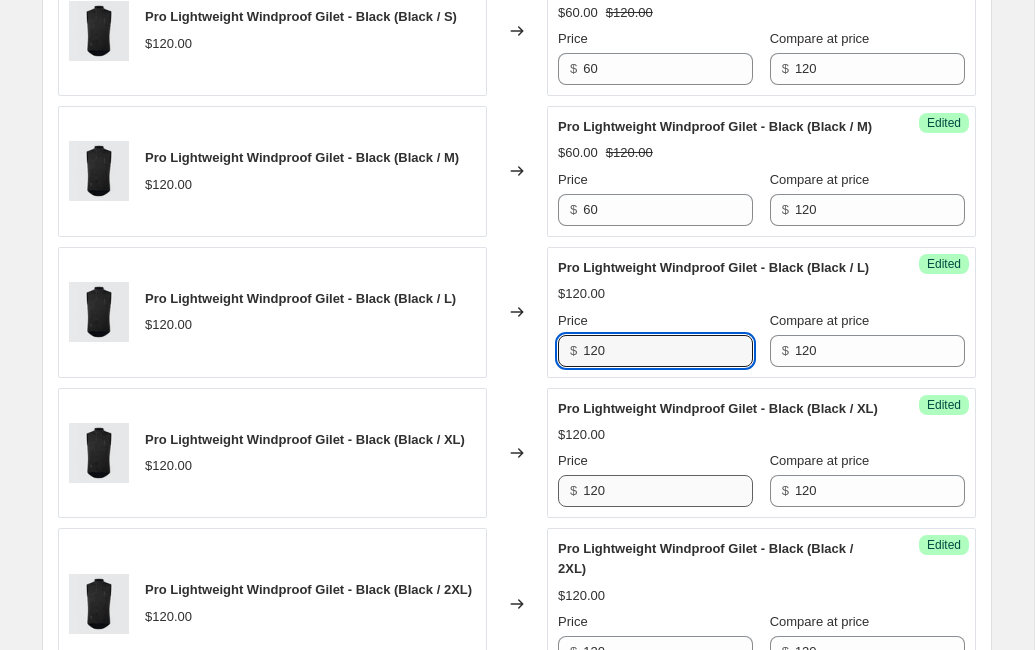 paste on "6" 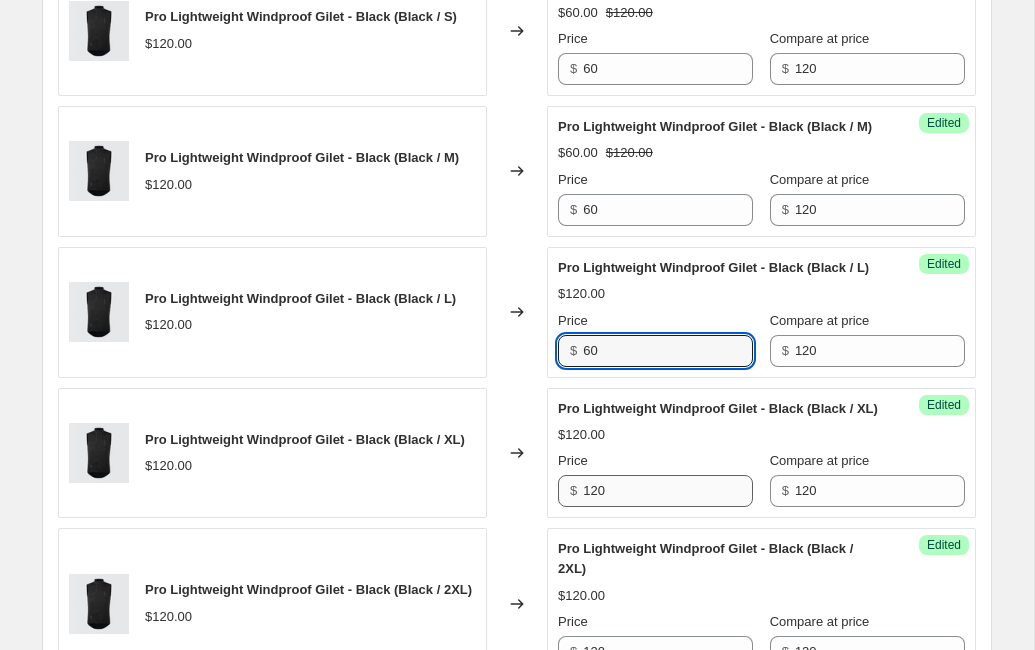 type on "60" 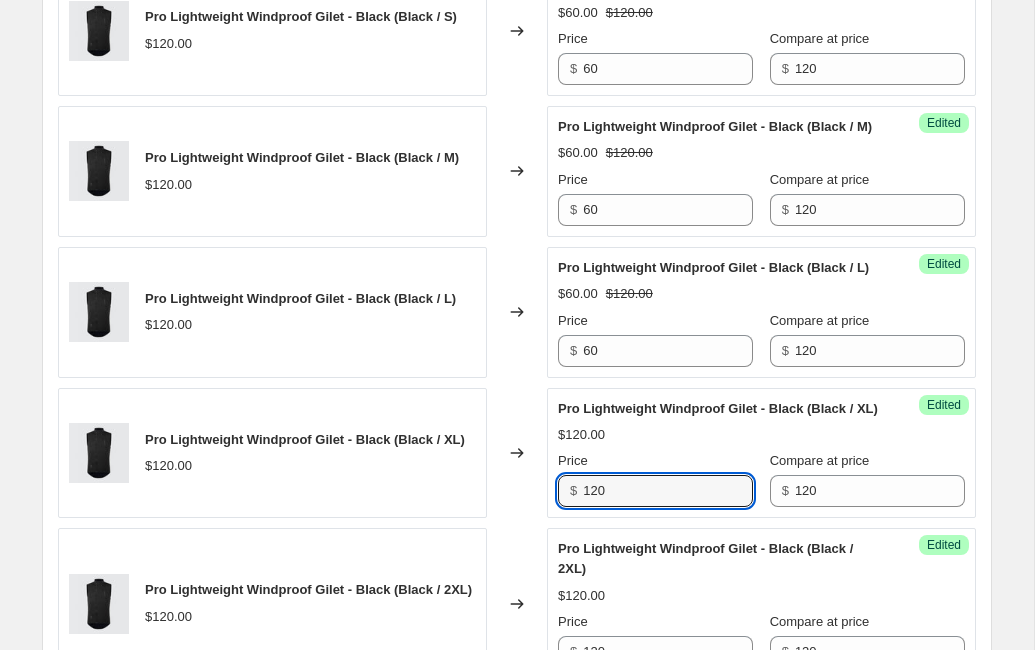 drag, startPoint x: 628, startPoint y: 592, endPoint x: 550, endPoint y: 591, distance: 78.00641 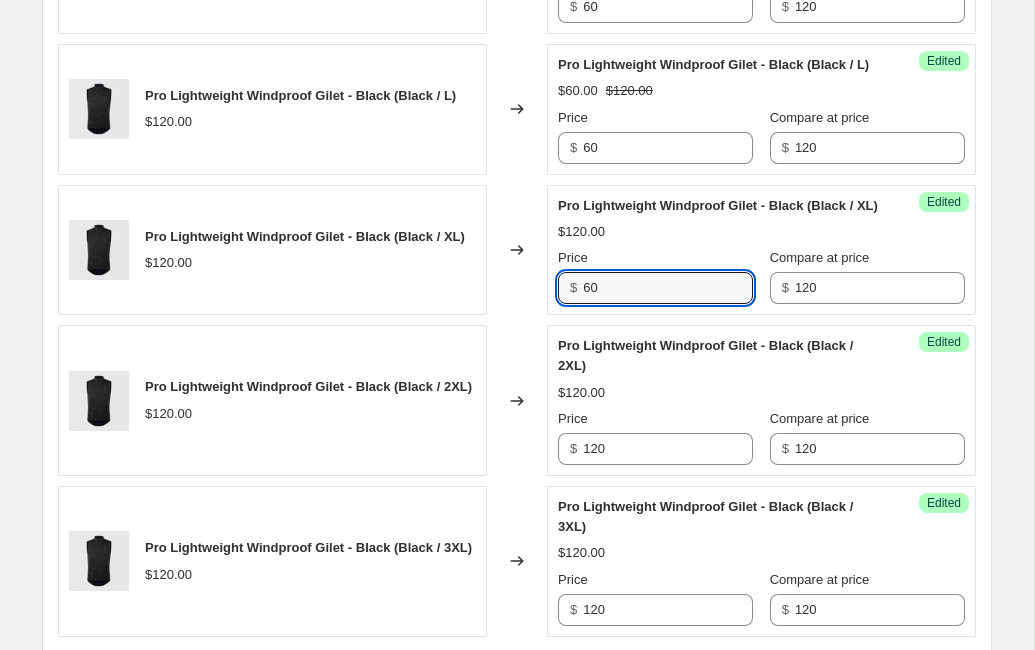 scroll, scrollTop: 1122, scrollLeft: 0, axis: vertical 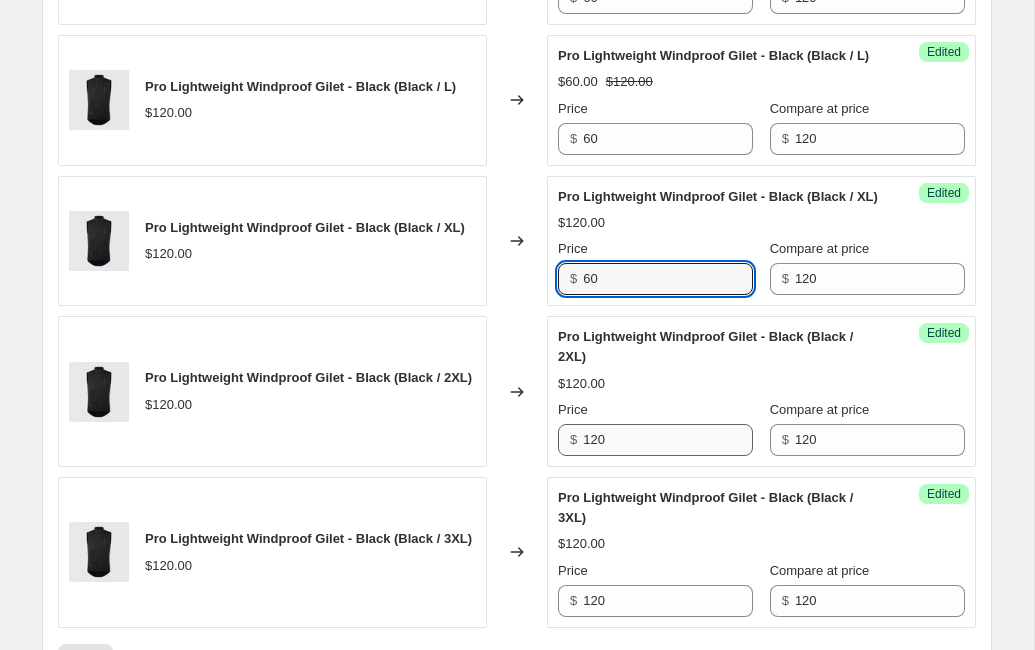 type on "60" 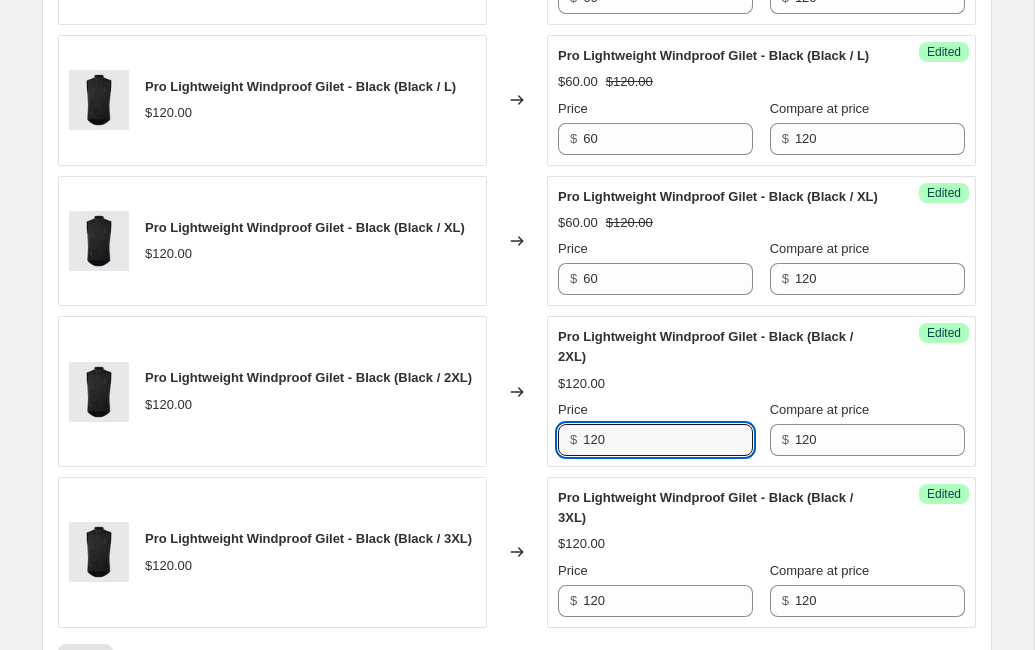drag, startPoint x: 632, startPoint y: 535, endPoint x: 554, endPoint y: 534, distance: 78.00641 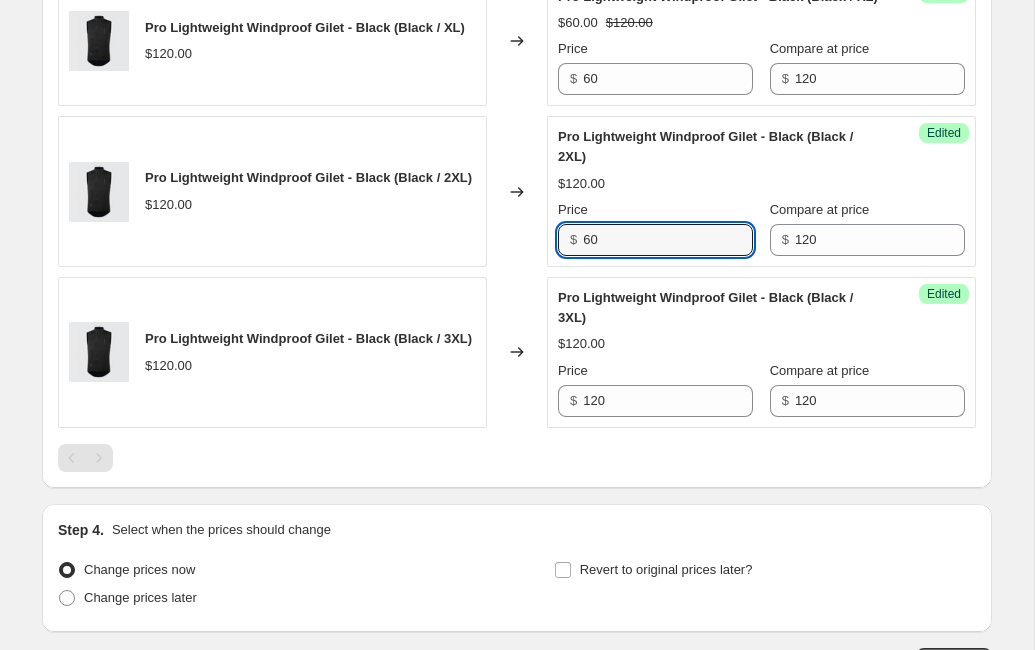 scroll, scrollTop: 1388, scrollLeft: 0, axis: vertical 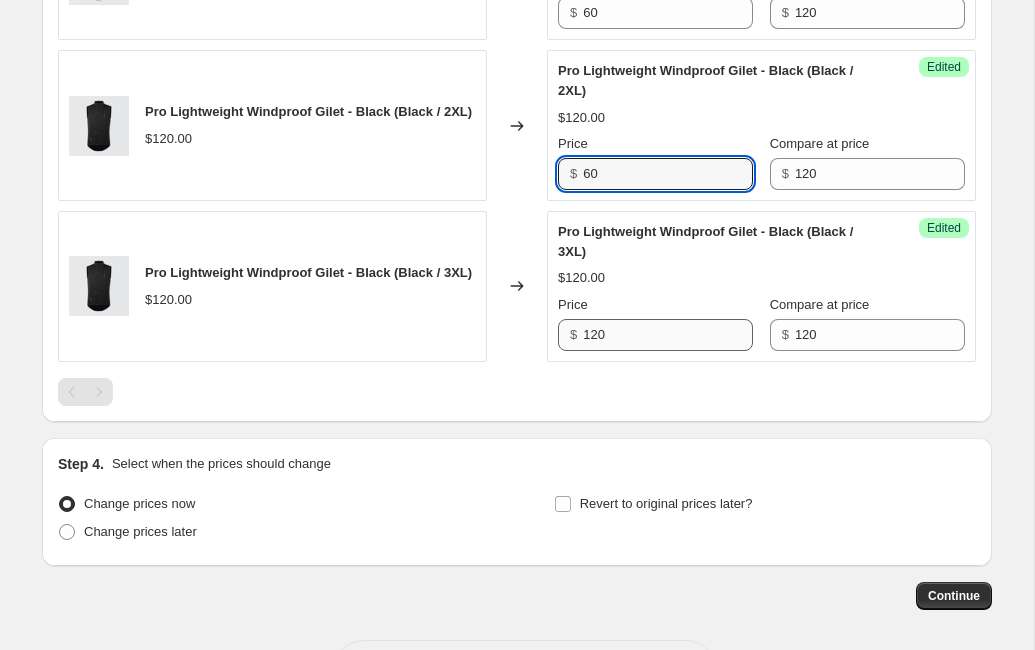 type on "60" 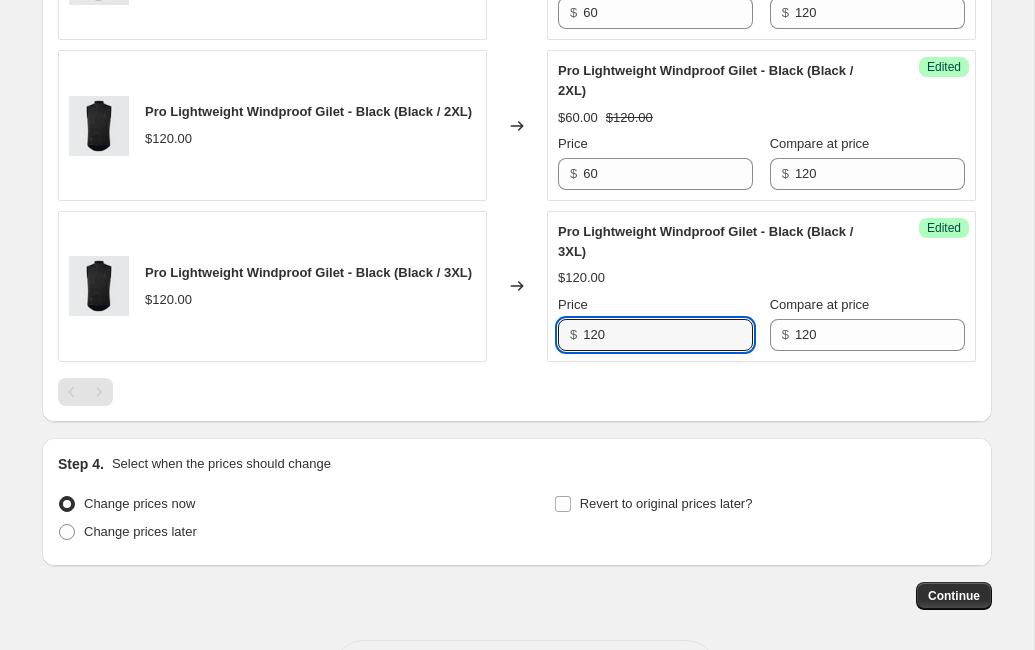 drag, startPoint x: 630, startPoint y: 443, endPoint x: 546, endPoint y: 442, distance: 84.00595 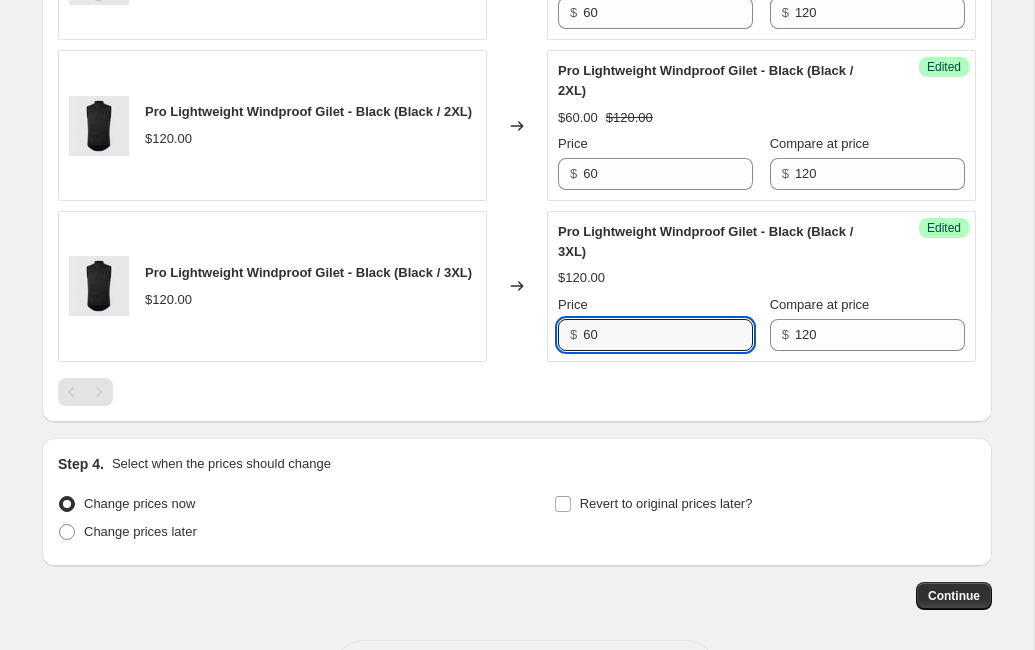 type on "60" 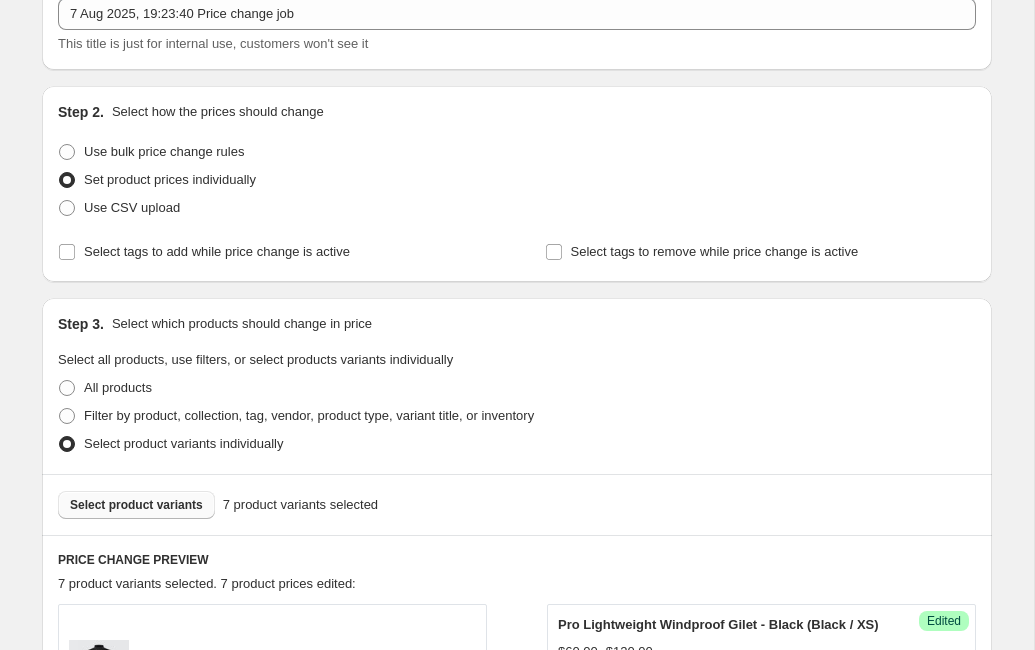 scroll, scrollTop: 314, scrollLeft: 0, axis: vertical 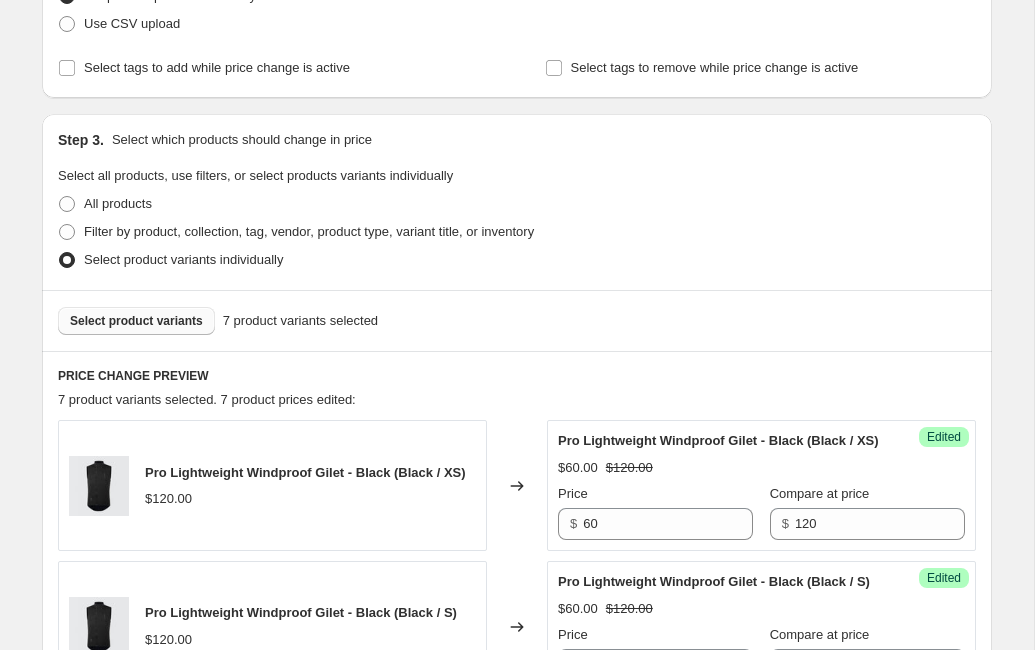 click on "Select product variants" at bounding box center [136, 321] 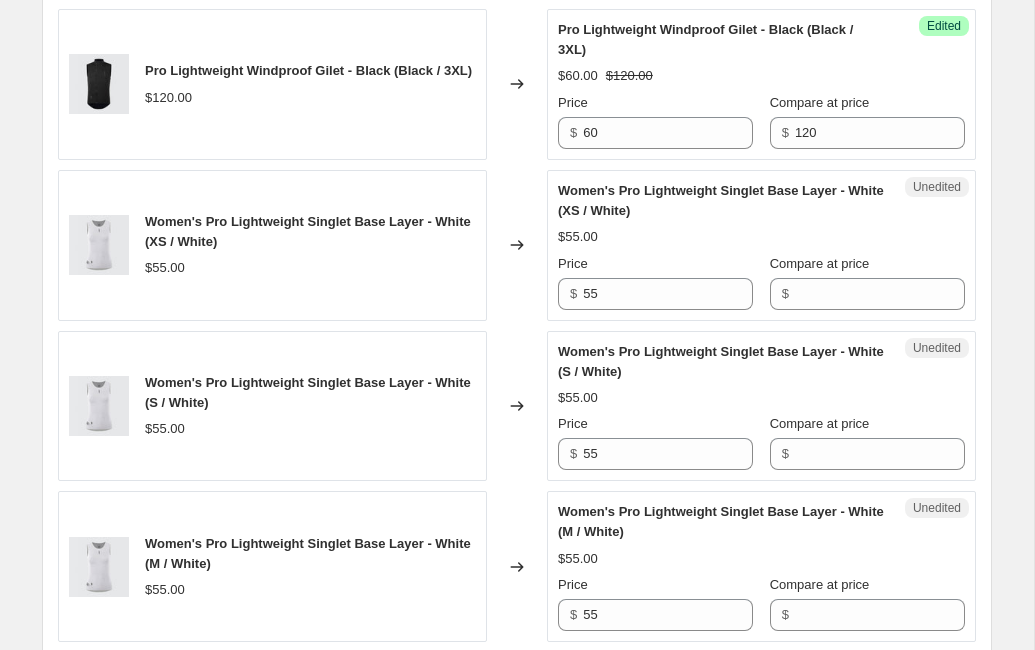scroll, scrollTop: 1662, scrollLeft: 0, axis: vertical 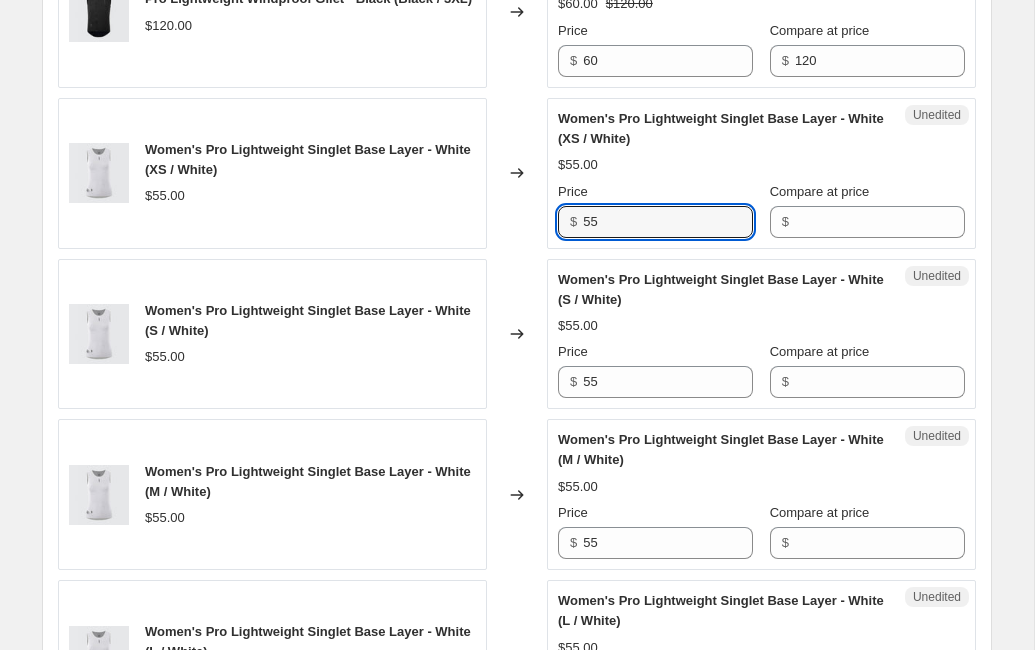 drag, startPoint x: 622, startPoint y: 329, endPoint x: 561, endPoint y: 328, distance: 61.008198 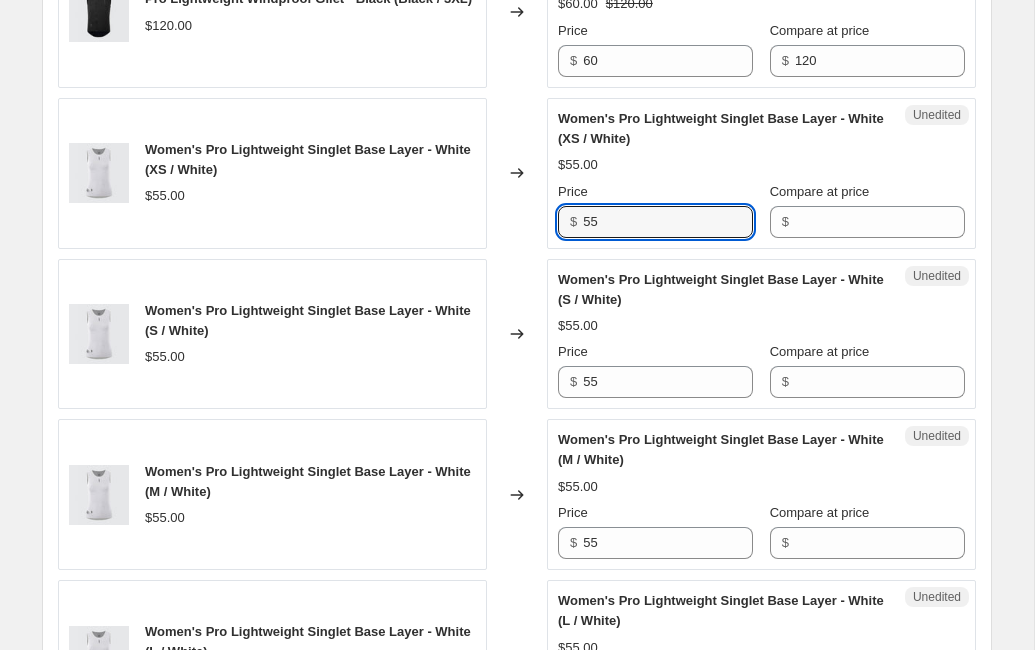 click on "$ 55" at bounding box center [655, 222] 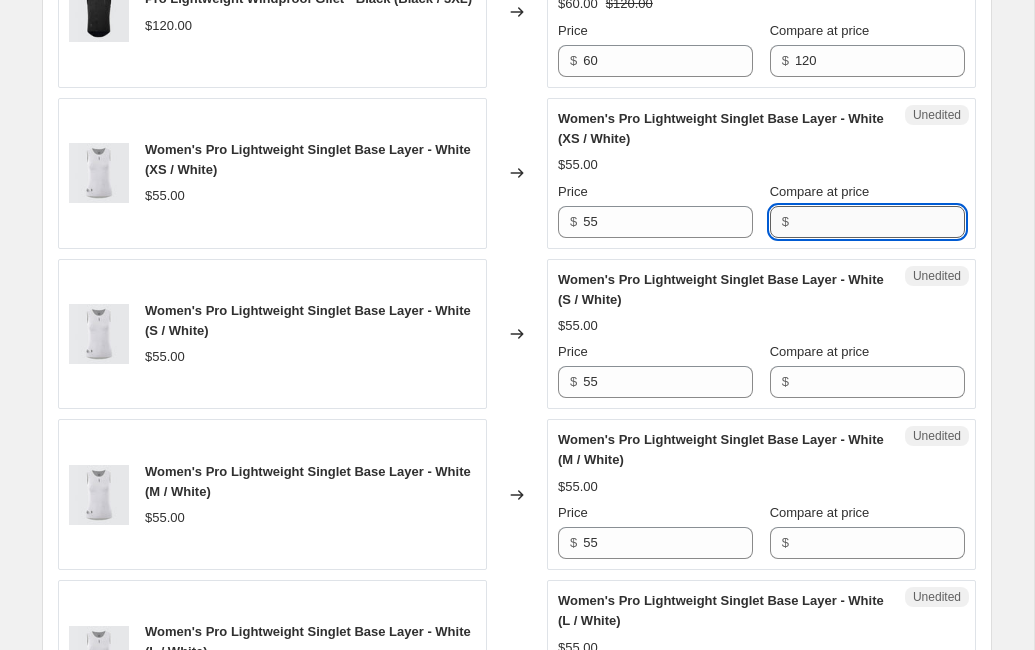 click on "Compare at price" at bounding box center [880, 222] 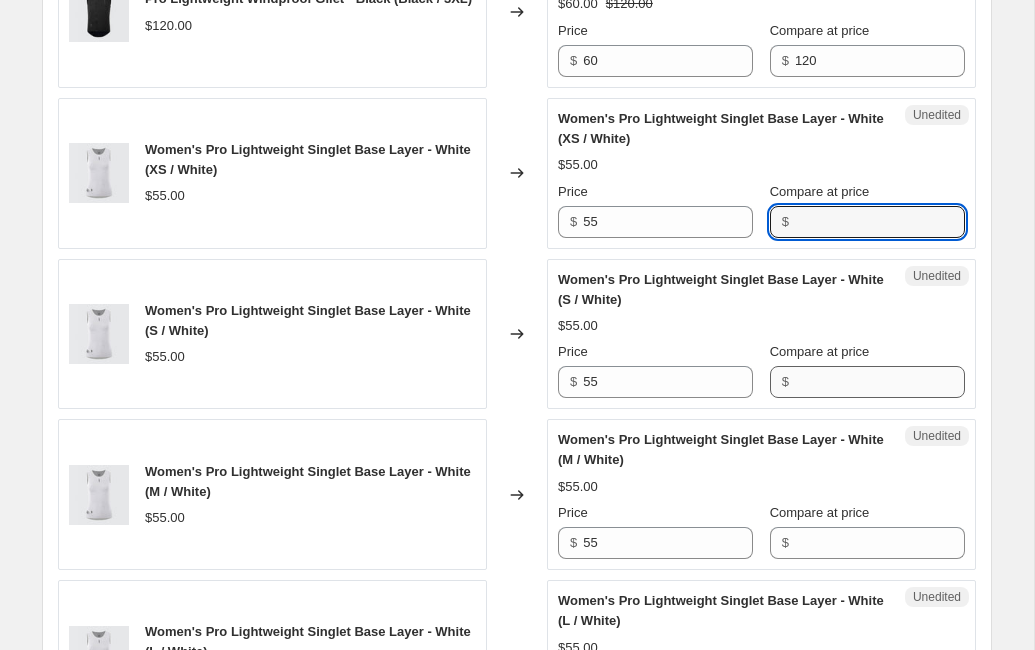 paste on "55" 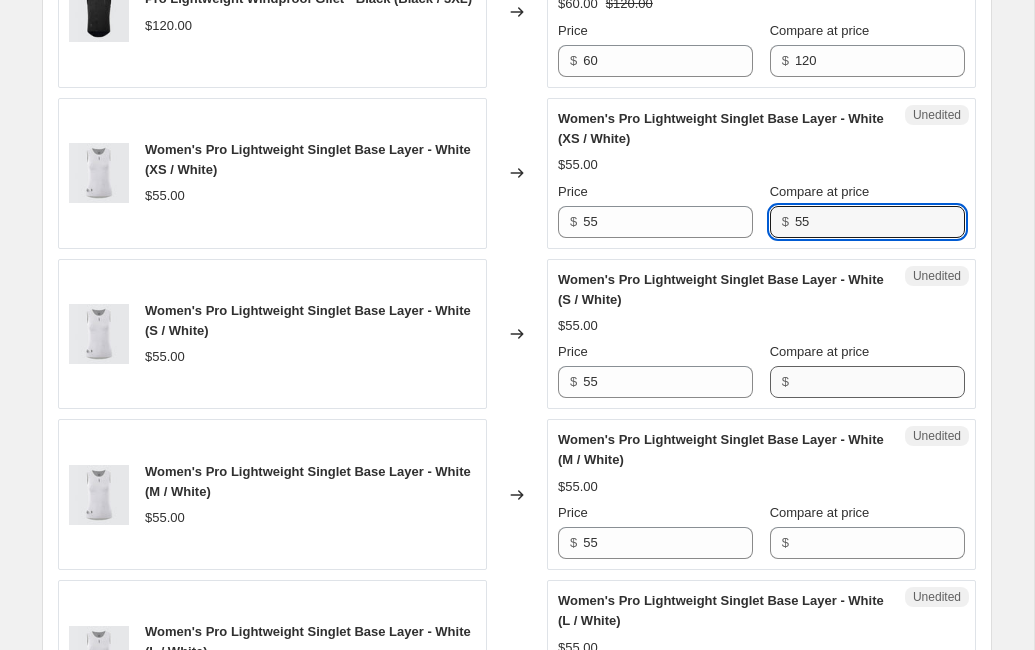 type on "55" 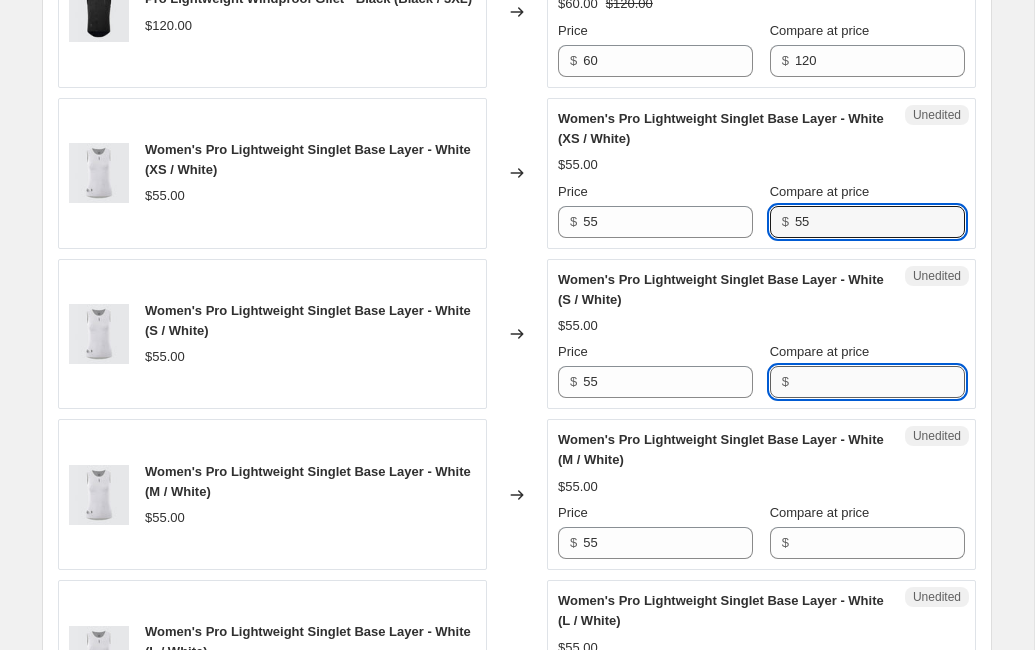 click on "Compare at price" at bounding box center (880, 382) 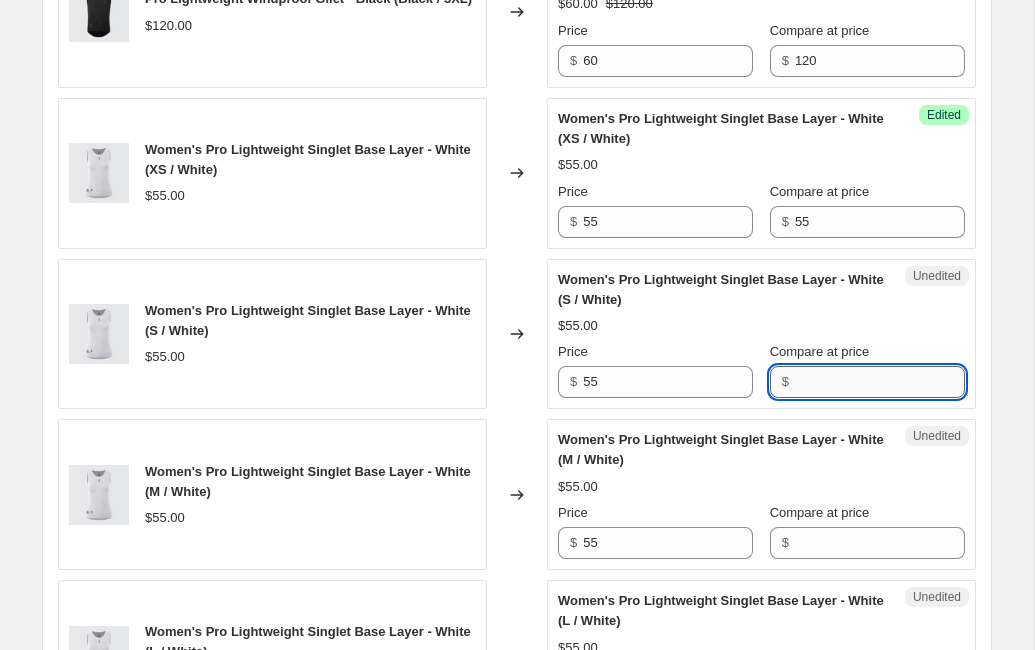 paste on "55" 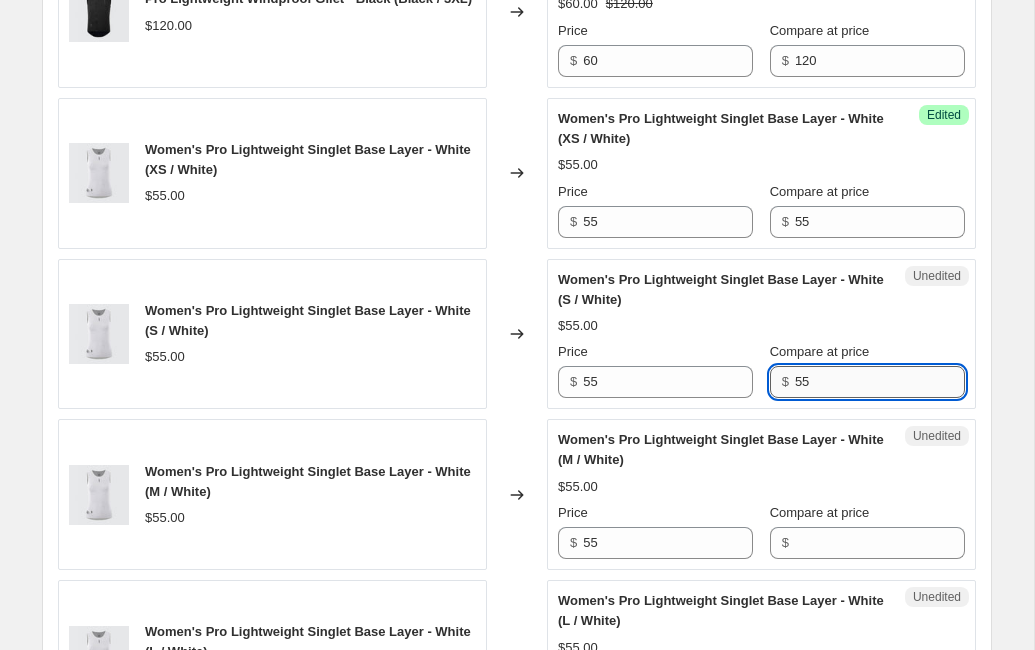 scroll, scrollTop: 1753, scrollLeft: 0, axis: vertical 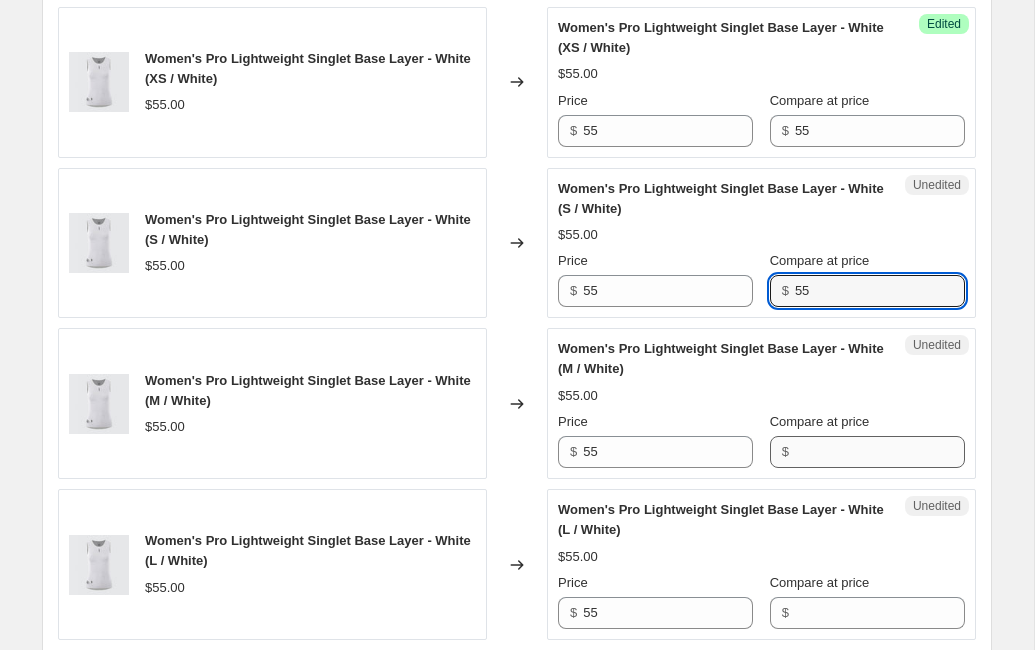 type on "55" 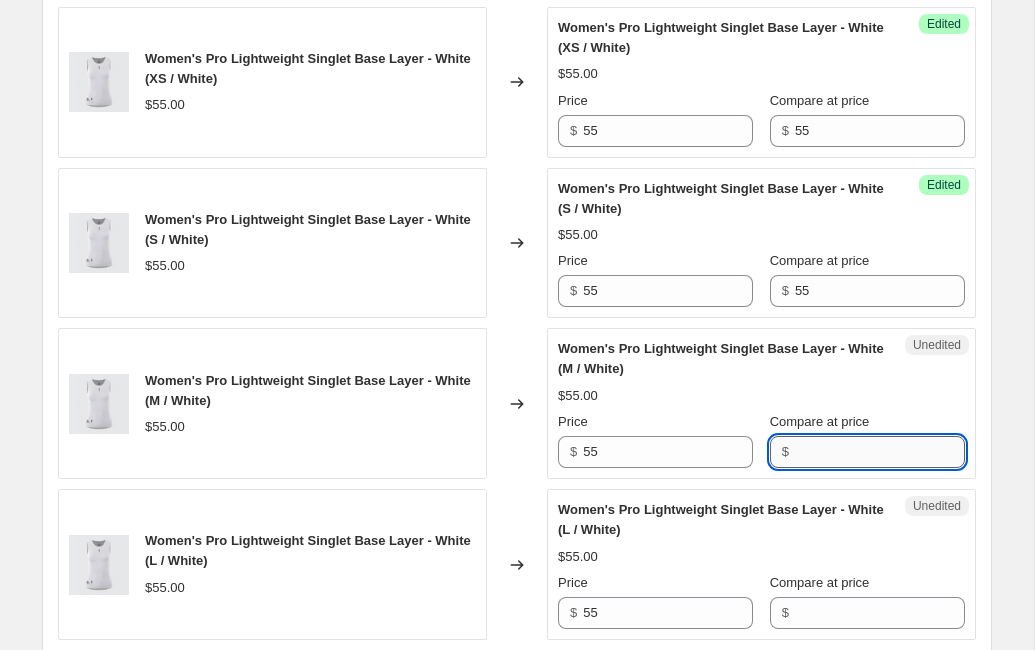 click on "Compare at price" at bounding box center [880, 452] 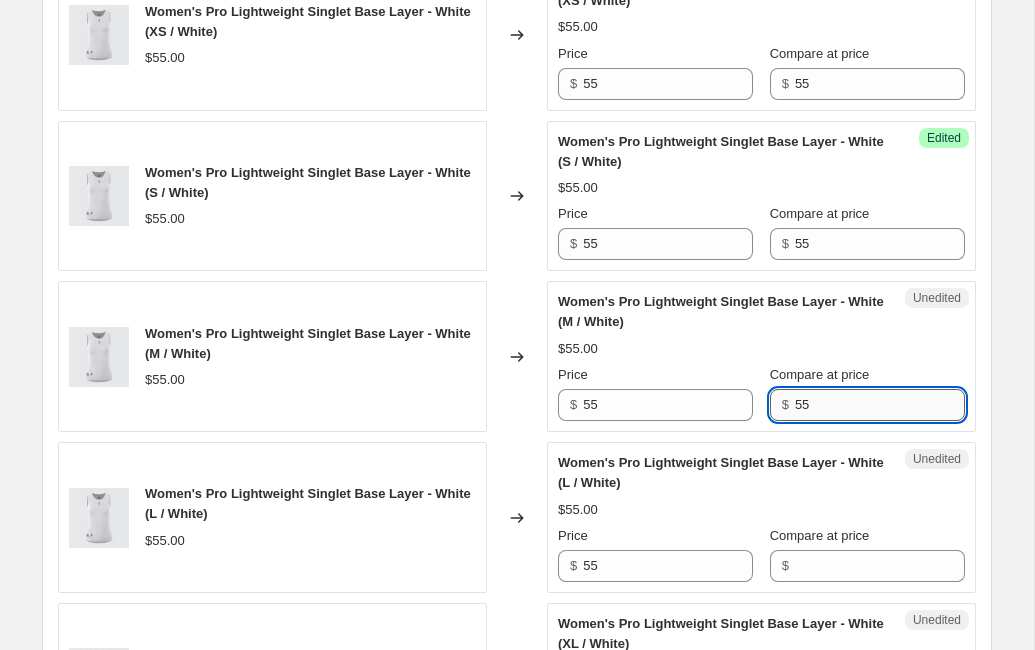 scroll, scrollTop: 1853, scrollLeft: 0, axis: vertical 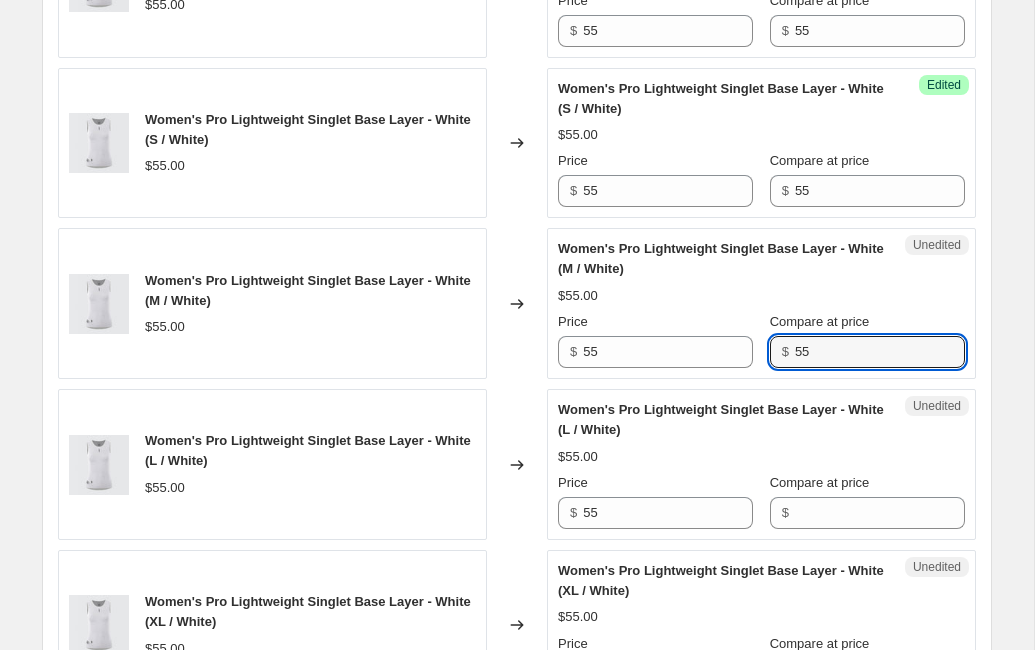 type on "55" 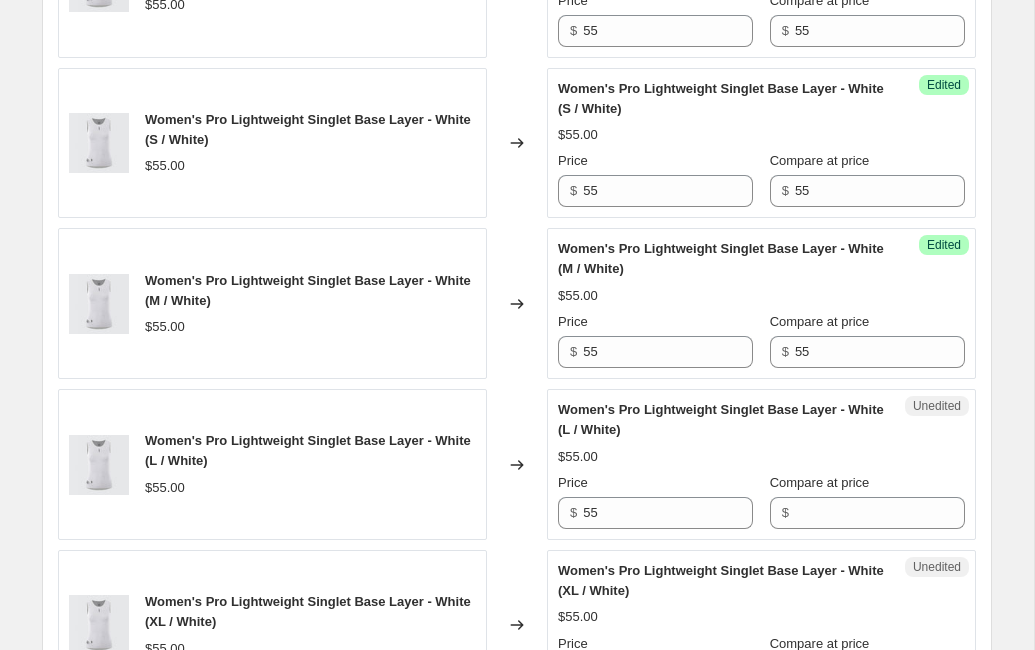 click on "Compare at price $" at bounding box center (867, 501) 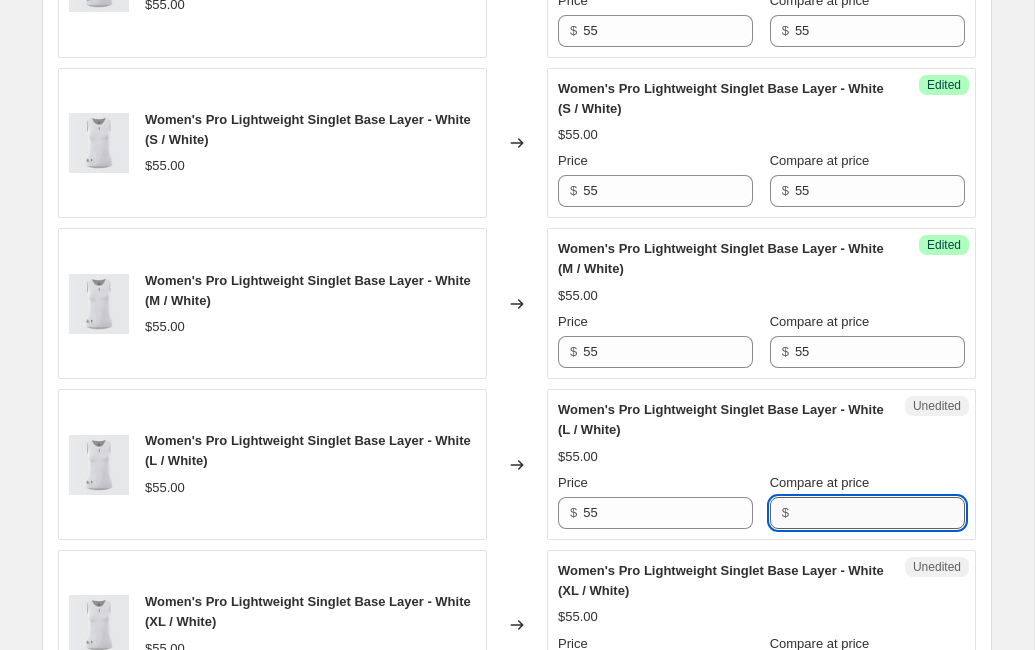 click on "Compare at price" at bounding box center (880, 513) 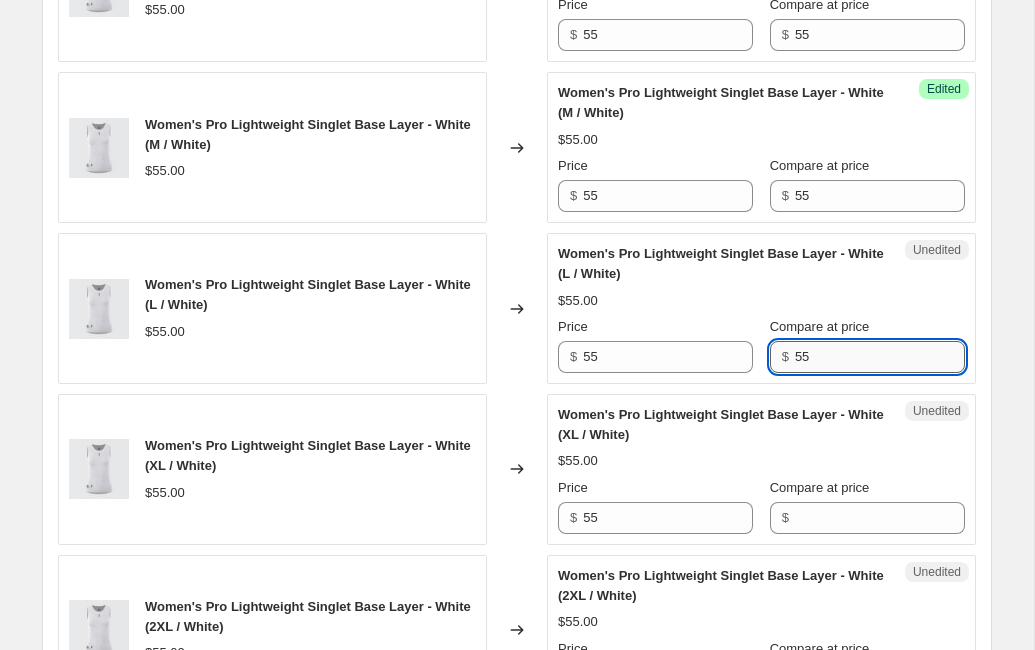scroll, scrollTop: 2063, scrollLeft: 0, axis: vertical 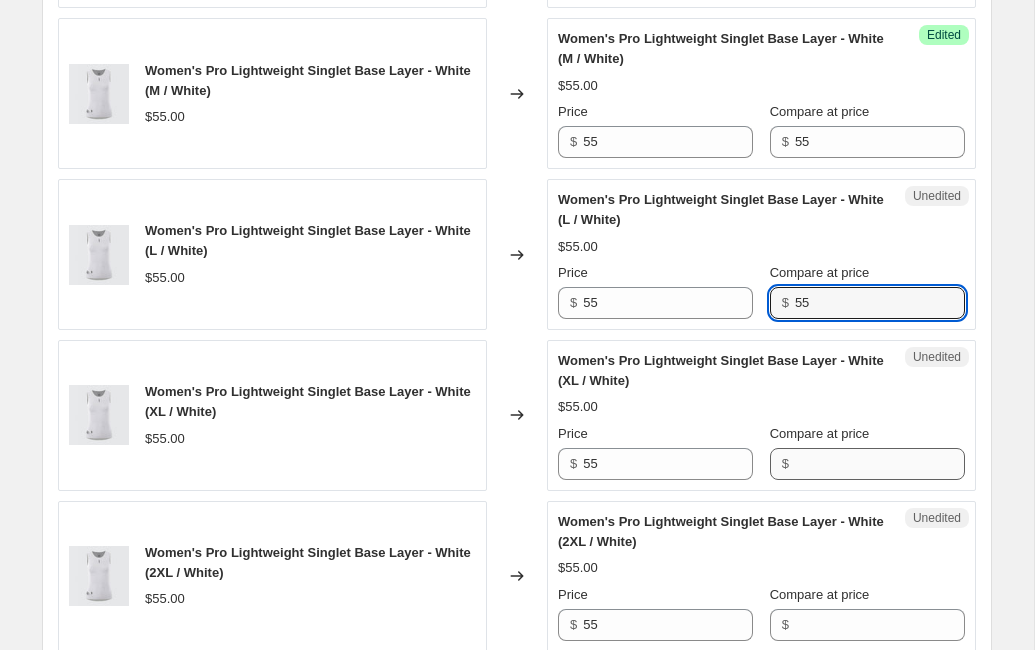 type on "55" 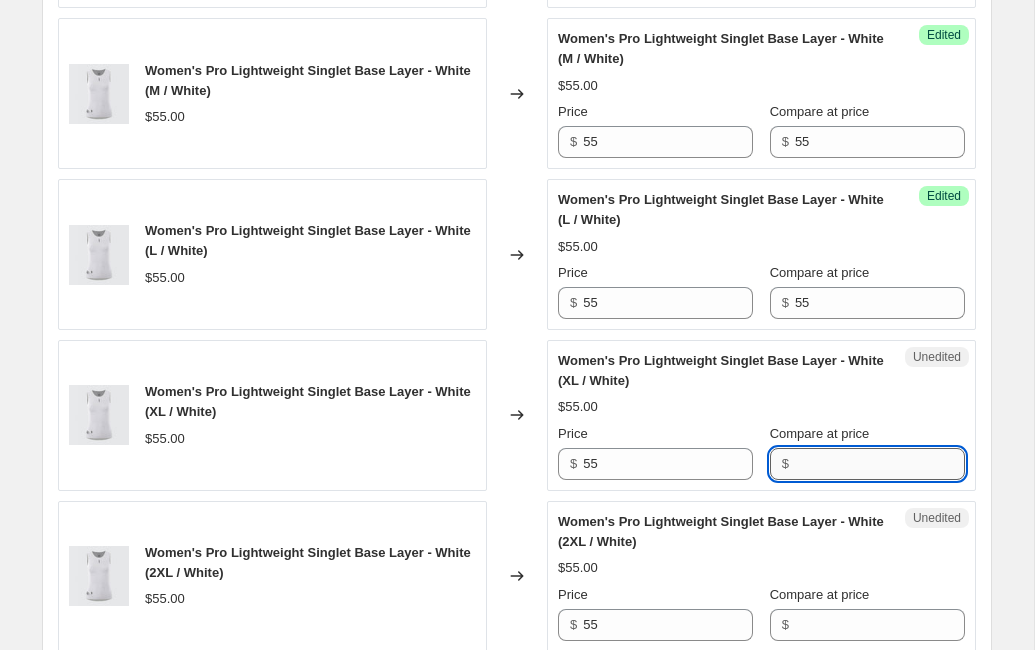 click on "Compare at price" at bounding box center [880, 464] 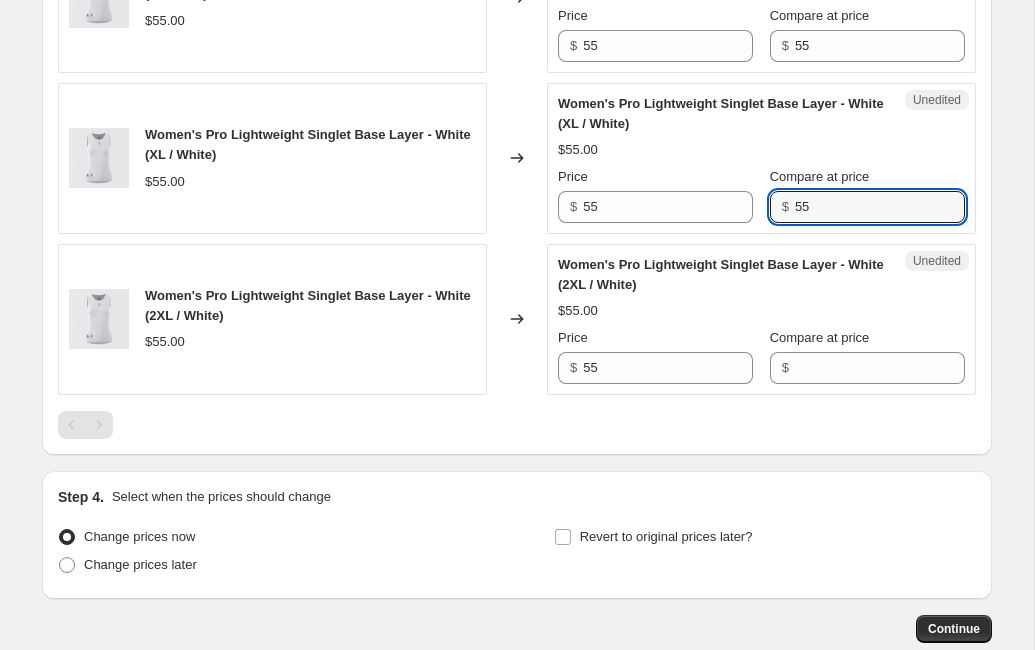 scroll, scrollTop: 2345, scrollLeft: 0, axis: vertical 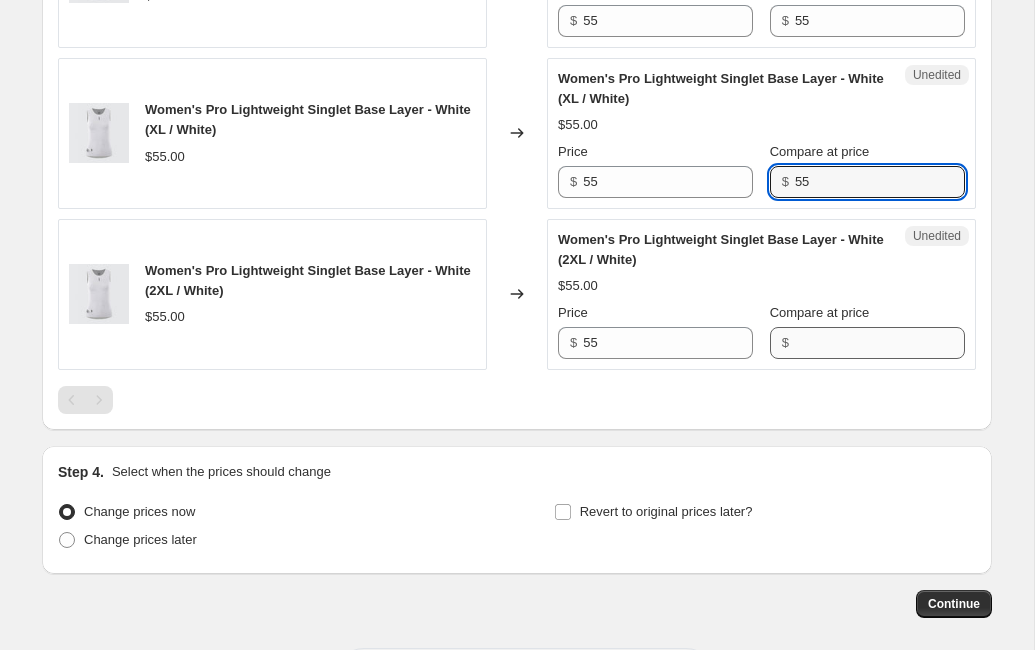 type on "55" 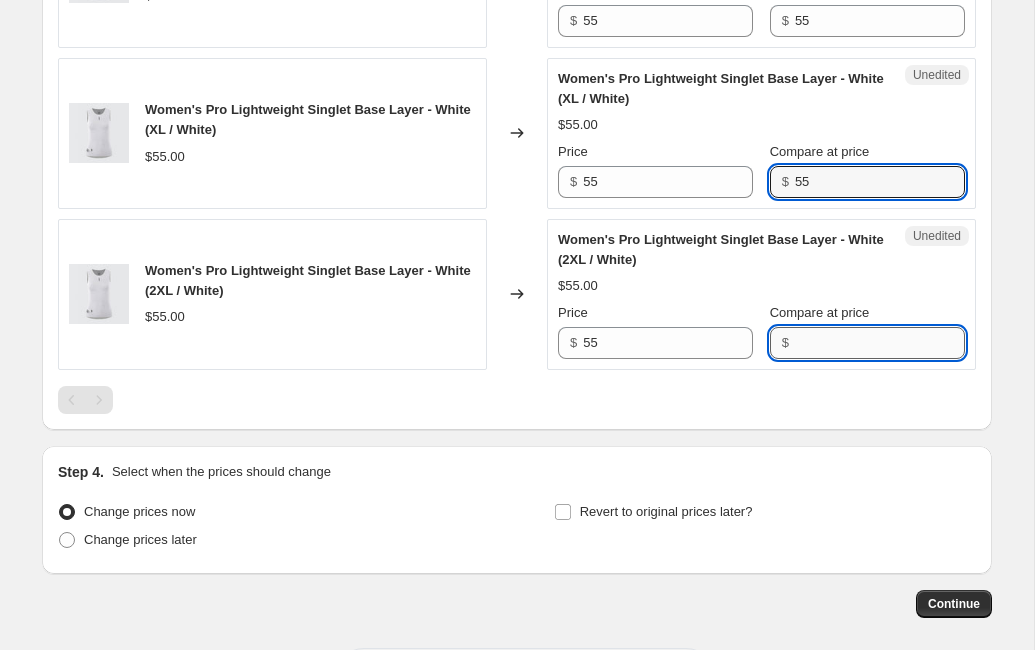 click on "Compare at price" at bounding box center (880, 343) 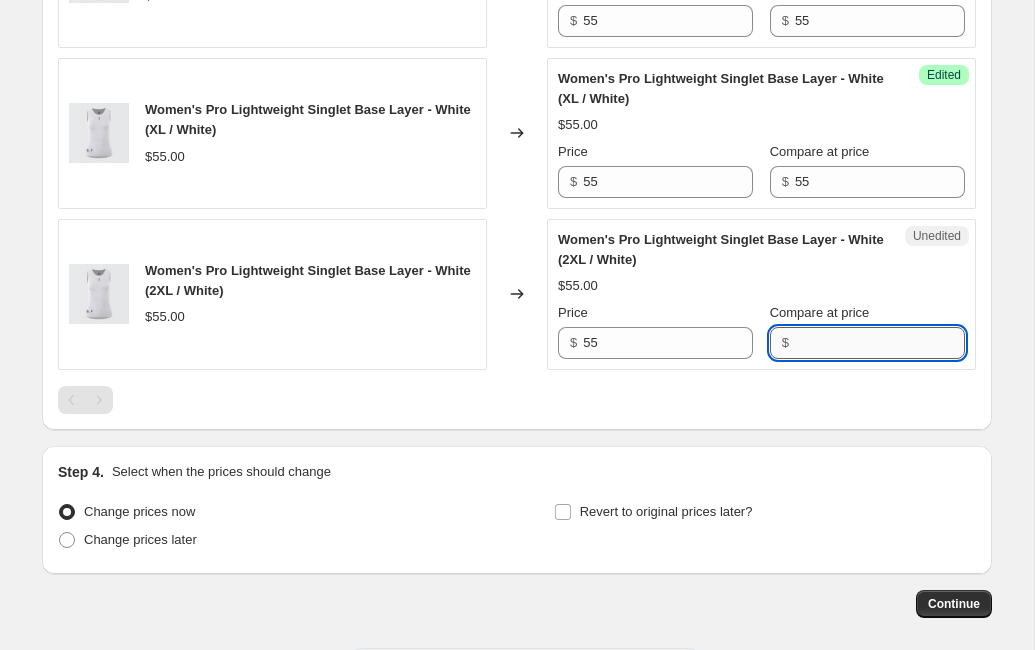 paste on "55" 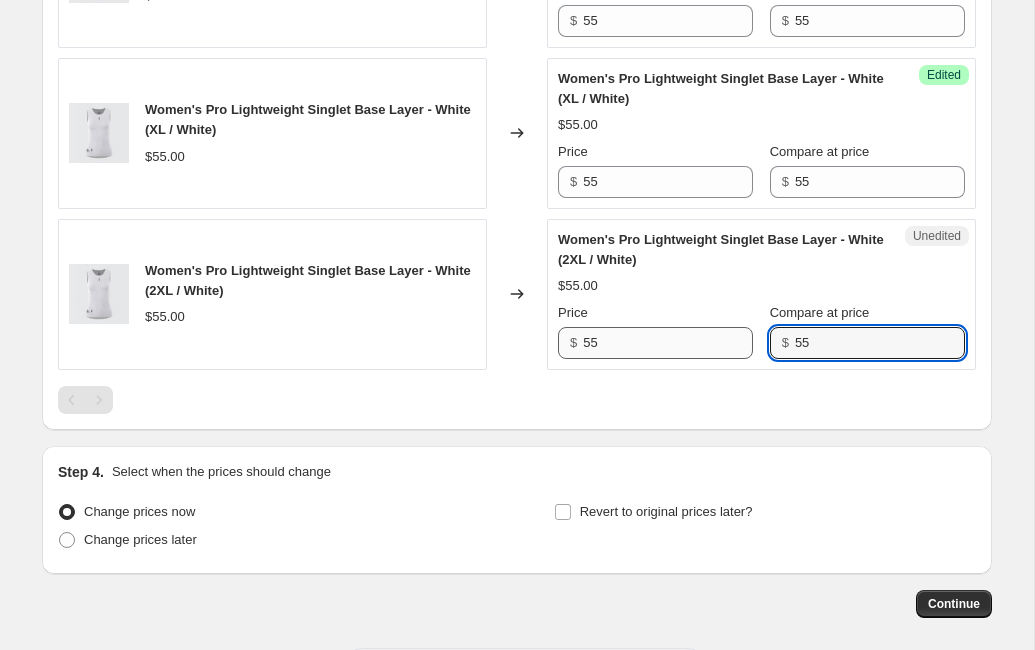 type on "55" 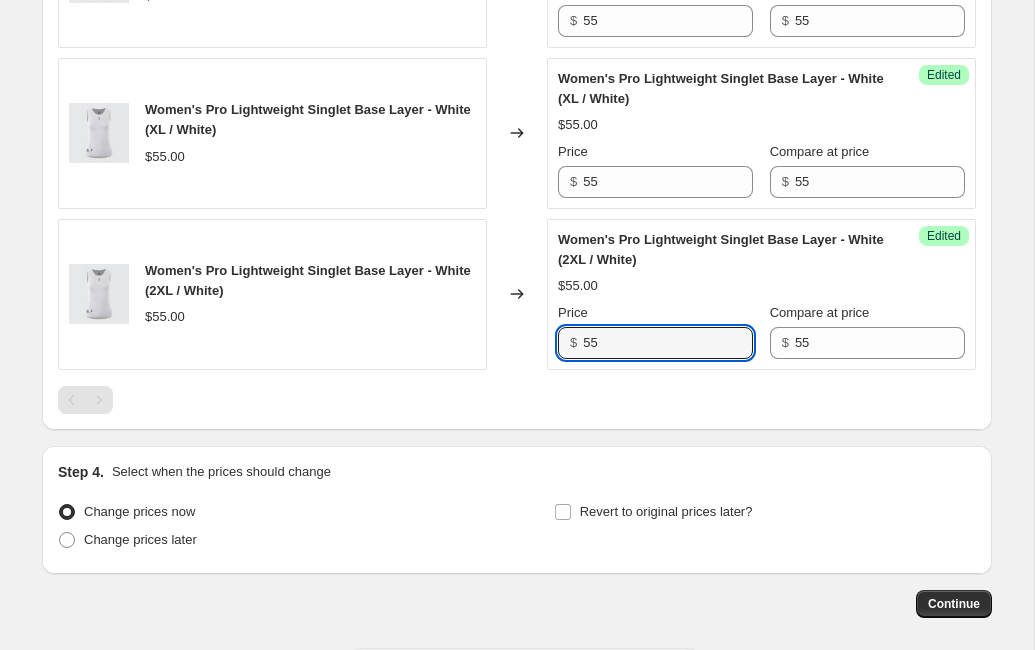 drag, startPoint x: 626, startPoint y: 444, endPoint x: 559, endPoint y: 443, distance: 67.00746 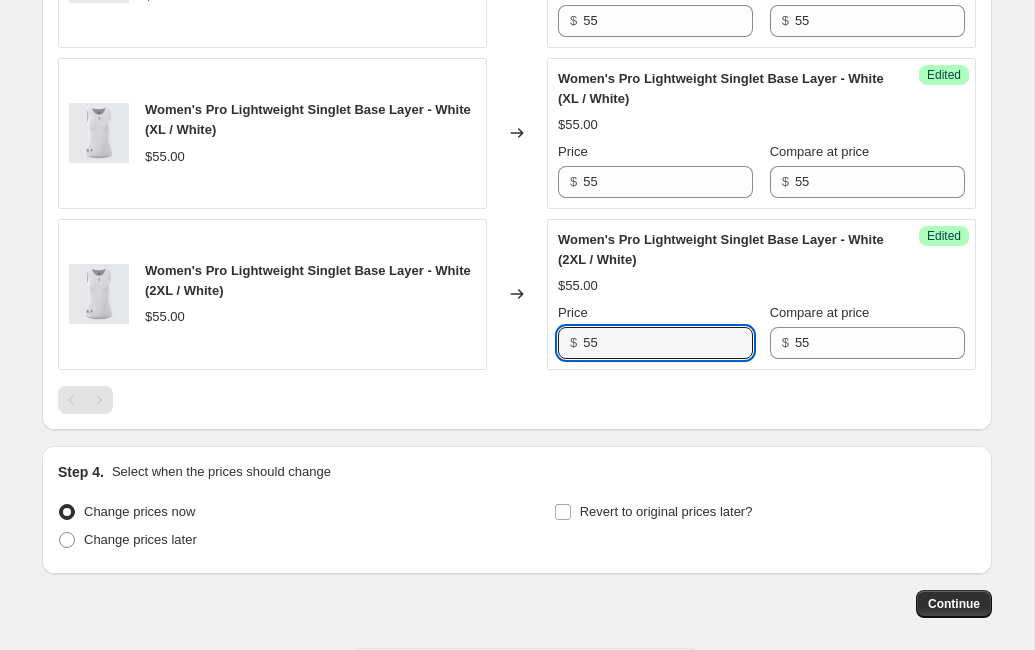 click on "$ 55" at bounding box center [655, 343] 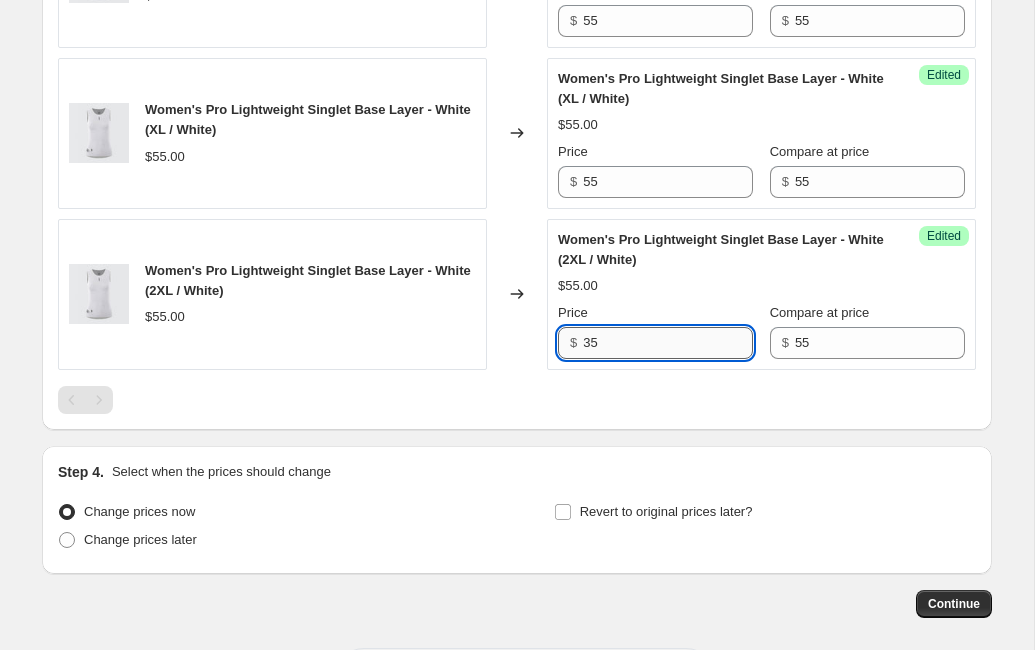click on "35" at bounding box center [668, 343] 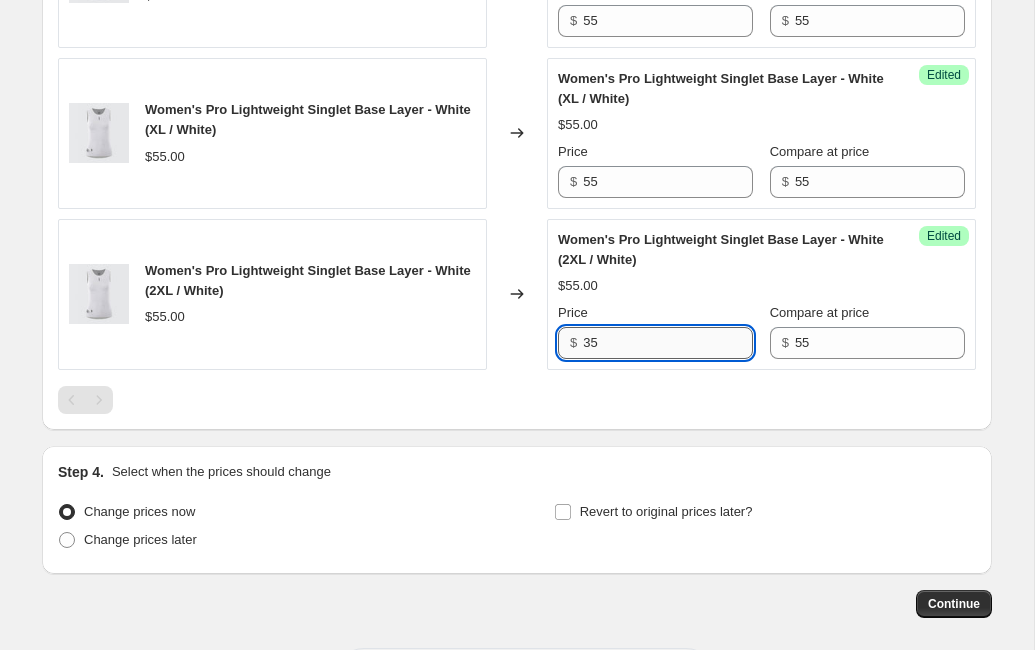 click on "35" at bounding box center (668, 343) 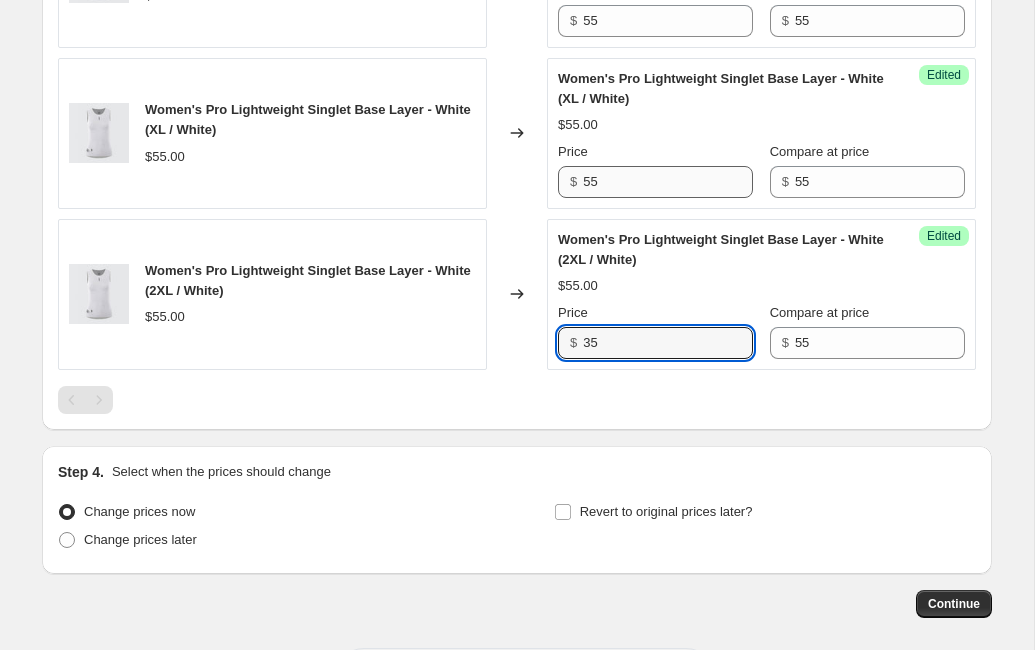 type on "35" 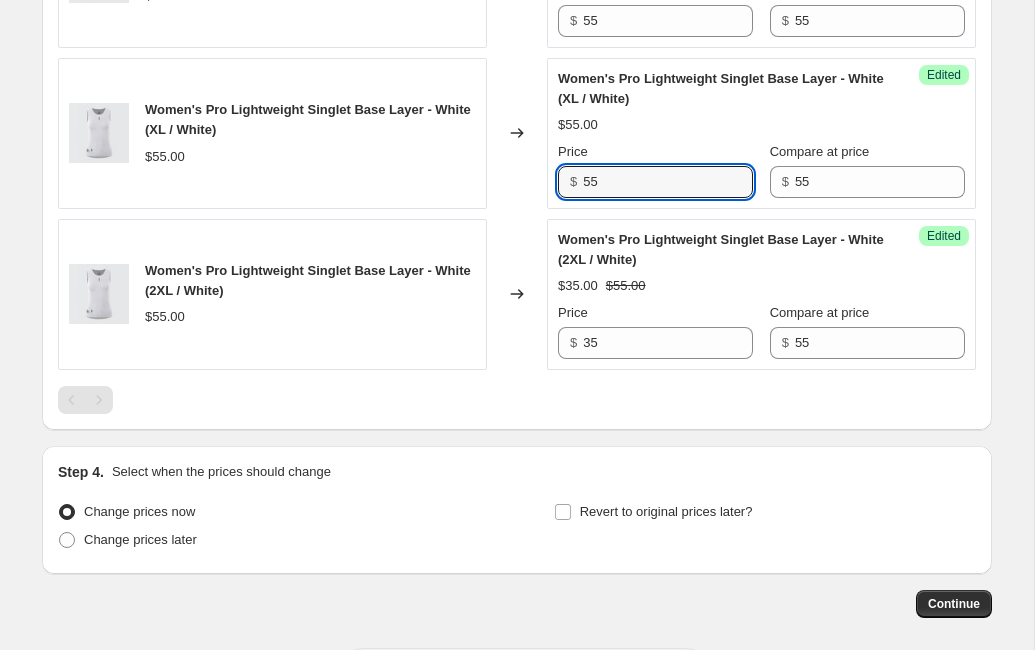 drag, startPoint x: 622, startPoint y: 279, endPoint x: 552, endPoint y: 279, distance: 70 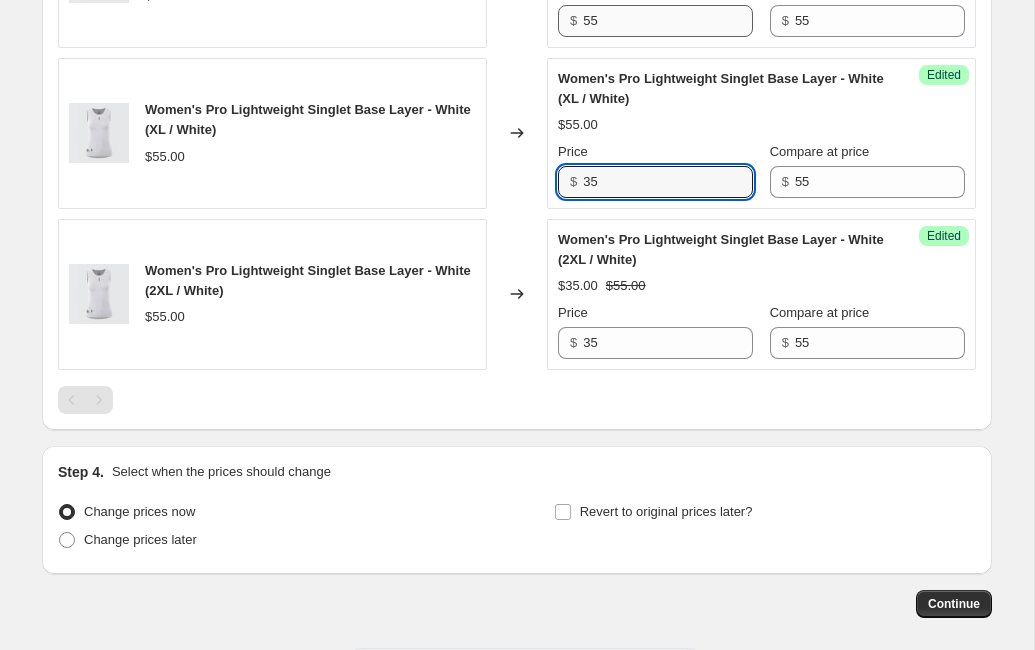 type on "35" 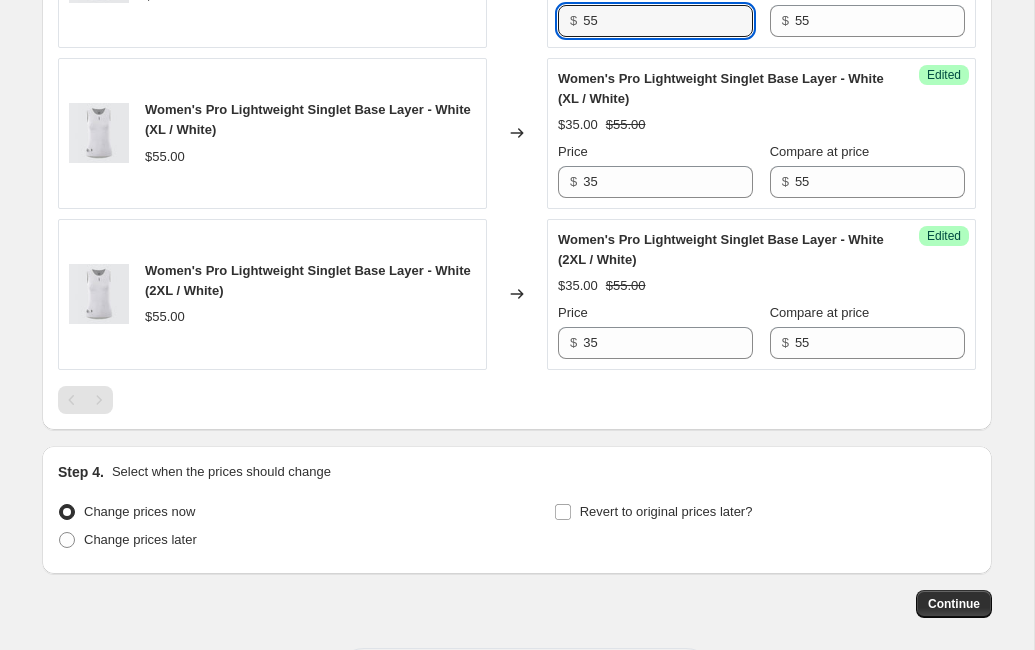 drag, startPoint x: 624, startPoint y: 120, endPoint x: 568, endPoint y: 119, distance: 56.008926 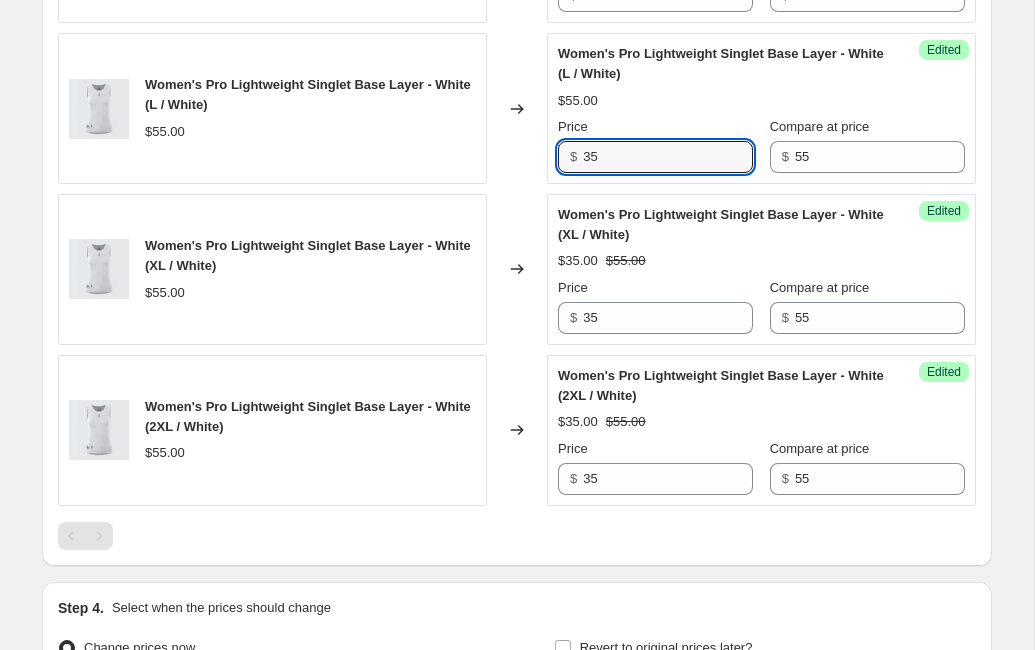 scroll, scrollTop: 2175, scrollLeft: 0, axis: vertical 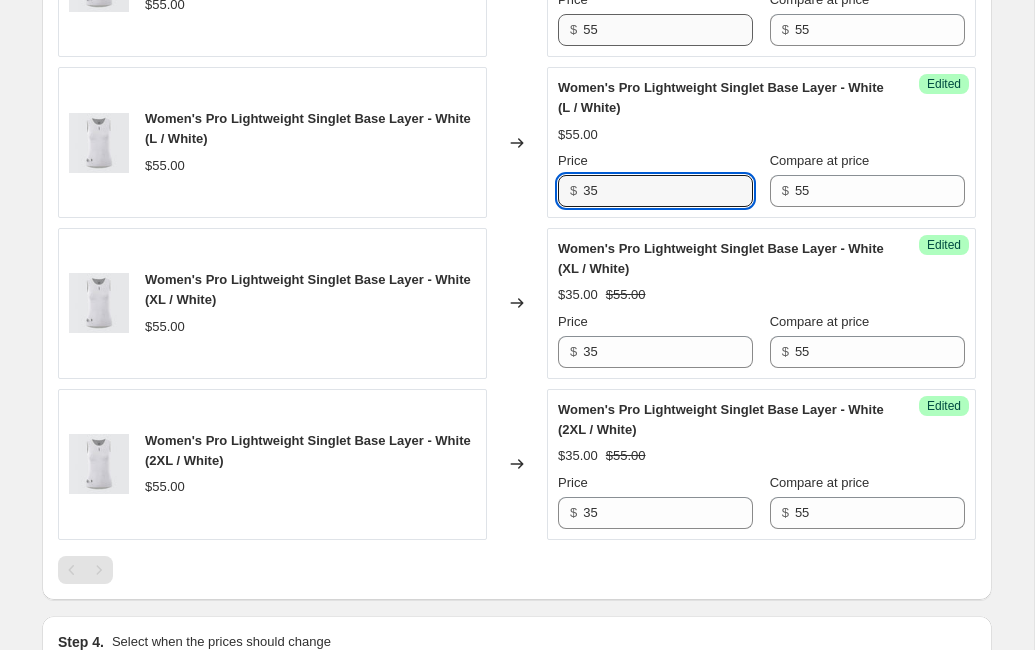 type on "35" 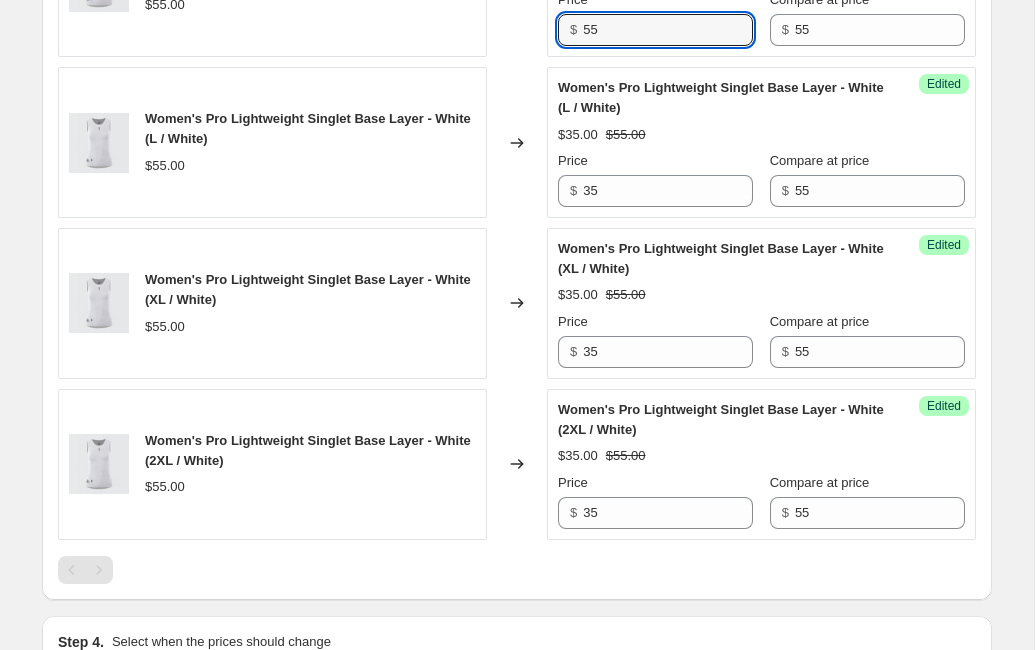 drag, startPoint x: 626, startPoint y: 129, endPoint x: 568, endPoint y: 128, distance: 58.00862 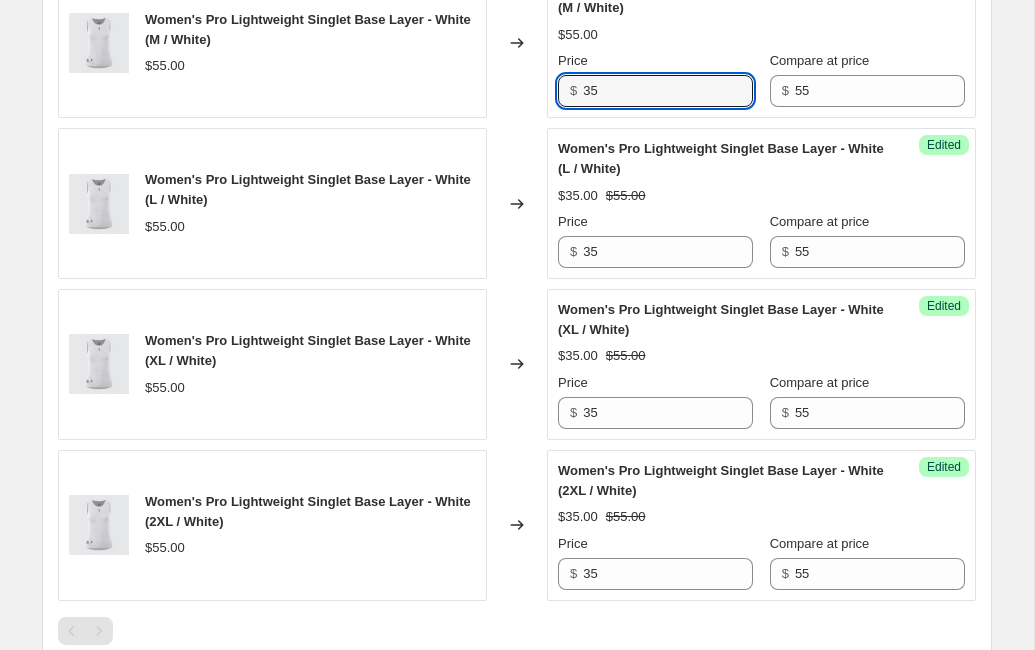 scroll, scrollTop: 2014, scrollLeft: 0, axis: vertical 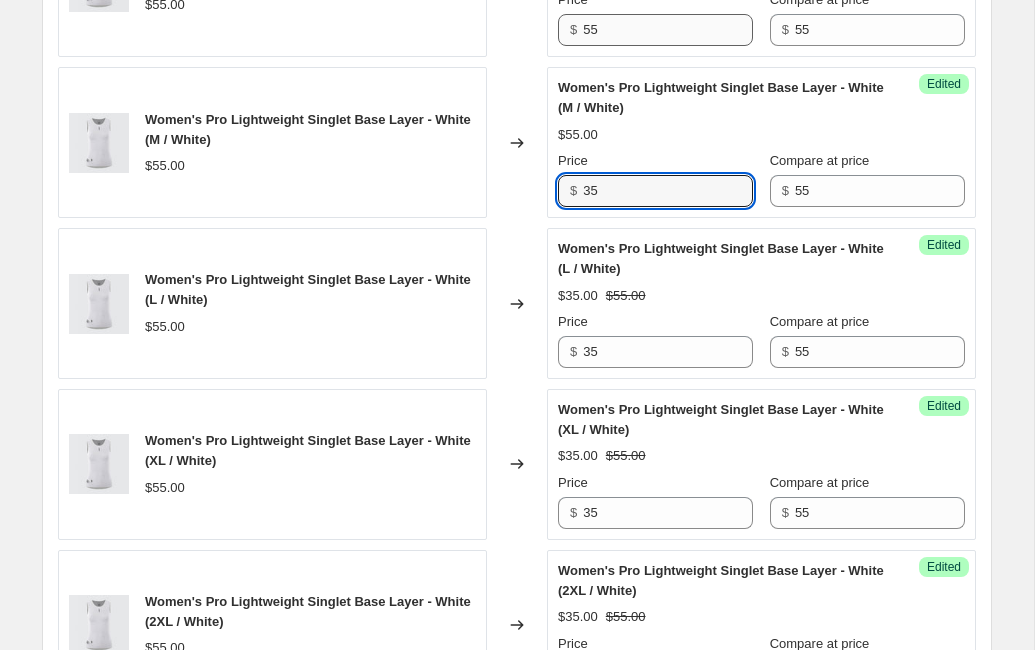 type on "35" 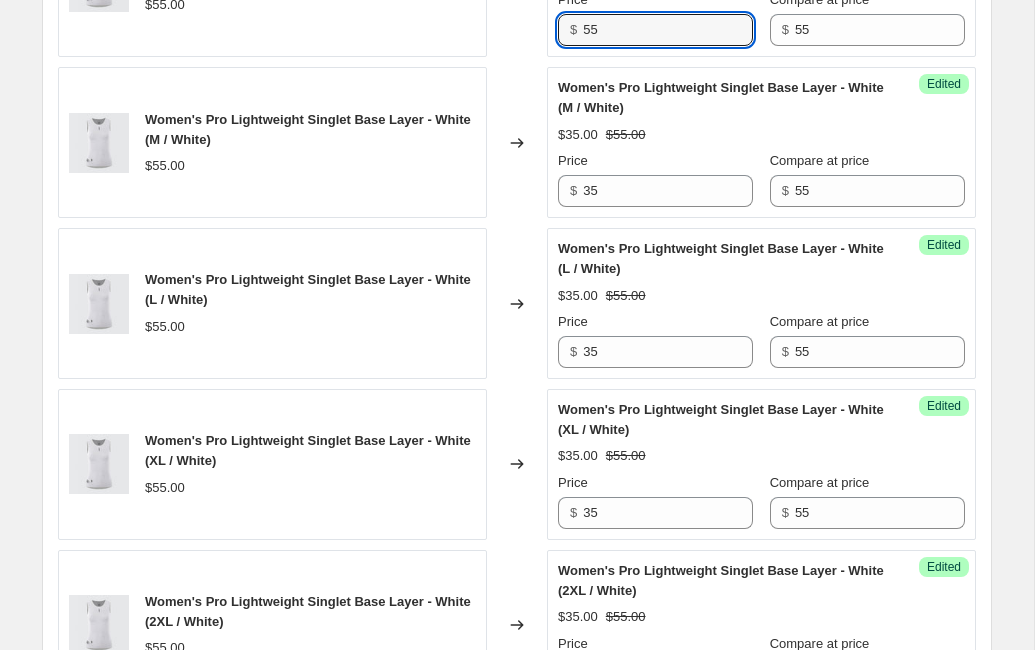 drag, startPoint x: 620, startPoint y: 132, endPoint x: 539, endPoint y: 132, distance: 81 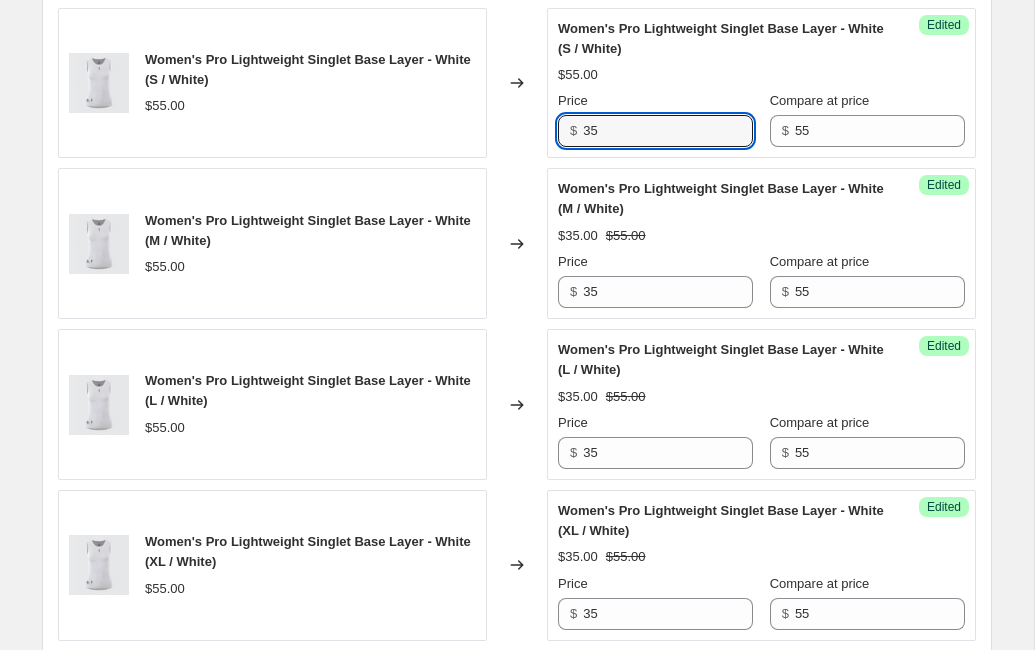 scroll, scrollTop: 1878, scrollLeft: 0, axis: vertical 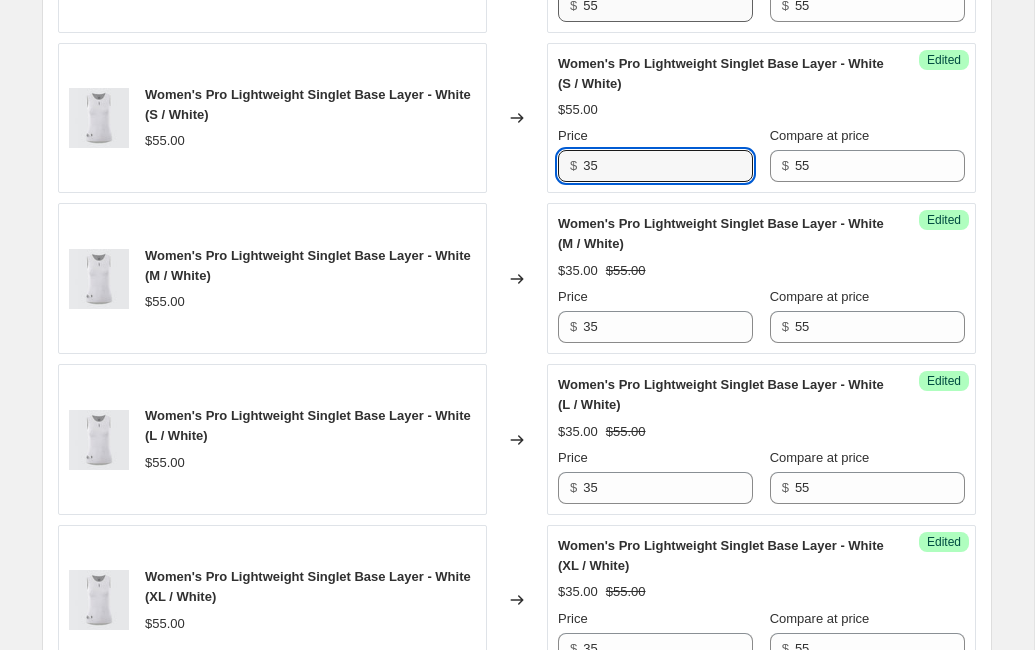 type on "35" 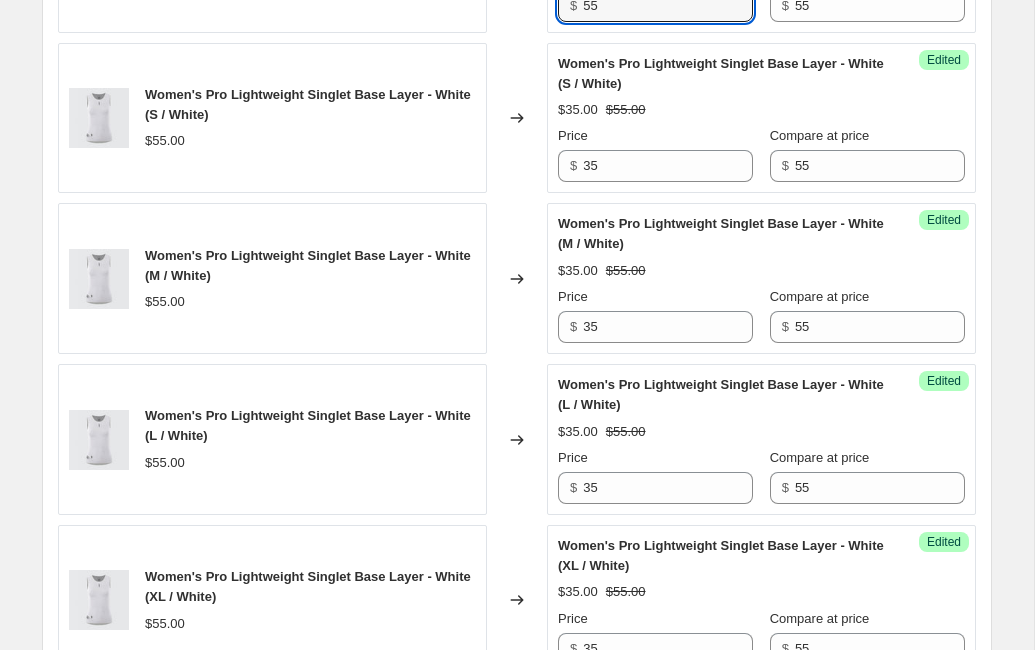 drag, startPoint x: 610, startPoint y: 106, endPoint x: 577, endPoint y: 106, distance: 33 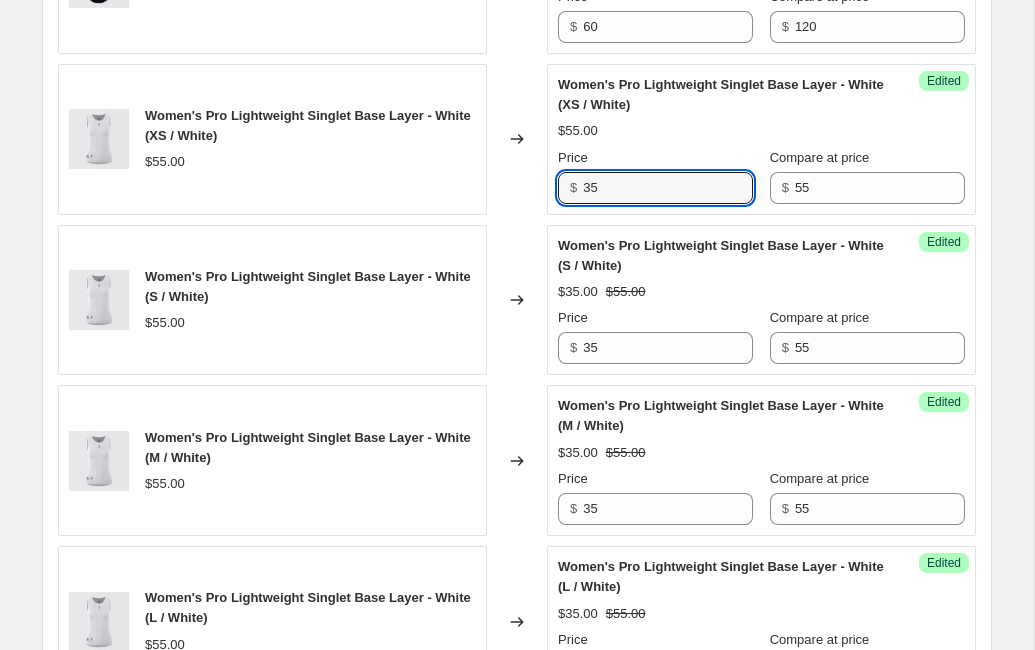 scroll, scrollTop: 1691, scrollLeft: 0, axis: vertical 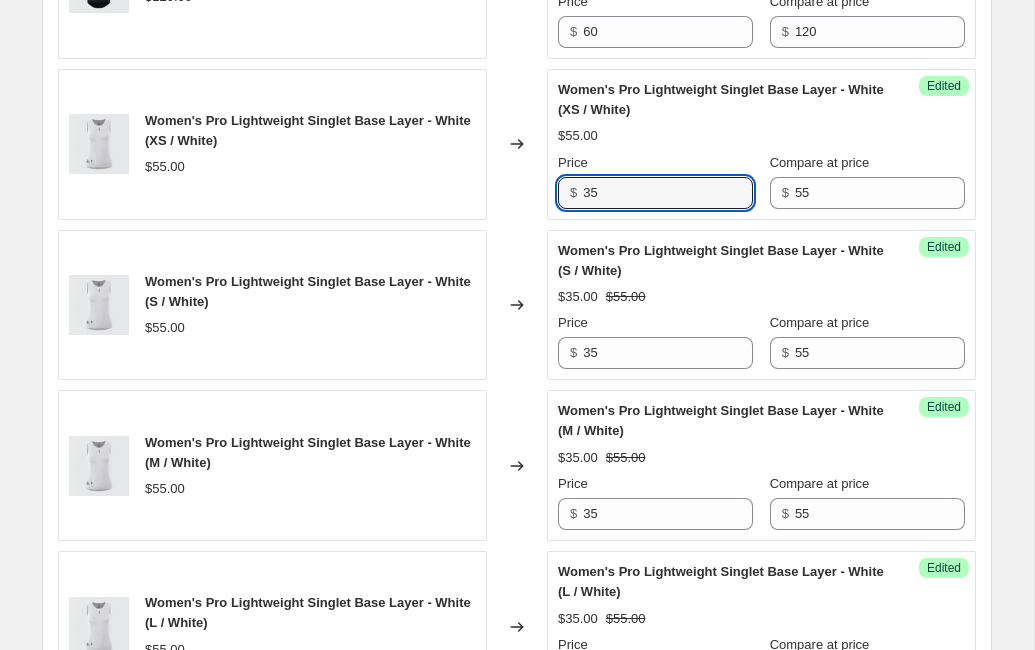 type on "35" 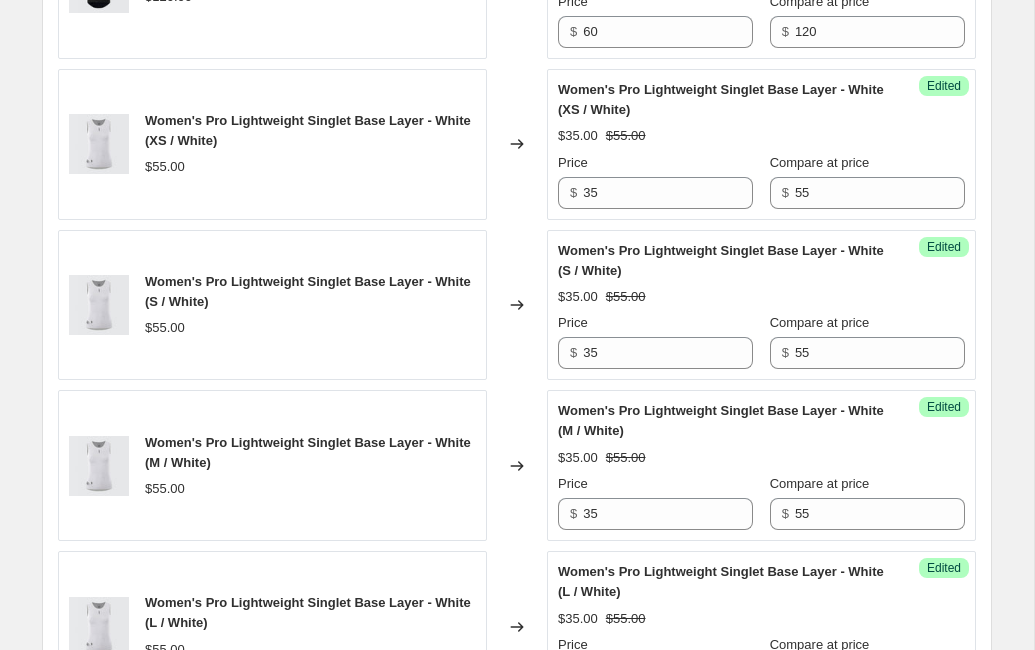 click on "Pro Lightweight Windproof Gilet - Black (Black / 3XL) $120.00" at bounding box center (272, -17) 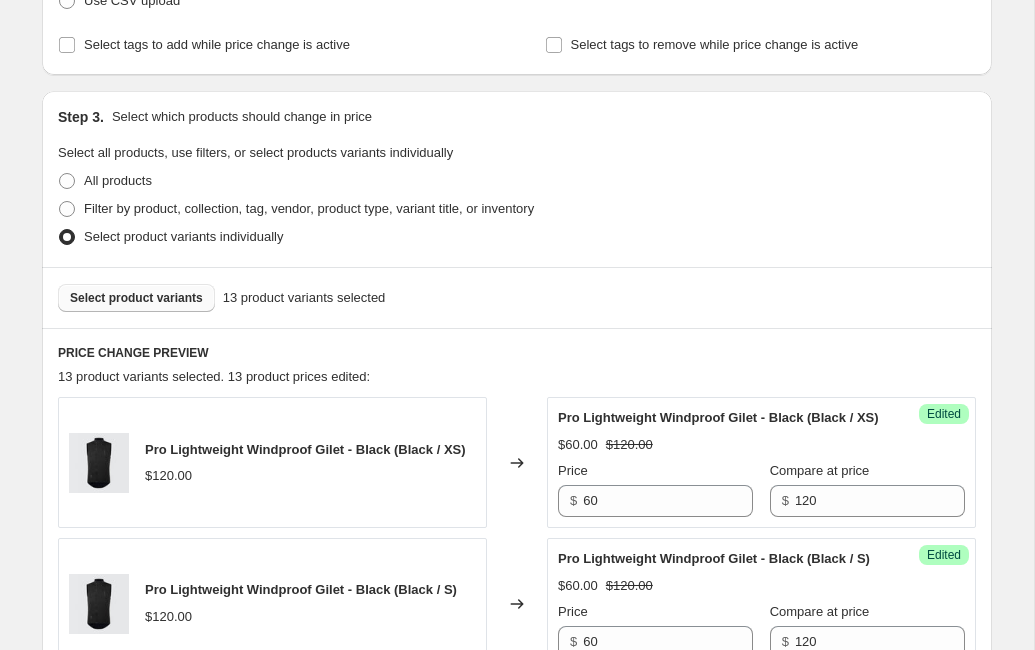 scroll, scrollTop: 277, scrollLeft: 0, axis: vertical 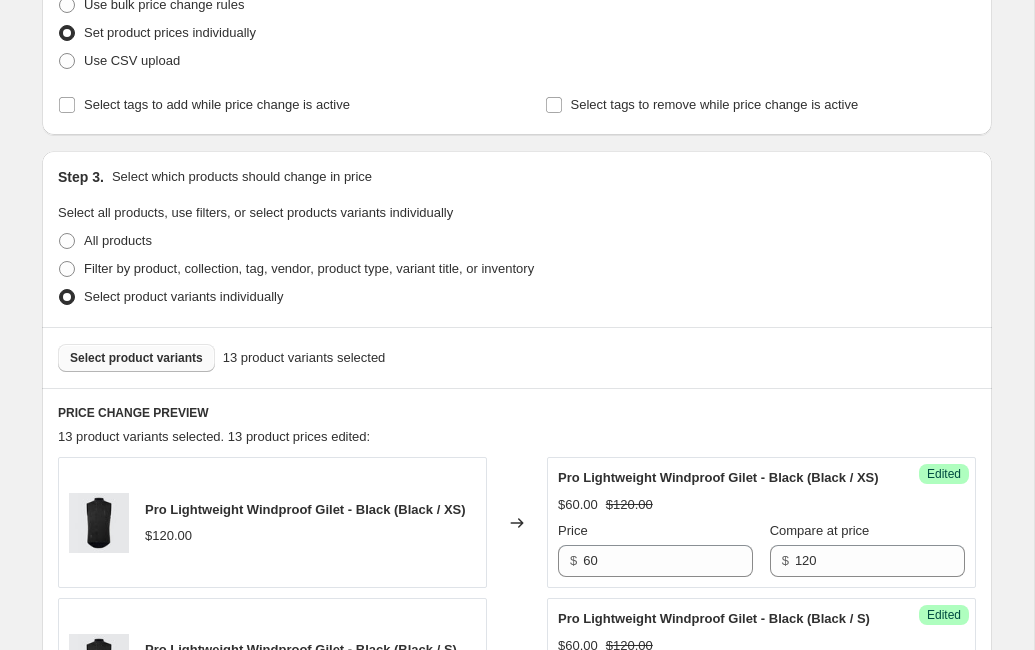 click on "Select product variants" at bounding box center (136, 358) 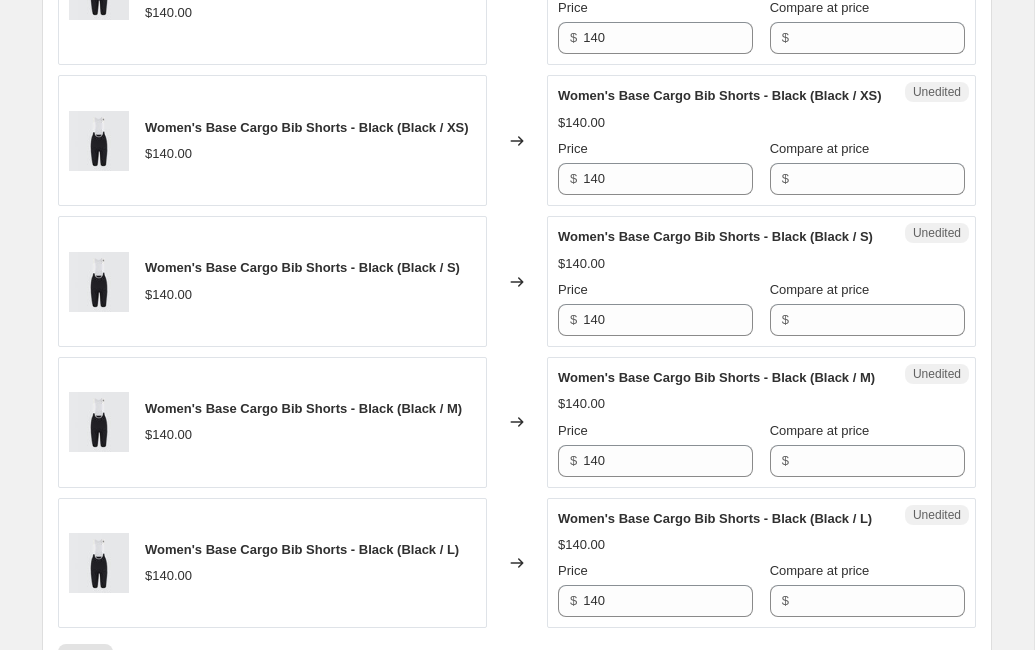 scroll, scrollTop: 2796, scrollLeft: 0, axis: vertical 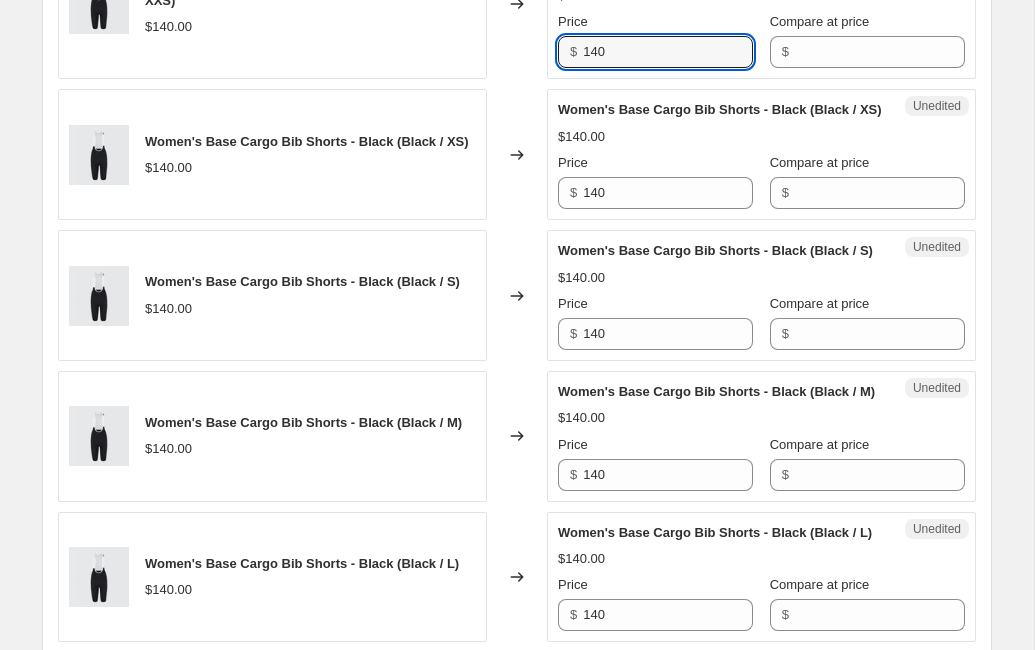 drag, startPoint x: 629, startPoint y: 153, endPoint x: 560, endPoint y: 154, distance: 69.00725 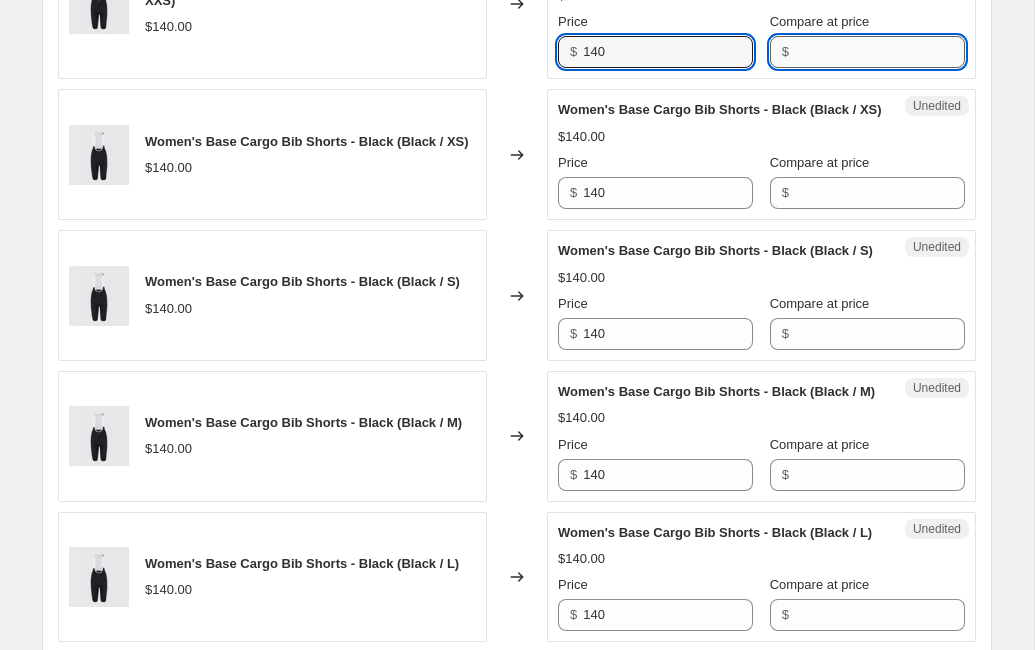 click on "Compare at price" at bounding box center (880, 52) 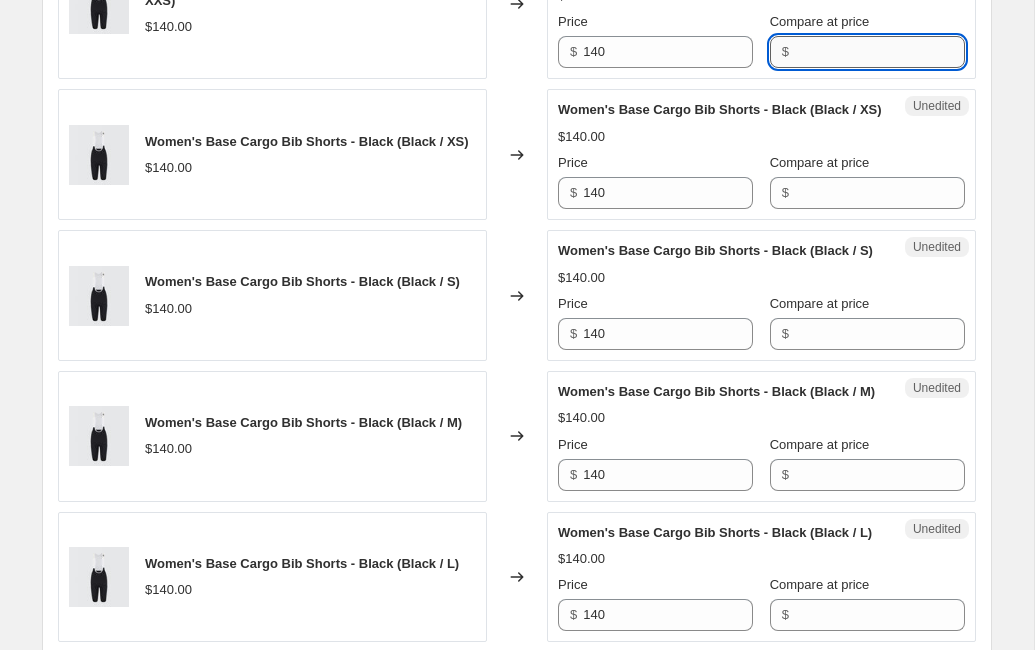 paste on "140" 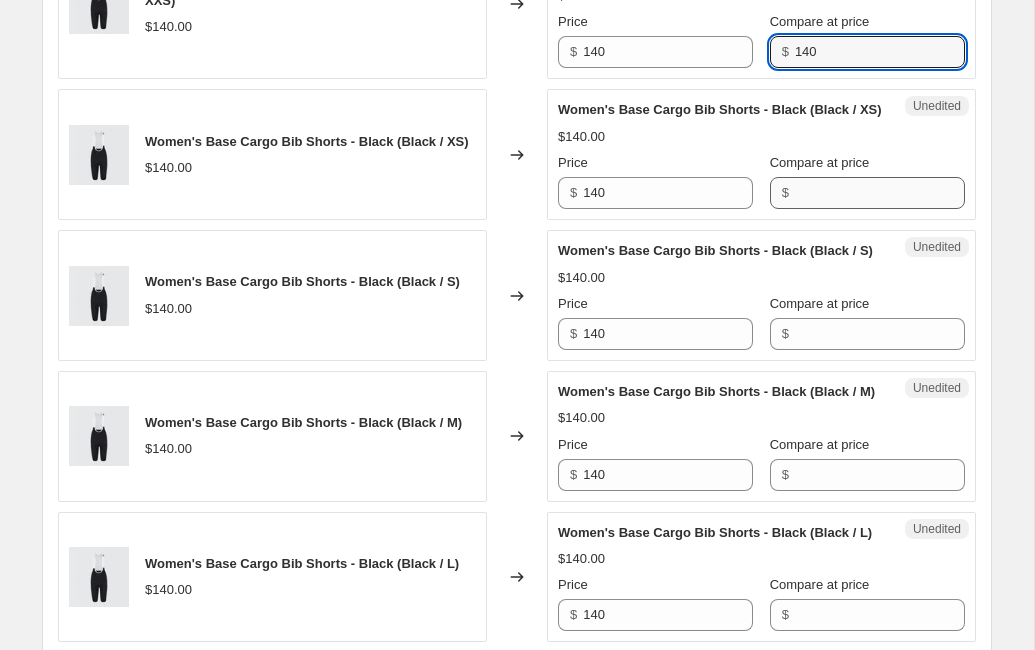 type on "140" 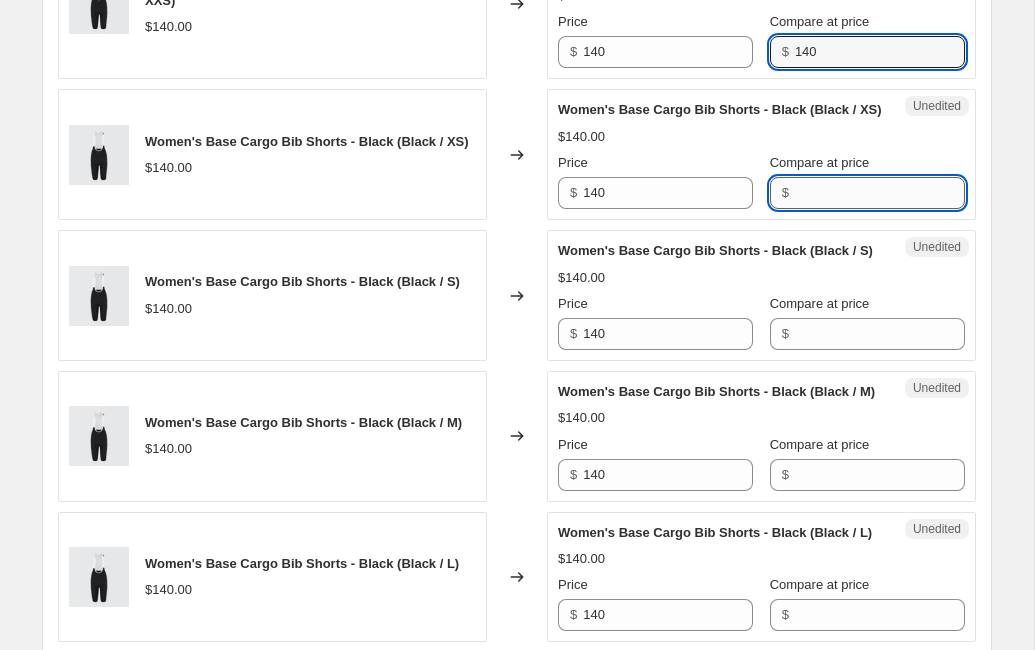click on "Compare at price" at bounding box center (880, 193) 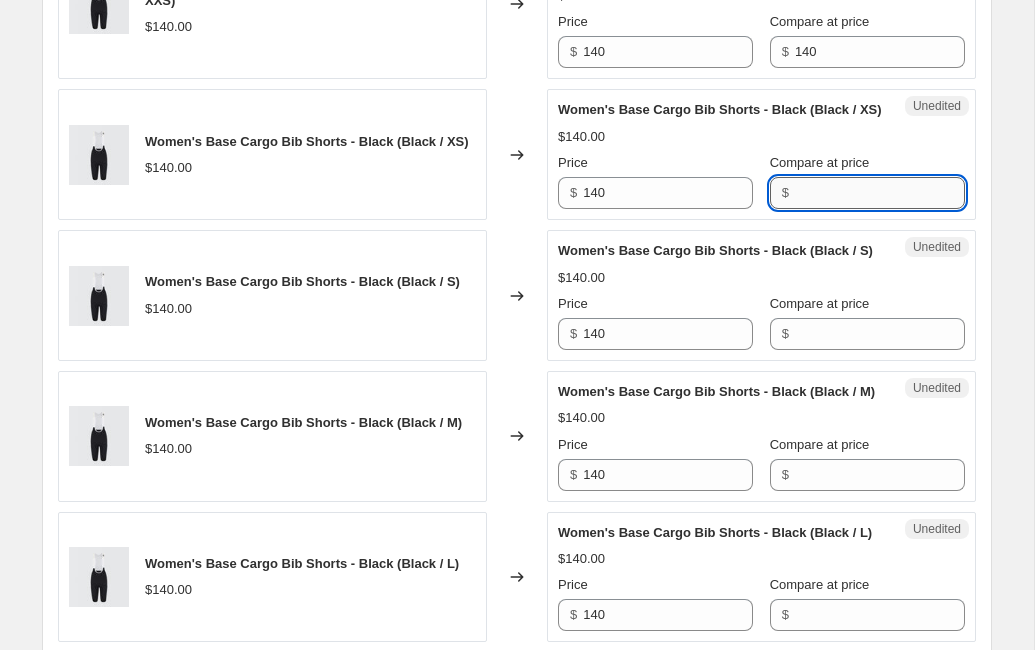 paste on "140" 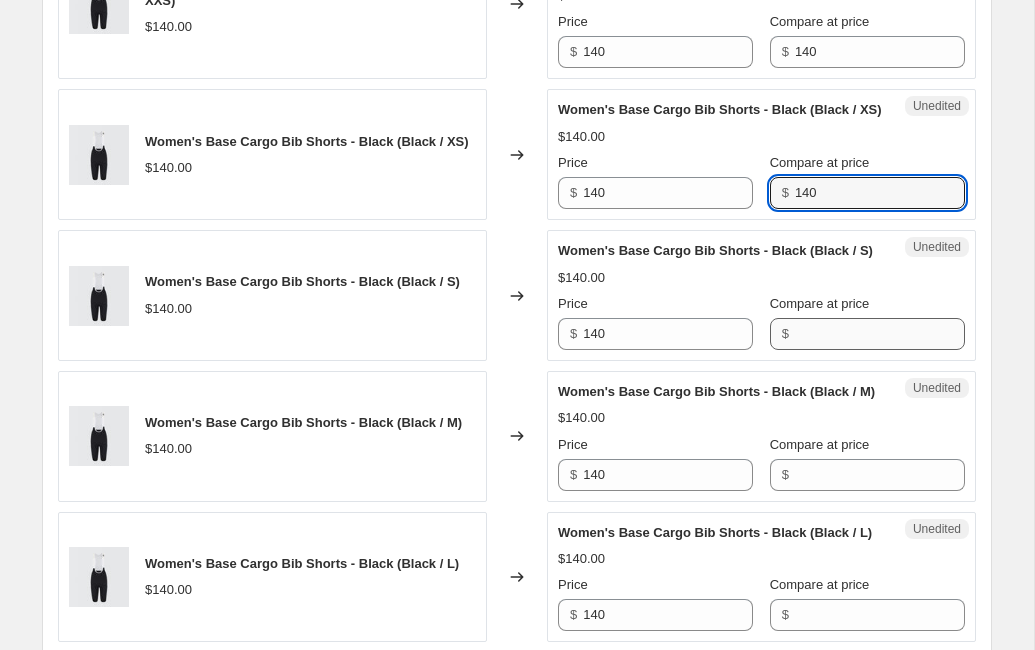 type on "140" 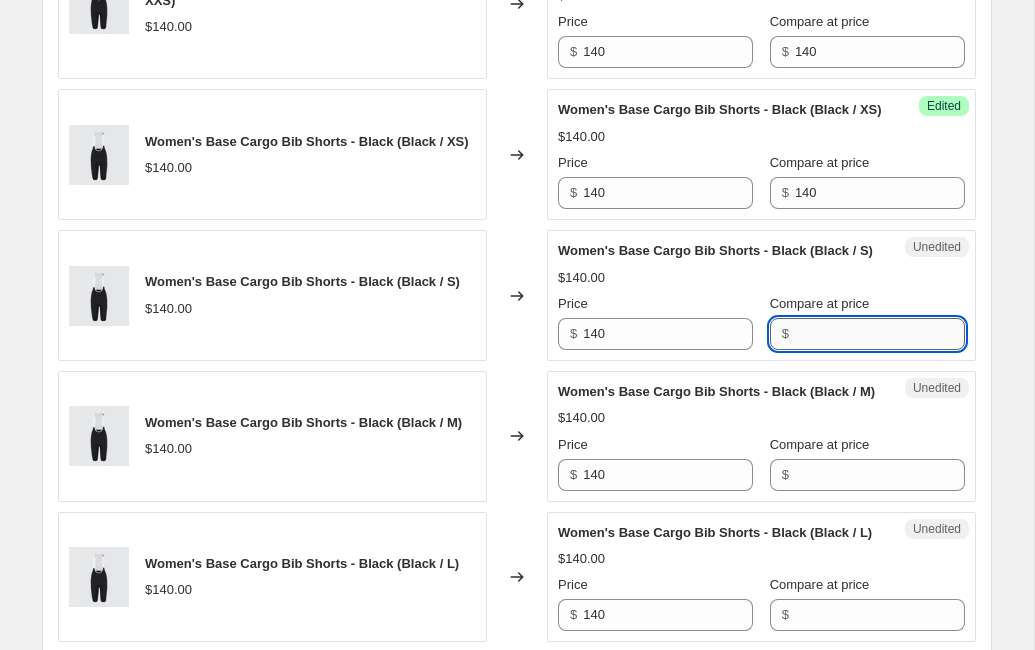 click on "Compare at price" at bounding box center (880, 334) 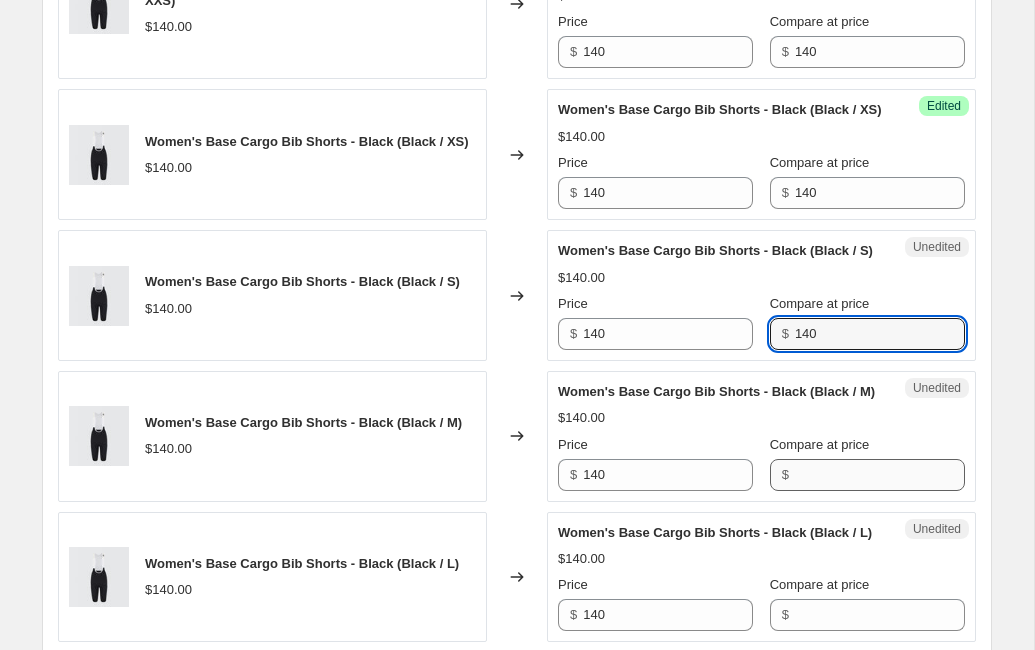 type on "140" 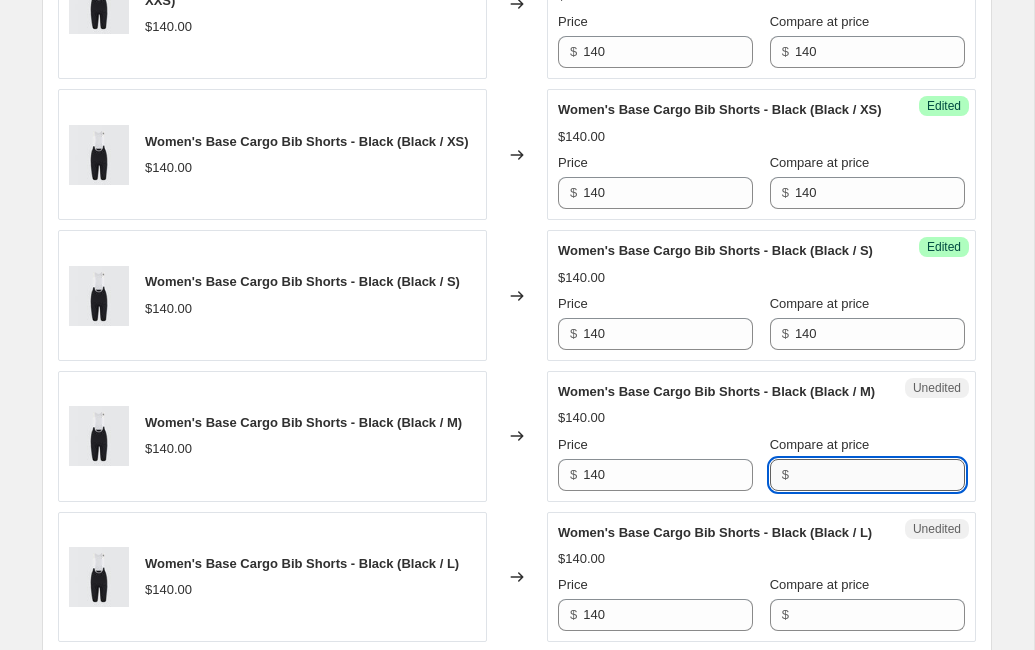 click on "Compare at price" at bounding box center (880, 475) 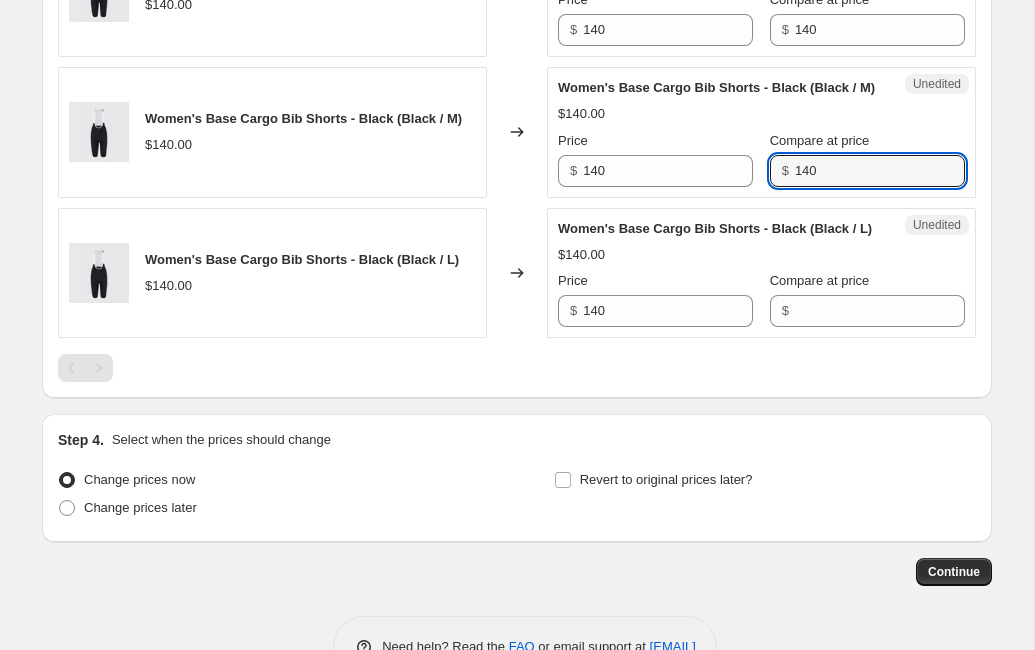 scroll, scrollTop: 3193, scrollLeft: 0, axis: vertical 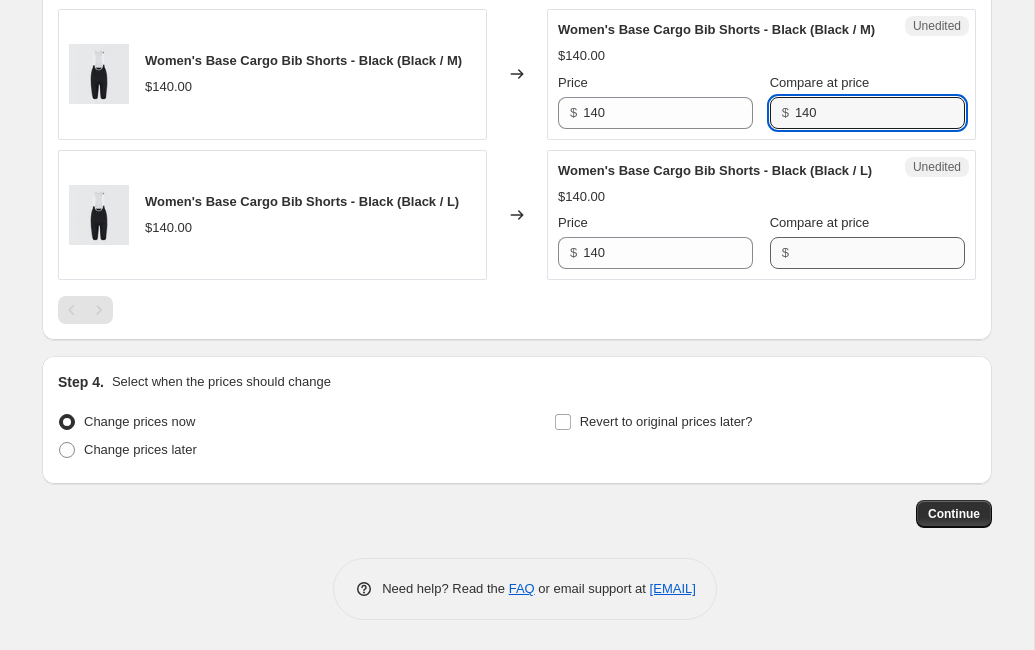 type on "140" 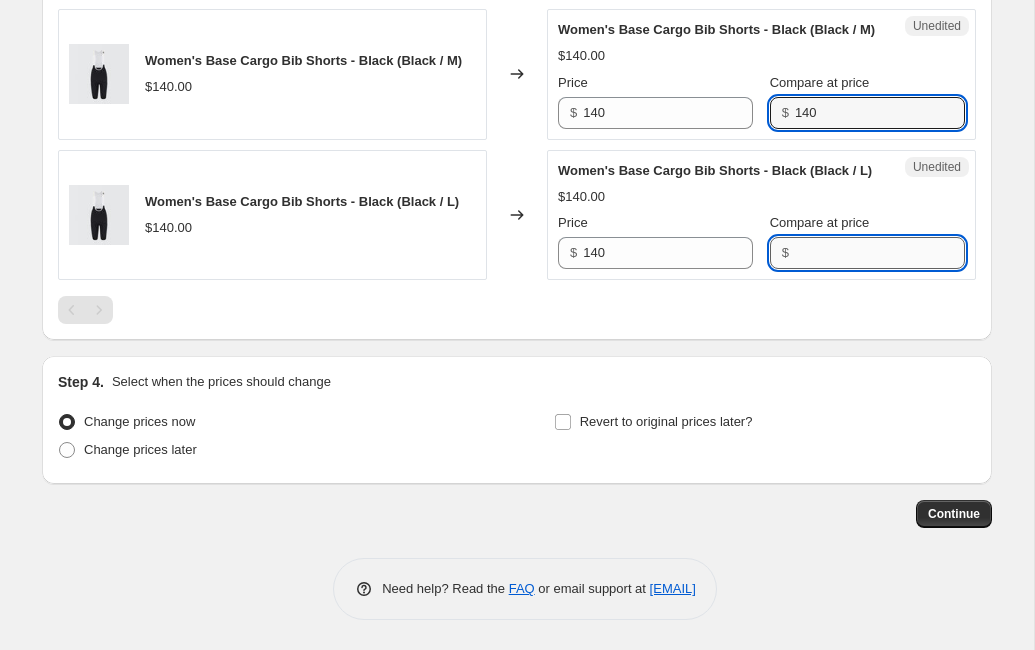 click on "Compare at price" at bounding box center (880, 253) 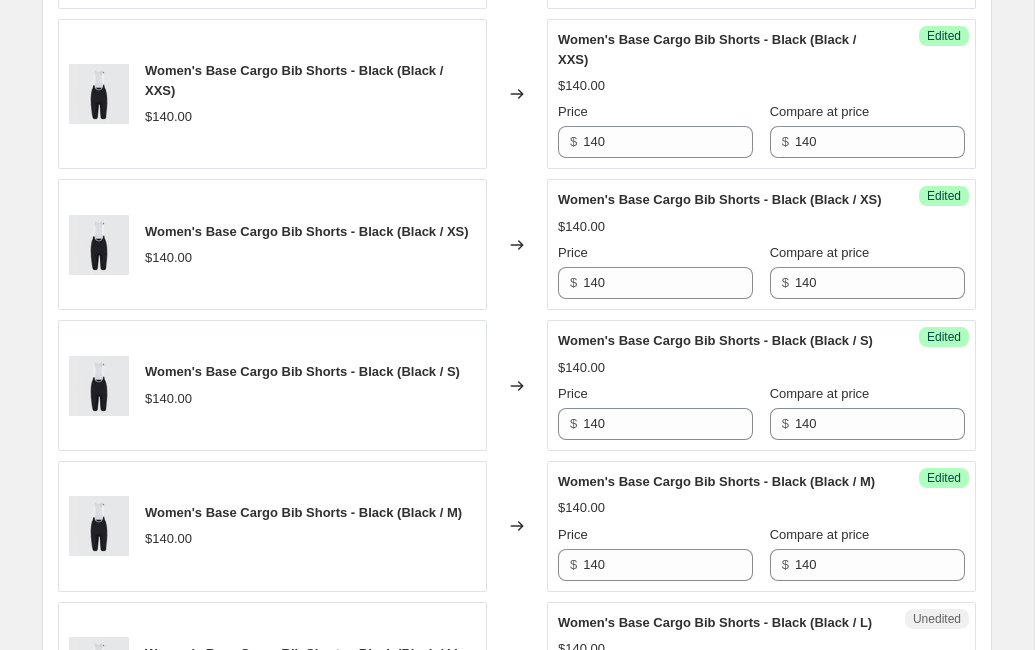 scroll, scrollTop: 2550, scrollLeft: 0, axis: vertical 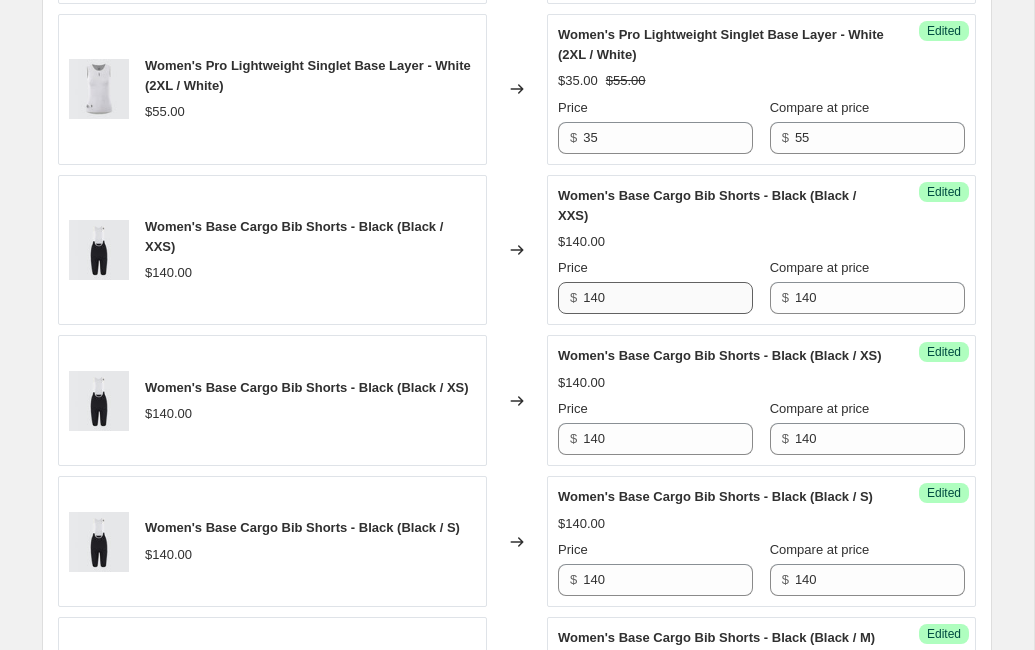 type on "140" 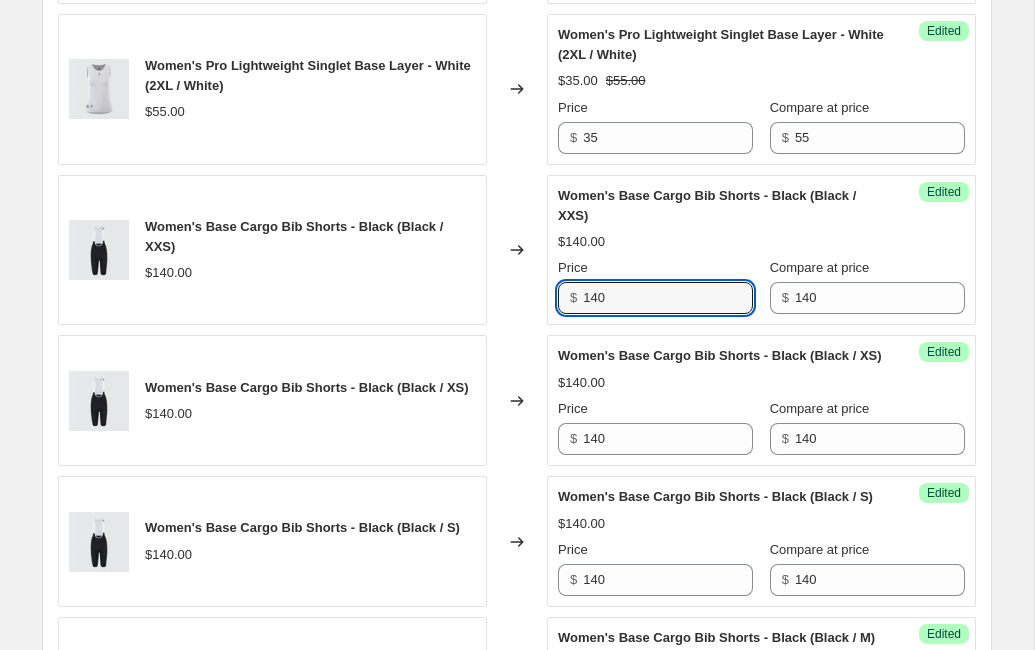 drag, startPoint x: 625, startPoint y: 402, endPoint x: 553, endPoint y: 402, distance: 72 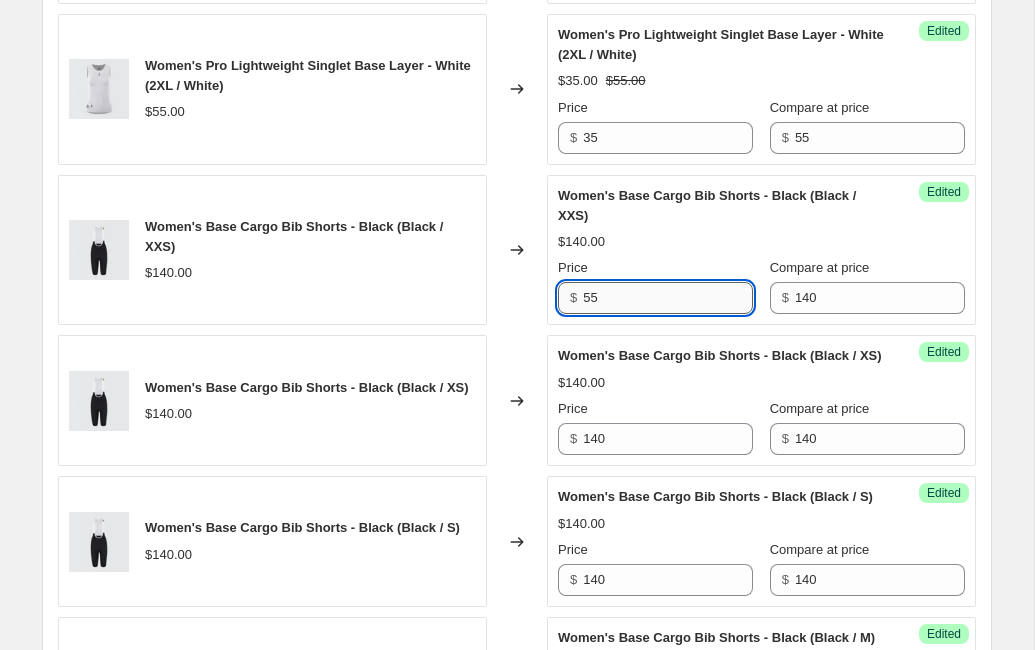 click on "55" at bounding box center (668, 298) 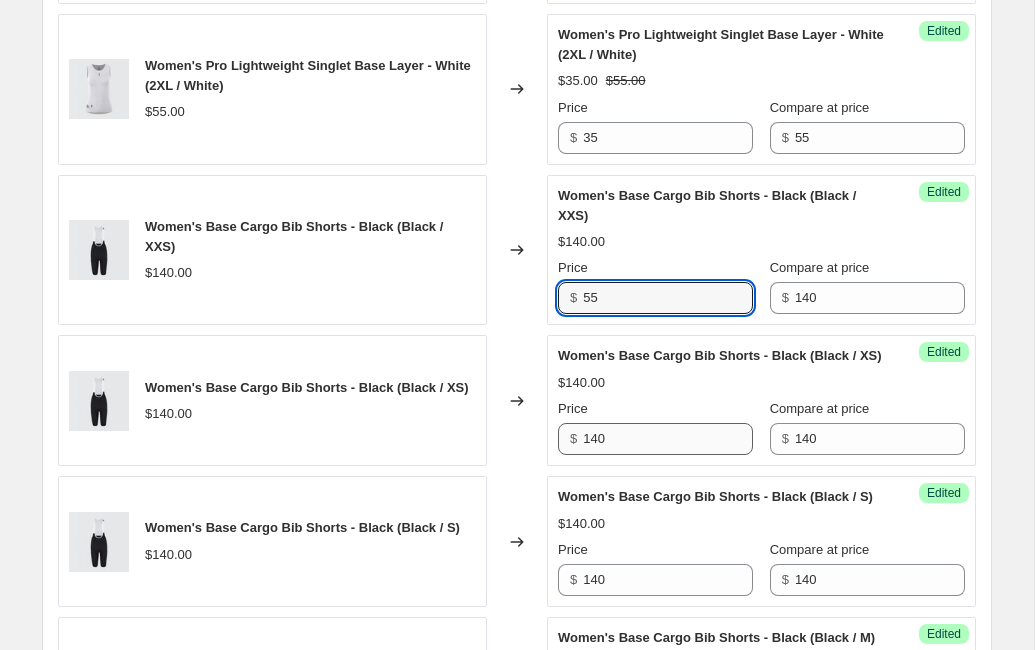 type on "55" 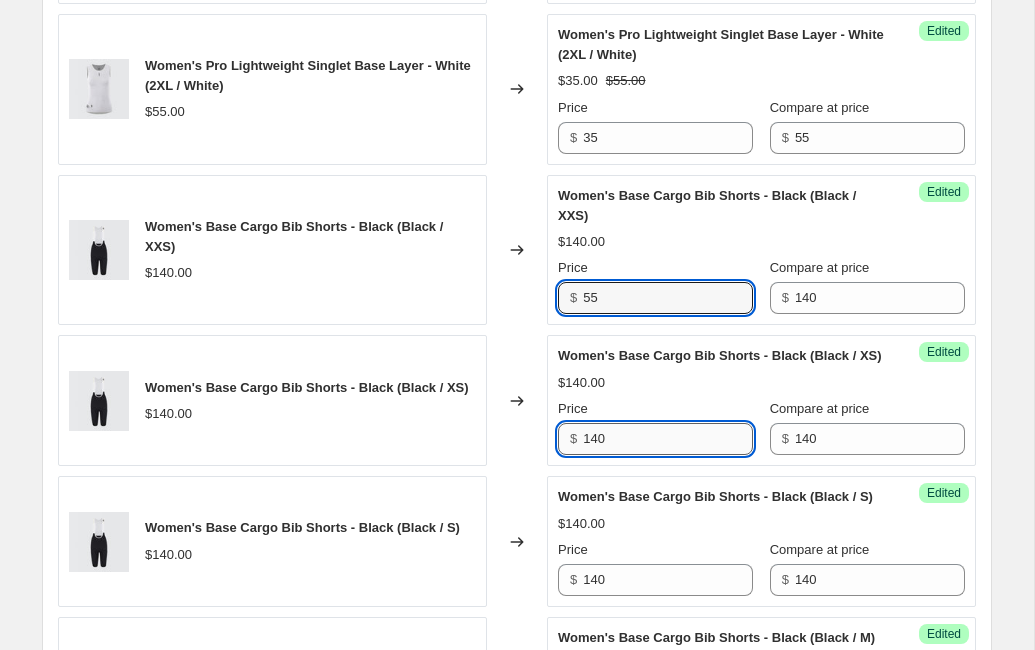 click on "140" at bounding box center (668, 439) 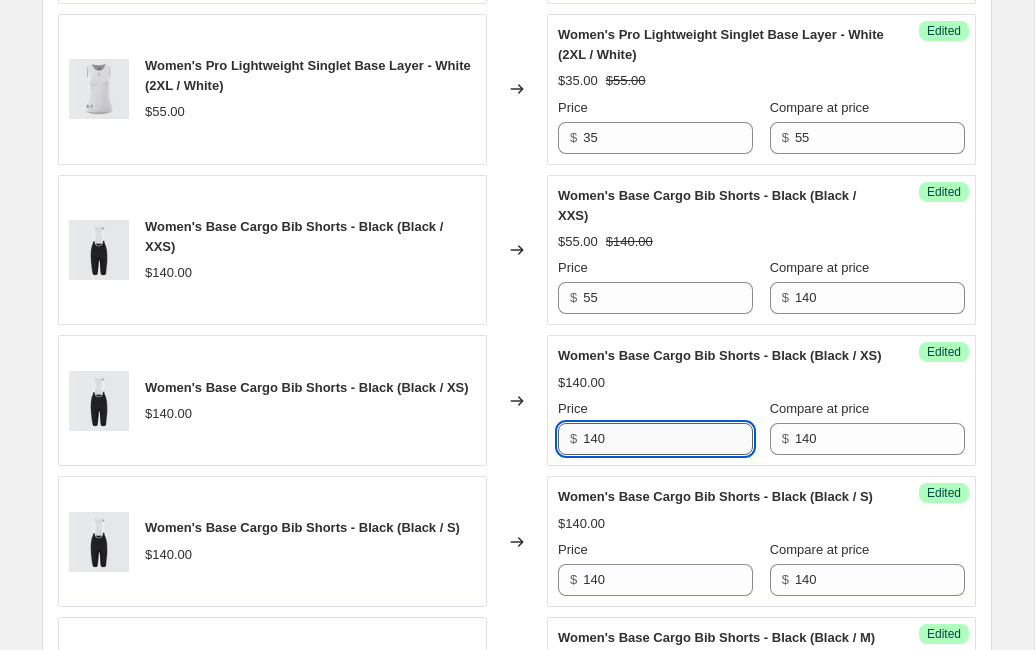 click on "140" at bounding box center (668, 439) 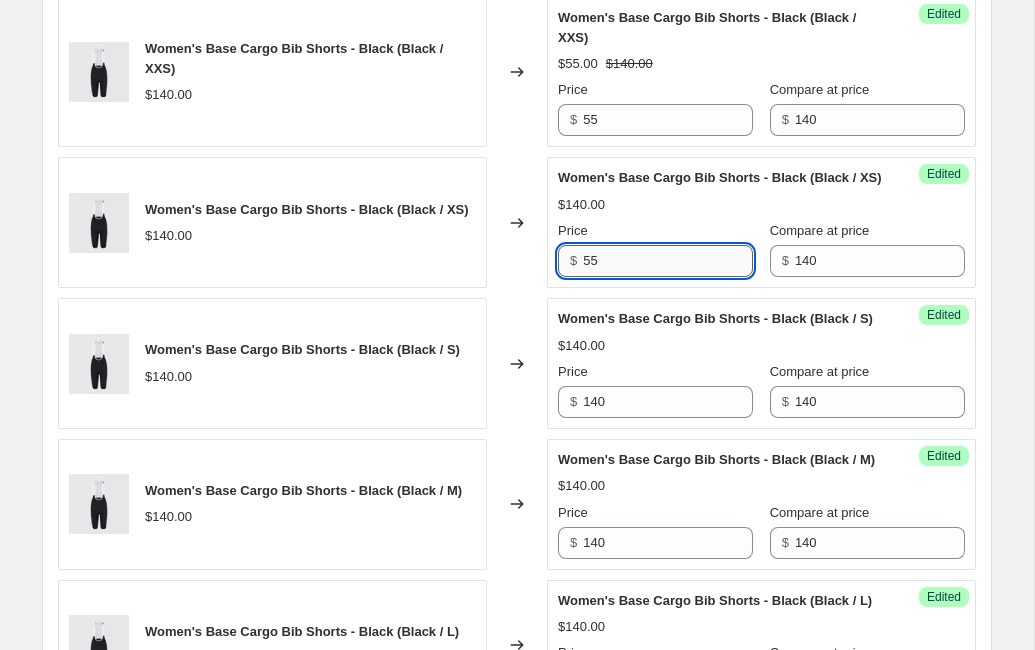 scroll, scrollTop: 2762, scrollLeft: 0, axis: vertical 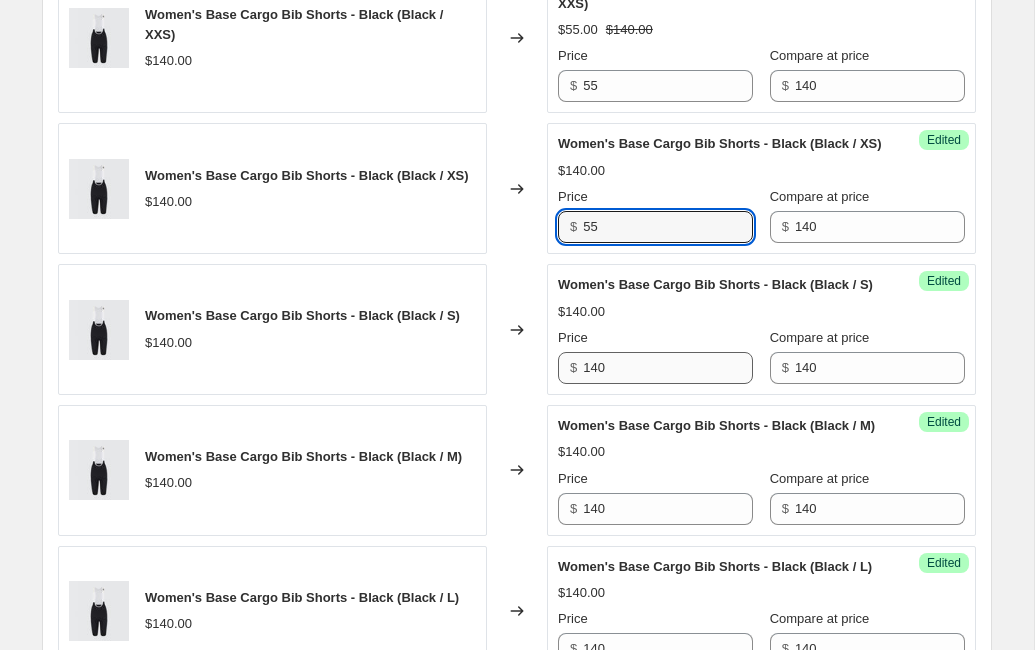 type on "55" 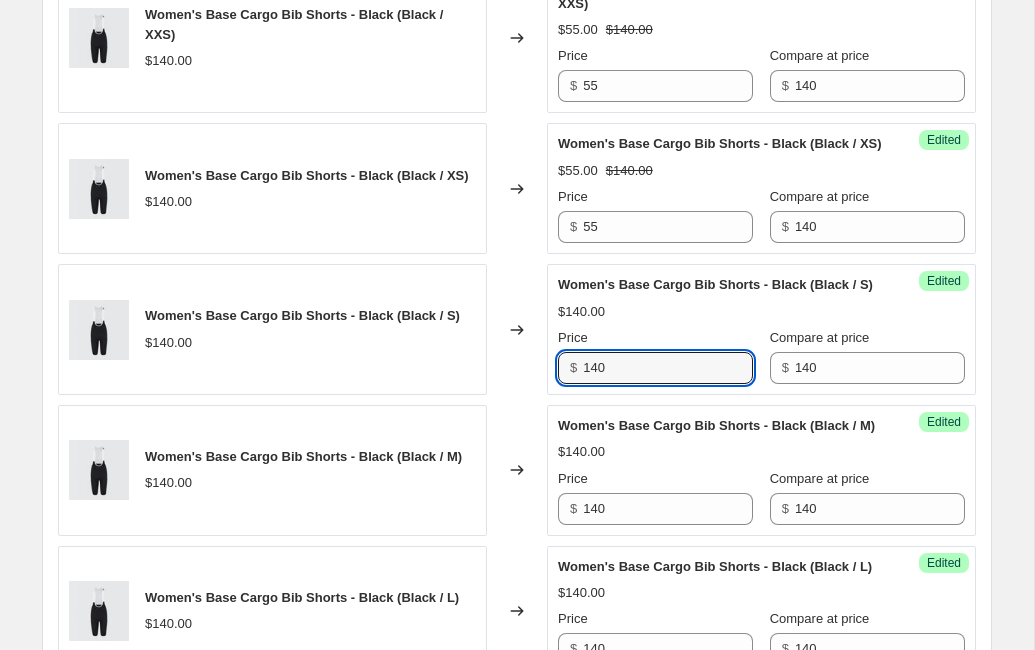 drag, startPoint x: 616, startPoint y: 510, endPoint x: 558, endPoint y: 510, distance: 58 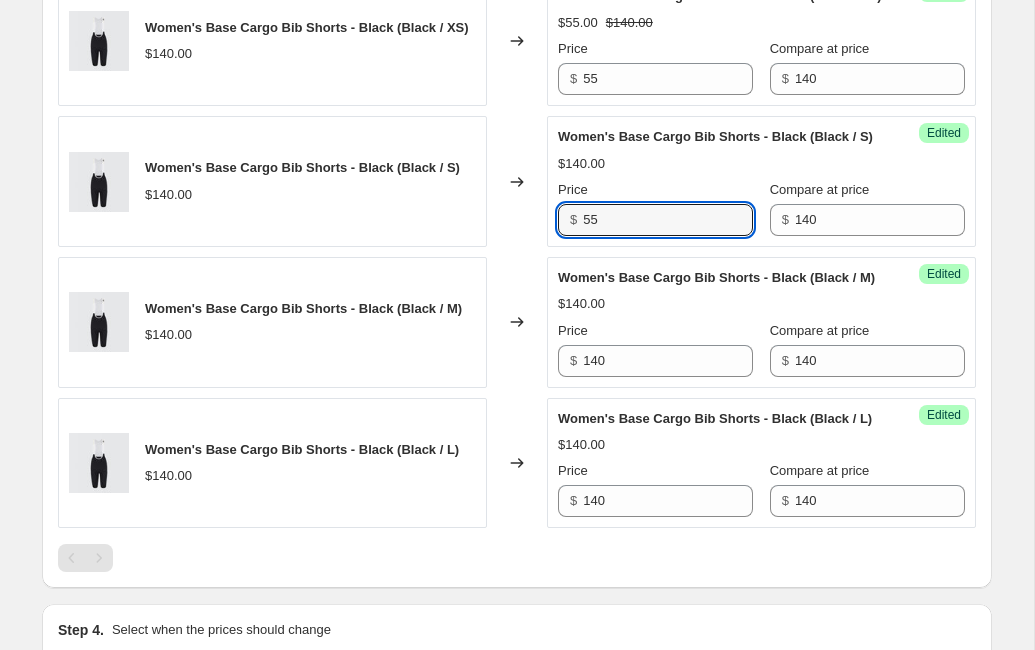 scroll, scrollTop: 2955, scrollLeft: 0, axis: vertical 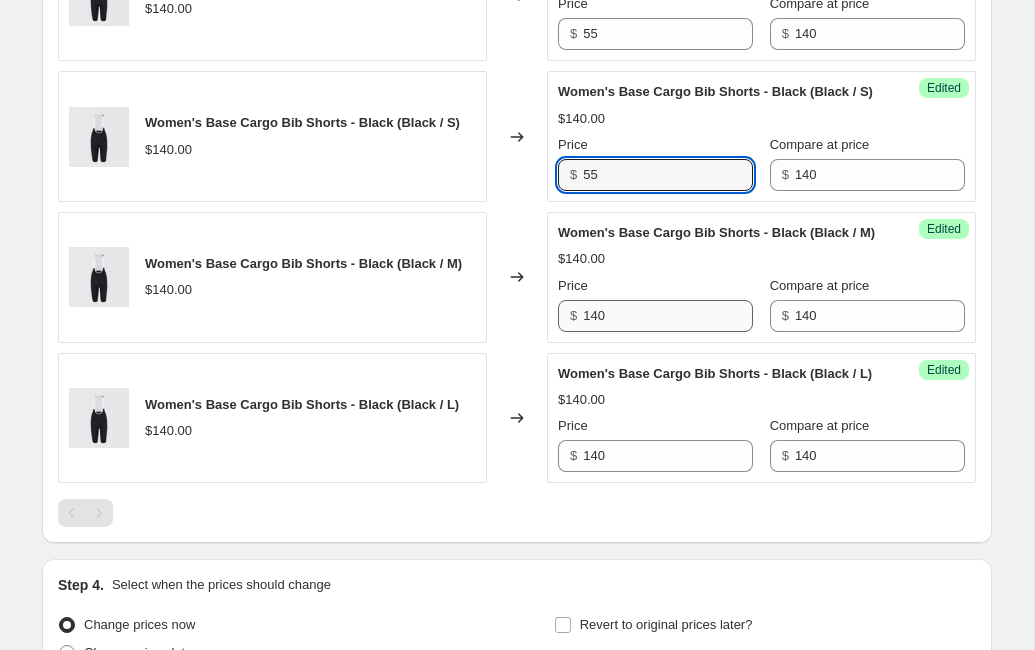 type on "55" 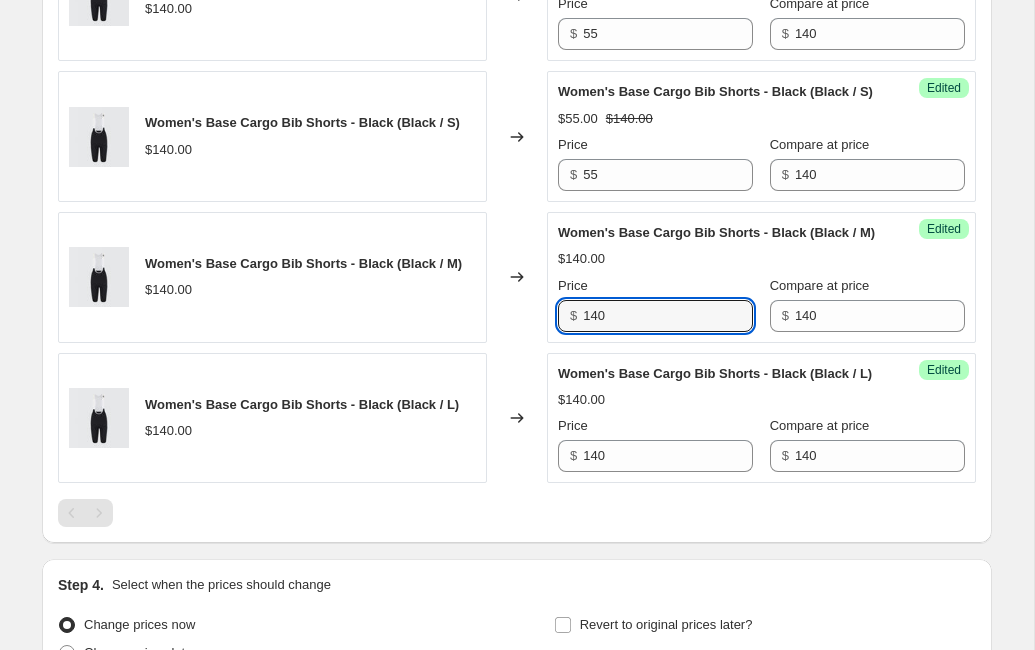 drag, startPoint x: 620, startPoint y: 479, endPoint x: 547, endPoint y: 479, distance: 73 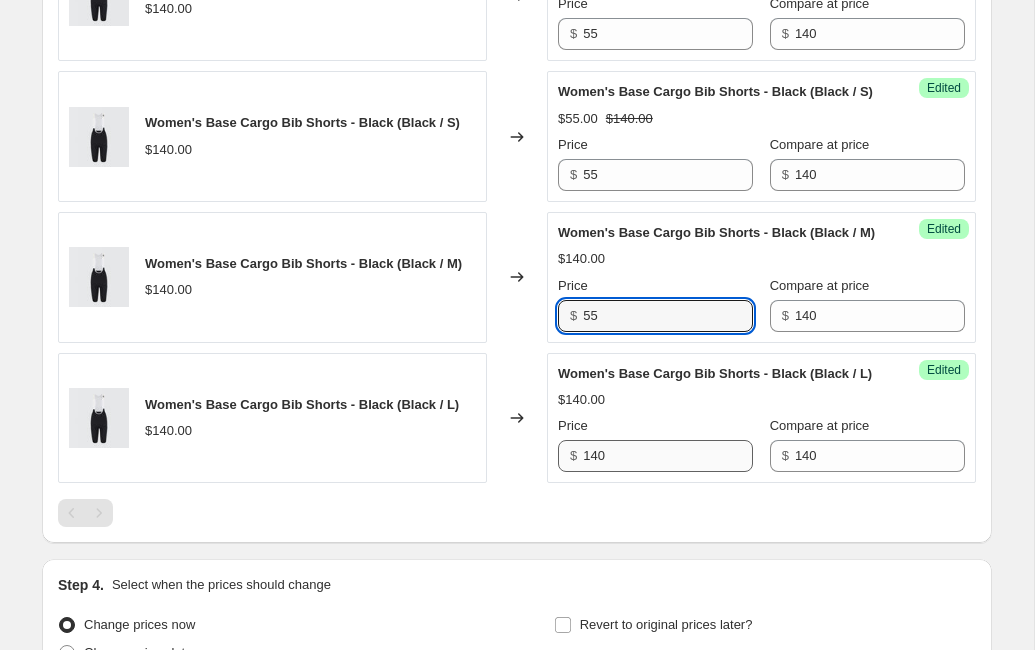 type on "55" 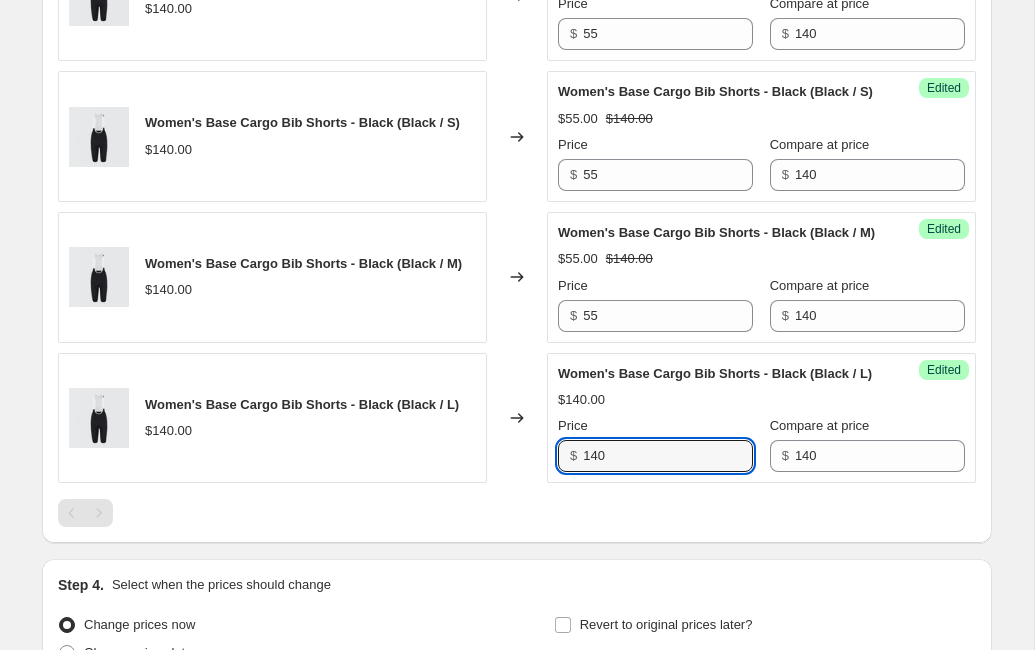 drag, startPoint x: 603, startPoint y: 631, endPoint x: 565, endPoint y: 631, distance: 38 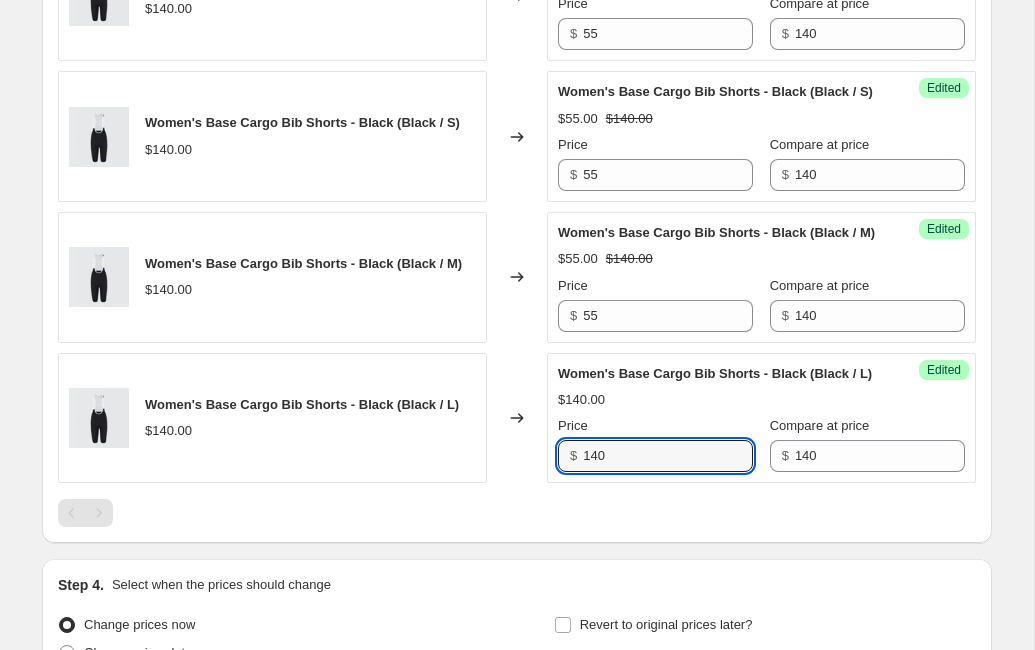 click on "$ 140" at bounding box center (655, 456) 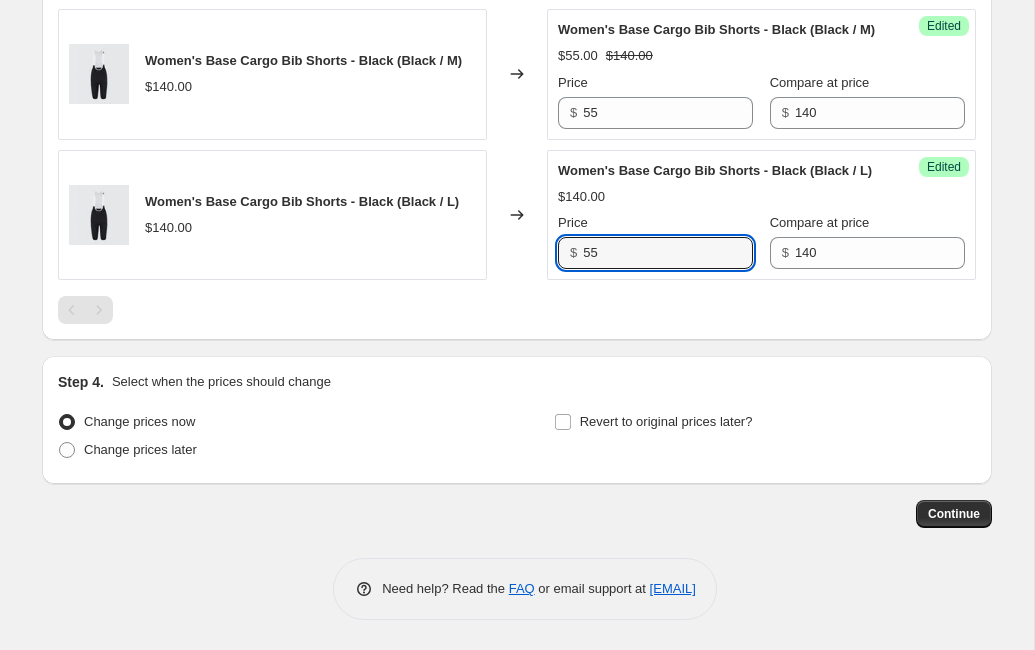 scroll, scrollTop: 3261, scrollLeft: 0, axis: vertical 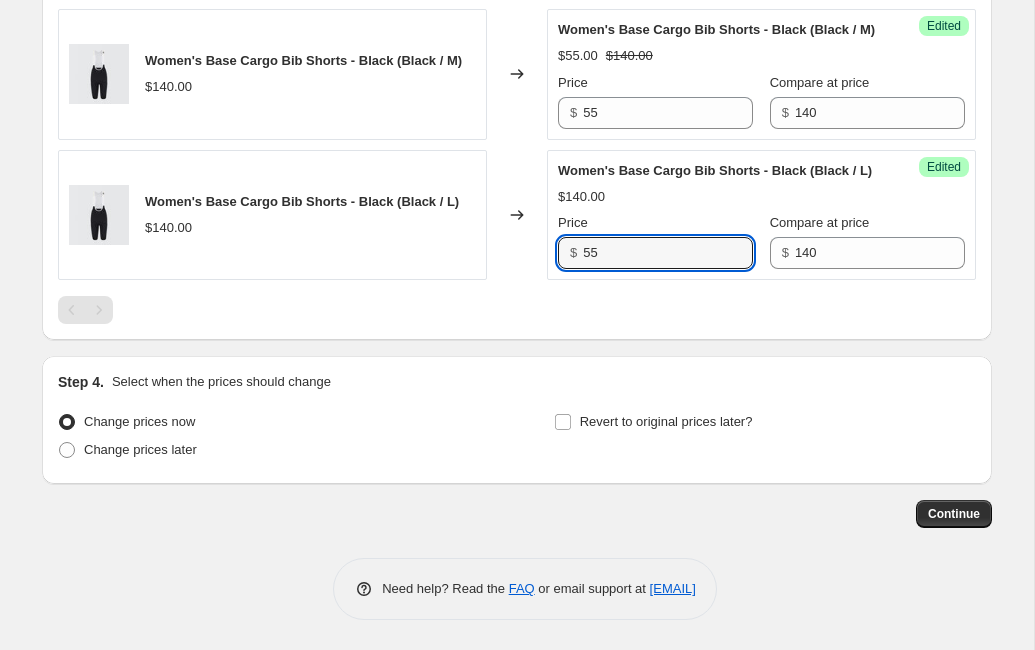 type on "55" 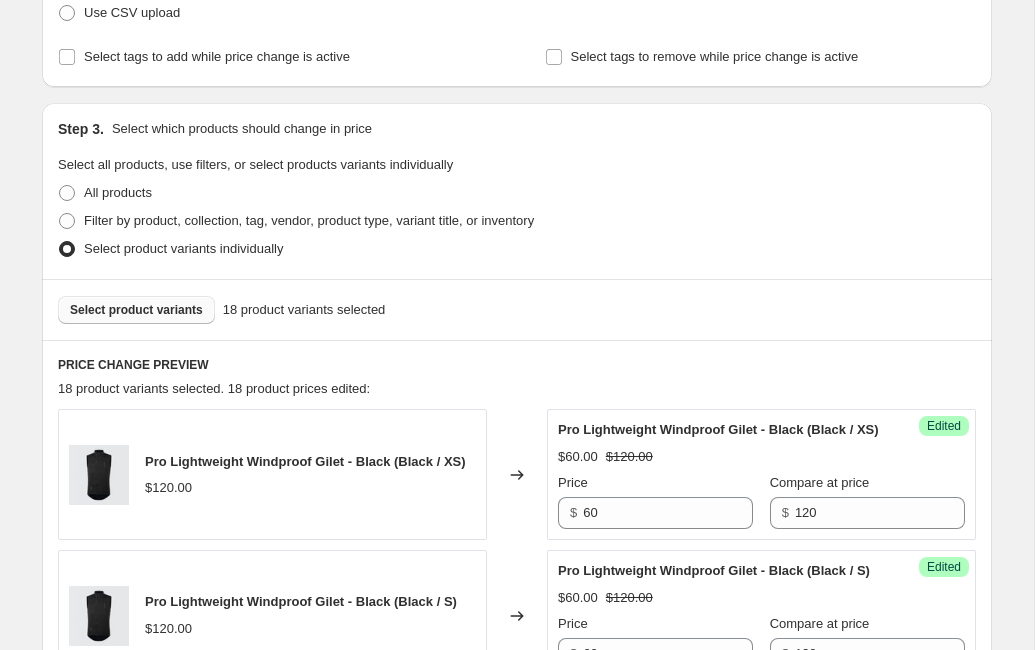 scroll, scrollTop: 305, scrollLeft: 0, axis: vertical 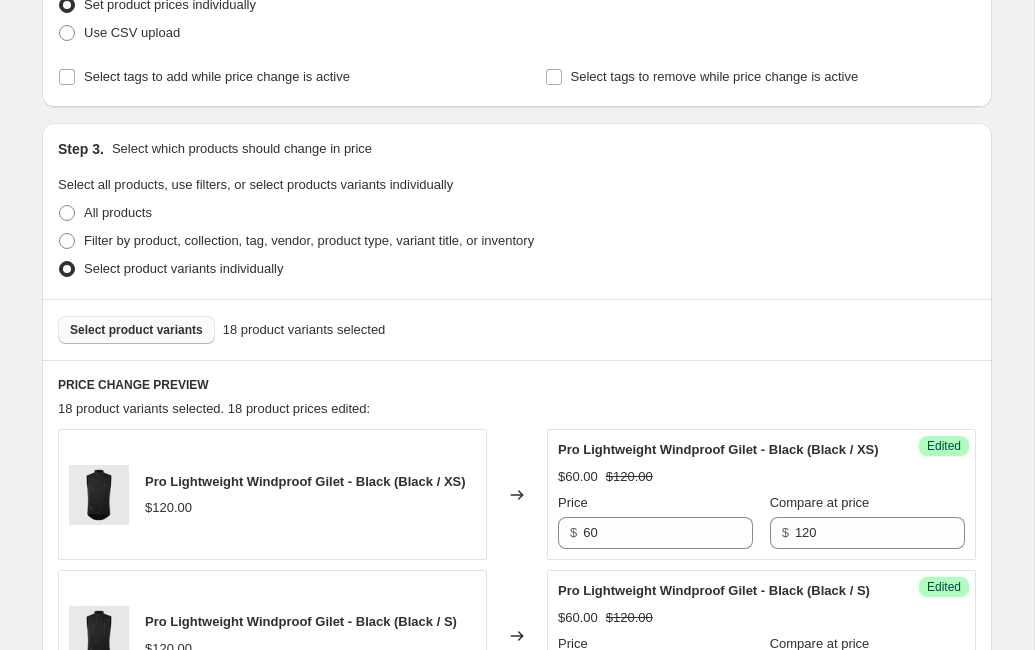 click on "Select product variants" at bounding box center (136, 330) 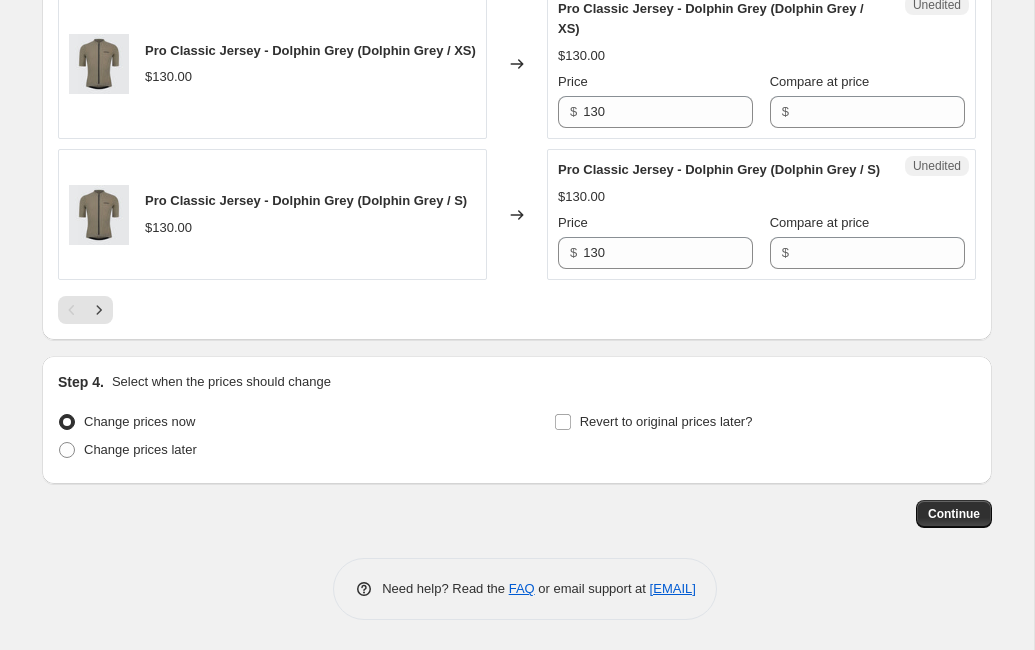 scroll, scrollTop: 3551, scrollLeft: 0, axis: vertical 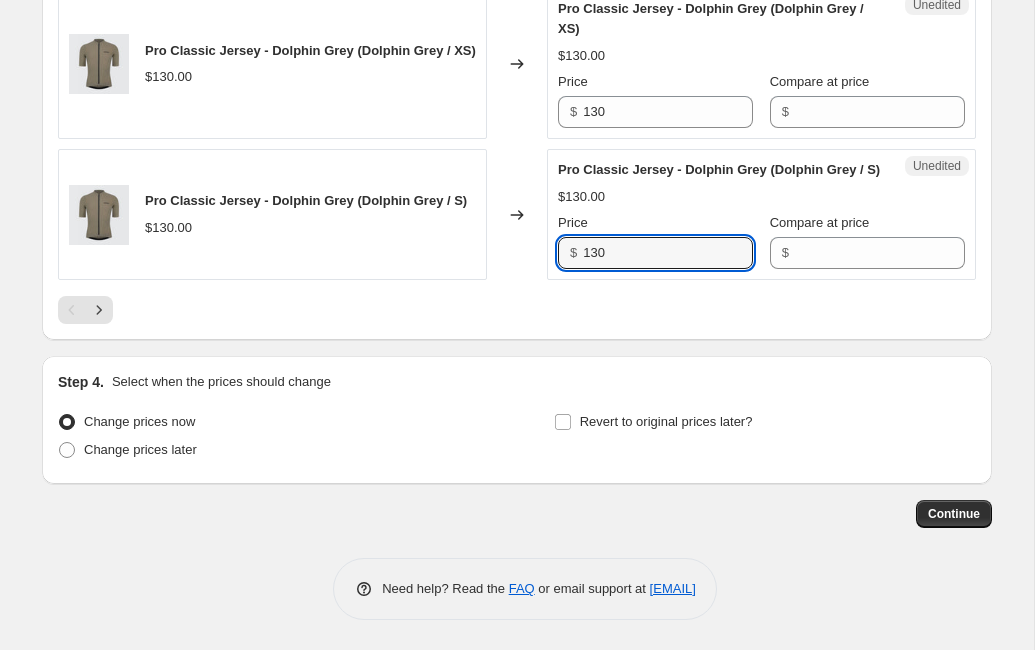 drag, startPoint x: 634, startPoint y: 375, endPoint x: 553, endPoint y: 373, distance: 81.02469 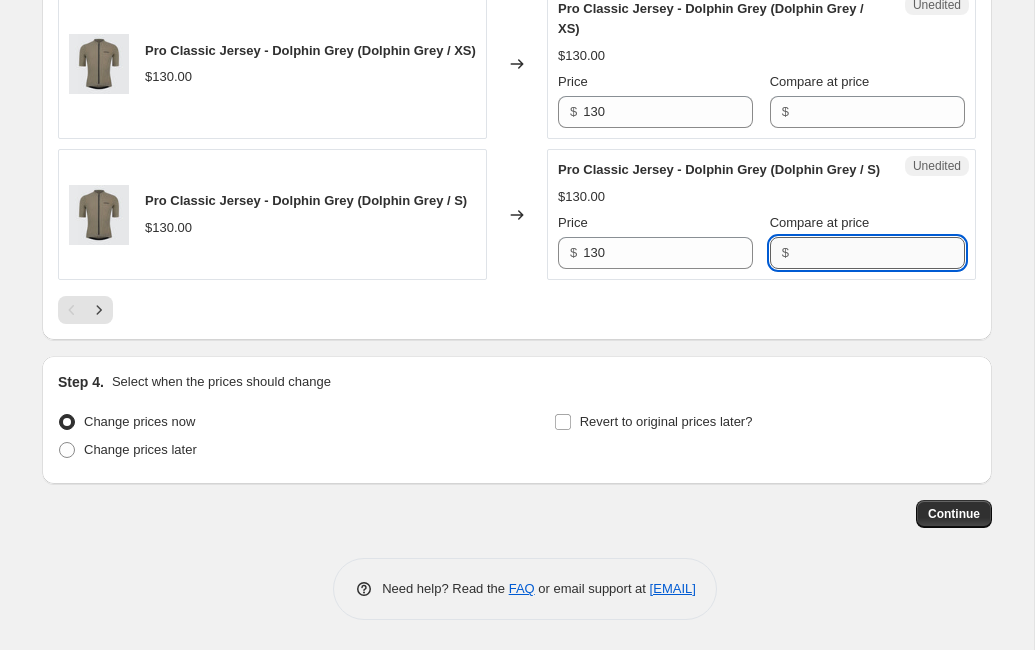 click on "Compare at price" at bounding box center (880, 253) 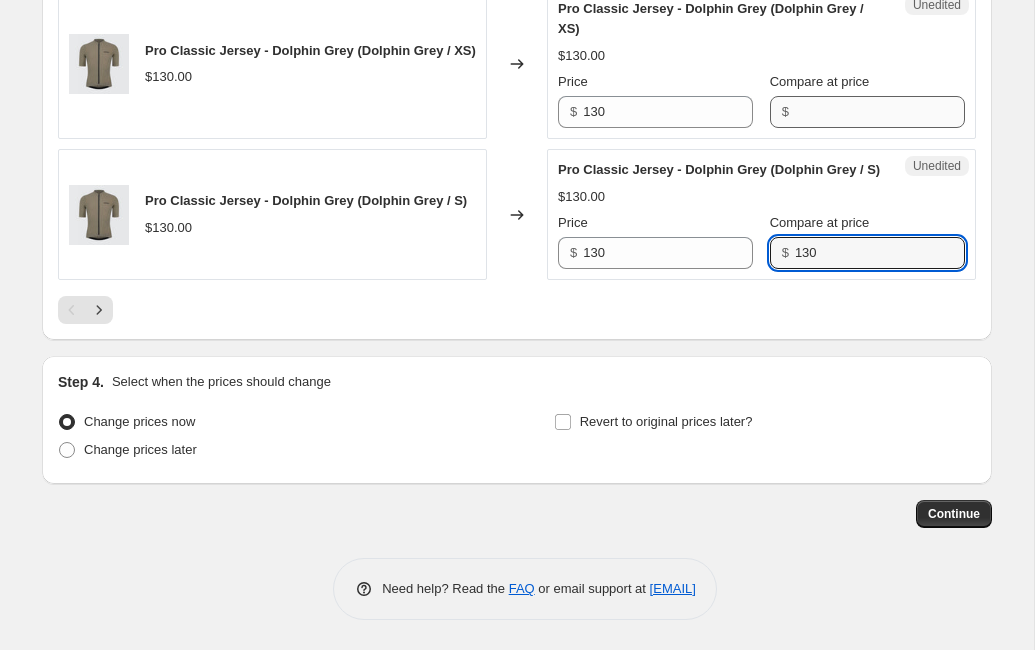 type on "130" 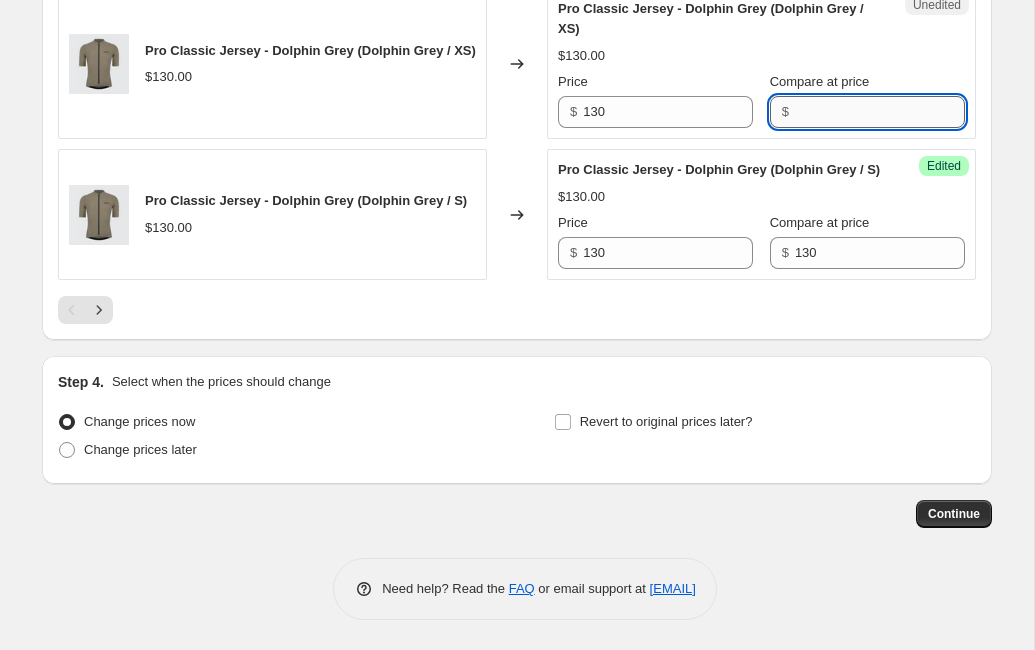 click on "Compare at price" at bounding box center [880, 112] 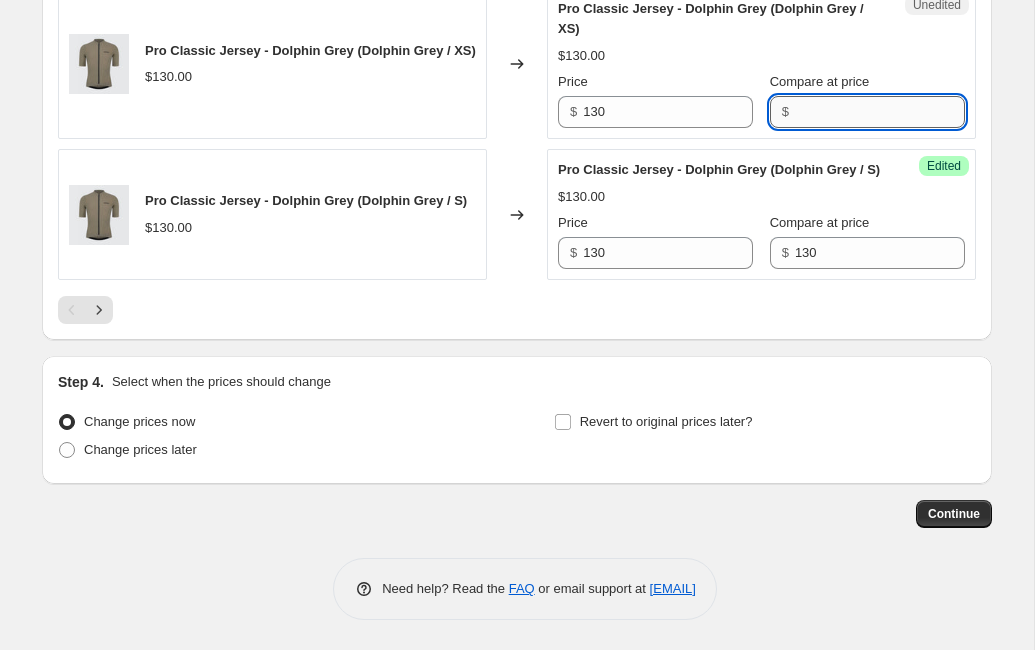 paste on "130" 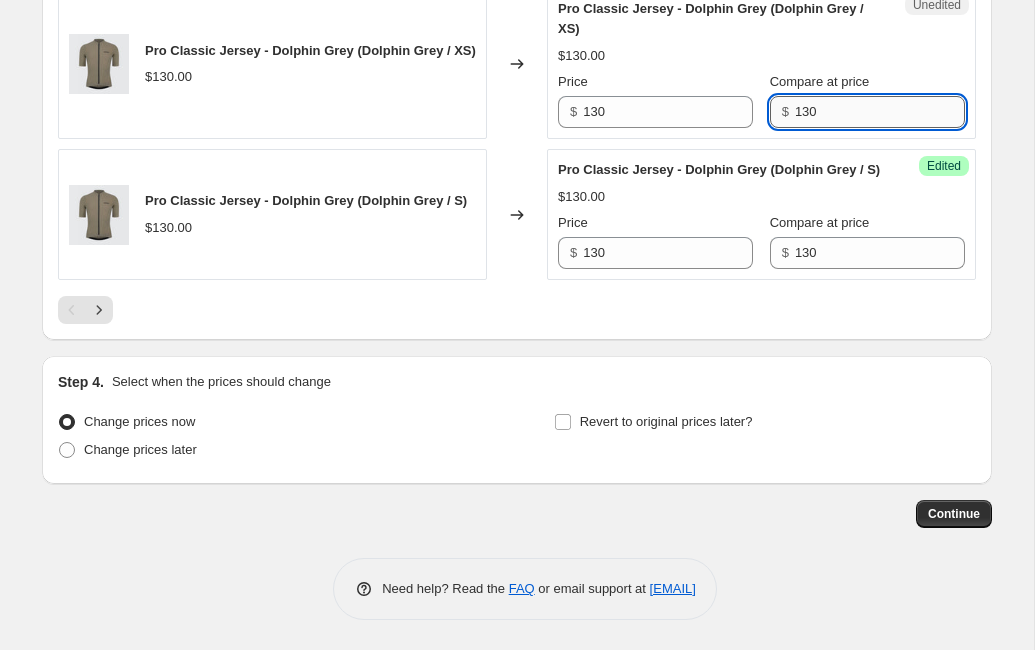 scroll, scrollTop: 3486, scrollLeft: 0, axis: vertical 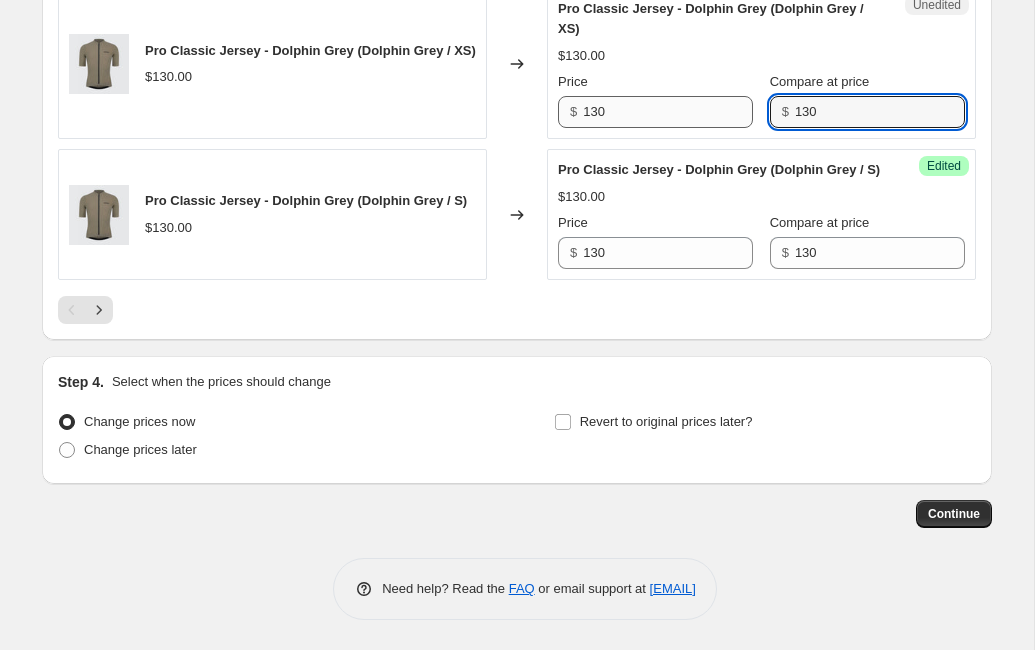 type on "130" 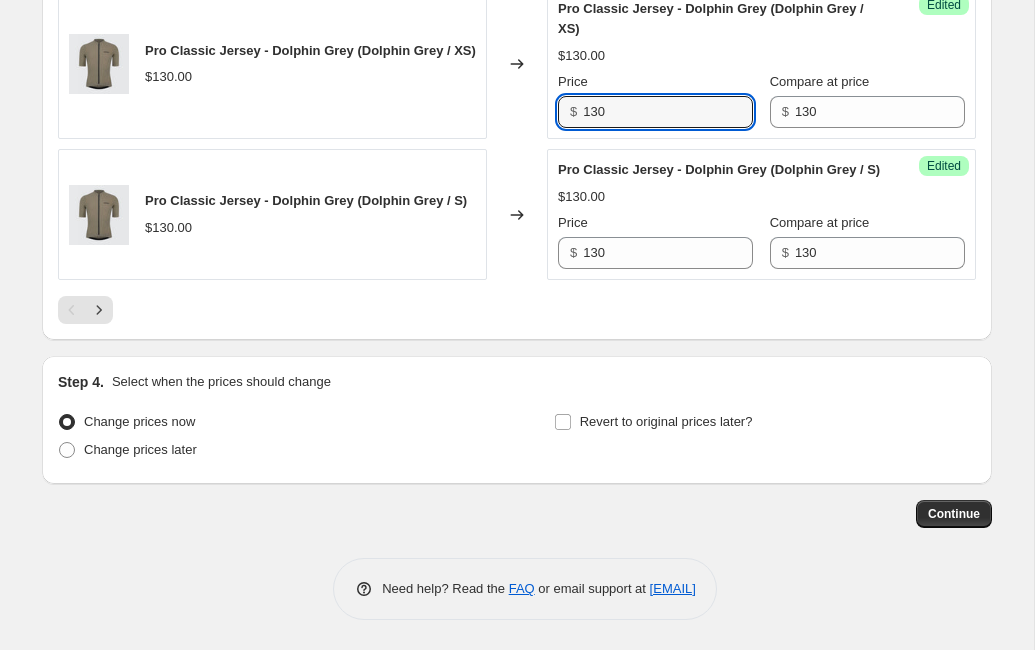 drag, startPoint x: 622, startPoint y: 261, endPoint x: 536, endPoint y: 259, distance: 86.023254 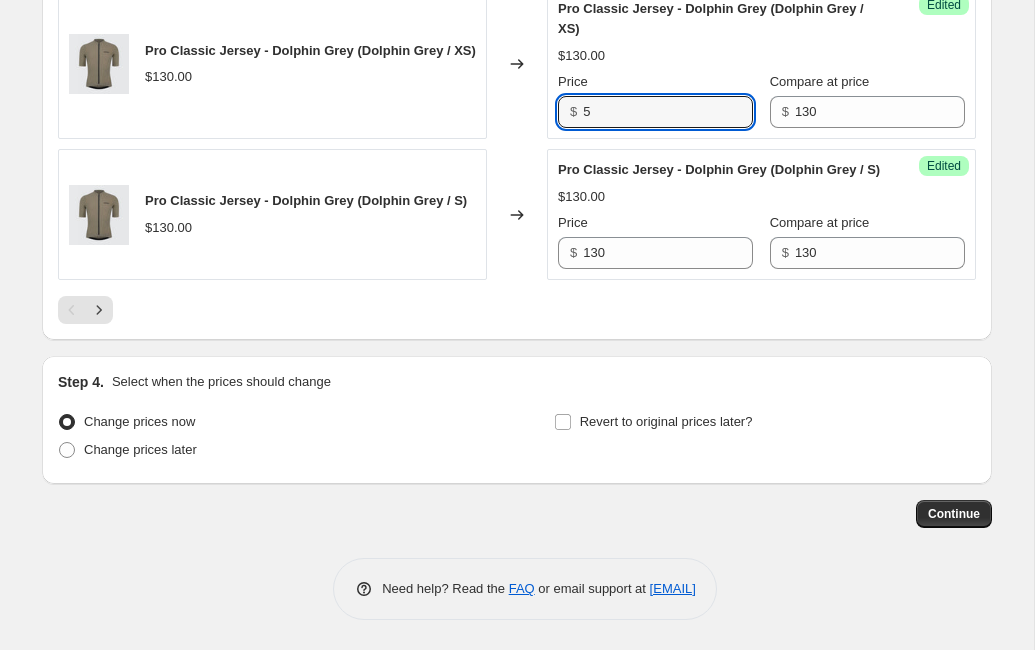 type on "55" 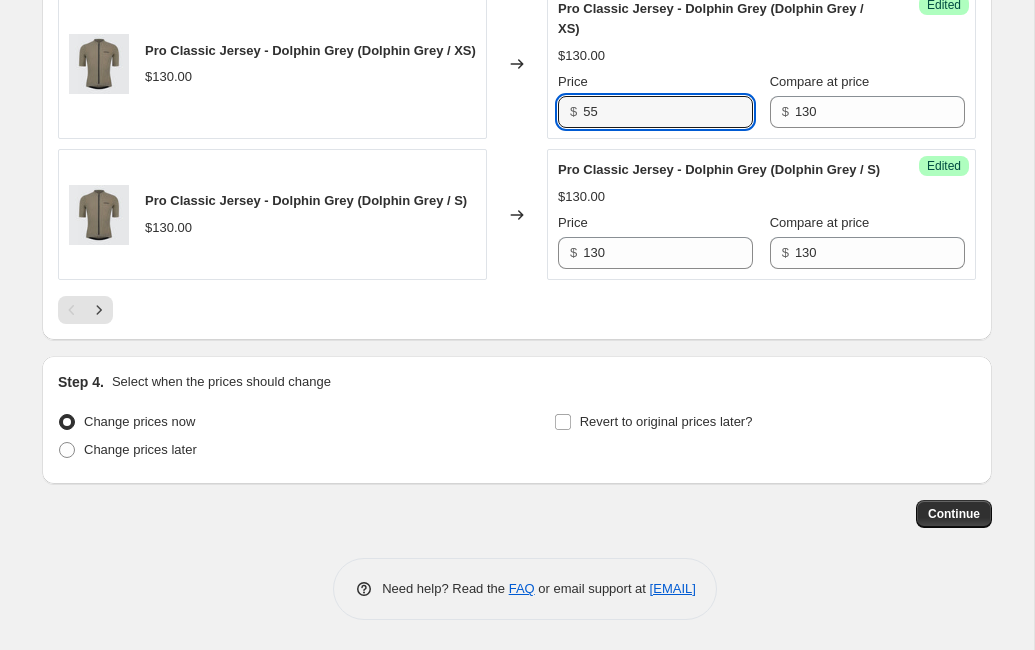 drag, startPoint x: 618, startPoint y: 262, endPoint x: 554, endPoint y: 261, distance: 64.00781 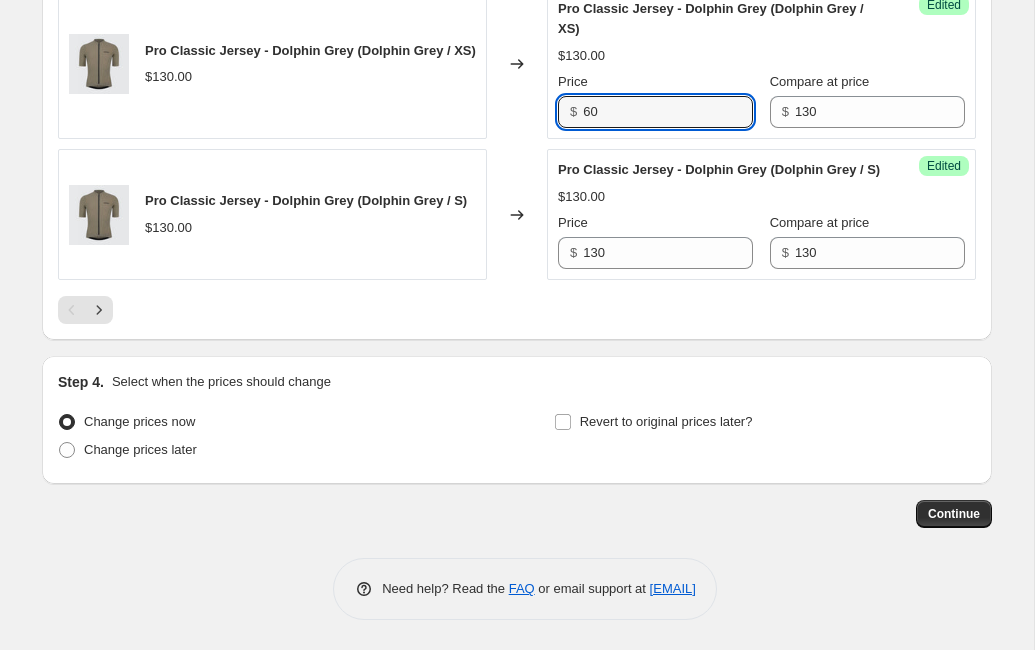 drag, startPoint x: 609, startPoint y: 269, endPoint x: 565, endPoint y: 269, distance: 44 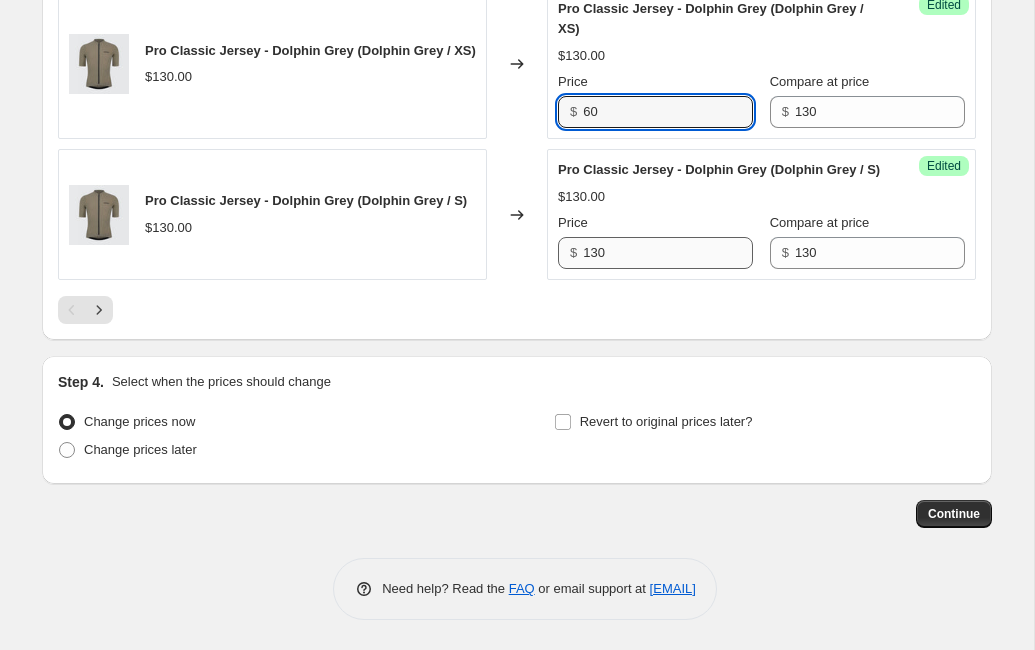 type on "60" 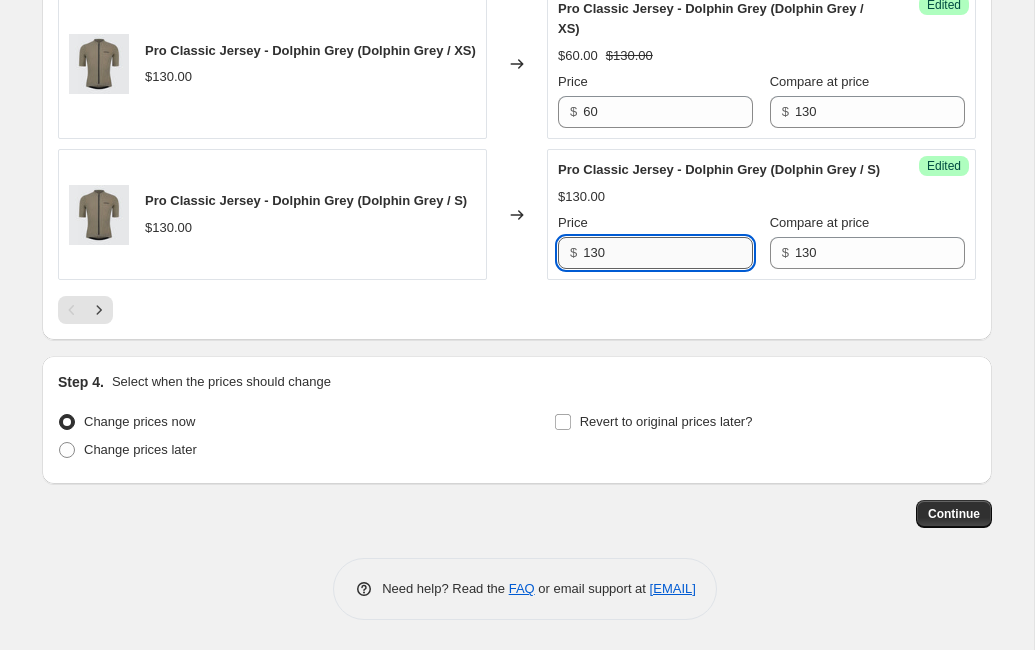 click on "130" at bounding box center [668, 253] 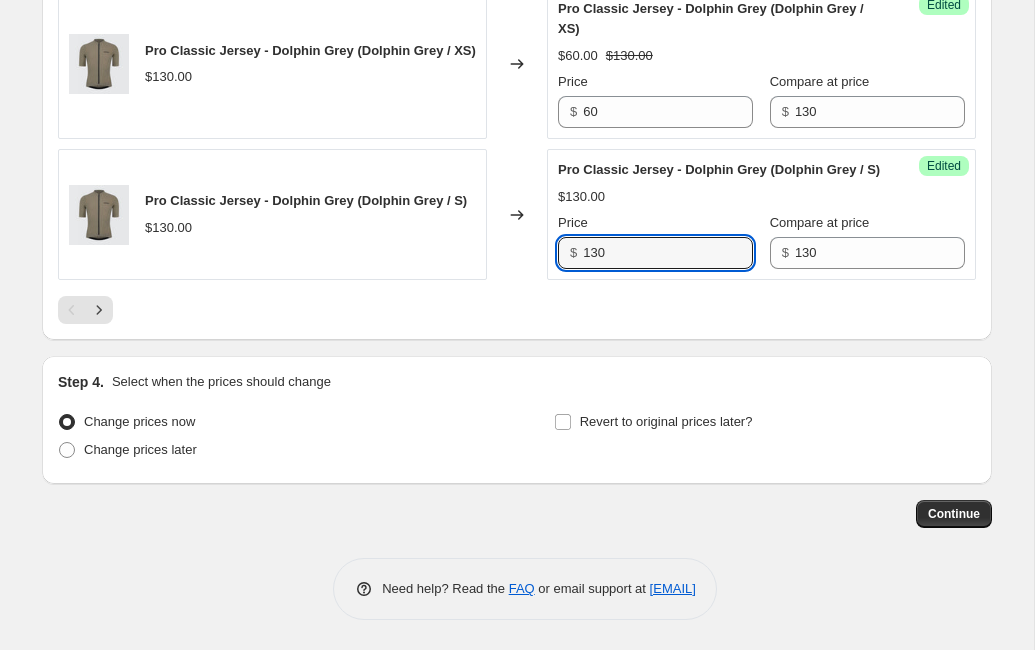 drag, startPoint x: 620, startPoint y: 422, endPoint x: 567, endPoint y: 421, distance: 53.009434 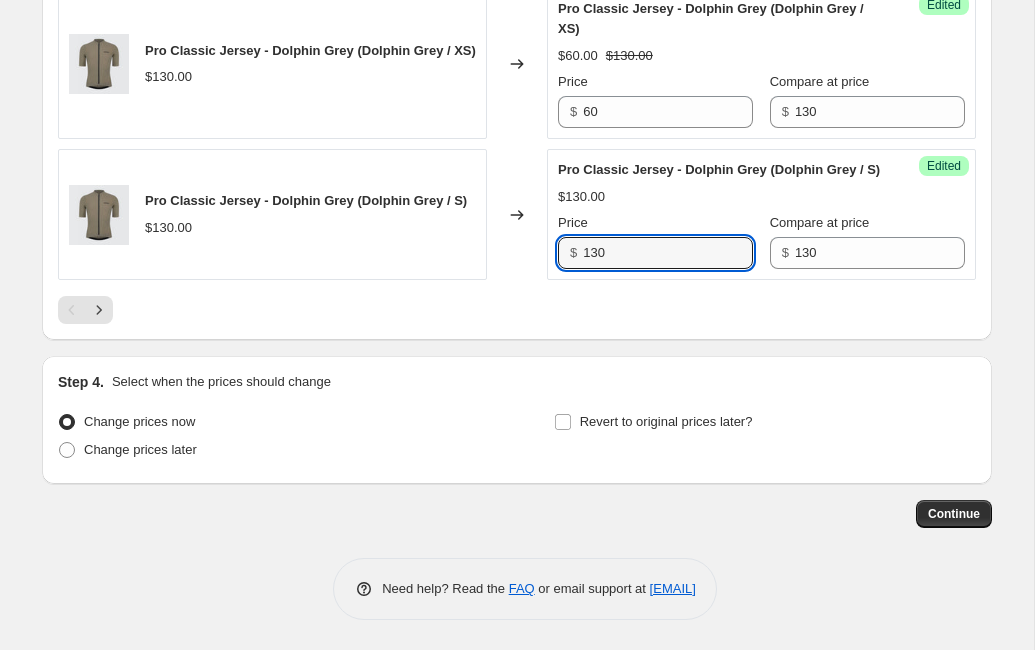 click on "$ 130" at bounding box center [655, 253] 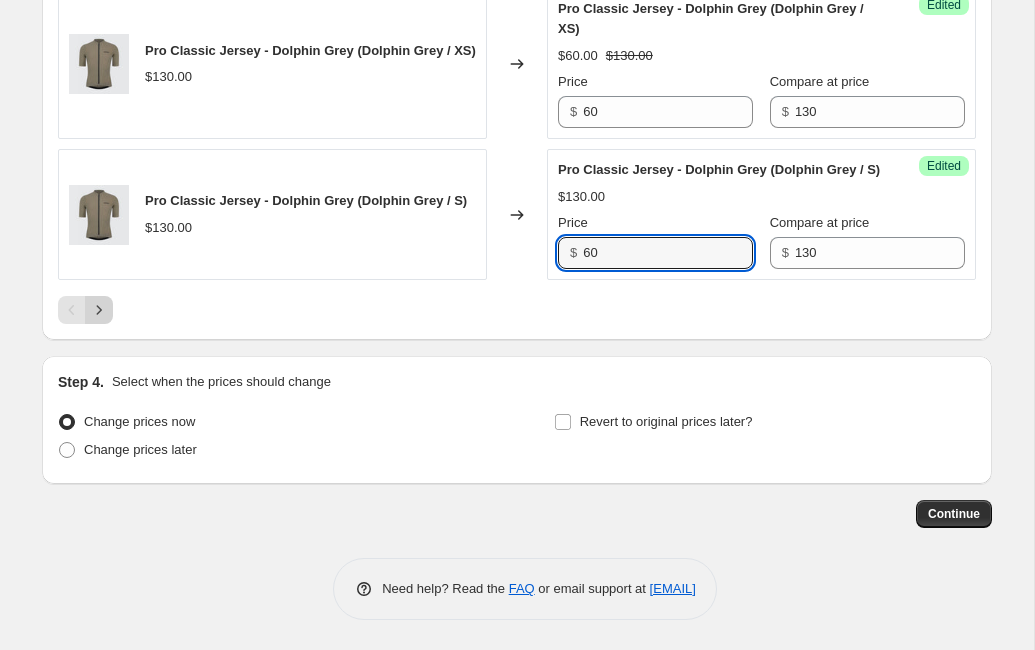 type on "60" 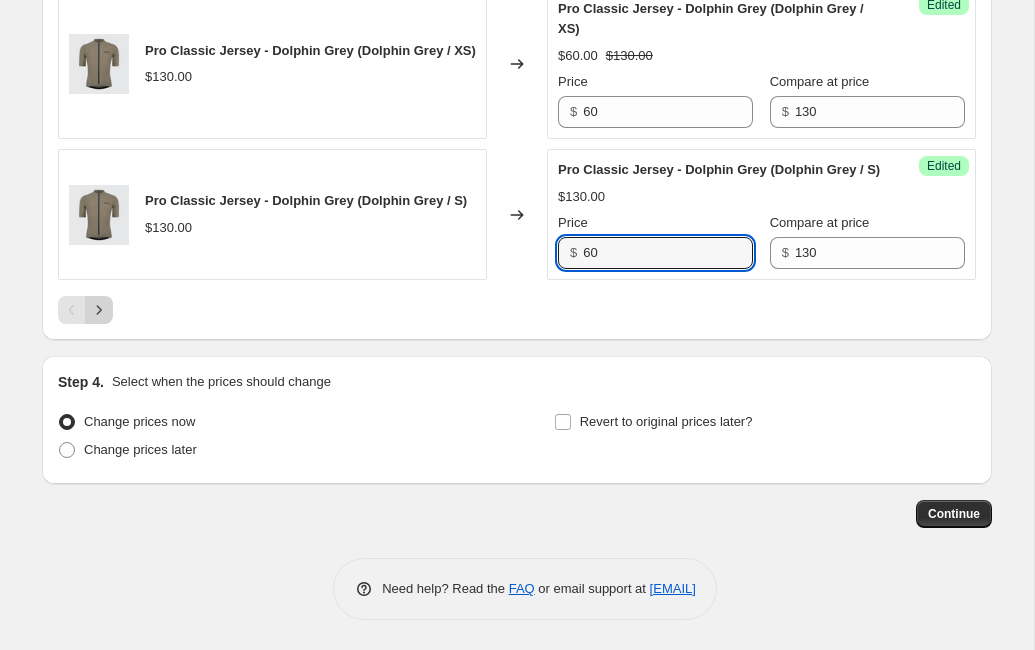 click 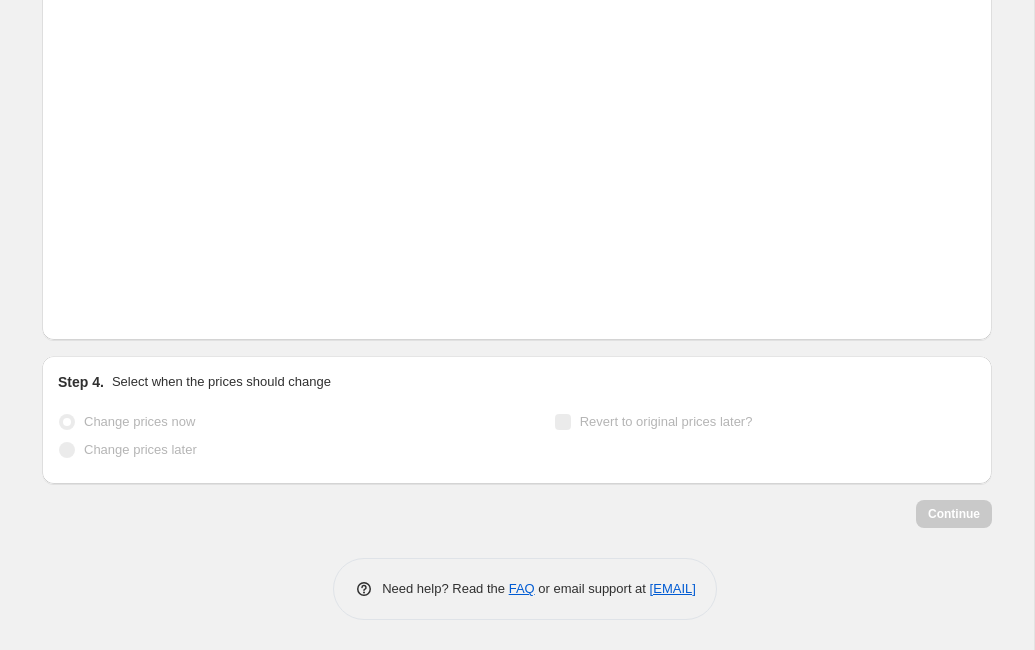 scroll, scrollTop: 1087, scrollLeft: 0, axis: vertical 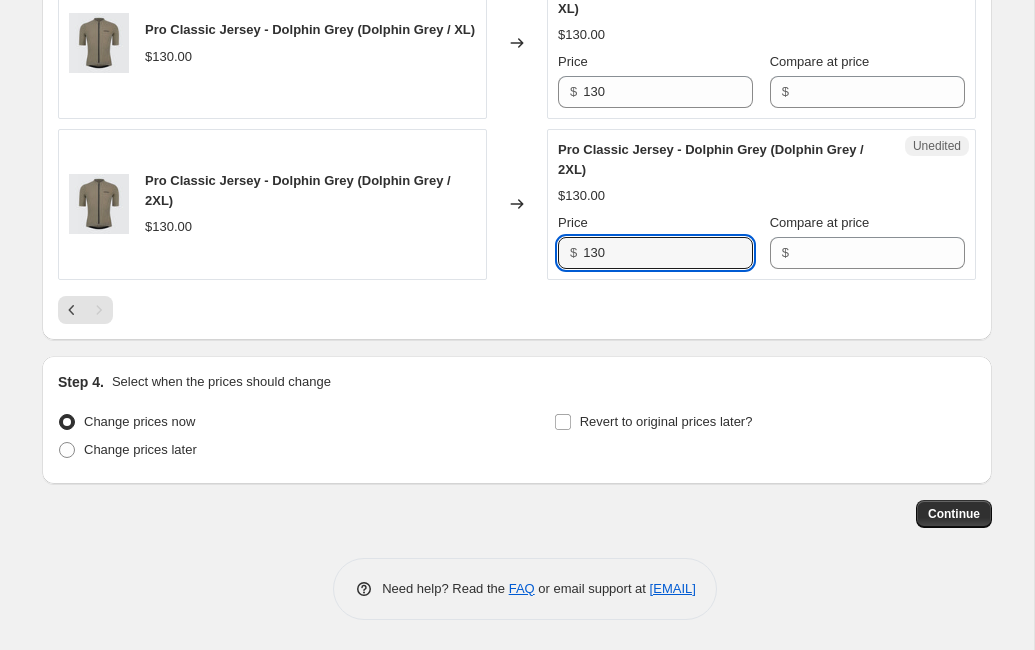 drag, startPoint x: 635, startPoint y: 248, endPoint x: 547, endPoint y: 254, distance: 88.20431 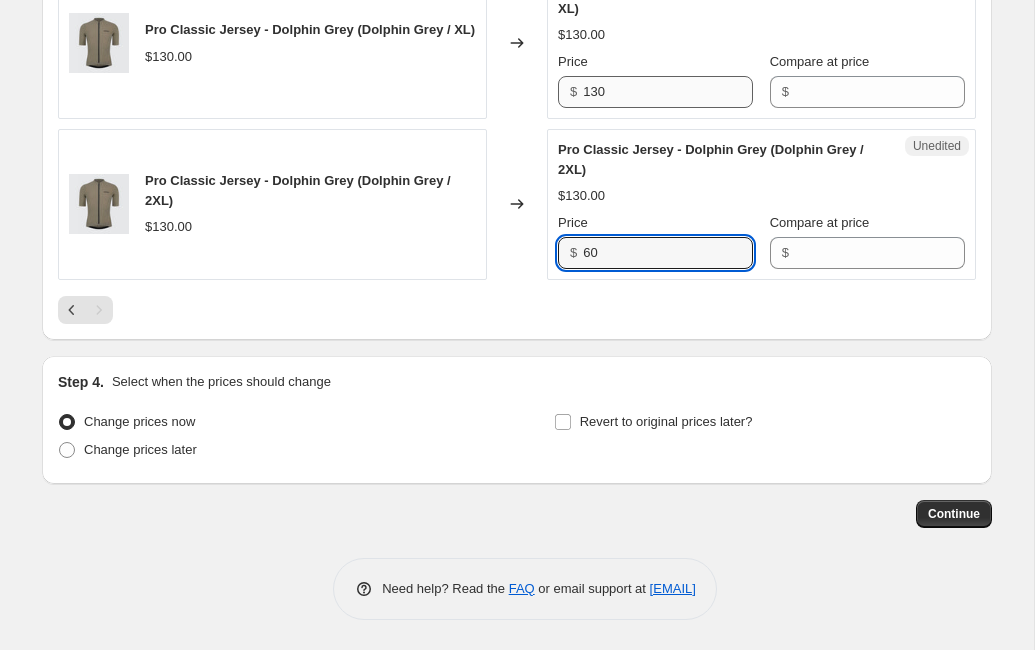 type on "60" 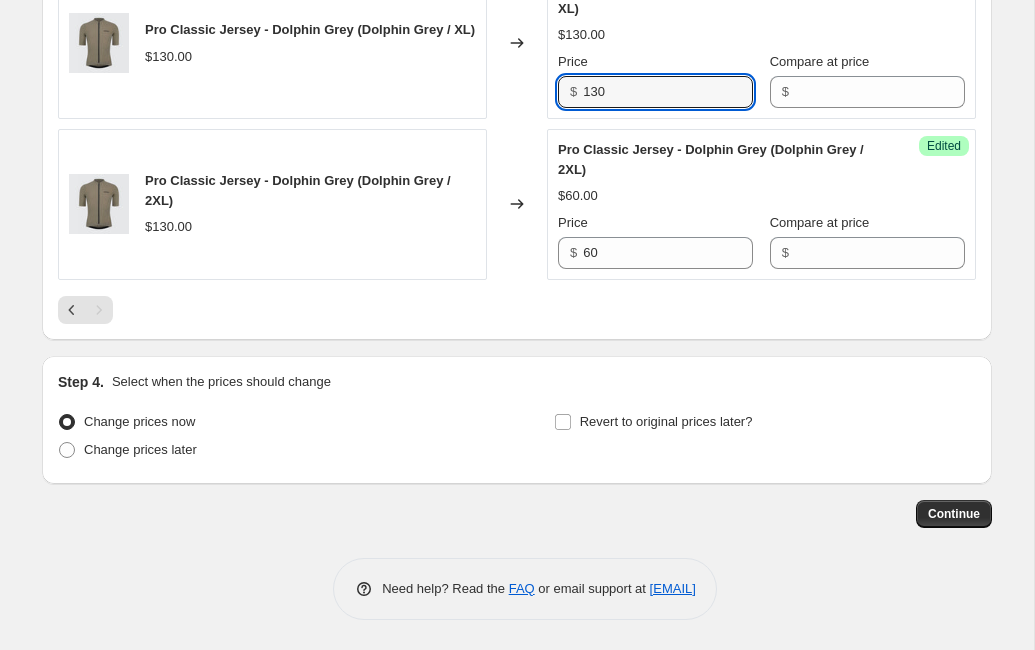 drag, startPoint x: 592, startPoint y: 93, endPoint x: 543, endPoint y: 93, distance: 49 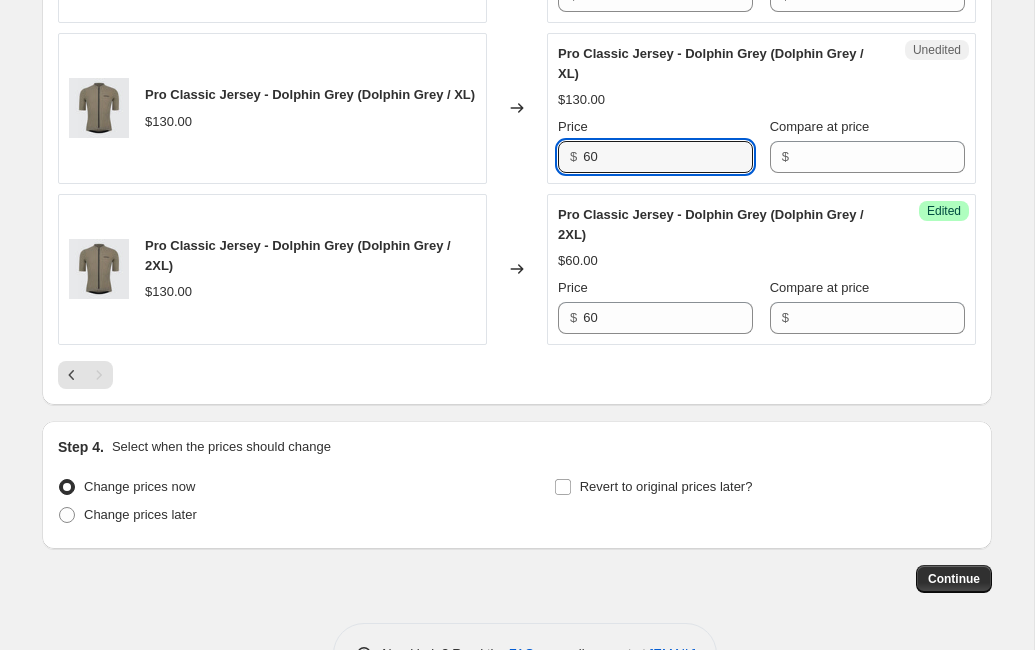 scroll, scrollTop: 925, scrollLeft: 0, axis: vertical 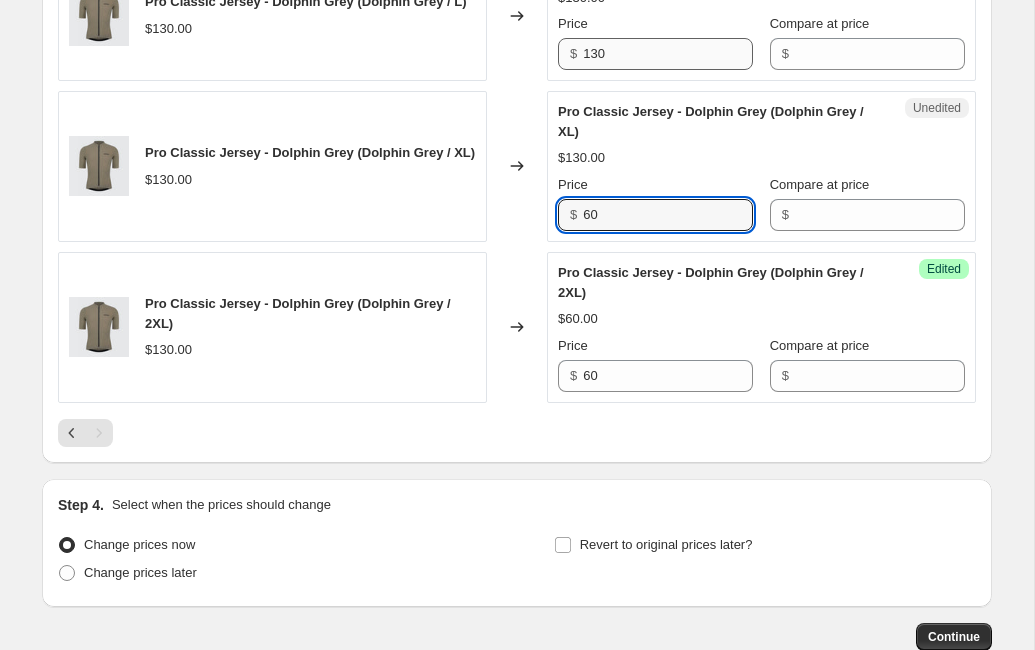 type on "60" 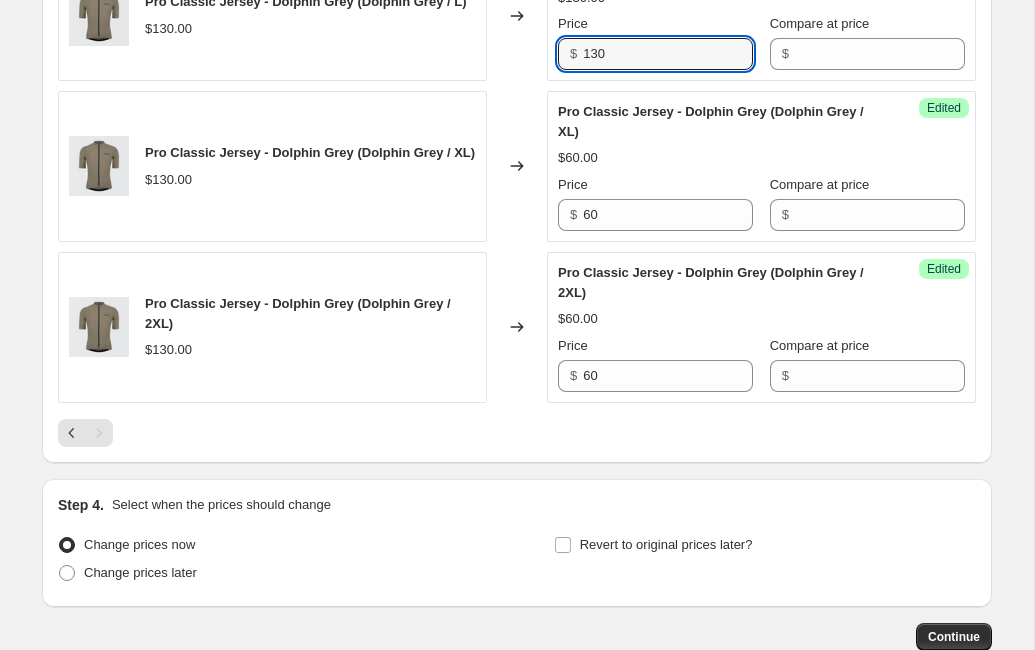 drag, startPoint x: 633, startPoint y: 101, endPoint x: 530, endPoint y: 125, distance: 105.75916 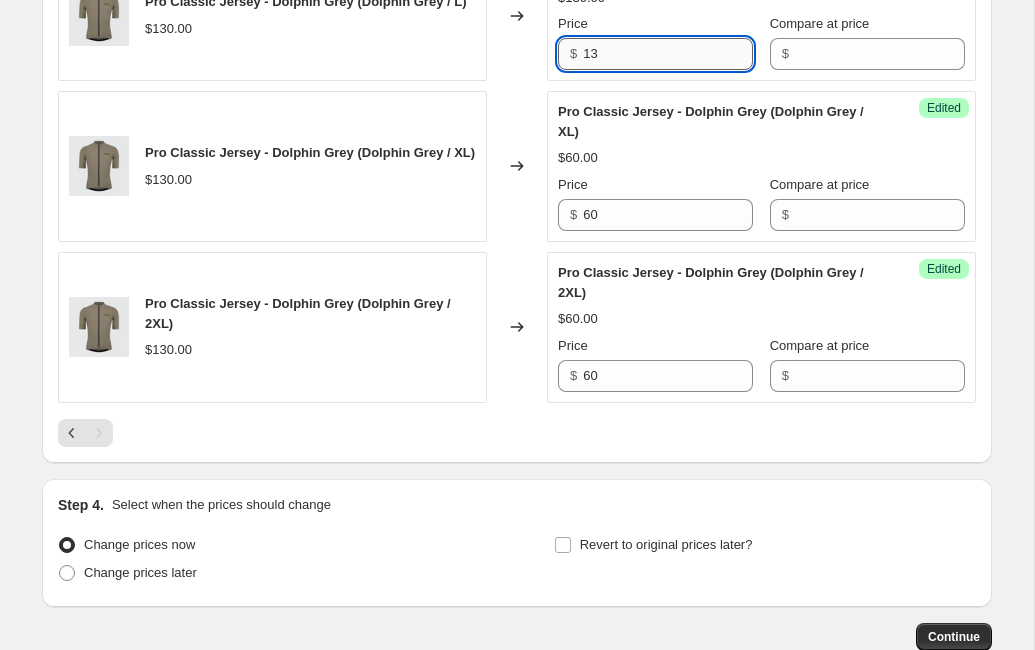 type on "1" 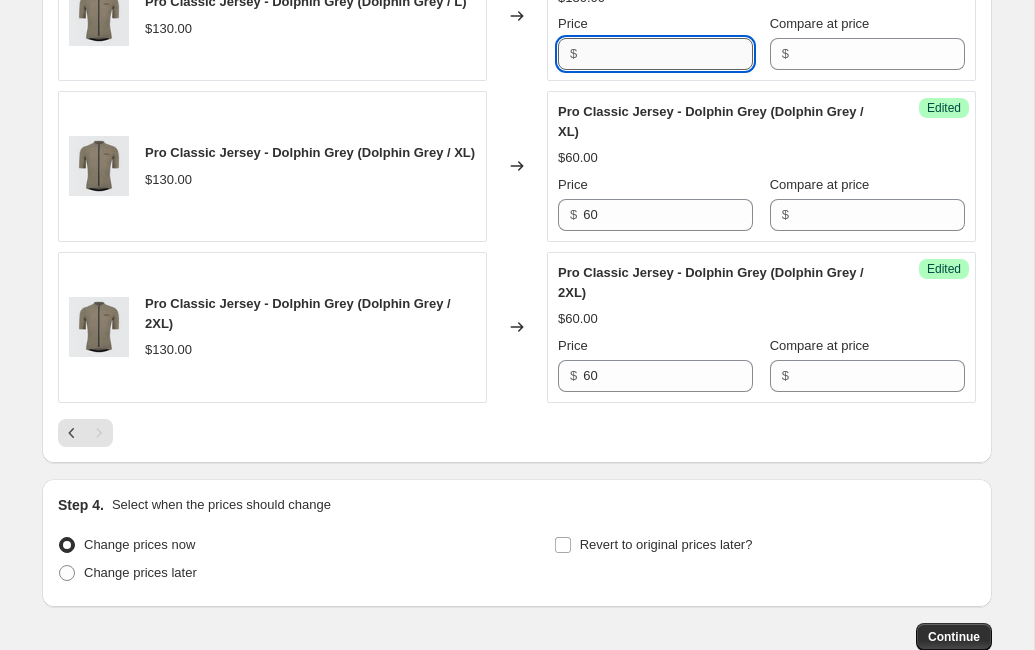 paste on "60" 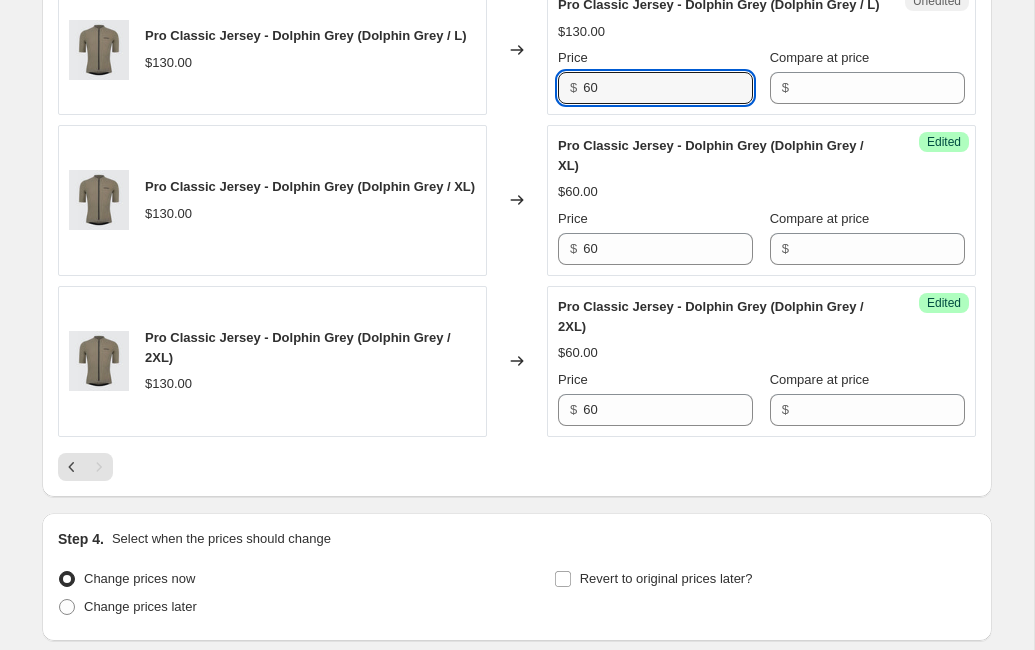 scroll, scrollTop: 854, scrollLeft: 0, axis: vertical 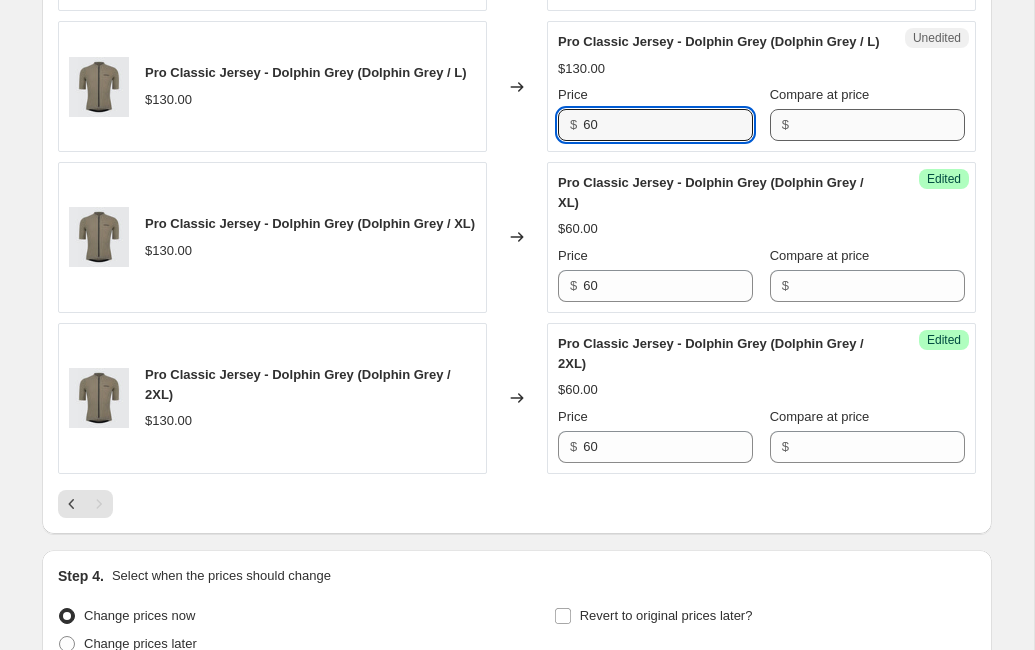 type on "60" 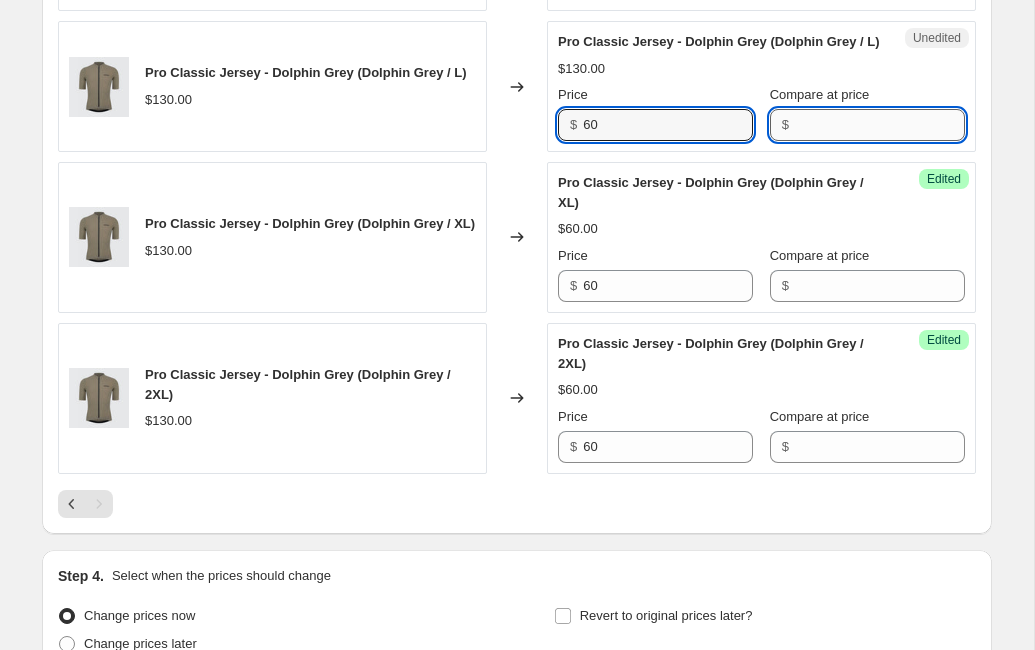 click on "Compare at price" at bounding box center [880, 125] 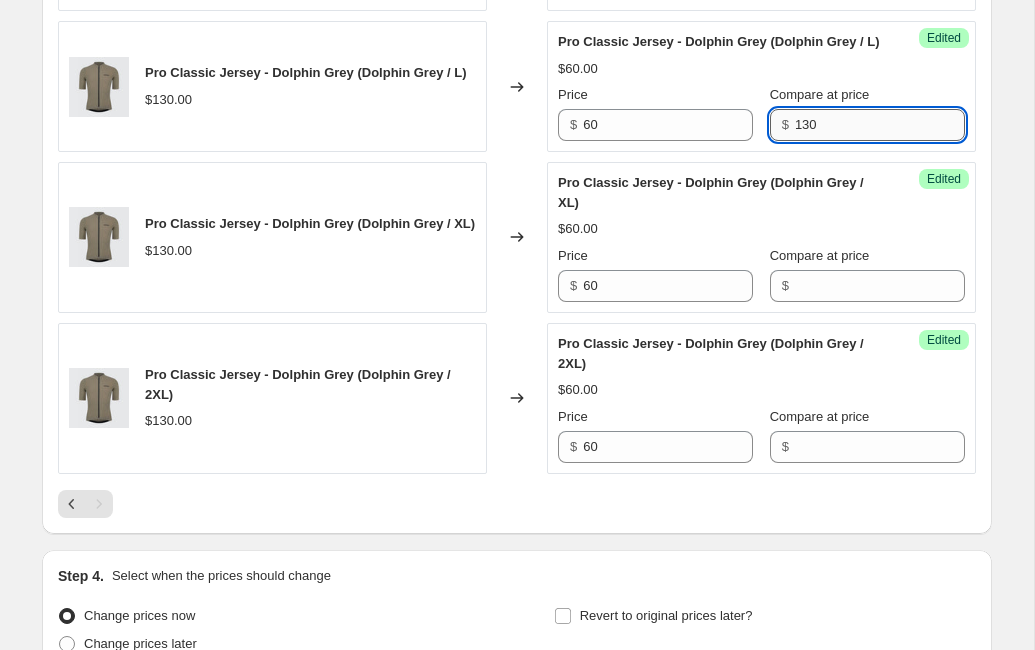 click on "130" at bounding box center [880, 125] 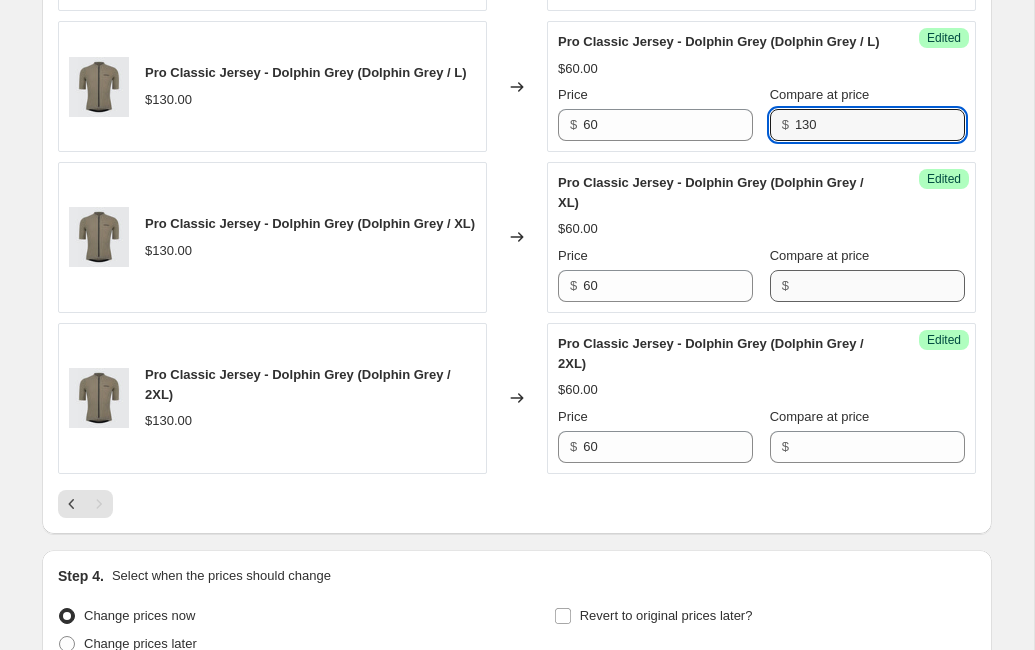 type on "130" 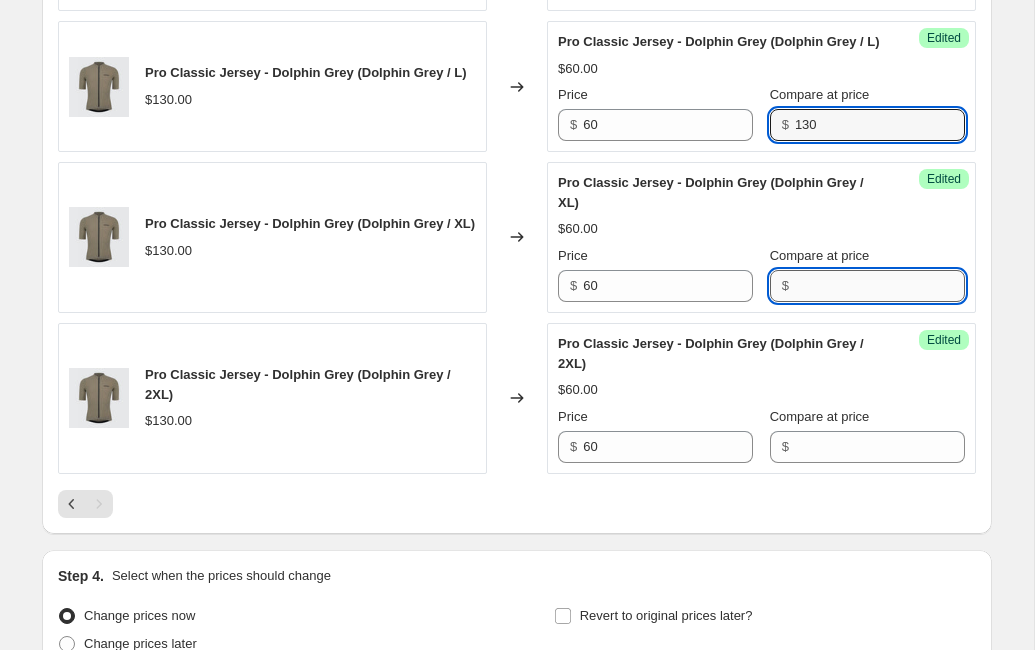 click on "Compare at price" at bounding box center (880, 286) 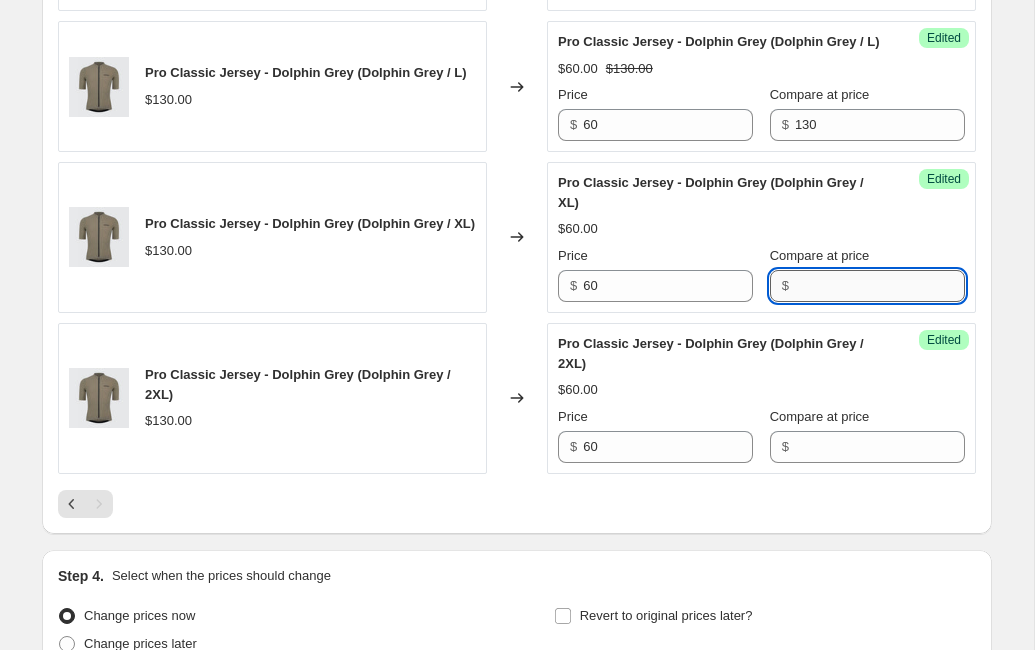 paste on "130" 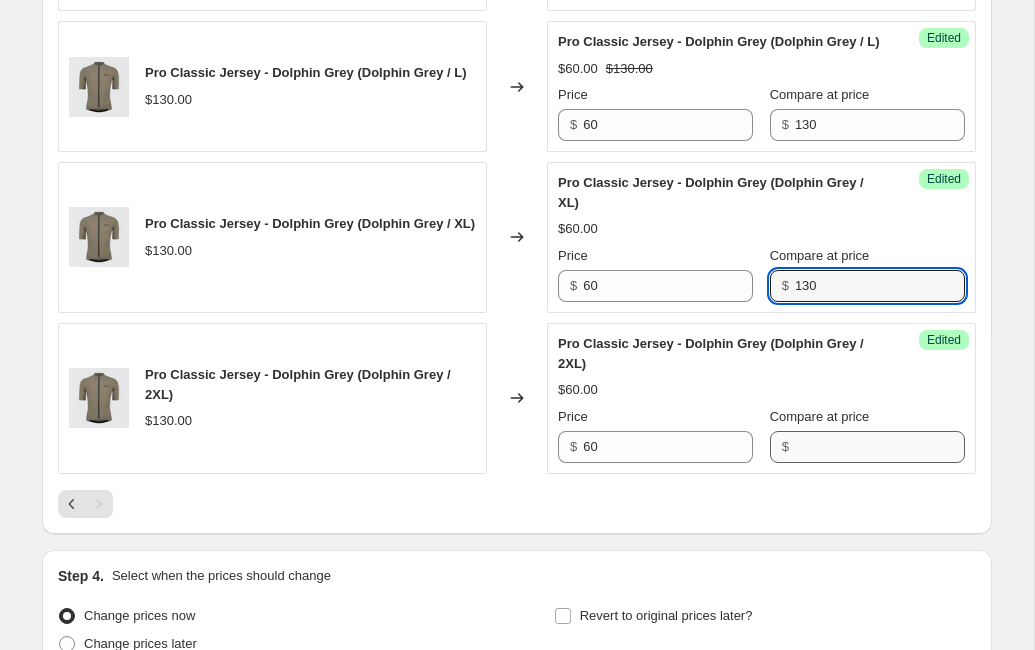type on "130" 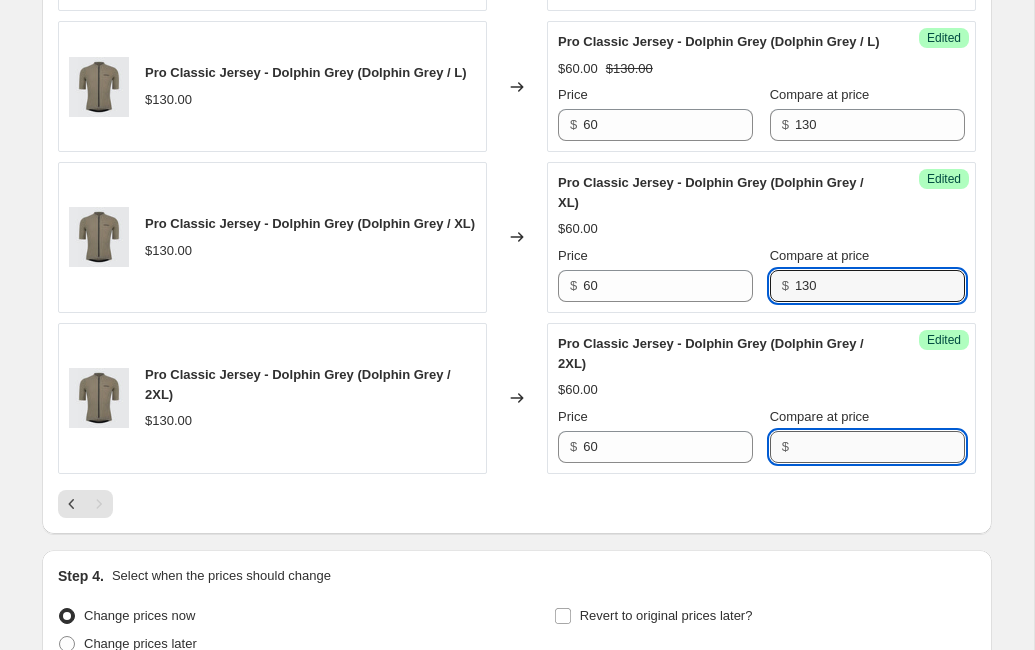click on "Compare at price" at bounding box center (880, 447) 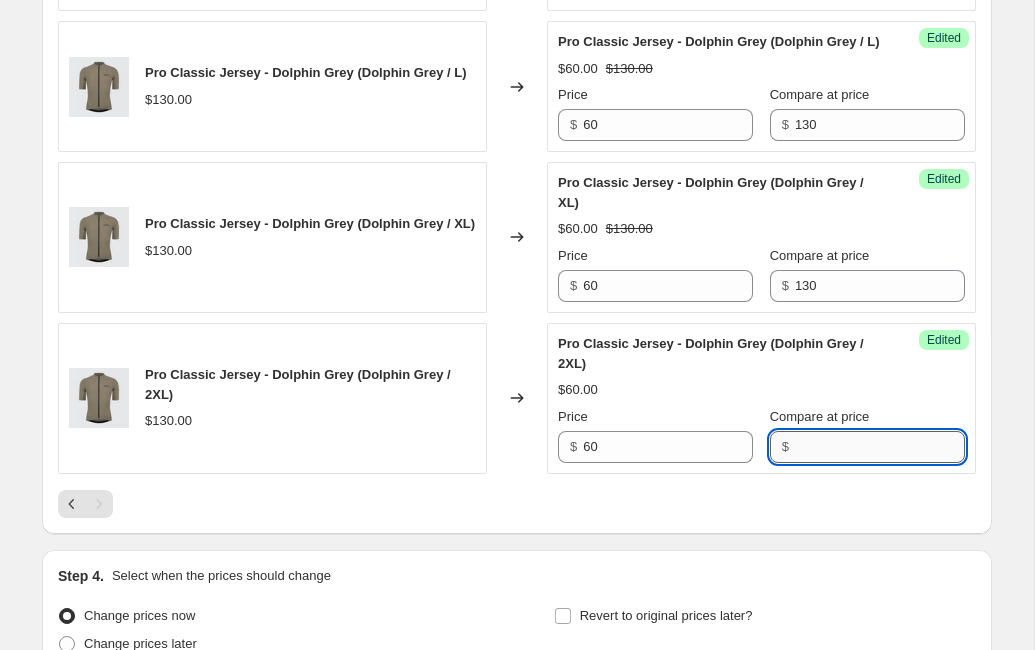 paste on "130" 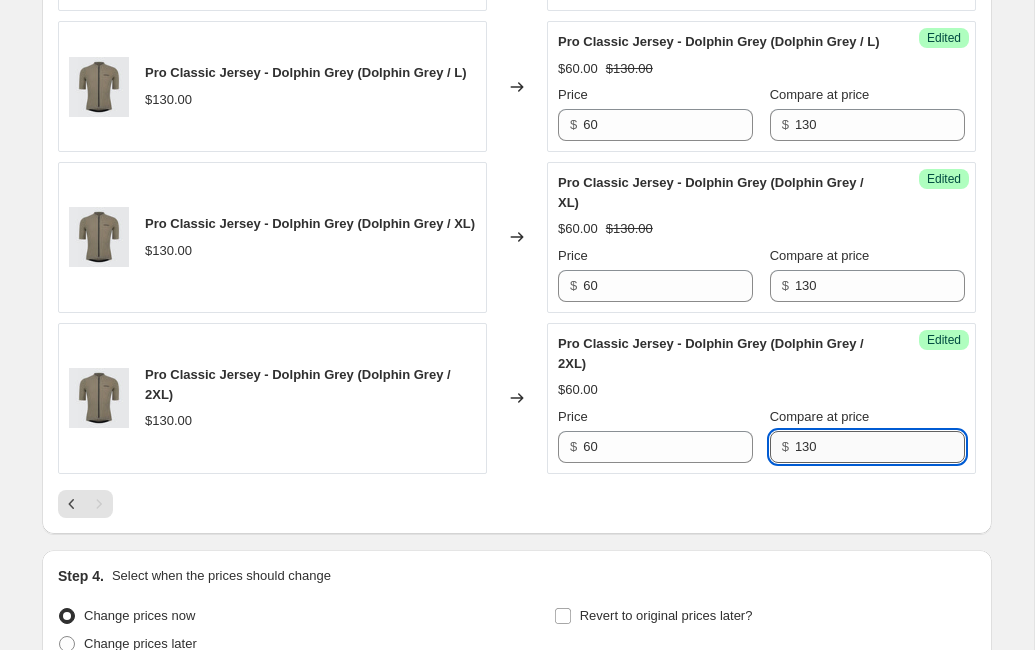 type on "130" 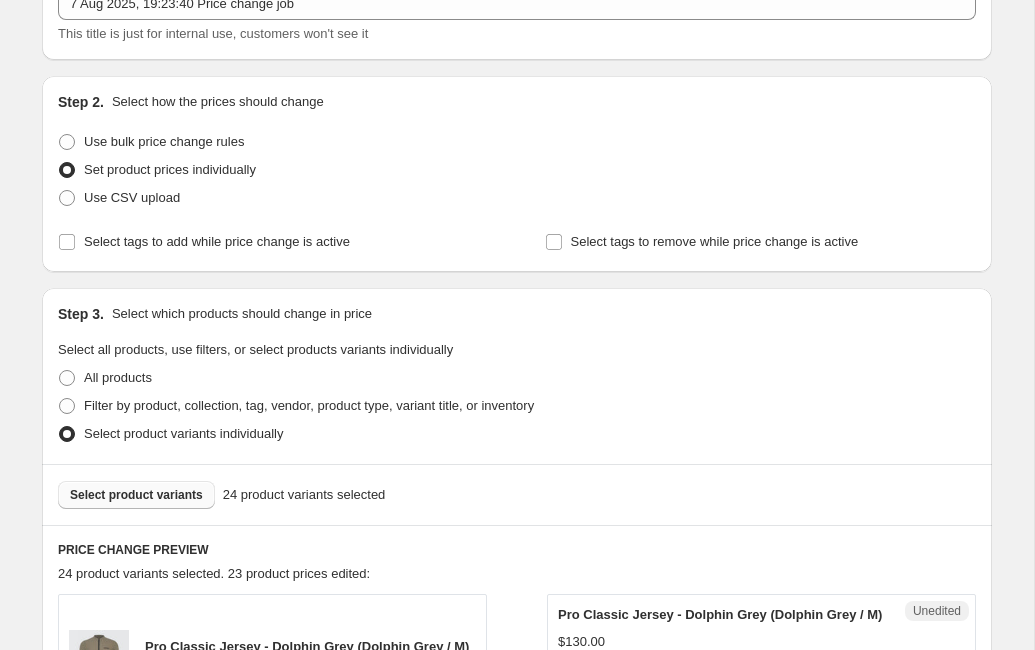 scroll, scrollTop: 181, scrollLeft: 0, axis: vertical 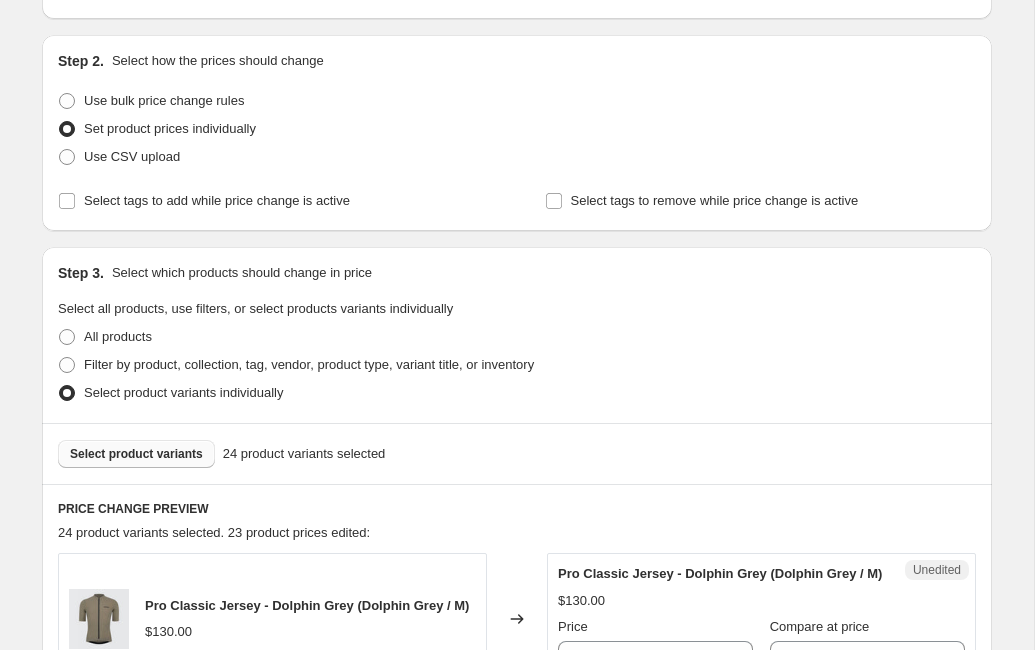 click on "Select product variants" at bounding box center (136, 454) 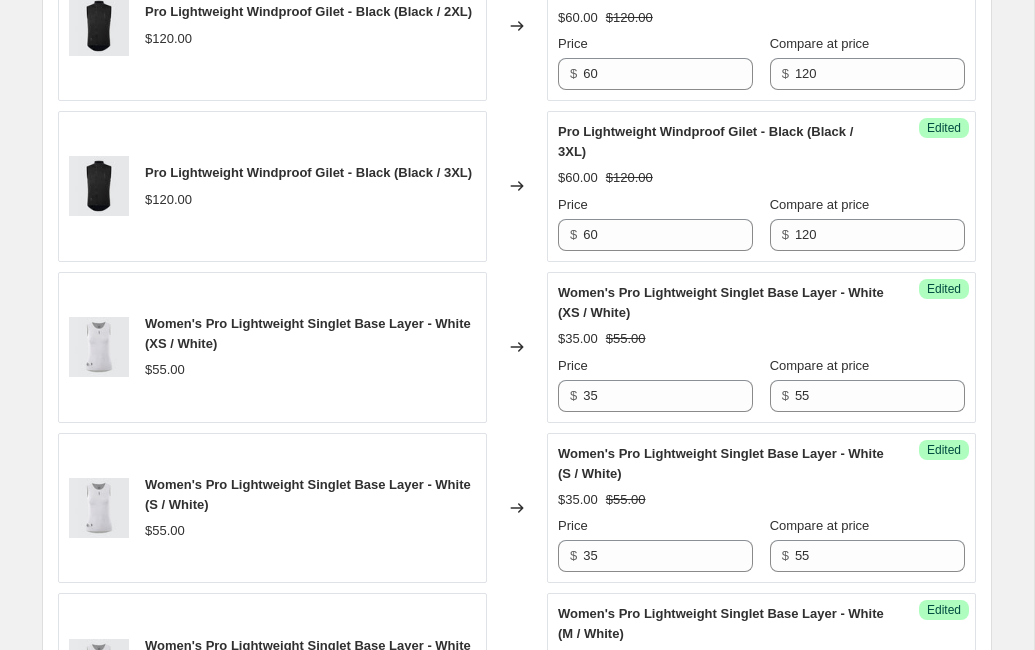 scroll, scrollTop: 1538, scrollLeft: 0, axis: vertical 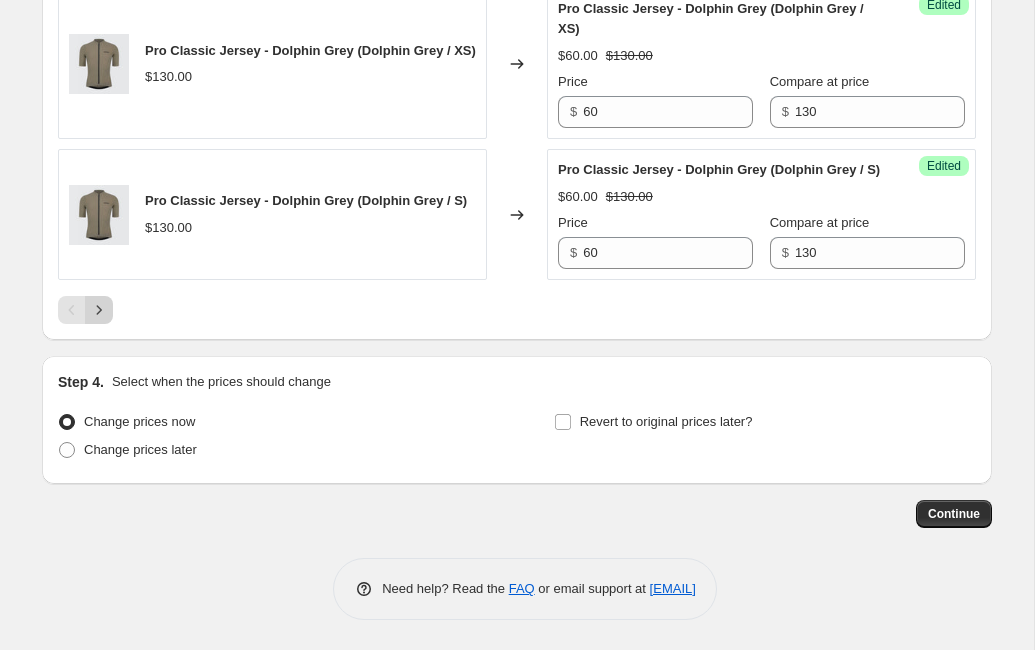 click 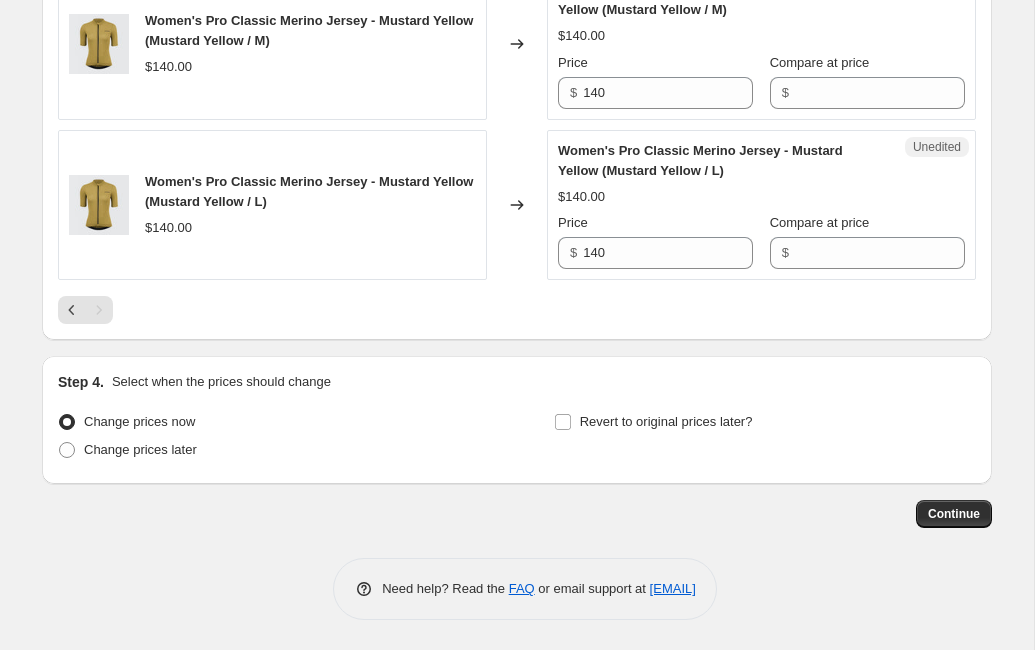 scroll, scrollTop: 1891, scrollLeft: 0, axis: vertical 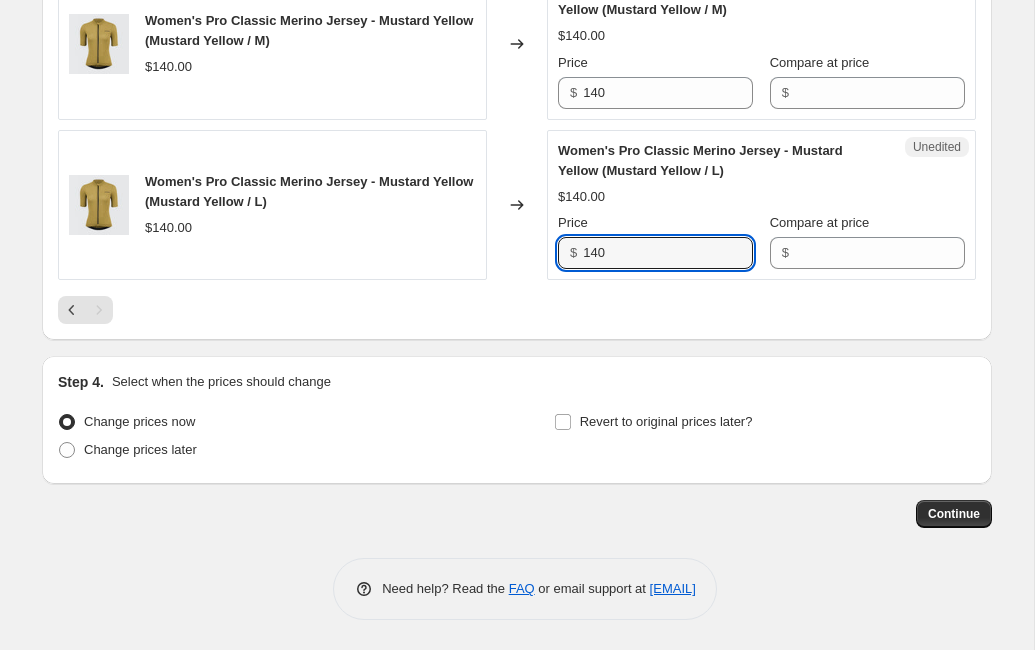 drag, startPoint x: 638, startPoint y: 267, endPoint x: 556, endPoint y: 255, distance: 82.8734 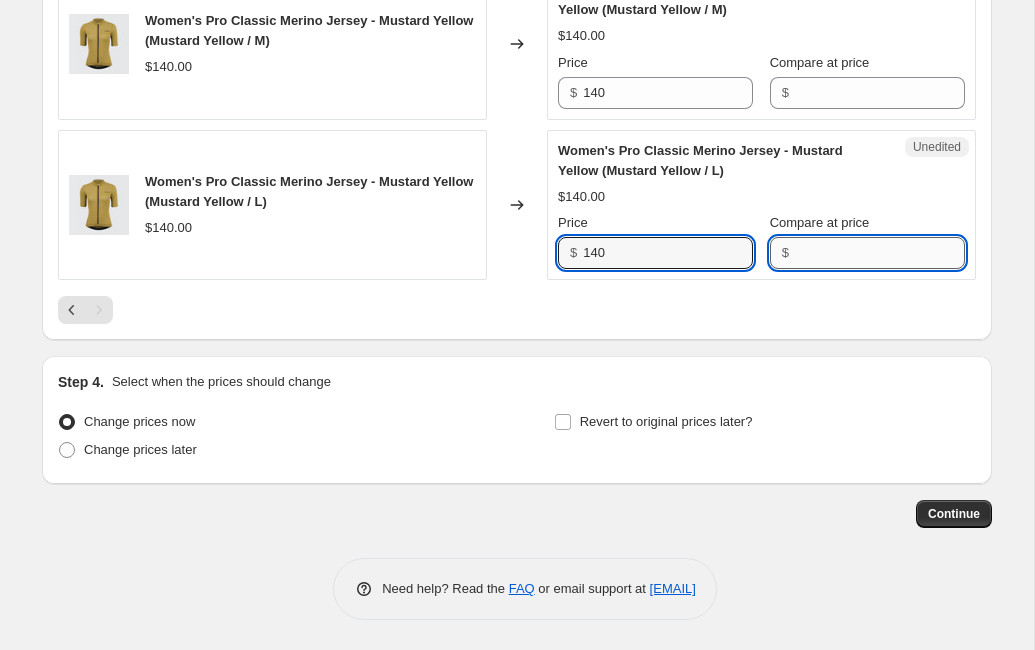 click on "Compare at price" at bounding box center [880, 253] 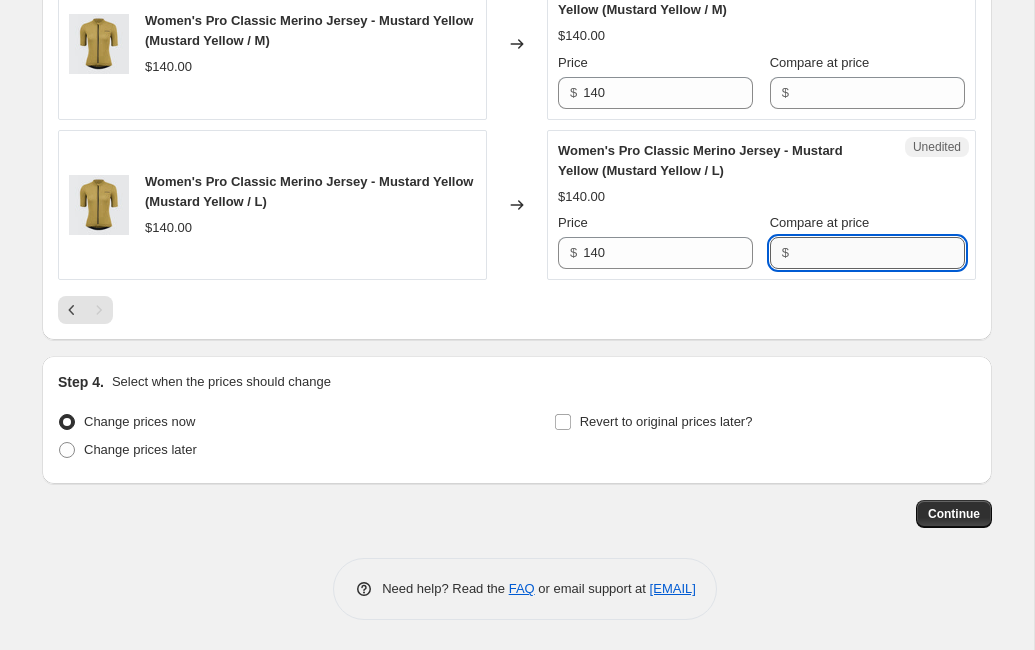 paste on "140" 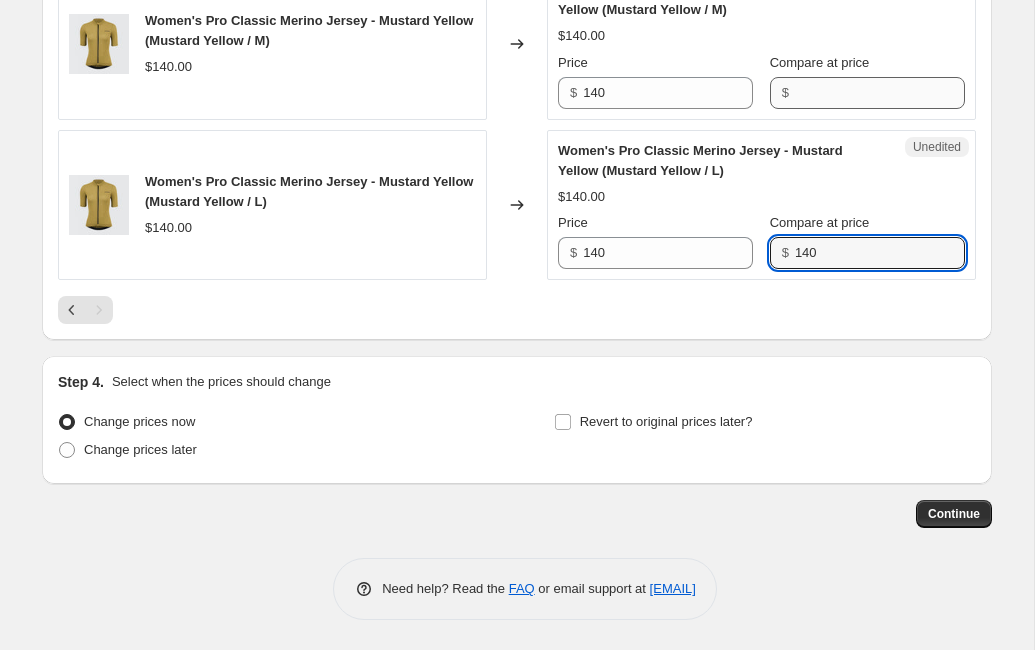 type on "140" 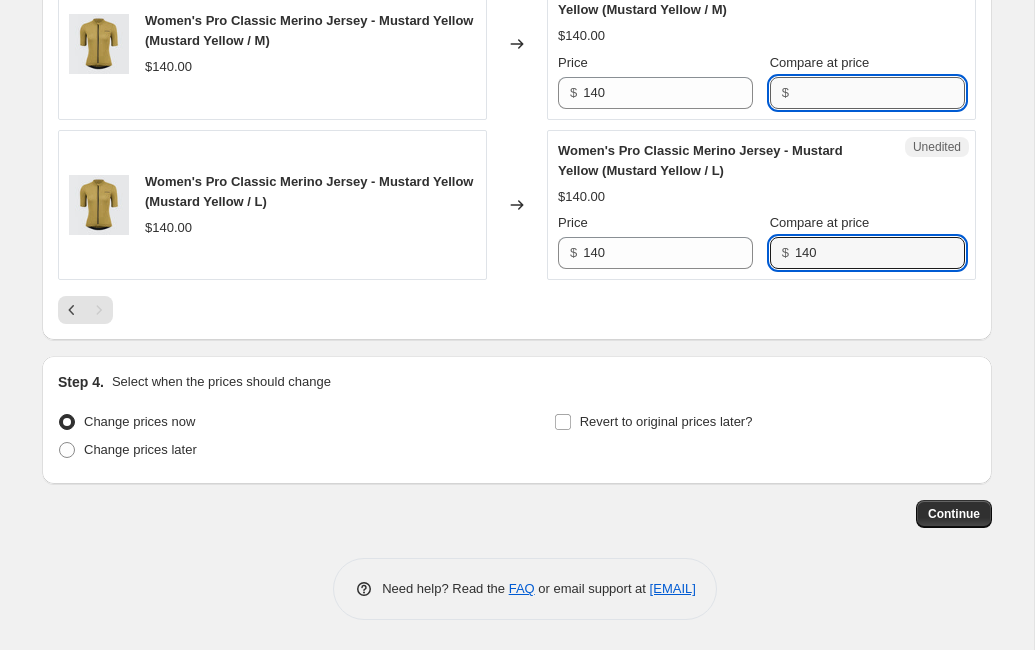 click on "Compare at price" at bounding box center (880, 93) 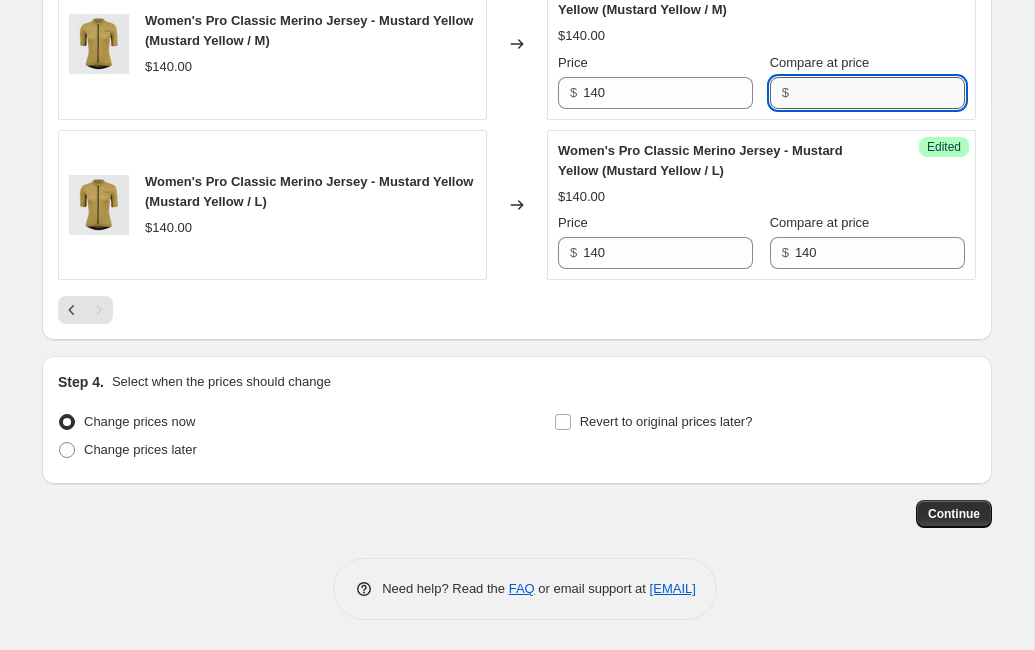 paste on "140" 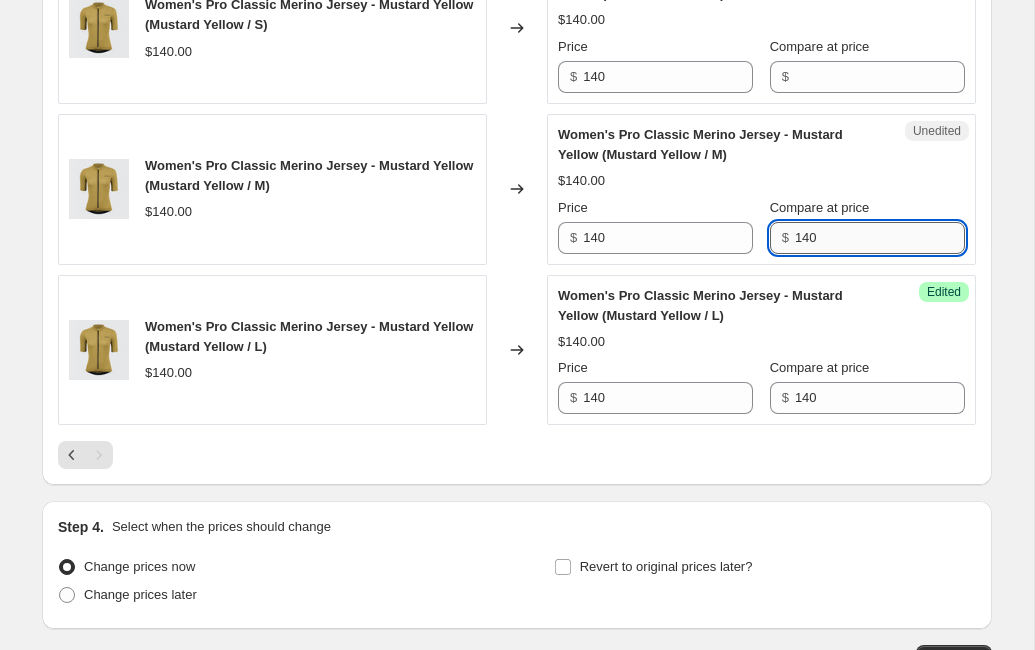 scroll, scrollTop: 1654, scrollLeft: 0, axis: vertical 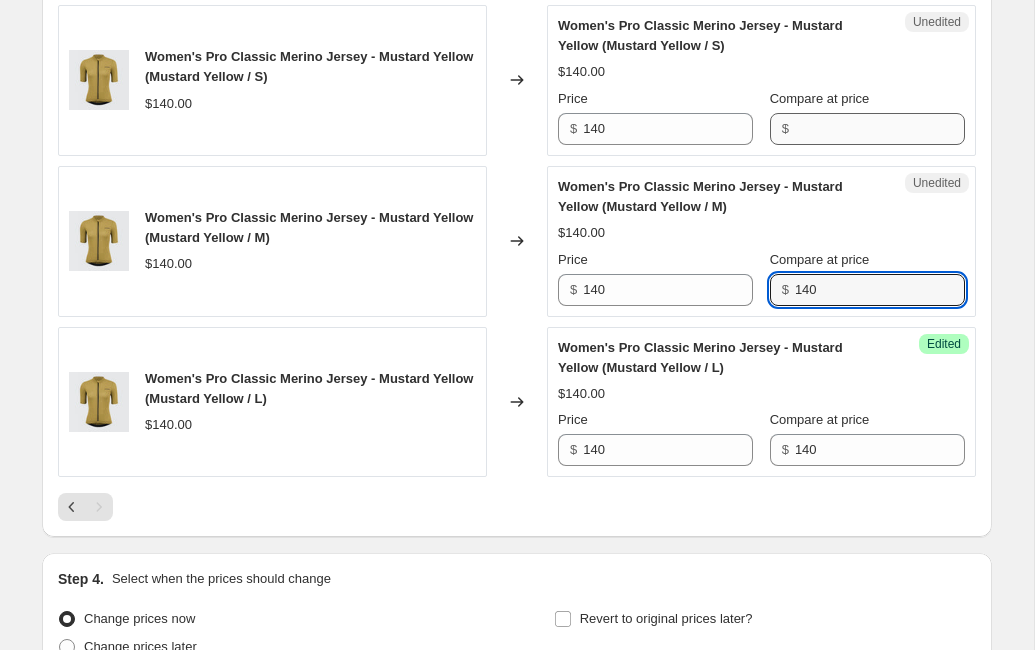 type on "140" 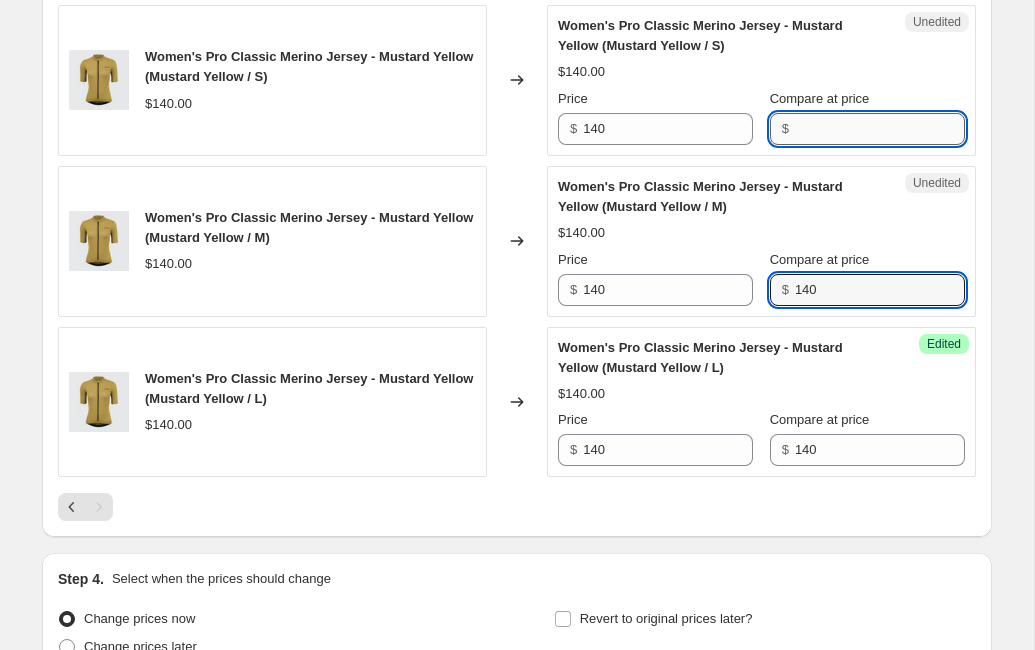 click on "Compare at price" at bounding box center [880, 129] 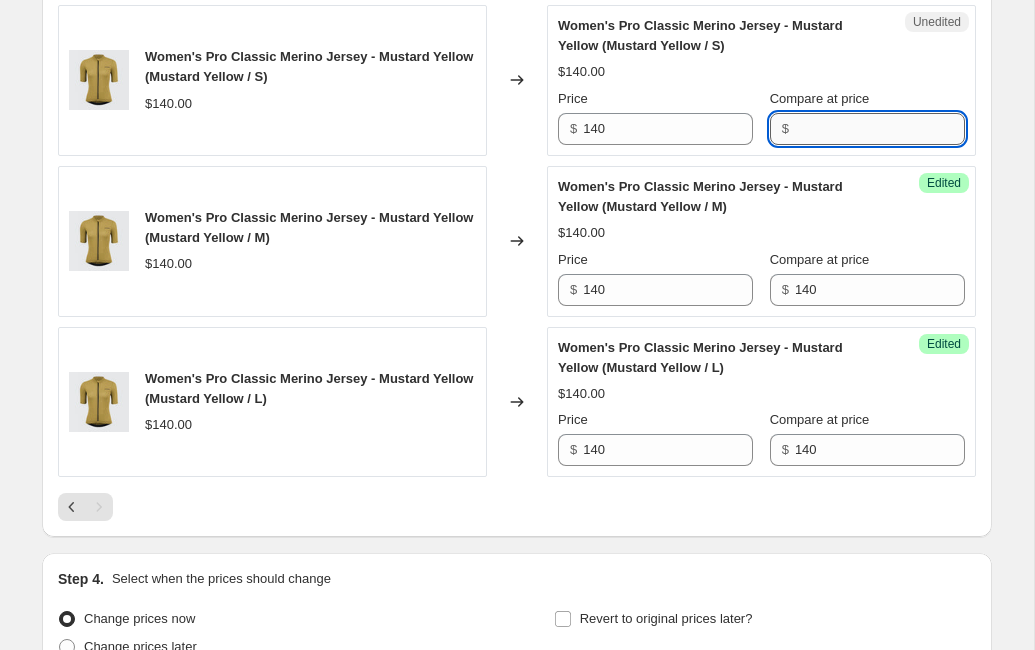 paste on "140" 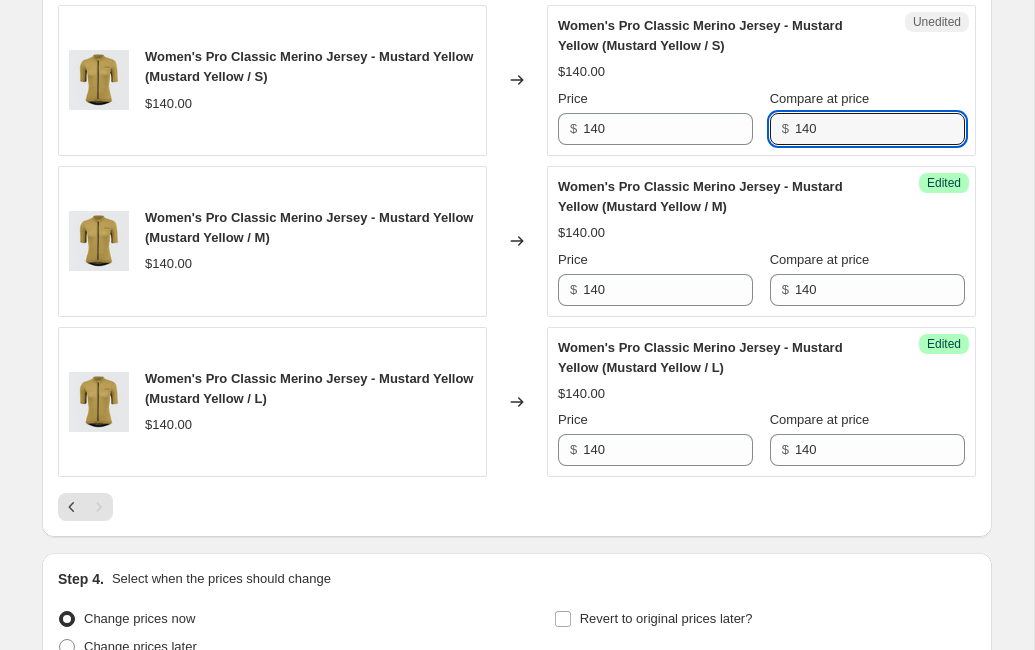type on "140" 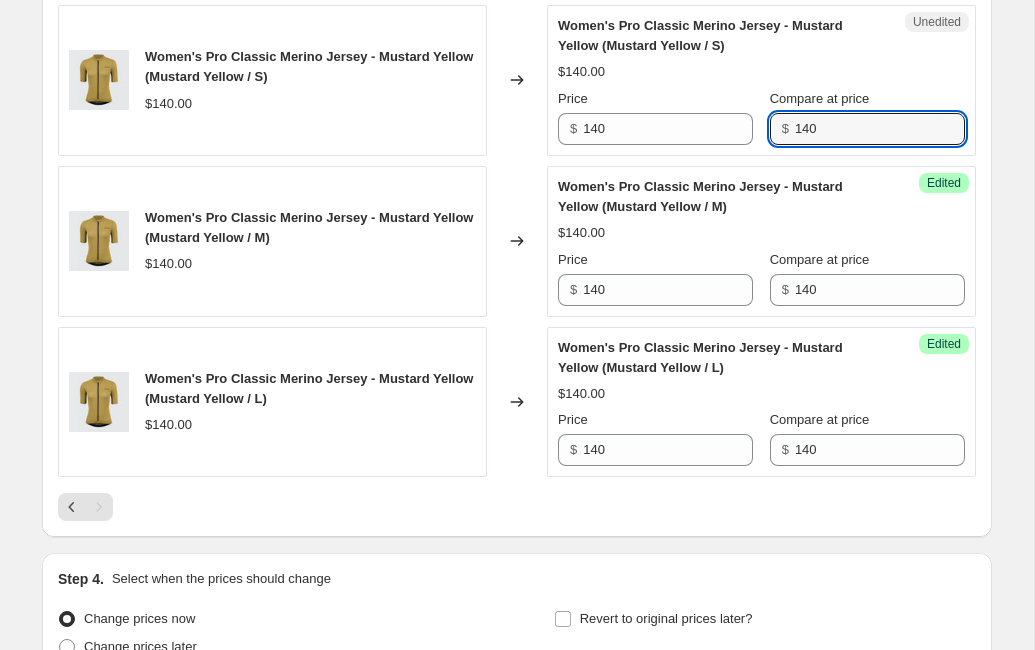 click on "Compare at price" at bounding box center [880, -32] 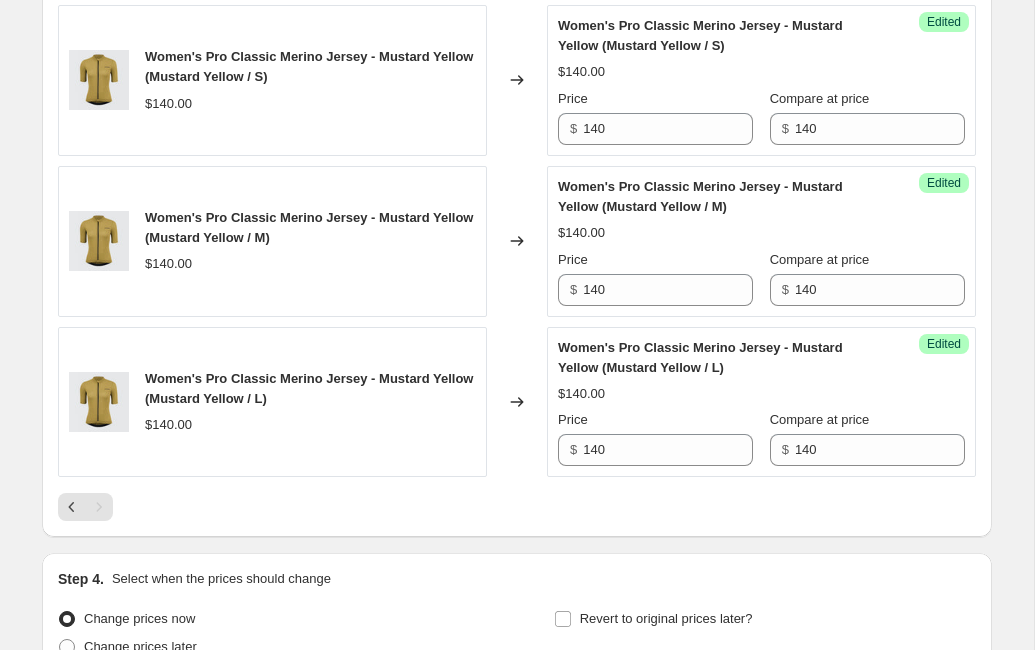 paste on "140" 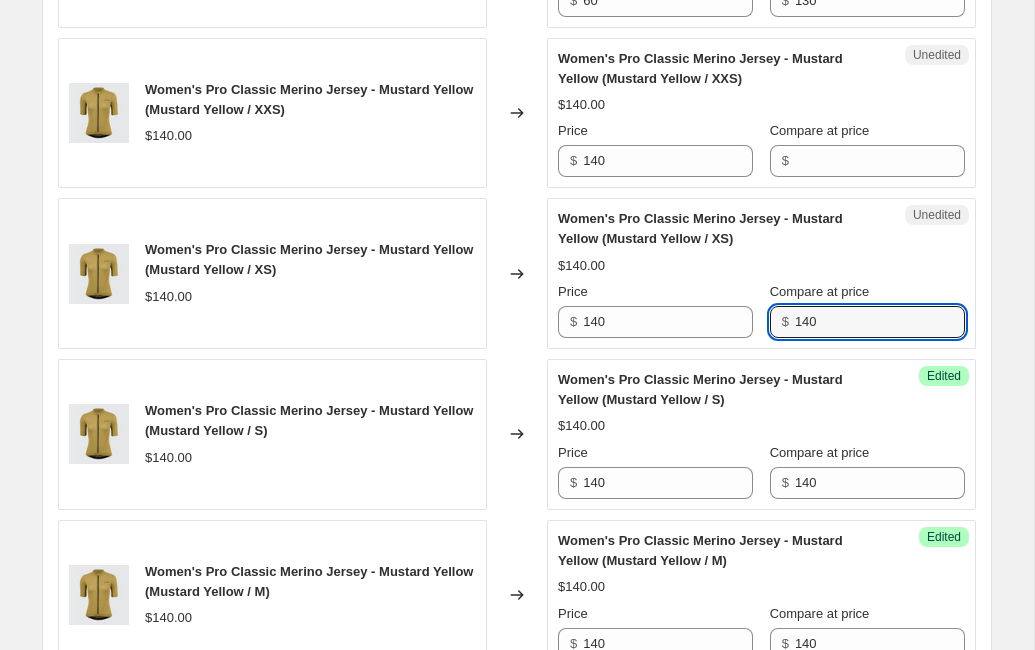 scroll, scrollTop: 1253, scrollLeft: 0, axis: vertical 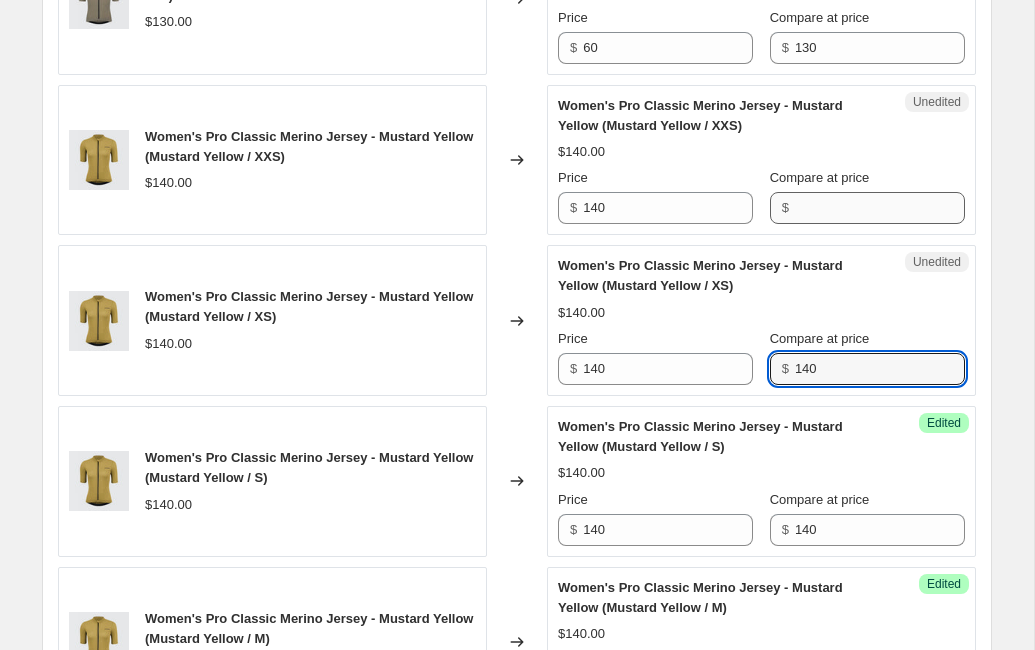 type on "140" 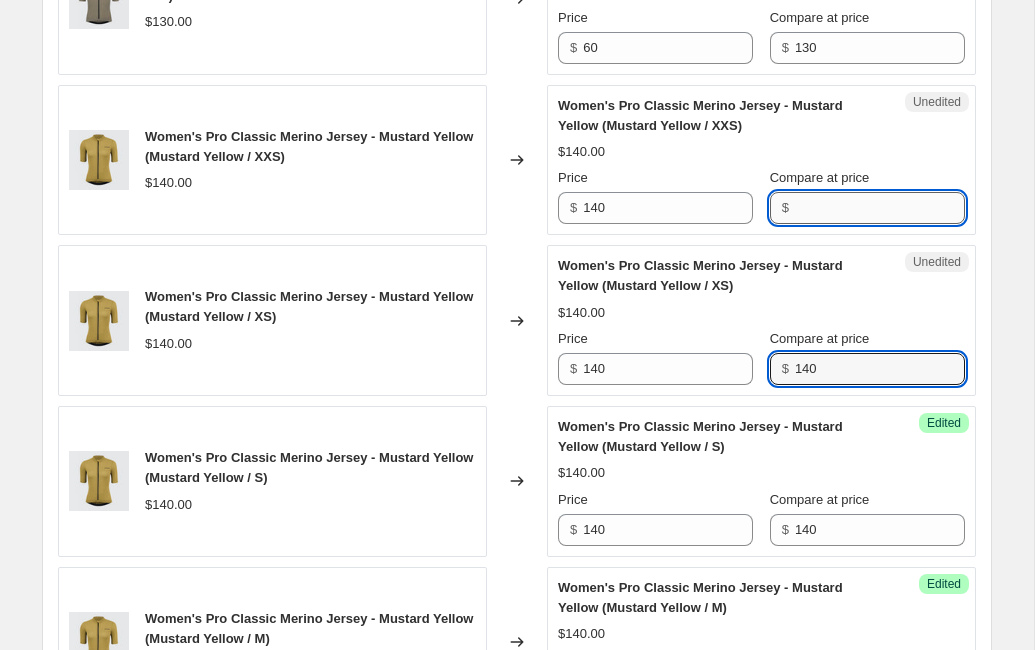 click on "Compare at price" at bounding box center (880, 208) 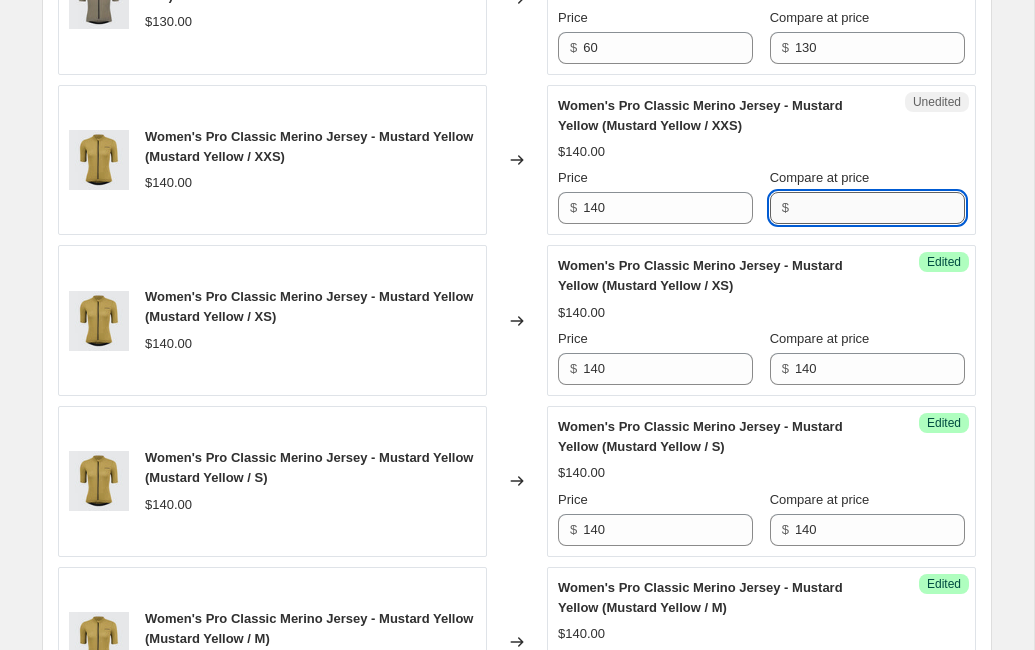 paste on "140" 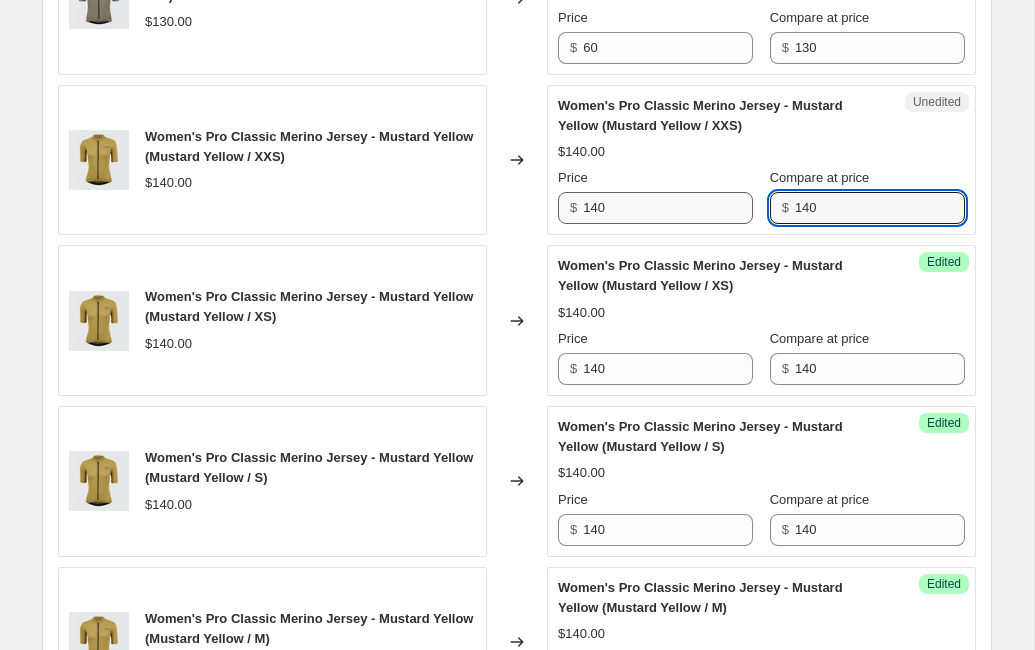 type on "140" 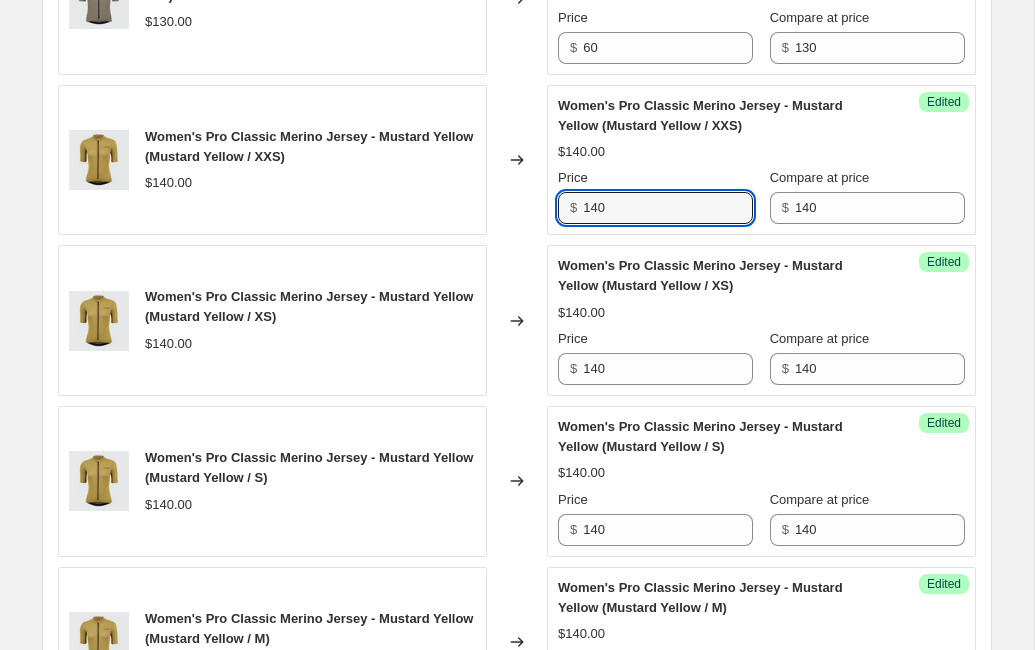 drag, startPoint x: 625, startPoint y: 248, endPoint x: 557, endPoint y: 247, distance: 68.007355 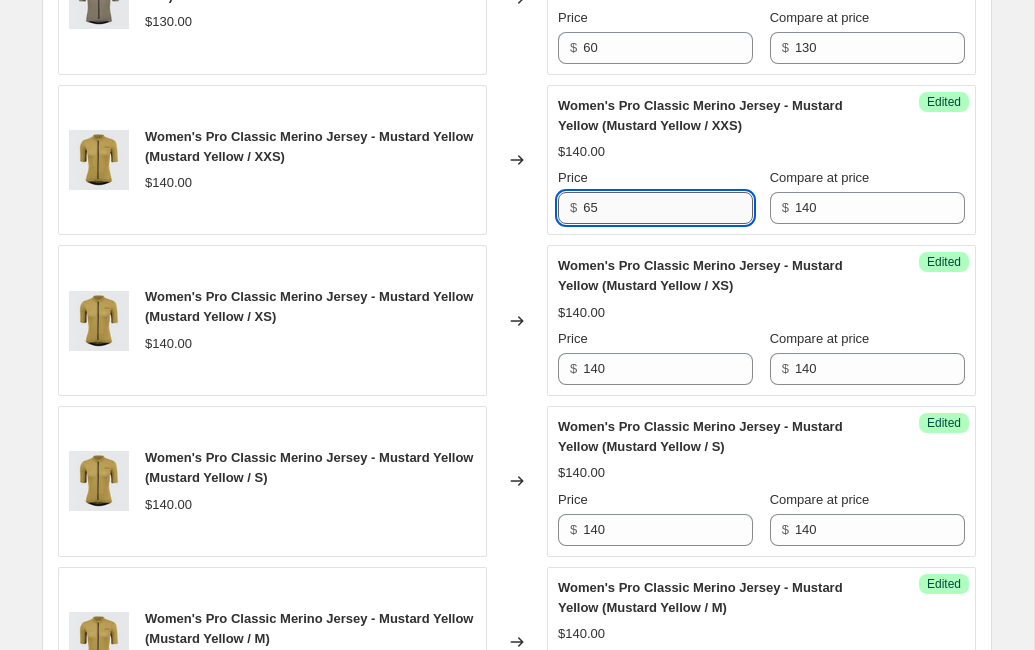 click on "65" at bounding box center (668, 208) 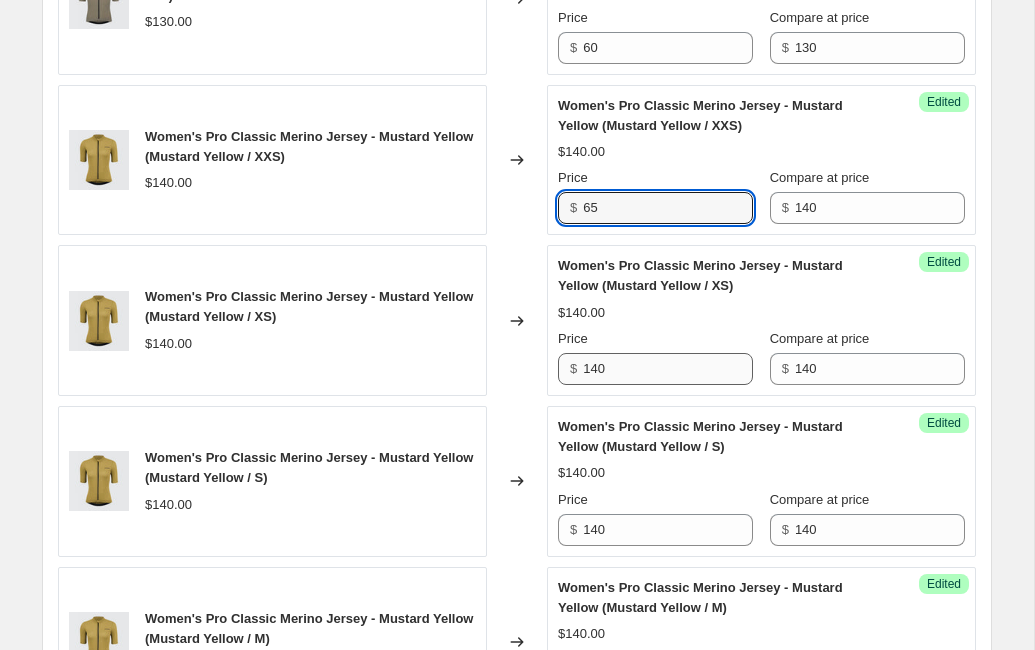 type on "65" 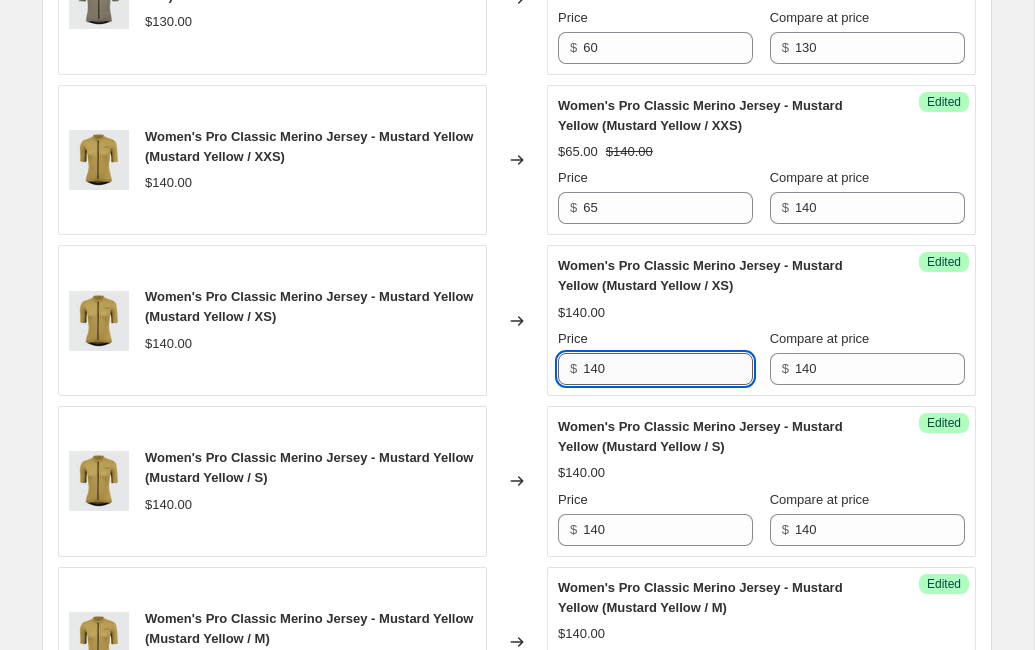 click on "140" at bounding box center (668, 369) 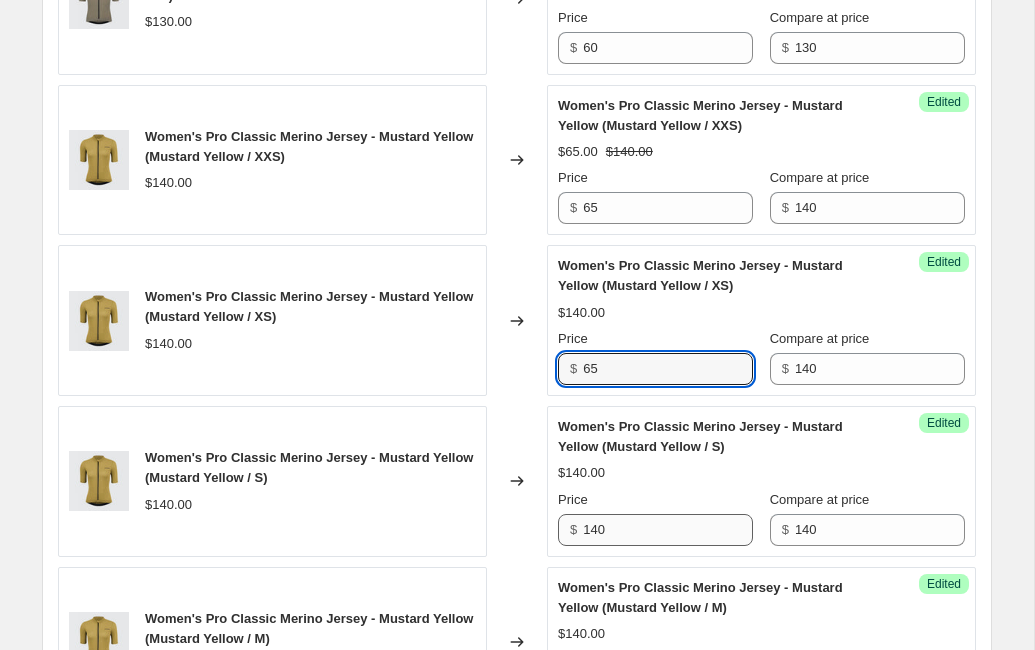 type on "65" 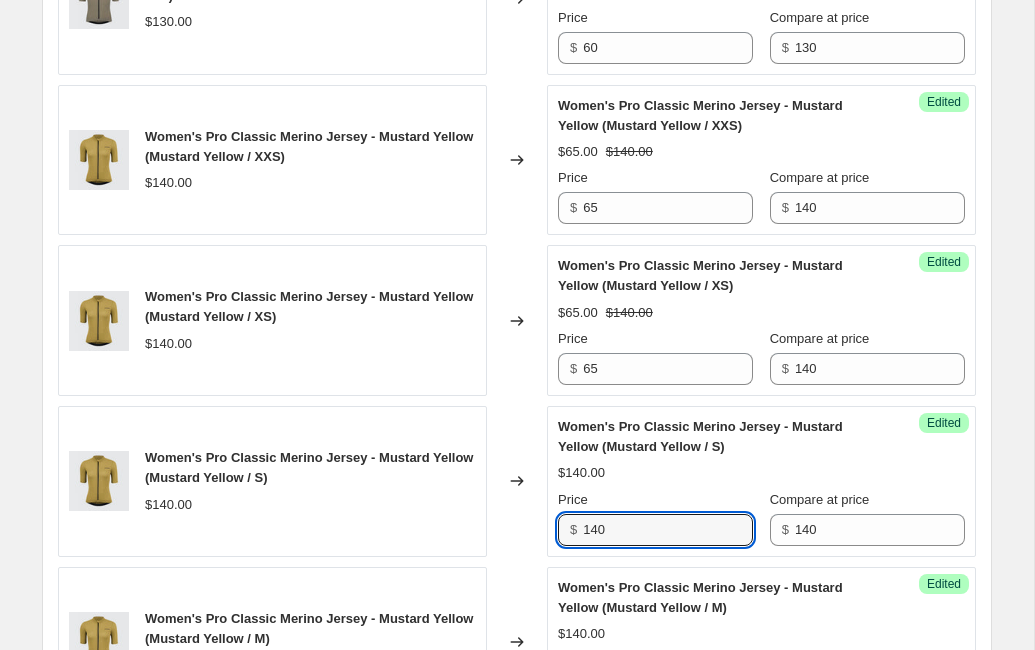 drag, startPoint x: 612, startPoint y: 567, endPoint x: 558, endPoint y: 578, distance: 55.108982 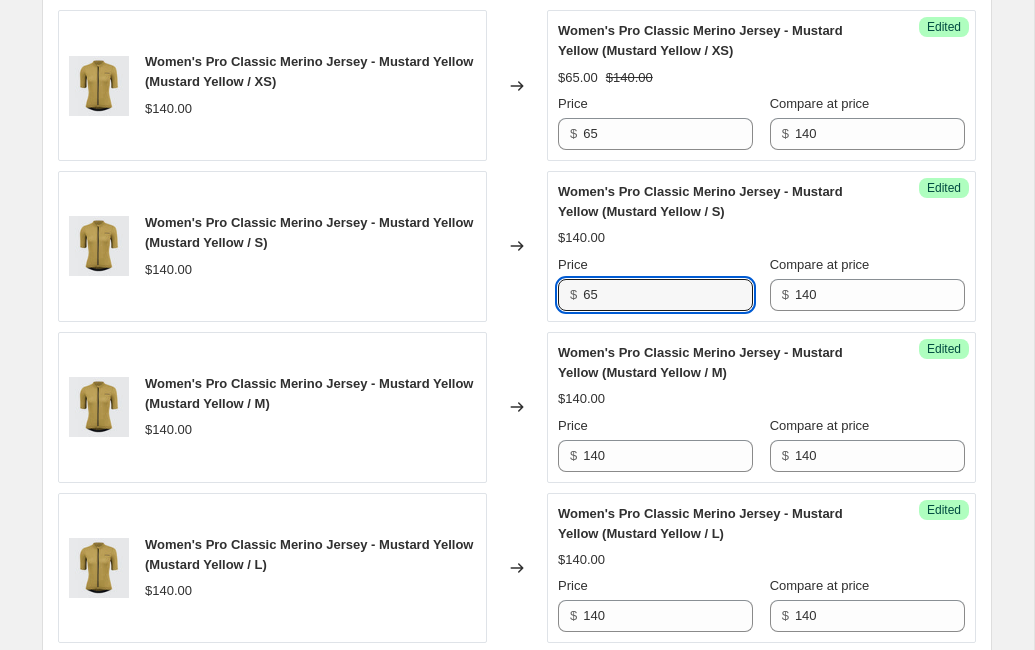 scroll, scrollTop: 1530, scrollLeft: 0, axis: vertical 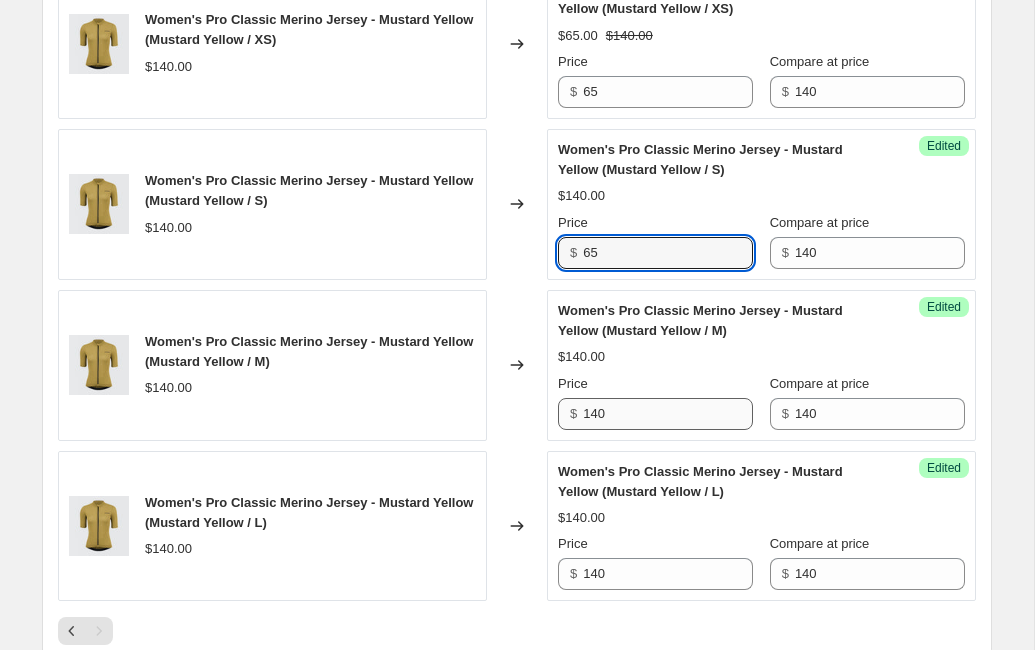 type on "65" 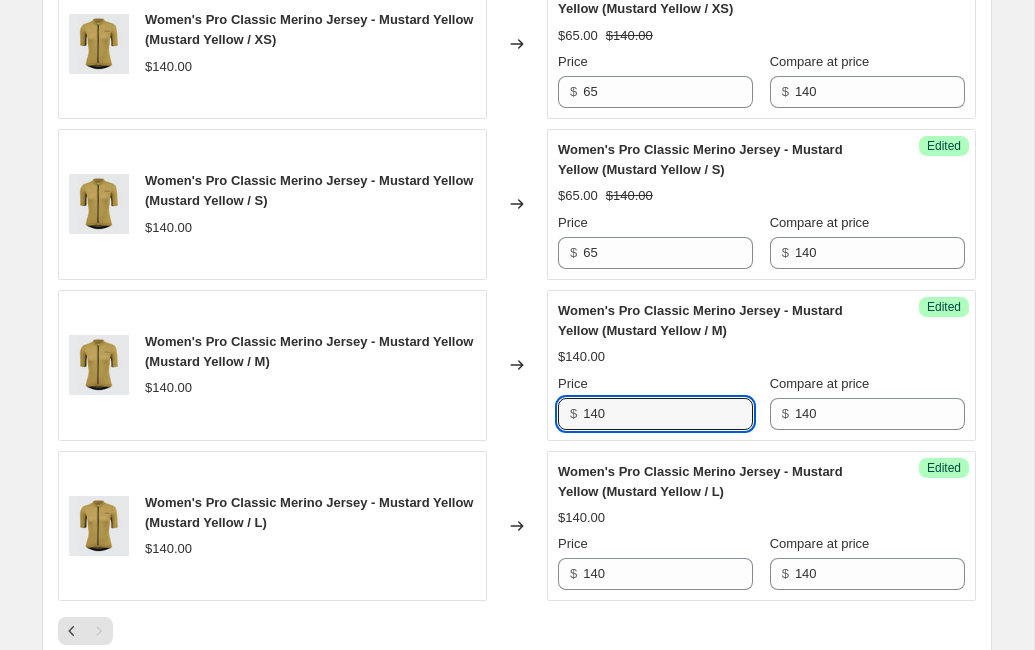 drag, startPoint x: 641, startPoint y: 447, endPoint x: 554, endPoint y: 447, distance: 87 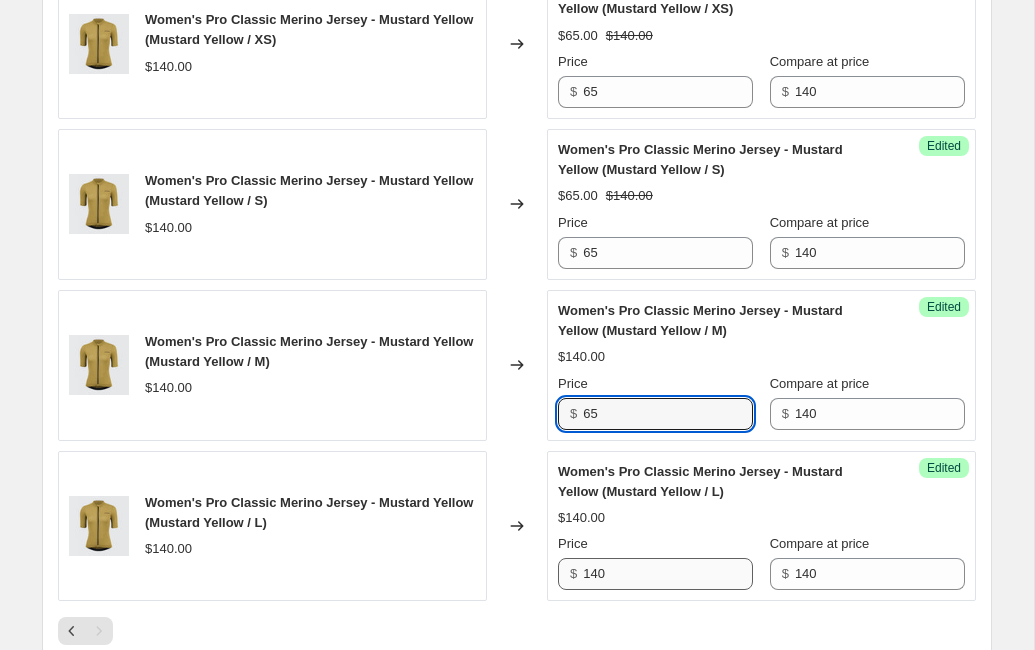 type on "65" 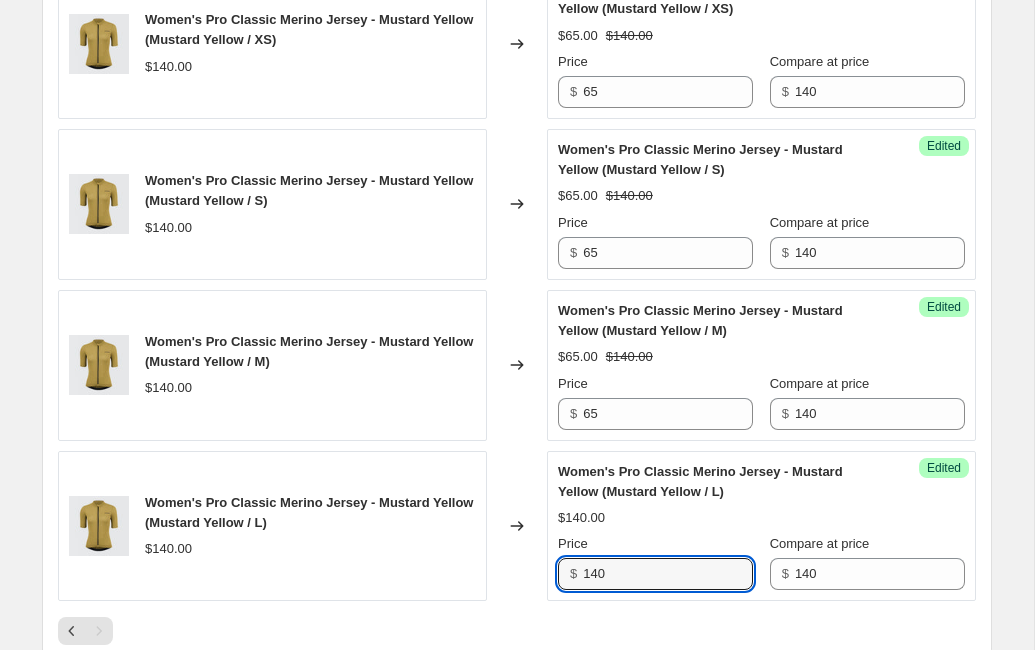 drag, startPoint x: 609, startPoint y: 616, endPoint x: 546, endPoint y: 615, distance: 63.007935 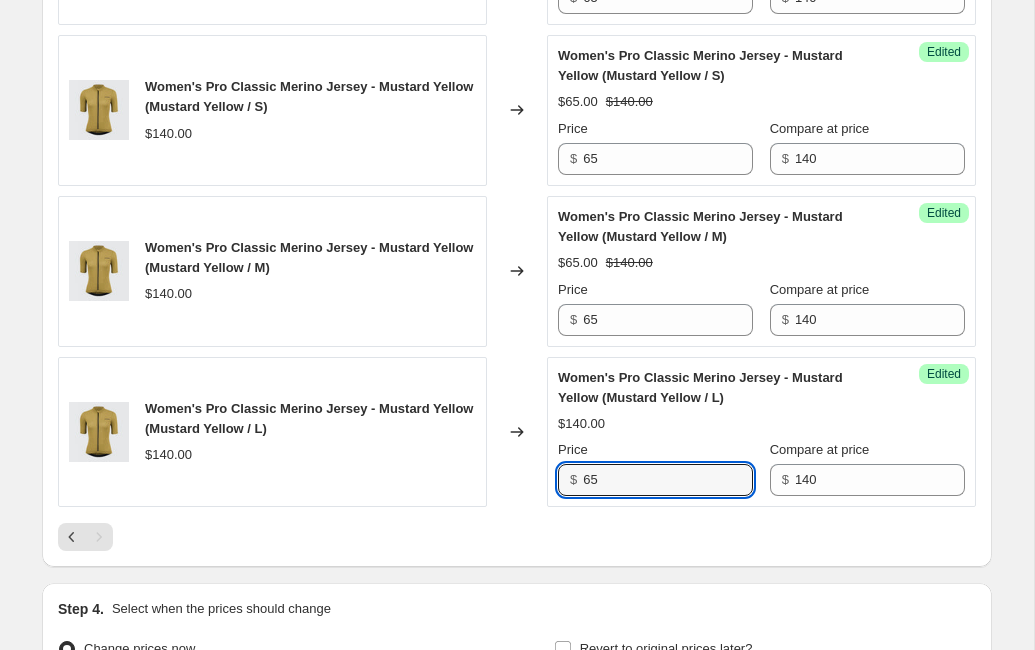 scroll, scrollTop: 1630, scrollLeft: 0, axis: vertical 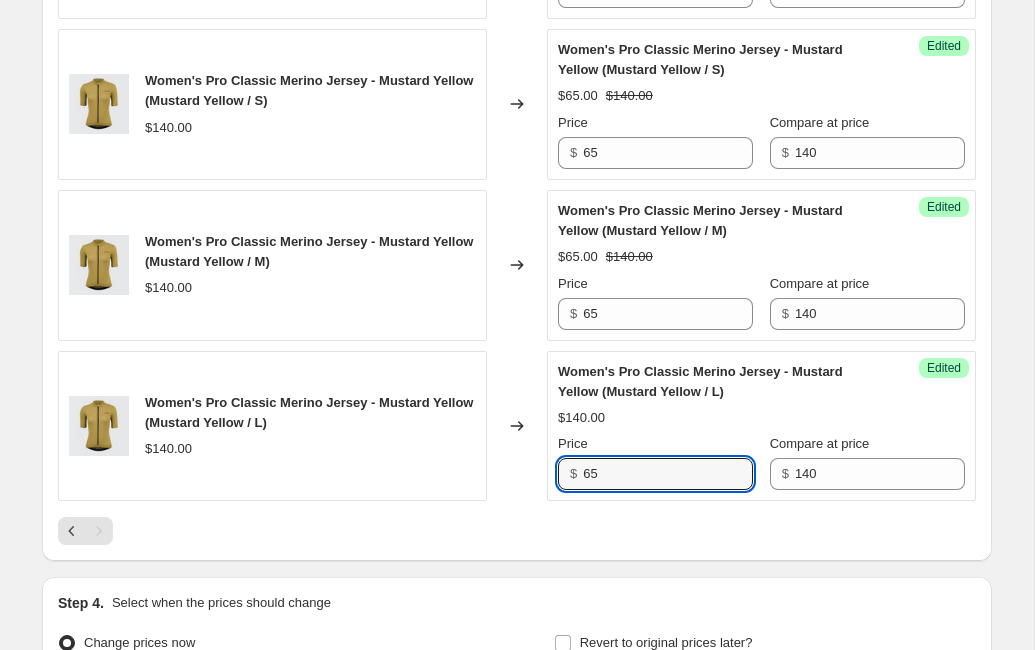 type on "65" 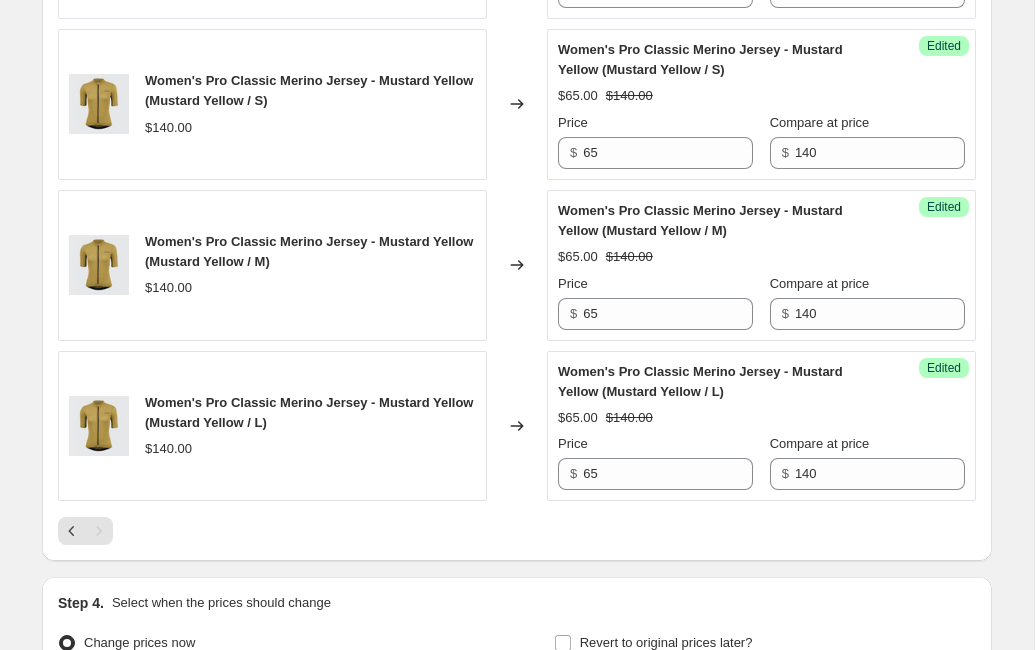 click at bounding box center (517, 531) 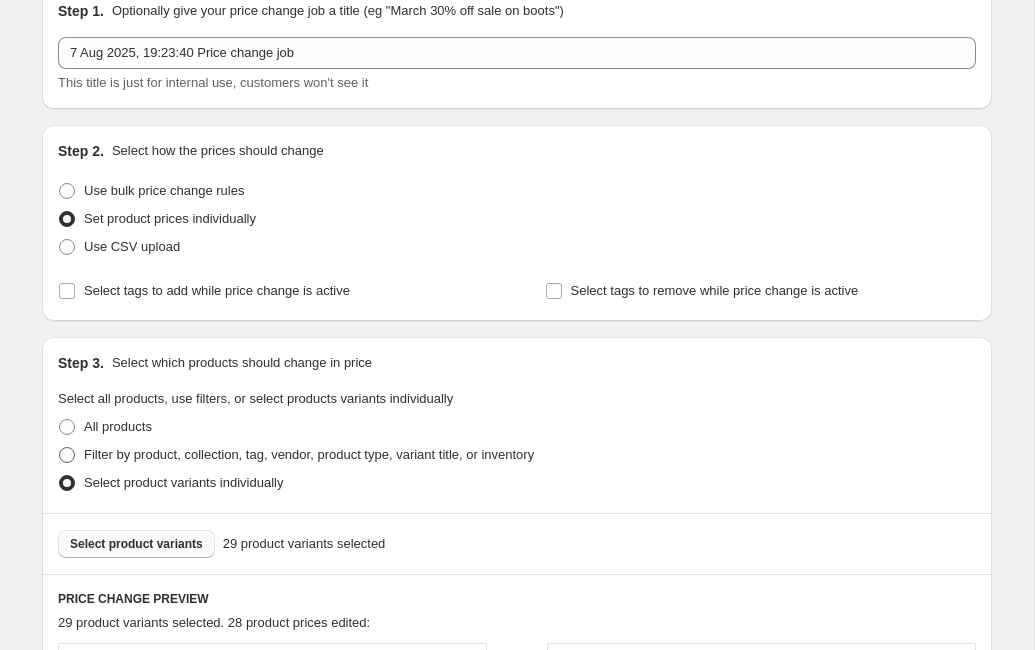 scroll, scrollTop: 239, scrollLeft: 0, axis: vertical 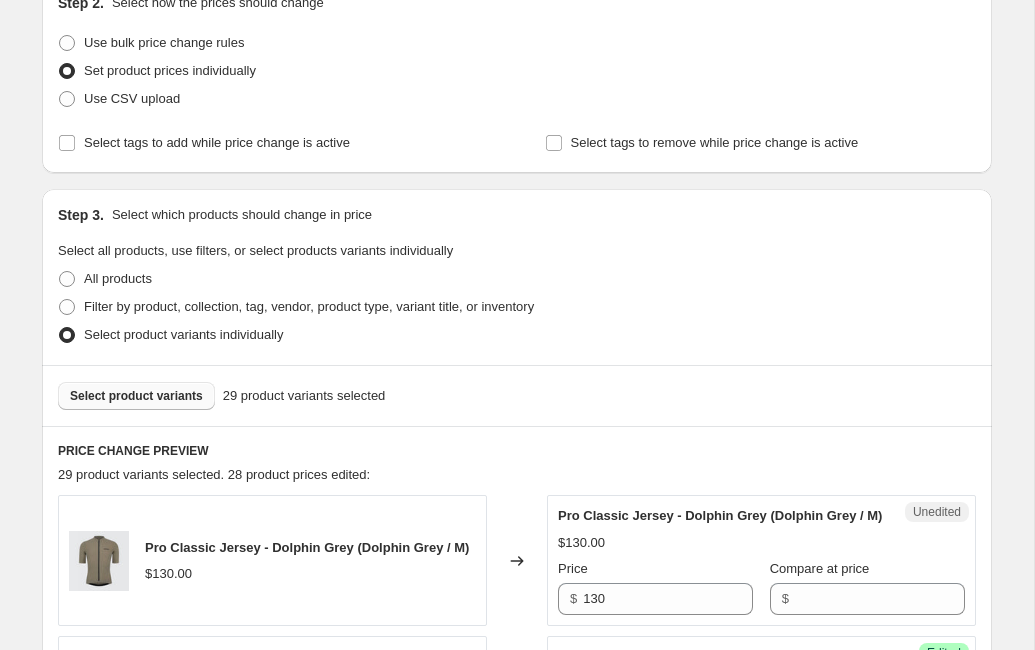 click on "Select product variants 29   product variants selected" at bounding box center (517, 395) 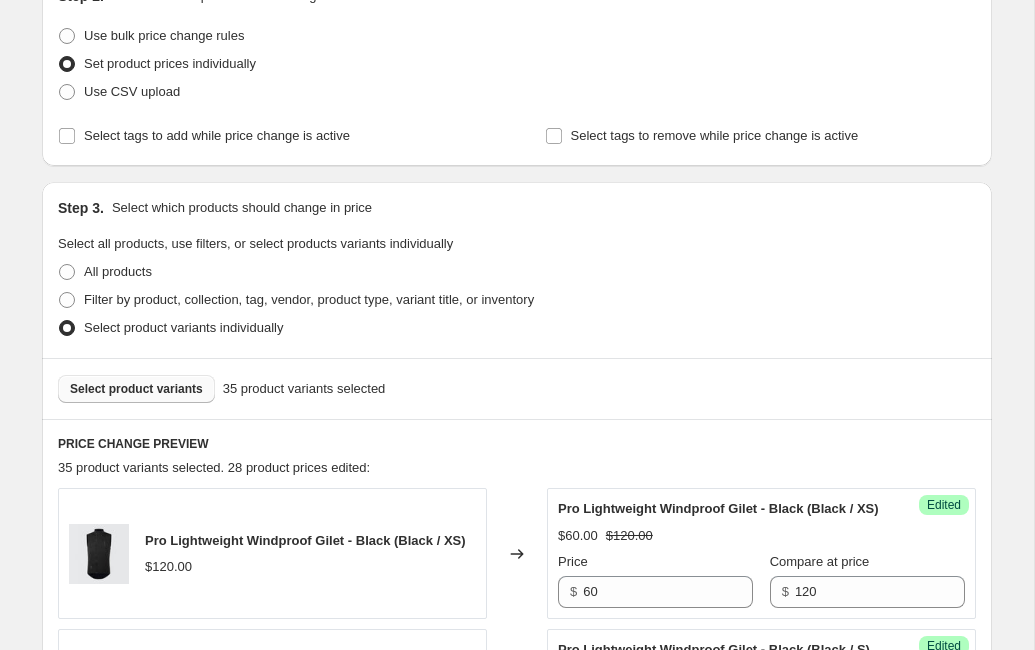 scroll, scrollTop: 418, scrollLeft: 0, axis: vertical 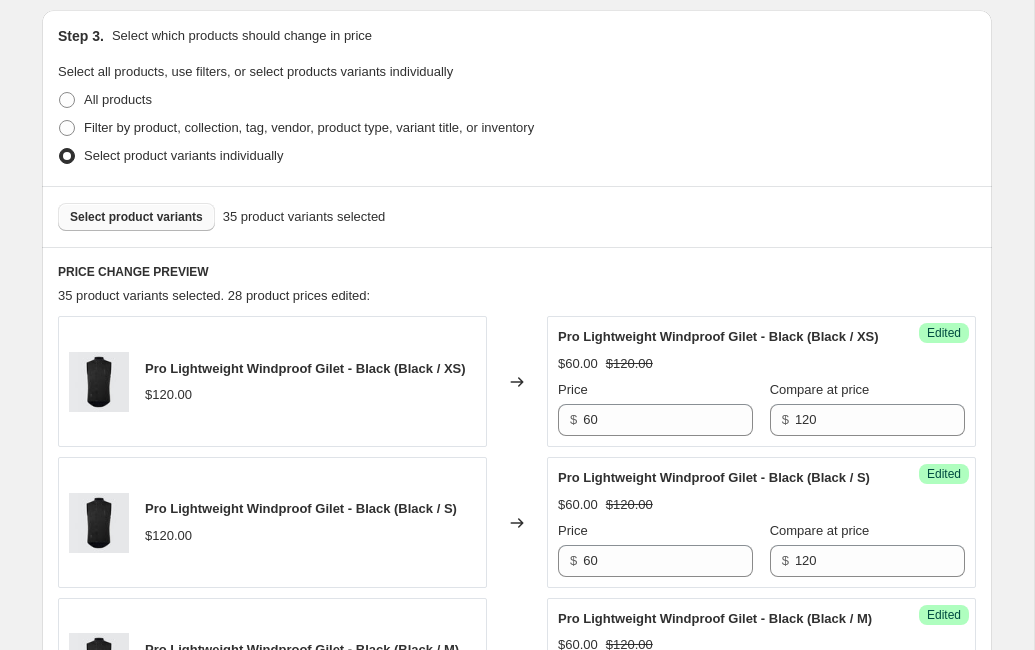 click on "Select product variants" at bounding box center (136, 217) 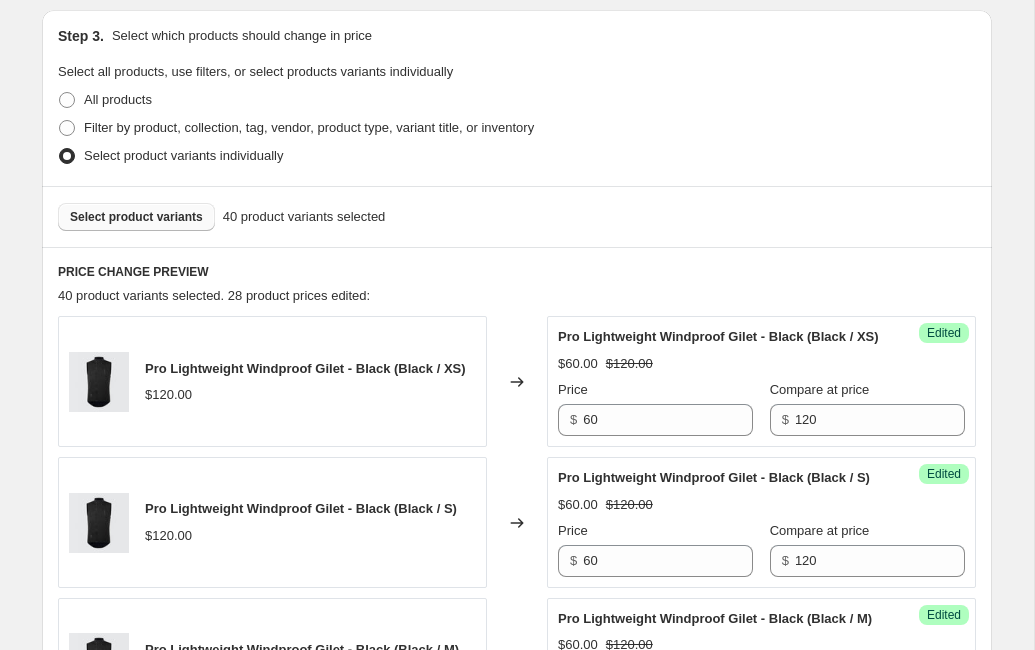click on "Select product variants" at bounding box center [136, 217] 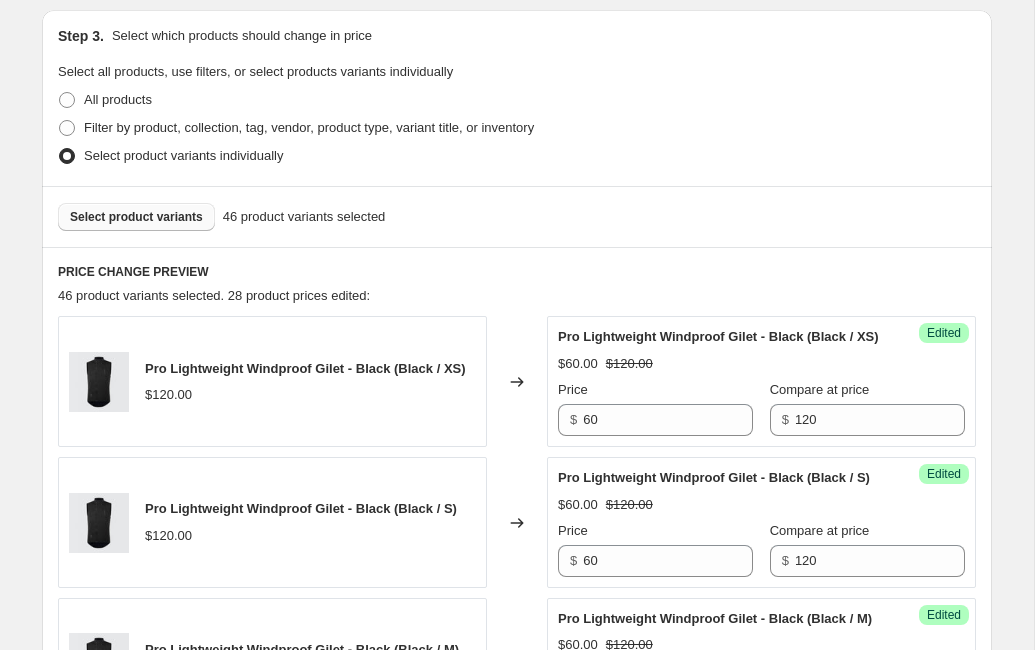 click on "Select product variants" at bounding box center [136, 217] 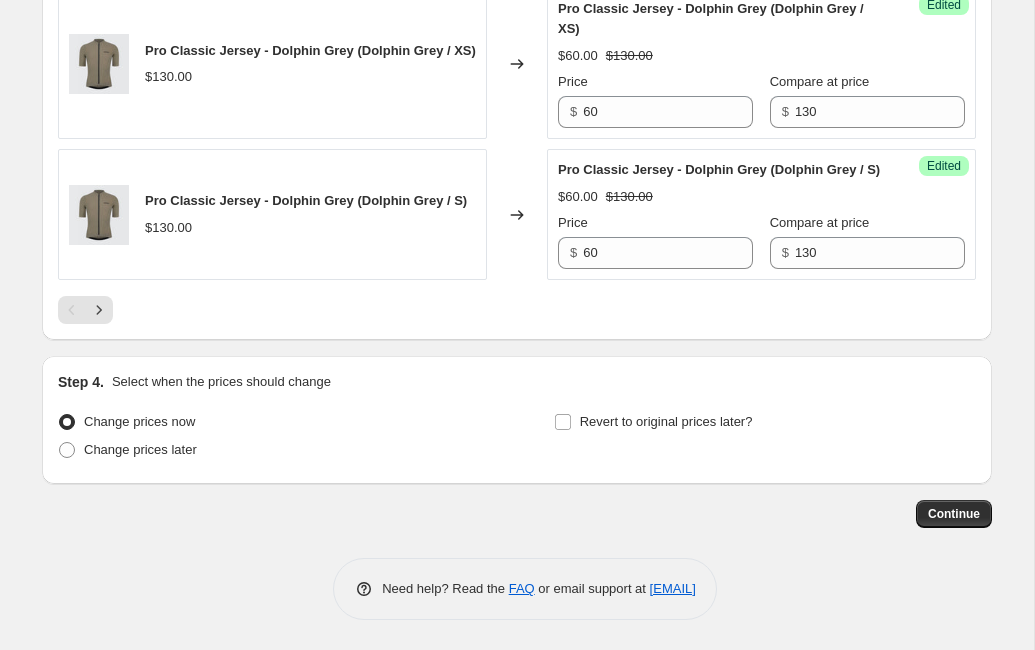 scroll, scrollTop: 3660, scrollLeft: 0, axis: vertical 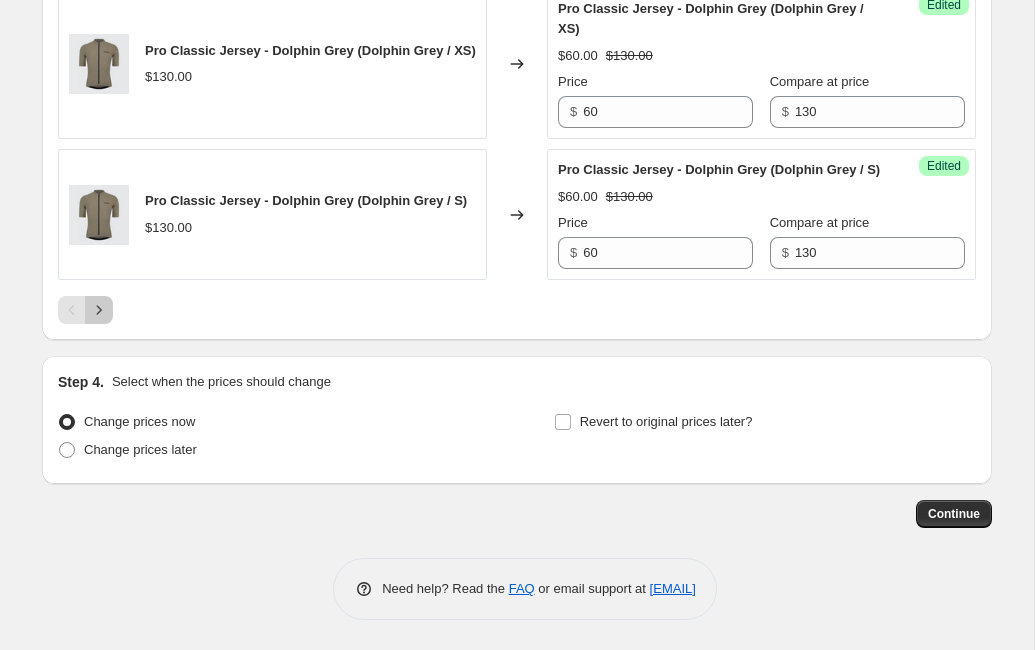 click 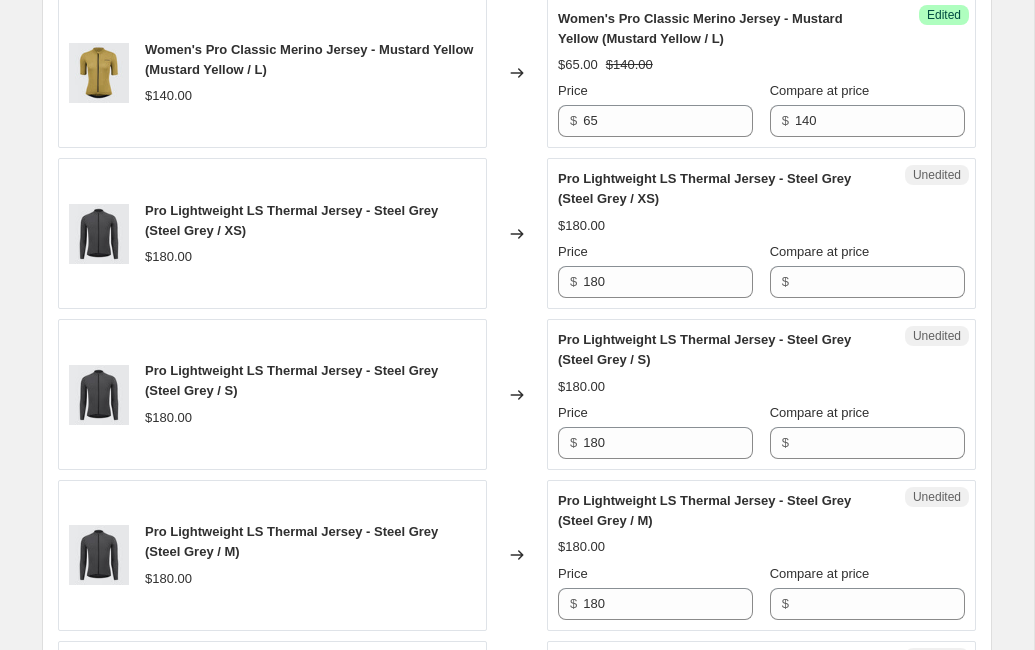 scroll, scrollTop: 2094, scrollLeft: 0, axis: vertical 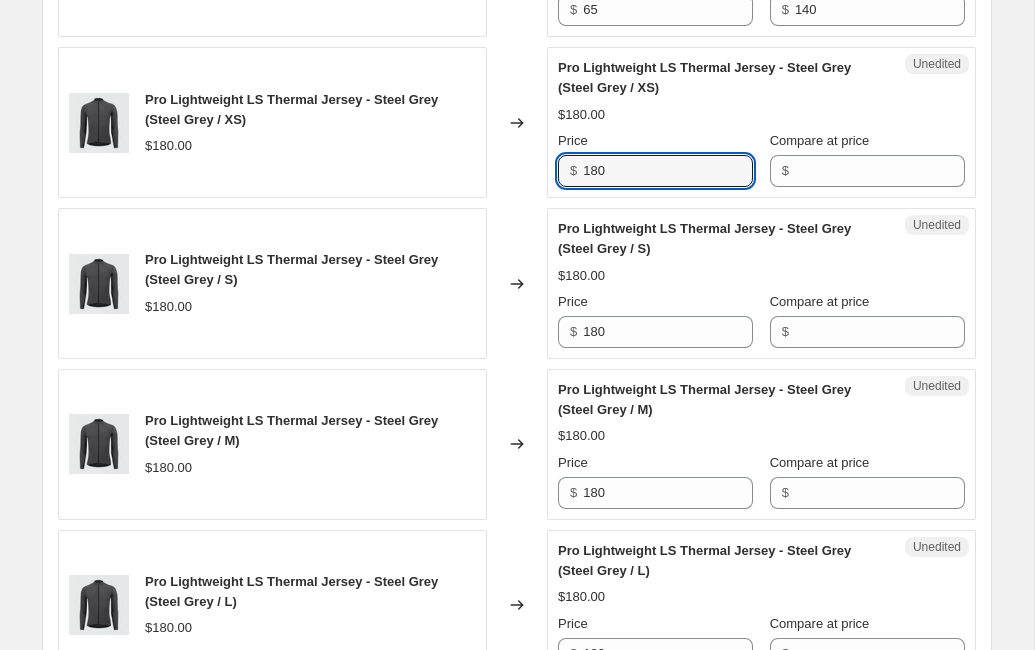 drag, startPoint x: 653, startPoint y: 214, endPoint x: 531, endPoint y: 213, distance: 122.0041 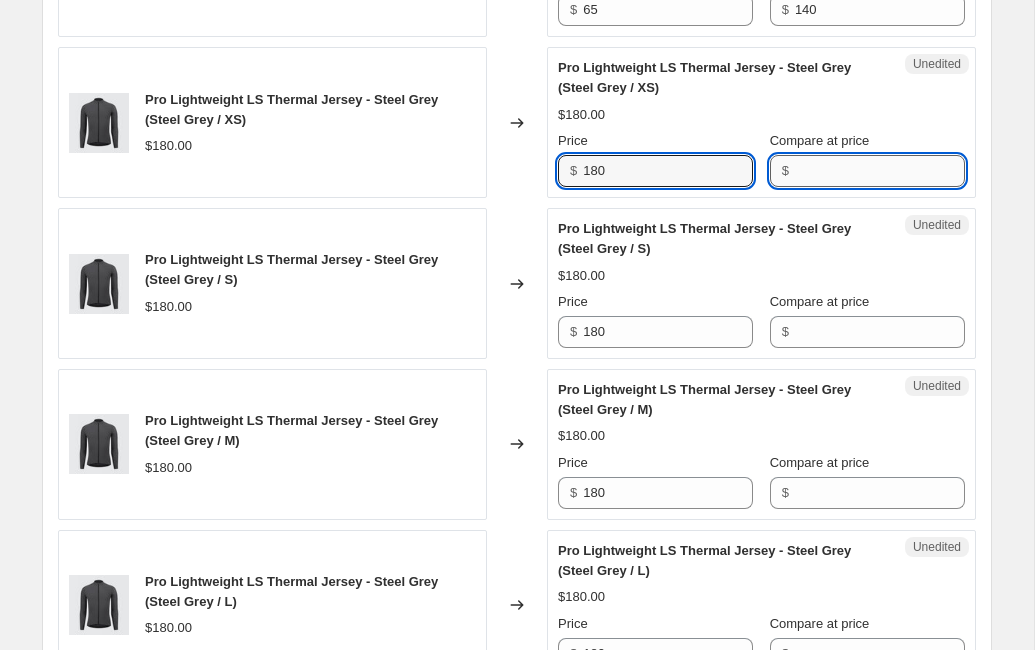 click on "Compare at price" at bounding box center [880, 171] 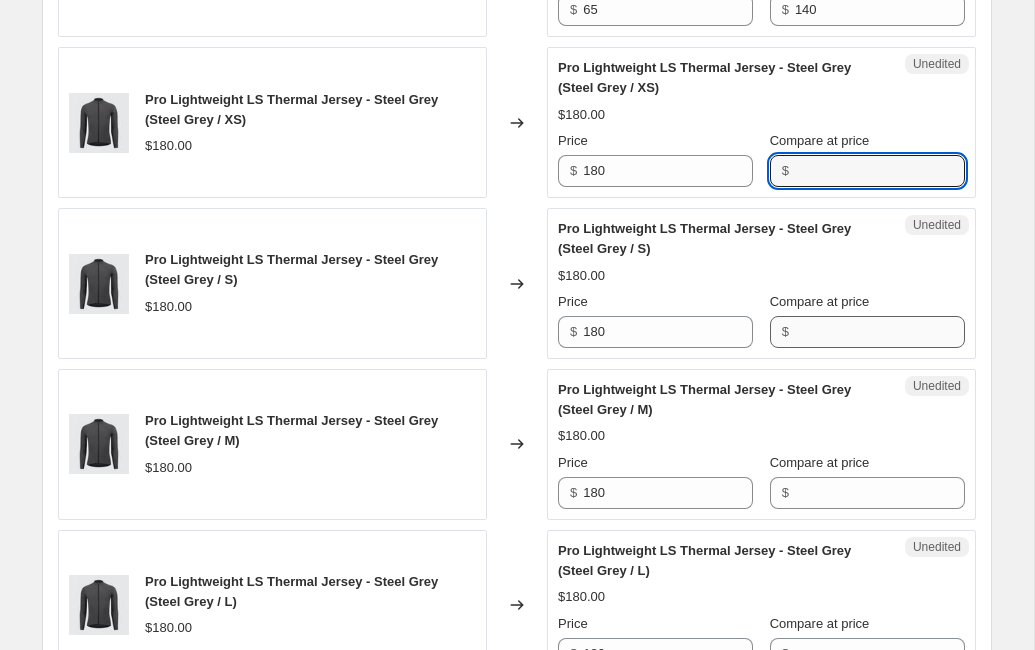 paste on "180" 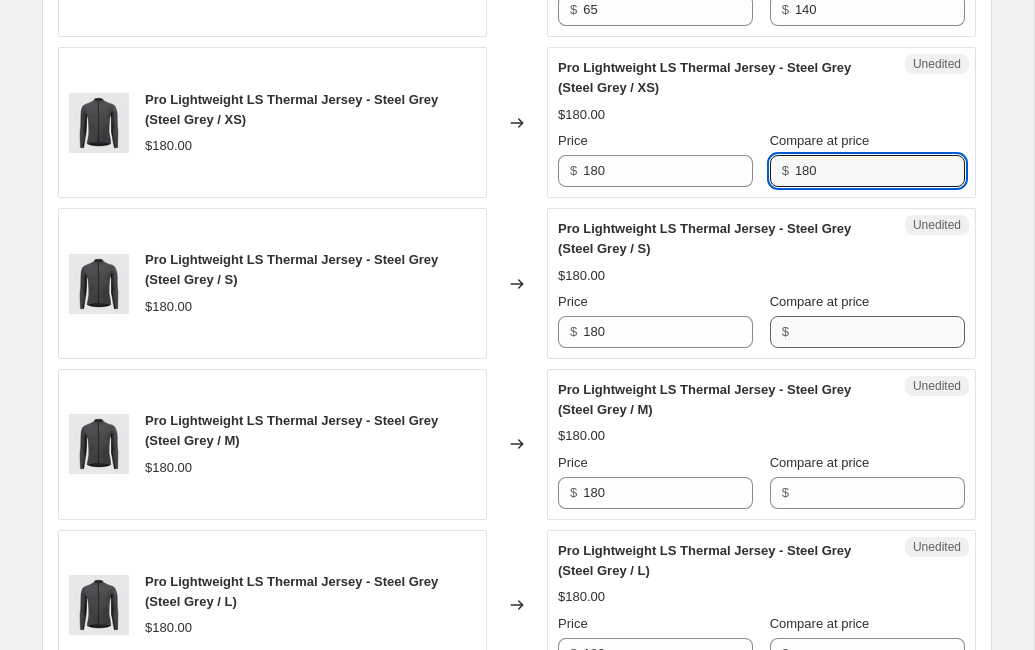type on "180" 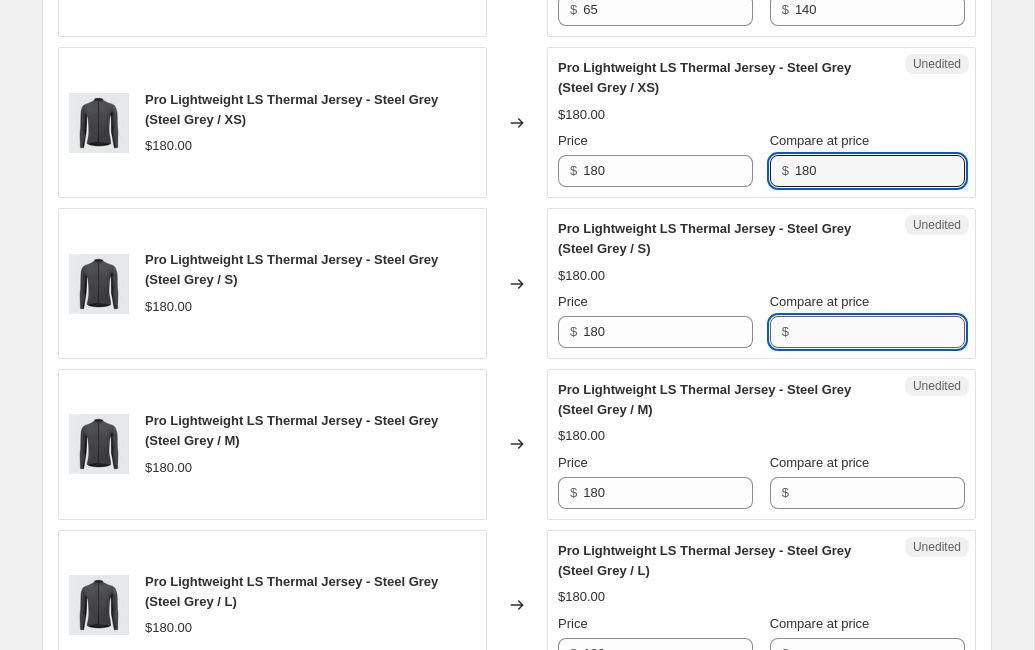 click on "Compare at price" at bounding box center [880, 332] 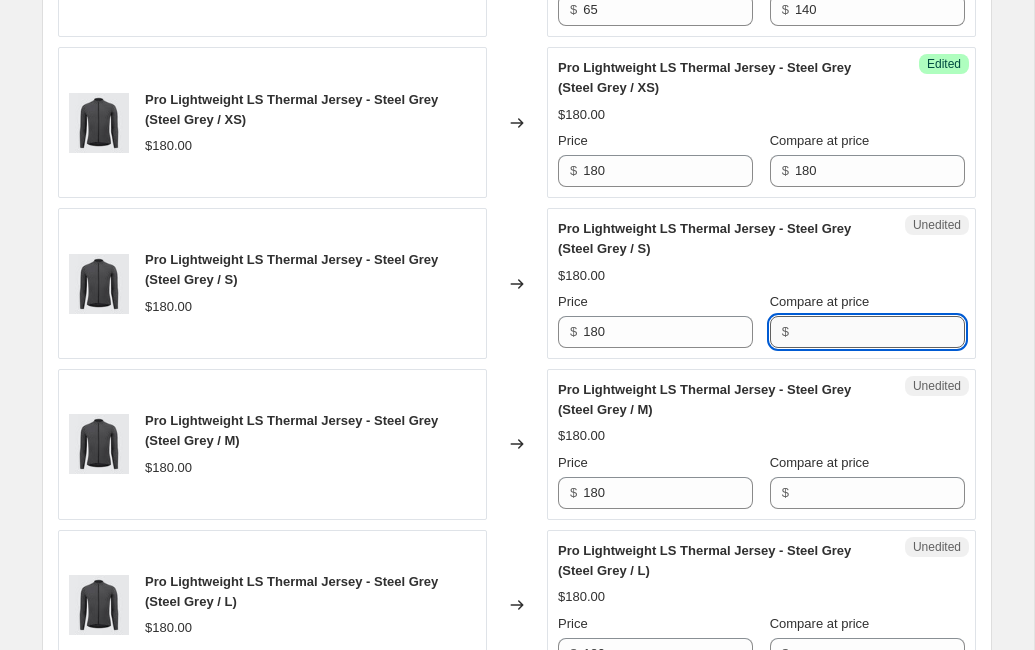 paste on "180" 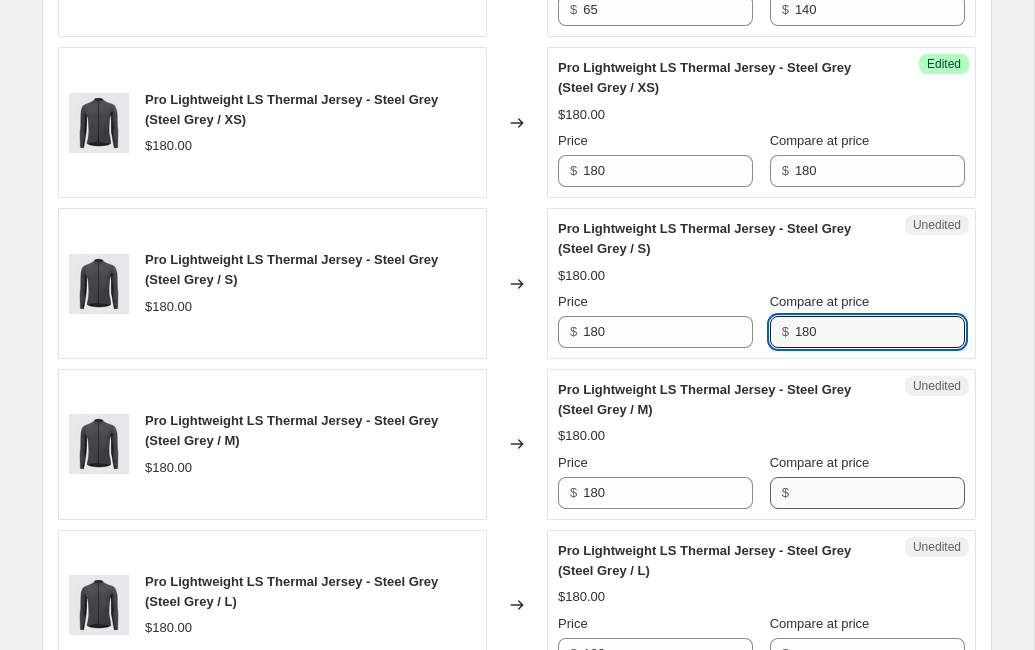 type on "180" 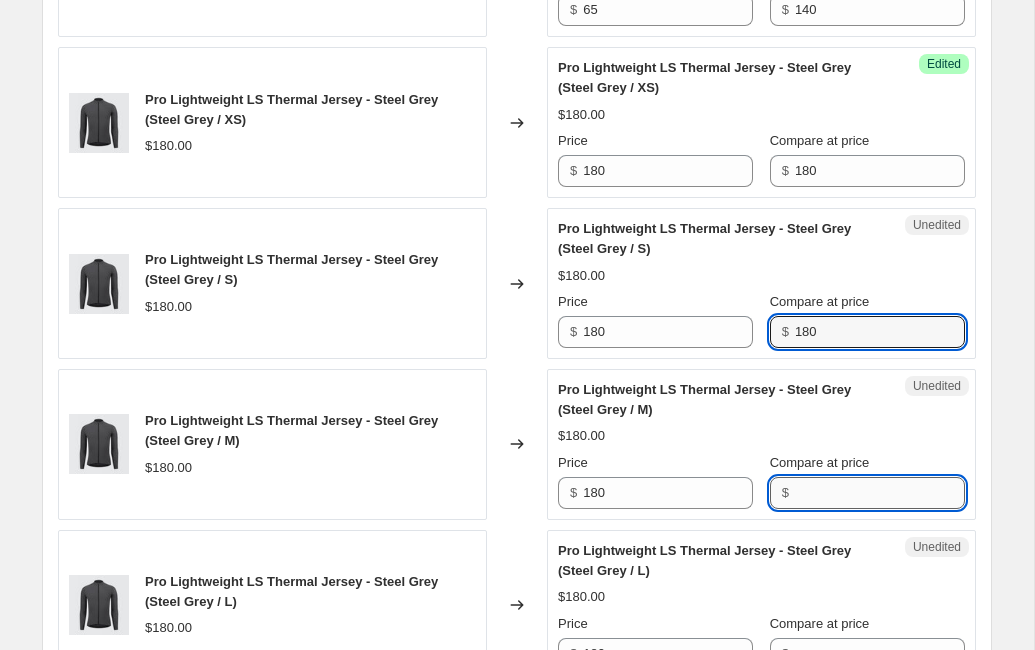 click on "Compare at price" at bounding box center [880, 493] 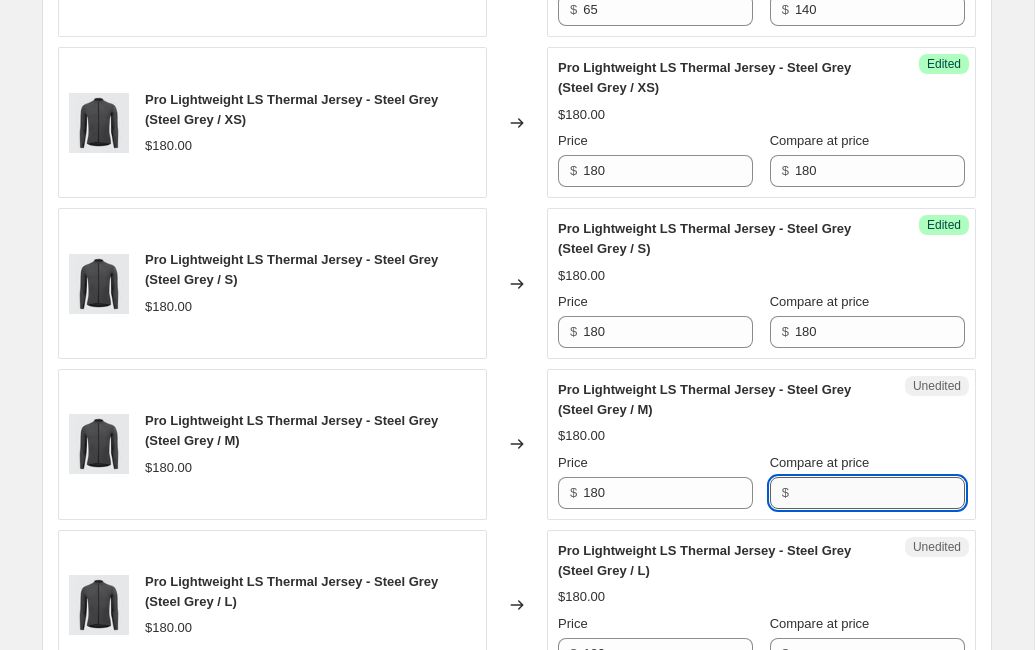 paste on "180" 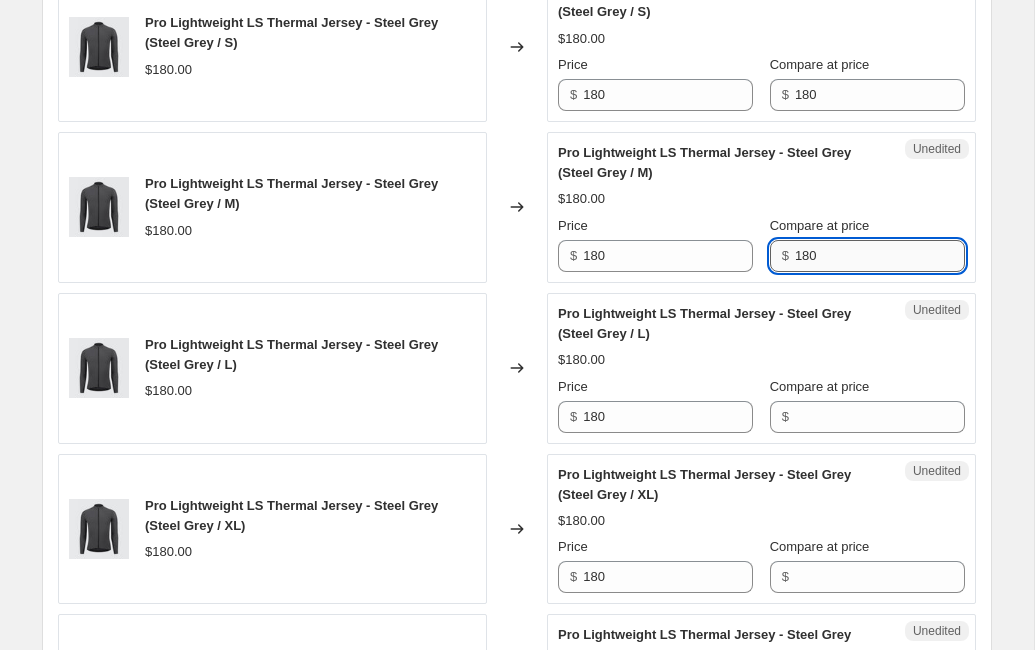 scroll, scrollTop: 2395, scrollLeft: 0, axis: vertical 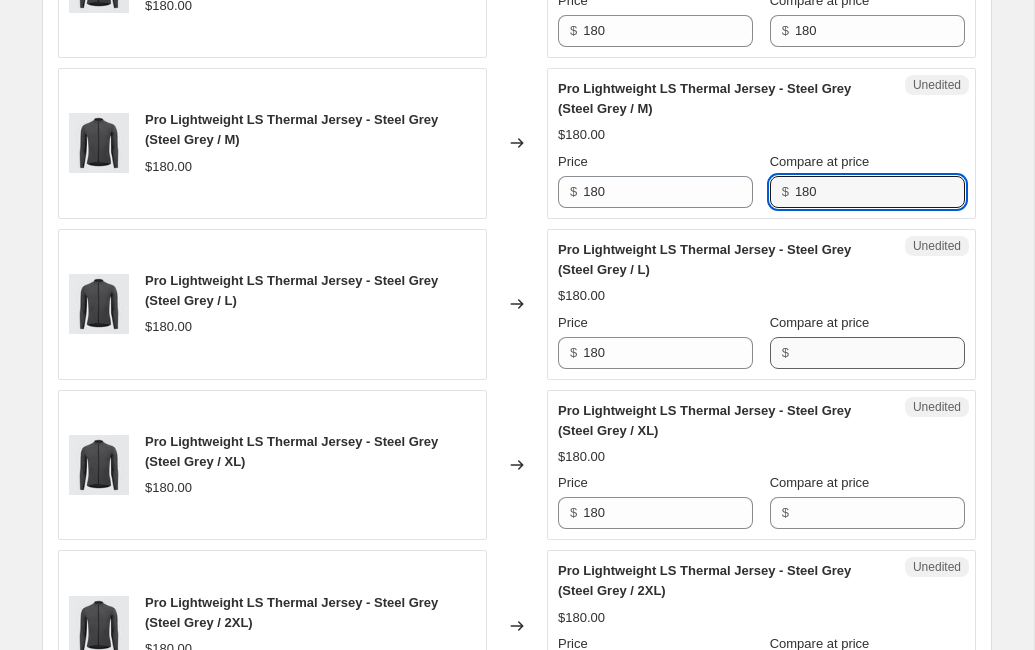 type on "180" 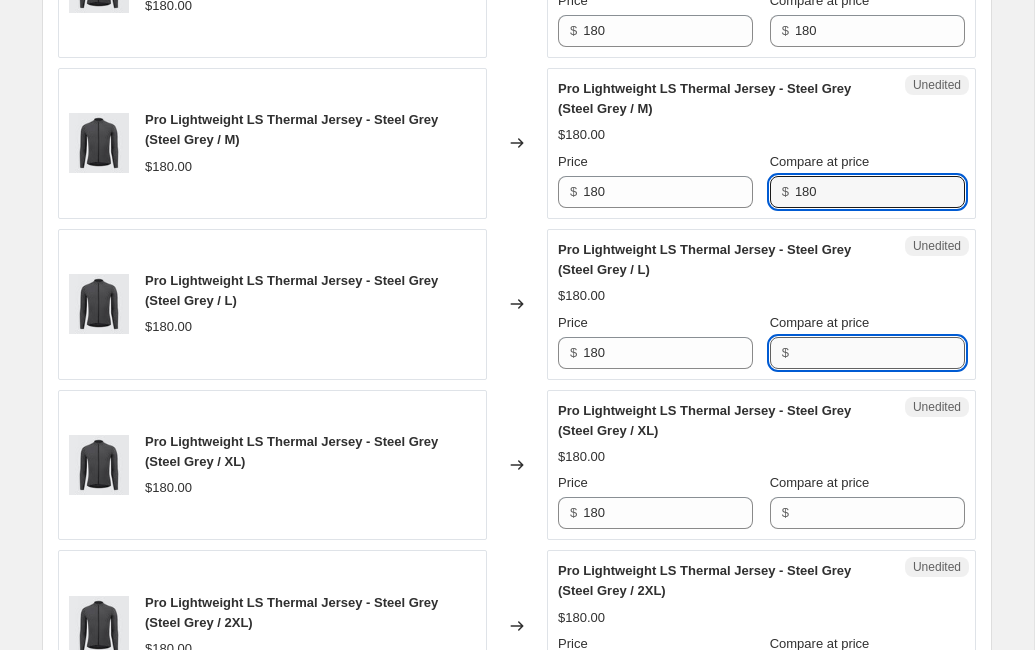 click on "Compare at price" at bounding box center (880, 353) 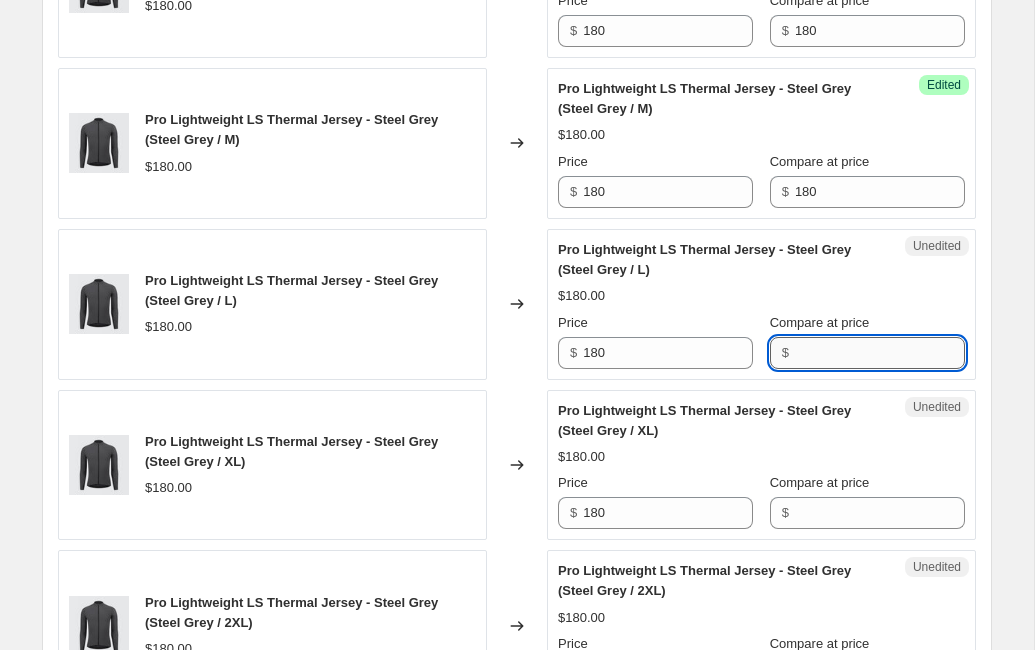 paste on "180" 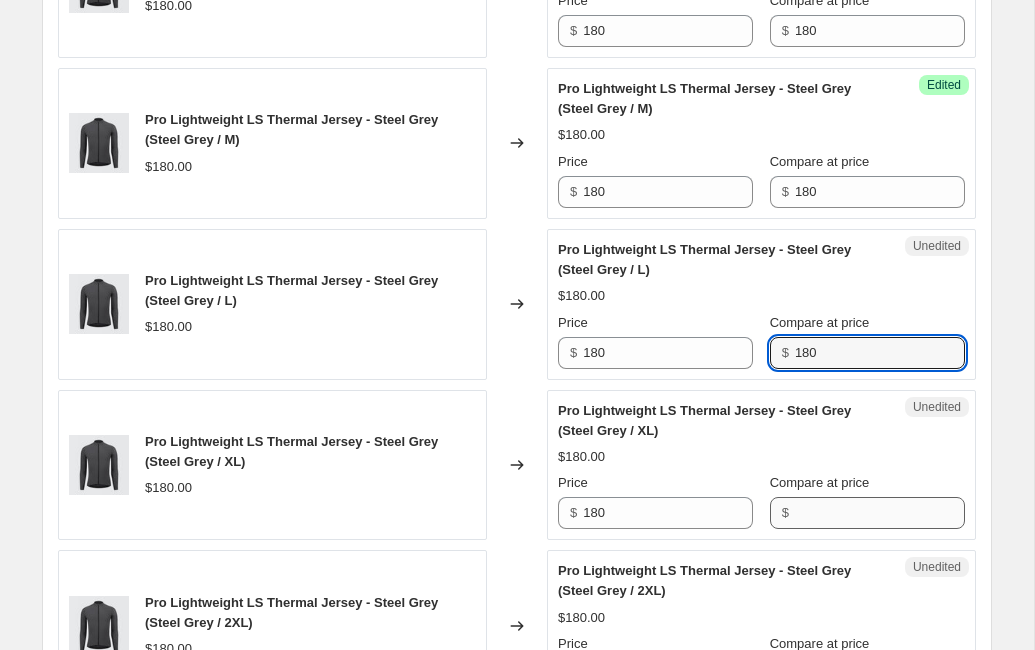 type on "180" 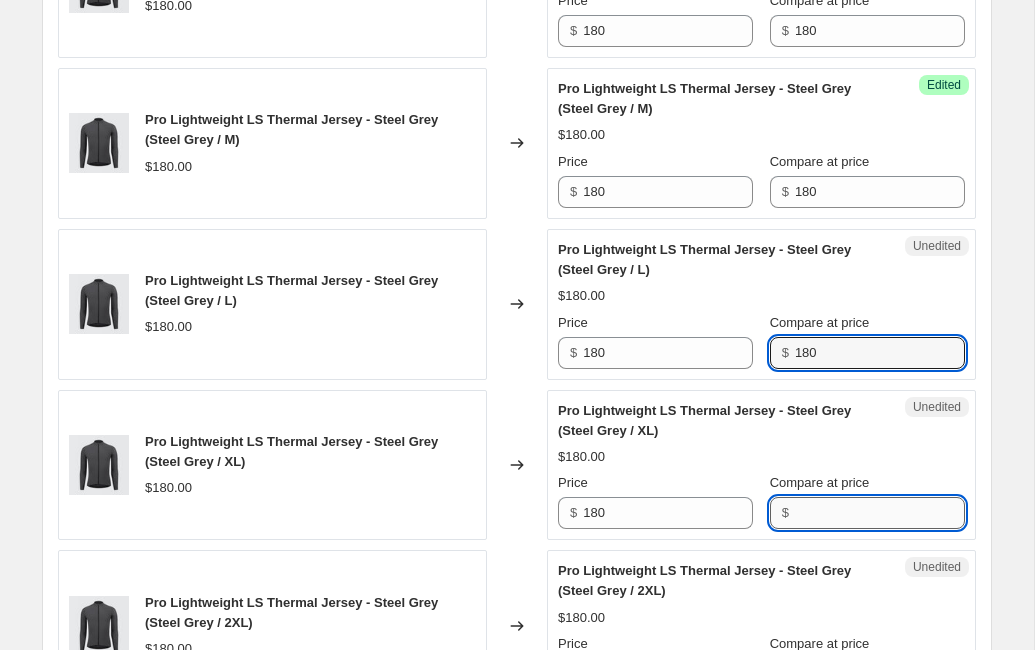 click on "Compare at price" at bounding box center (880, 513) 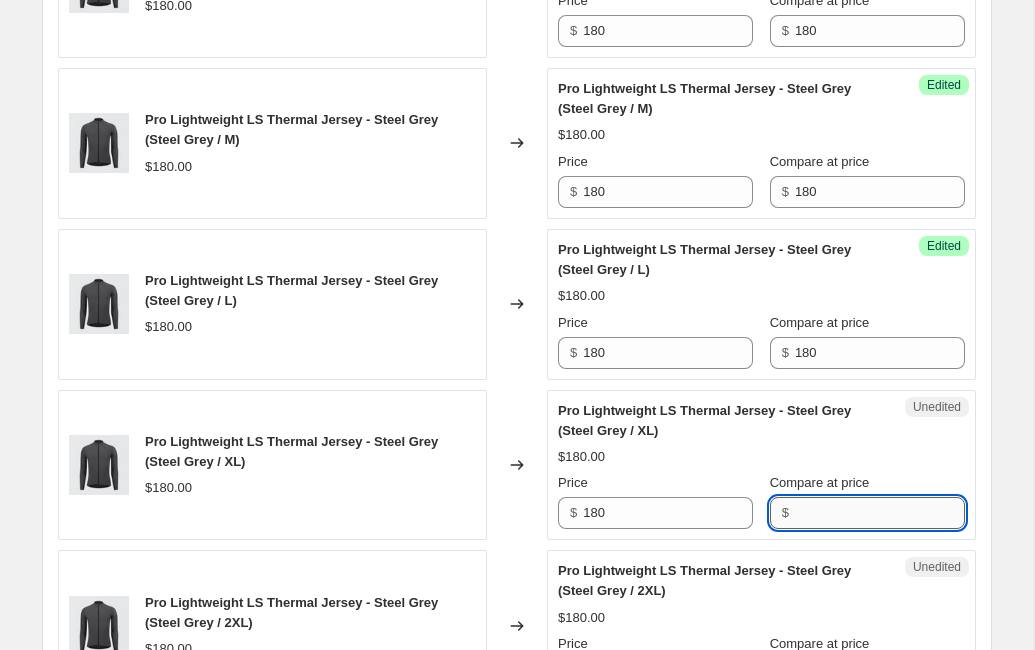 paste on "180" 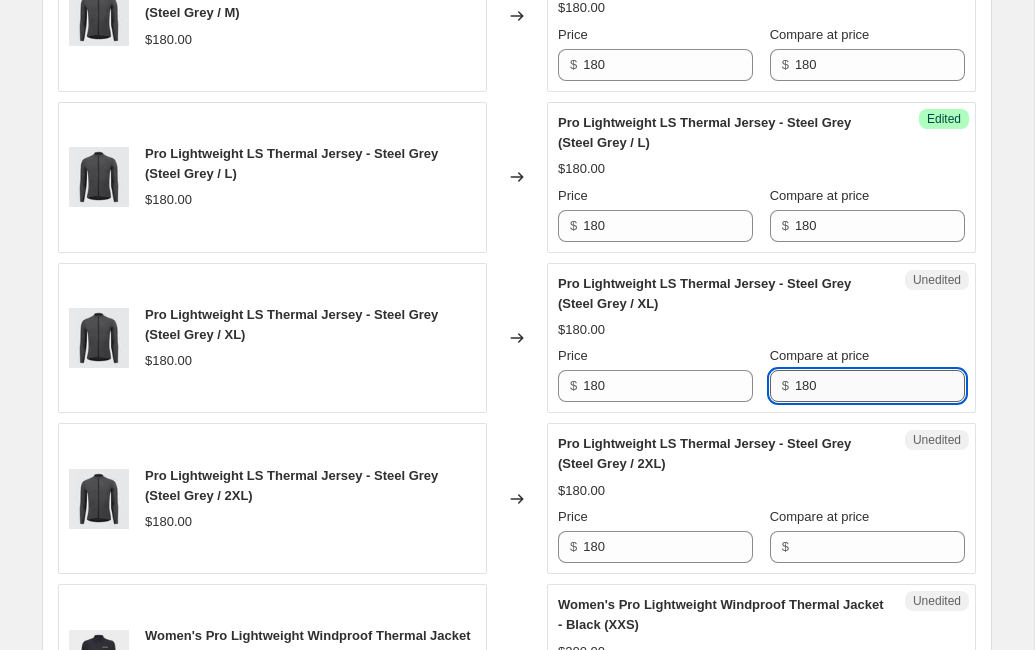 scroll, scrollTop: 2666, scrollLeft: 0, axis: vertical 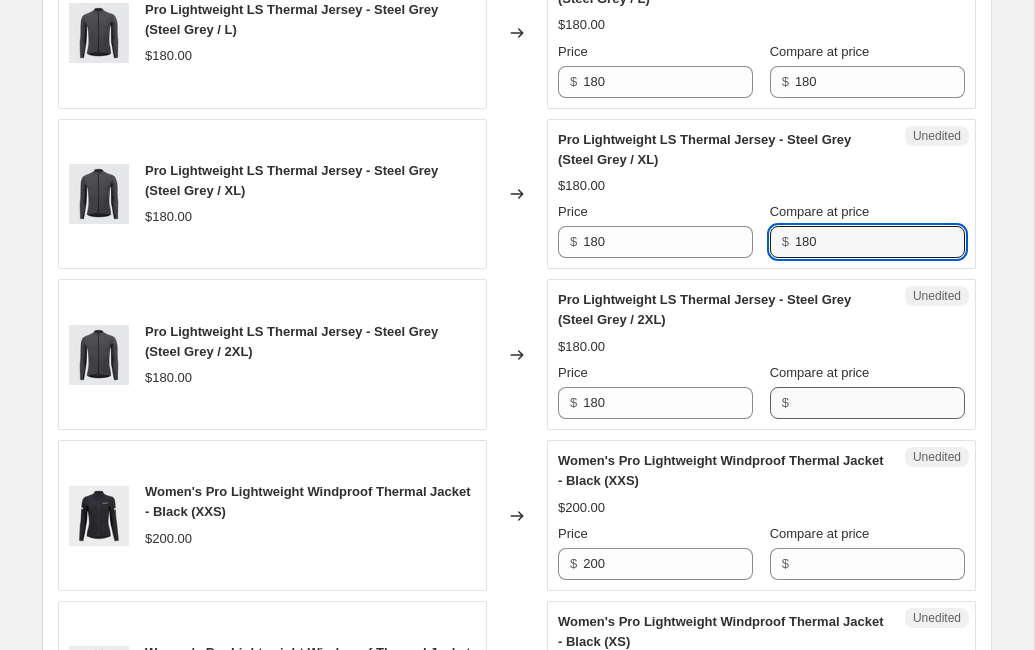 type on "180" 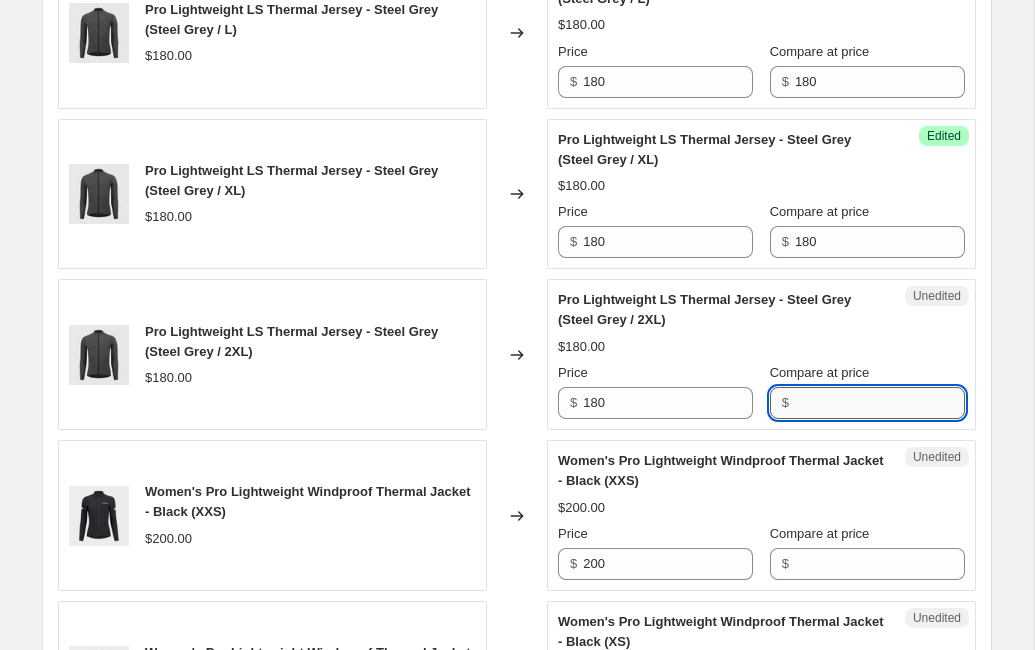 click on "Compare at price" at bounding box center [880, 403] 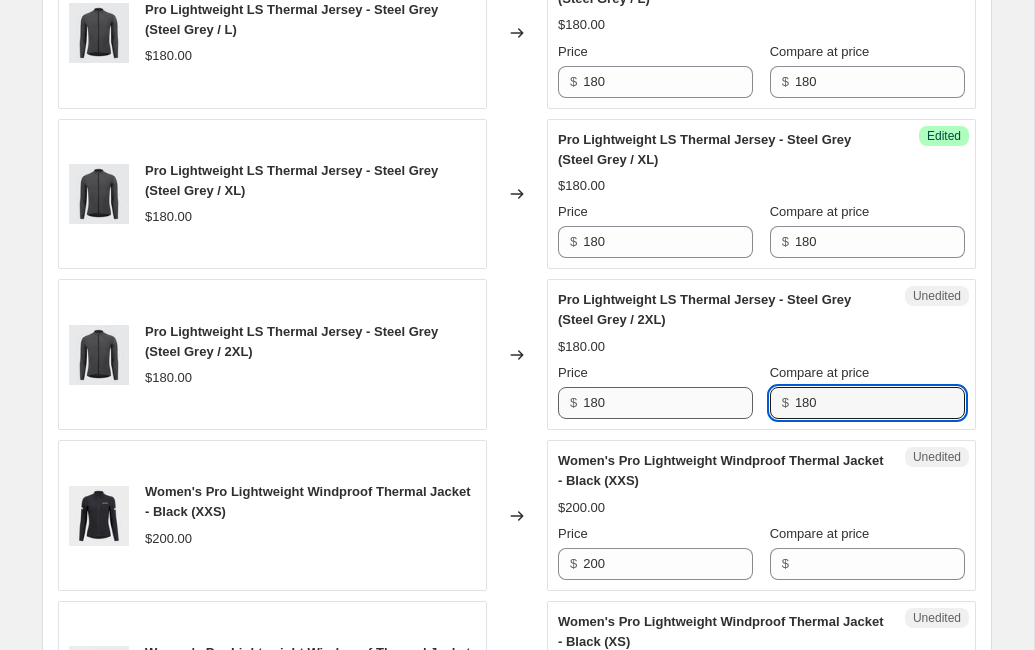 type on "180" 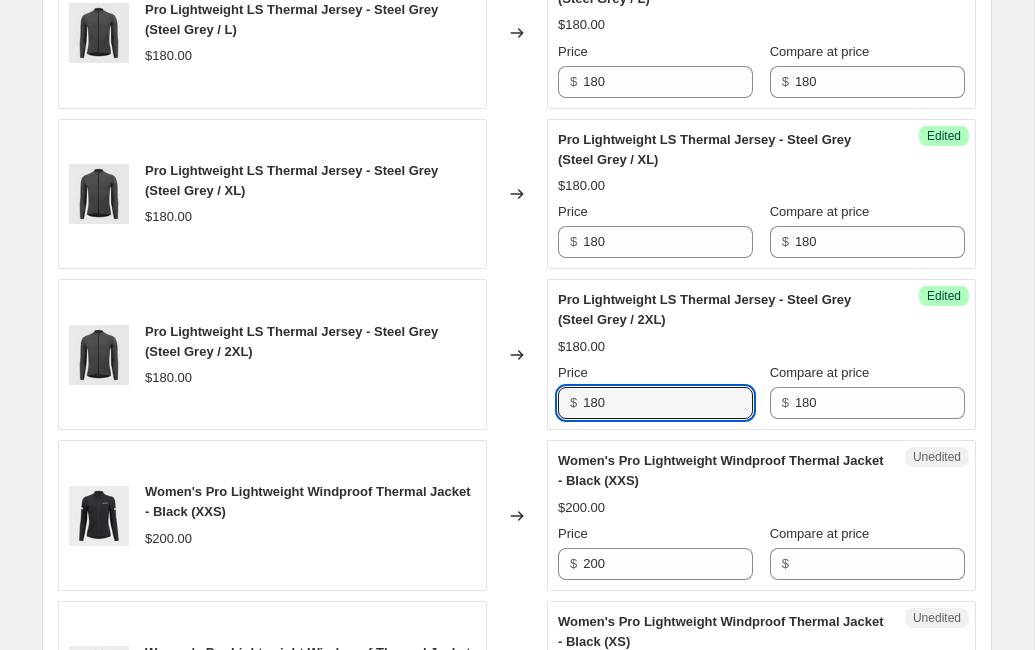 drag, startPoint x: 671, startPoint y: 444, endPoint x: 566, endPoint y: 455, distance: 105.574615 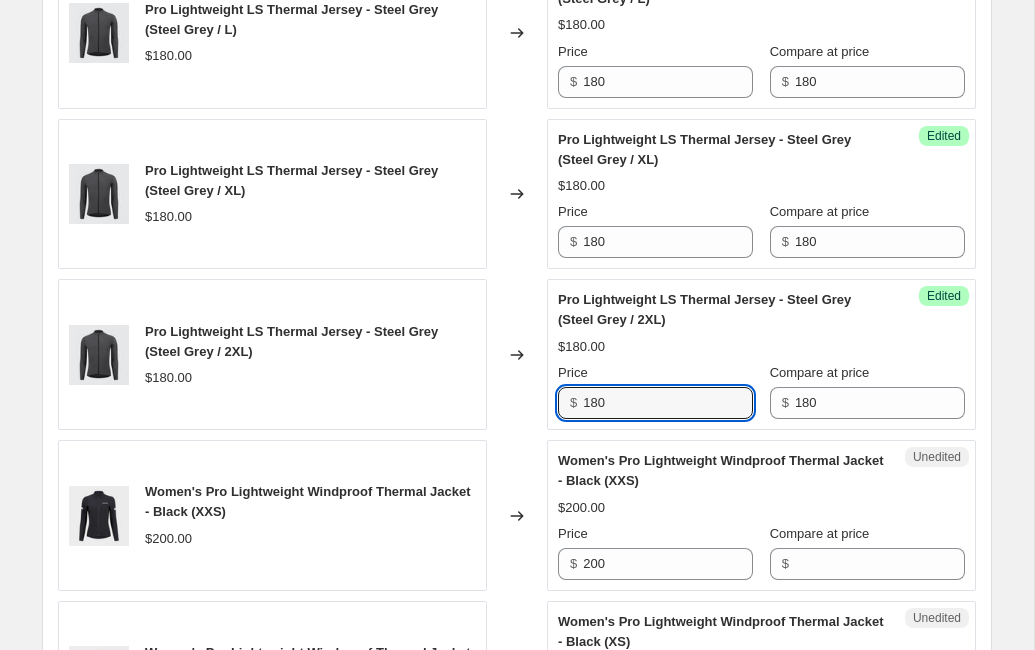 click on "$ 180" at bounding box center (655, 403) 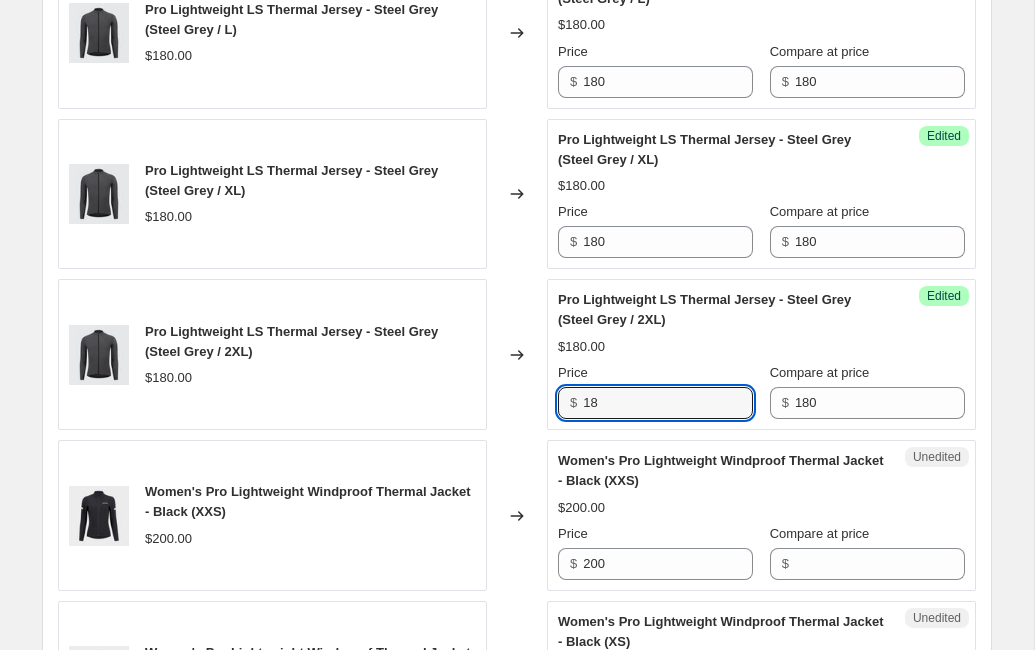 type on "1" 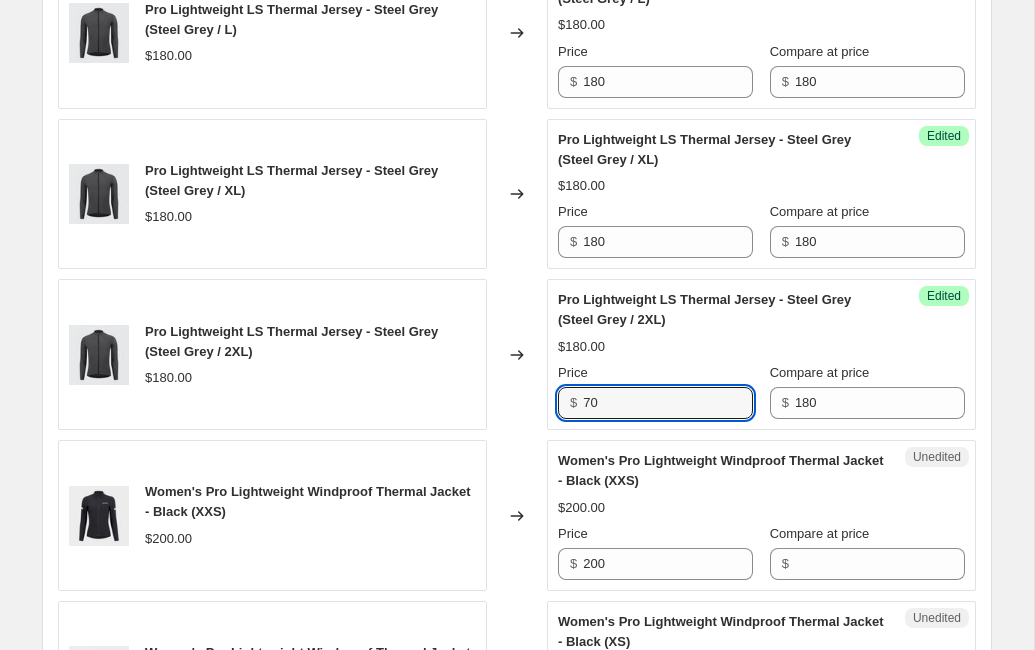 drag, startPoint x: 611, startPoint y: 438, endPoint x: 564, endPoint y: 438, distance: 47 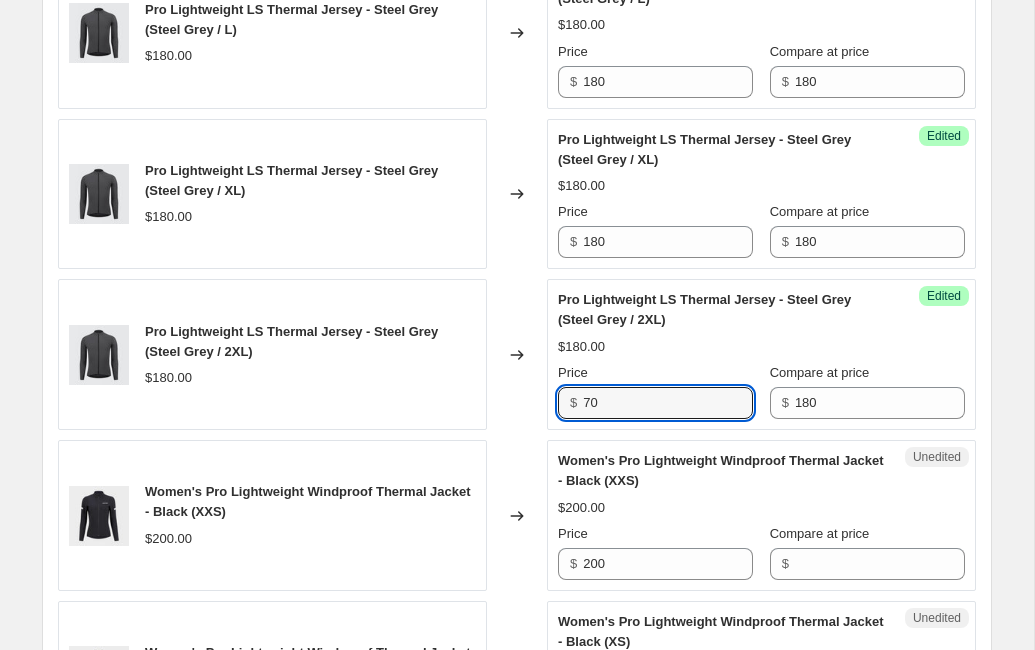 click on "$ 70" at bounding box center [655, 403] 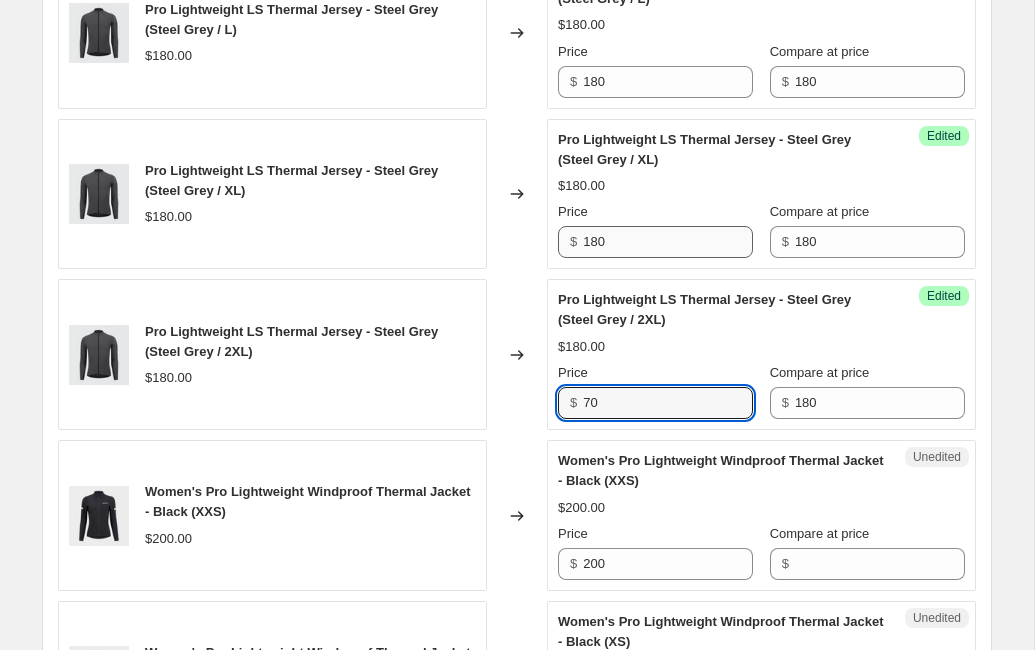 type on "70" 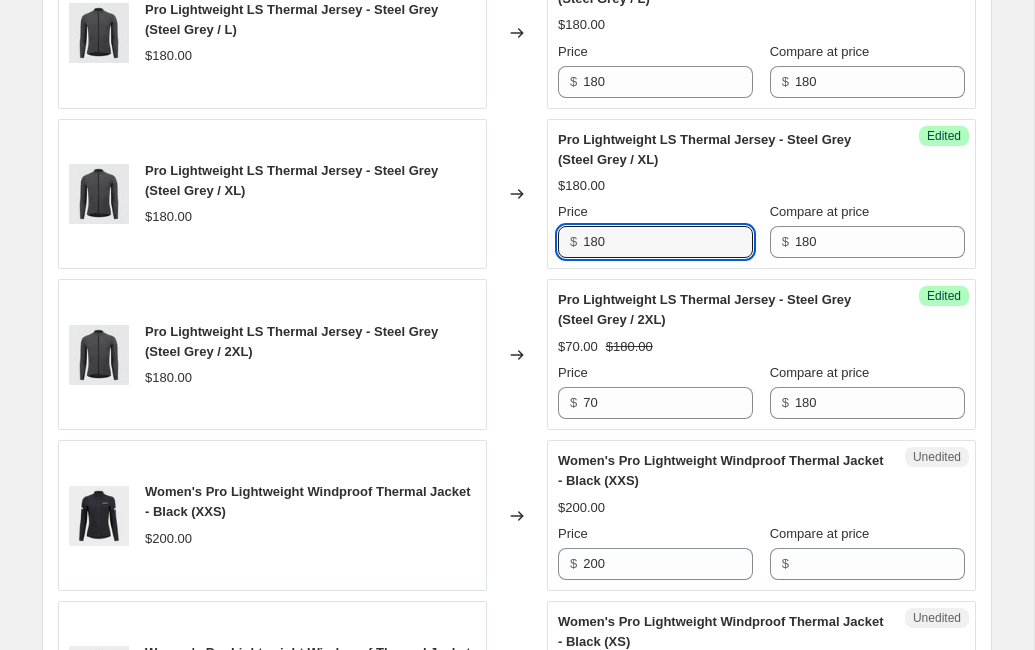 drag, startPoint x: 650, startPoint y: 281, endPoint x: 545, endPoint y: 280, distance: 105.00476 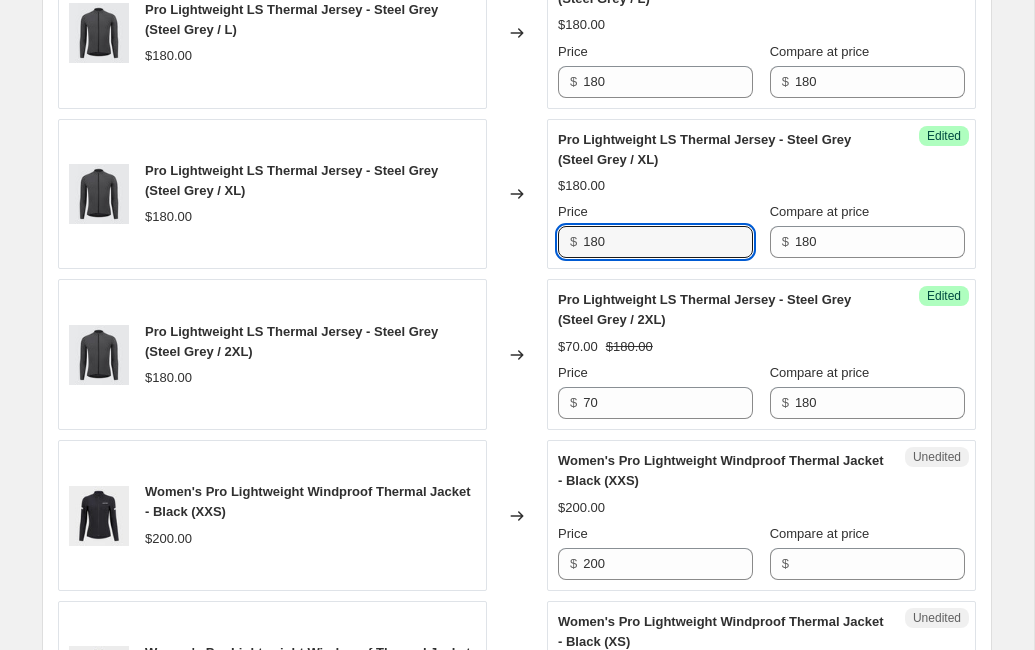 click on "Pro Lightweight LS Thermal Jersey - Steel Grey (Steel Grey / XL) $180.00 Changed to Success Edited Pro Lightweight LS Thermal Jersey - Steel Grey (Steel Grey / XL) $180.00 Price $ 180 Compare at price $ 180" at bounding box center (517, 194) 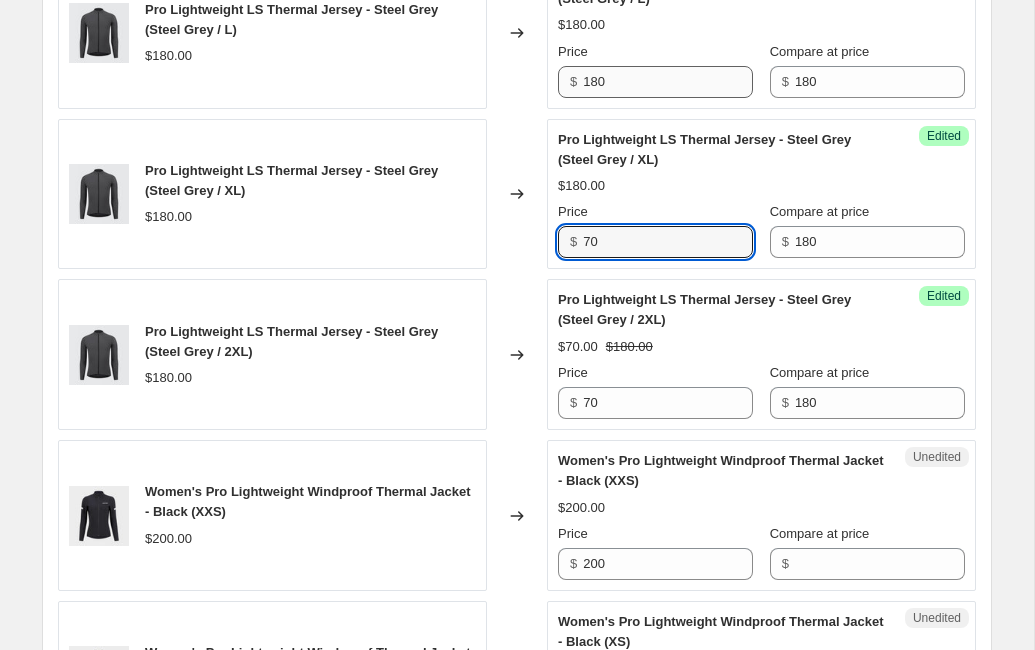 type on "70" 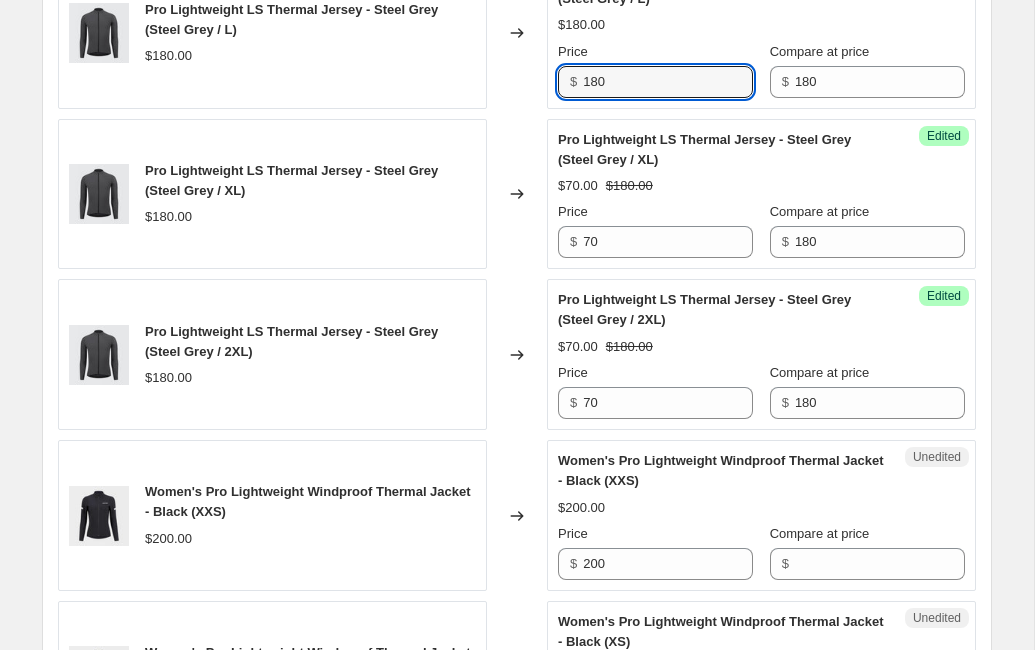 drag, startPoint x: 628, startPoint y: 124, endPoint x: 543, endPoint y: 124, distance: 85 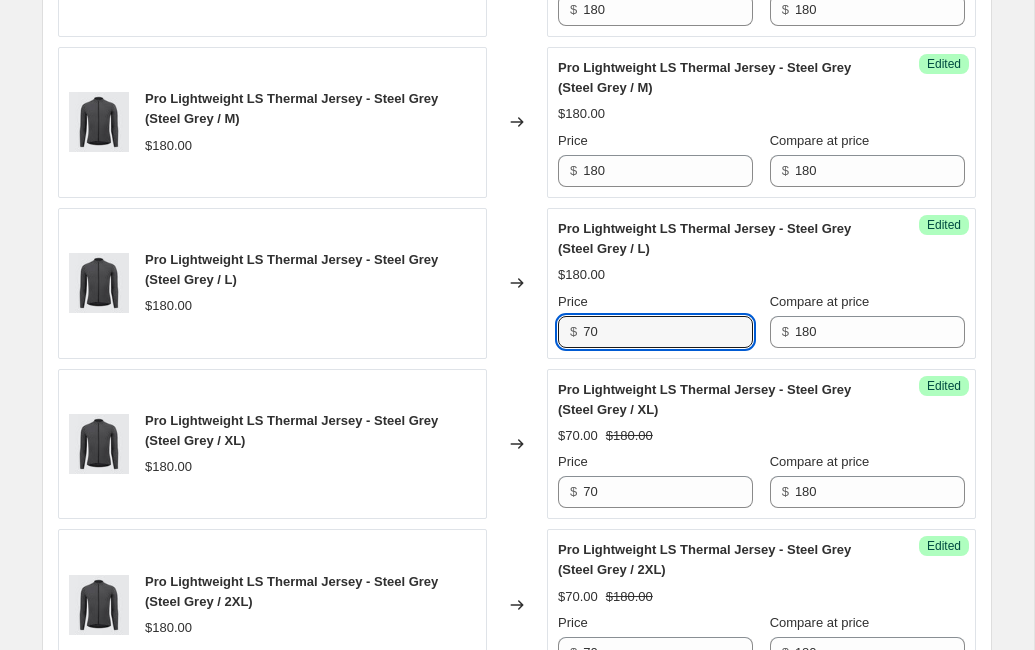 scroll, scrollTop: 2383, scrollLeft: 0, axis: vertical 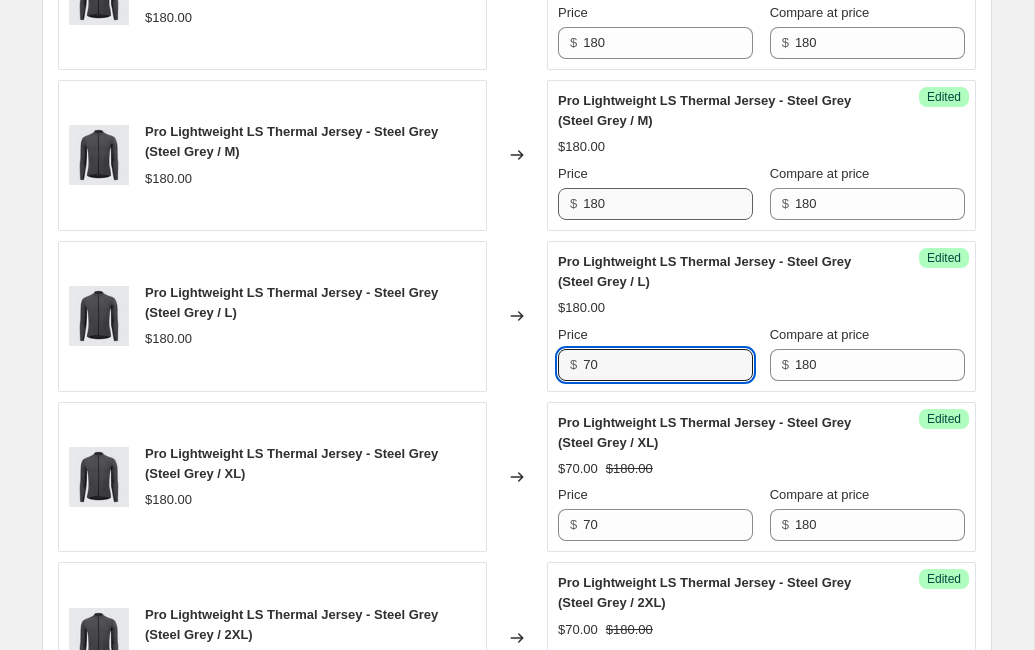 type on "70" 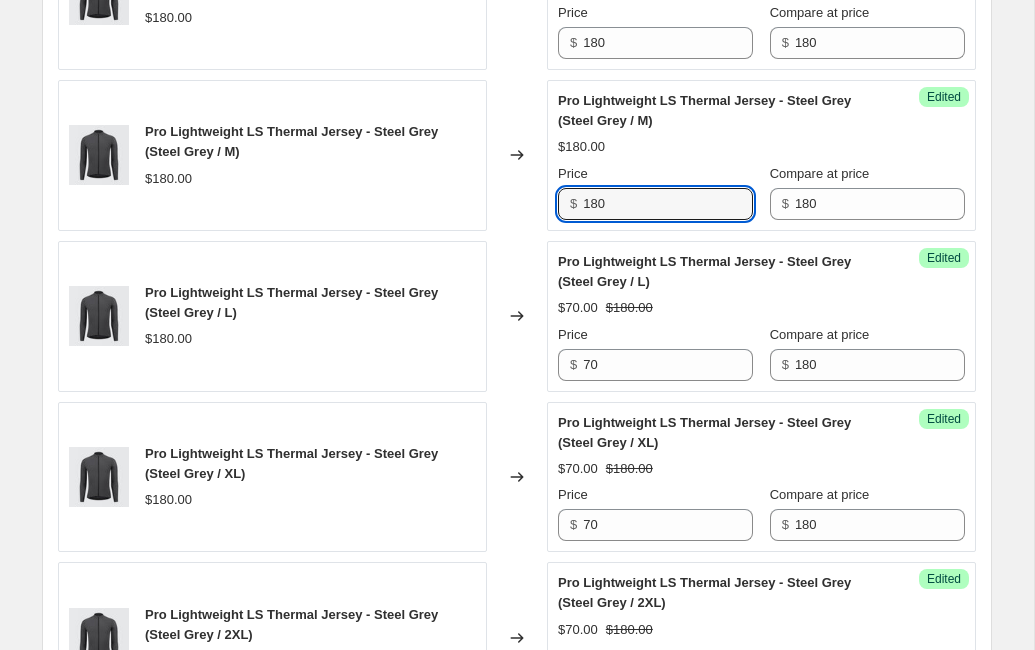 drag, startPoint x: 632, startPoint y: 243, endPoint x: 578, endPoint y: 241, distance: 54.037025 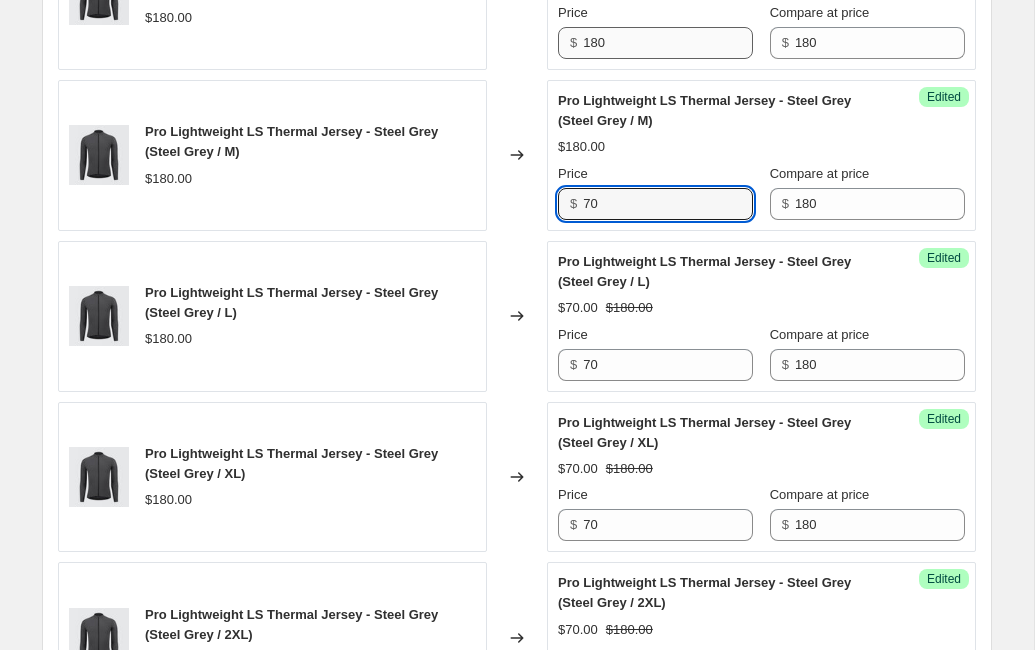 type on "70" 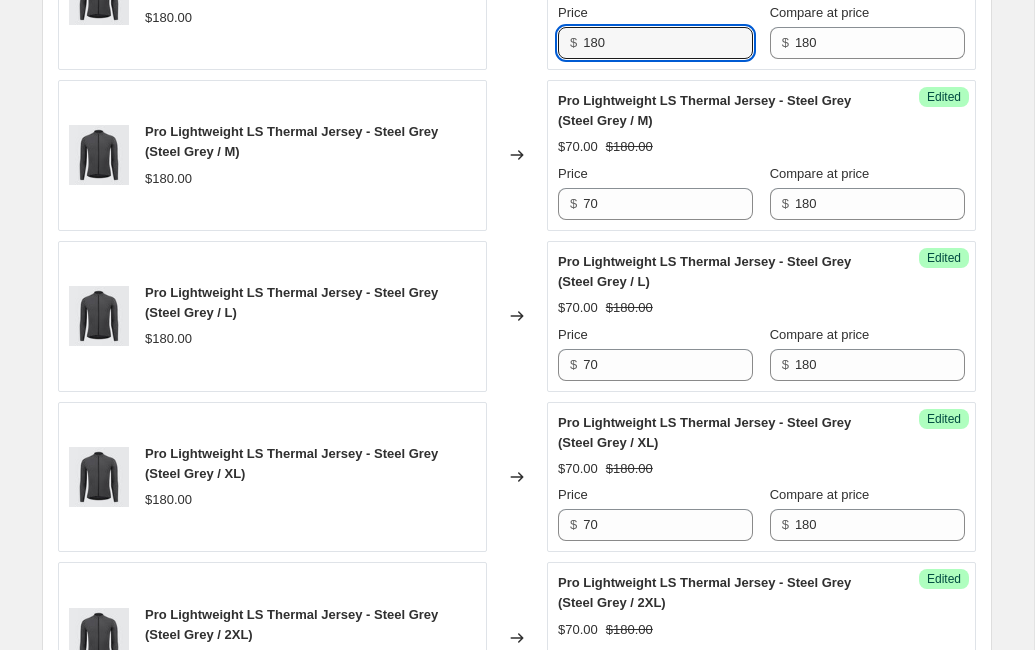 drag, startPoint x: 623, startPoint y: 83, endPoint x: 556, endPoint y: 83, distance: 67 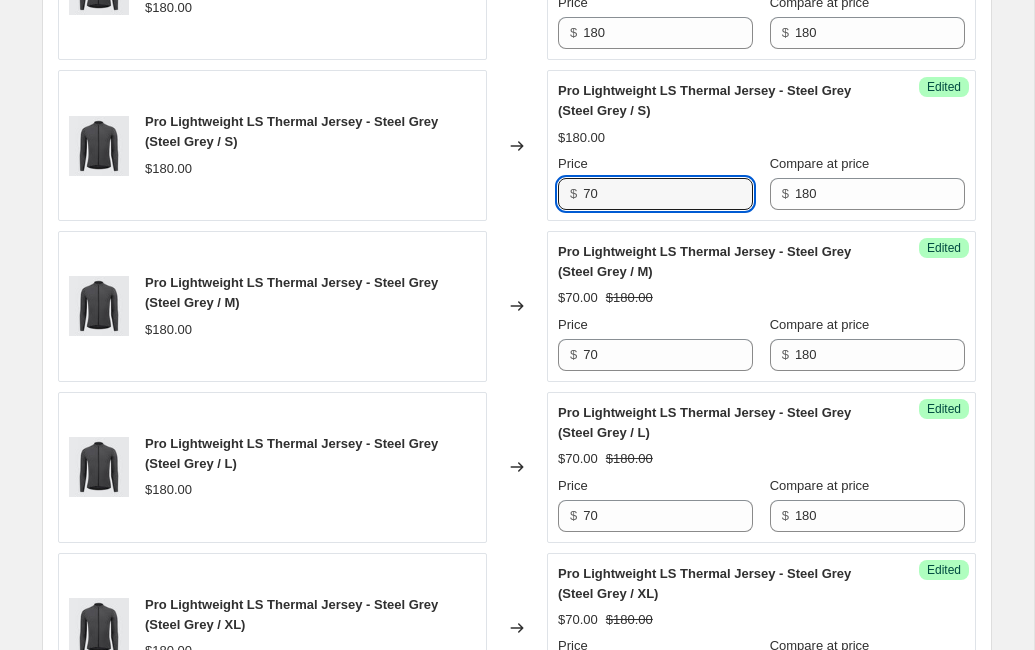 scroll, scrollTop: 2226, scrollLeft: 0, axis: vertical 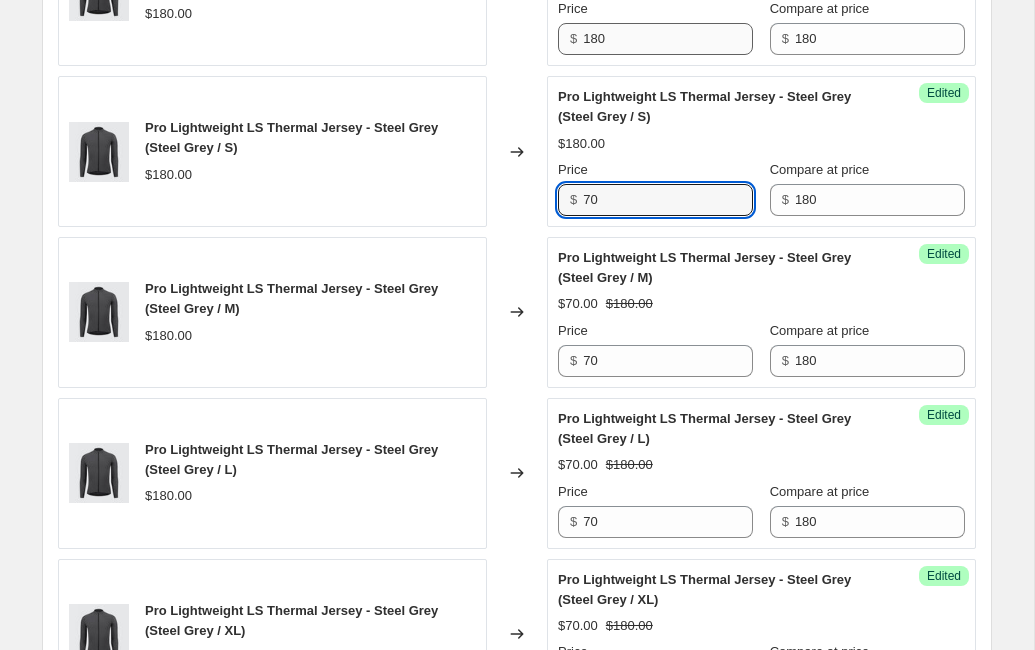 type on "70" 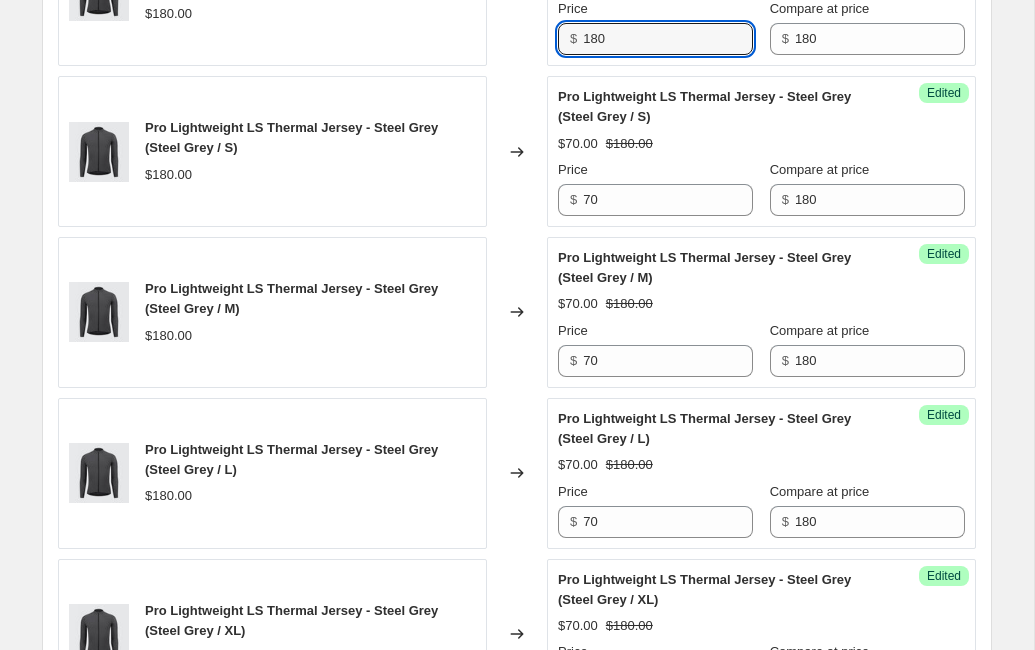 drag, startPoint x: 624, startPoint y: 84, endPoint x: 537, endPoint y: 84, distance: 87 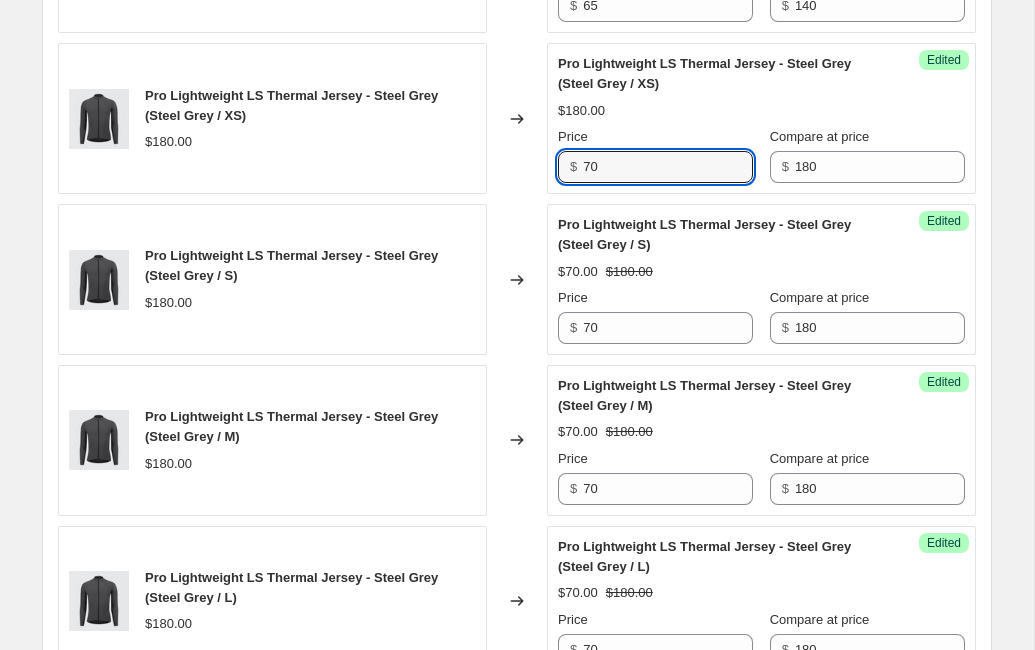 scroll, scrollTop: 2044, scrollLeft: 0, axis: vertical 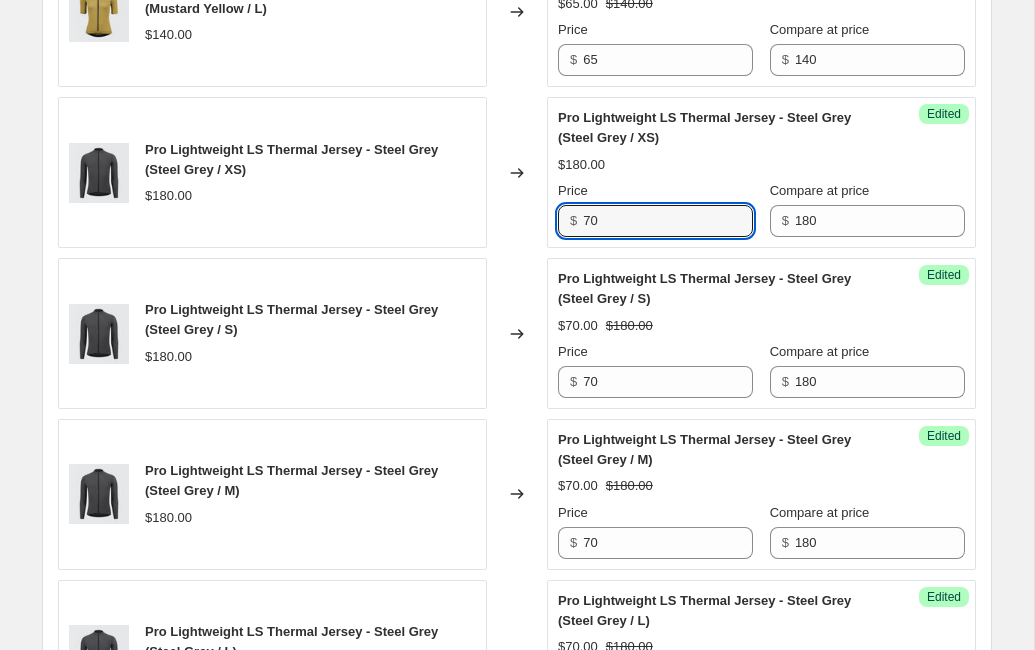 type on "70" 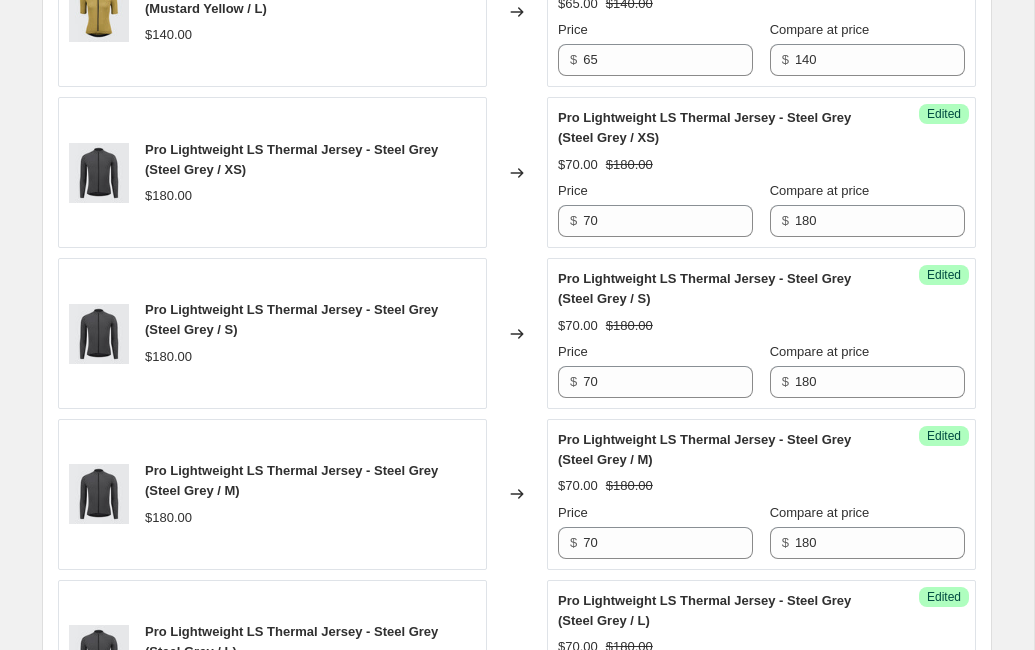 click on "Pro Lightweight LS Thermal Jersey - Steel Grey (Steel Grey / XS) $70.00 $180.00 Price $ 70 Compare at price $ 180" at bounding box center (761, 172) 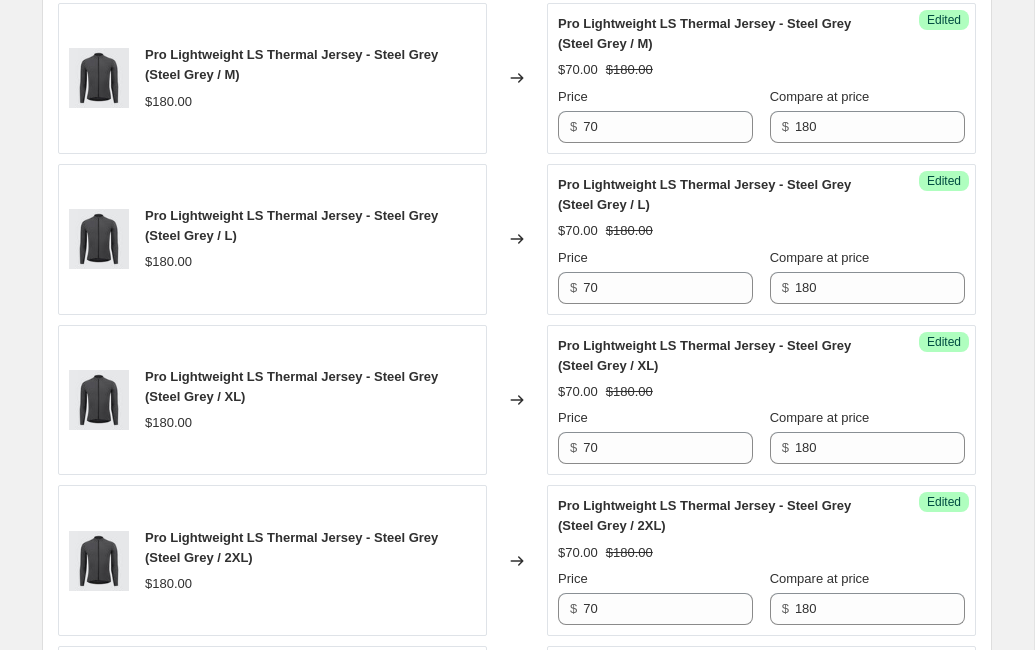scroll, scrollTop: 2625, scrollLeft: 0, axis: vertical 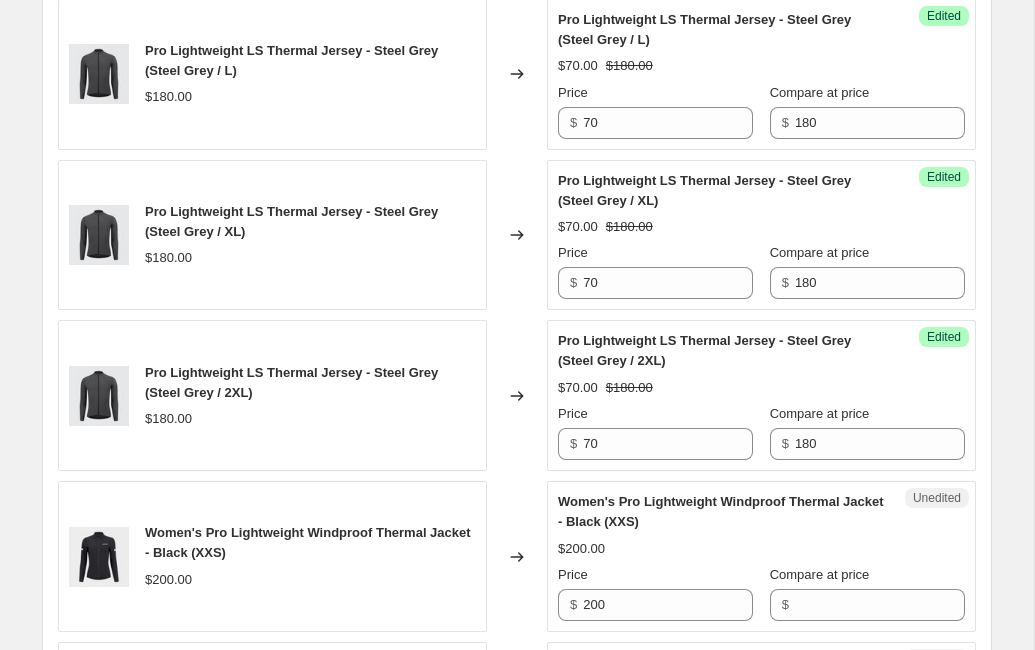 click on "Changed to" at bounding box center (517, 395) 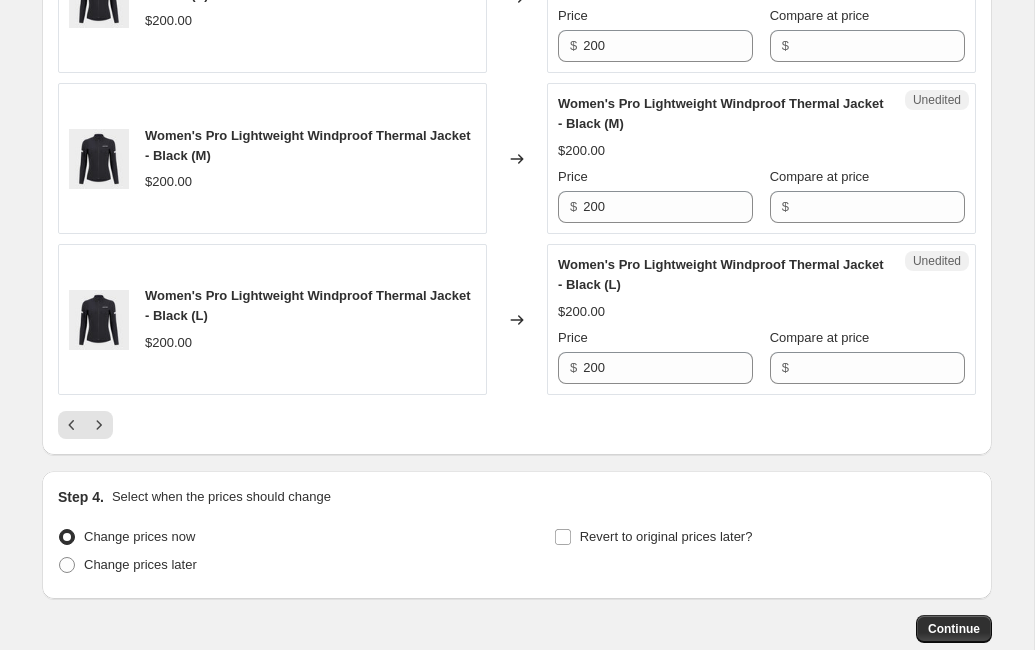 scroll, scrollTop: 3660, scrollLeft: 0, axis: vertical 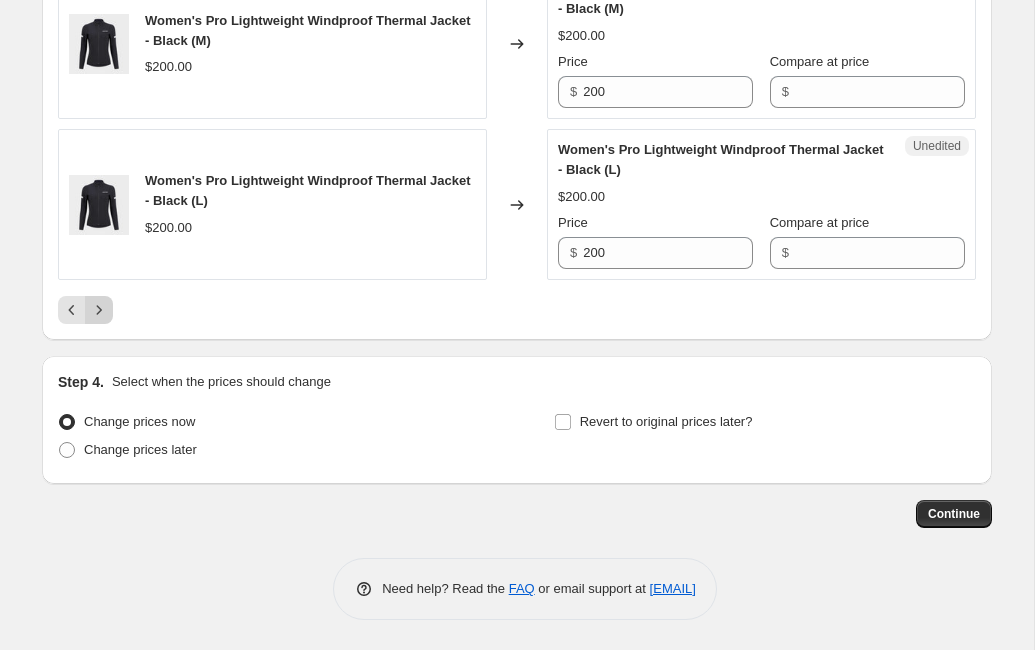 click 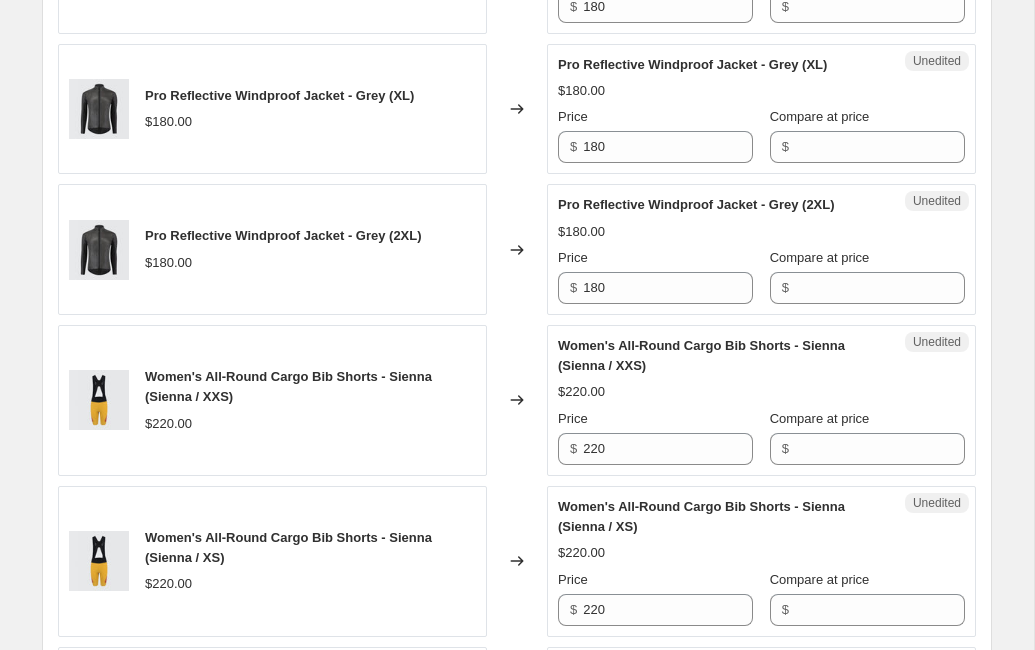scroll, scrollTop: 1109, scrollLeft: 0, axis: vertical 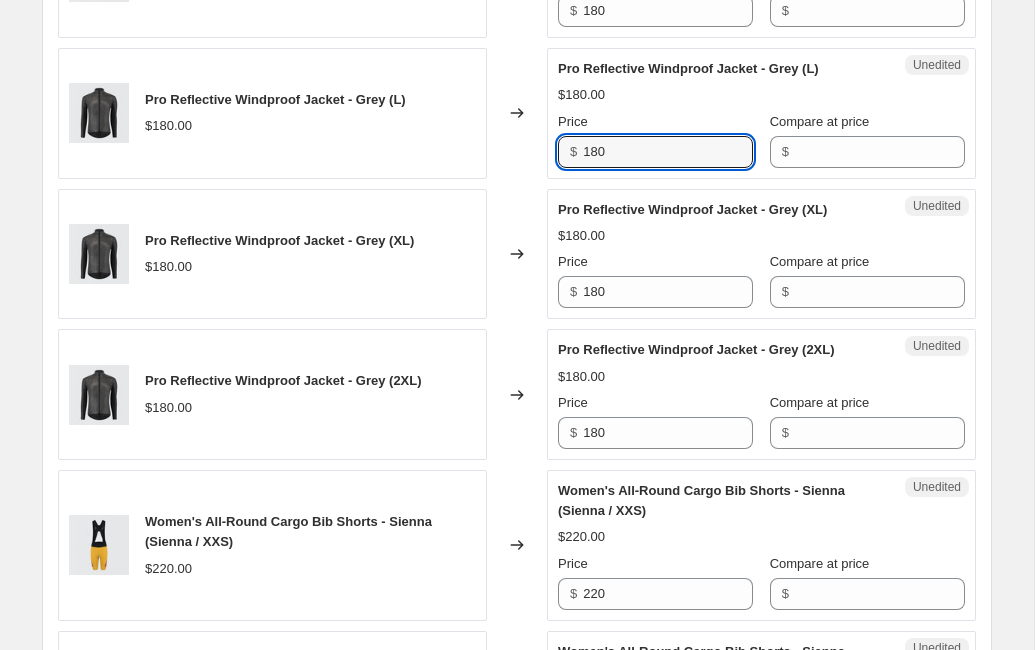 drag, startPoint x: 626, startPoint y: 151, endPoint x: 564, endPoint y: 151, distance: 62 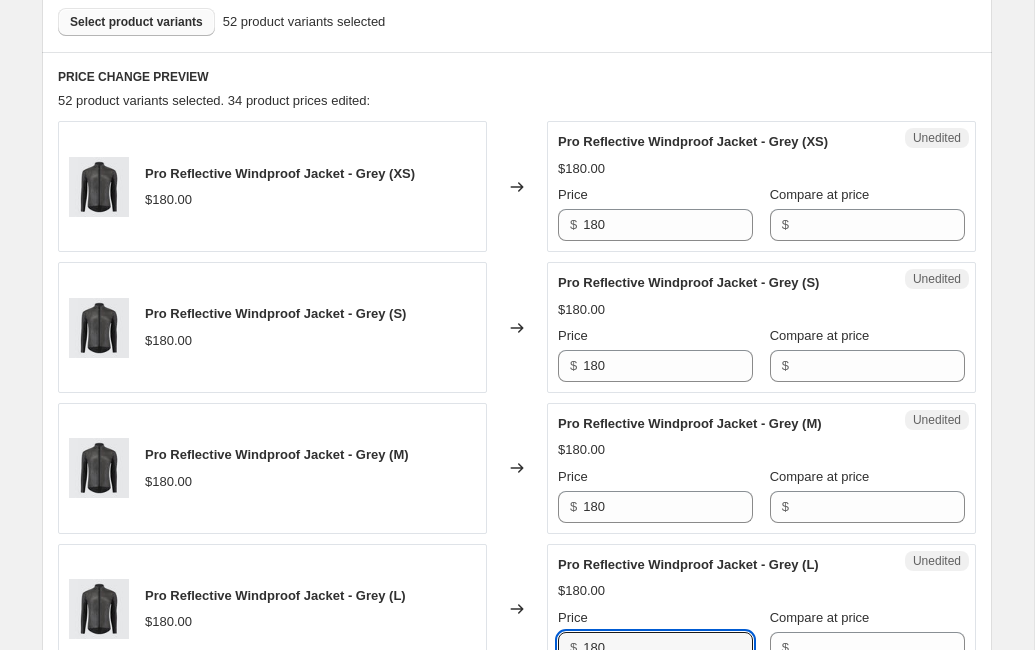 scroll, scrollTop: 603, scrollLeft: 0, axis: vertical 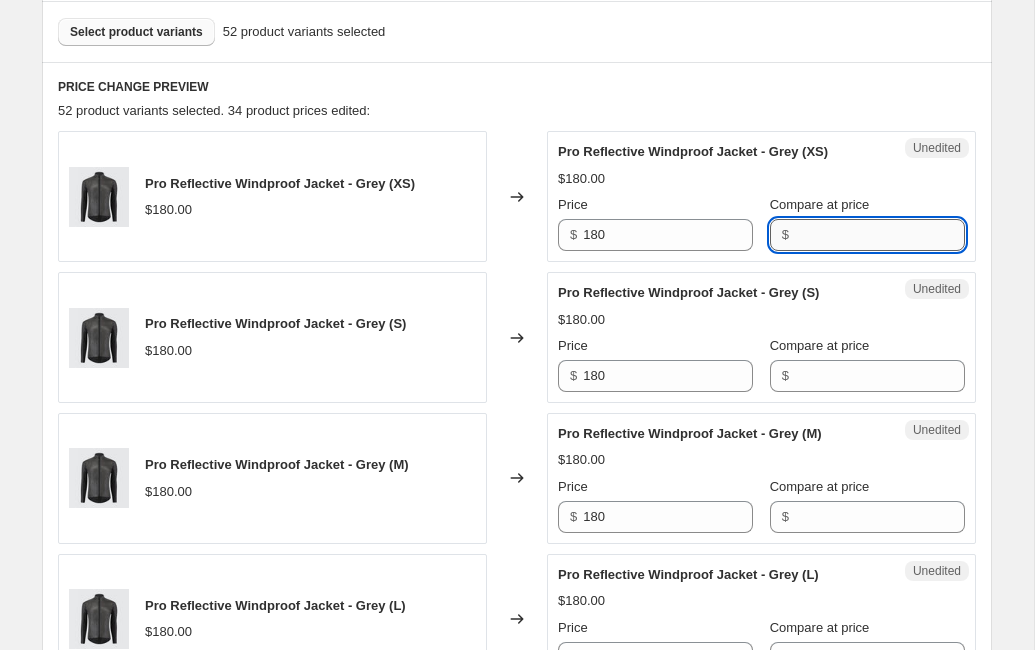 click on "Compare at price" at bounding box center (880, 235) 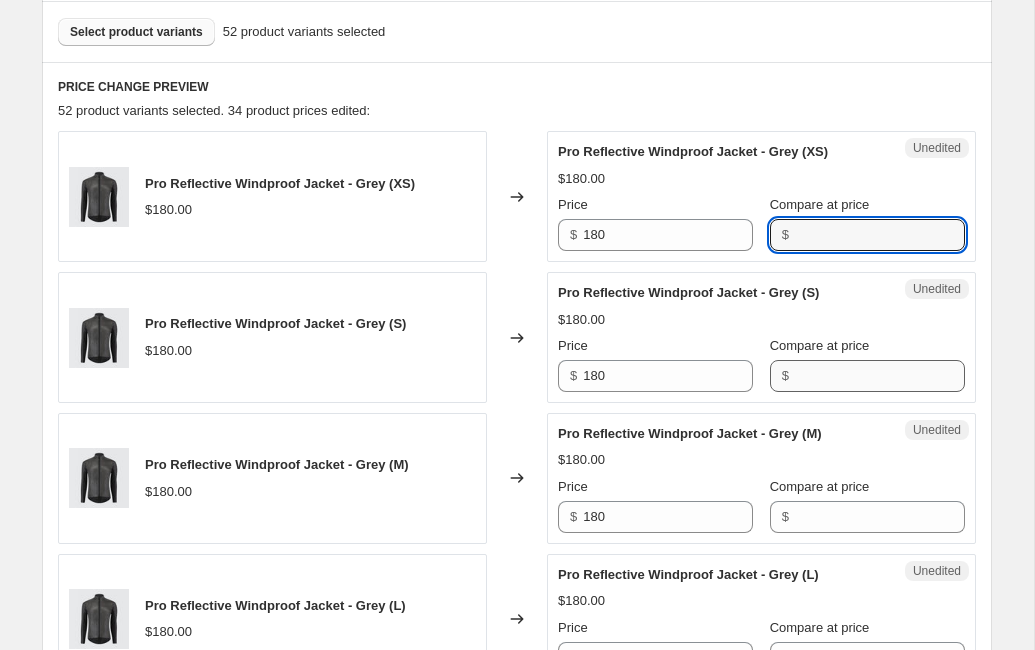 paste on "180" 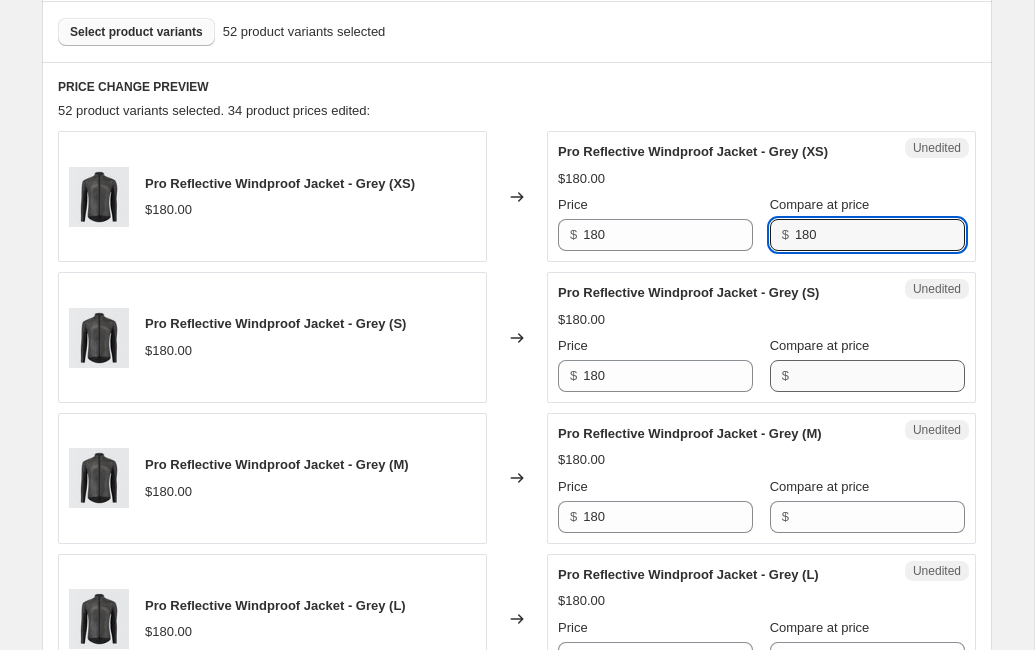 type on "180" 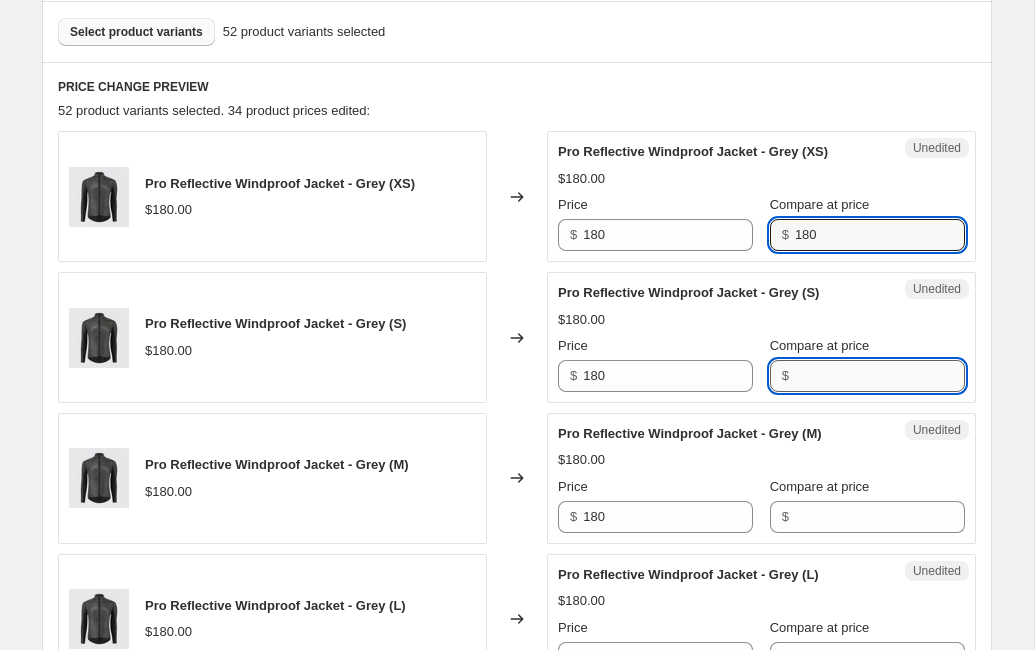click on "Compare at price" at bounding box center [880, 376] 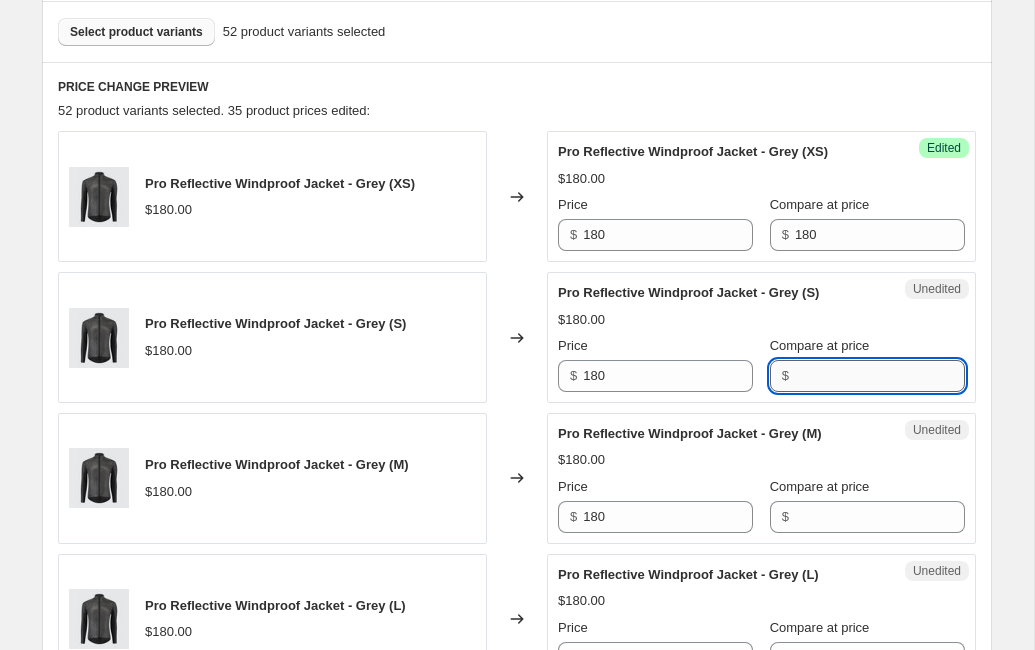 paste on "180" 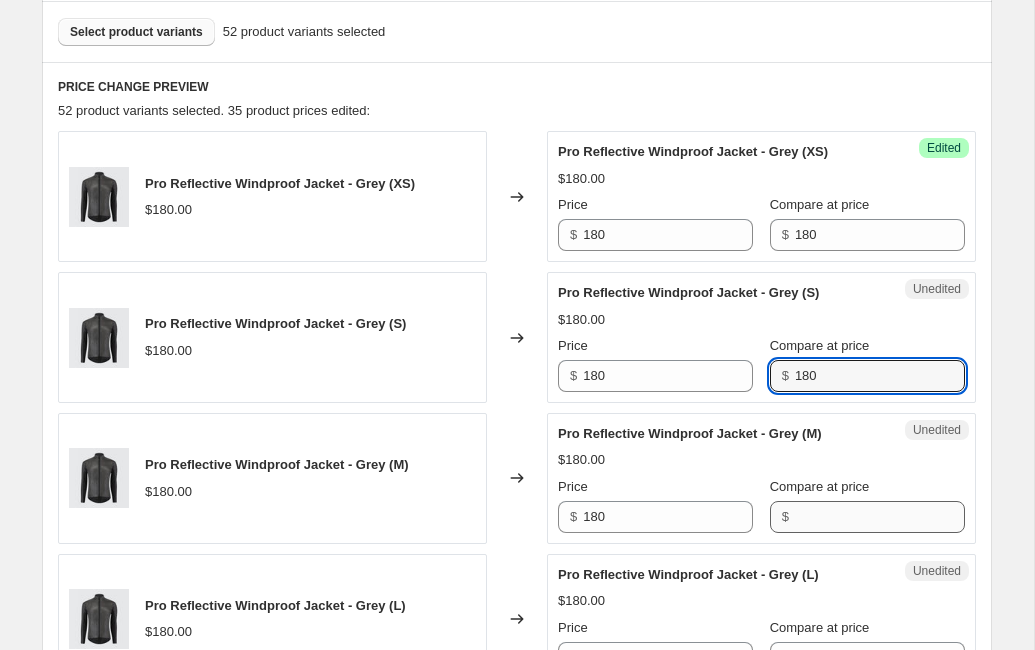 type on "180" 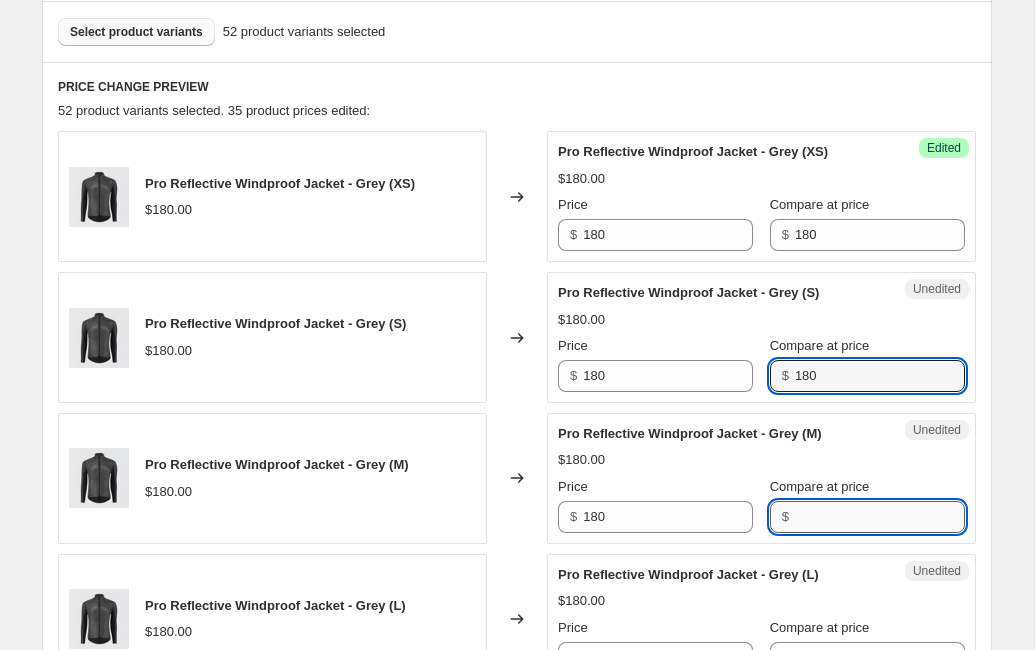 click on "Compare at price" at bounding box center [880, 517] 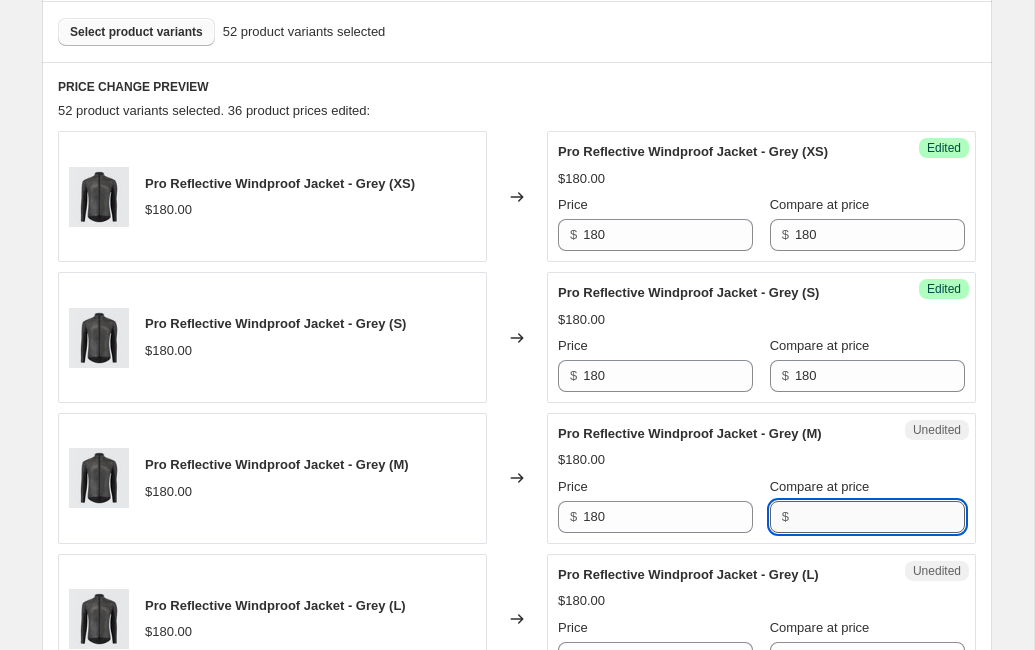 paste on "180" 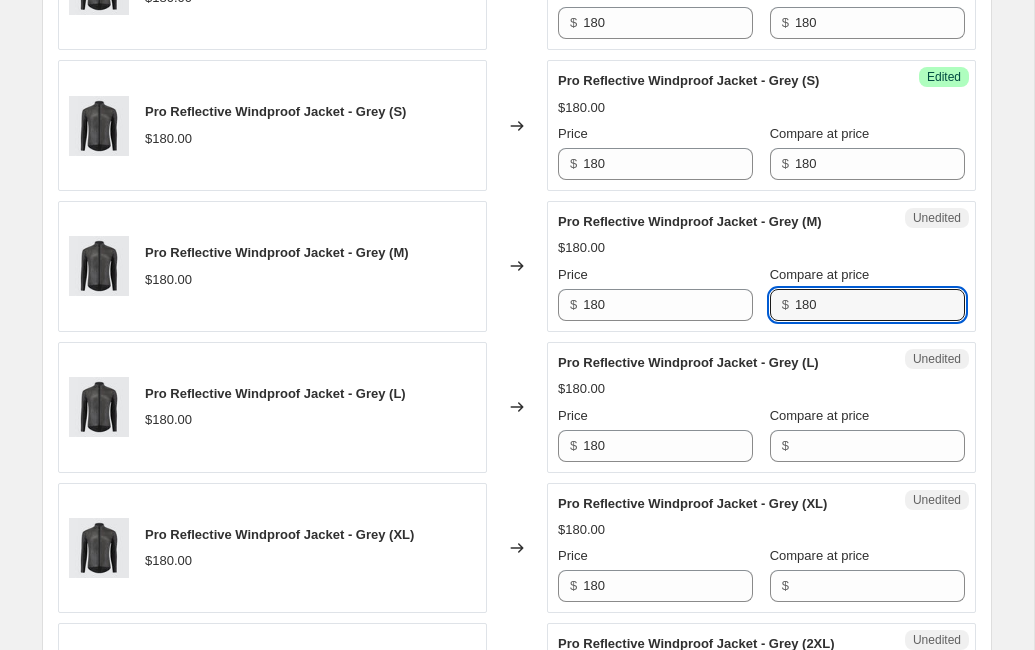 scroll, scrollTop: 858, scrollLeft: 0, axis: vertical 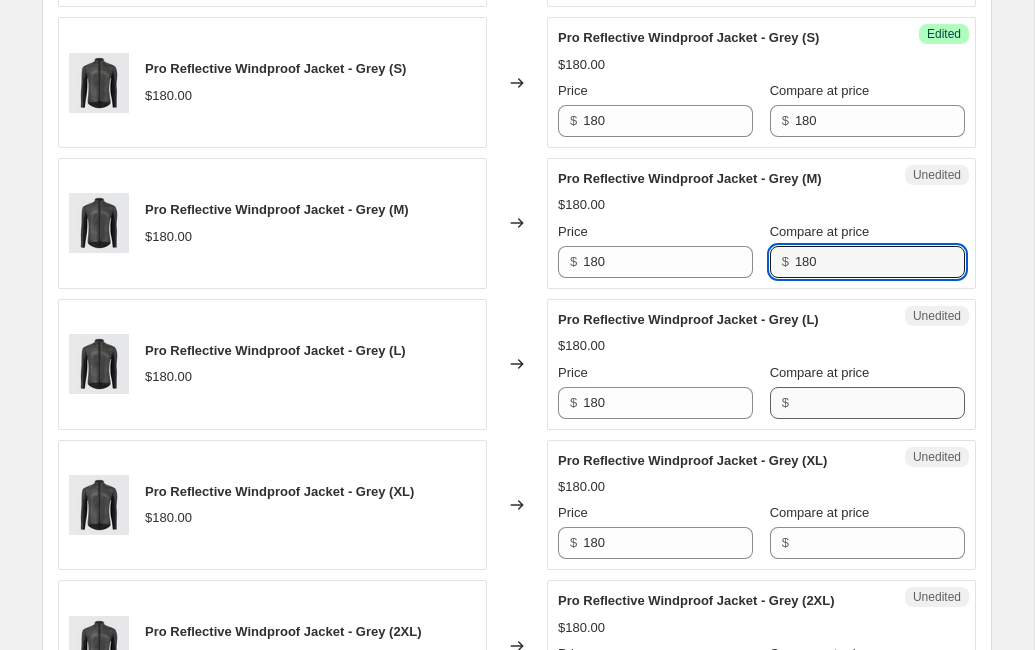 type on "180" 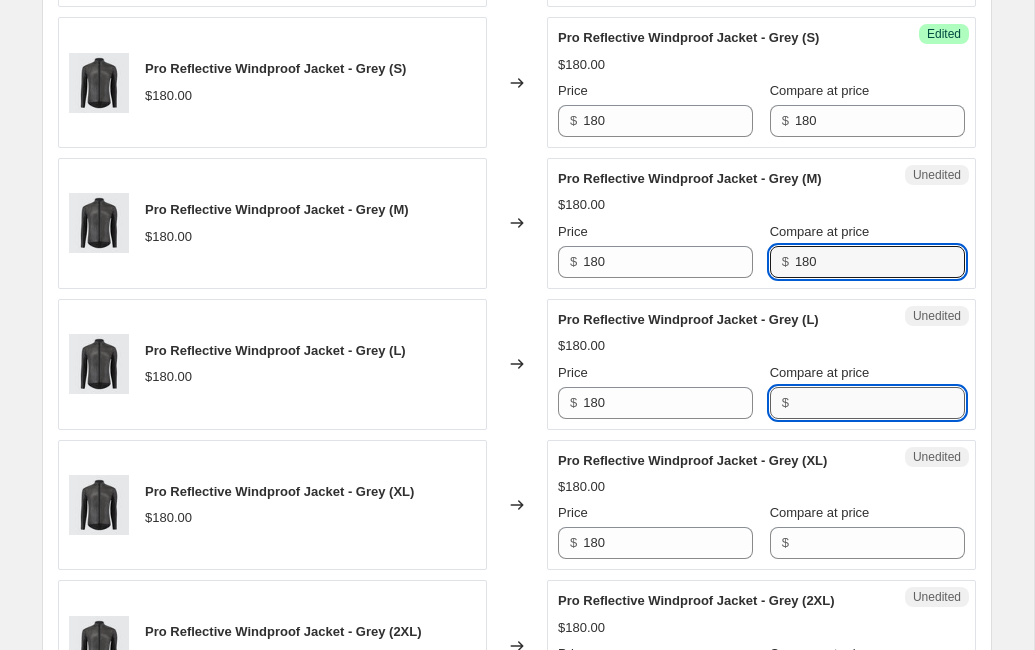 click on "Compare at price" at bounding box center (880, 403) 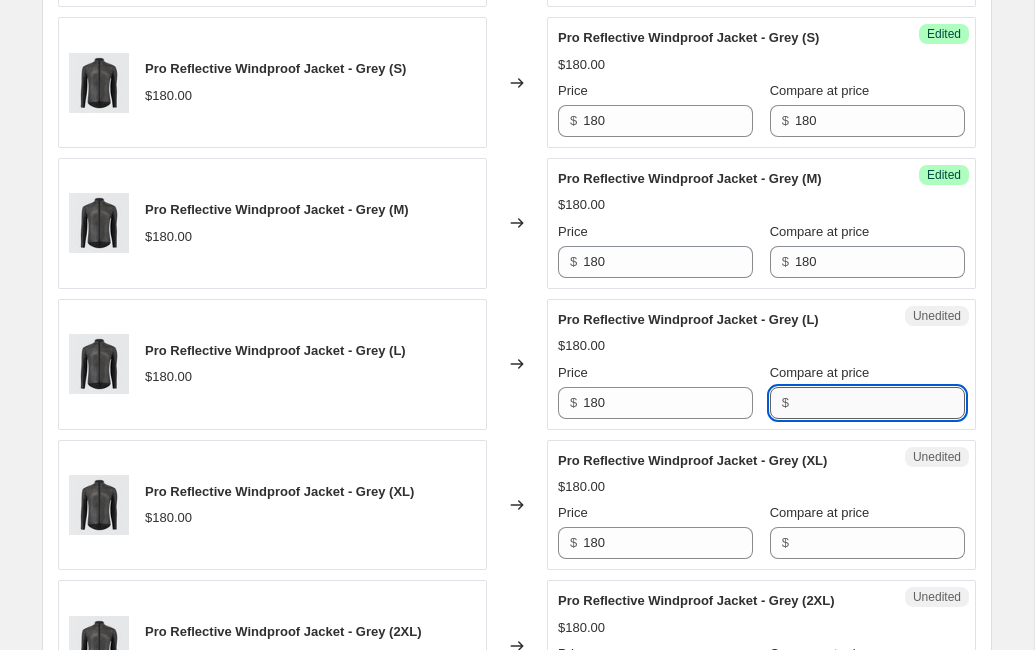 paste on "180" 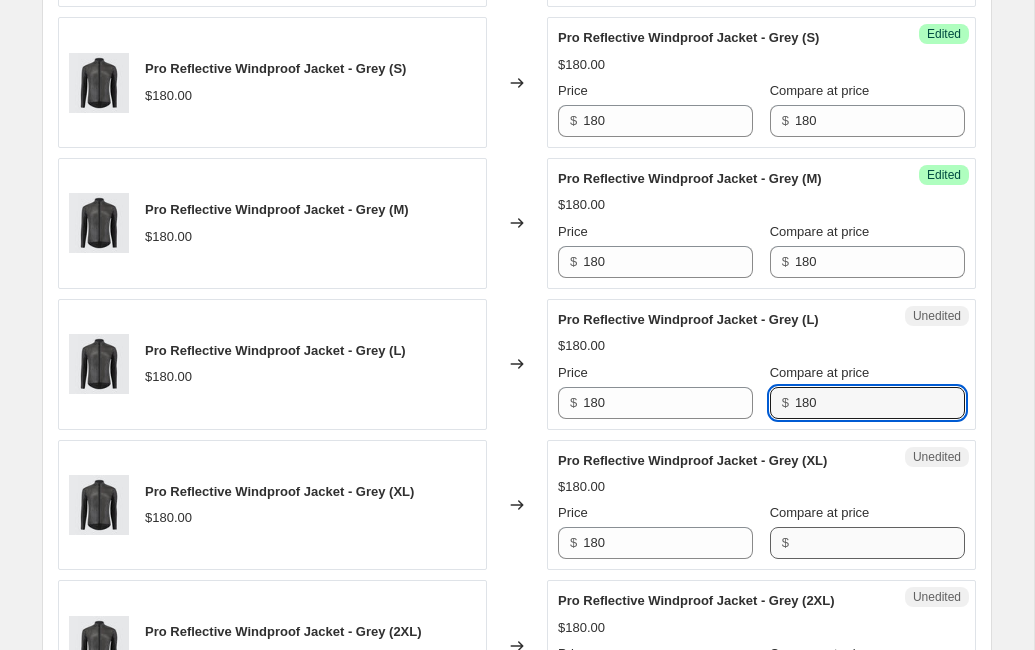 type on "180" 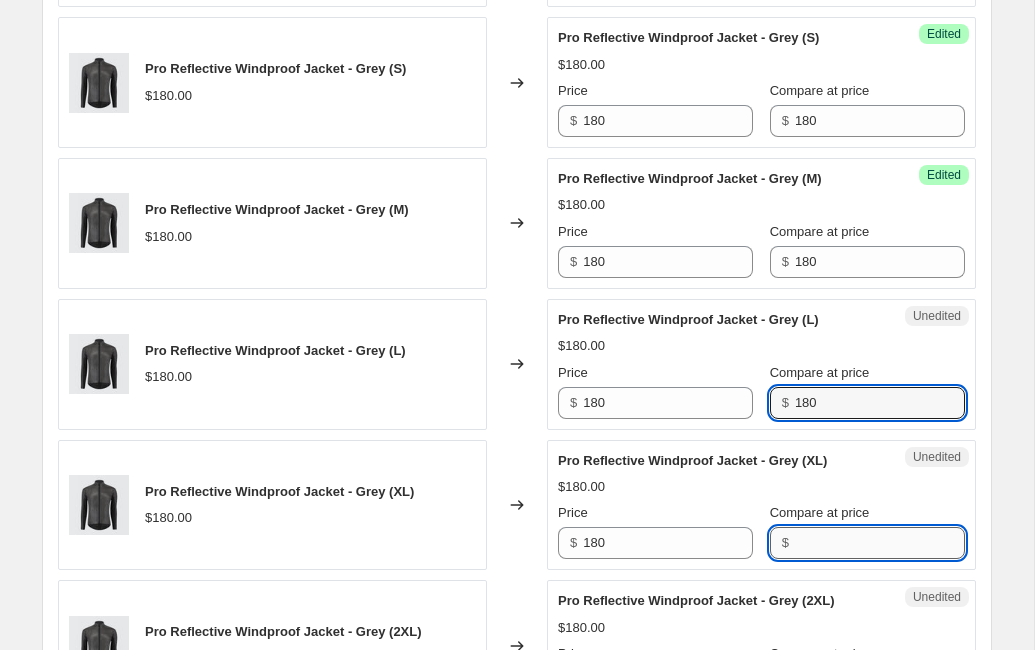 click on "Compare at price" at bounding box center (880, 543) 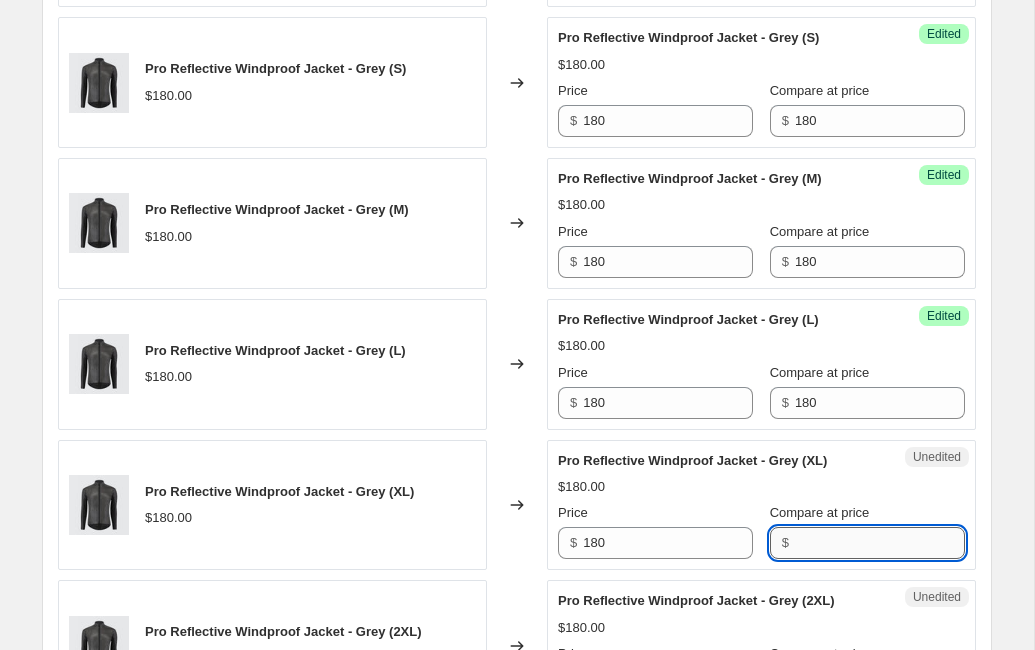 paste on "180" 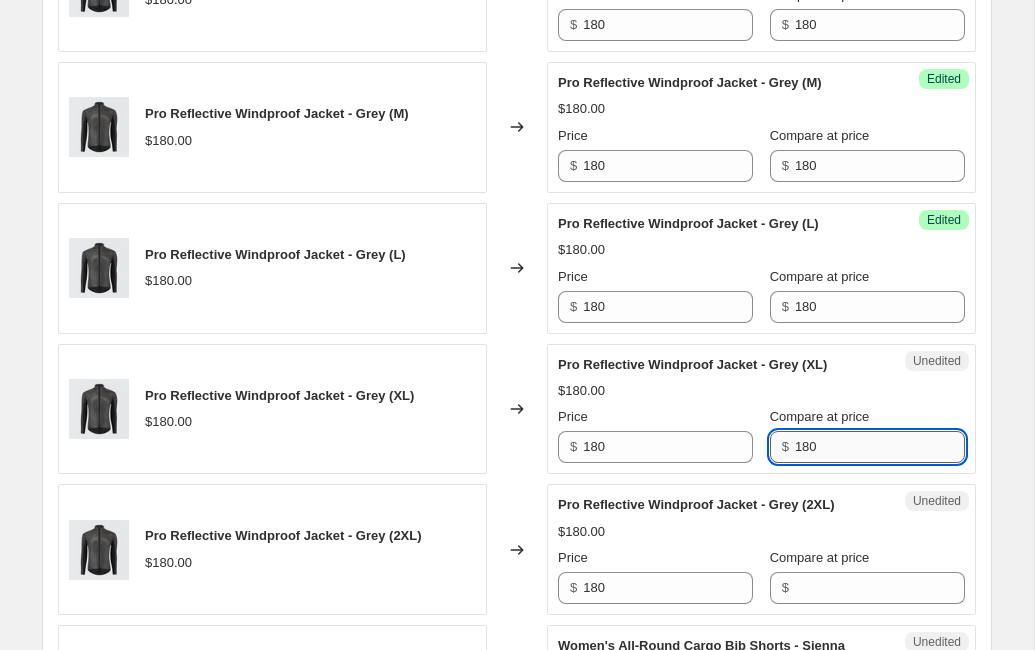 scroll, scrollTop: 1054, scrollLeft: 0, axis: vertical 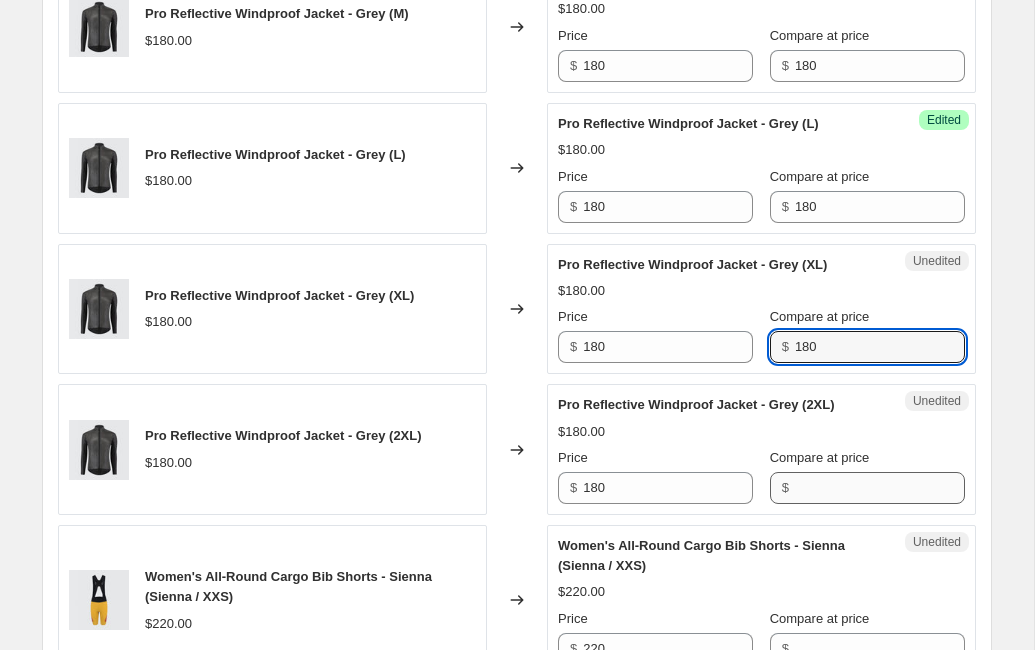 type on "180" 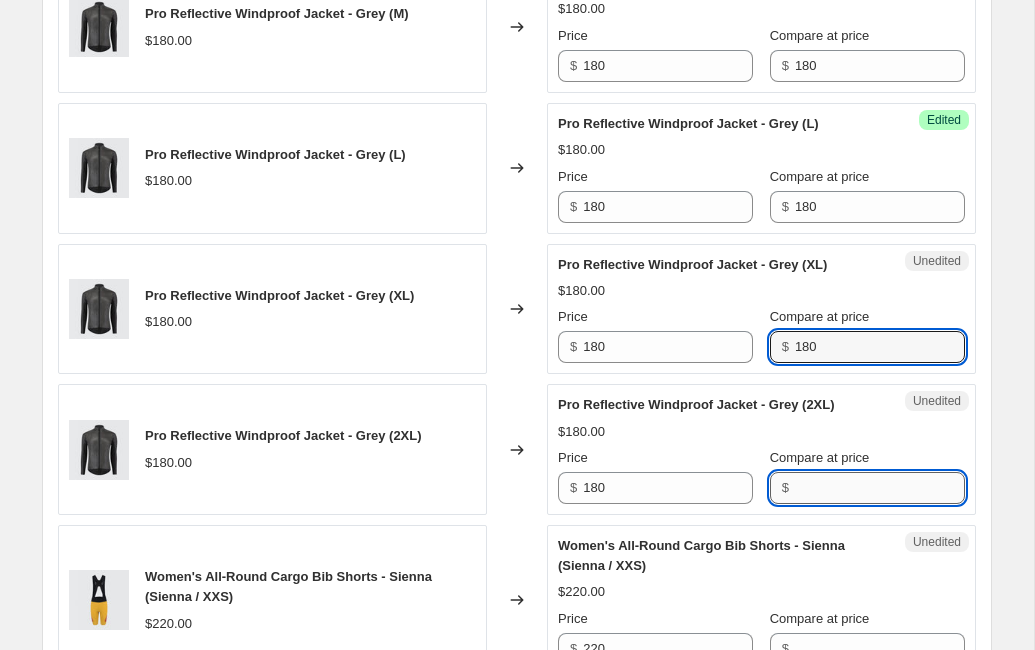 click on "Compare at price" at bounding box center [880, 488] 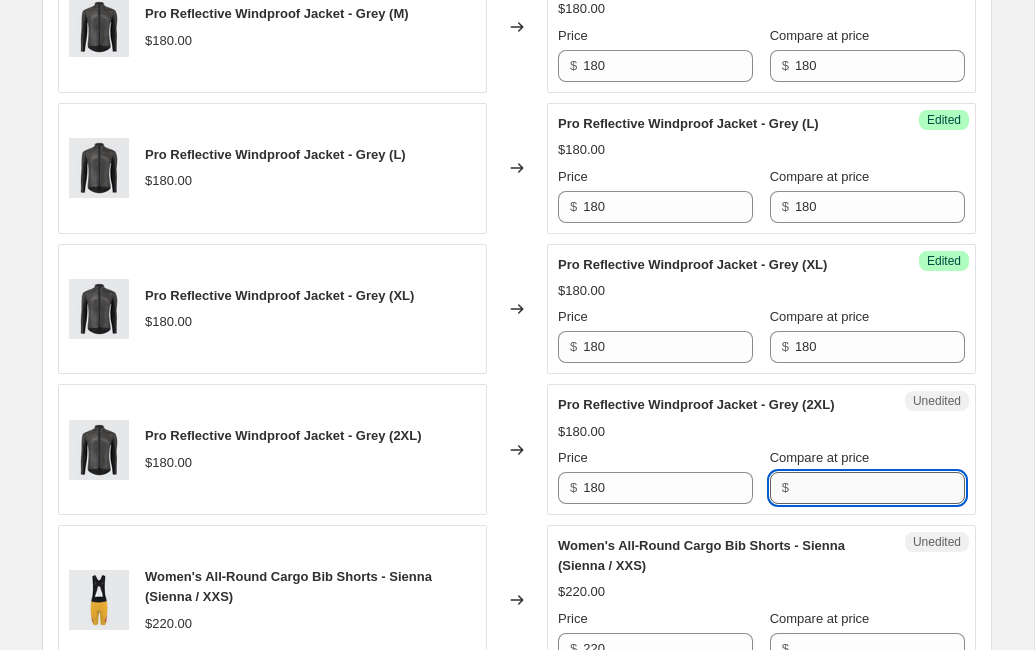 paste on "180" 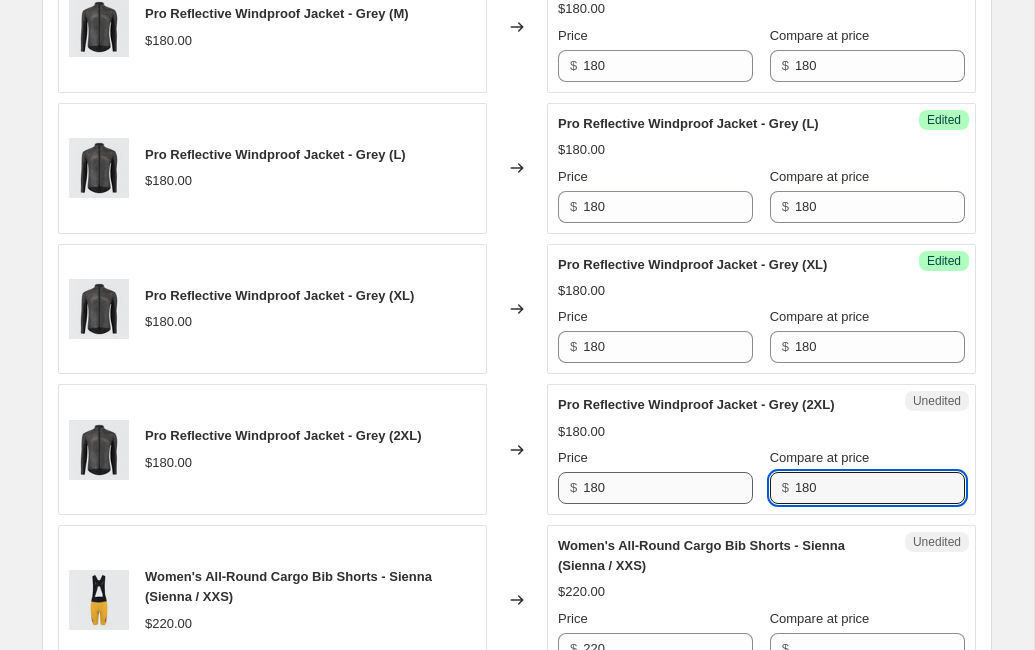 type on "180" 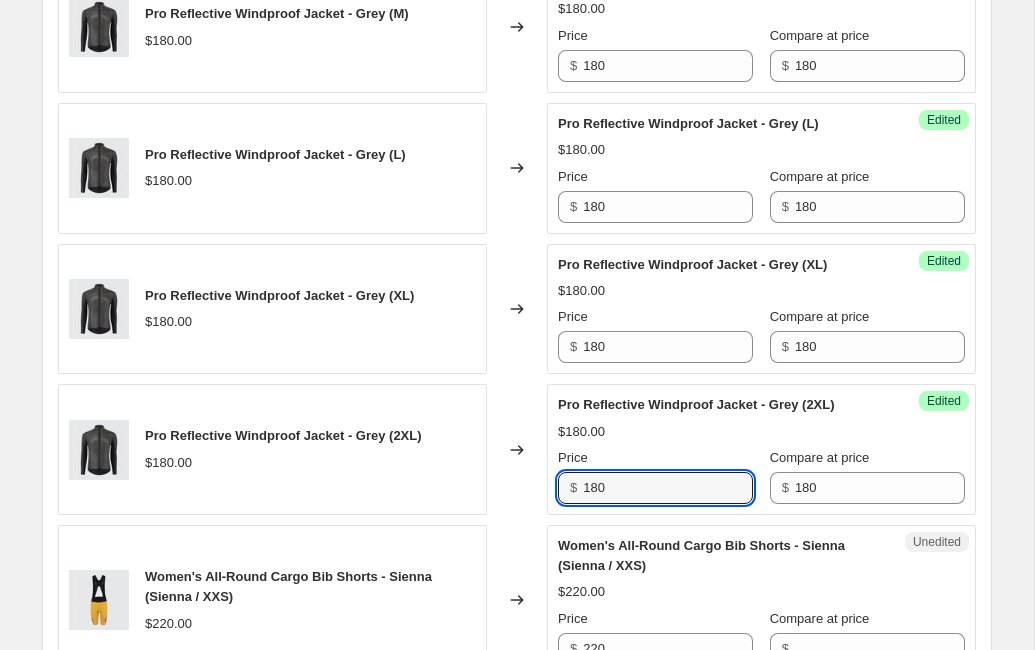 drag, startPoint x: 626, startPoint y: 509, endPoint x: 528, endPoint y: 509, distance: 98 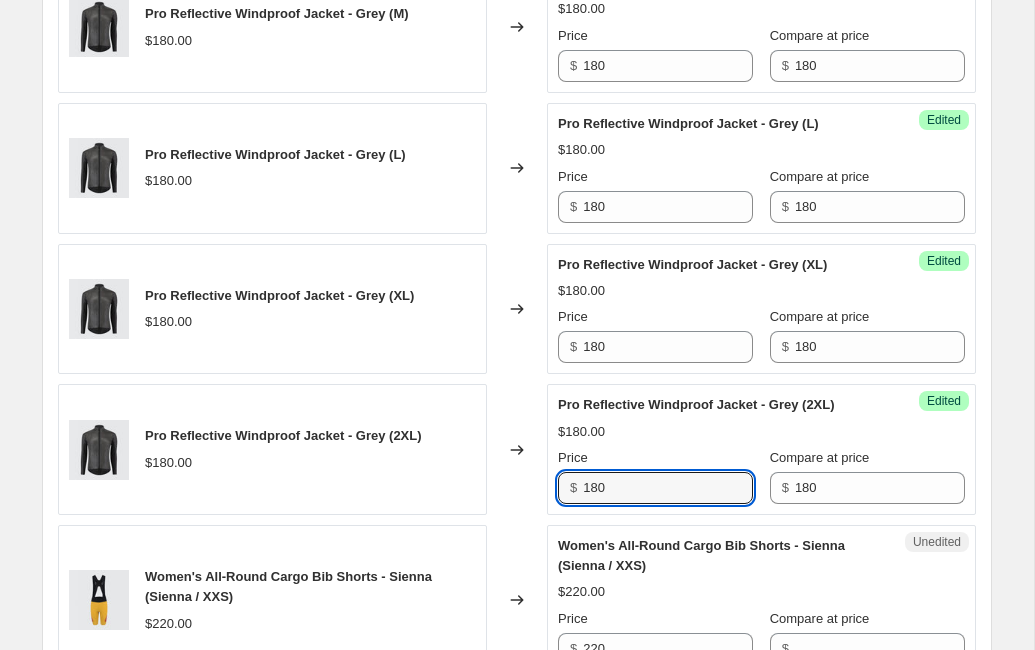click on "Pro Reflective Windproof Jacket - Grey (2XL) $180.00 Changed to Success Edited Pro Reflective Windproof Jacket - Grey (2XL) $180.00 Price $ 180 Compare at price $ 180" at bounding box center (517, 449) 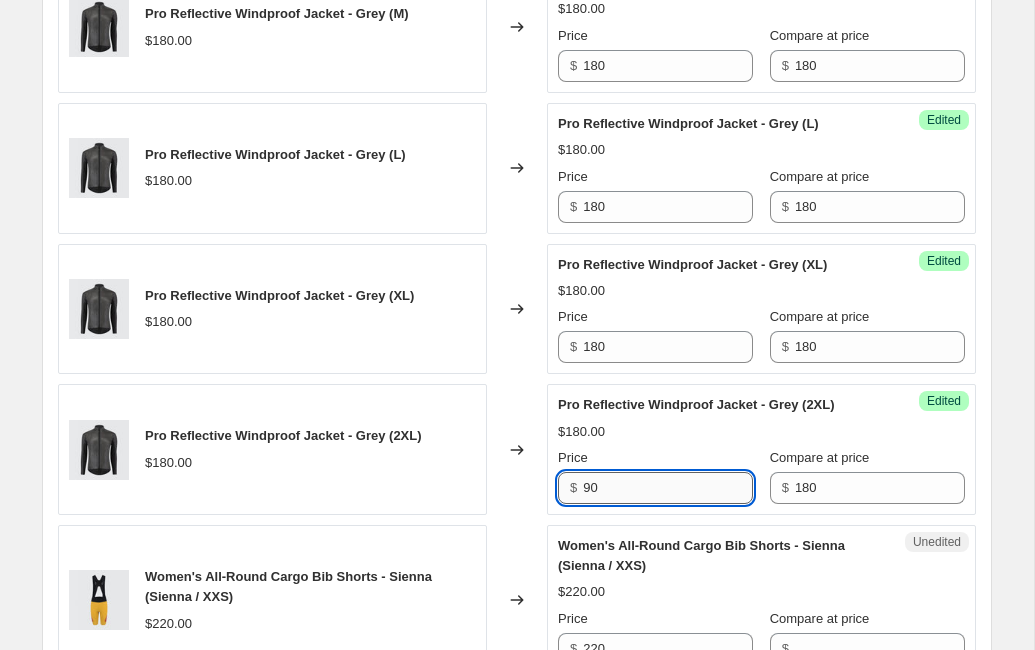 drag, startPoint x: 603, startPoint y: 506, endPoint x: 585, endPoint y: 506, distance: 18 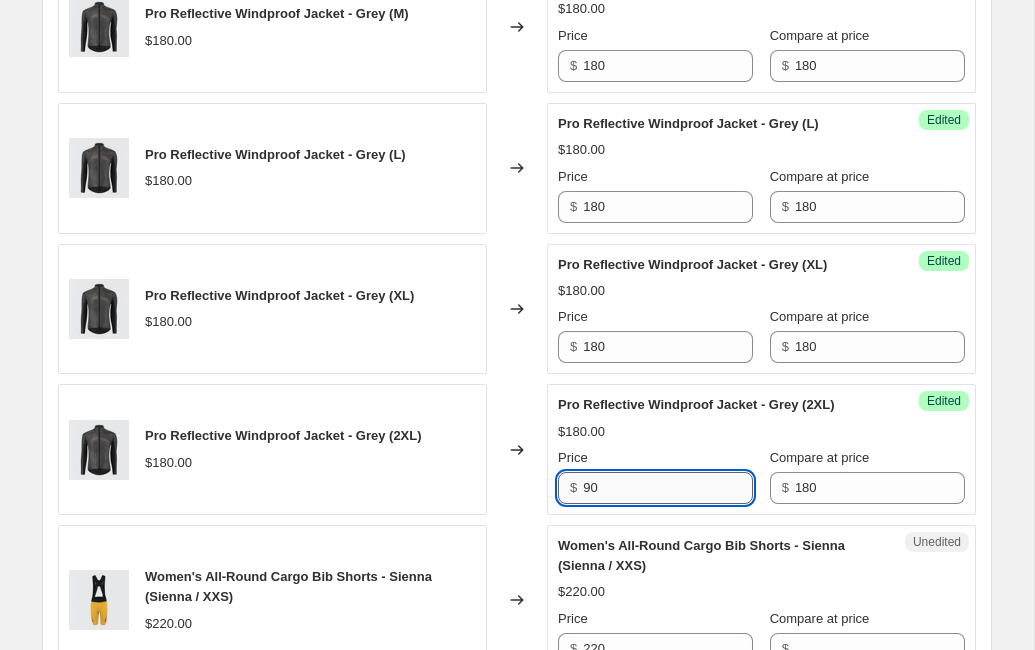 click on "90" at bounding box center [668, 488] 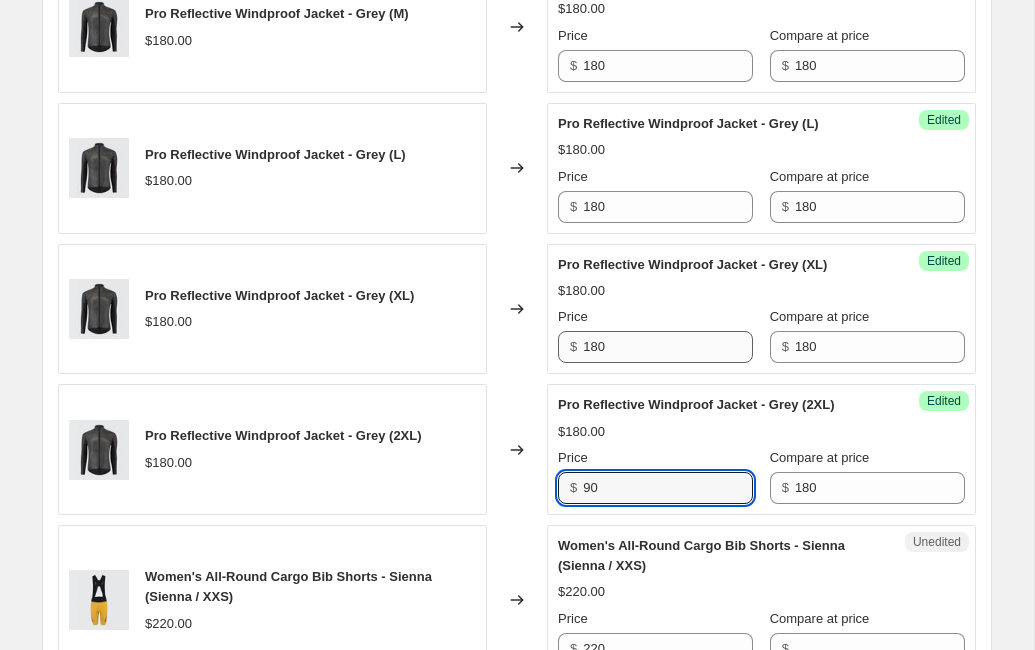 type on "90" 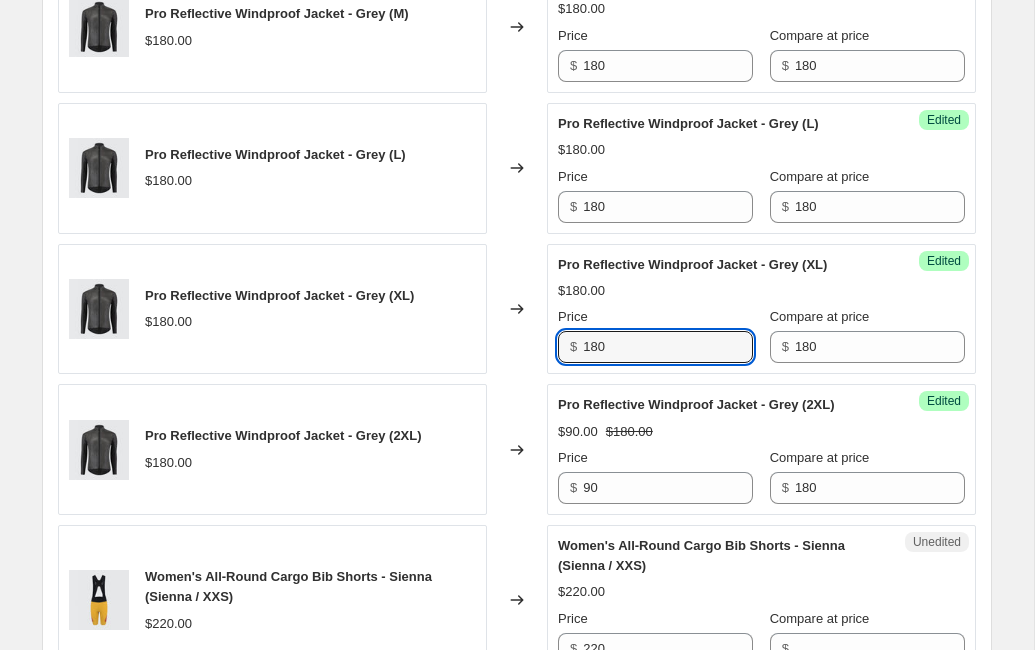 drag, startPoint x: 625, startPoint y: 349, endPoint x: 565, endPoint y: 349, distance: 60 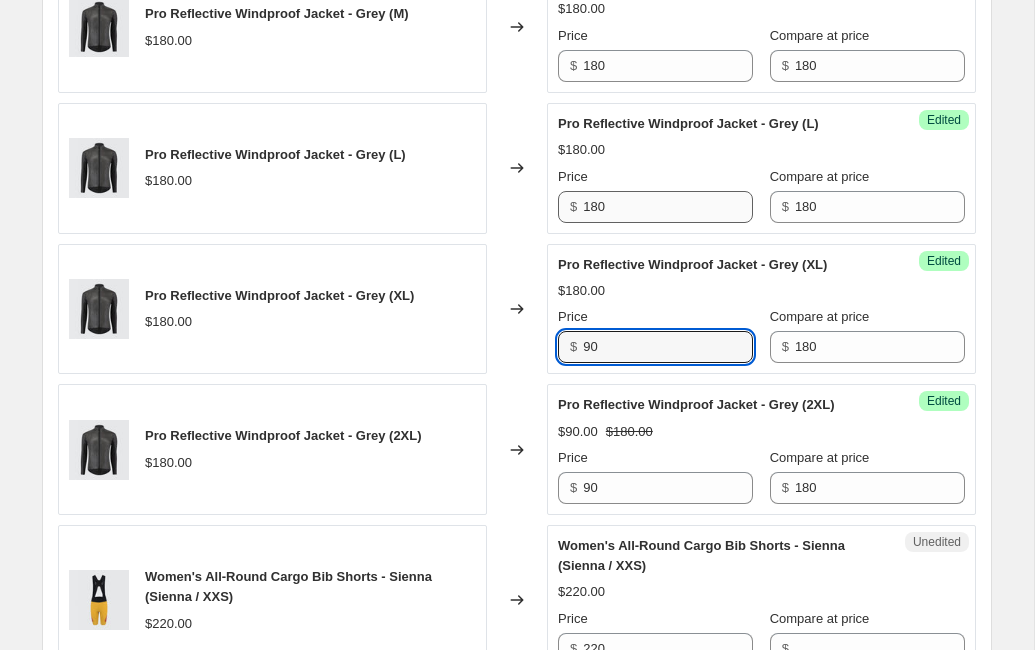 type on "90" 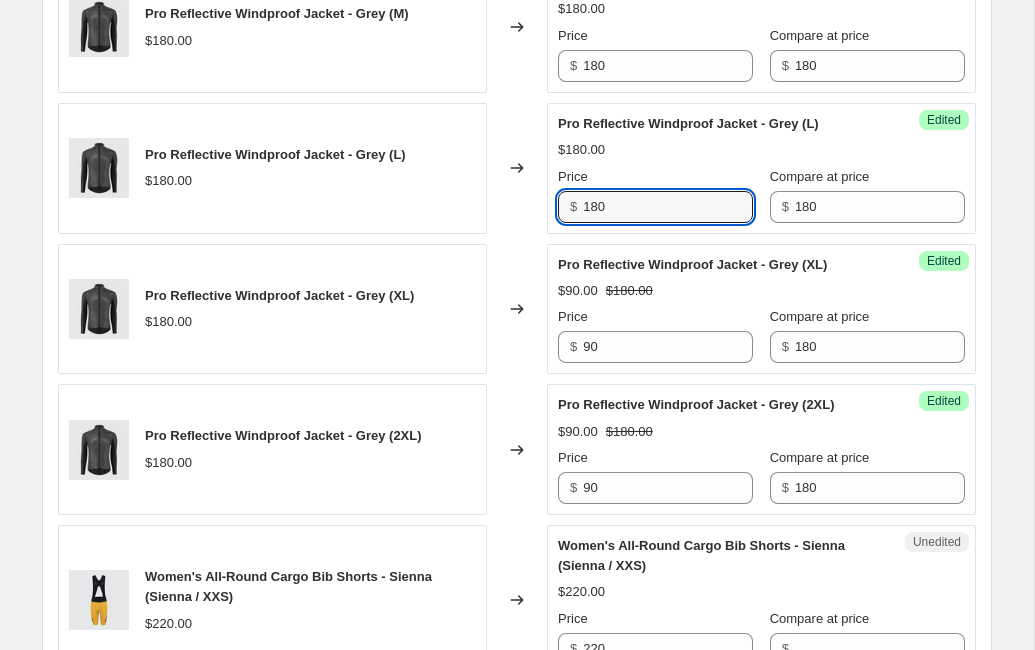 drag, startPoint x: 617, startPoint y: 208, endPoint x: 556, endPoint y: 208, distance: 61 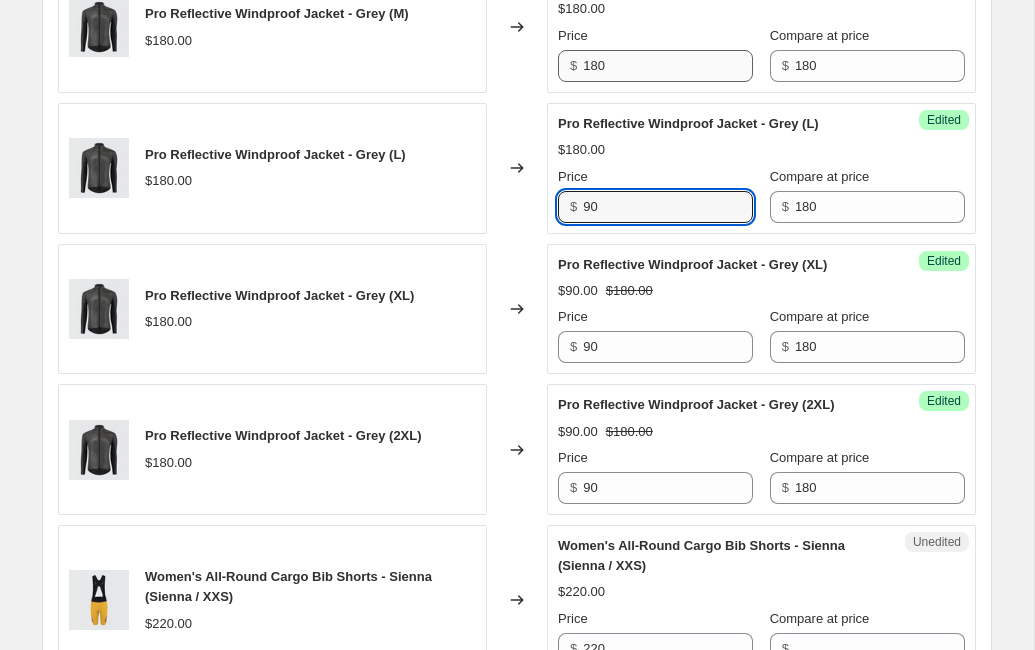 type on "90" 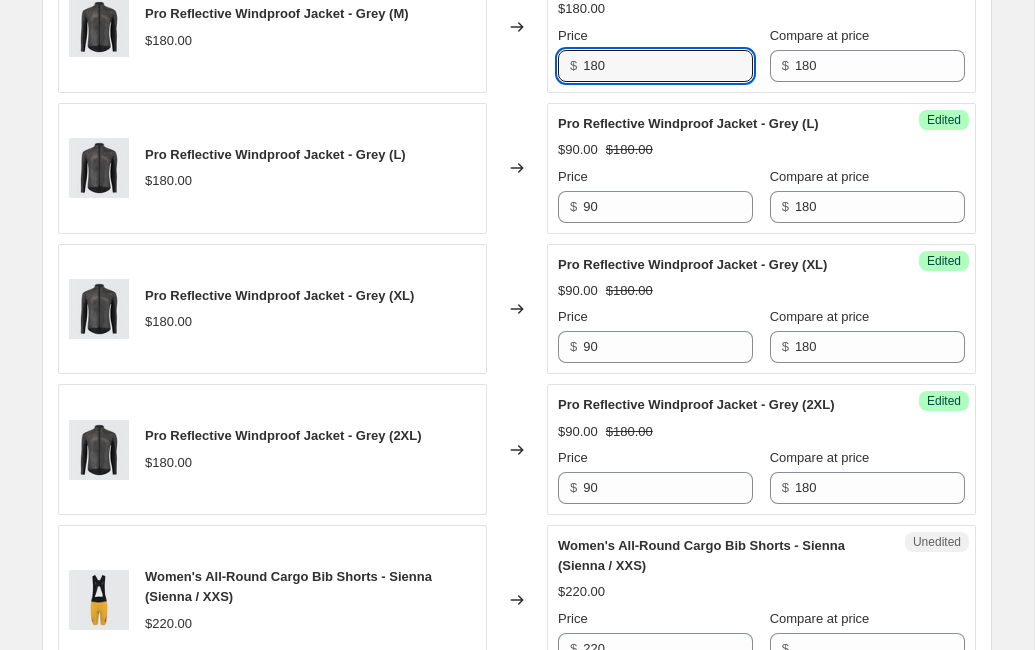 drag, startPoint x: 620, startPoint y: 57, endPoint x: 558, endPoint y: 63, distance: 62.289646 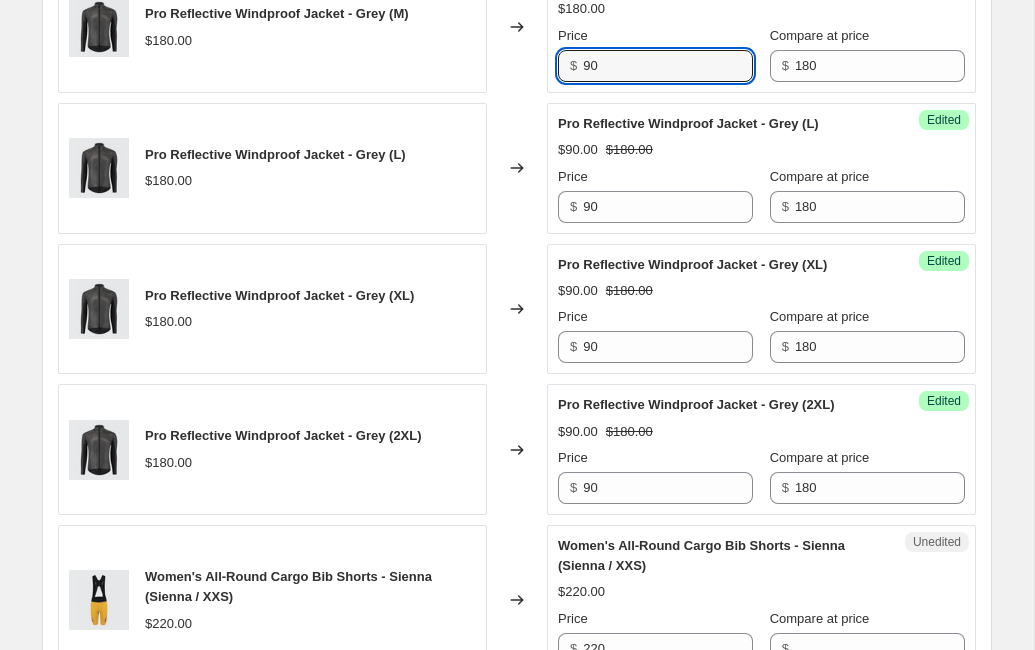type on "90" 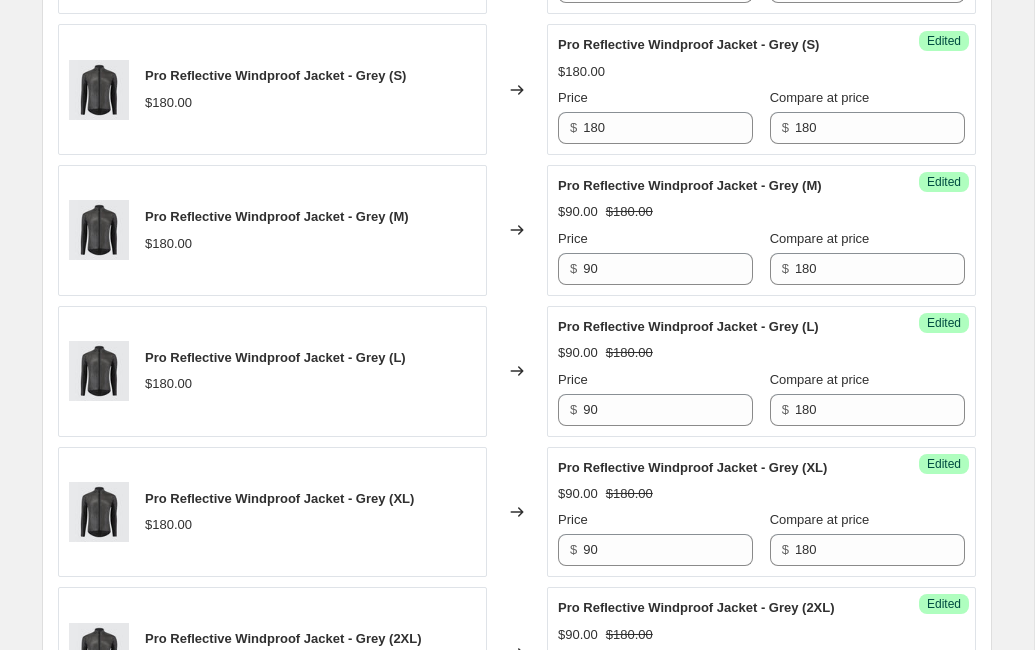 scroll, scrollTop: 826, scrollLeft: 0, axis: vertical 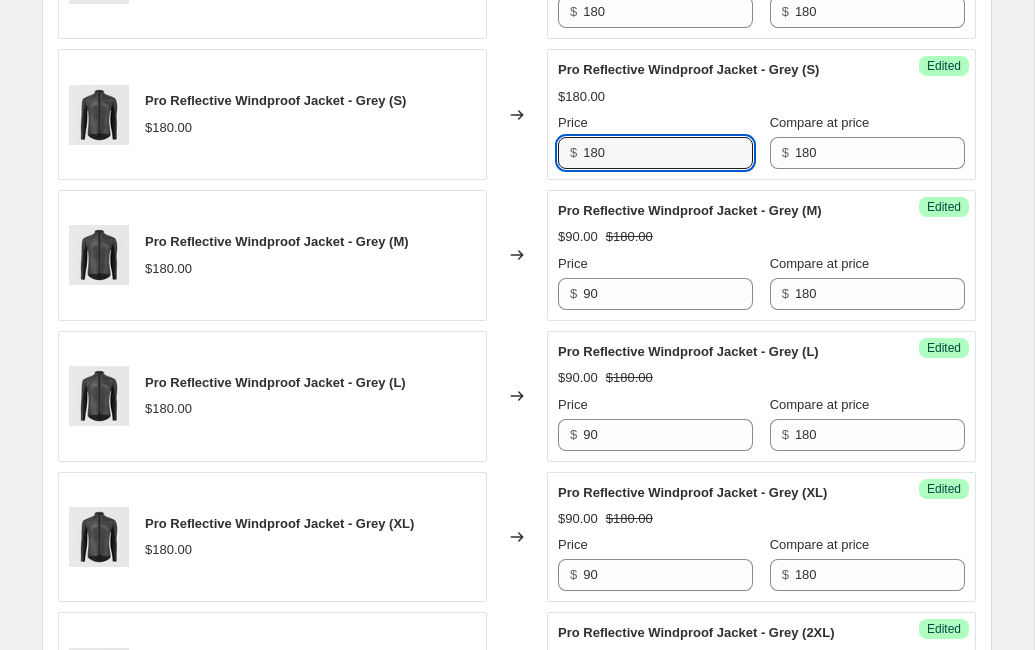 drag, startPoint x: 623, startPoint y: 149, endPoint x: 567, endPoint y: 155, distance: 56.32051 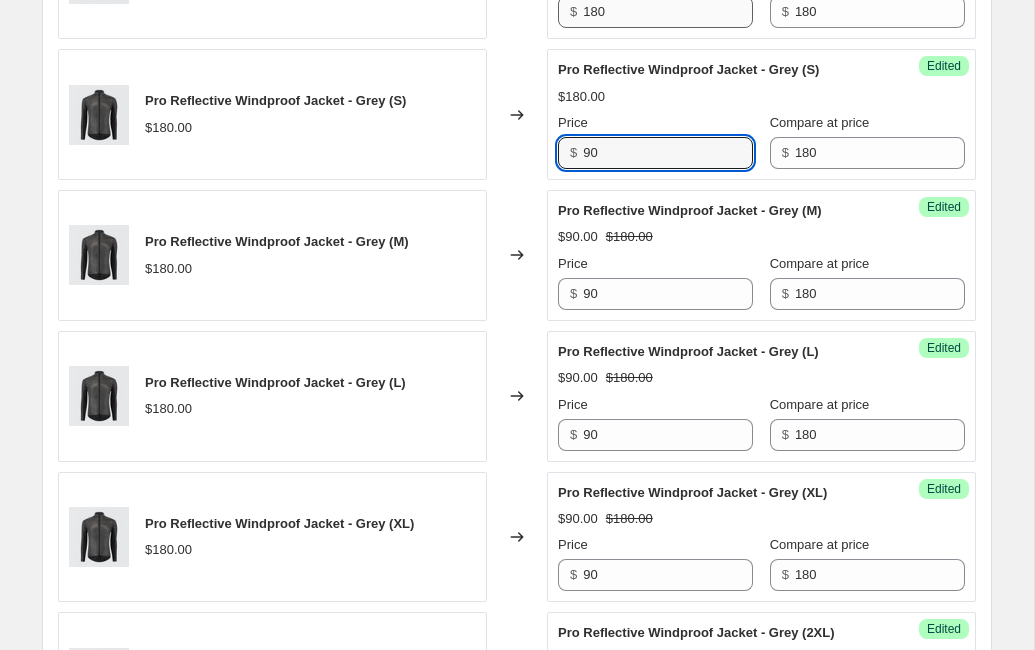 type on "90" 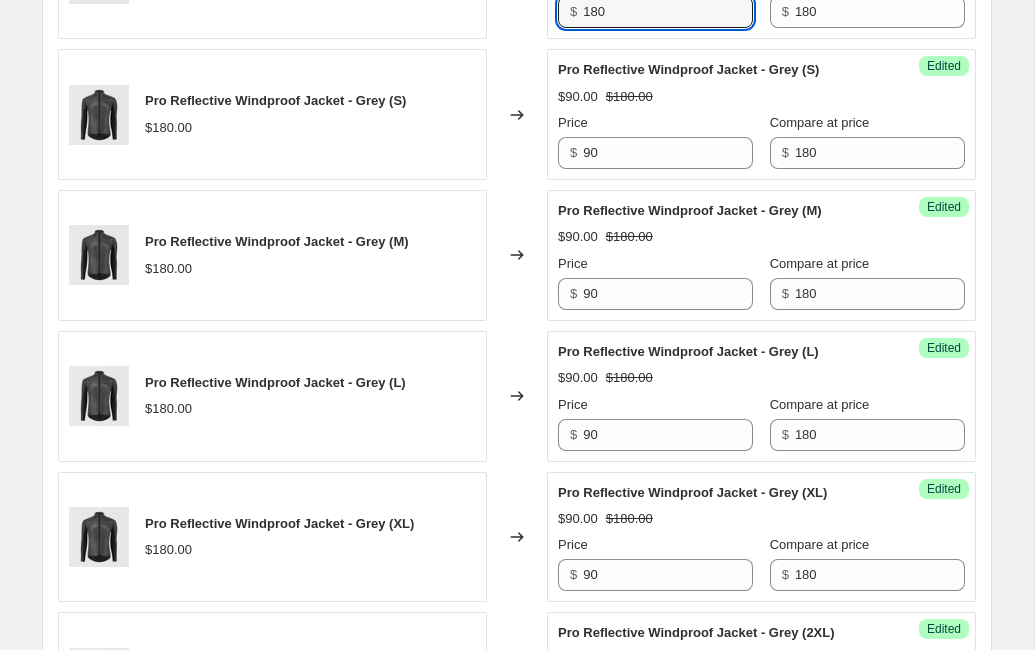 drag, startPoint x: 617, startPoint y: 14, endPoint x: 562, endPoint y: 15, distance: 55.00909 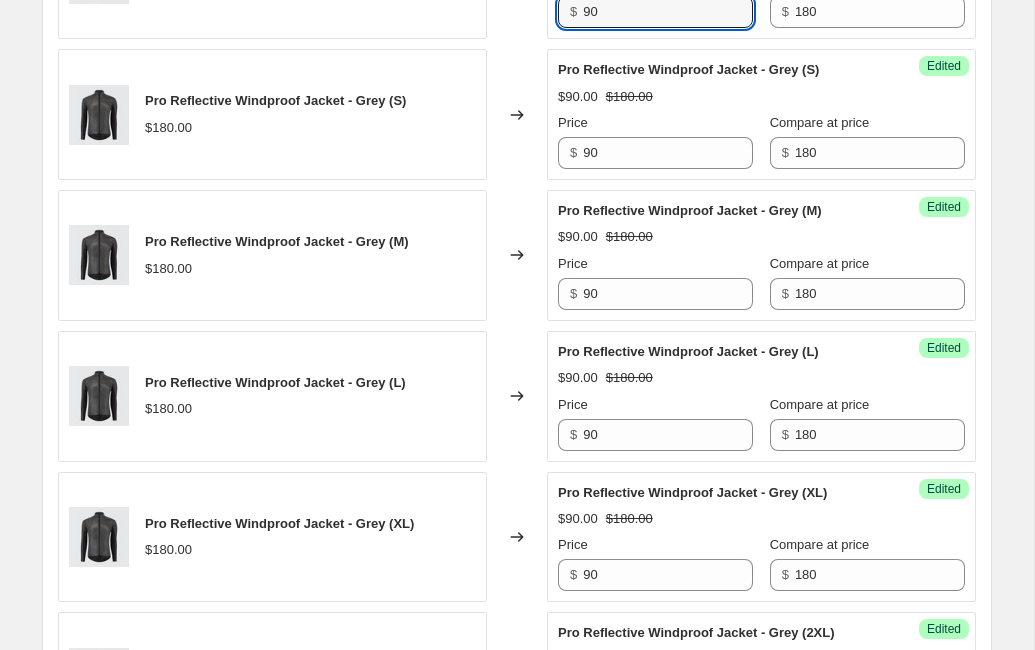 type on "90" 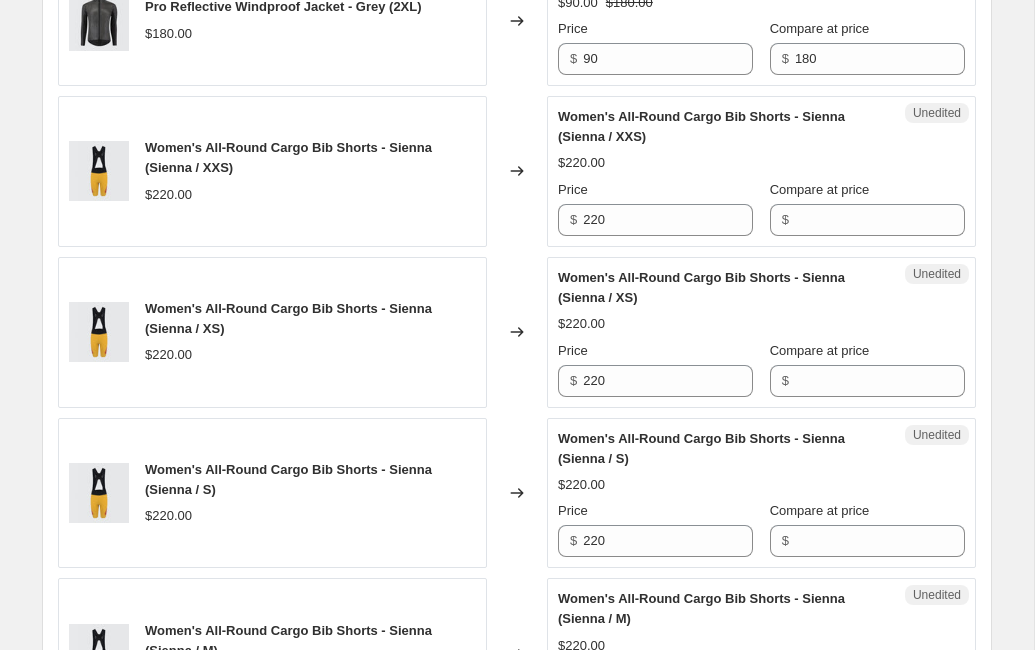 scroll, scrollTop: 1529, scrollLeft: 0, axis: vertical 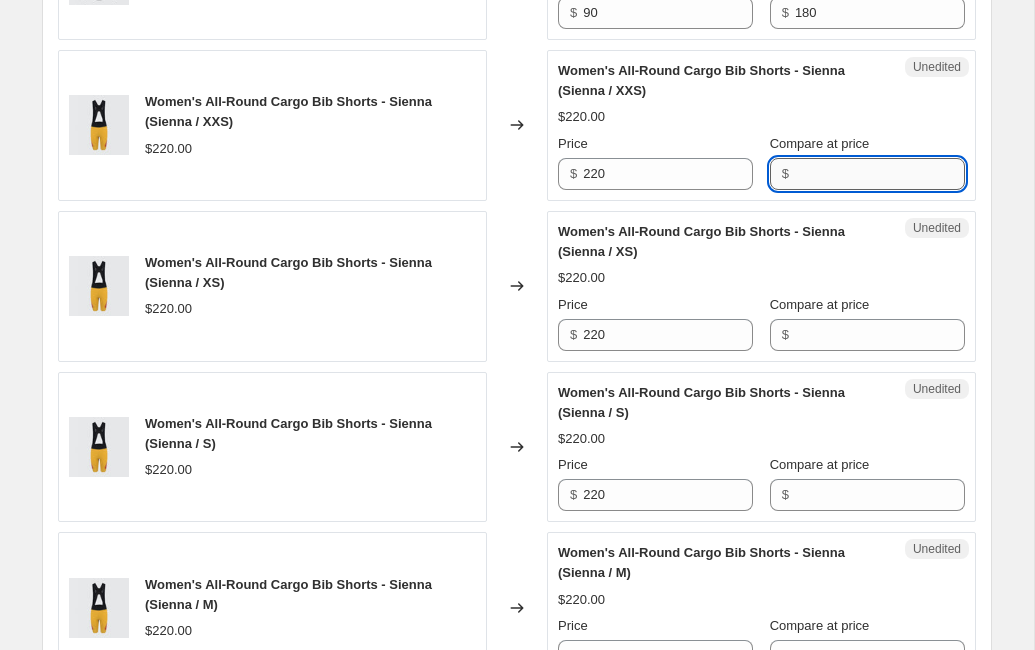 click on "Compare at price" at bounding box center [880, 174] 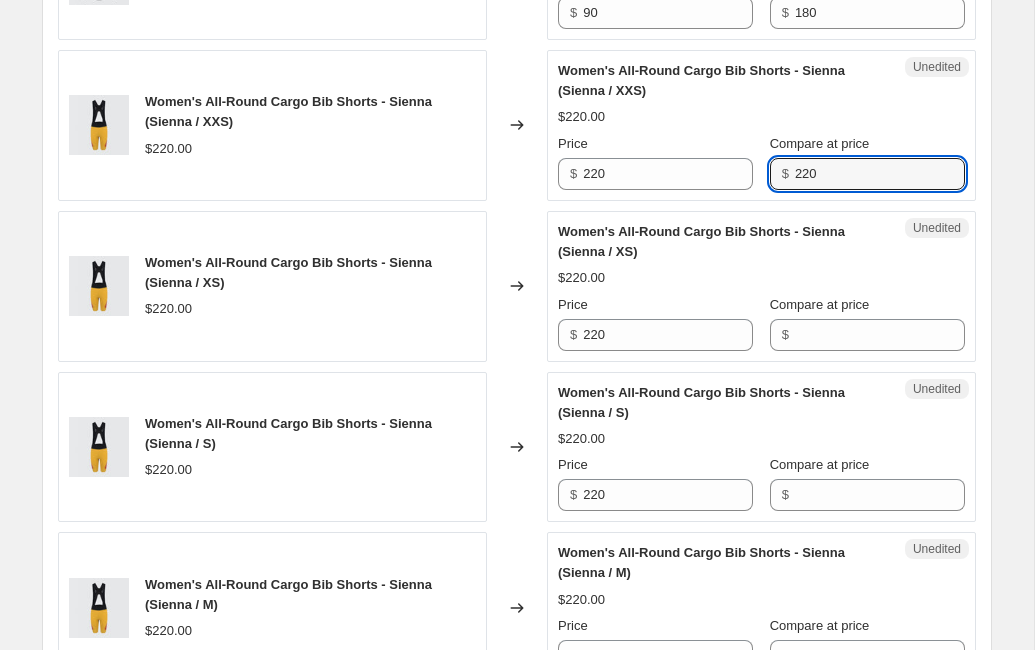drag, startPoint x: 818, startPoint y: 199, endPoint x: 752, endPoint y: 199, distance: 66 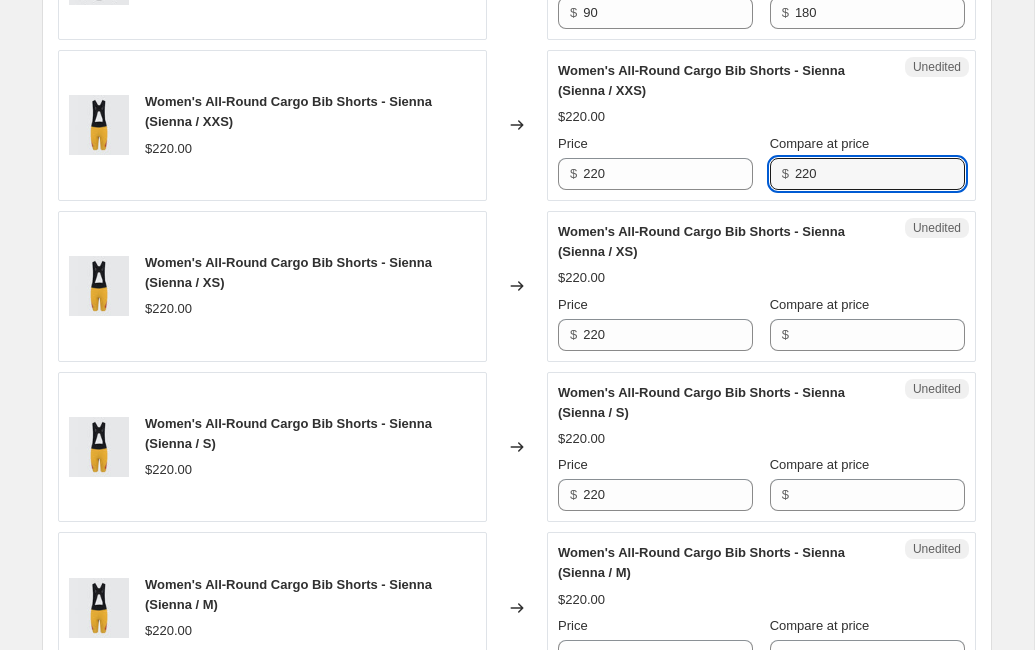 click on "Price $ 220 Compare at price $ 220" at bounding box center [761, 162] 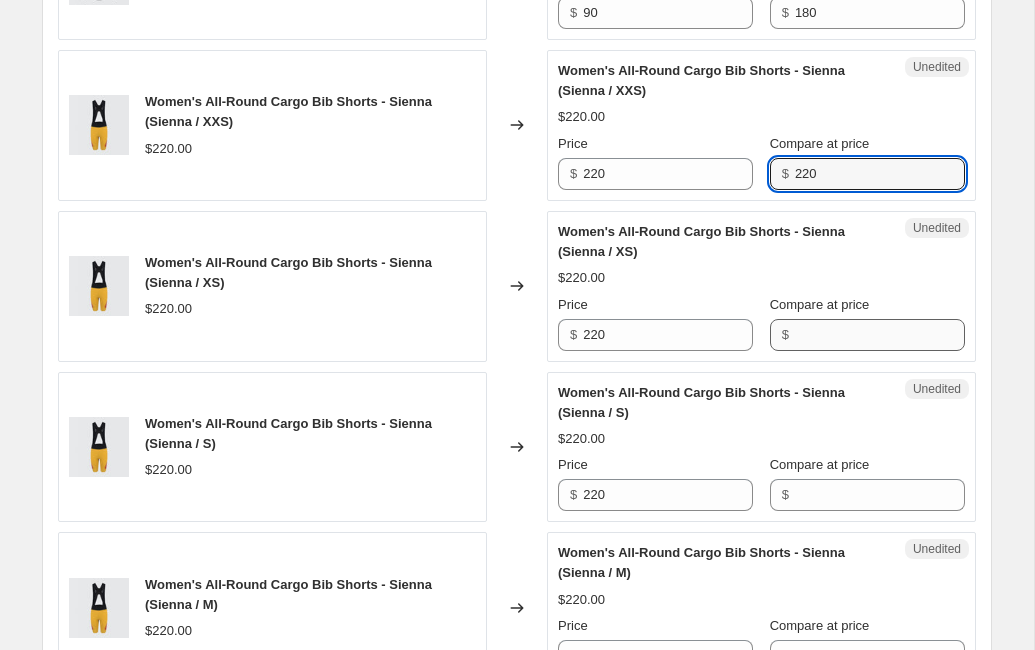 type on "220" 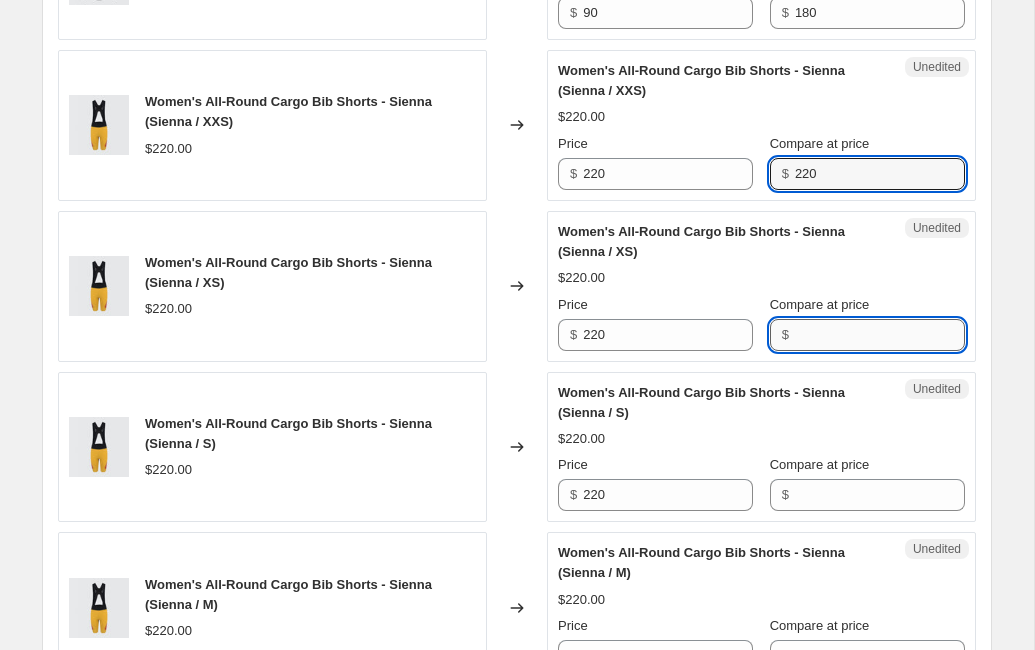 click on "Compare at price" at bounding box center [880, 335] 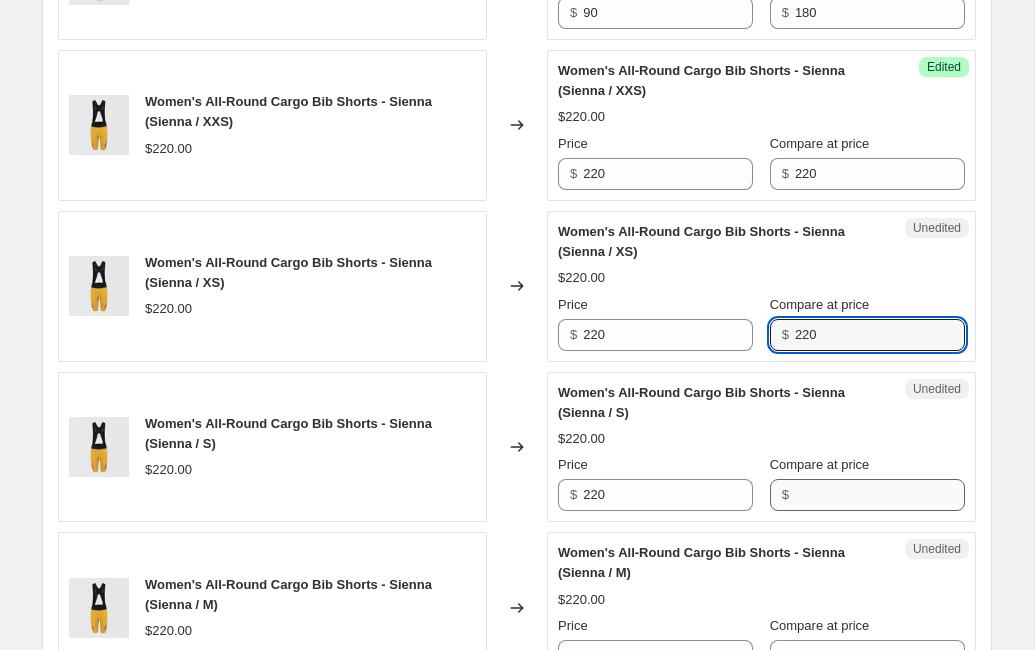 type on "220" 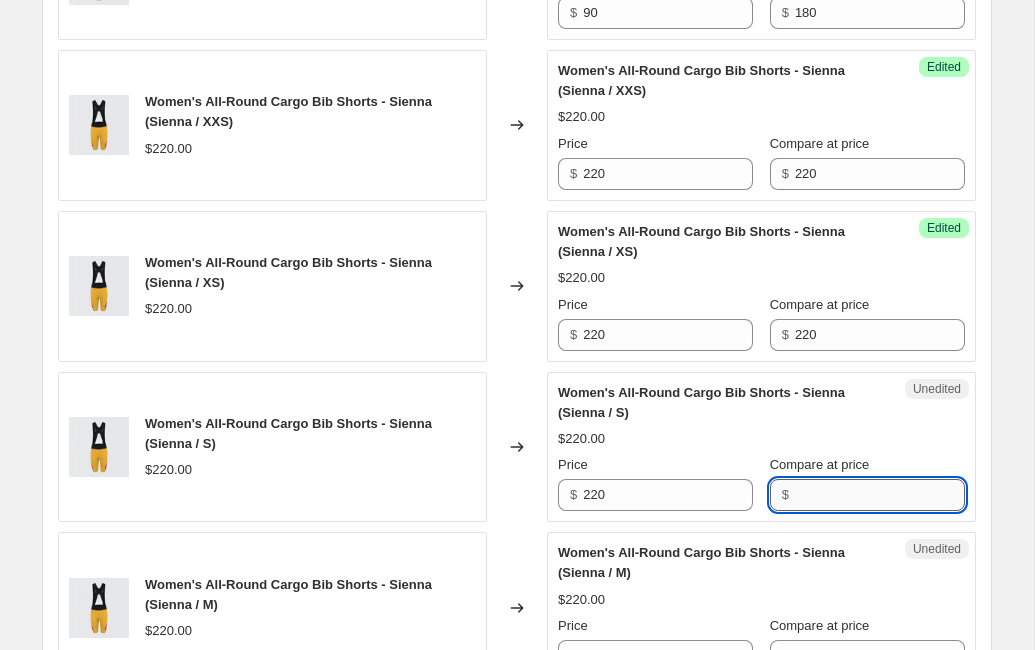 click on "Compare at price" at bounding box center [880, 495] 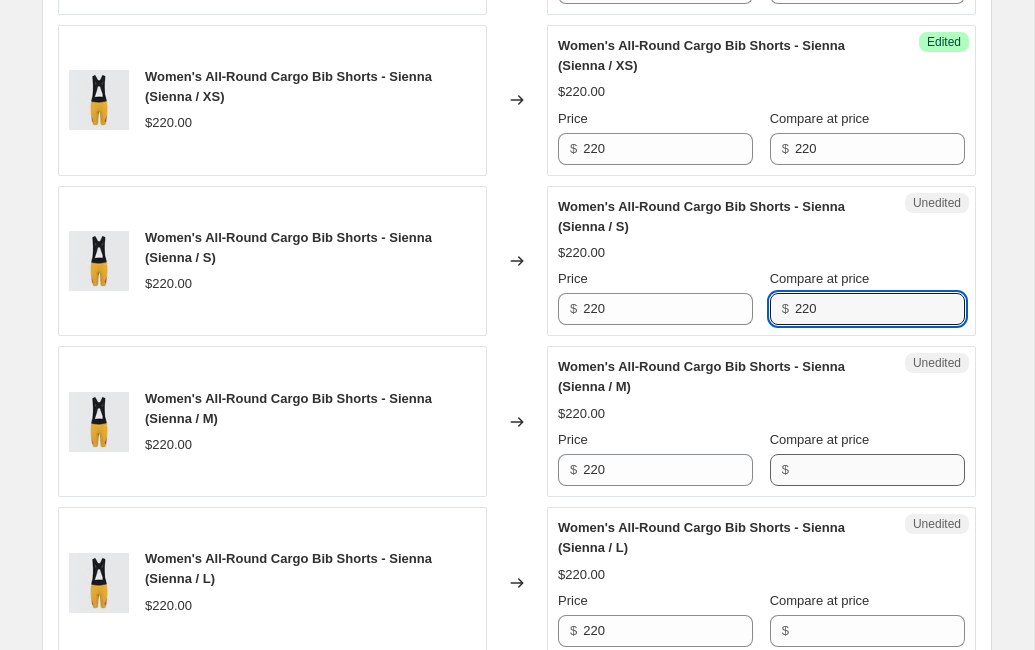 type on "220" 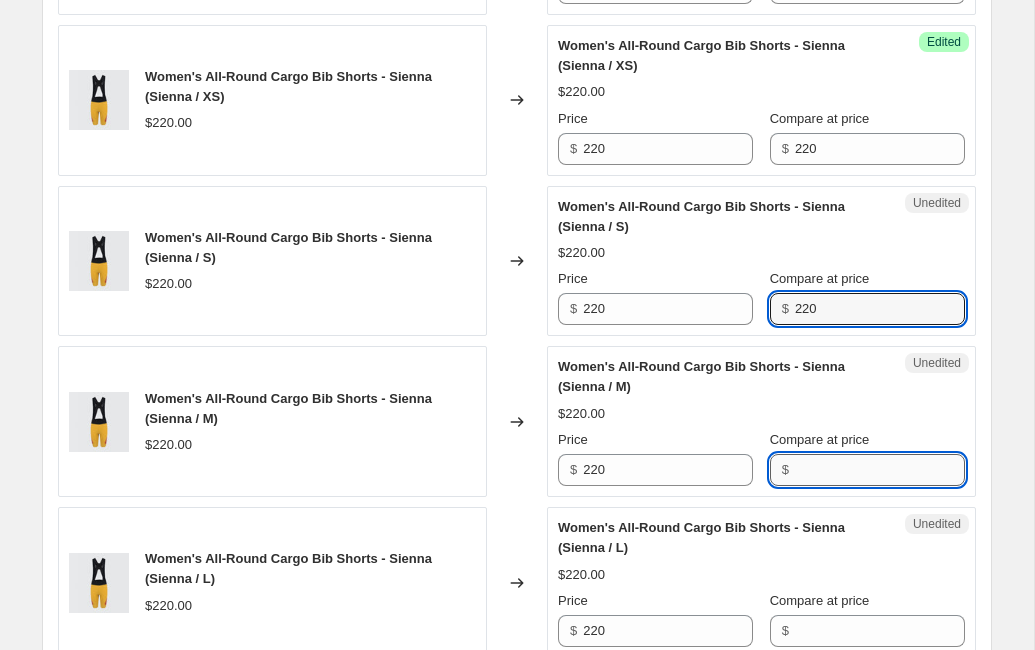 click on "Compare at price" at bounding box center (880, 470) 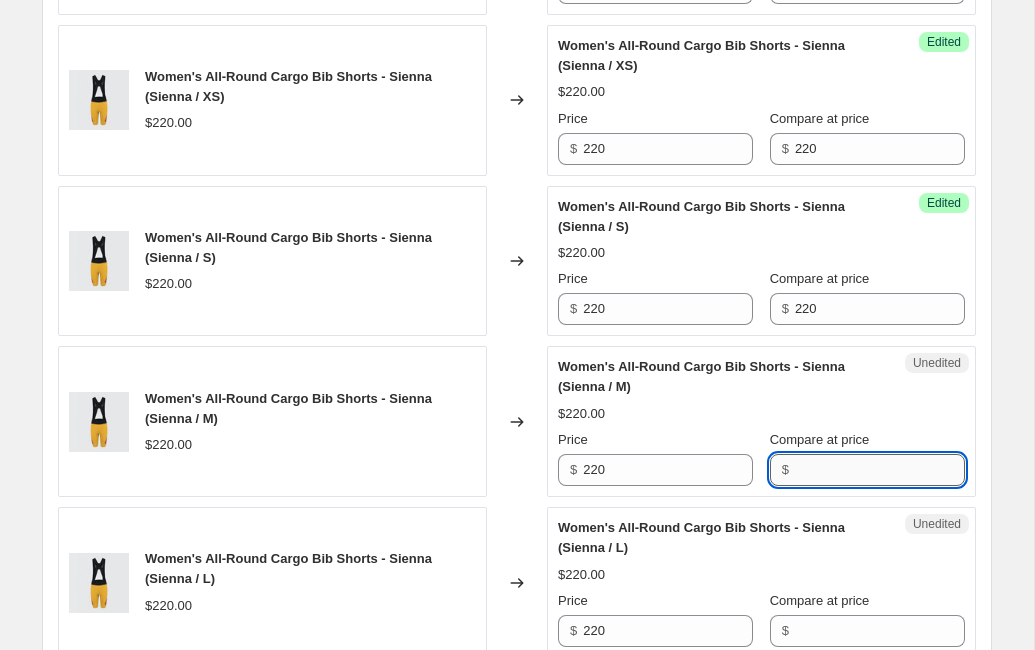 paste on "220" 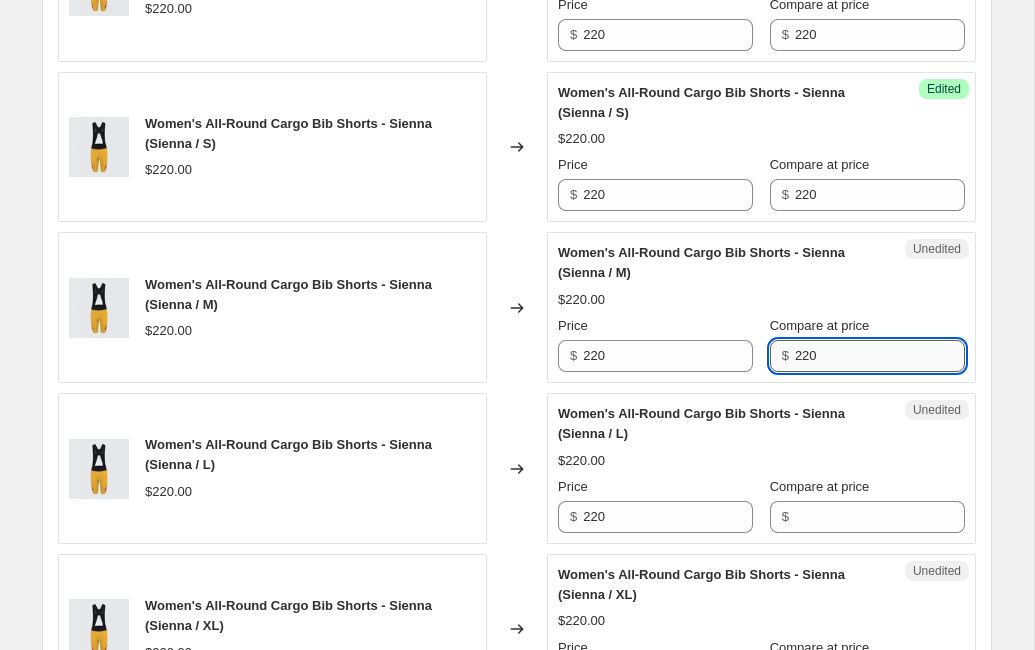scroll, scrollTop: 1948, scrollLeft: 0, axis: vertical 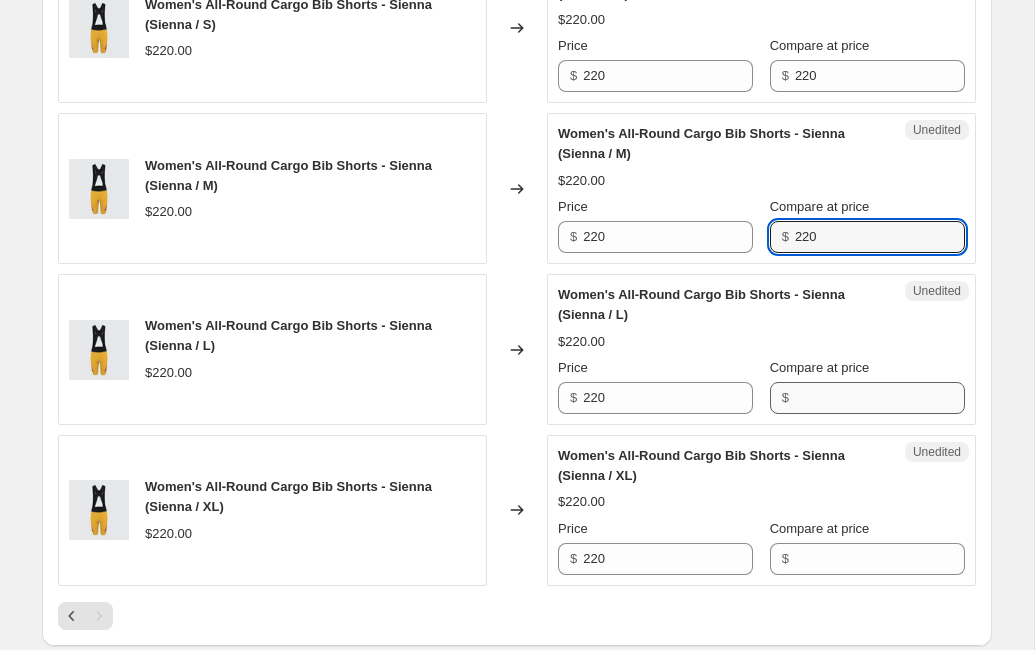 type on "220" 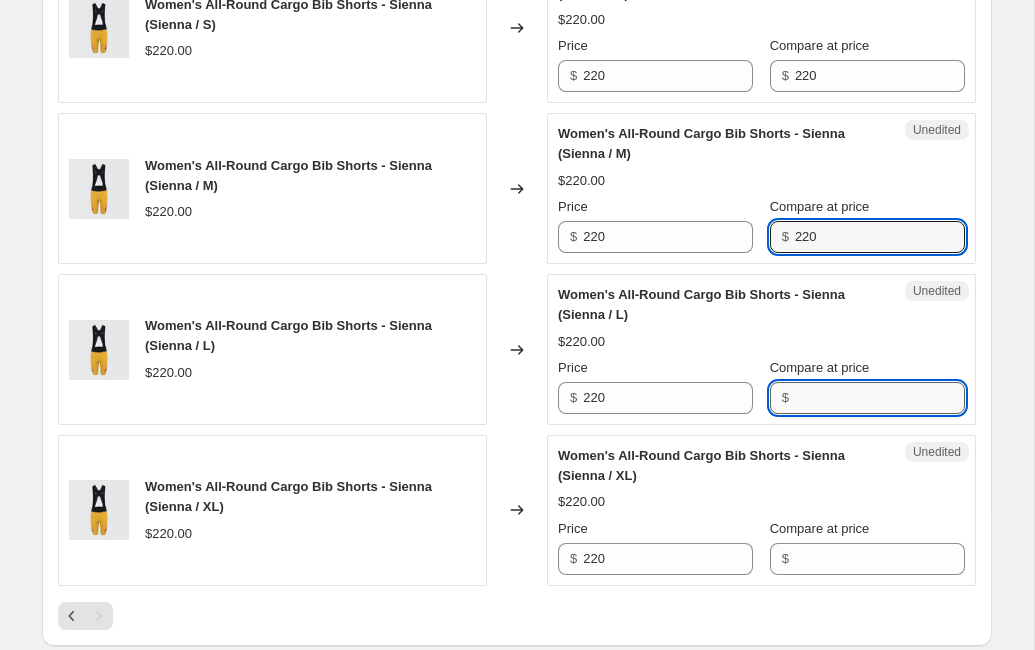 click on "Compare at price" at bounding box center [880, 398] 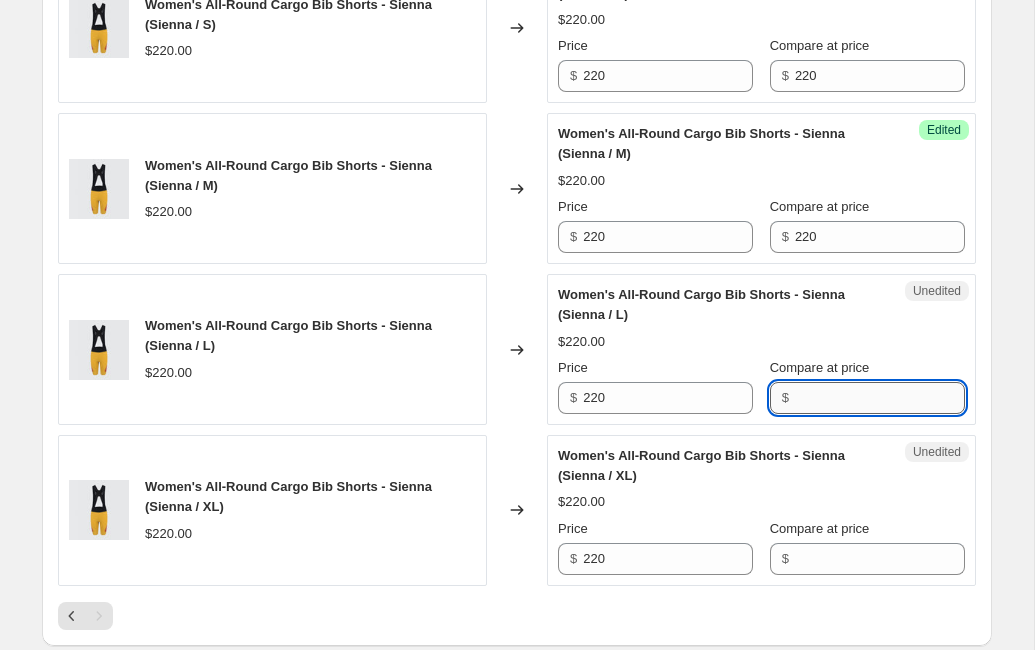paste on "220" 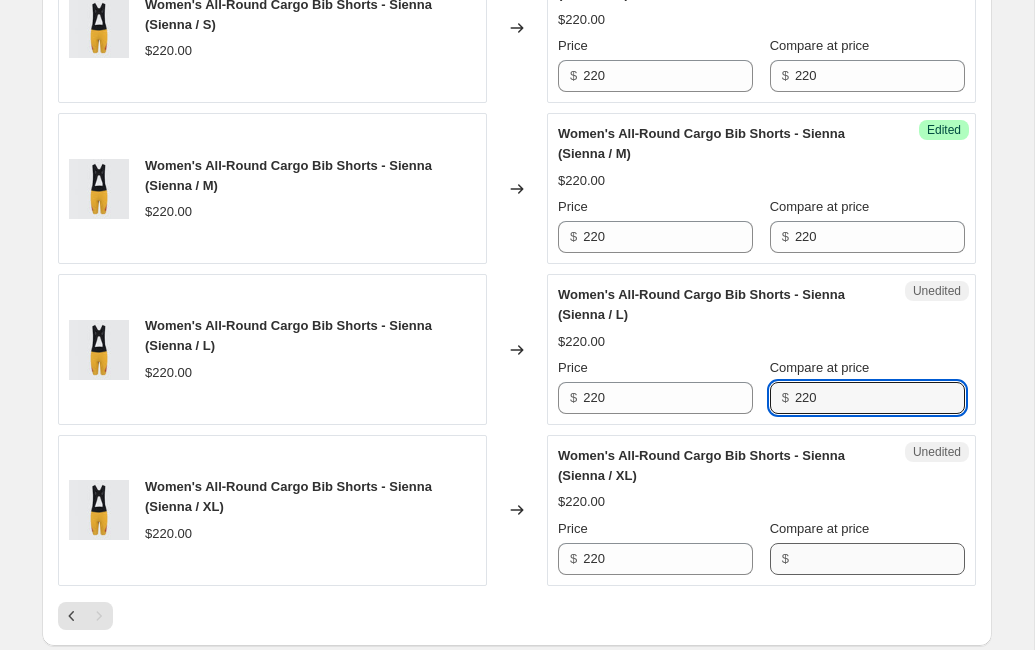 type on "220" 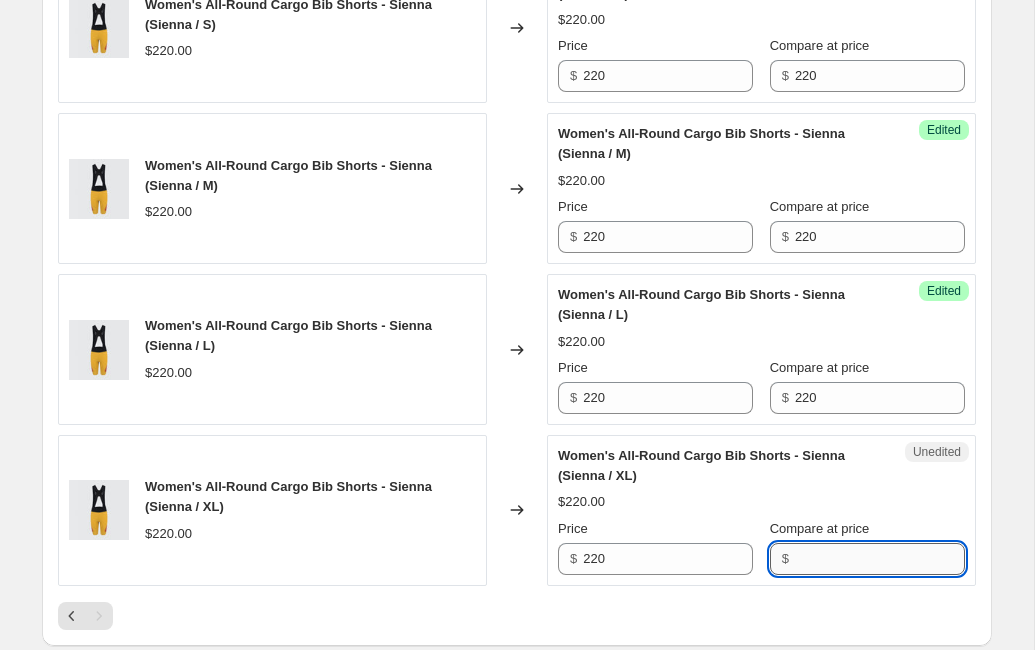 click on "Compare at price" at bounding box center (880, 559) 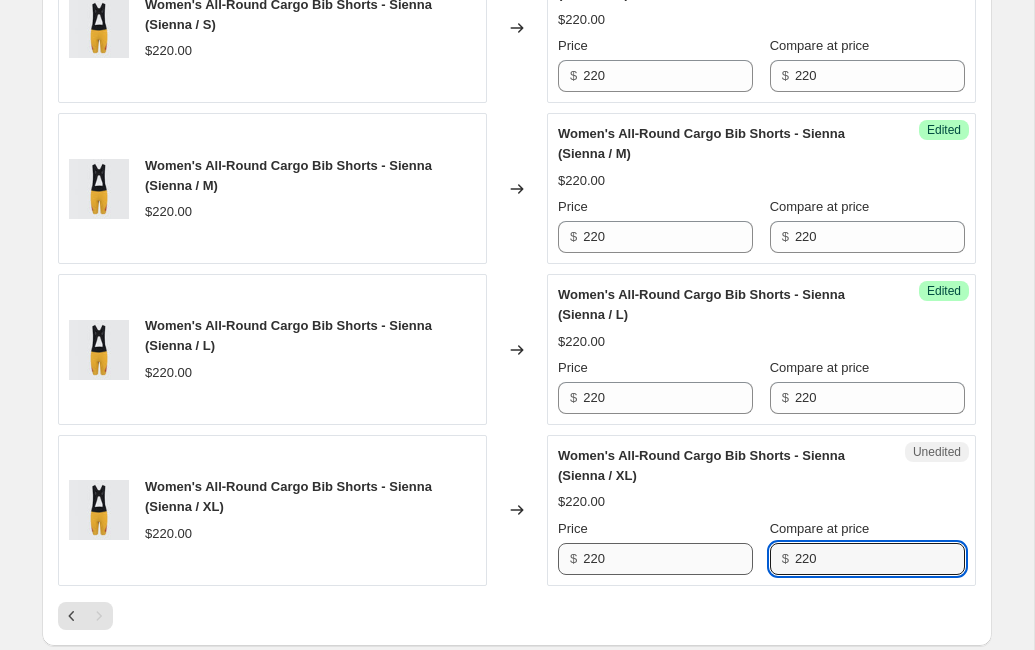 type on "220" 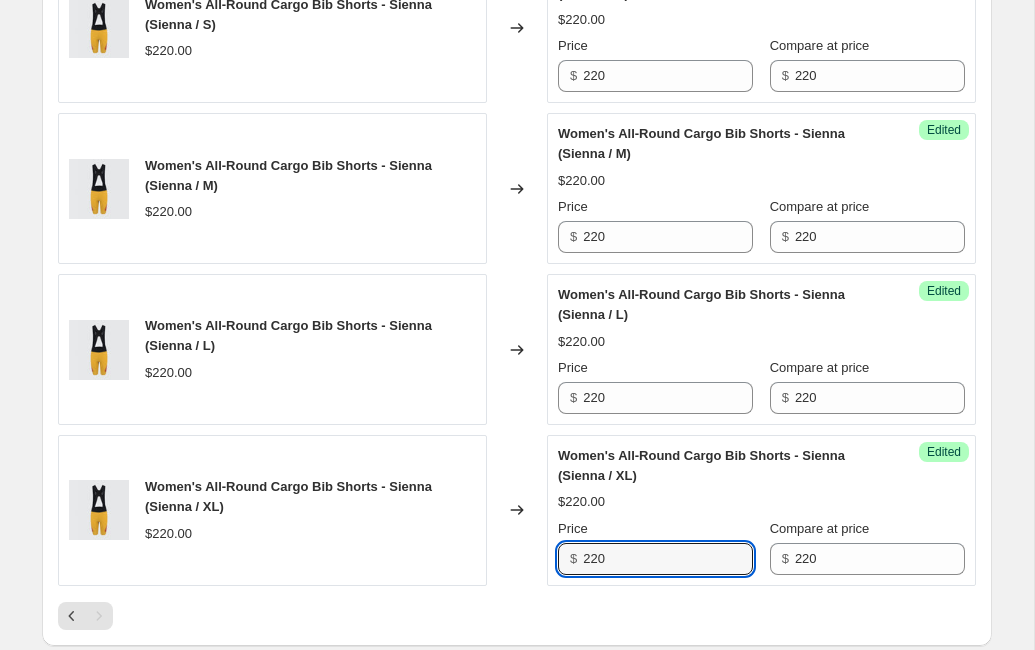 drag, startPoint x: 599, startPoint y: 577, endPoint x: 537, endPoint y: 576, distance: 62.008064 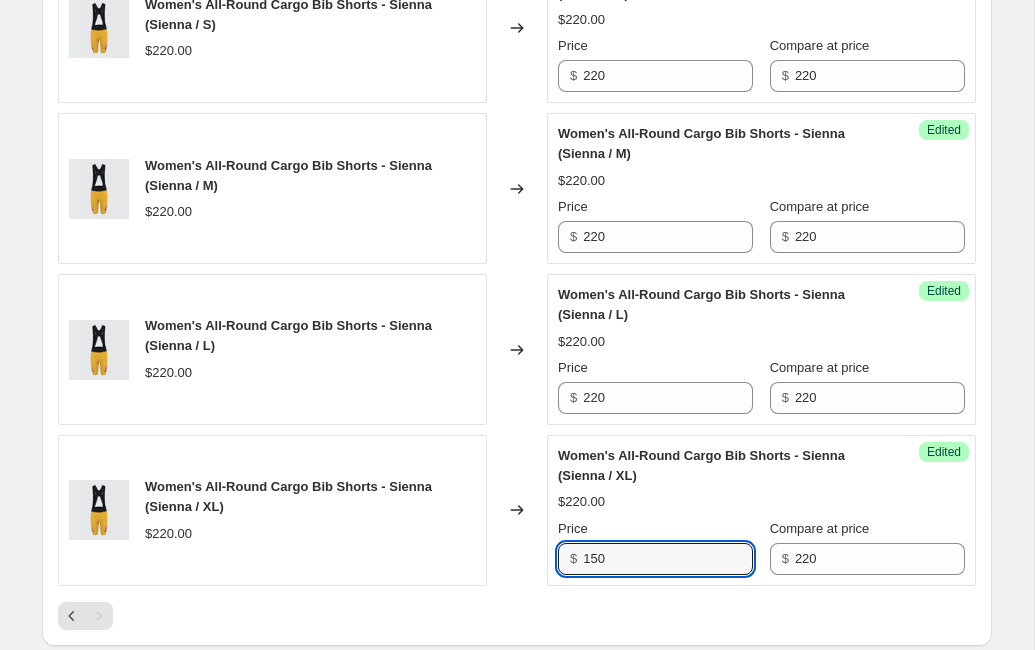 drag, startPoint x: 615, startPoint y: 580, endPoint x: 565, endPoint y: 580, distance: 50 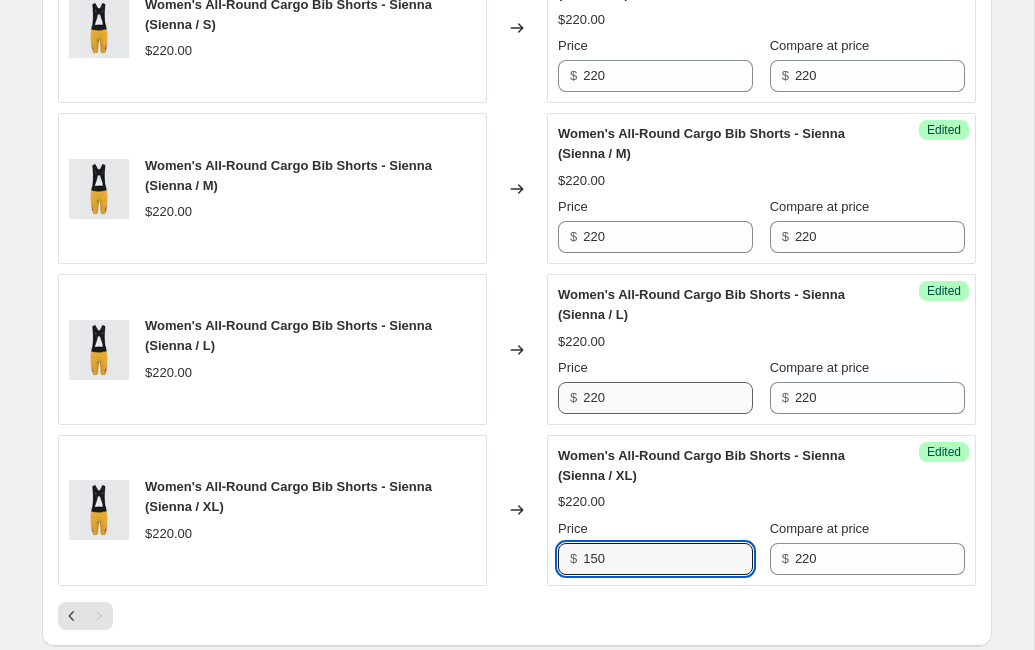 type on "150" 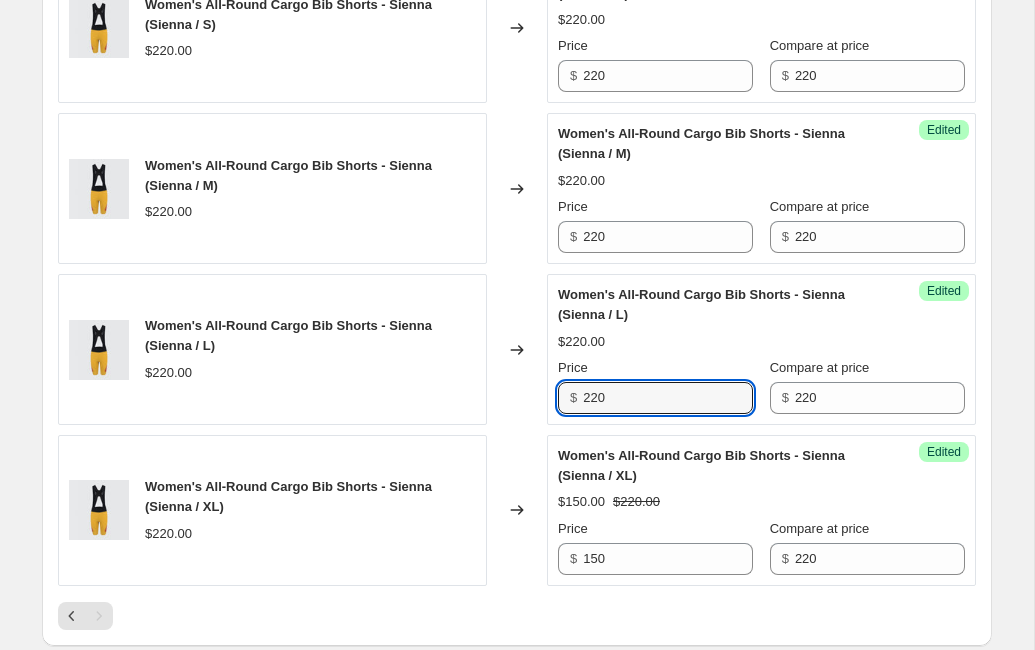 drag, startPoint x: 631, startPoint y: 423, endPoint x: 544, endPoint y: 423, distance: 87 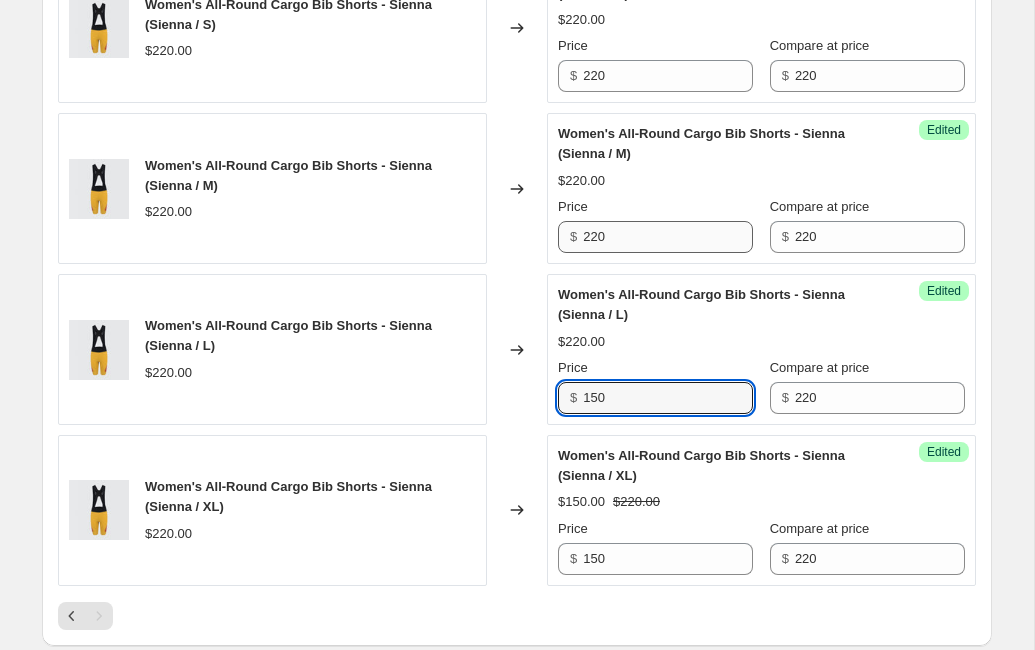 type on "150" 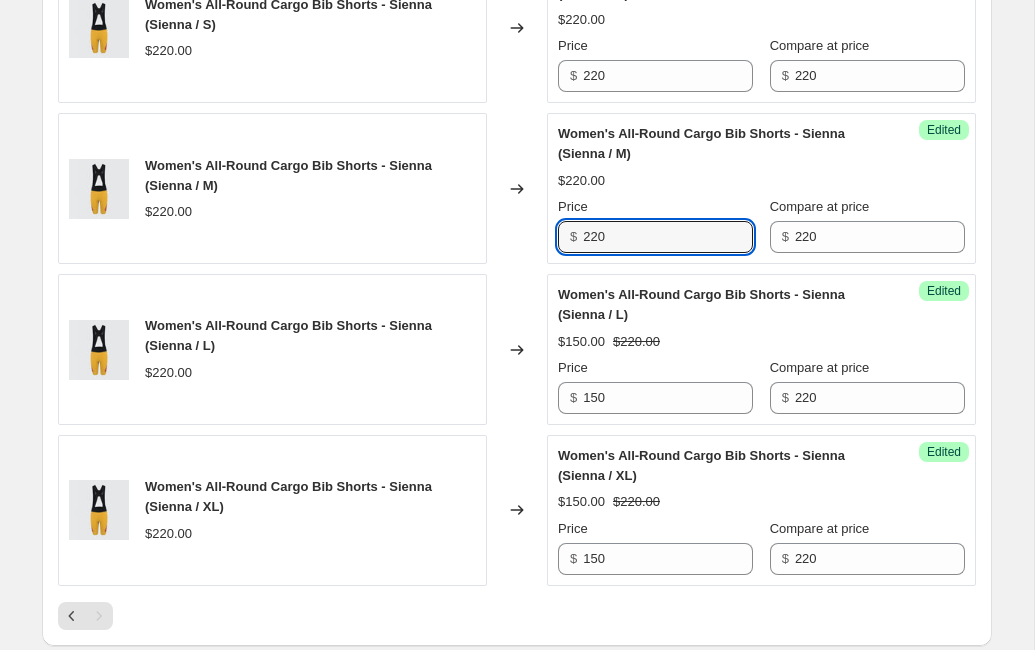 drag, startPoint x: 616, startPoint y: 260, endPoint x: 536, endPoint y: 260, distance: 80 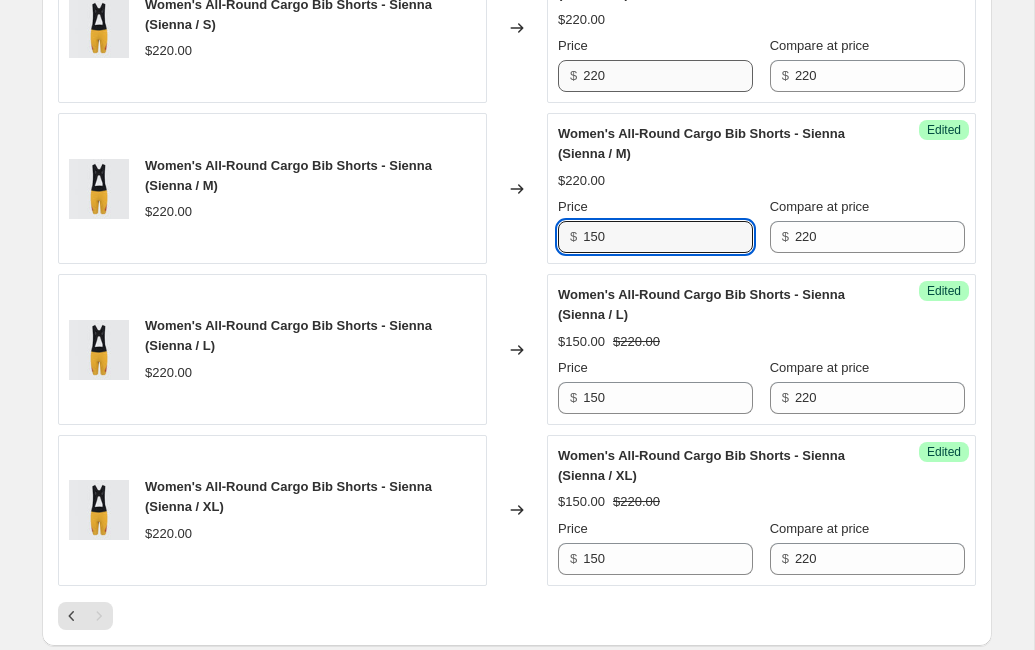 type on "150" 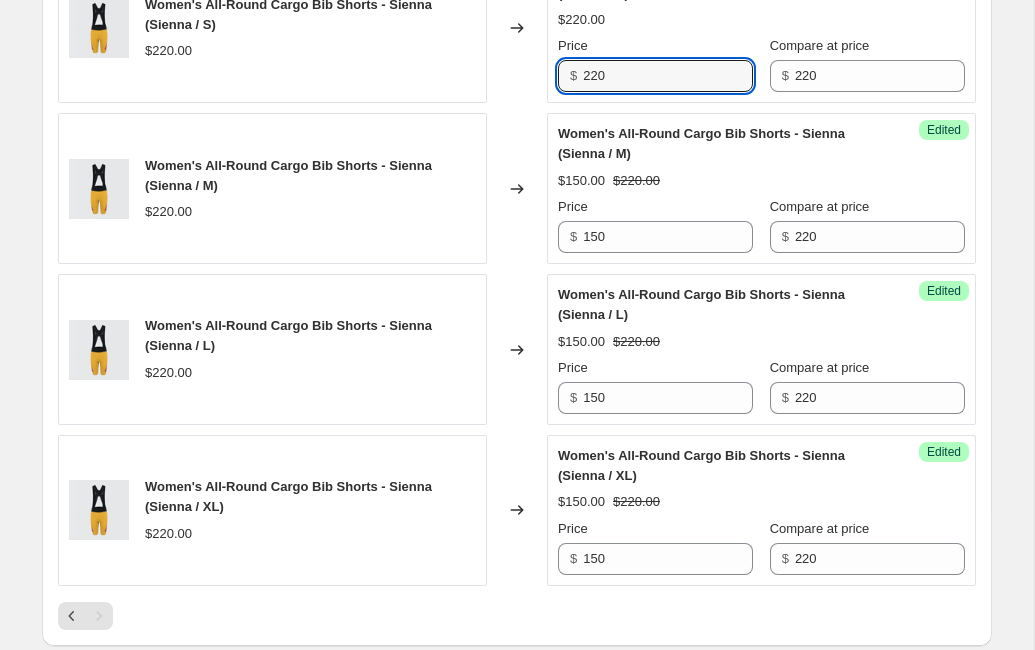 drag, startPoint x: 618, startPoint y: 92, endPoint x: 557, endPoint y: 92, distance: 61 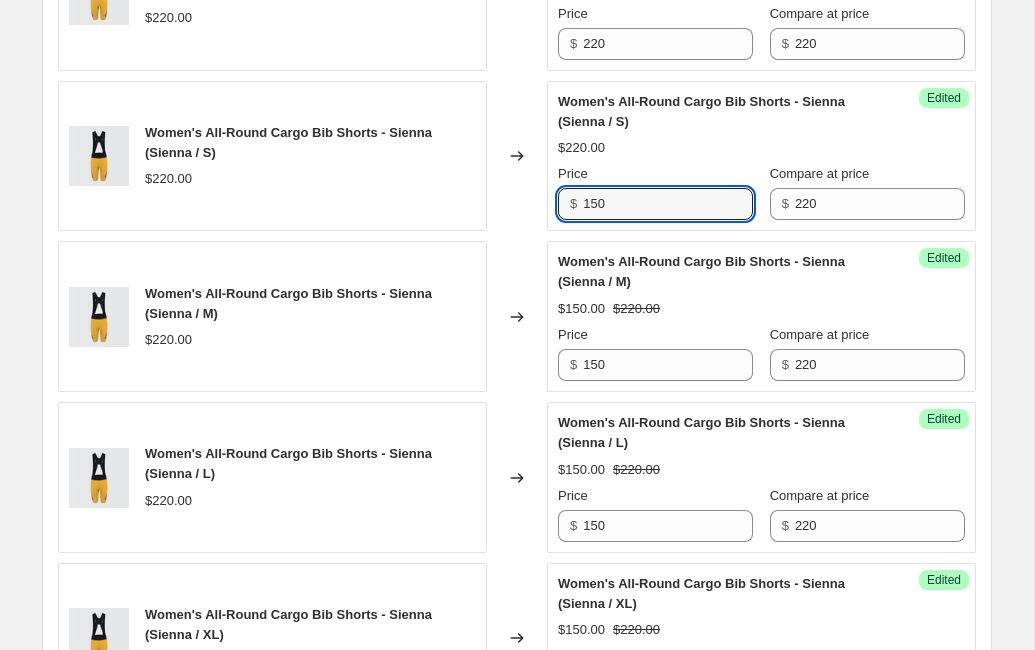 scroll, scrollTop: 1768, scrollLeft: 0, axis: vertical 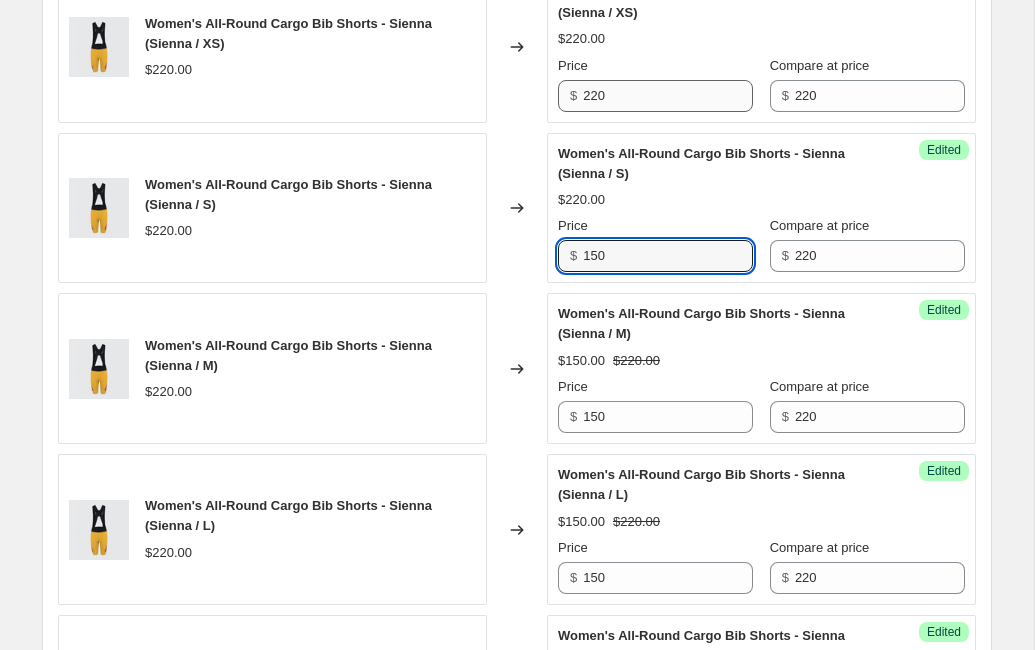 type on "150" 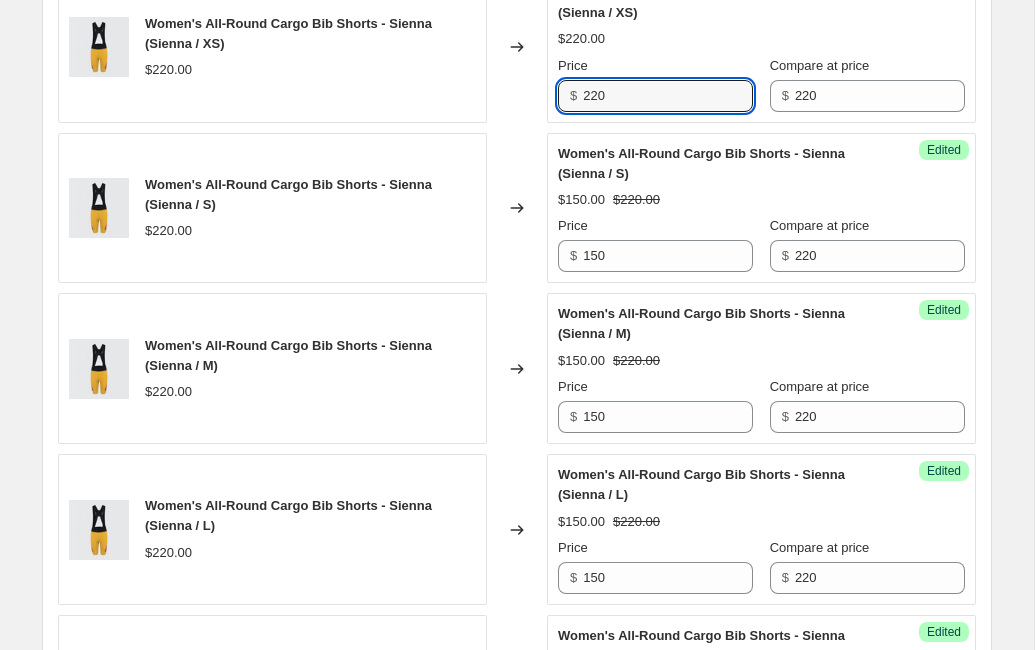 drag, startPoint x: 627, startPoint y: 119, endPoint x: 558, endPoint y: 119, distance: 69 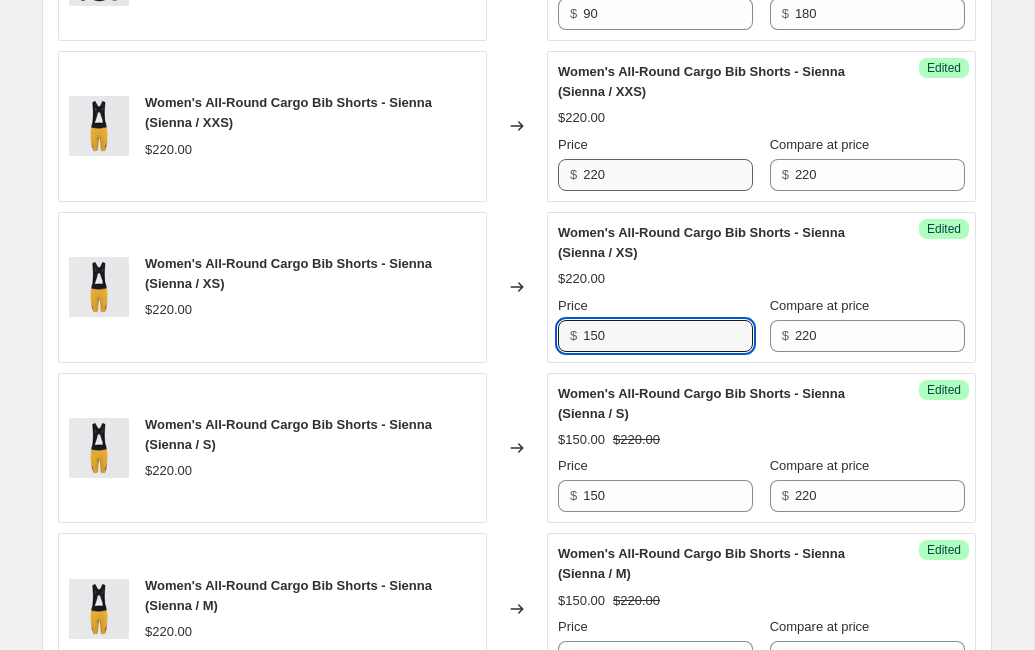 scroll, scrollTop: 1506, scrollLeft: 0, axis: vertical 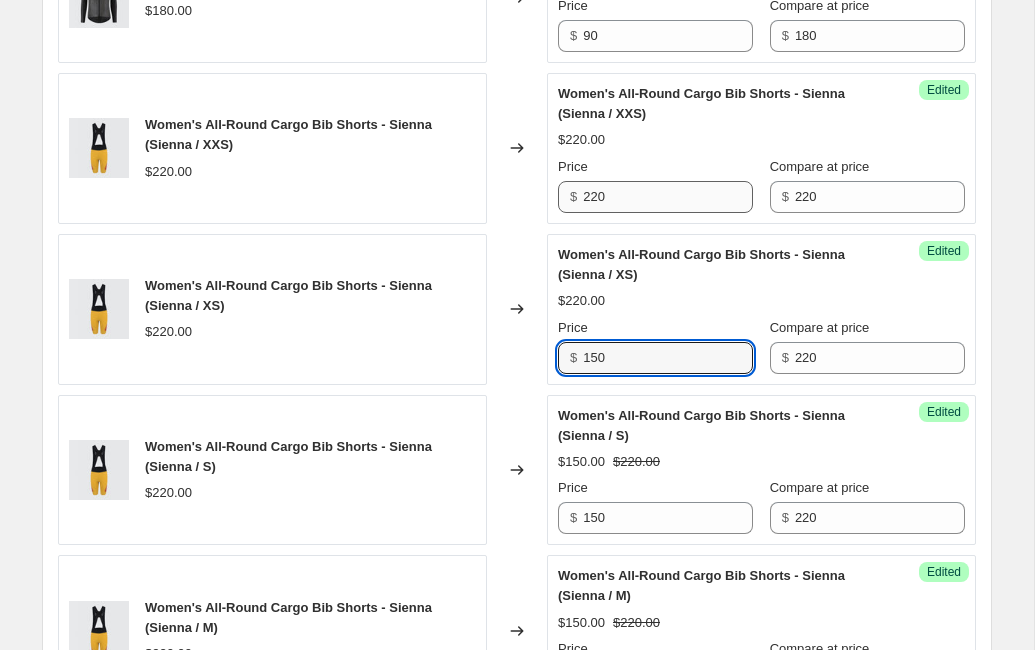 type on "150" 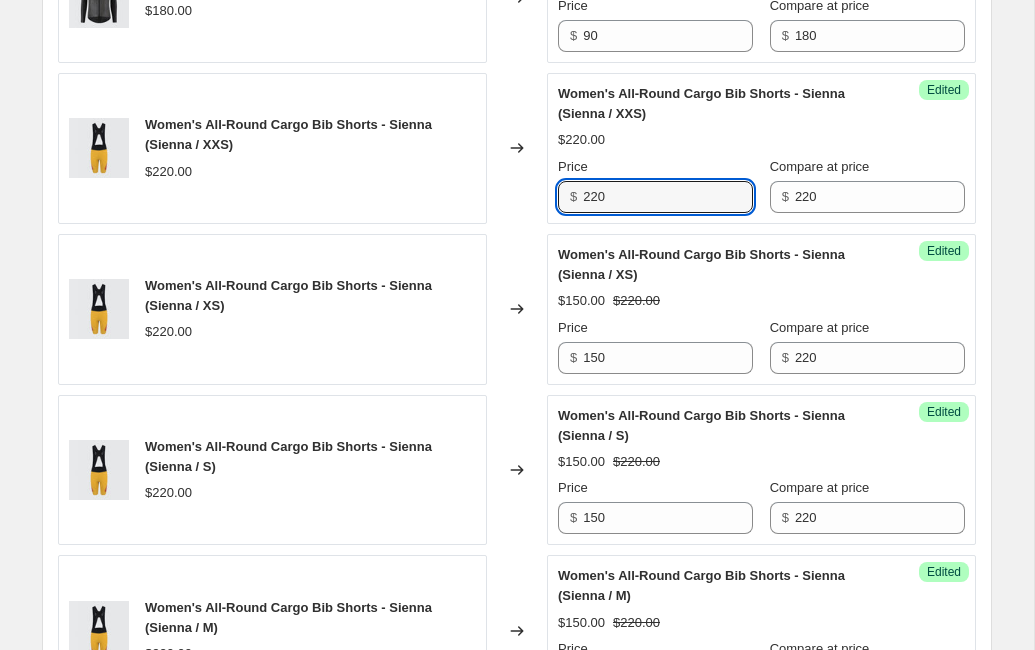 drag, startPoint x: 645, startPoint y: 224, endPoint x: 533, endPoint y: 224, distance: 112 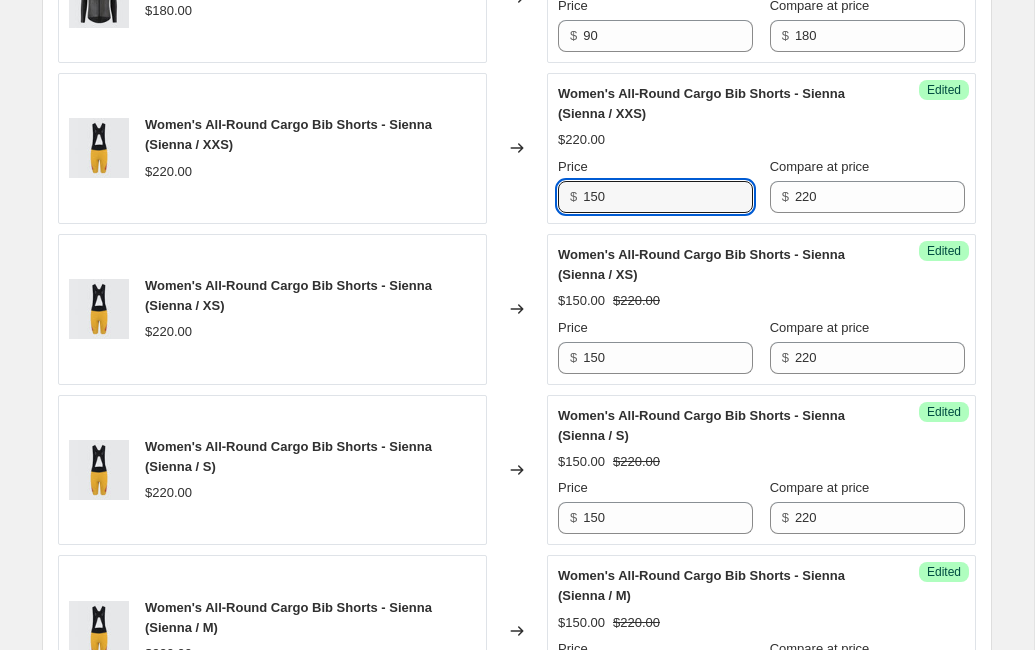 type on "150" 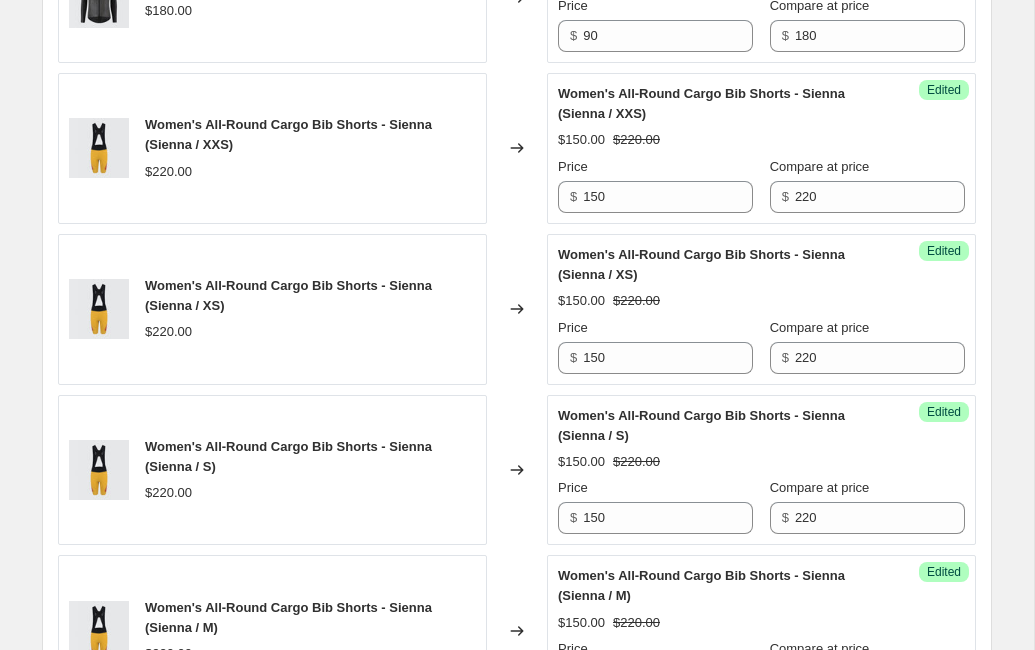 click on "Women's All-Round Cargo Bib Shorts - Sienna (Sienna / XXS) $220.00" at bounding box center [272, 148] 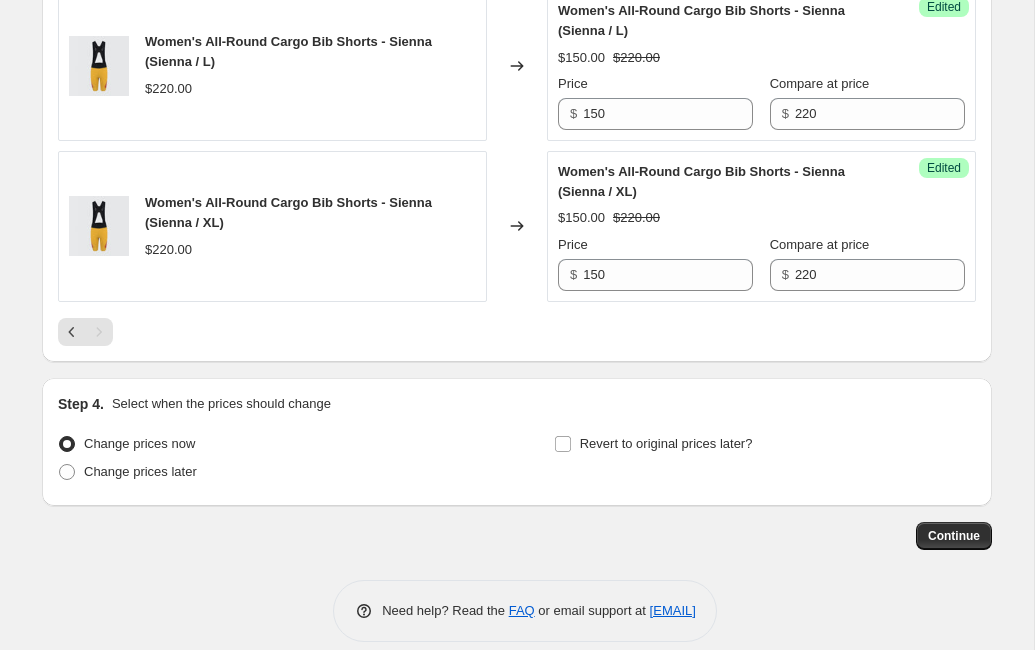 scroll, scrollTop: 2274, scrollLeft: 0, axis: vertical 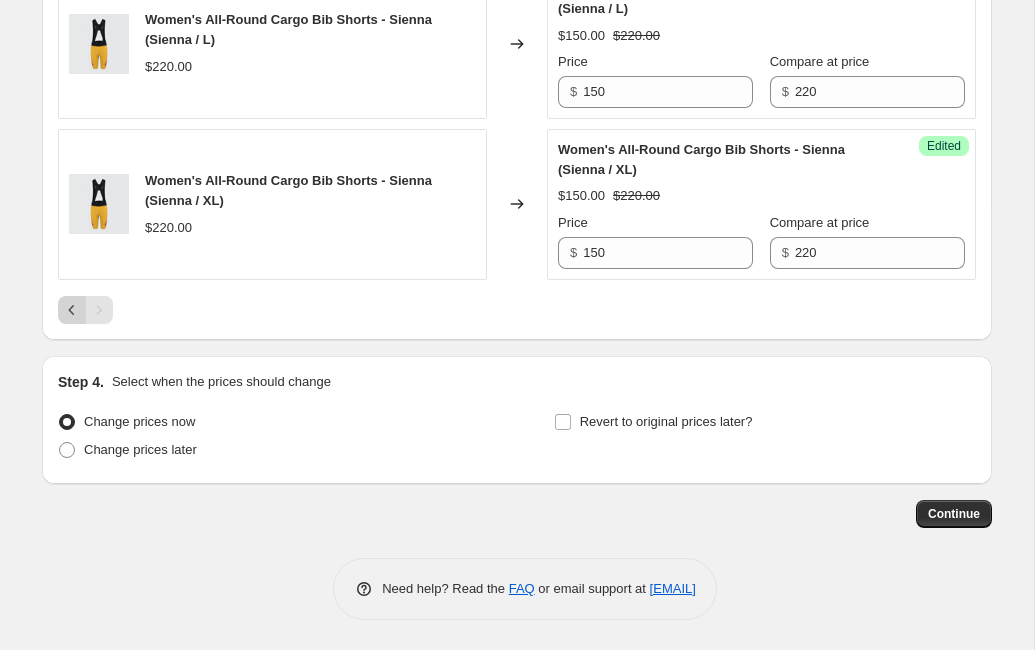 click 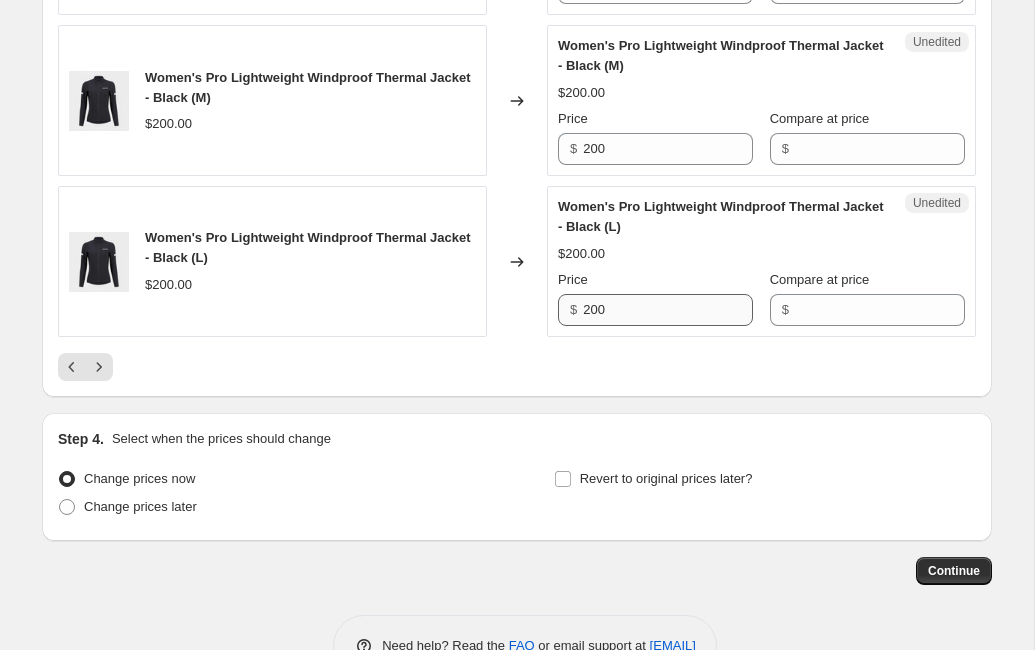 scroll, scrollTop: 3543, scrollLeft: 0, axis: vertical 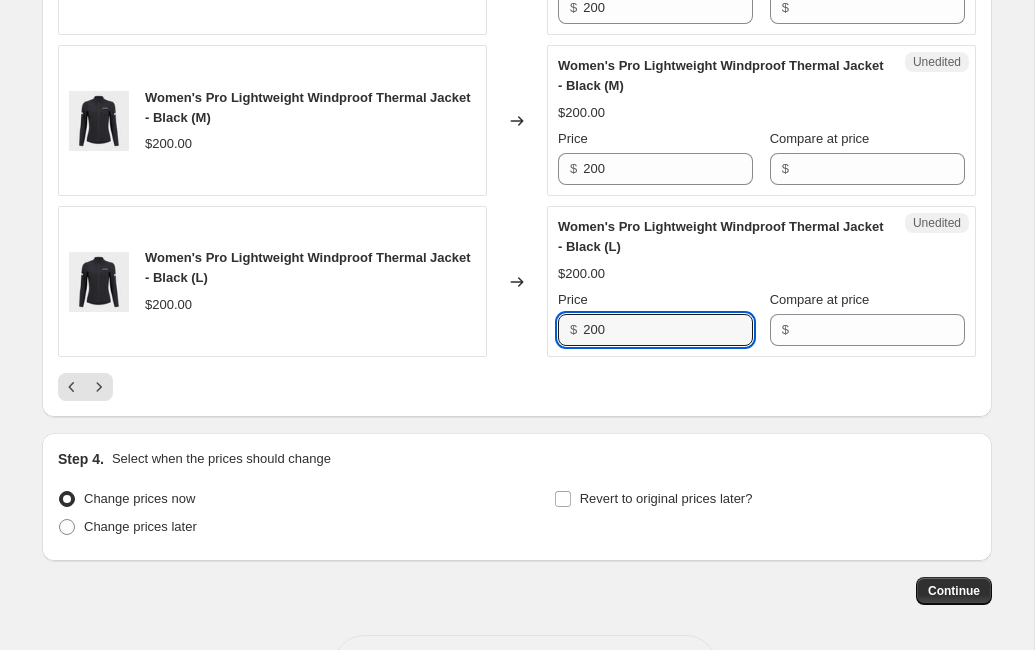 drag, startPoint x: 623, startPoint y: 372, endPoint x: 549, endPoint y: 371, distance: 74.00676 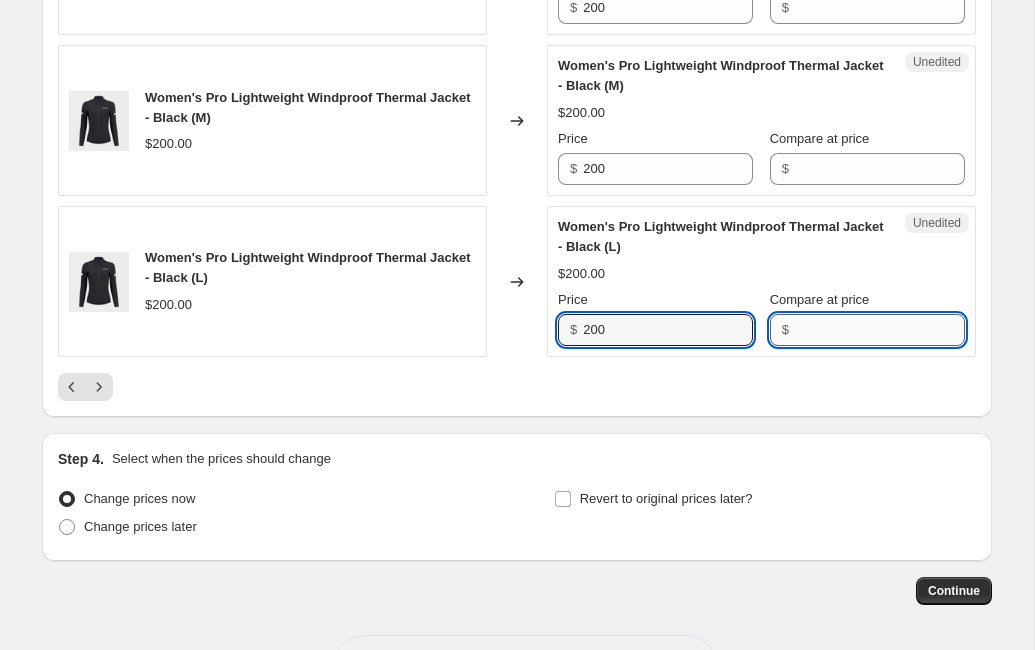 click on "Compare at price" at bounding box center (880, 330) 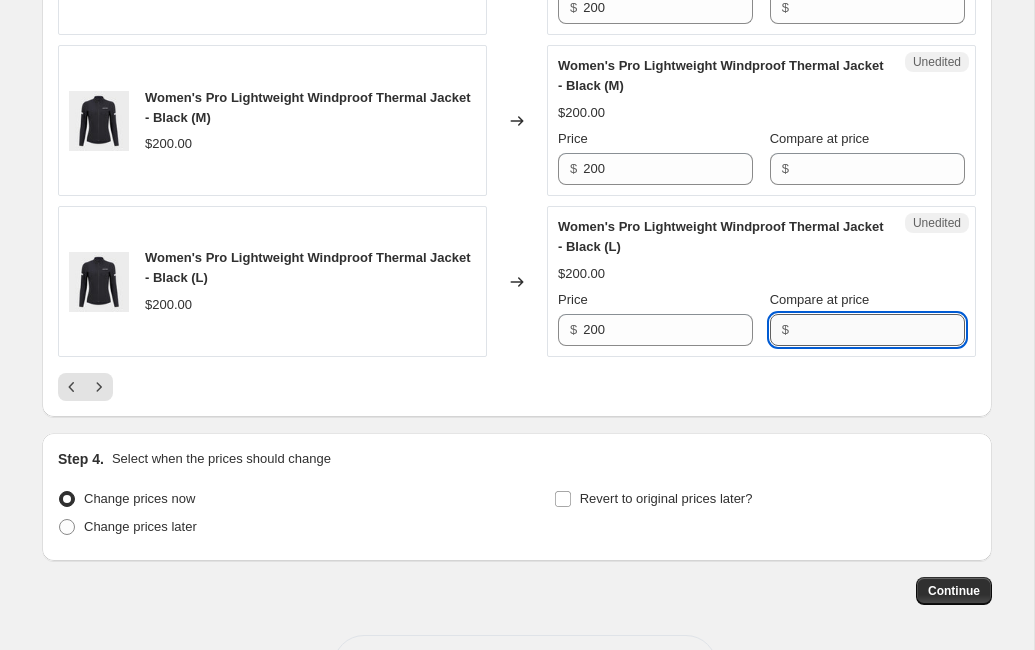 paste on "200" 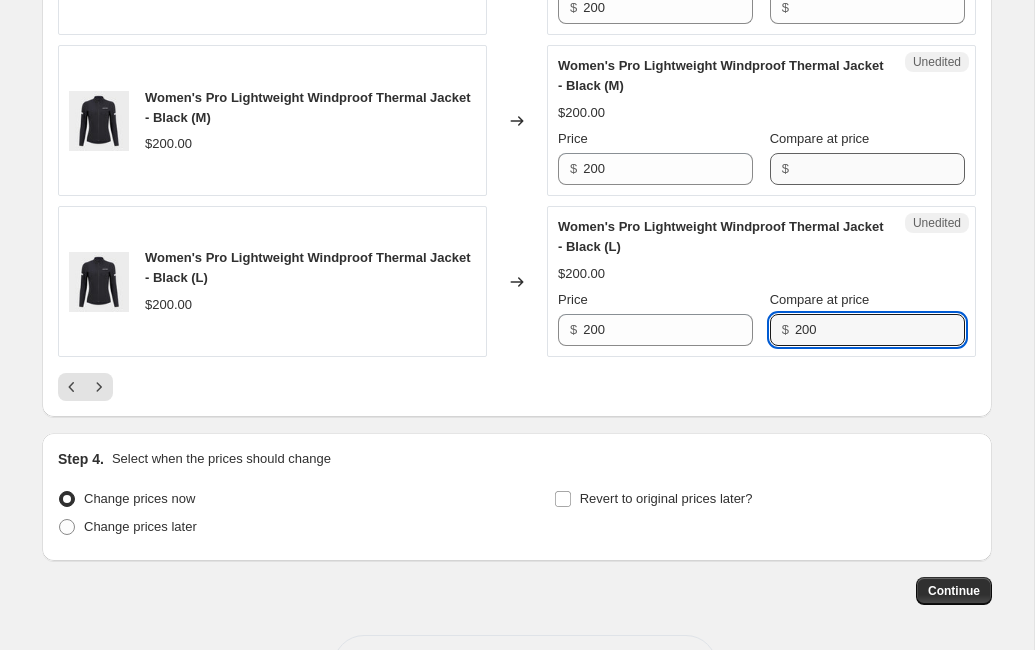 type on "200" 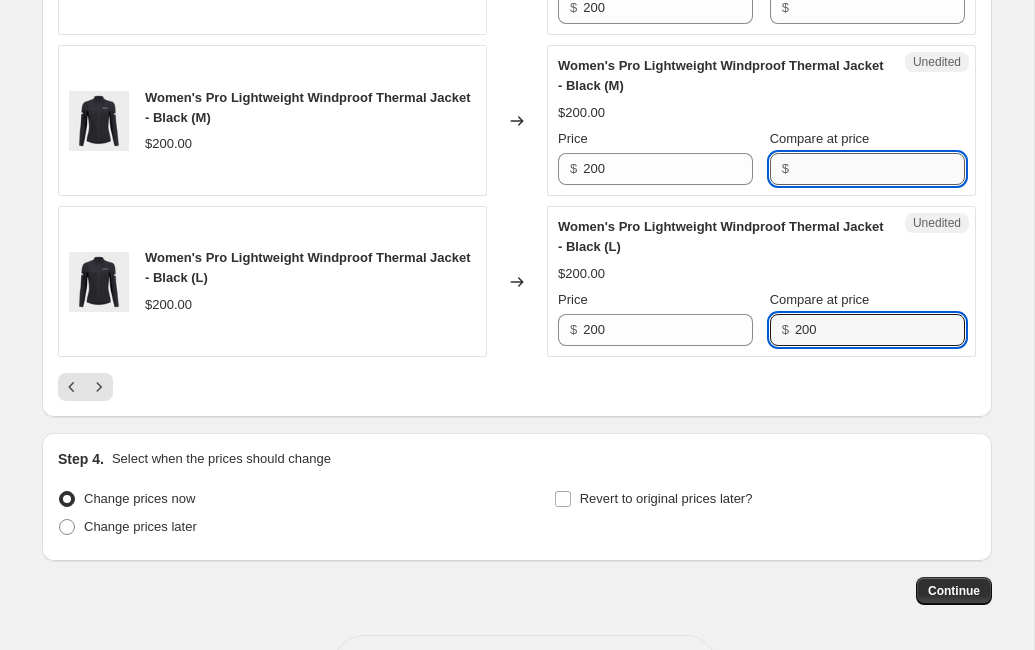 click on "Compare at price" at bounding box center (880, 169) 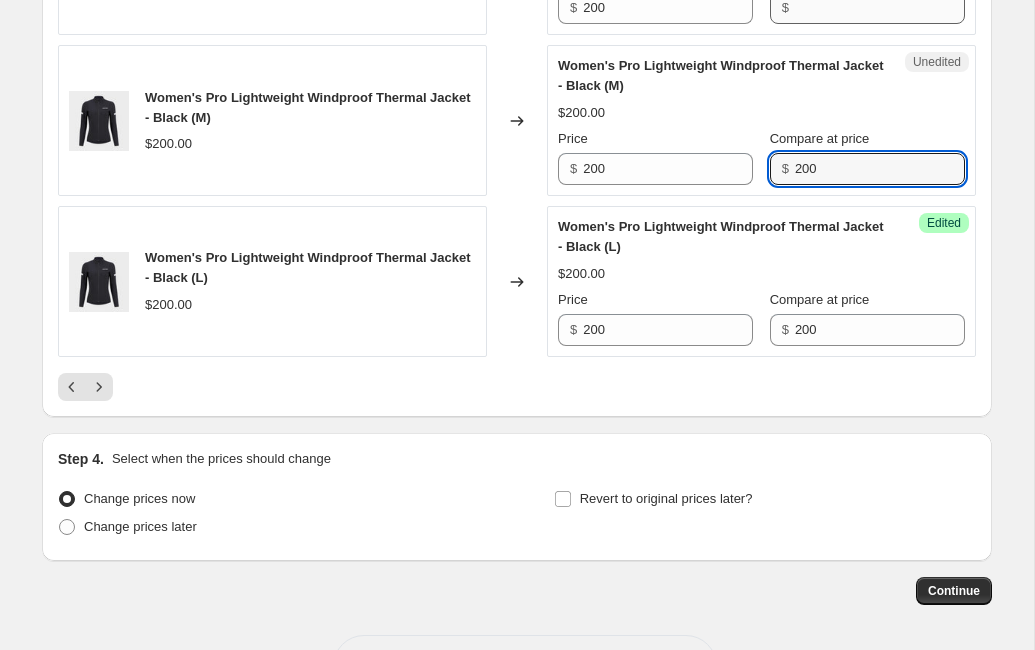 type on "200" 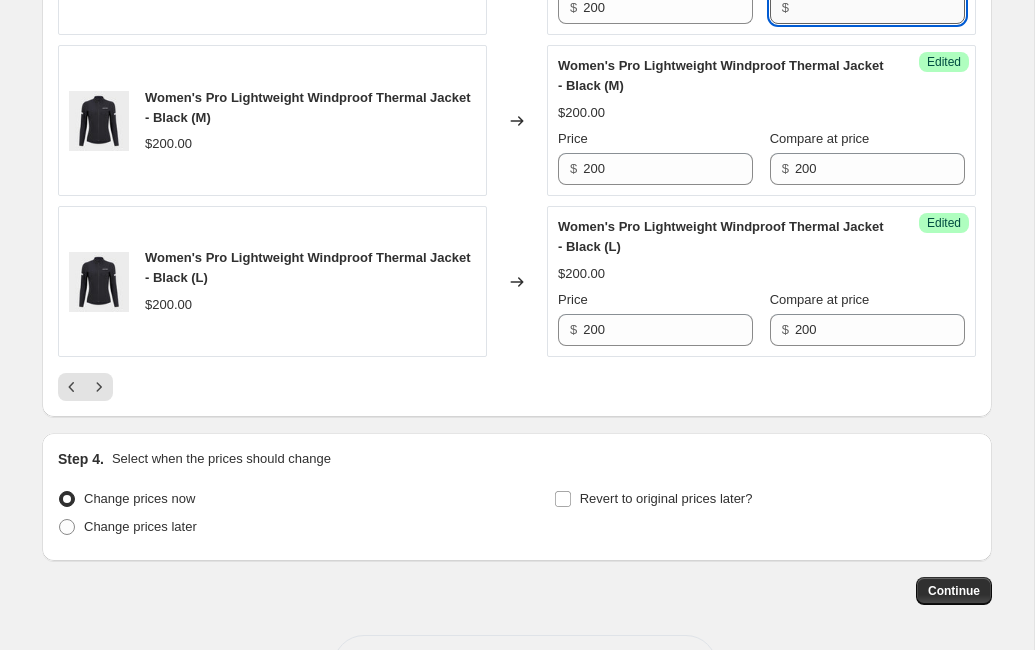 click on "Compare at price" at bounding box center (880, 8) 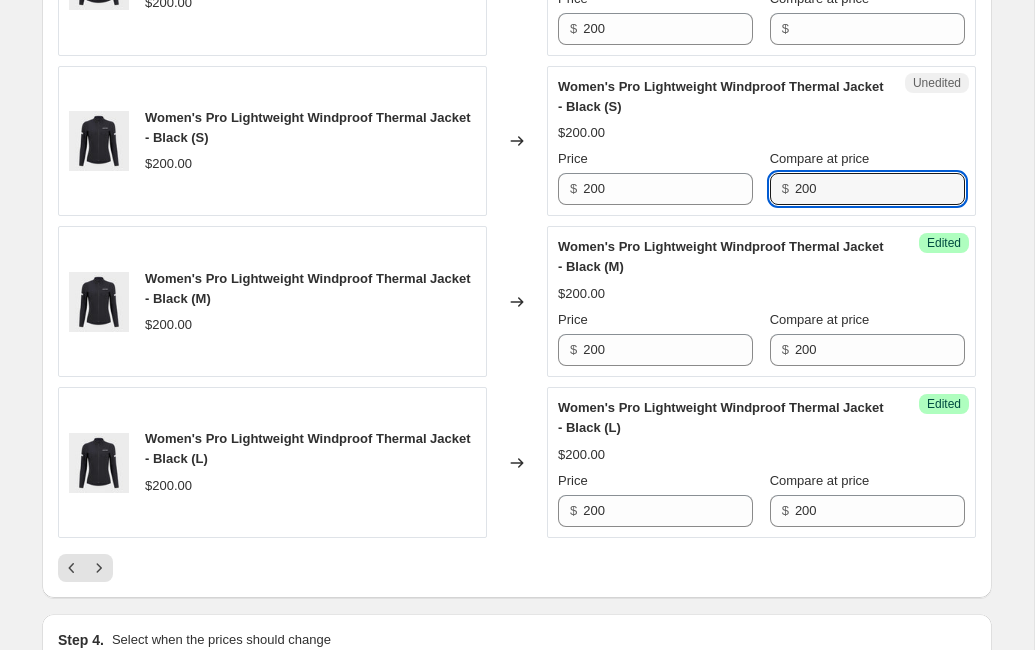 scroll, scrollTop: 3328, scrollLeft: 0, axis: vertical 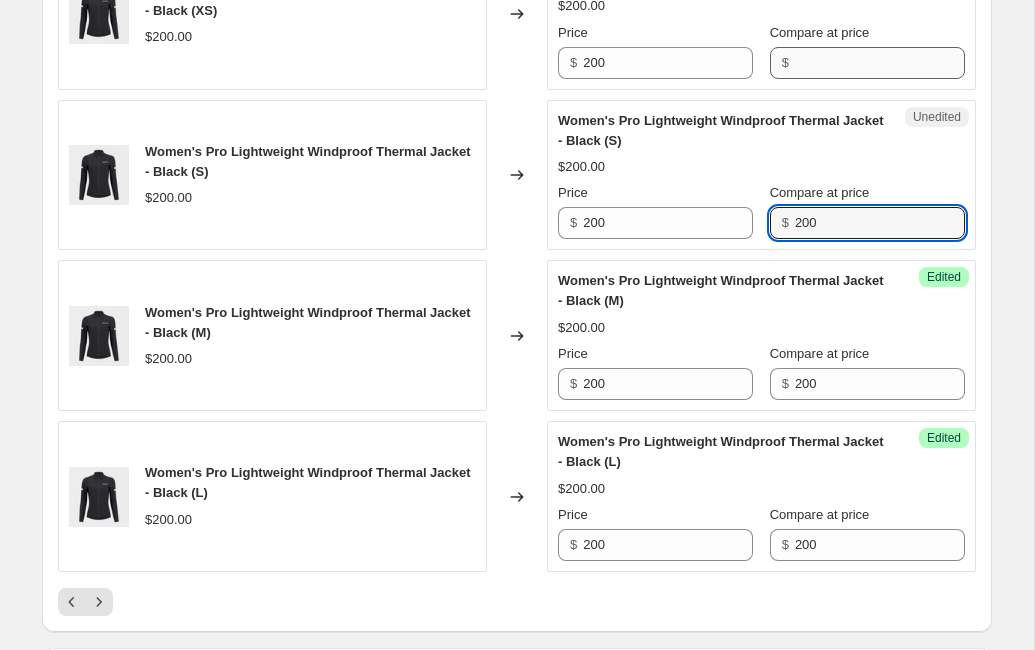 type on "200" 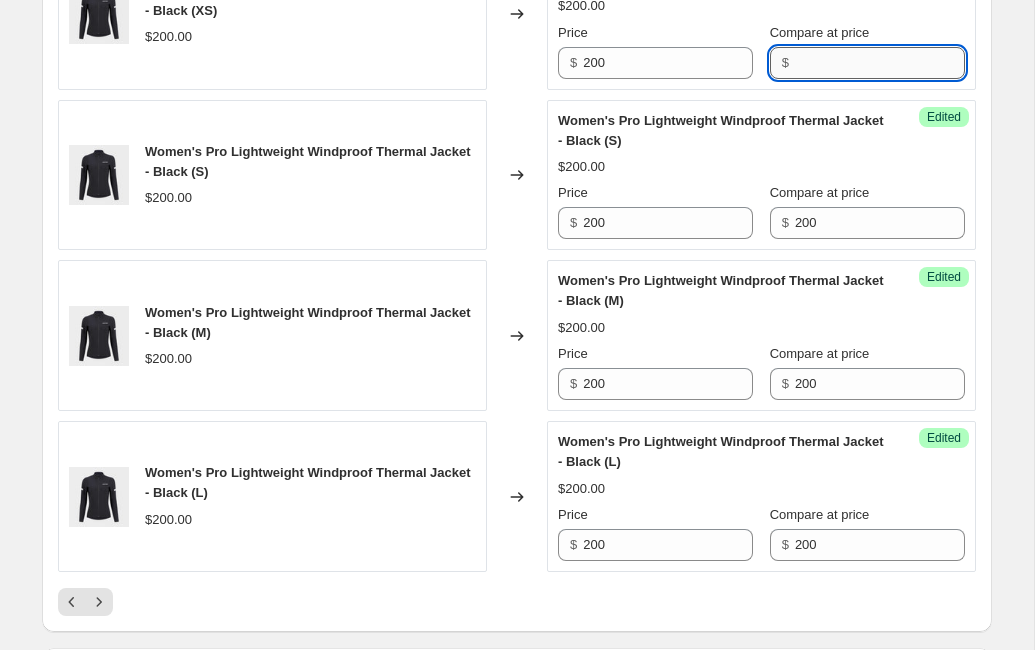 click on "Compare at price" at bounding box center [880, 63] 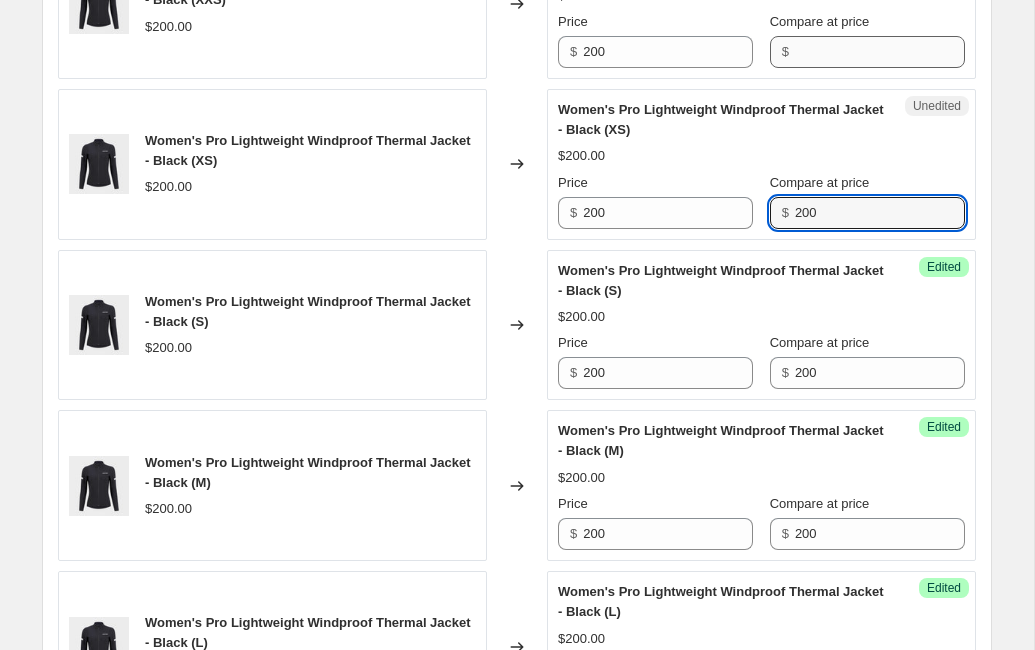 type on "200" 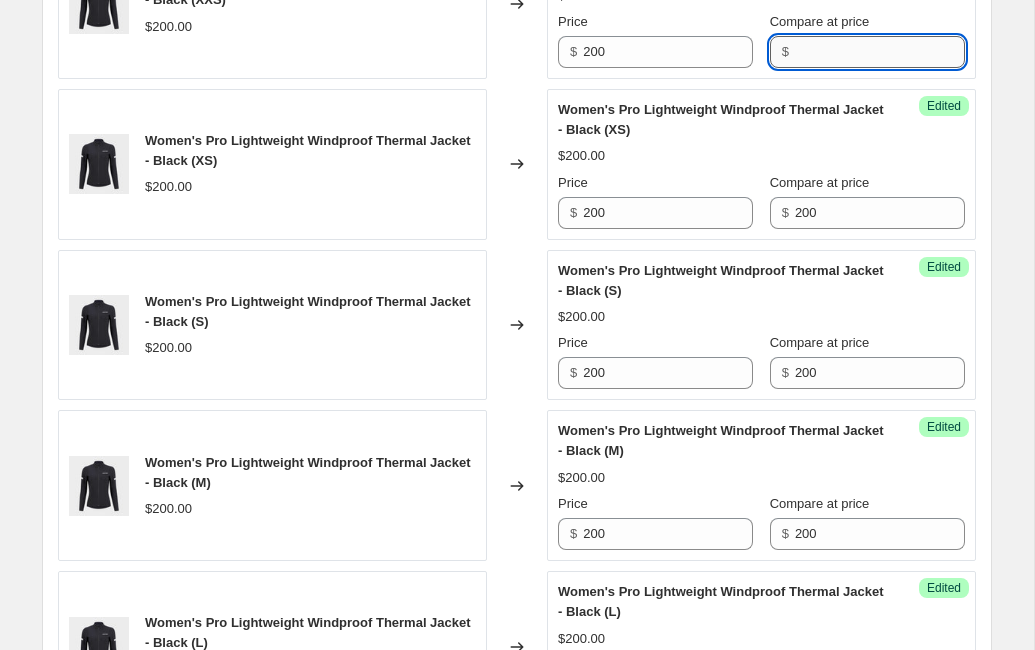 click on "Compare at price" at bounding box center (880, 52) 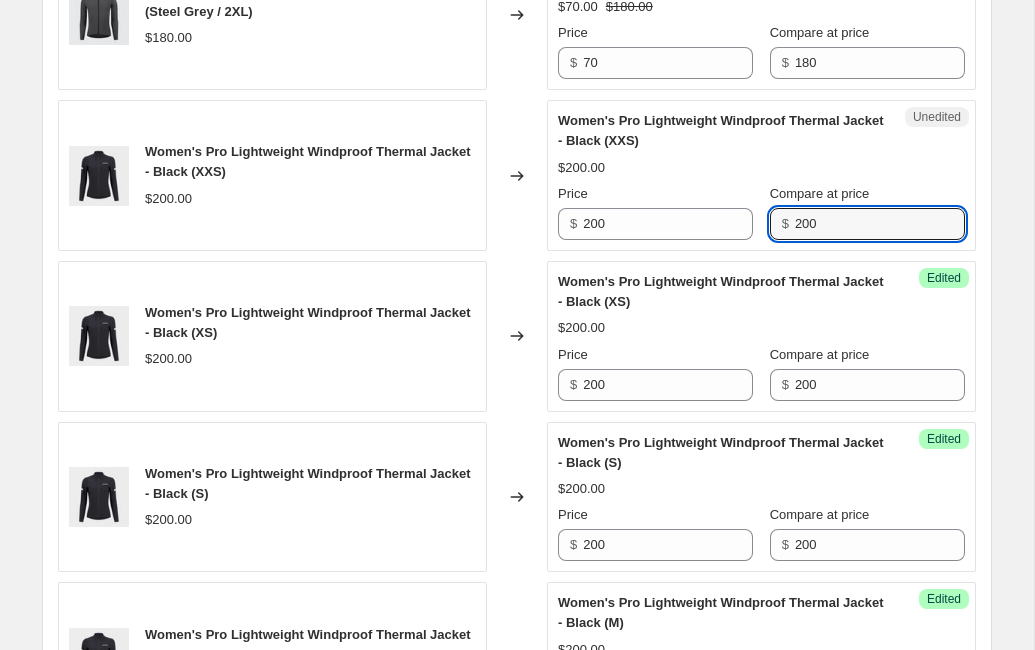 scroll, scrollTop: 2979, scrollLeft: 0, axis: vertical 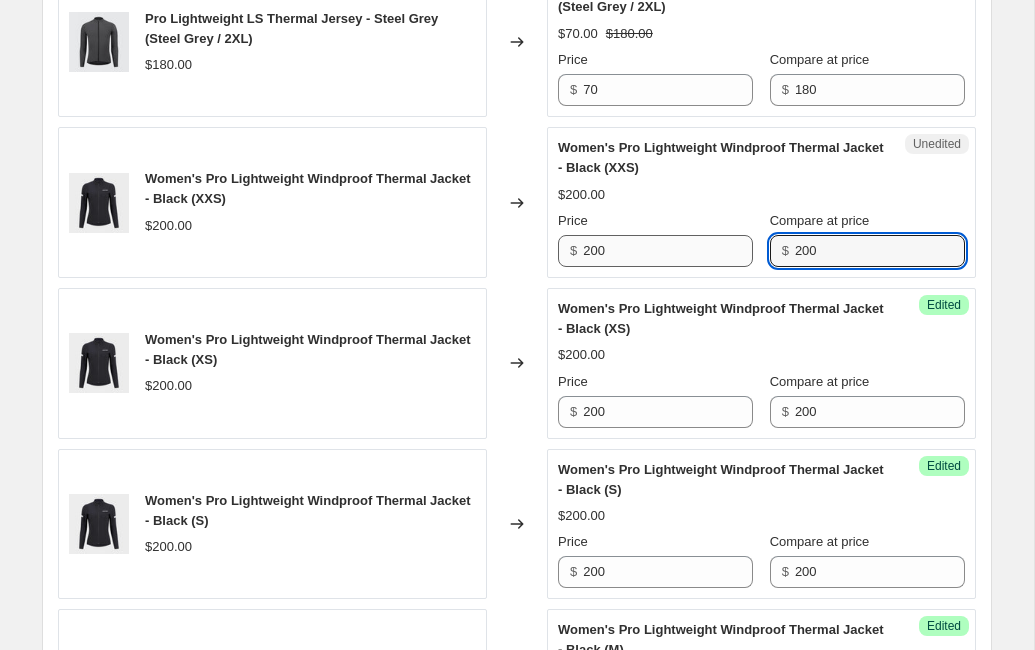 type on "200" 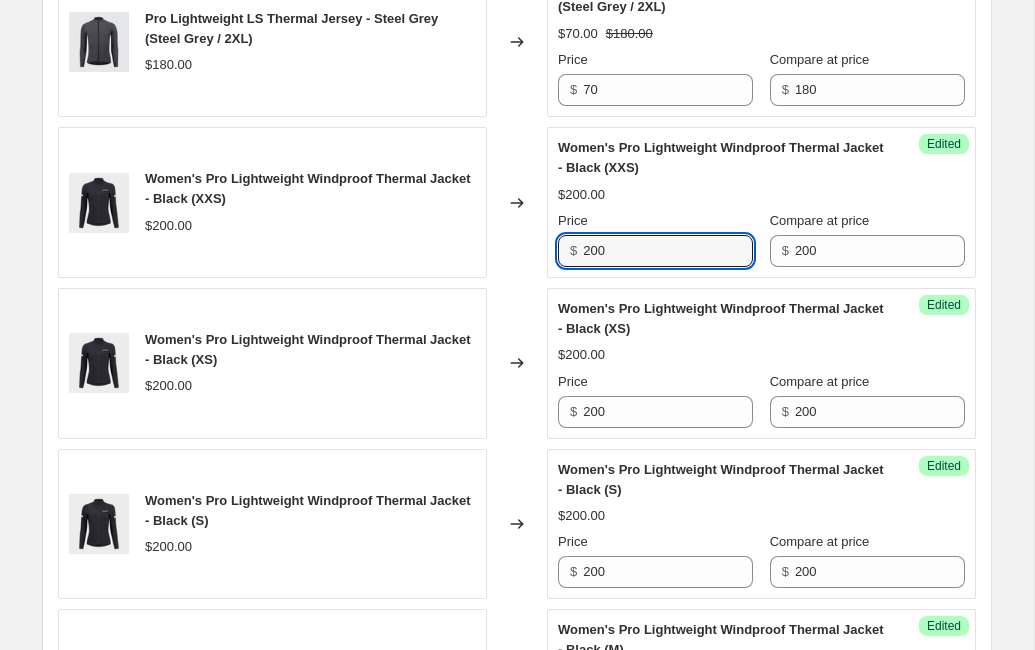 drag, startPoint x: 642, startPoint y: 287, endPoint x: 530, endPoint y: 286, distance: 112.00446 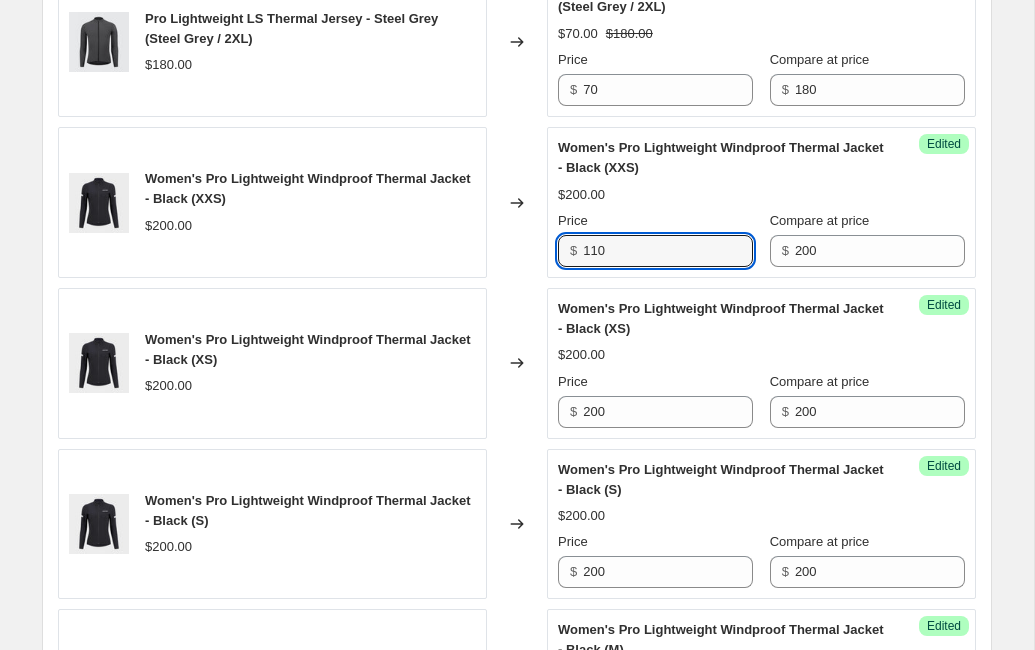 drag, startPoint x: 621, startPoint y: 295, endPoint x: 549, endPoint y: 294, distance: 72.00694 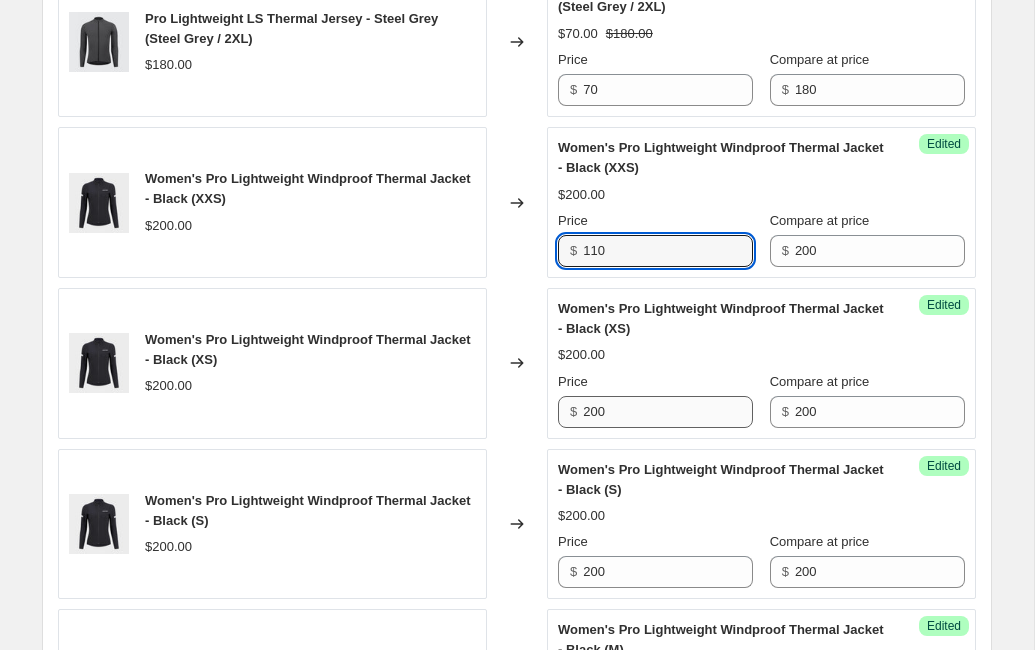 type on "110" 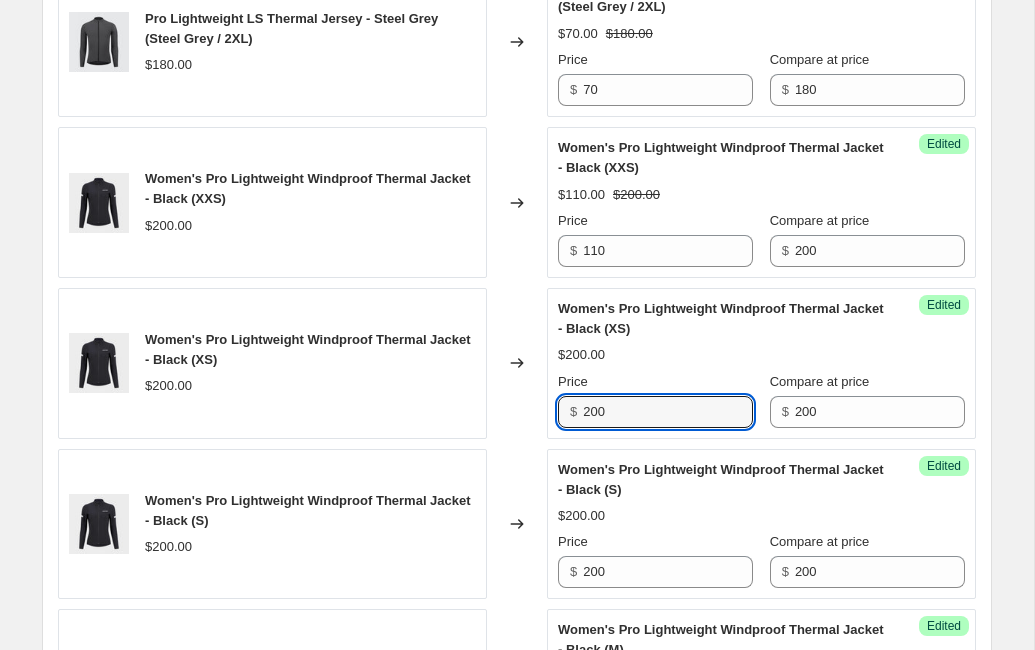 drag, startPoint x: 612, startPoint y: 449, endPoint x: 563, endPoint y: 449, distance: 49 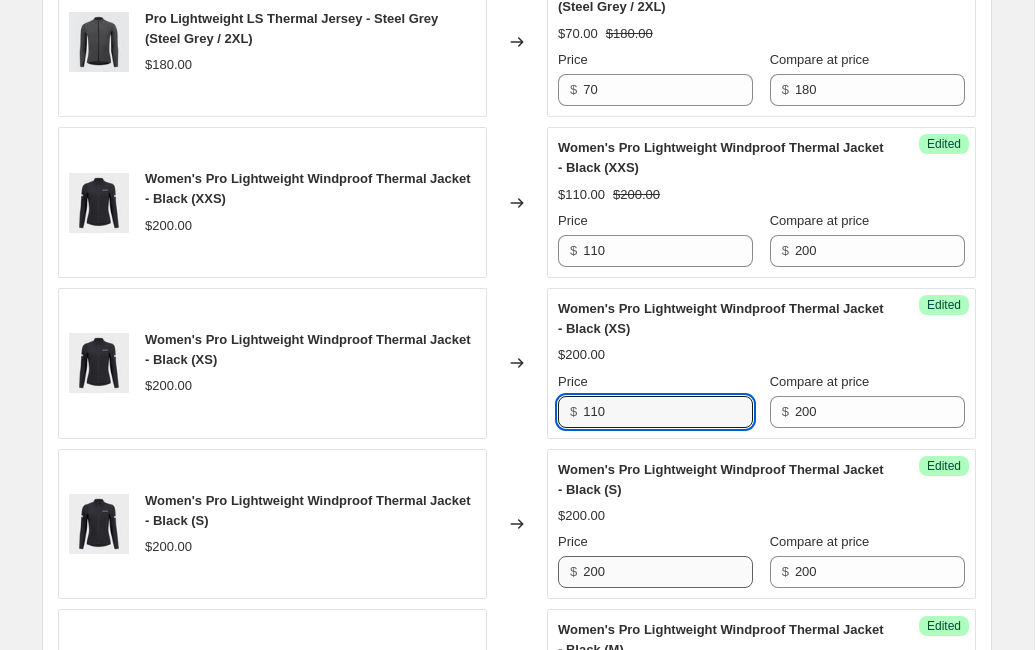 type on "110" 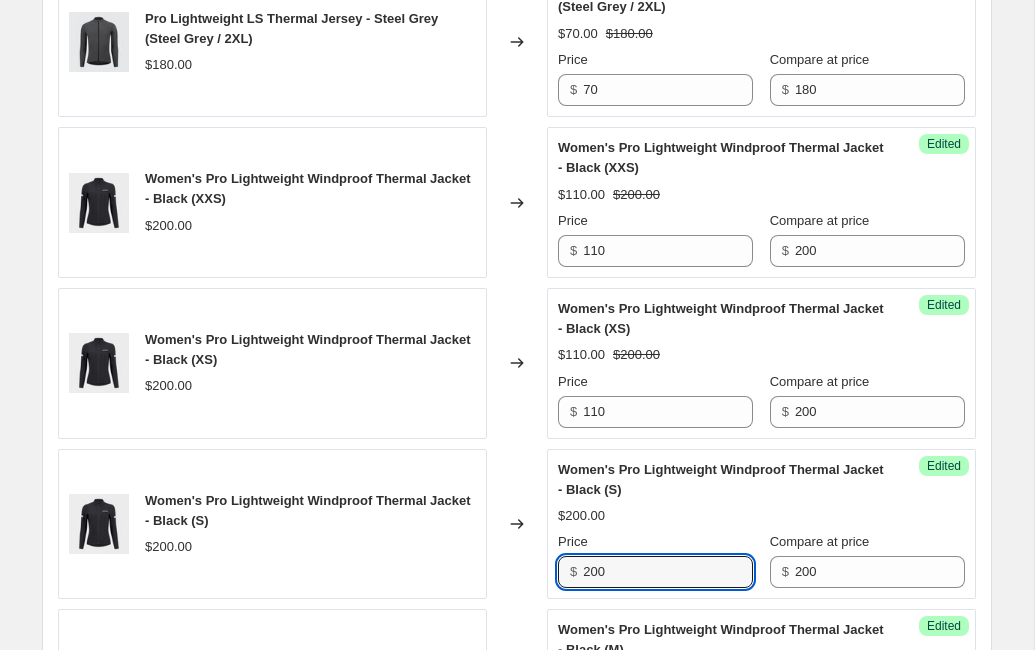 drag, startPoint x: 619, startPoint y: 608, endPoint x: 569, endPoint y: 606, distance: 50.039986 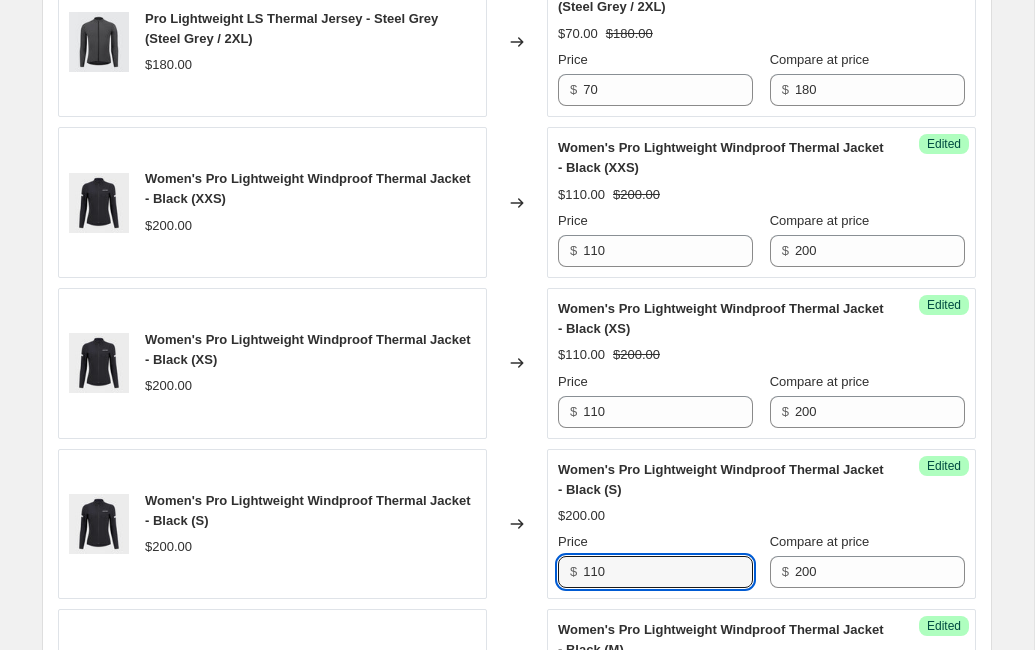 type on "110" 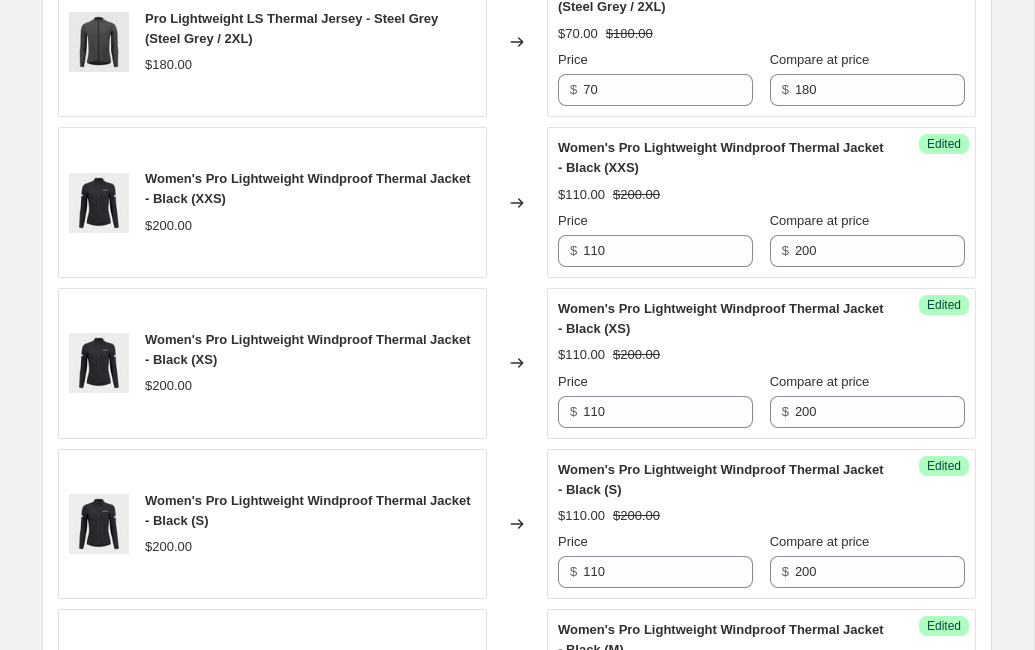 click on "Women's Pro Lightweight Windproof Thermal Jacket - Black (S) $110.00 $200.00 Price $ 110 Compare at price $ 200" at bounding box center (761, 524) 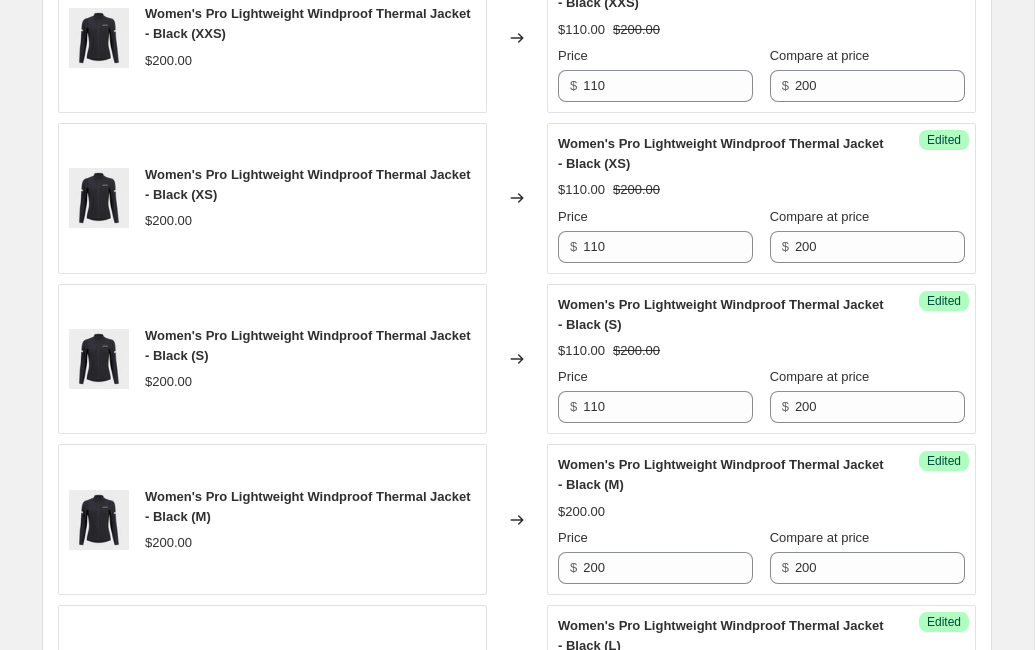 scroll, scrollTop: 3189, scrollLeft: 0, axis: vertical 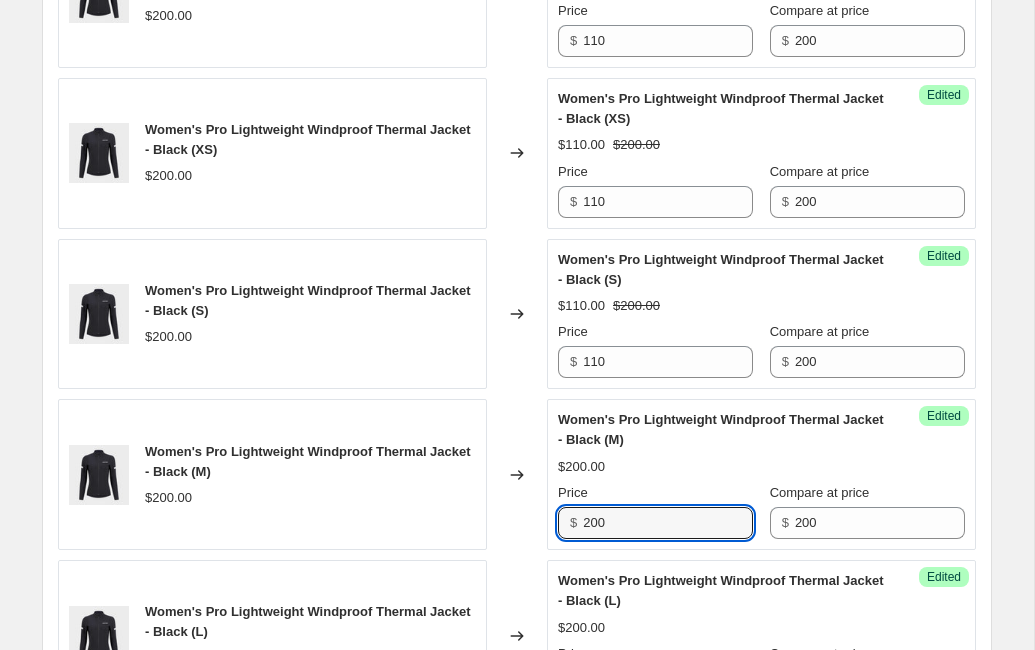 drag, startPoint x: 638, startPoint y: 572, endPoint x: 544, endPoint y: 571, distance: 94.00532 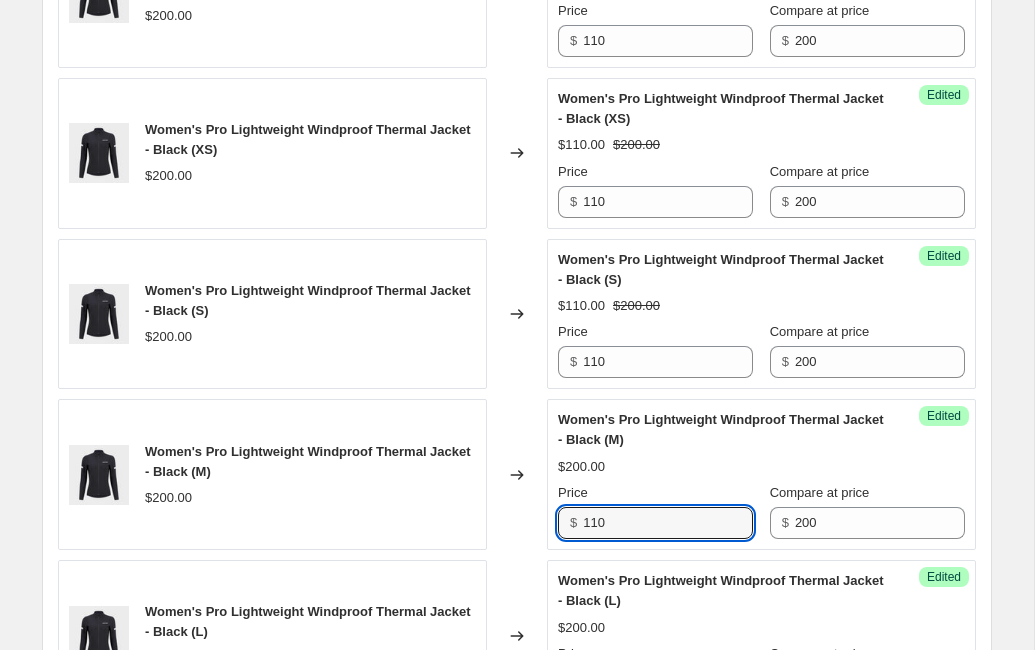 type on "110" 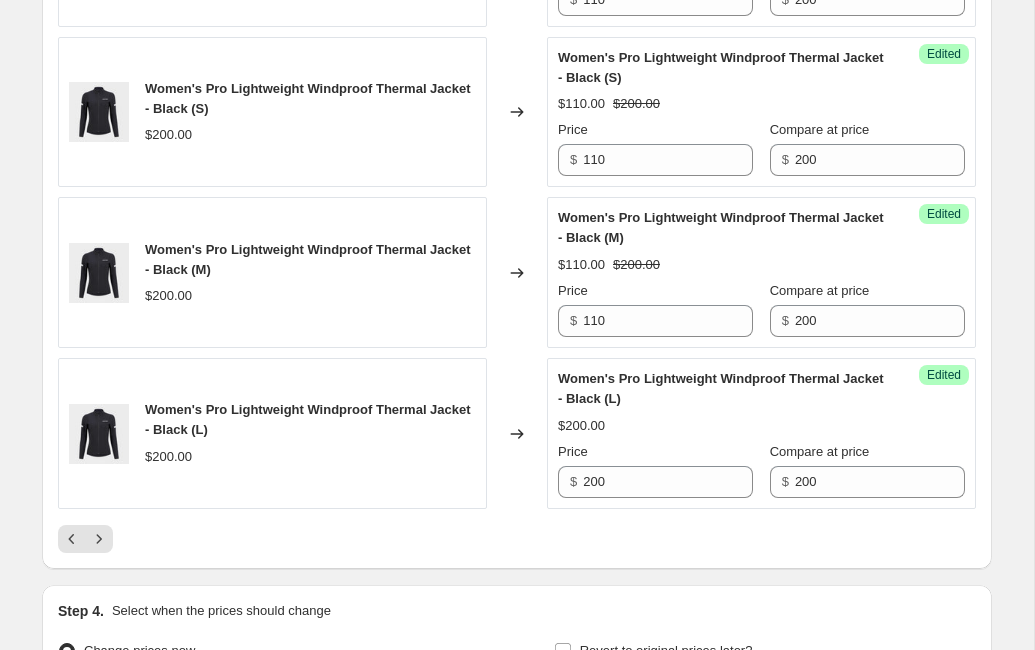 scroll, scrollTop: 3443, scrollLeft: 0, axis: vertical 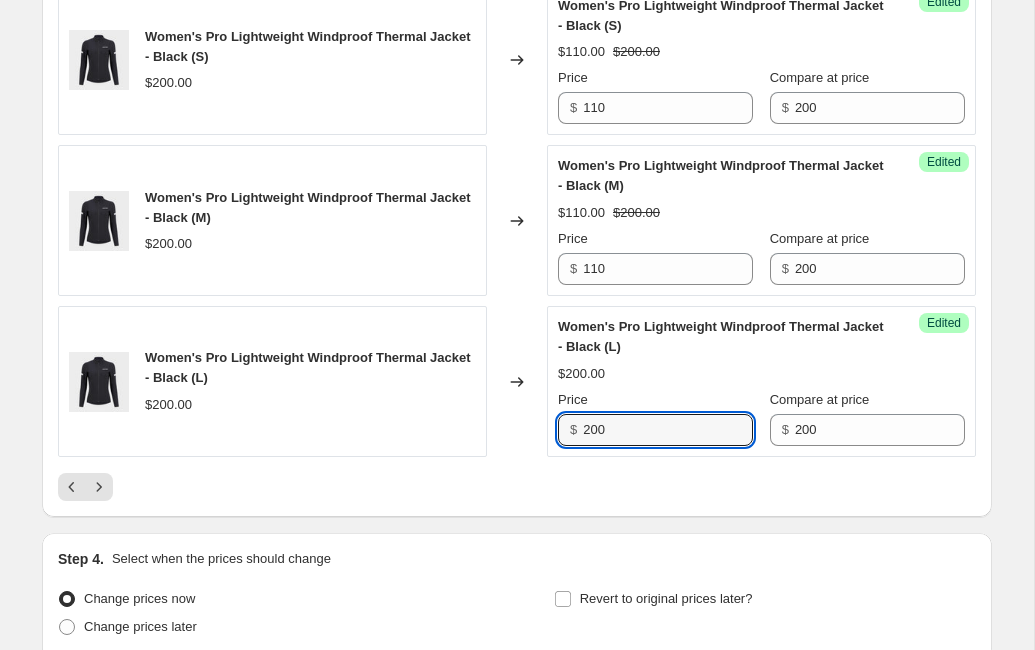 drag, startPoint x: 630, startPoint y: 475, endPoint x: 548, endPoint y: 474, distance: 82.006096 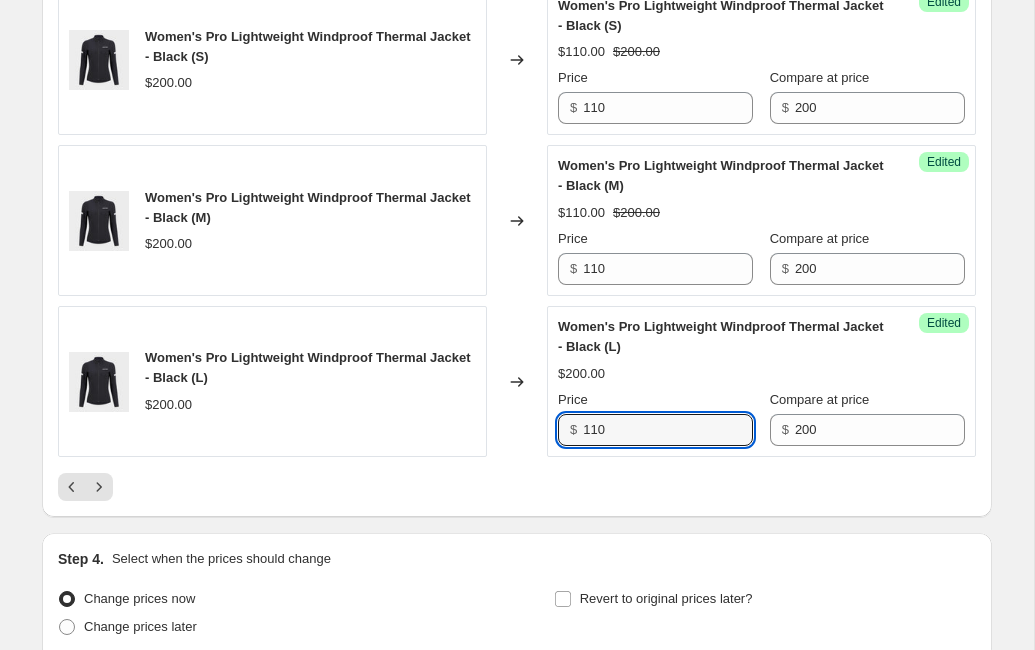 type on "110" 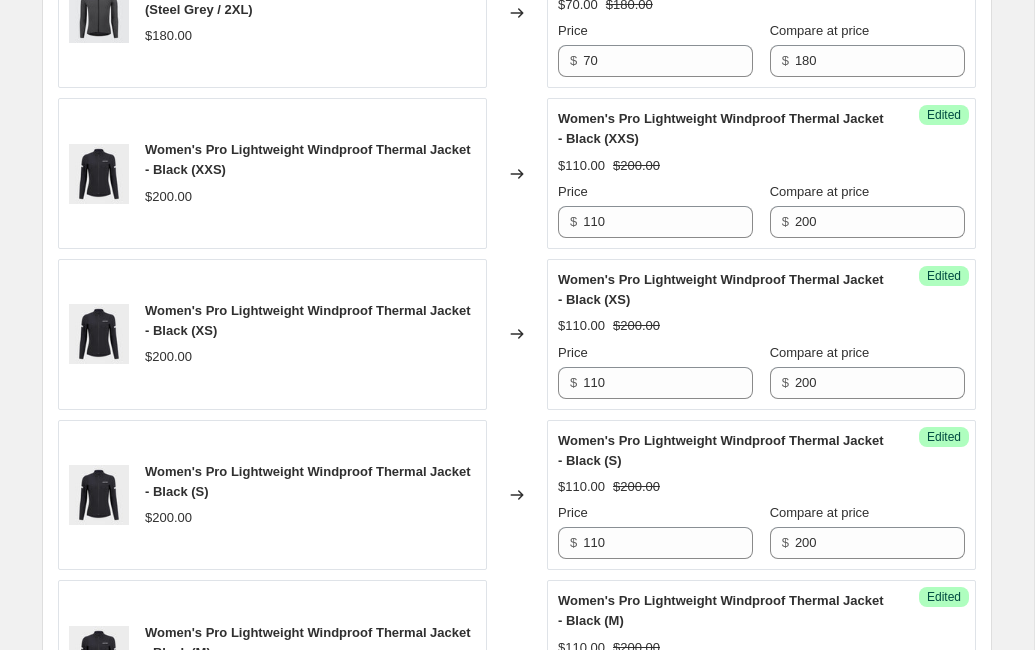 scroll, scrollTop: 3020, scrollLeft: 0, axis: vertical 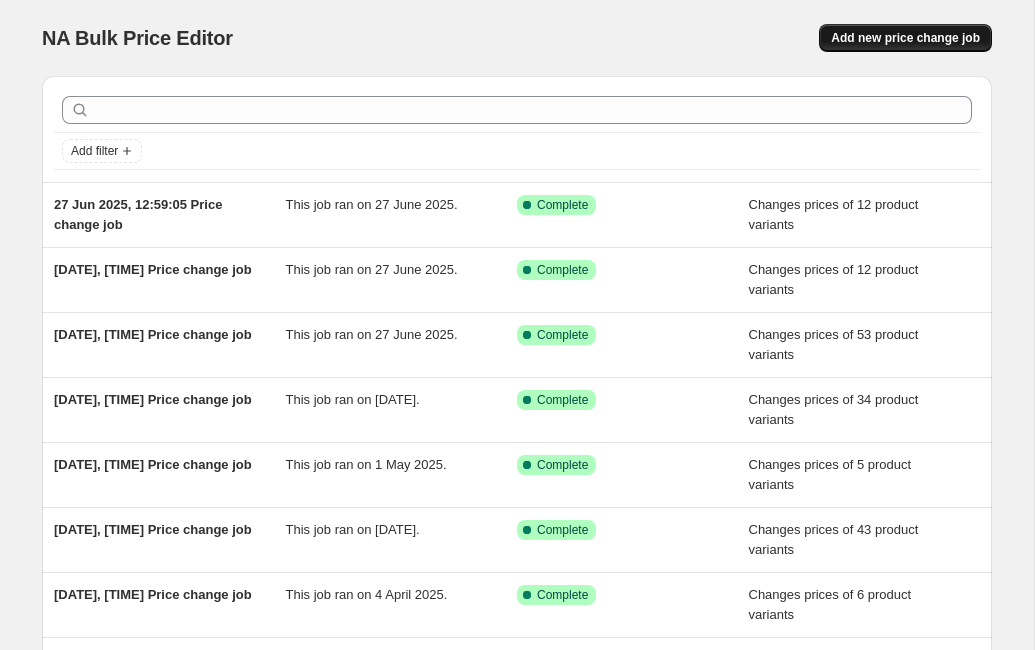click on "Add new price change job" at bounding box center (905, 38) 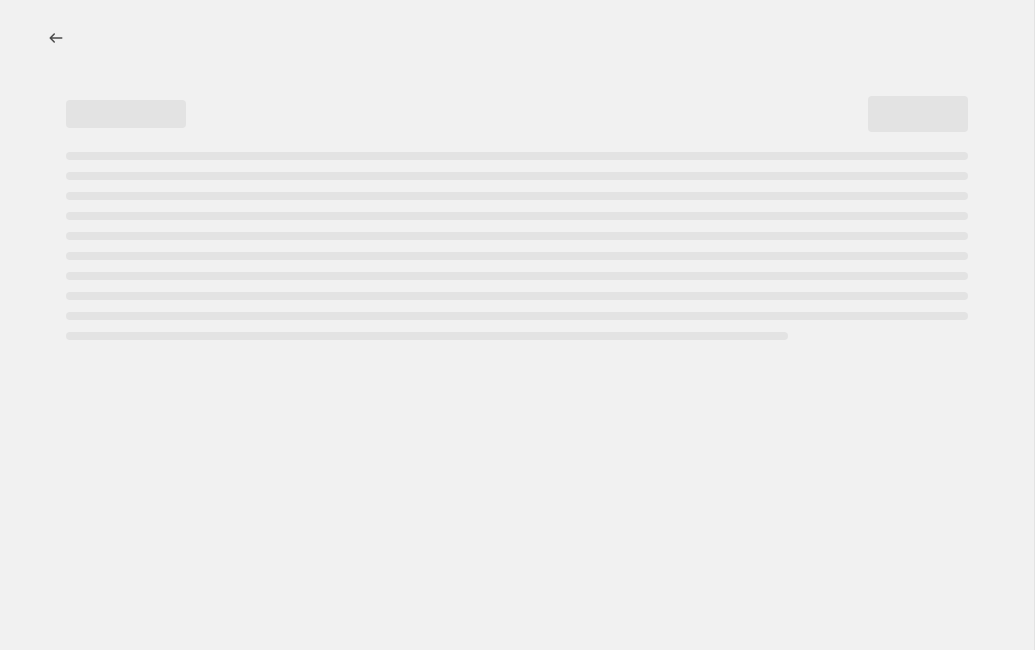 select on "percentage" 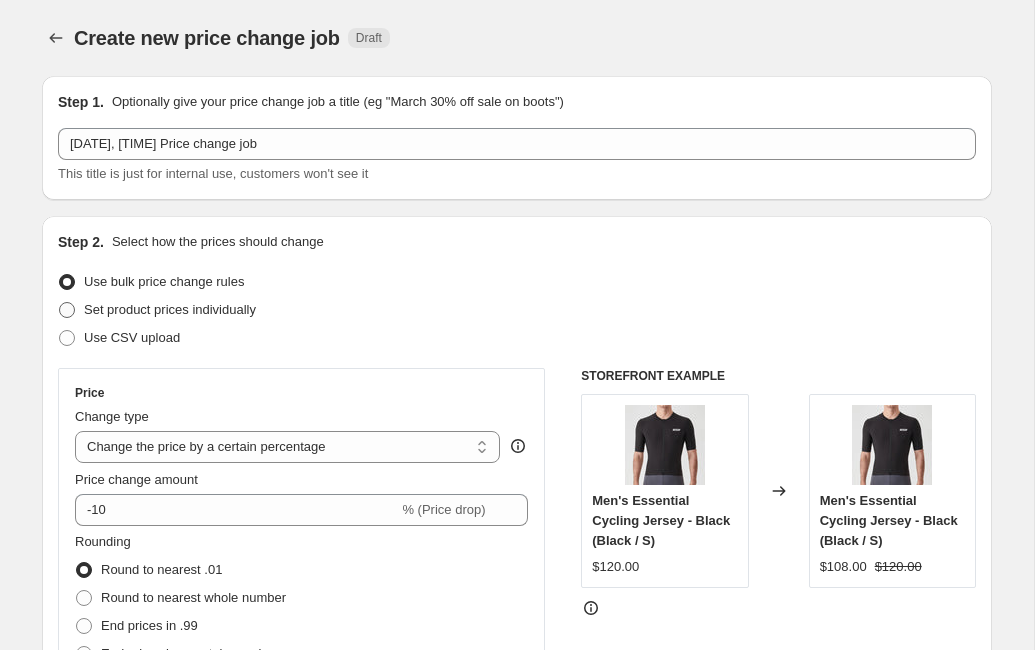 click on "Set product prices individually" at bounding box center [170, 309] 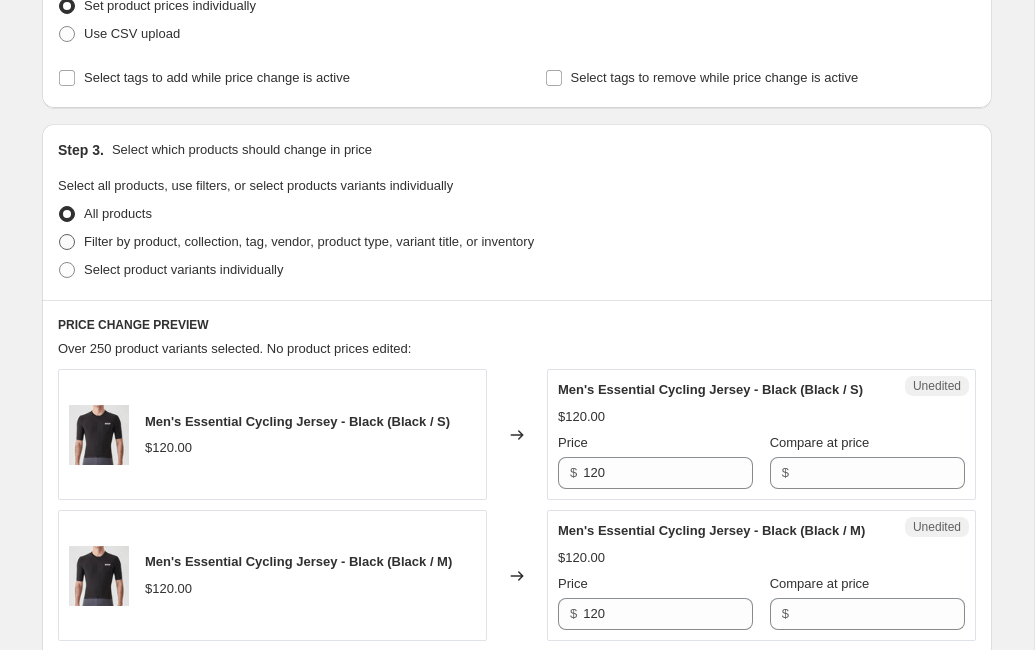 scroll, scrollTop: 296, scrollLeft: 0, axis: vertical 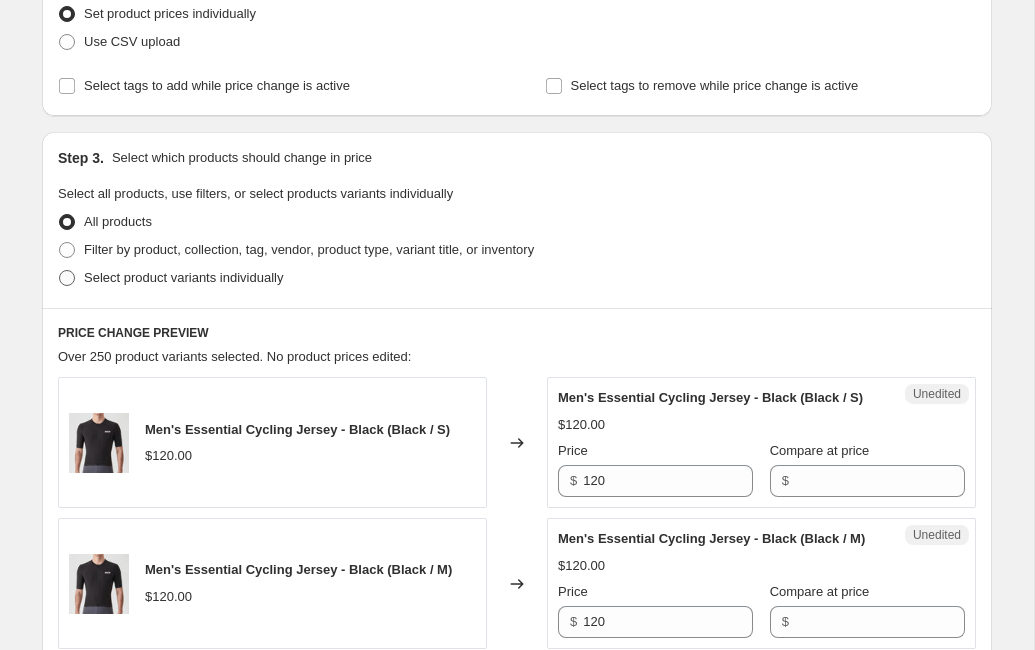 click on "Select product variants individually" at bounding box center (183, 277) 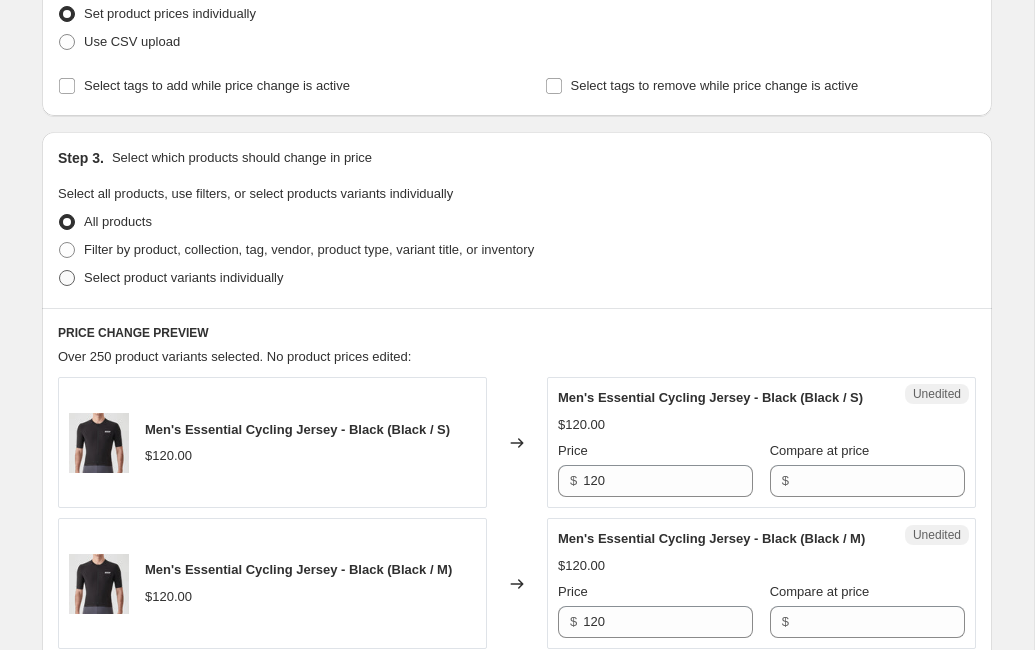 radio on "true" 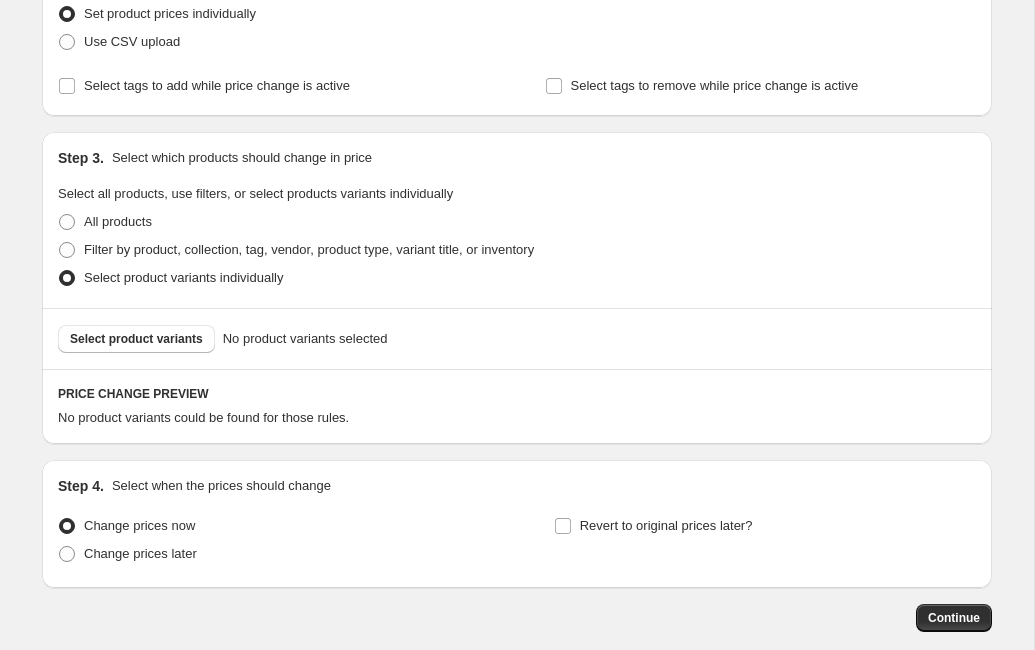 click on "Select product variants No   product variants selected" at bounding box center (517, 338) 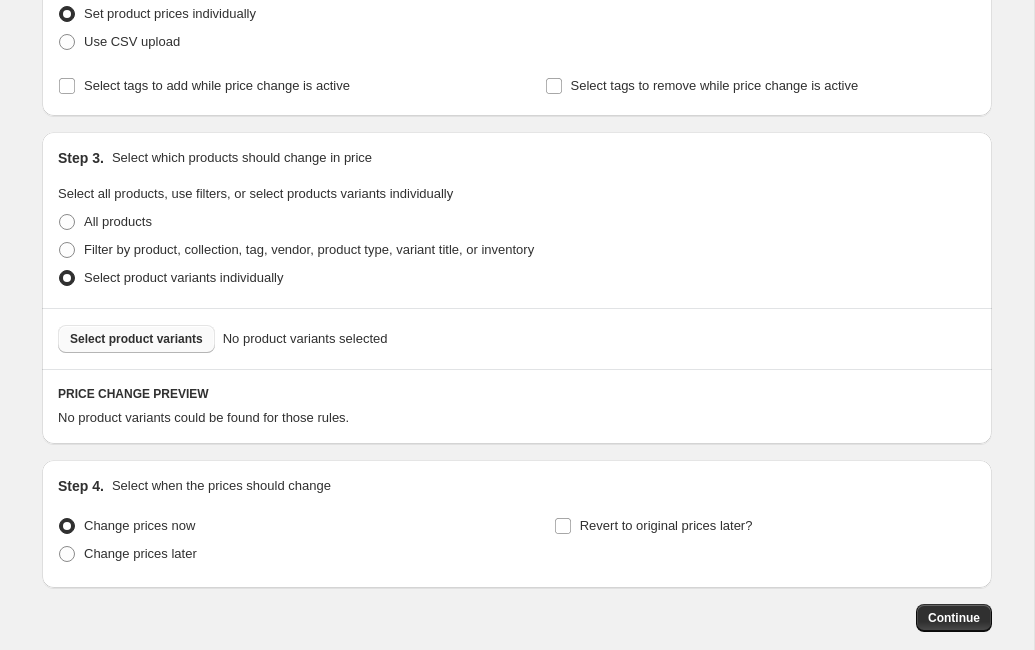click on "Select product variants" at bounding box center [136, 339] 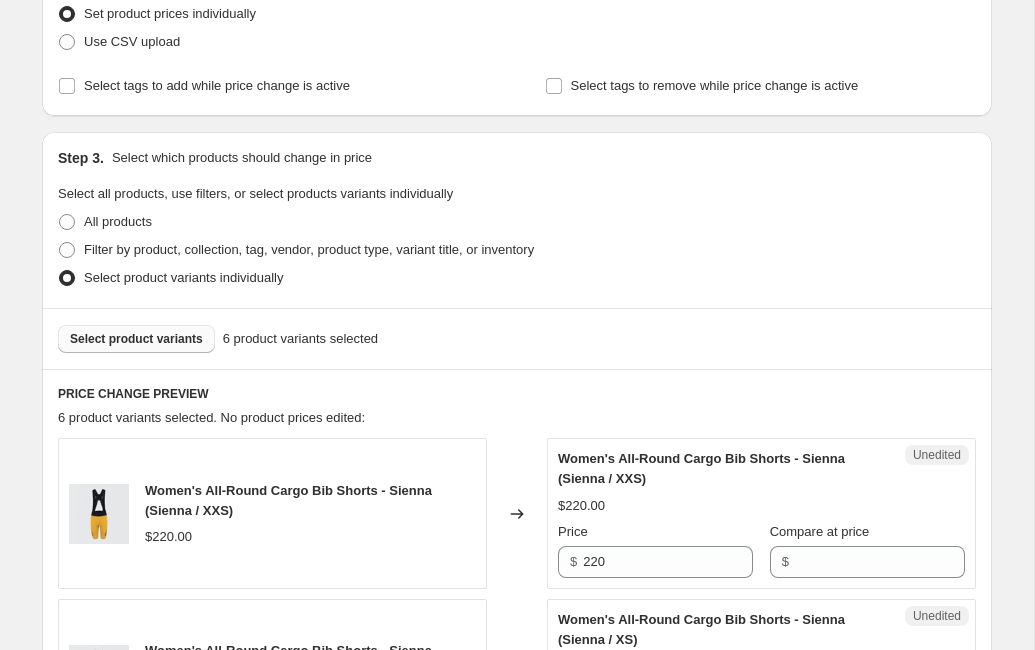 click on "Select product variants" at bounding box center (136, 339) 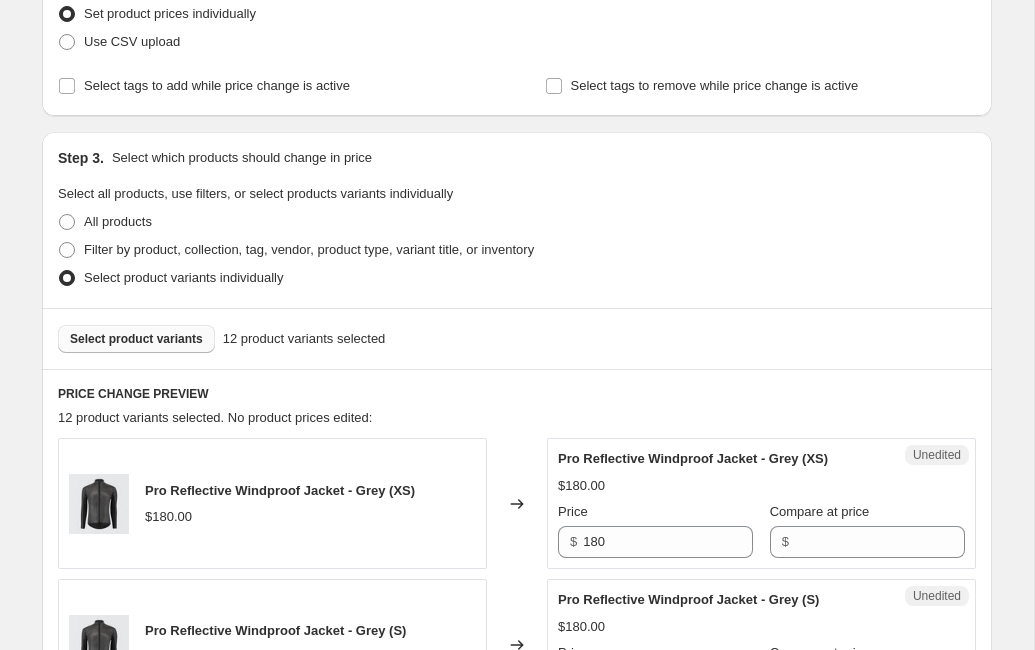 click on "Select product variants" at bounding box center (136, 339) 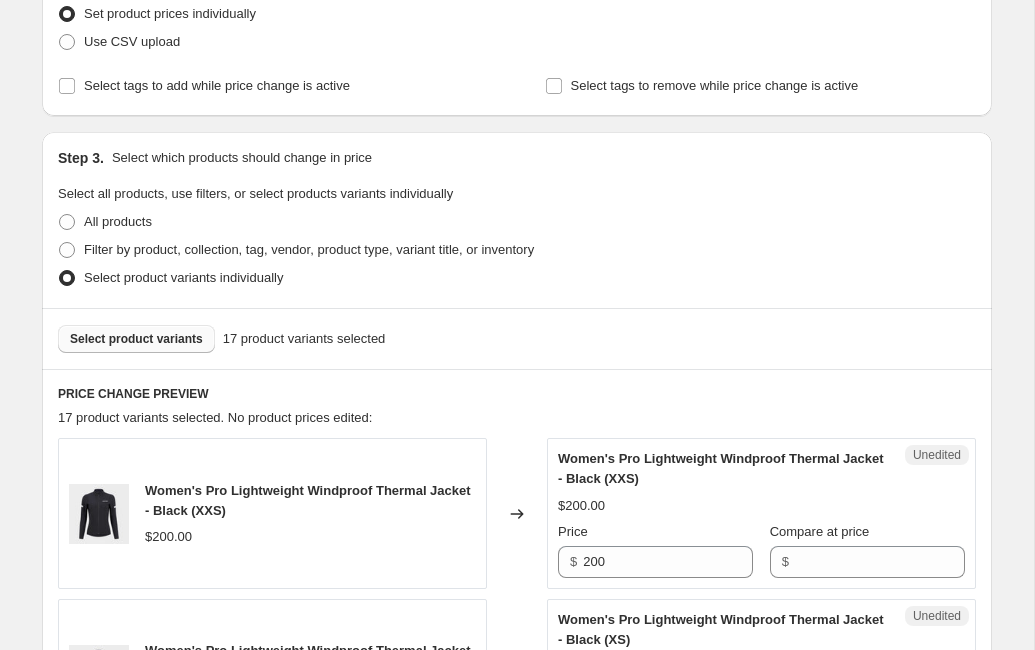 click on "Select product variants" at bounding box center [136, 339] 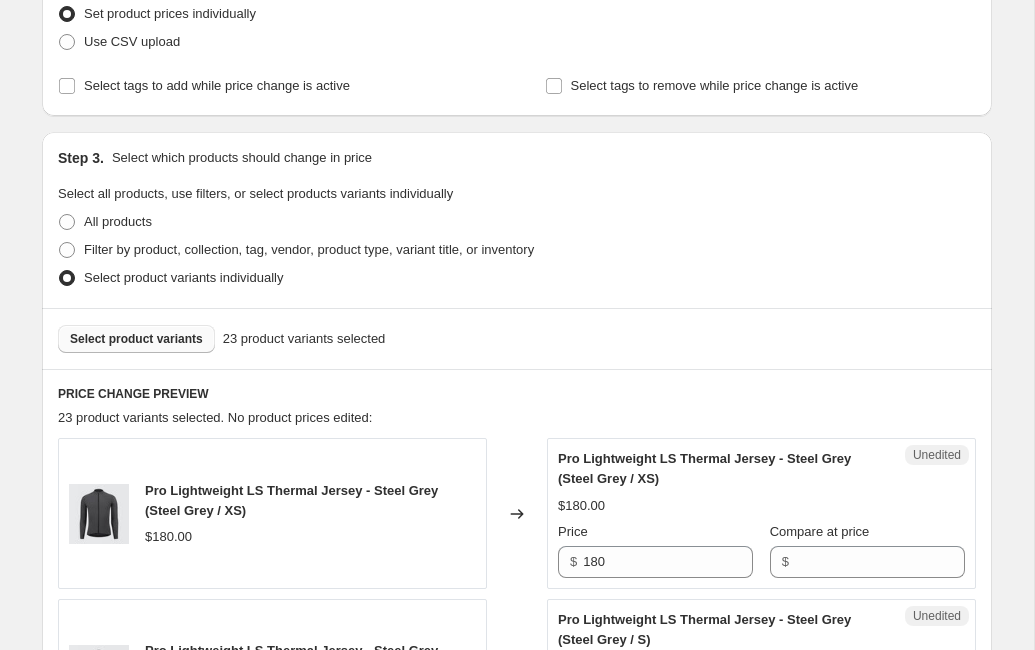 click on "Select product variants" at bounding box center [136, 339] 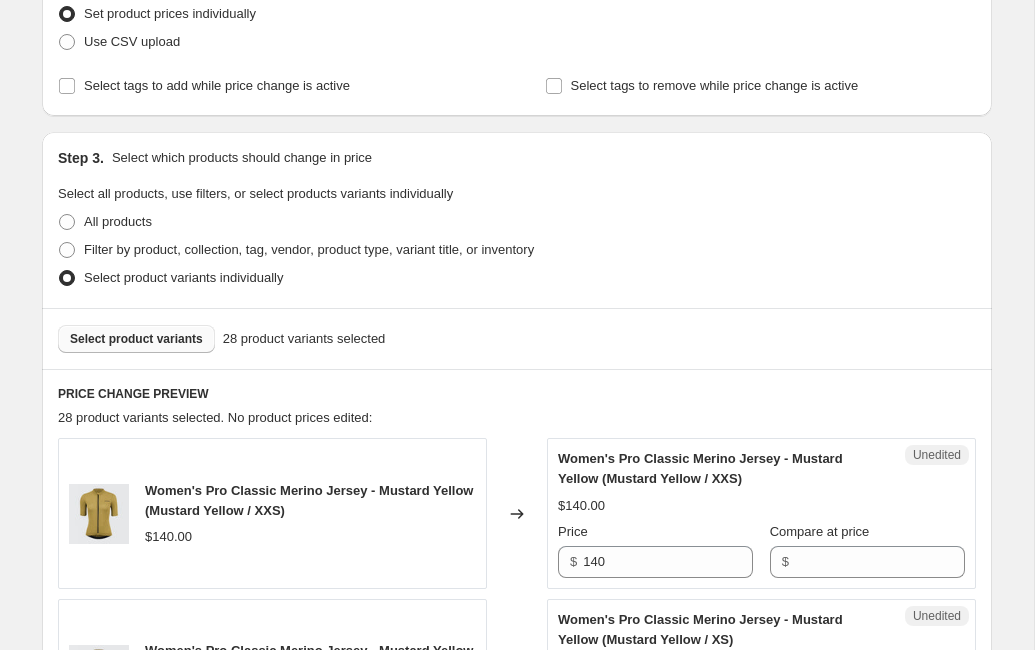click on "Select product variants" at bounding box center (136, 339) 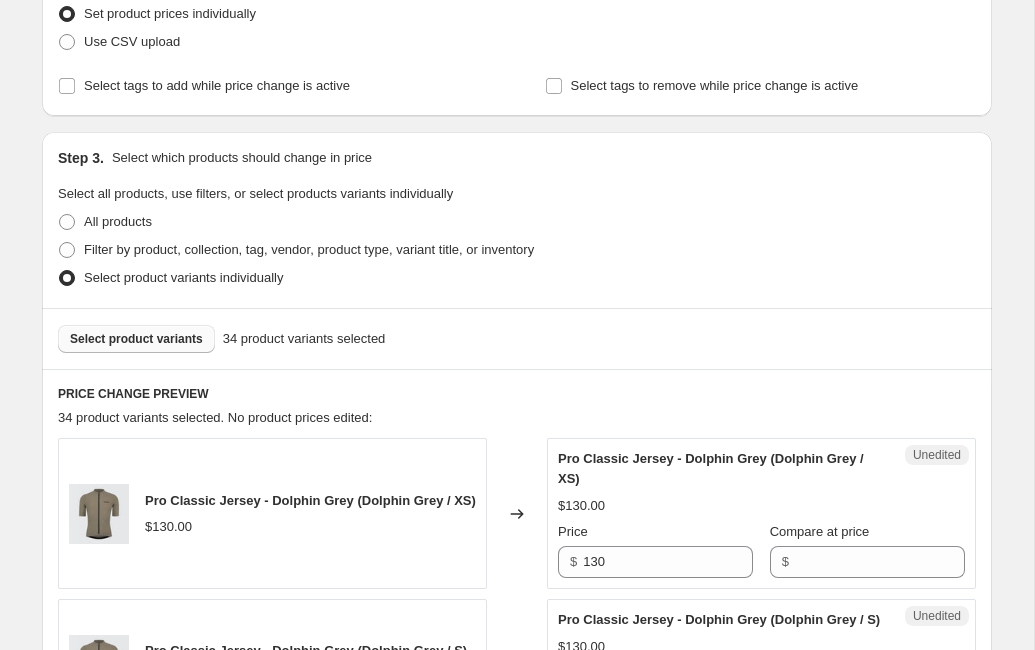 click on "Select product variants" at bounding box center (136, 339) 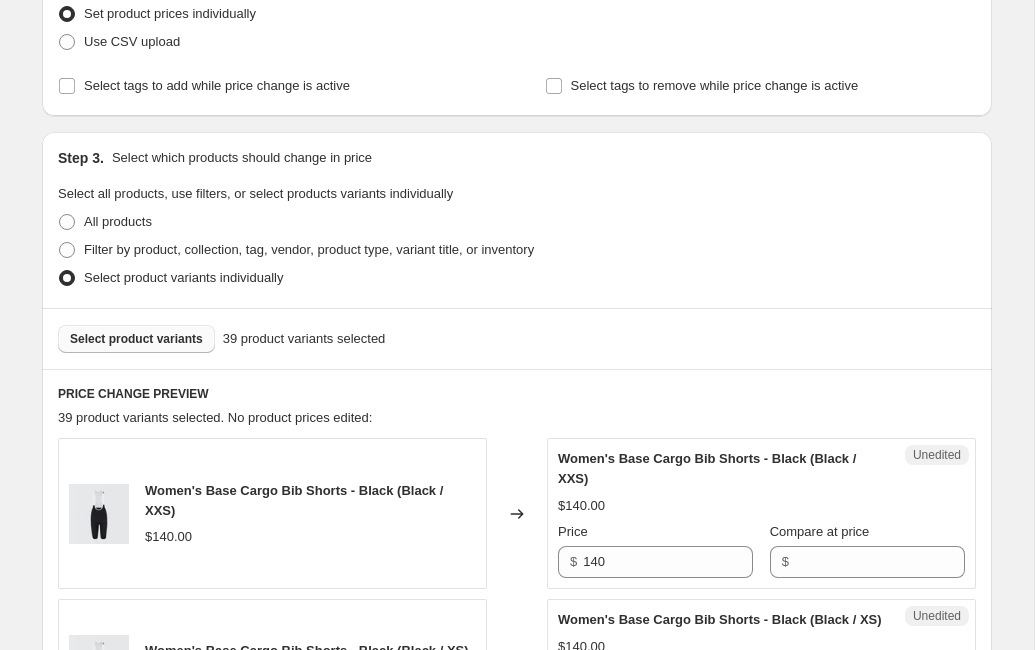 click on "Select product variants" at bounding box center [136, 339] 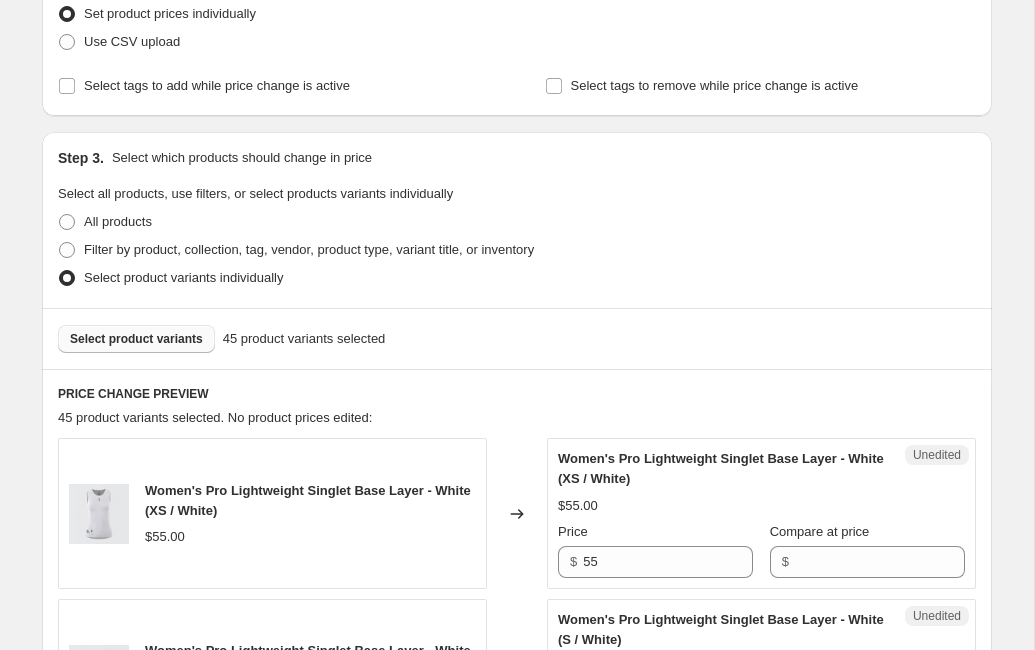 click on "Select product variants" at bounding box center (136, 339) 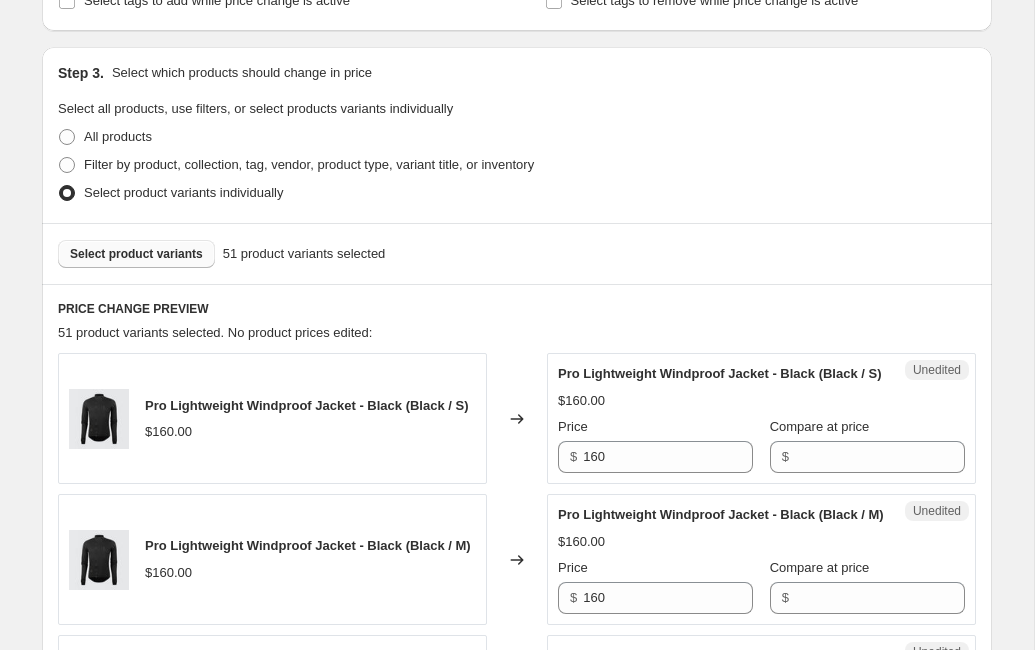 scroll, scrollTop: 660, scrollLeft: 0, axis: vertical 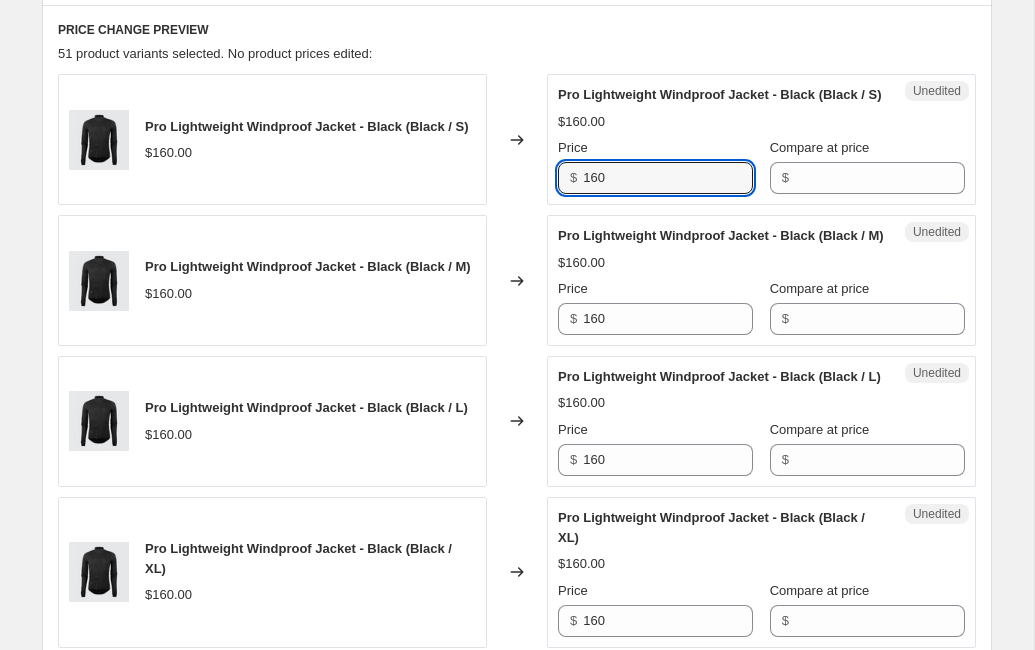 drag, startPoint x: 623, startPoint y: 191, endPoint x: 570, endPoint y: 204, distance: 54.571056 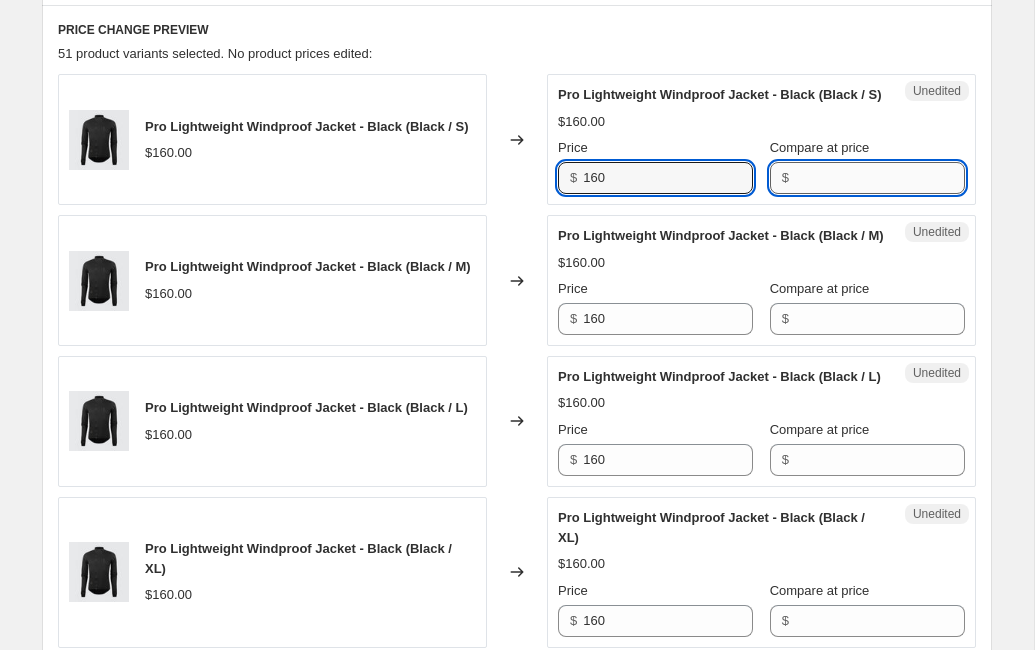 click on "Compare at price" at bounding box center [880, 178] 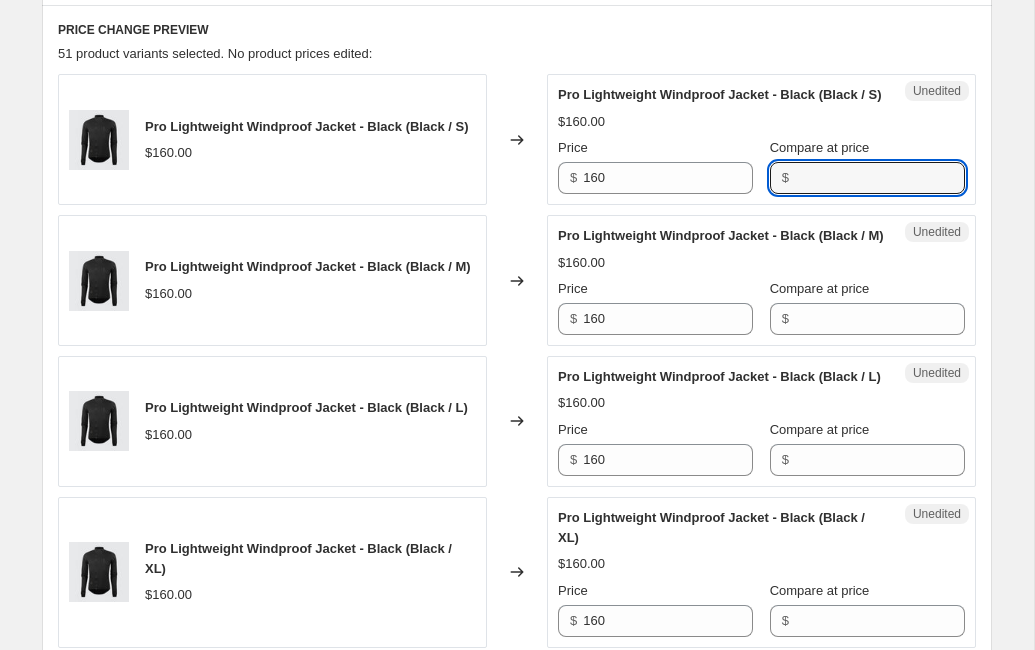 paste on "160" 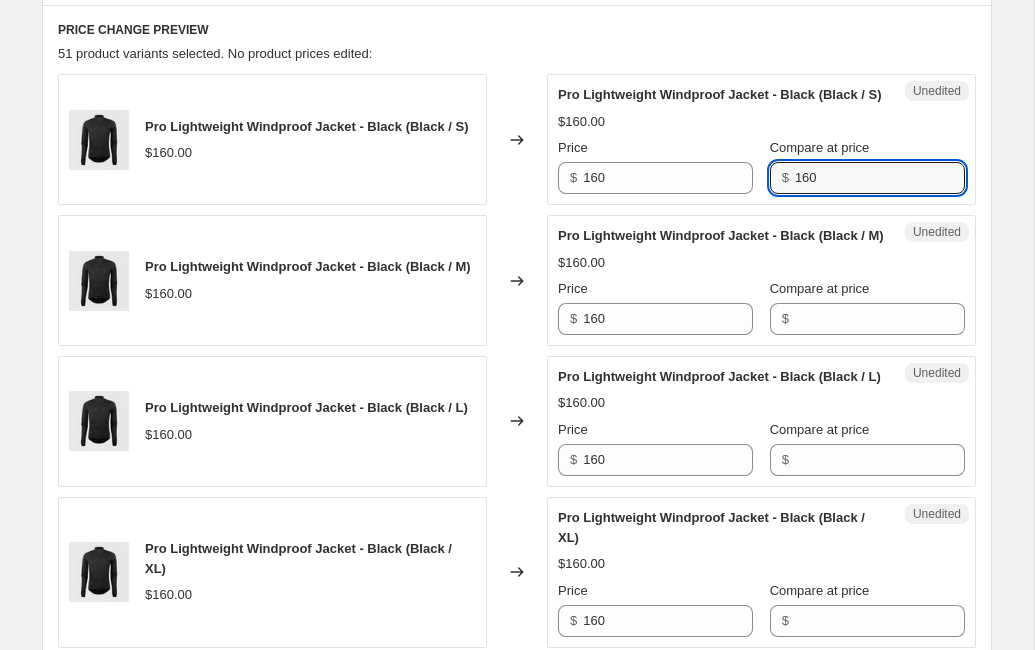 type on "160" 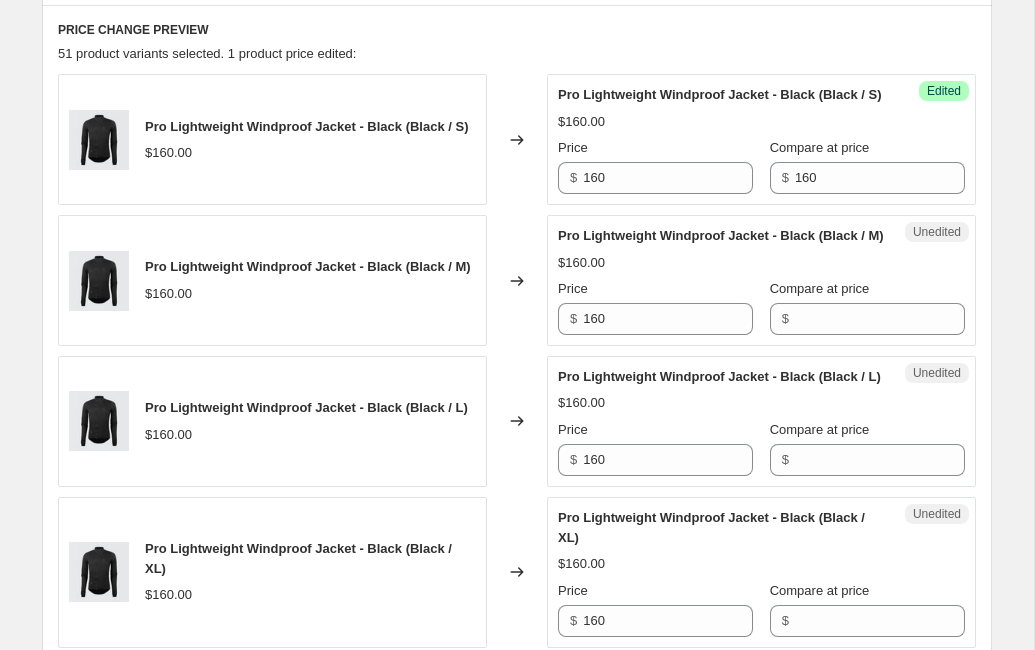 click on "Compare at price" at bounding box center [820, 288] 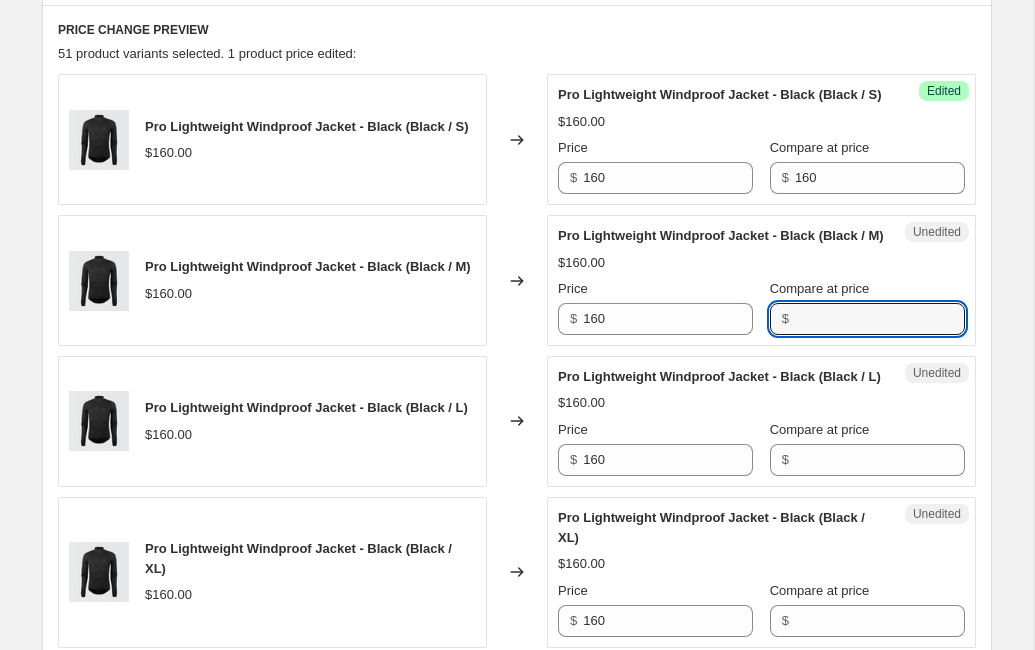 click on "Compare at price" at bounding box center [880, 319] 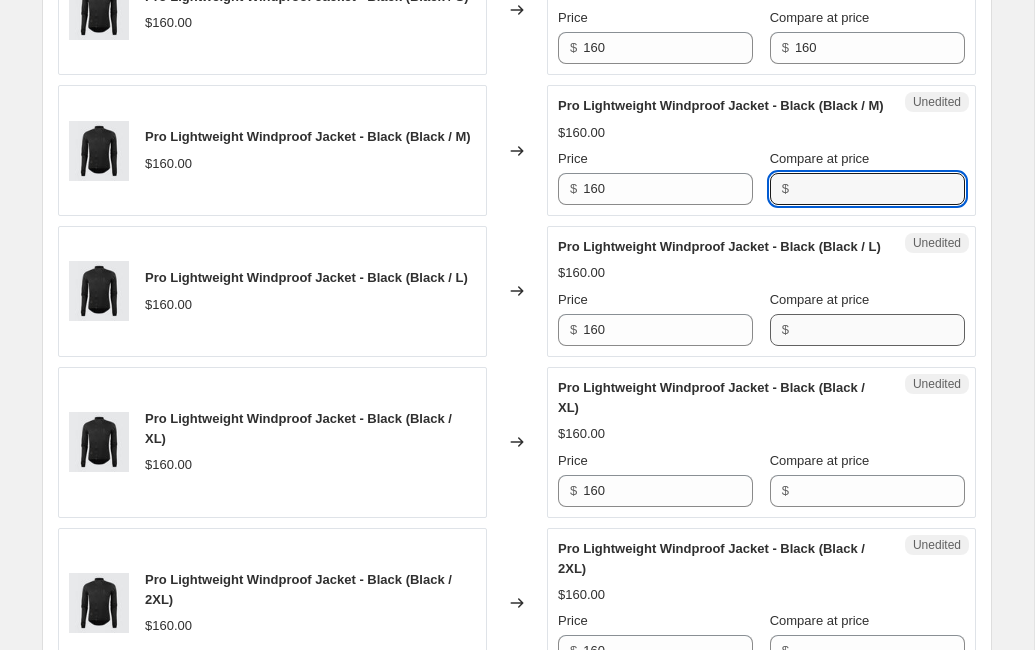 scroll, scrollTop: 760, scrollLeft: 0, axis: vertical 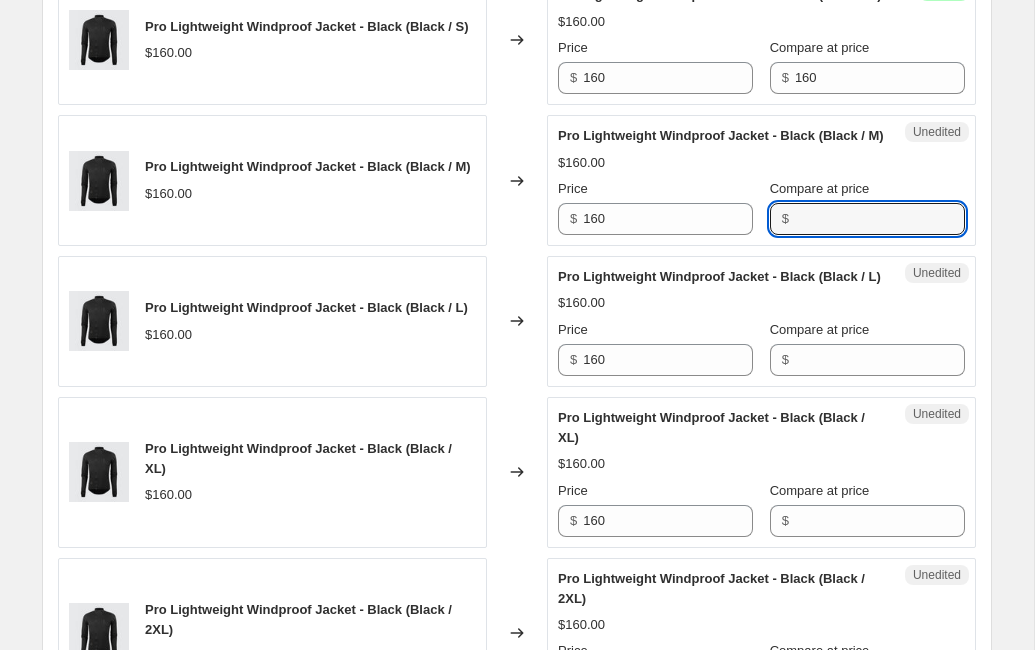 paste on "160" 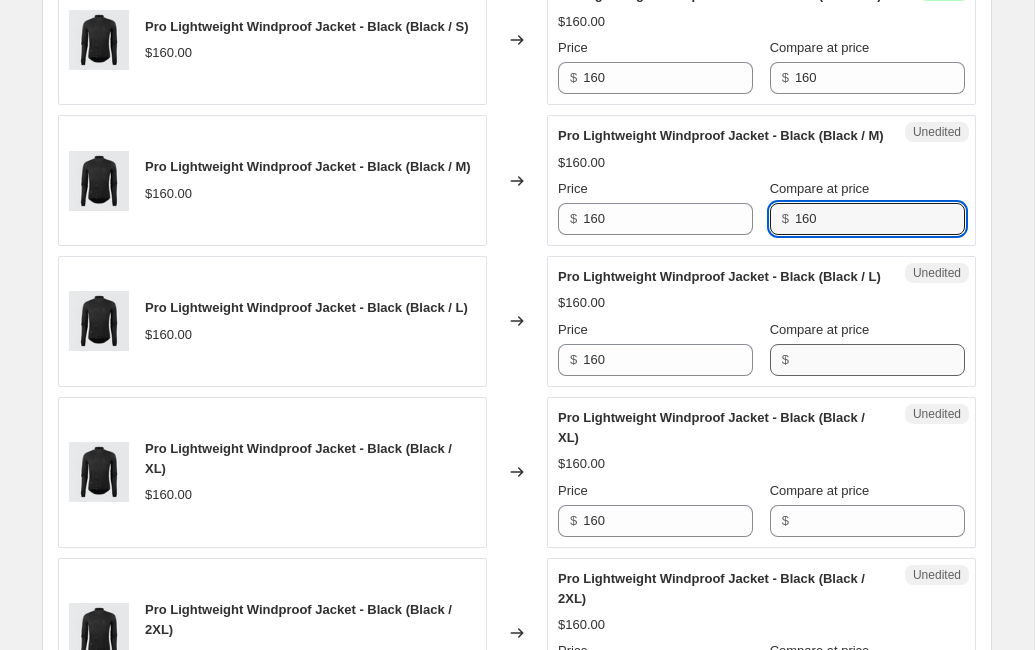type on "160" 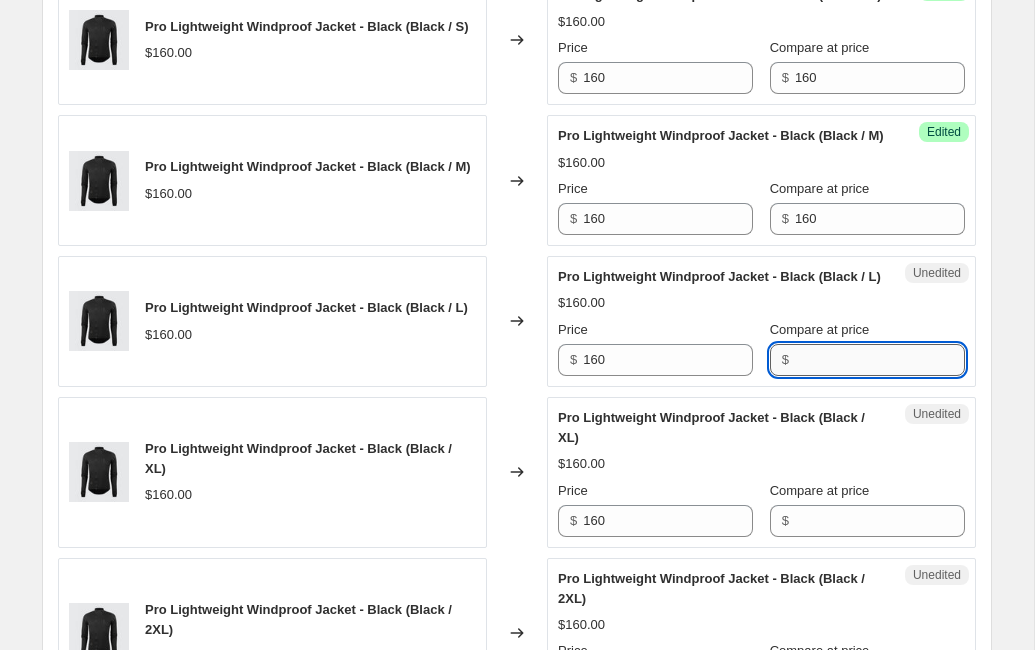 click on "Compare at price" at bounding box center [880, 360] 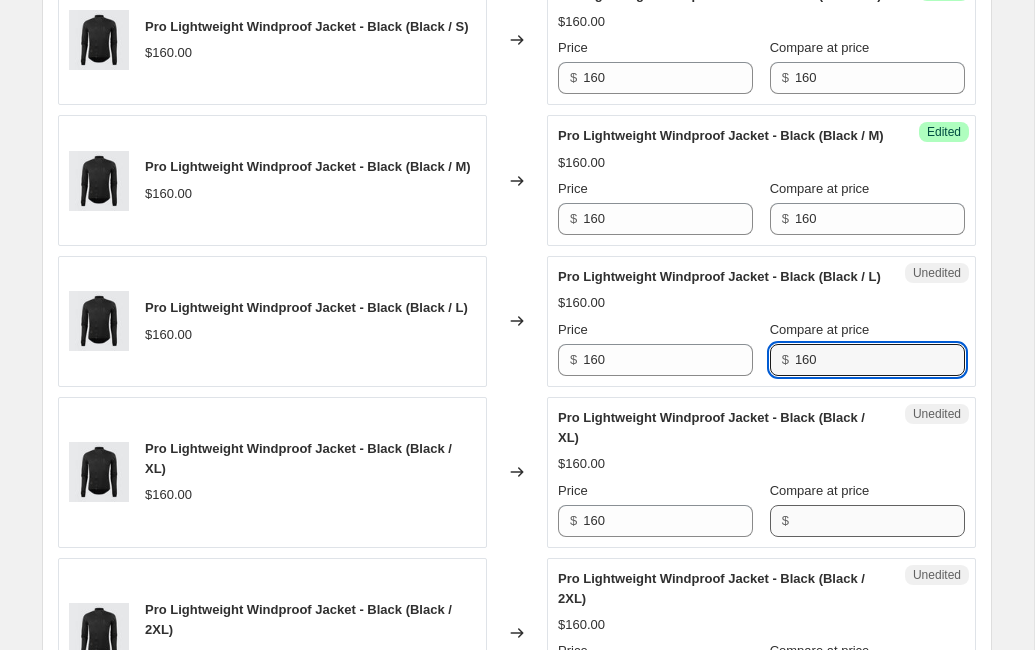 type on "160" 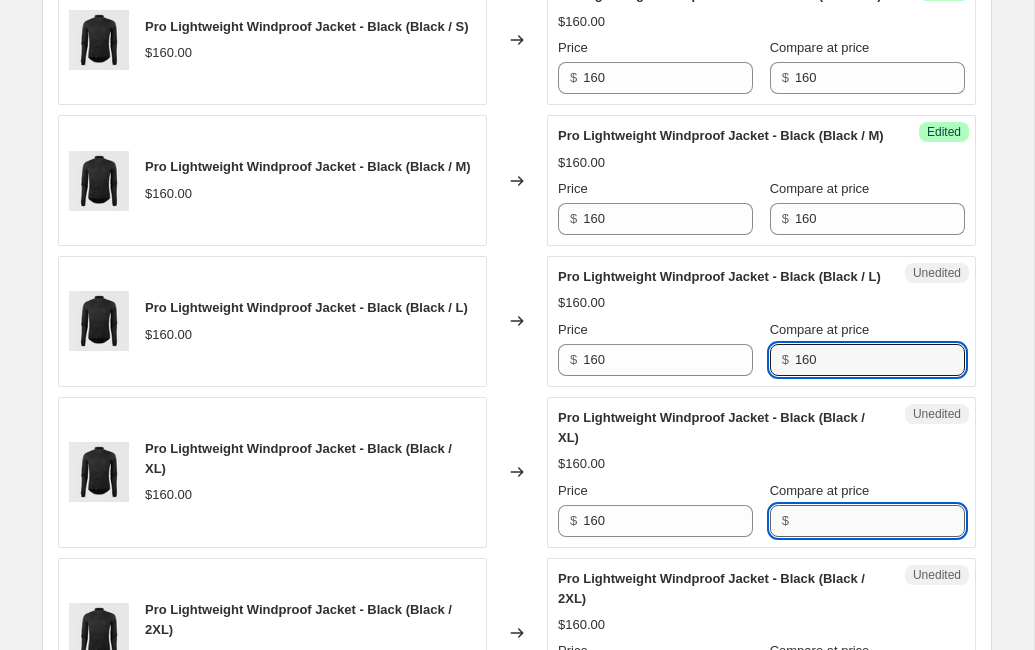 click on "Compare at price" at bounding box center [880, 521] 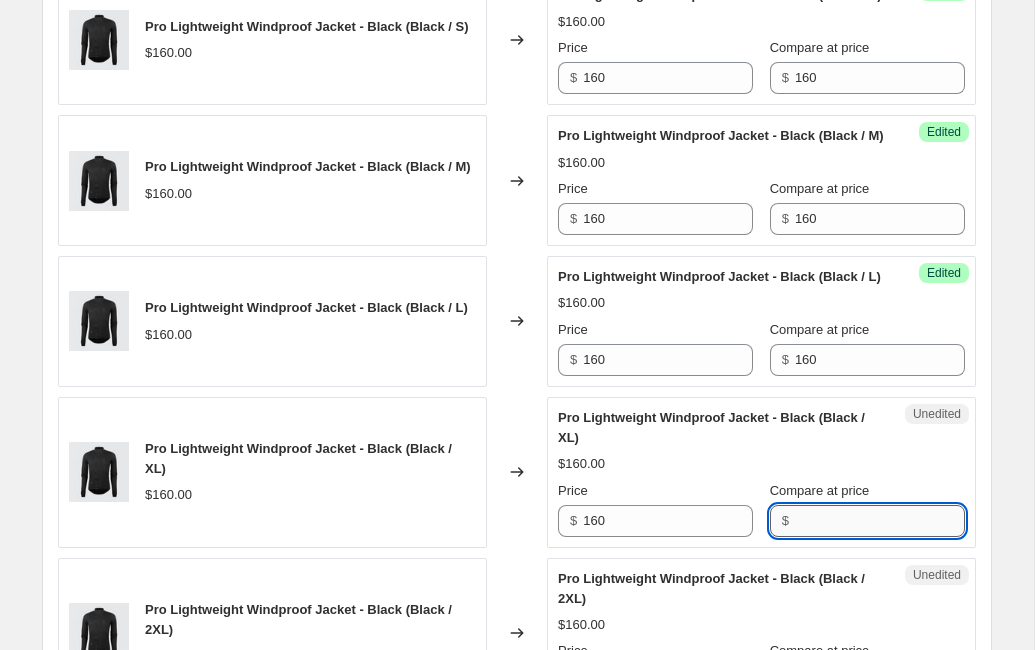 paste on "160" 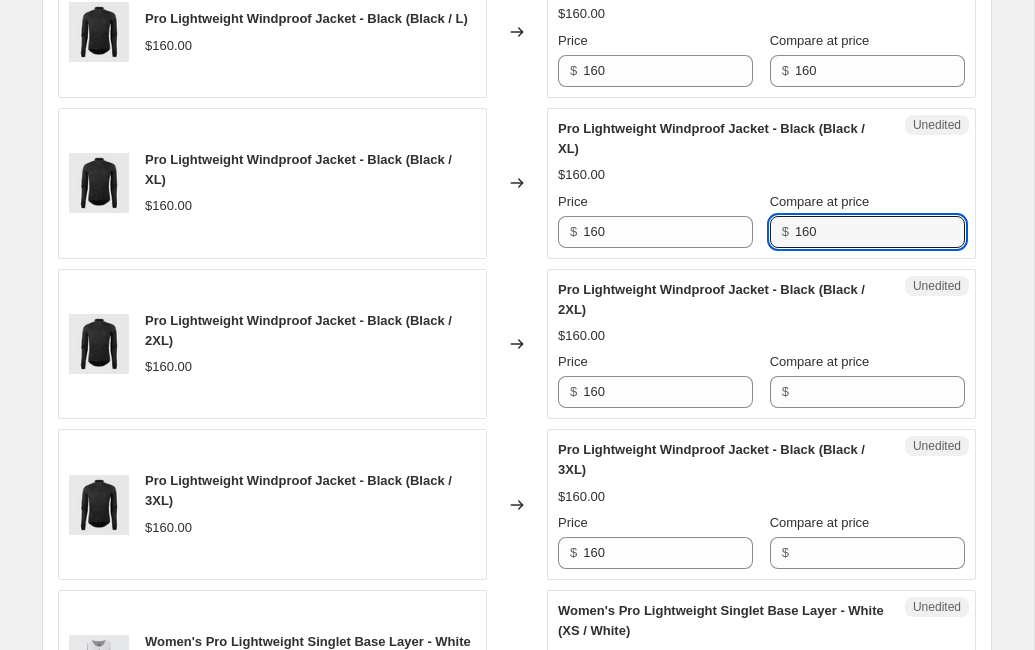 scroll, scrollTop: 1053, scrollLeft: 0, axis: vertical 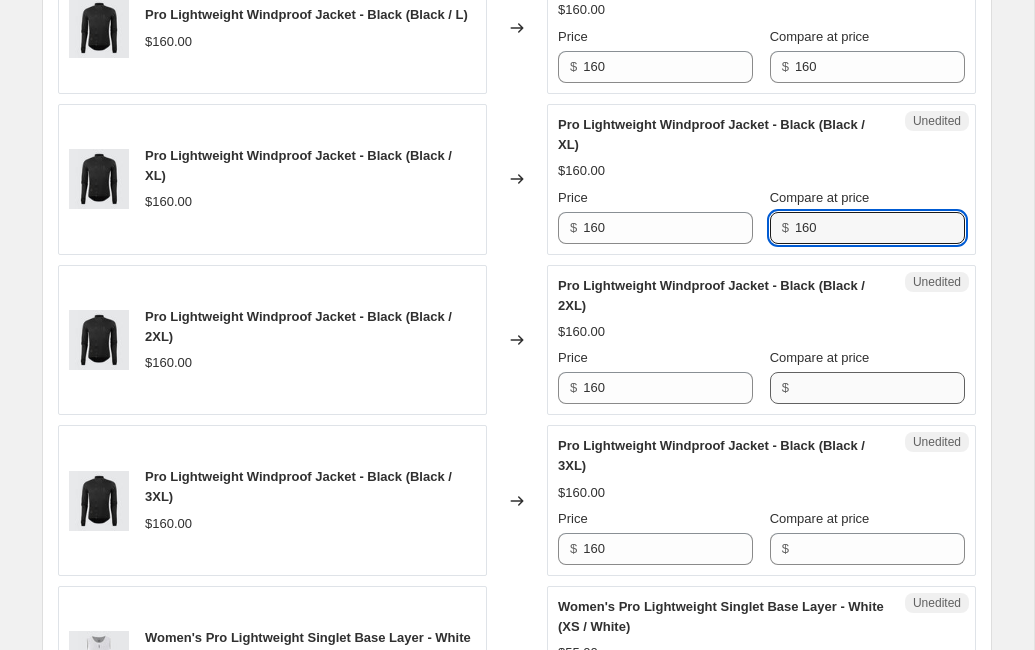 type on "160" 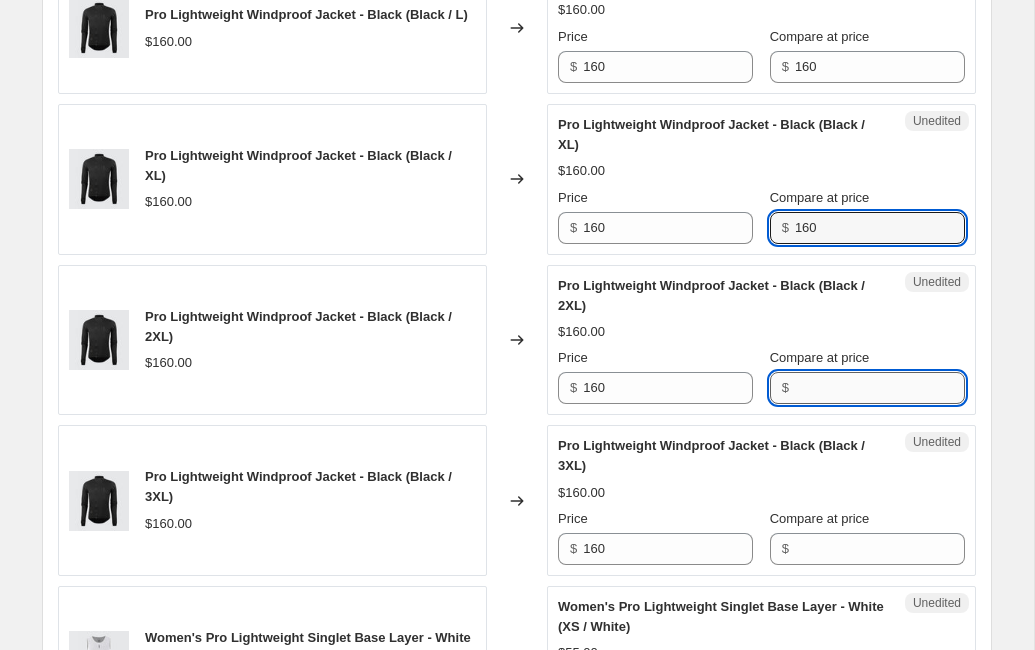 click on "Compare at price" at bounding box center (880, 388) 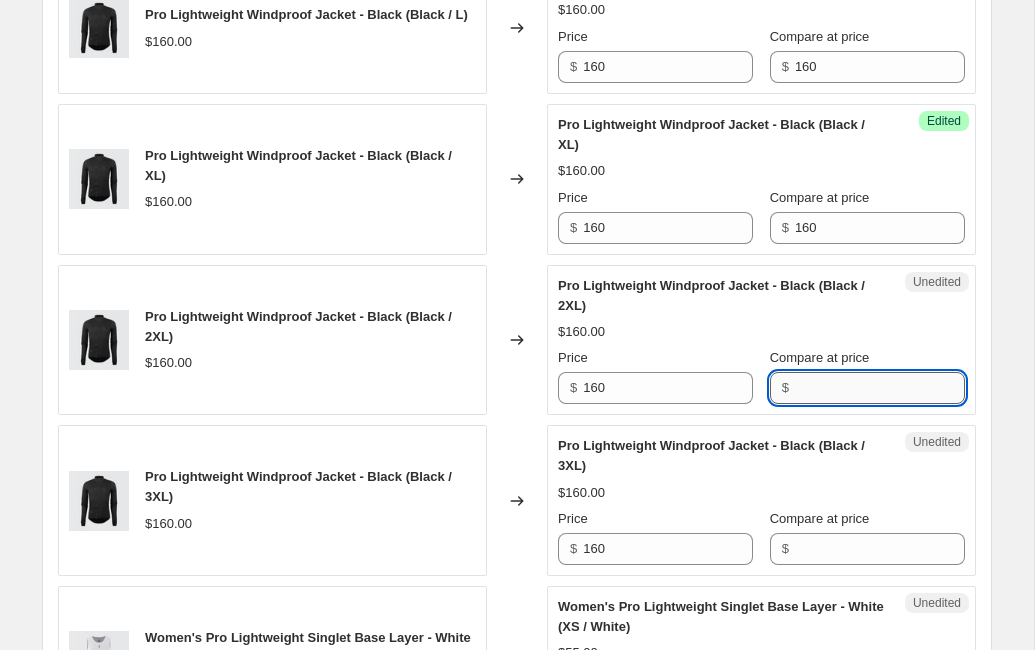 paste on "160" 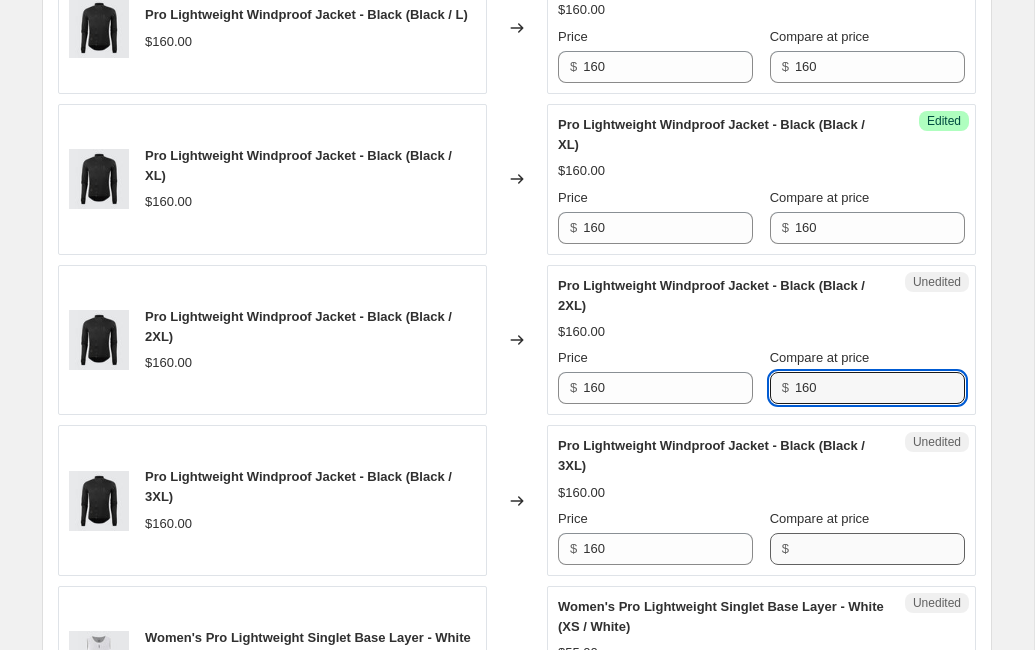 type on "160" 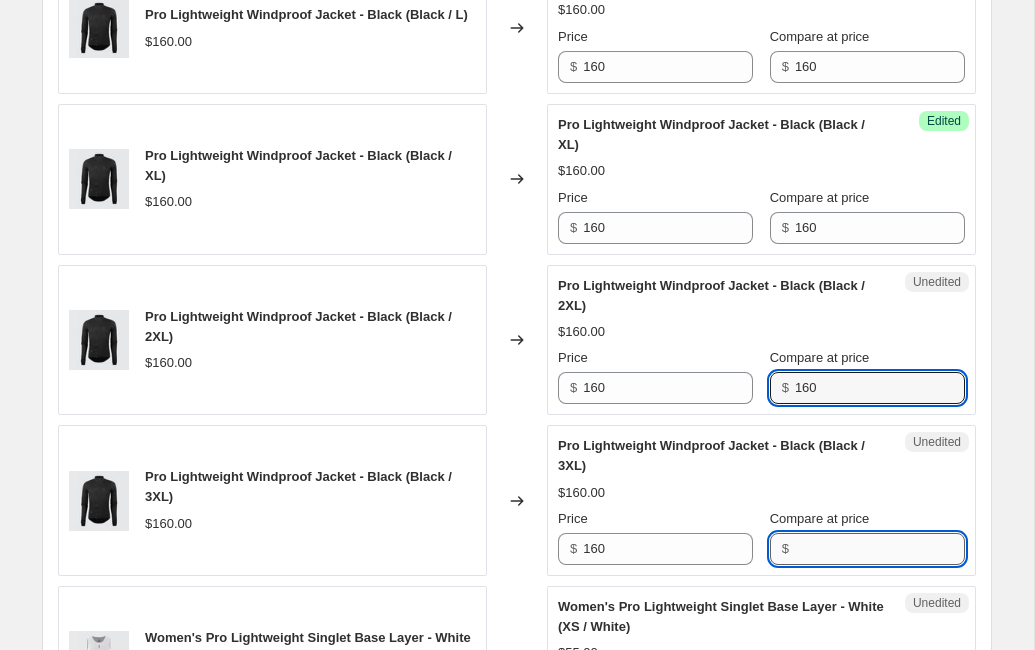 click on "Compare at price" at bounding box center [880, 549] 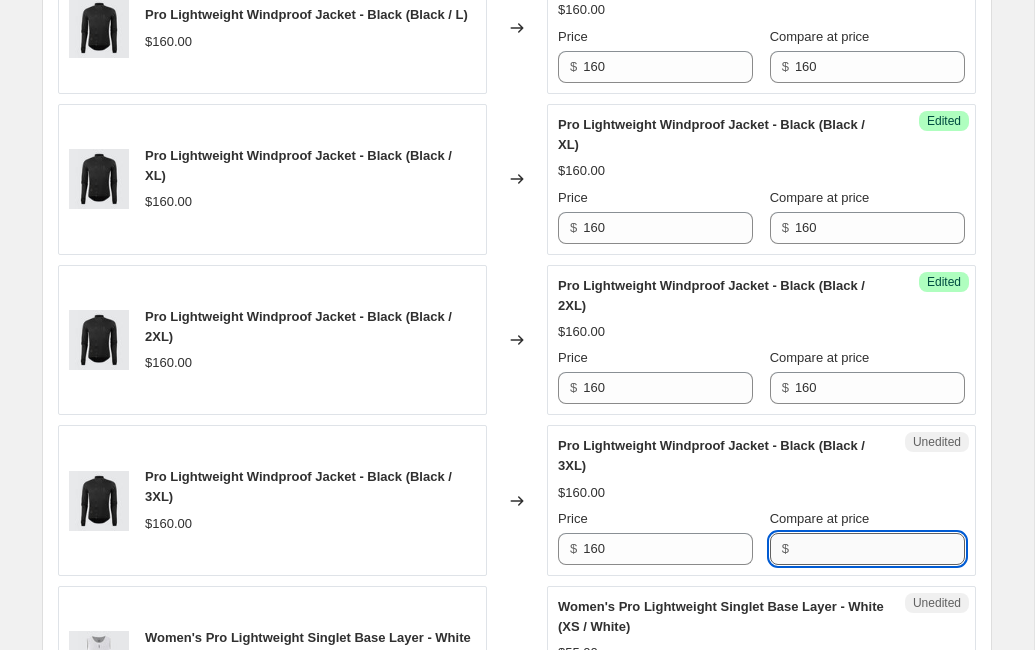 paste on "160" 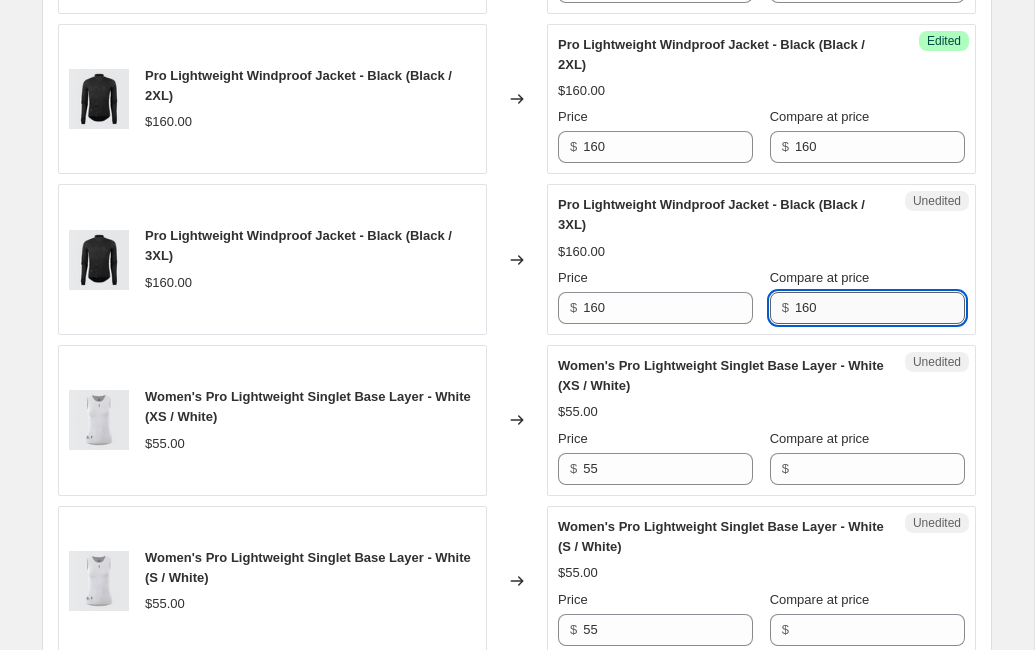 scroll, scrollTop: 1342, scrollLeft: 0, axis: vertical 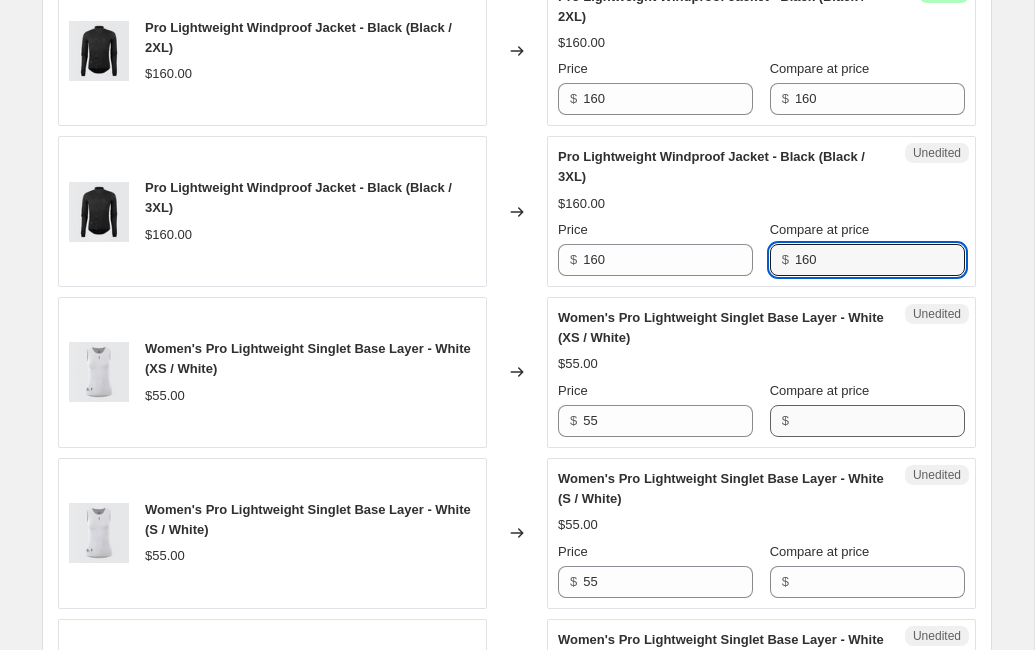type on "160" 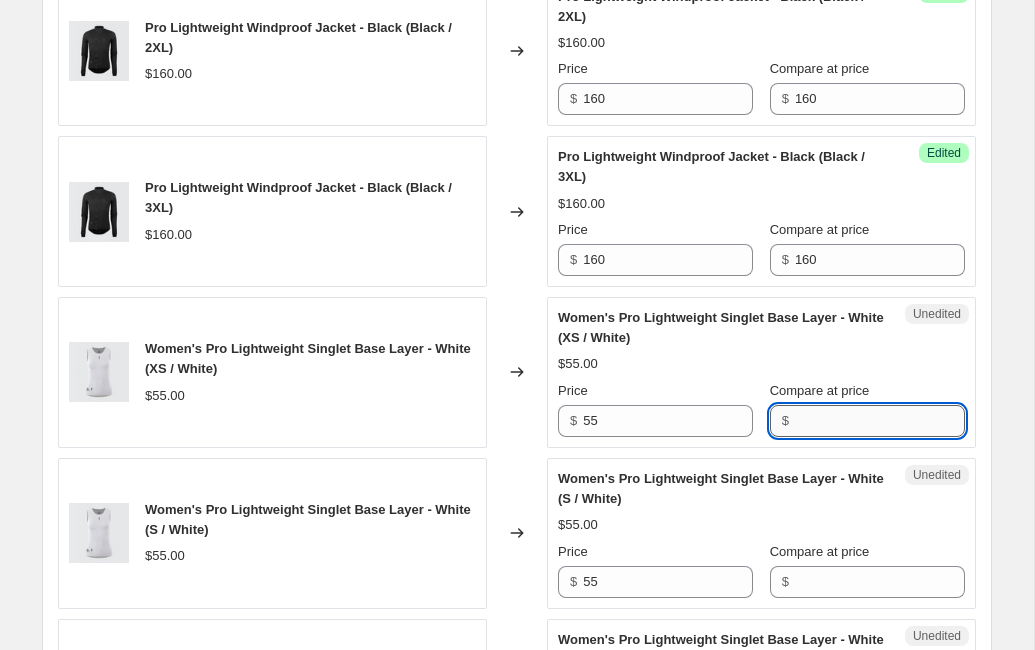 click on "Compare at price" at bounding box center [880, 421] 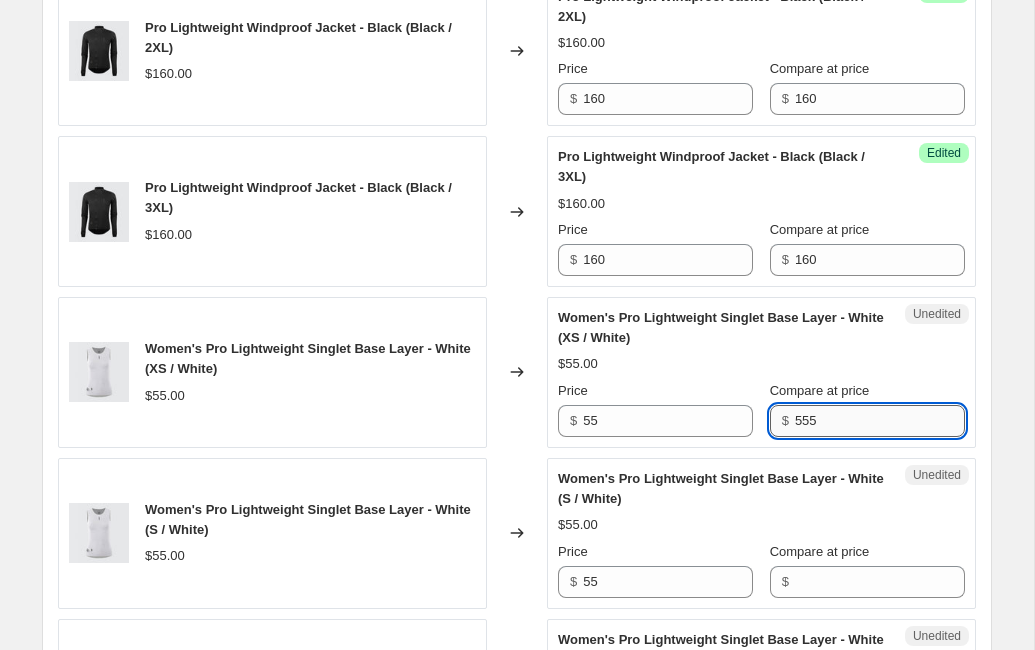 click on "555" at bounding box center (880, 421) 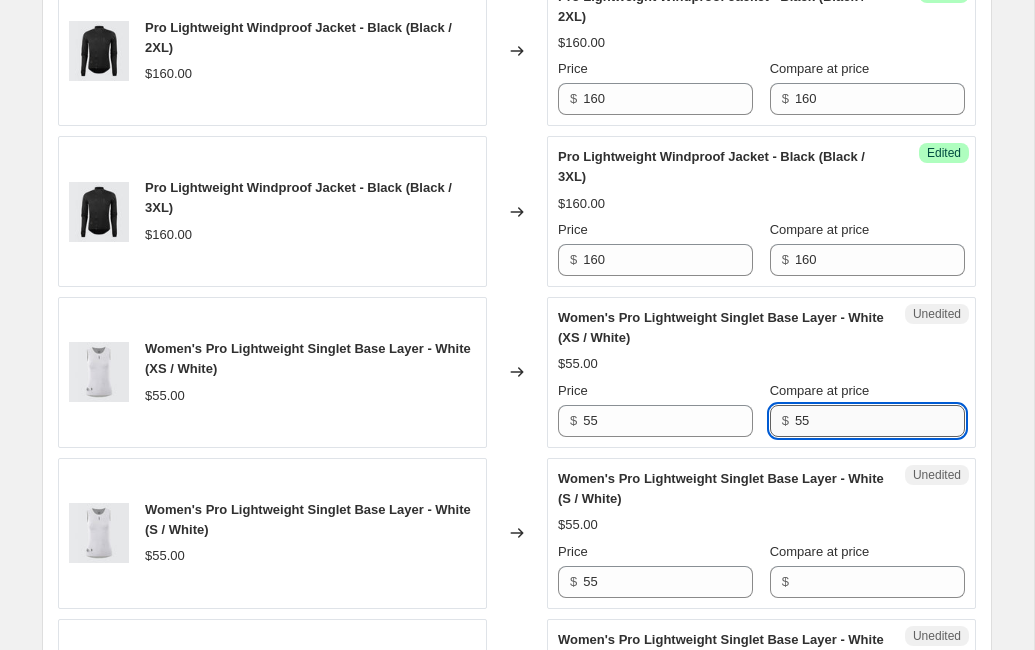 click on "55" at bounding box center (880, 421) 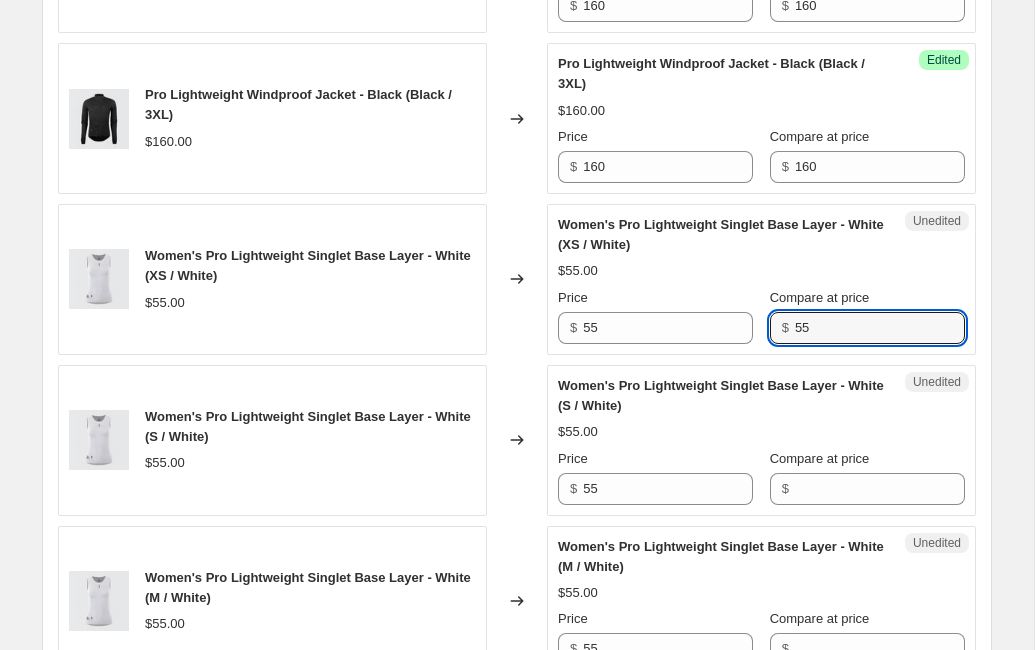 scroll, scrollTop: 1474, scrollLeft: 0, axis: vertical 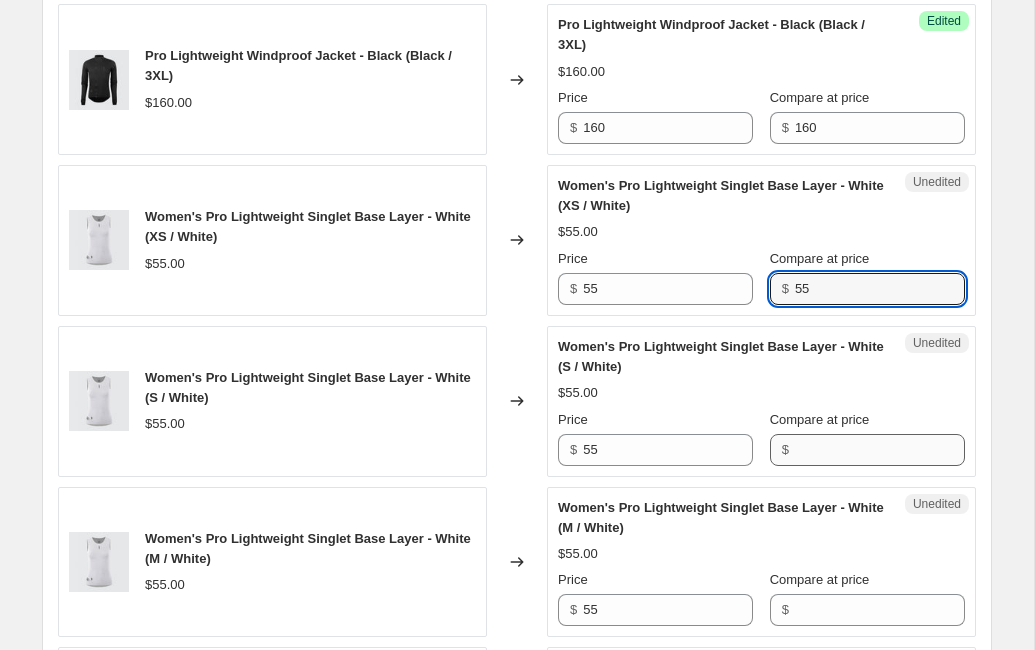 type on "55" 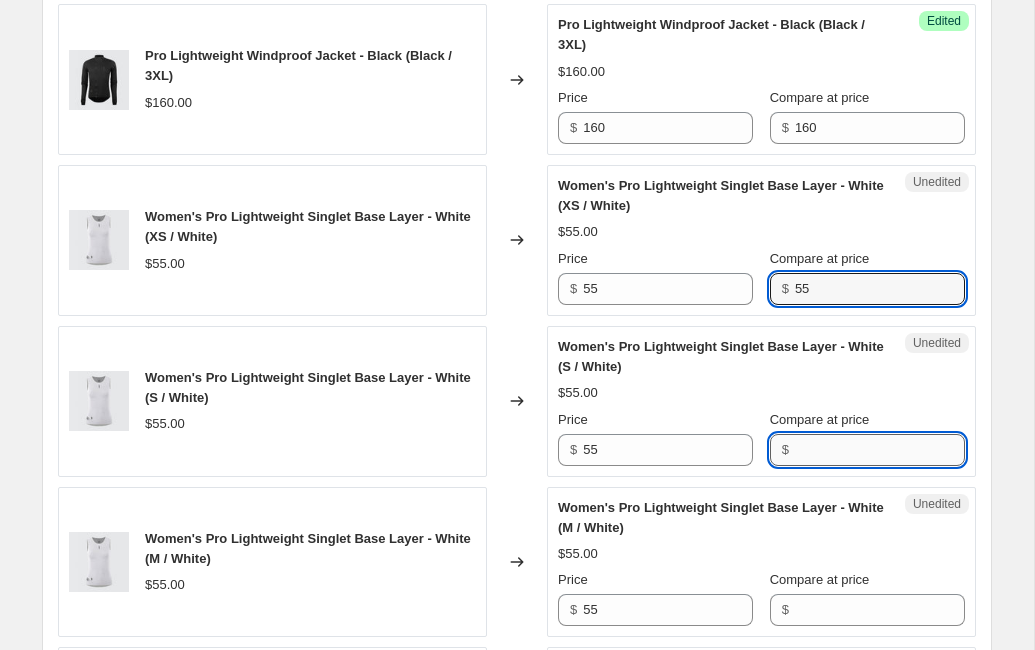 click on "Compare at price" at bounding box center [880, 450] 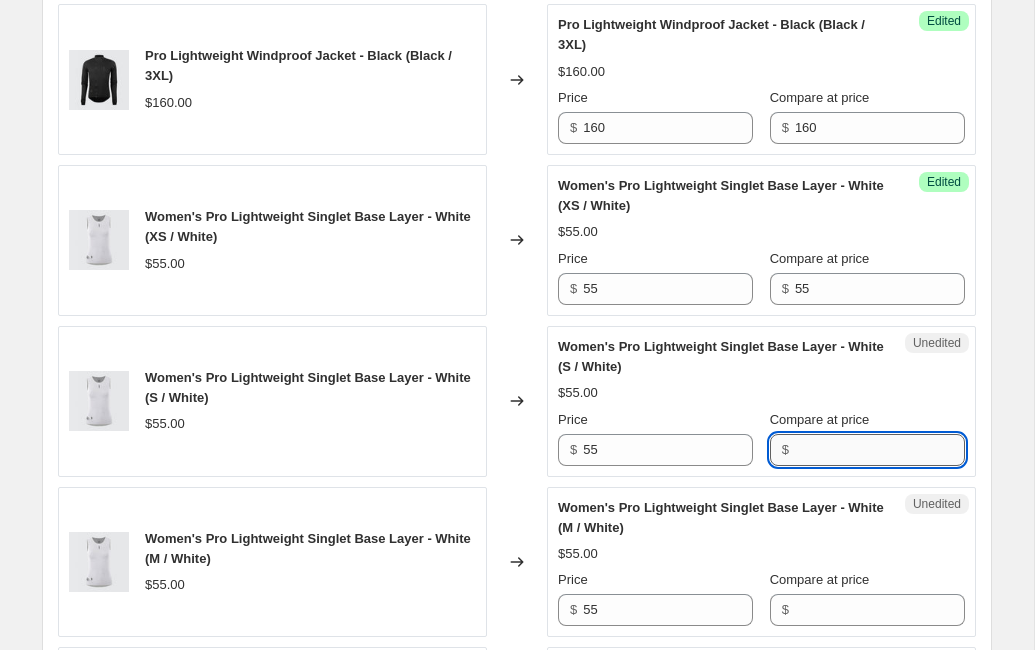 paste on "55" 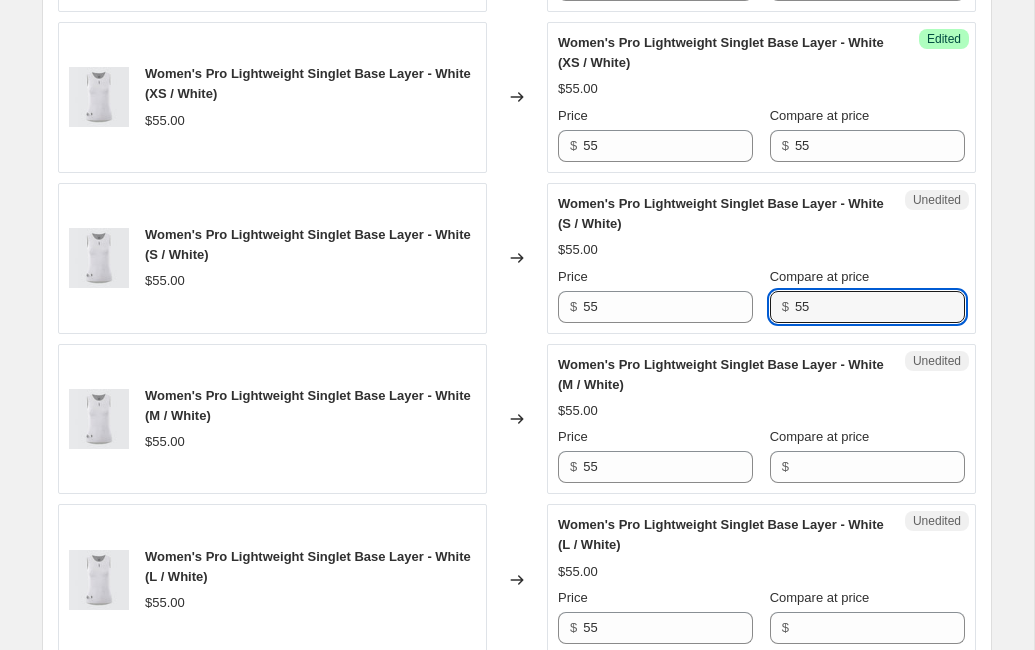 scroll, scrollTop: 1623, scrollLeft: 0, axis: vertical 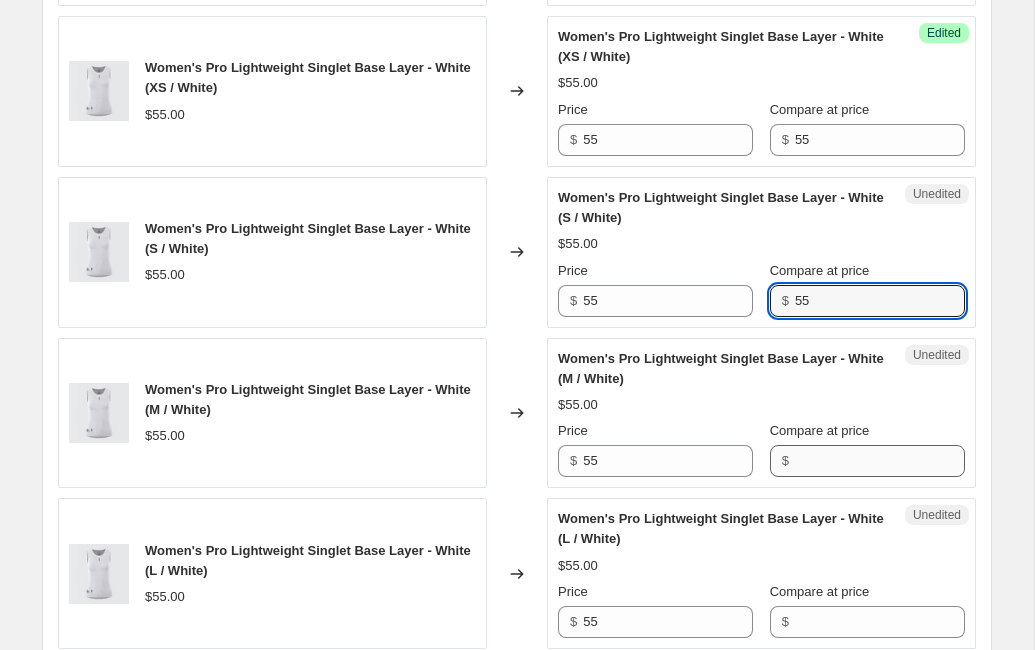 type on "55" 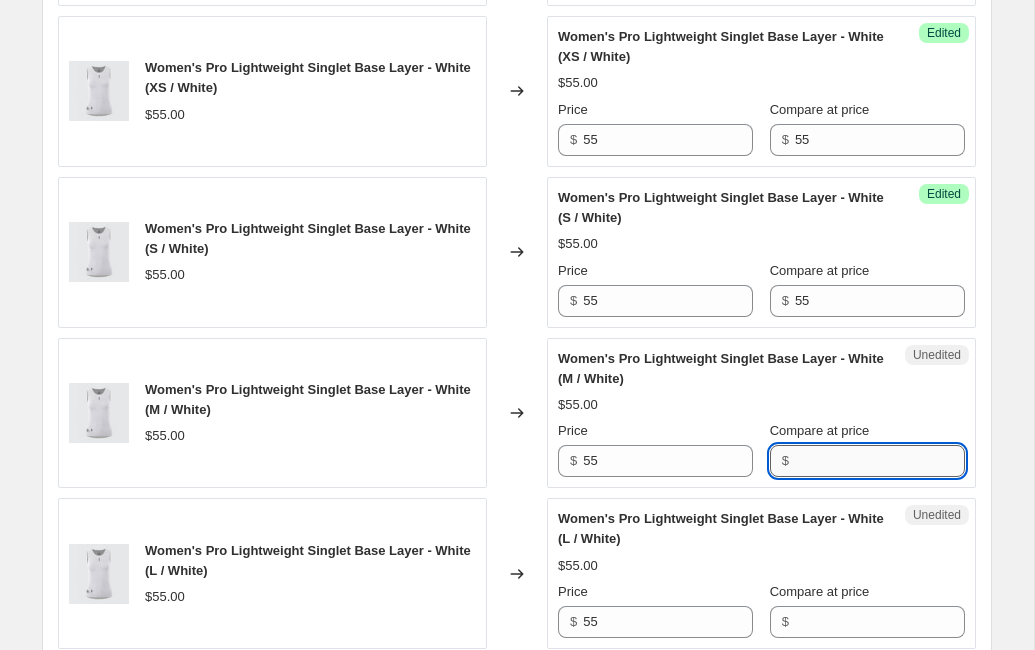 click on "Compare at price" at bounding box center [880, 461] 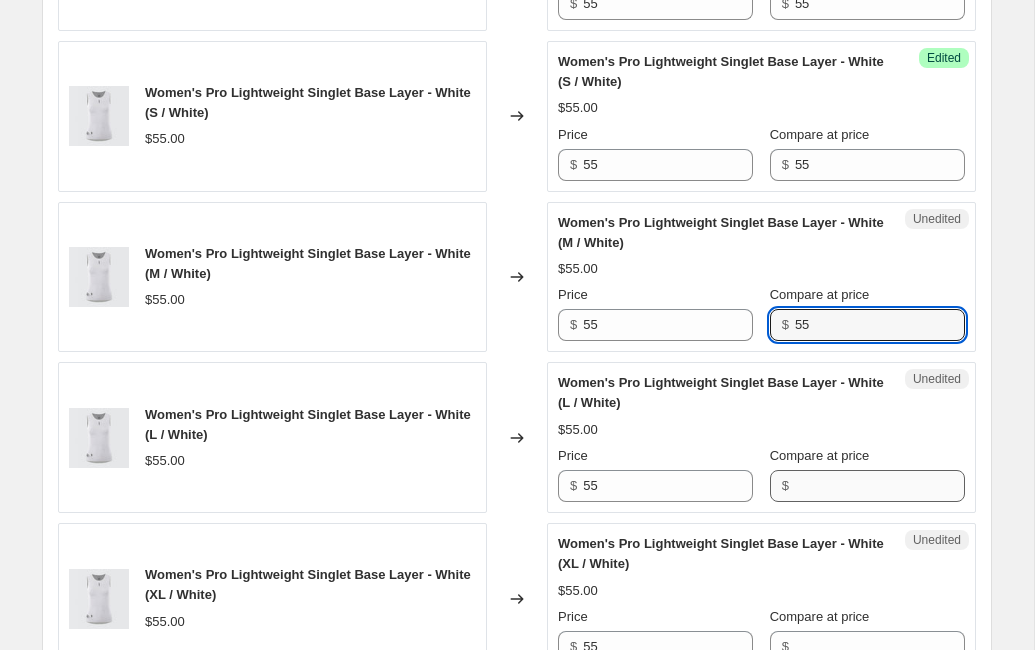 type on "55" 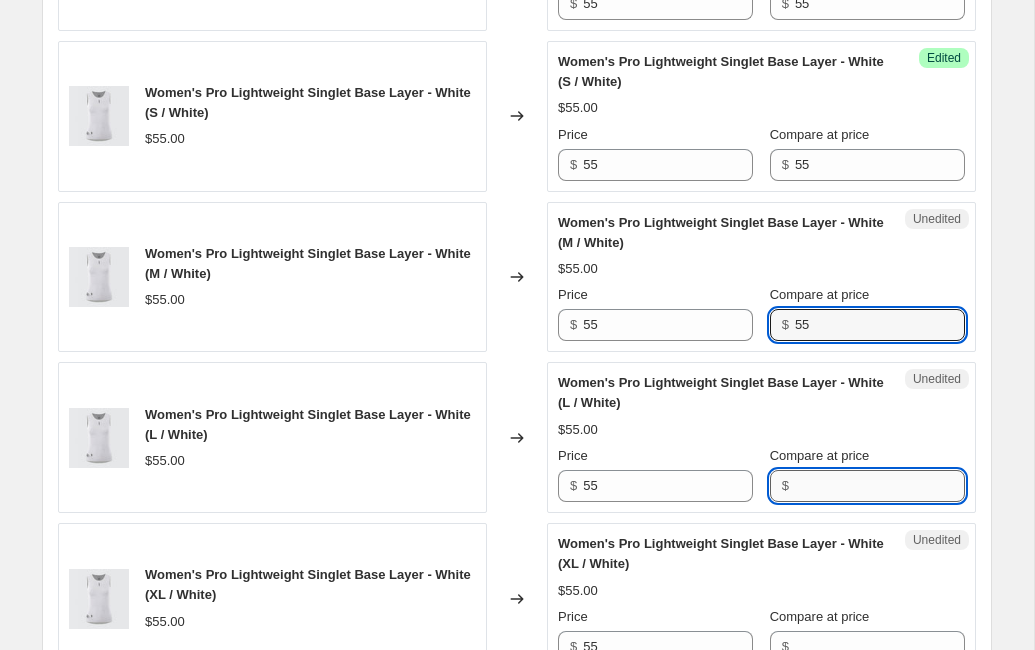 click on "Compare at price" at bounding box center [880, 486] 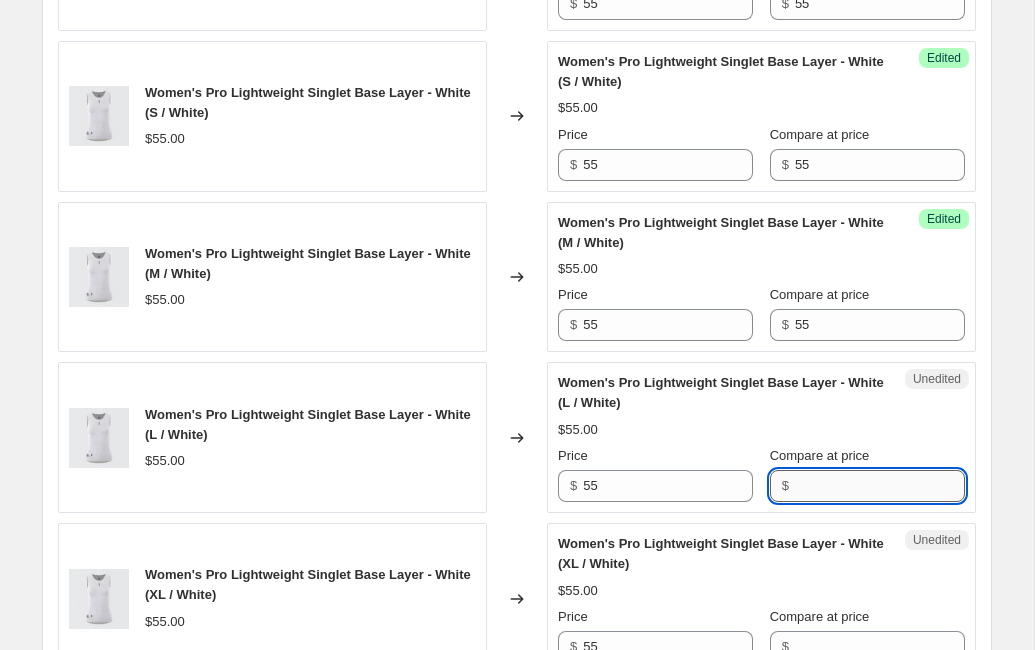paste on "55" 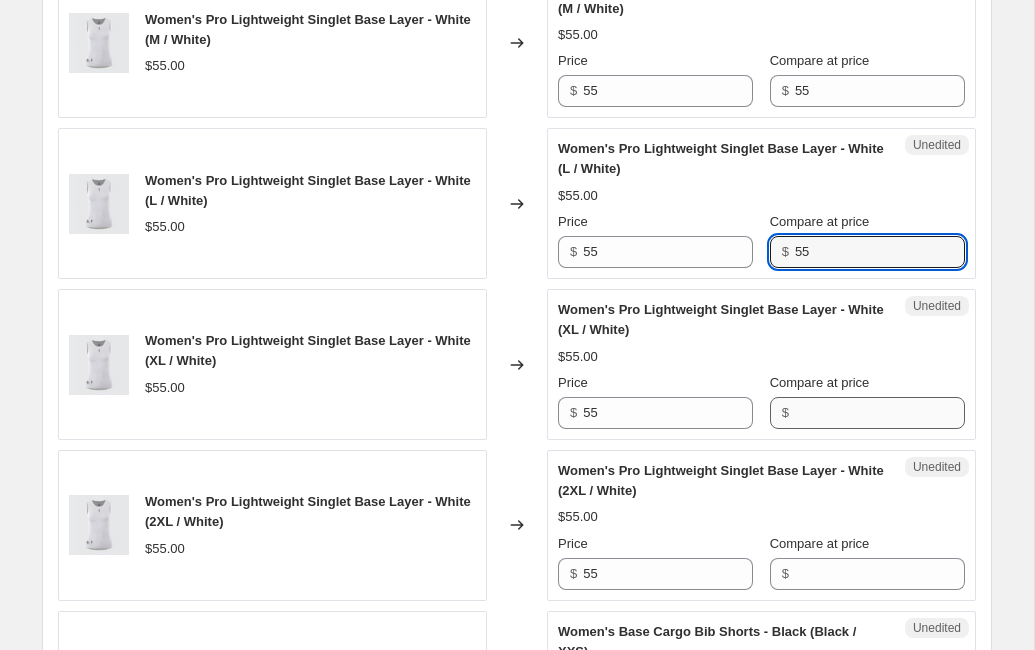 scroll, scrollTop: 2013, scrollLeft: 0, axis: vertical 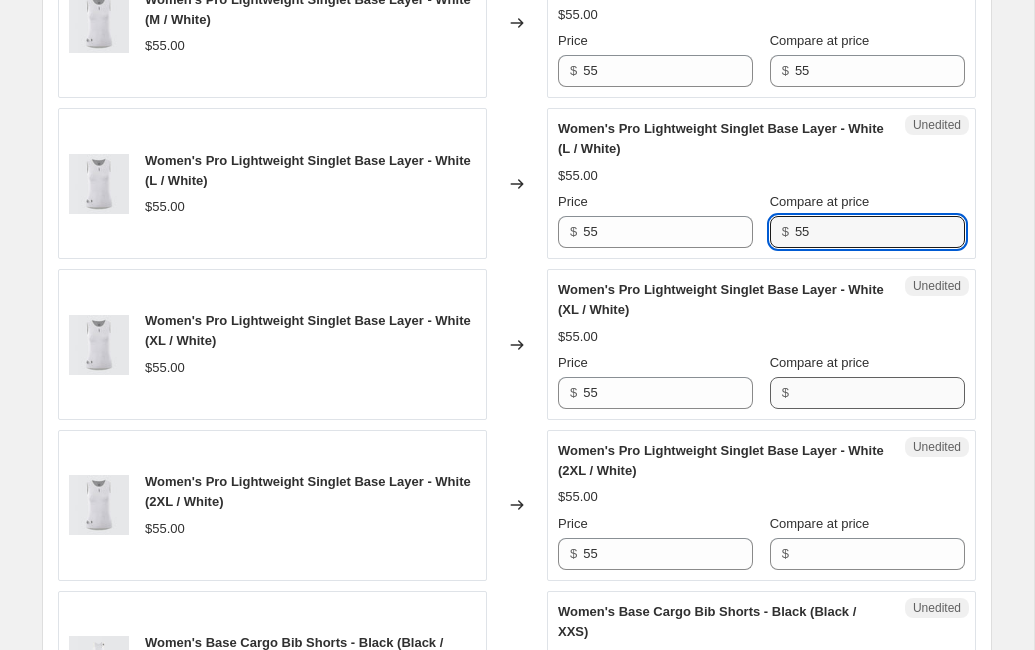 type on "55" 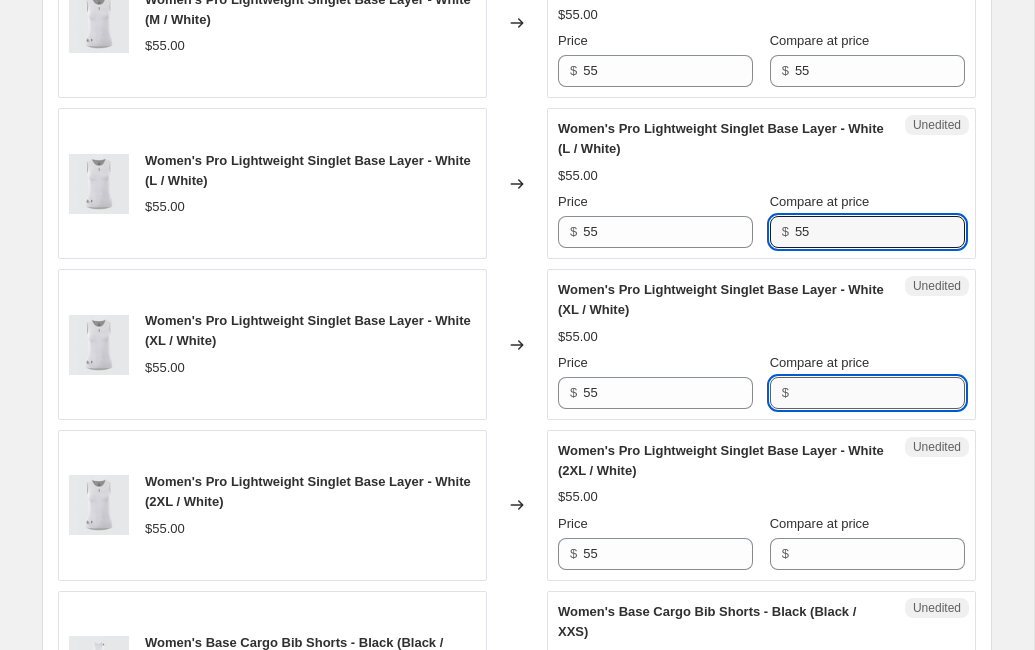 click on "Compare at price" at bounding box center (880, 393) 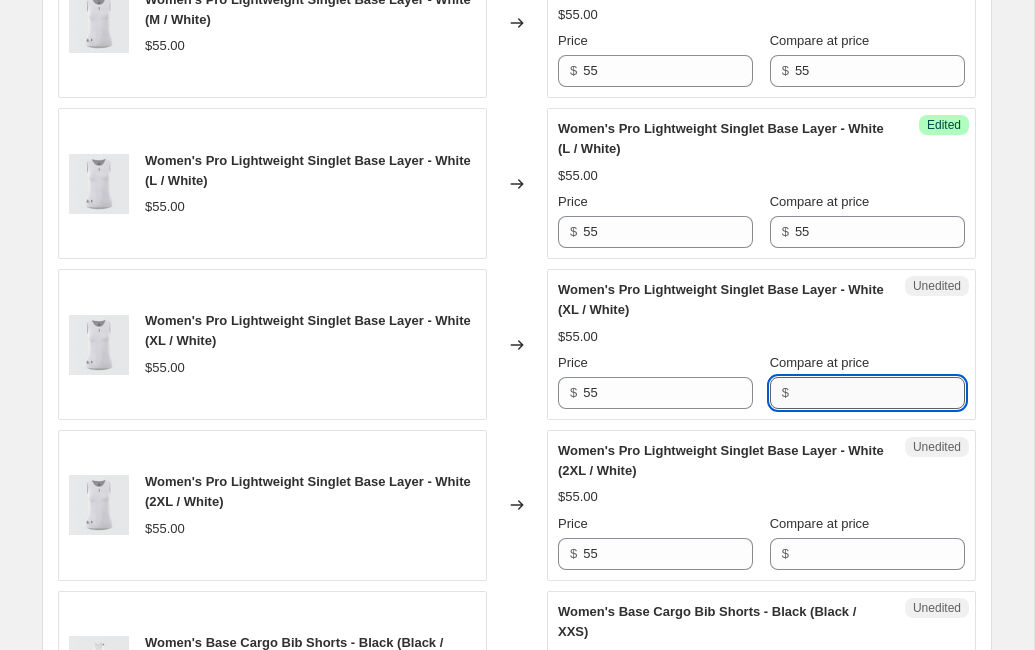 paste on "55" 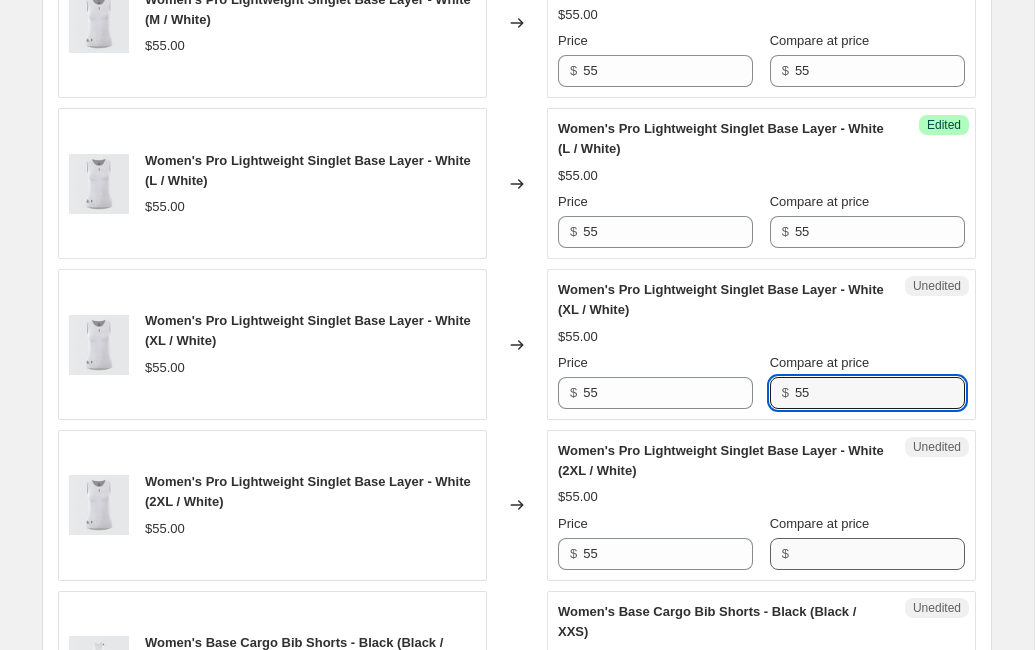 type on "55" 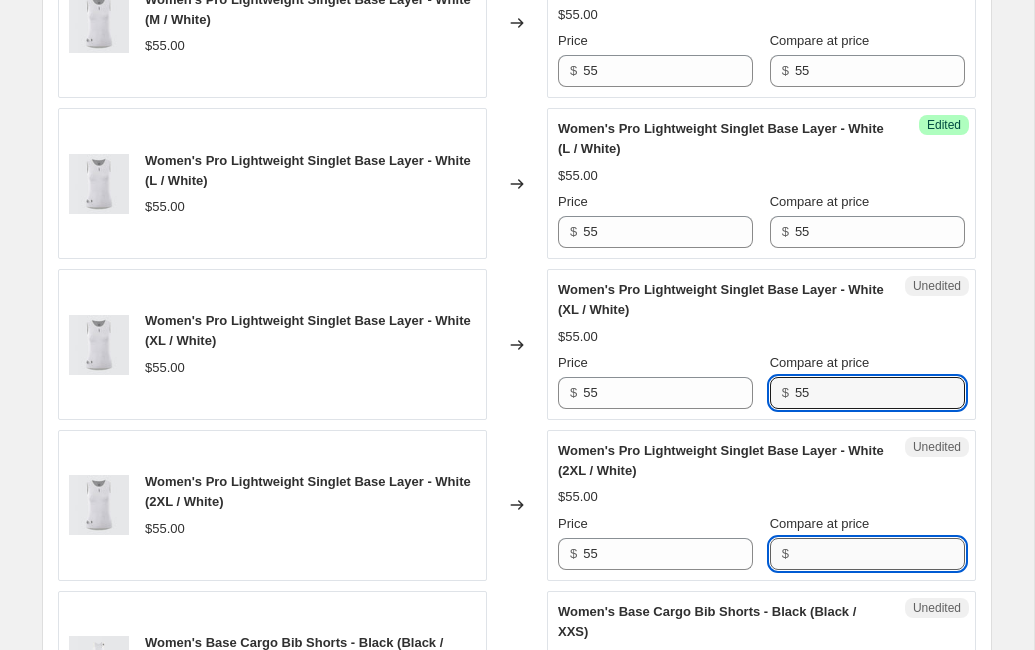 click on "Compare at price" at bounding box center (880, 554) 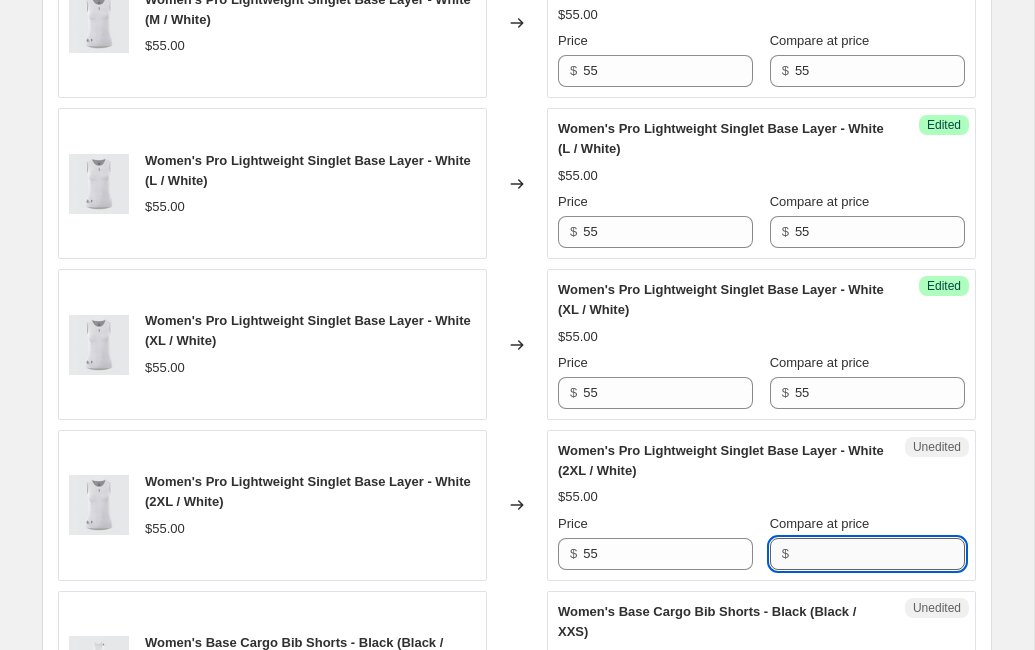paste on "55" 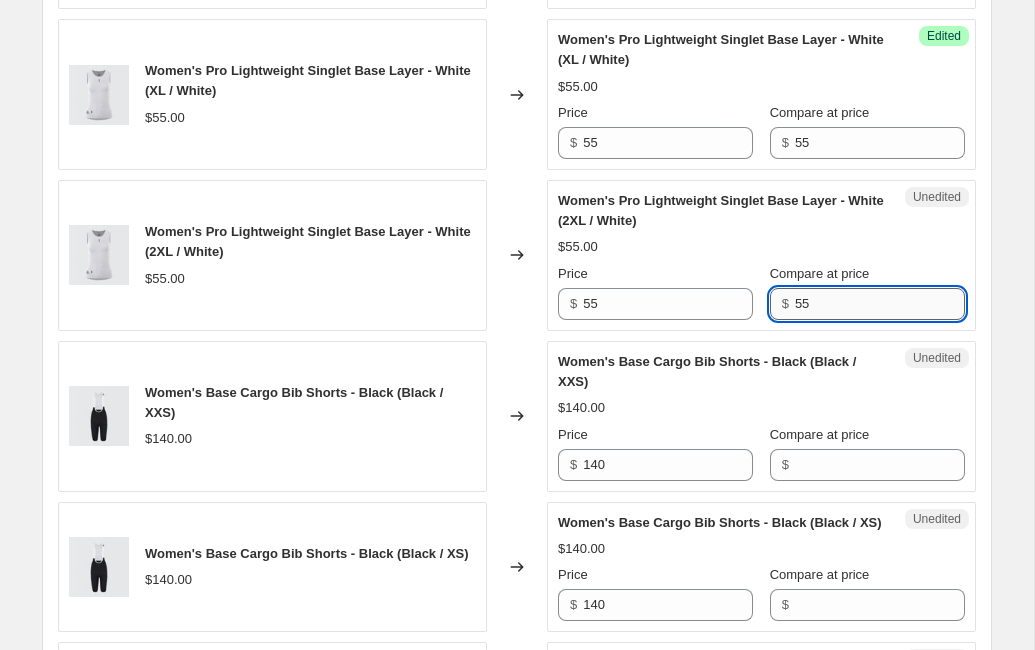 scroll, scrollTop: 2270, scrollLeft: 0, axis: vertical 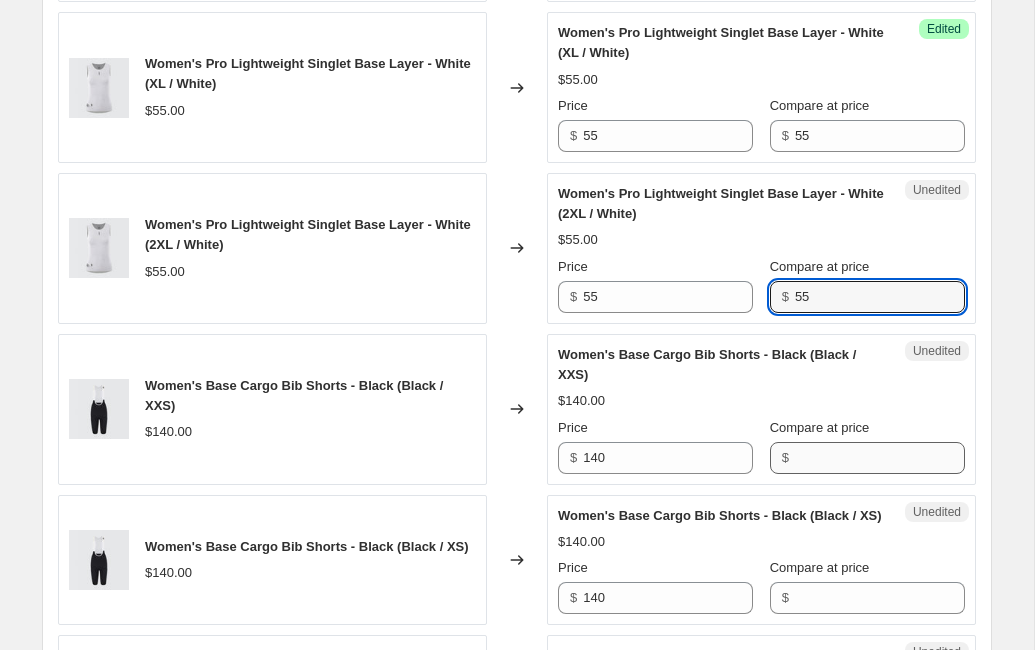 type on "55" 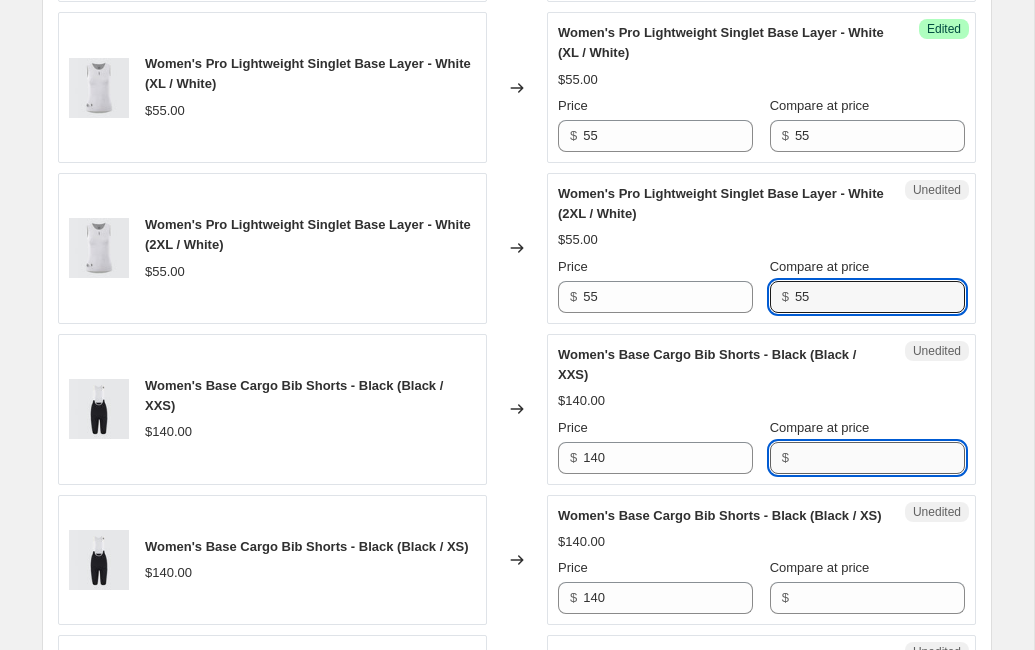 click on "Compare at price" at bounding box center (880, 458) 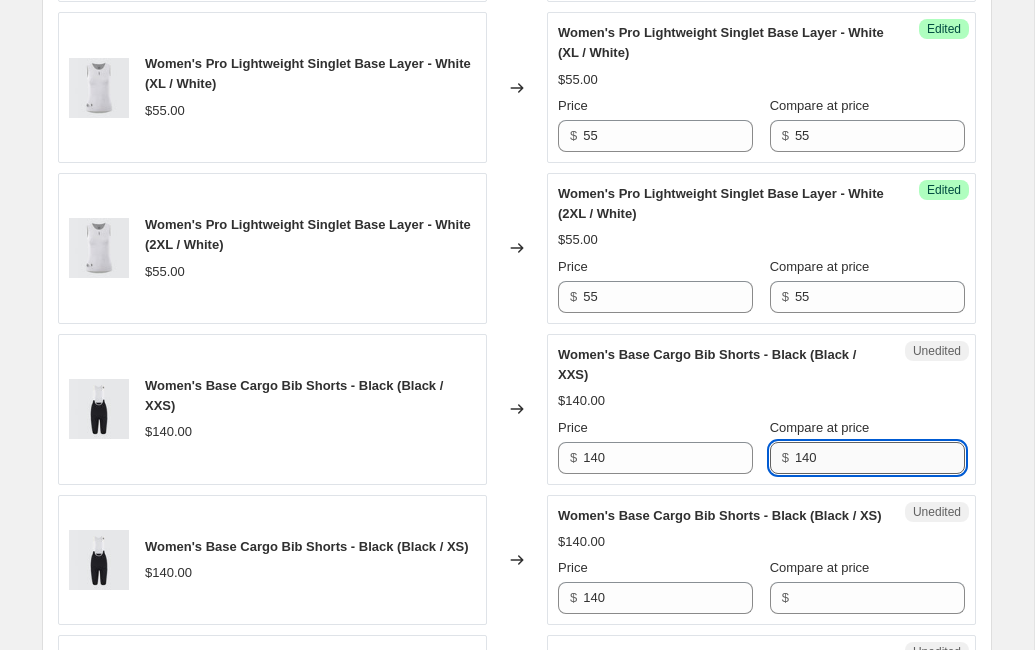 click on "140" at bounding box center (880, 458) 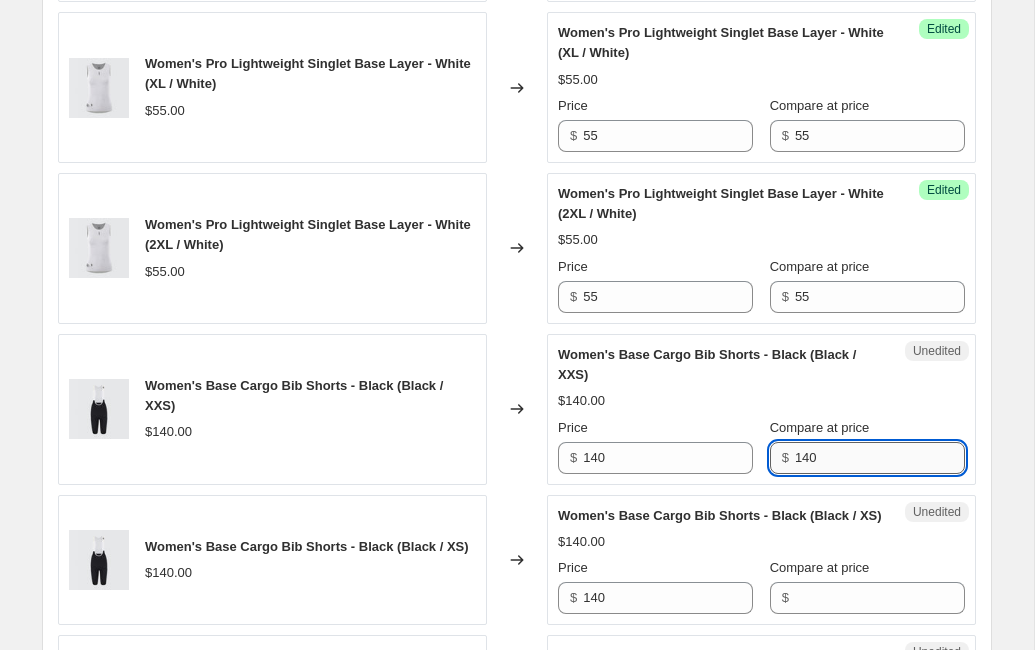 click on "140" at bounding box center [880, 458] 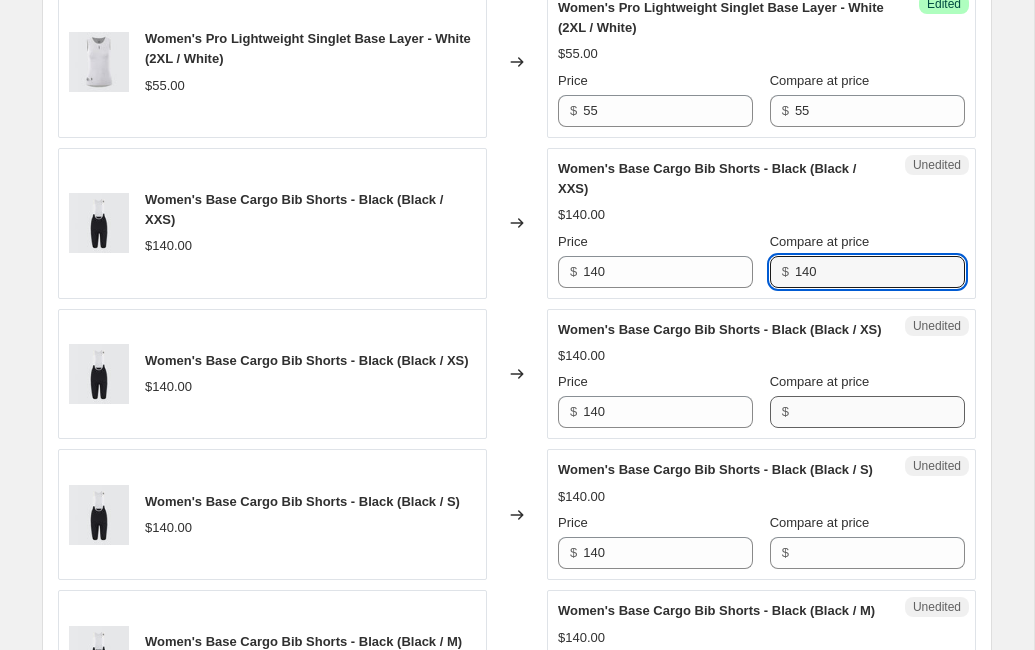 scroll, scrollTop: 2461, scrollLeft: 0, axis: vertical 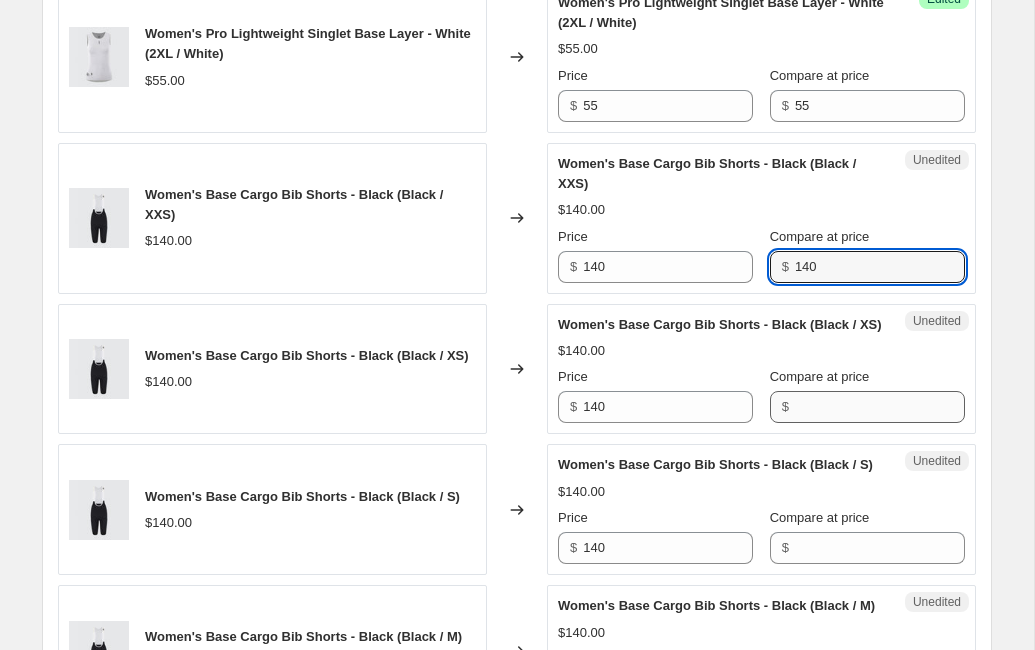 type on "140" 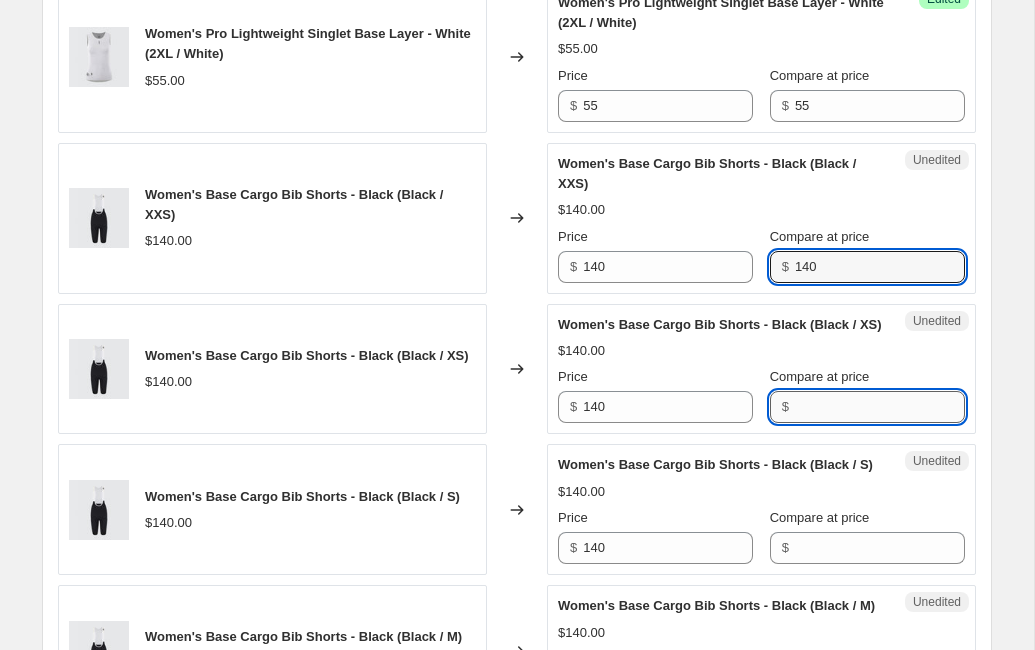 click on "Compare at price" at bounding box center (880, 407) 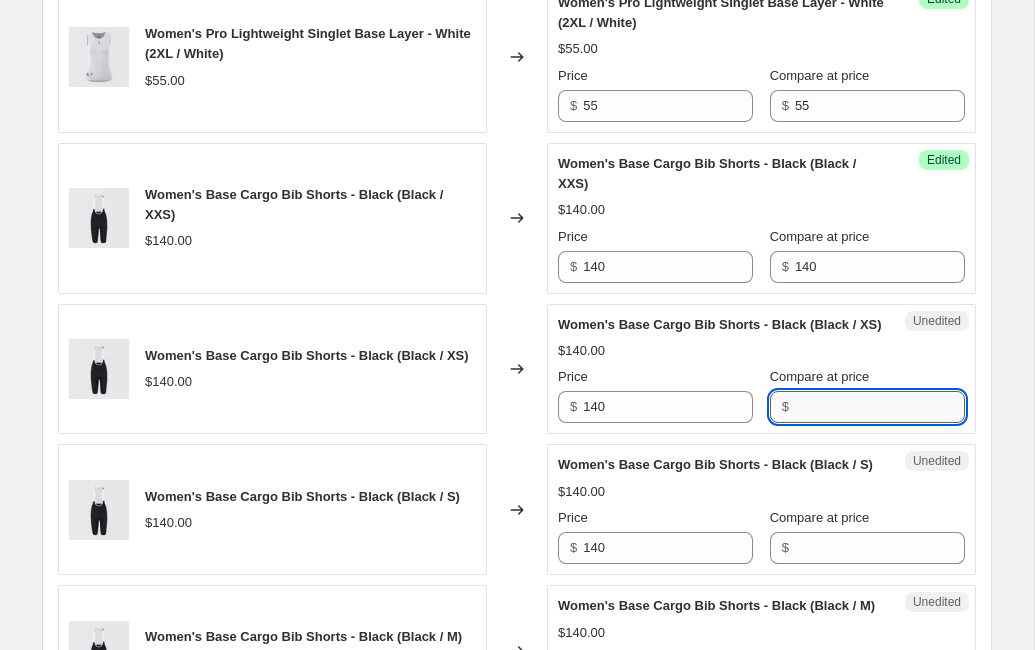 paste on "140" 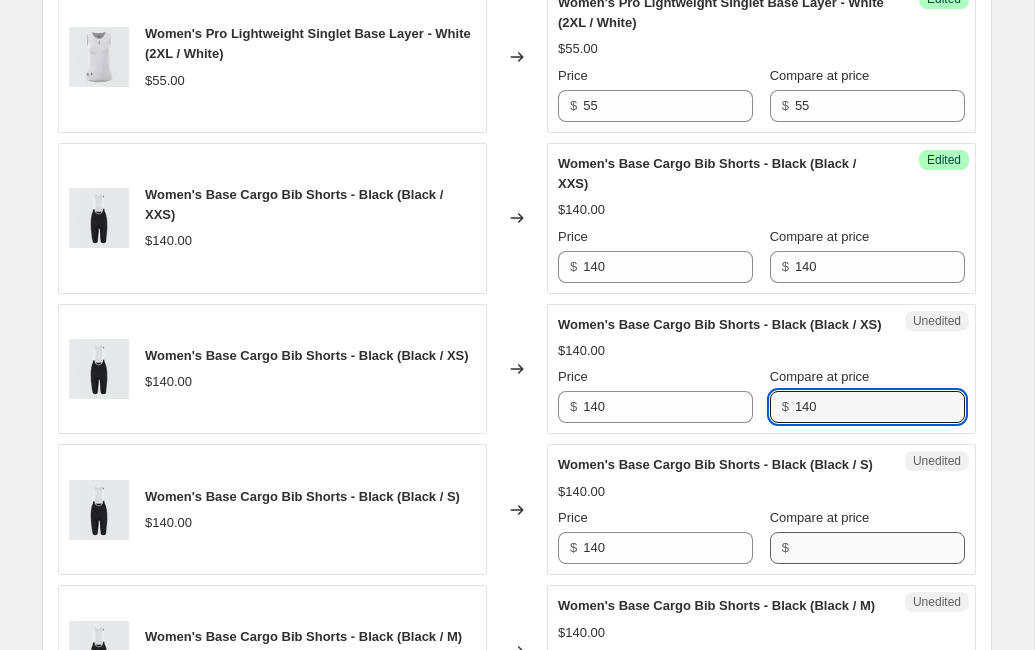 type on "140" 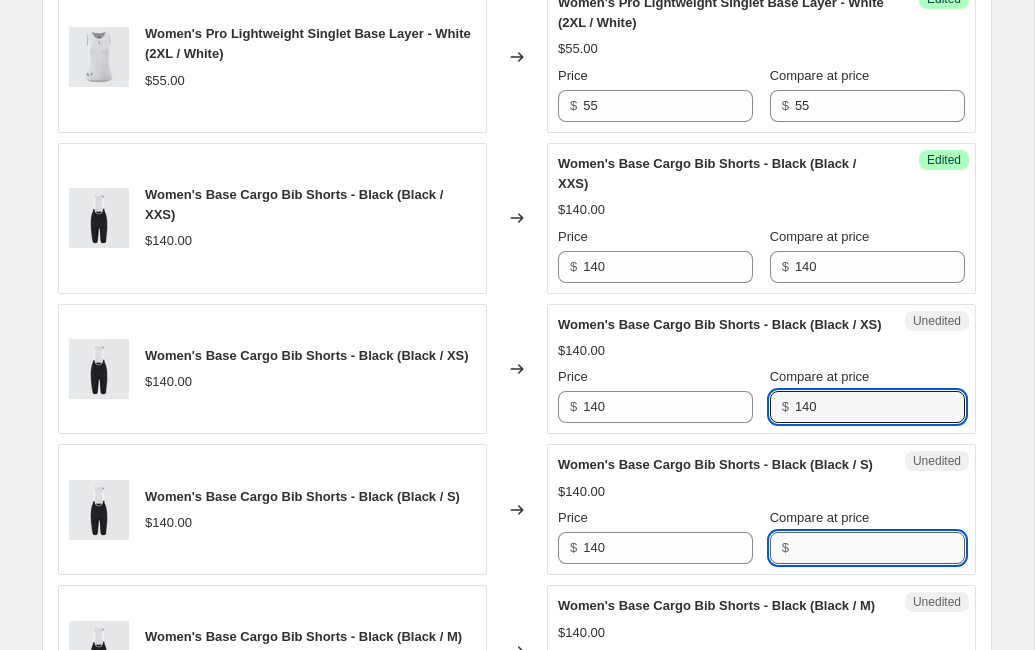click on "Compare at price" at bounding box center (880, 548) 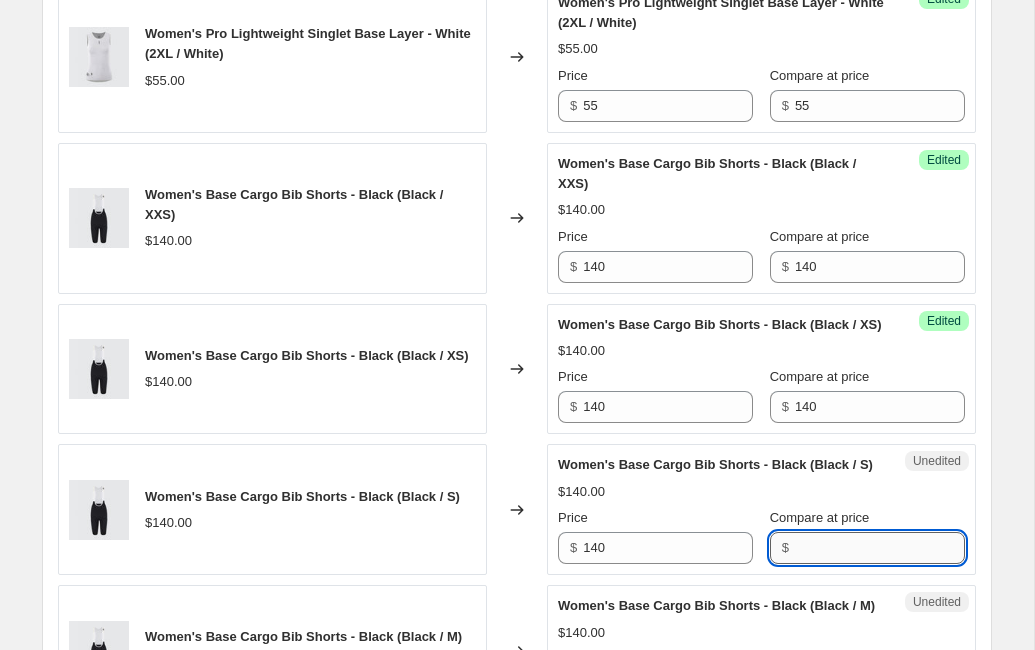 paste on "140" 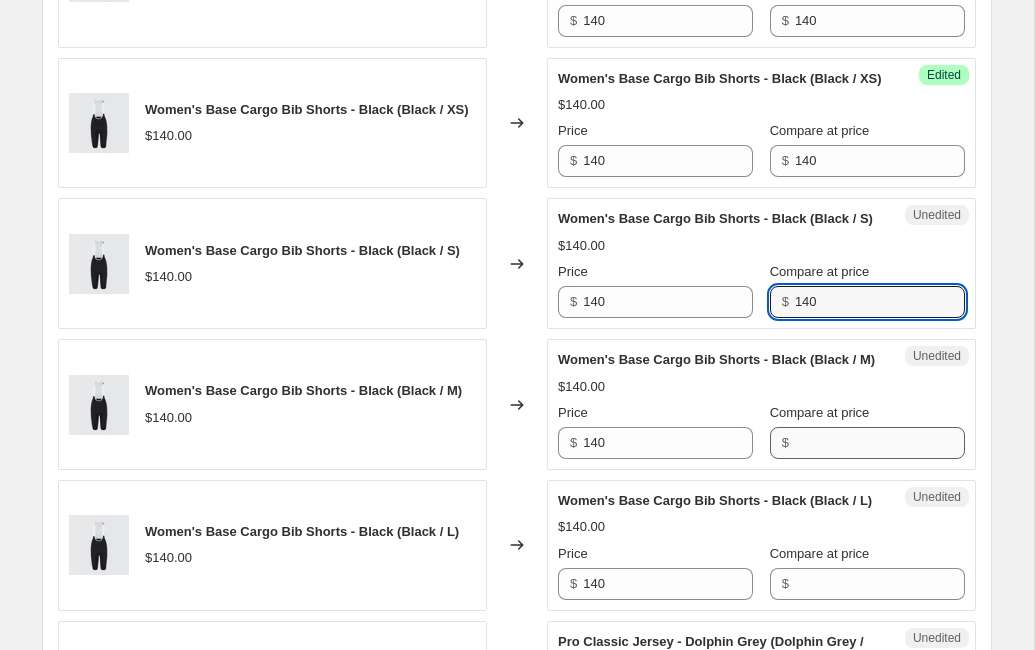 scroll, scrollTop: 2740, scrollLeft: 0, axis: vertical 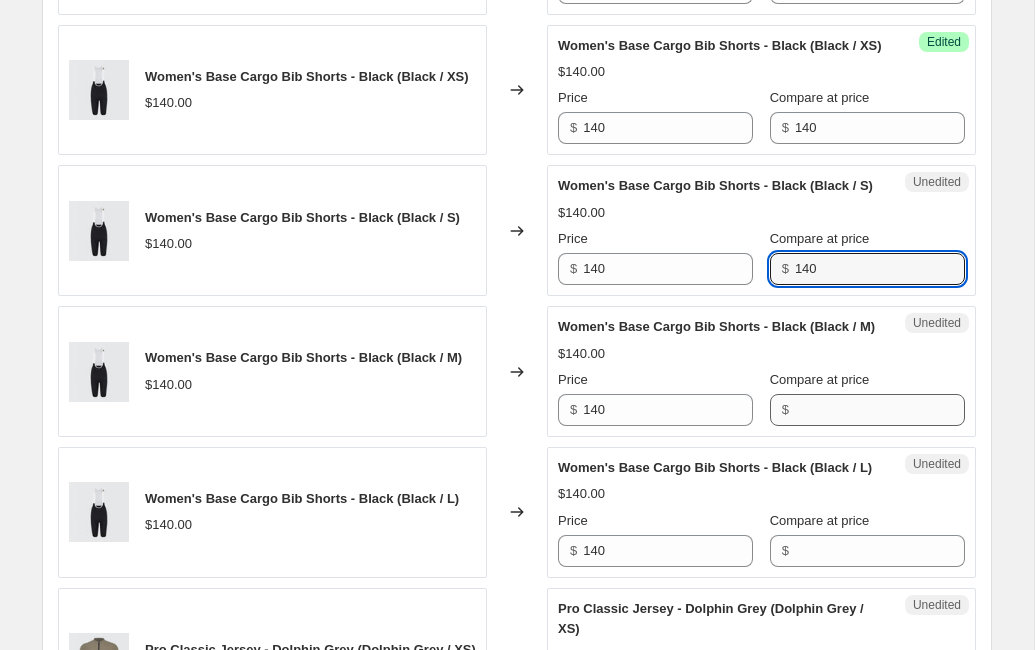 type on "140" 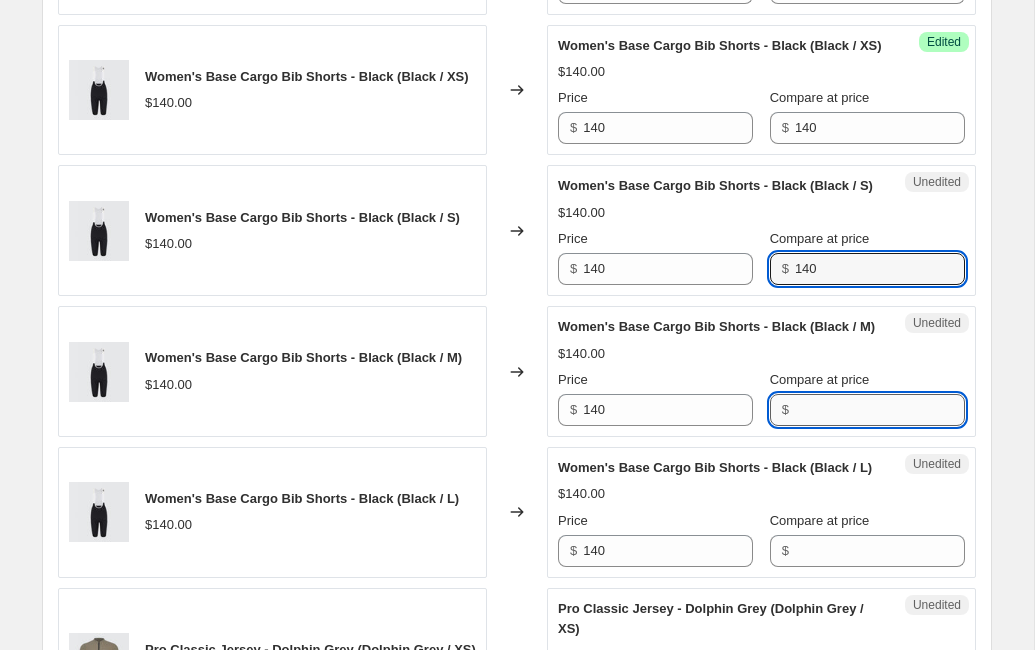 click on "Compare at price" at bounding box center [880, 410] 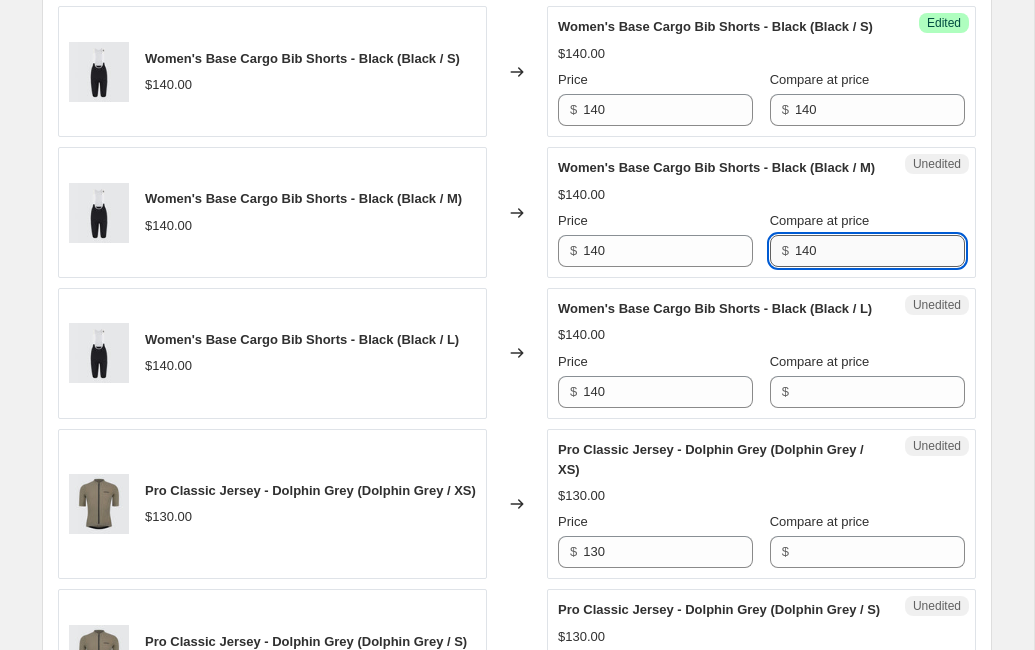 scroll, scrollTop: 2915, scrollLeft: 0, axis: vertical 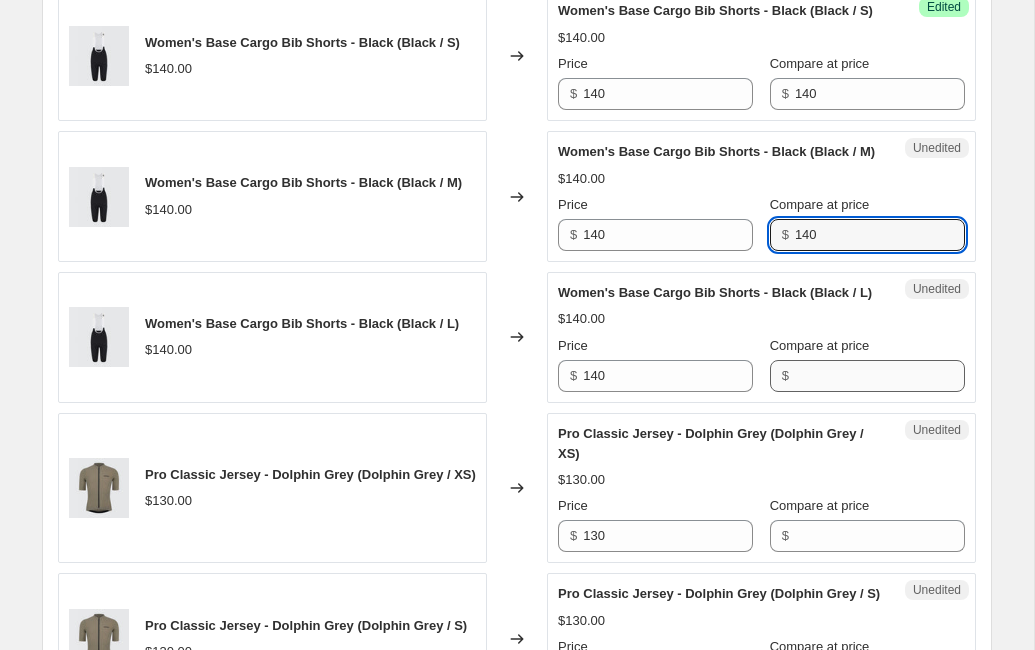 type on "140" 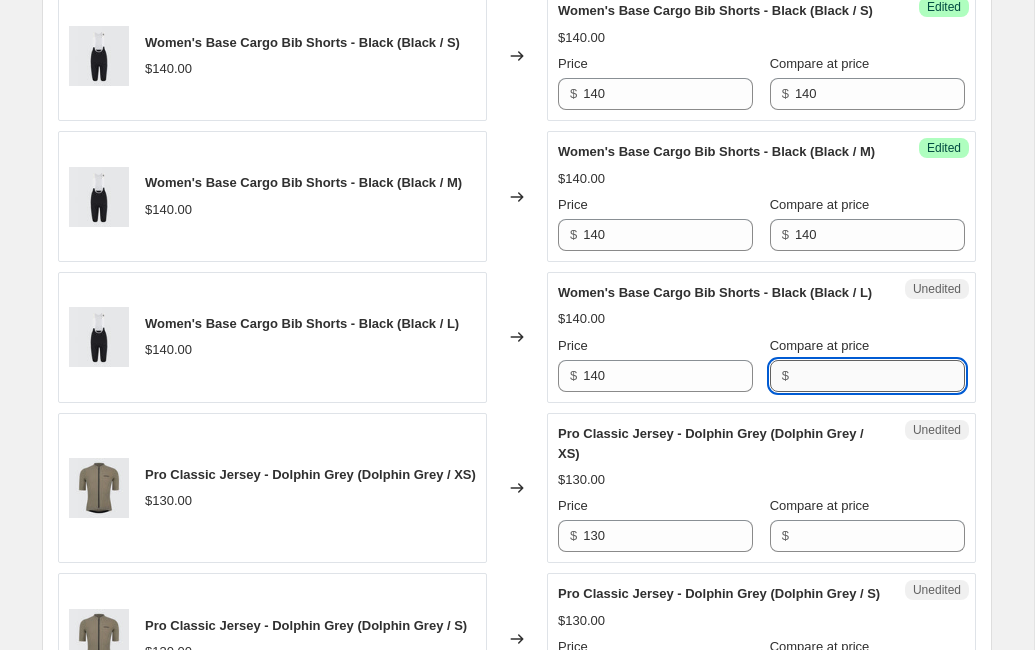 click on "Compare at price" at bounding box center (880, 376) 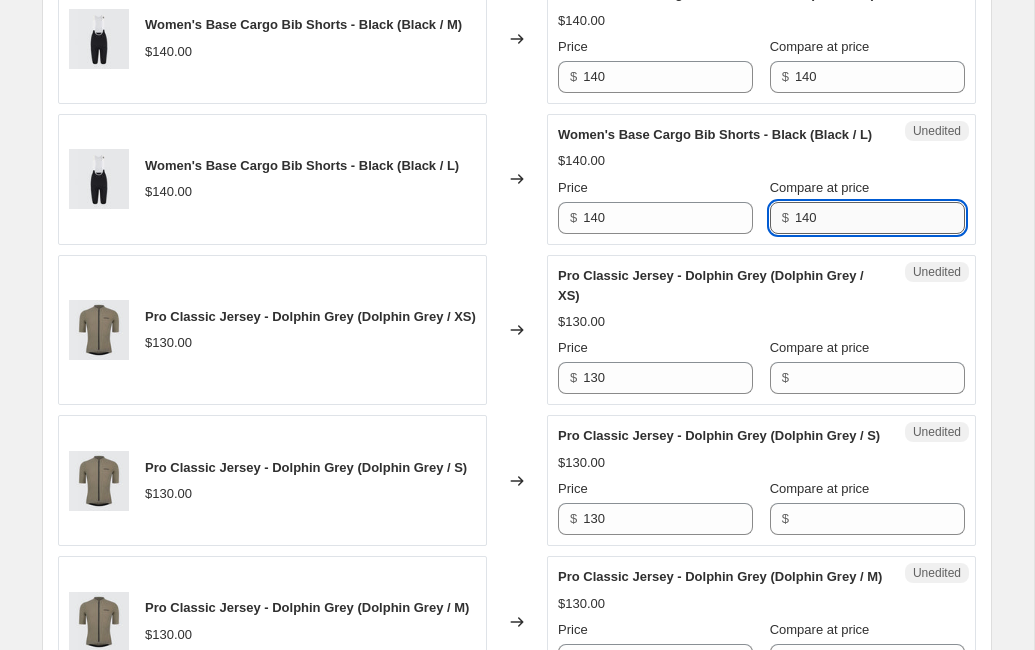 scroll, scrollTop: 3096, scrollLeft: 0, axis: vertical 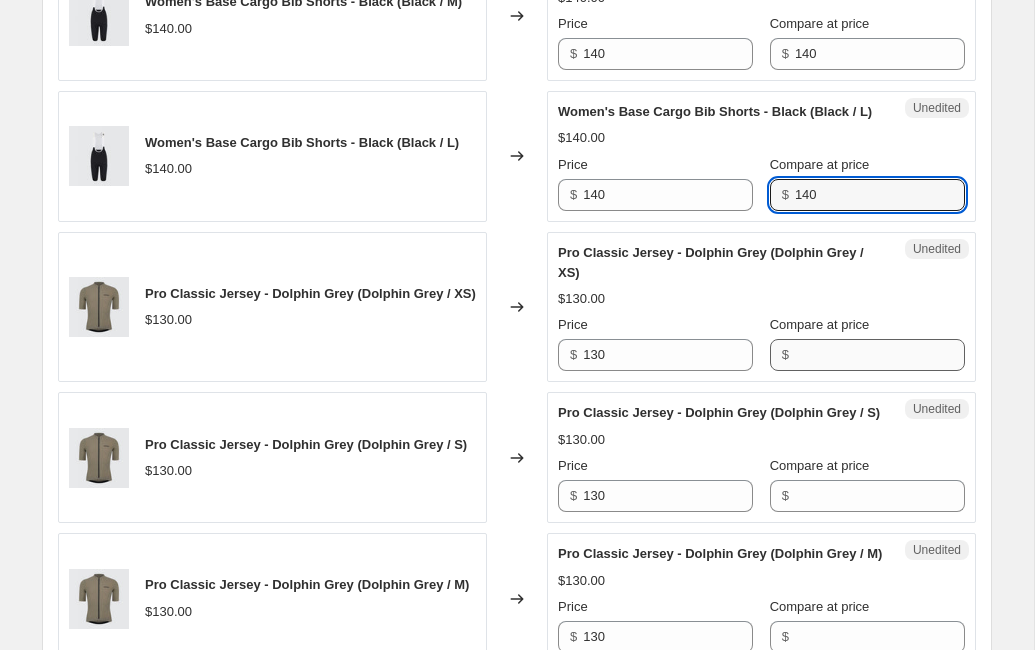 type on "140" 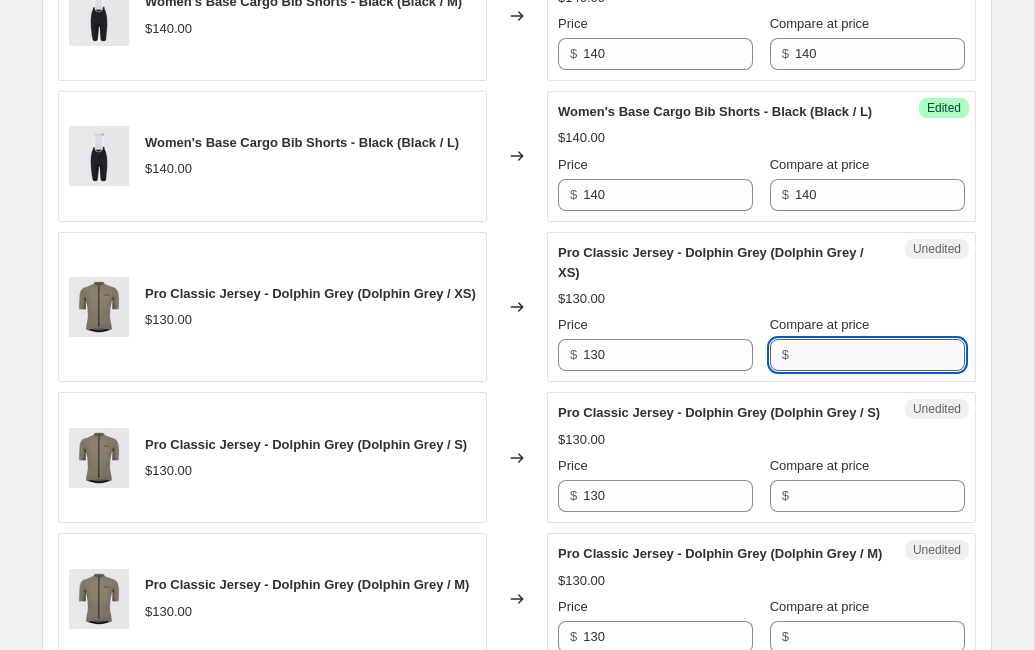 click on "Compare at price" at bounding box center (880, 355) 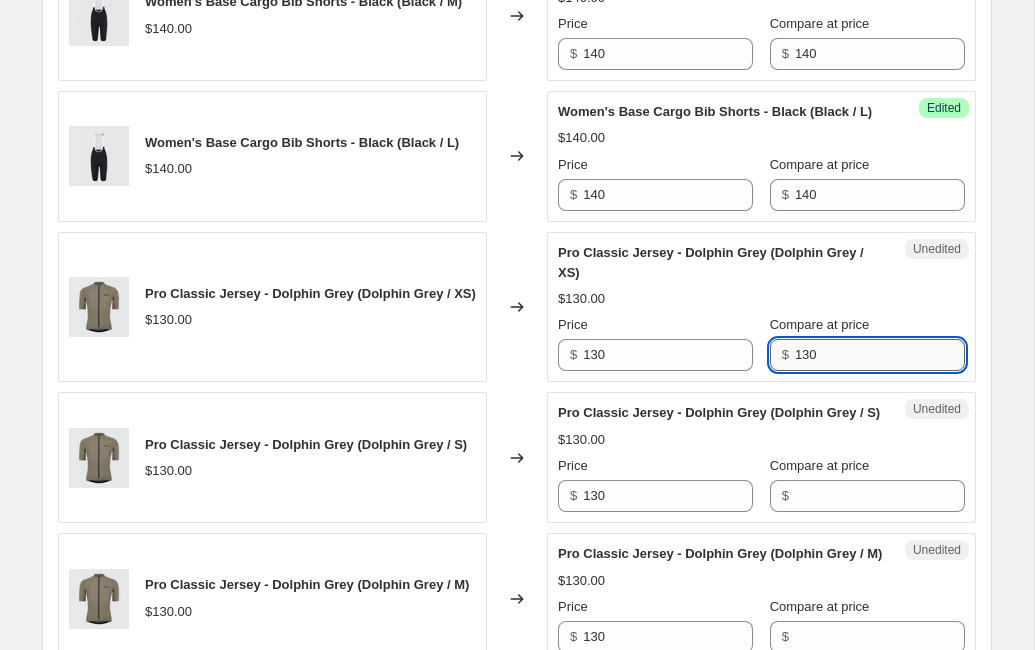 click on "130" at bounding box center [880, 355] 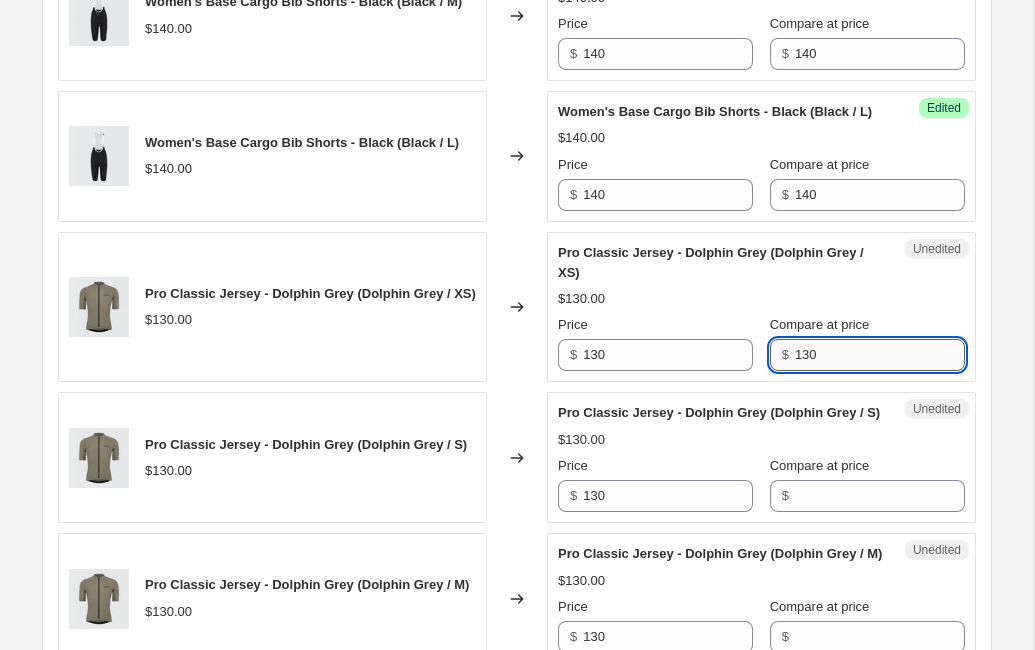 click on "130" at bounding box center [880, 355] 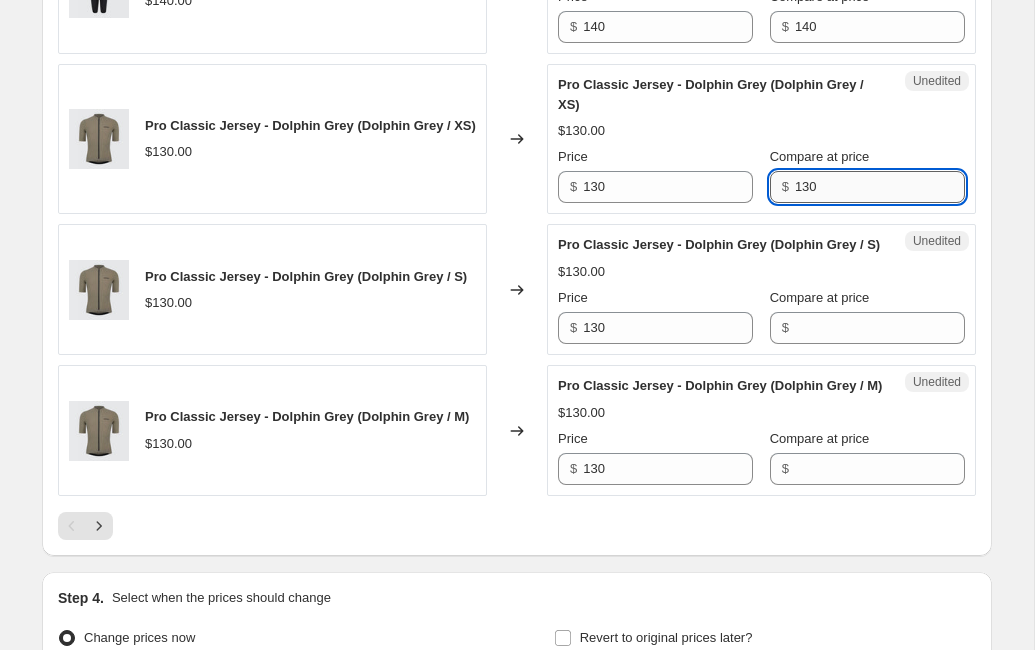 scroll, scrollTop: 3342, scrollLeft: 0, axis: vertical 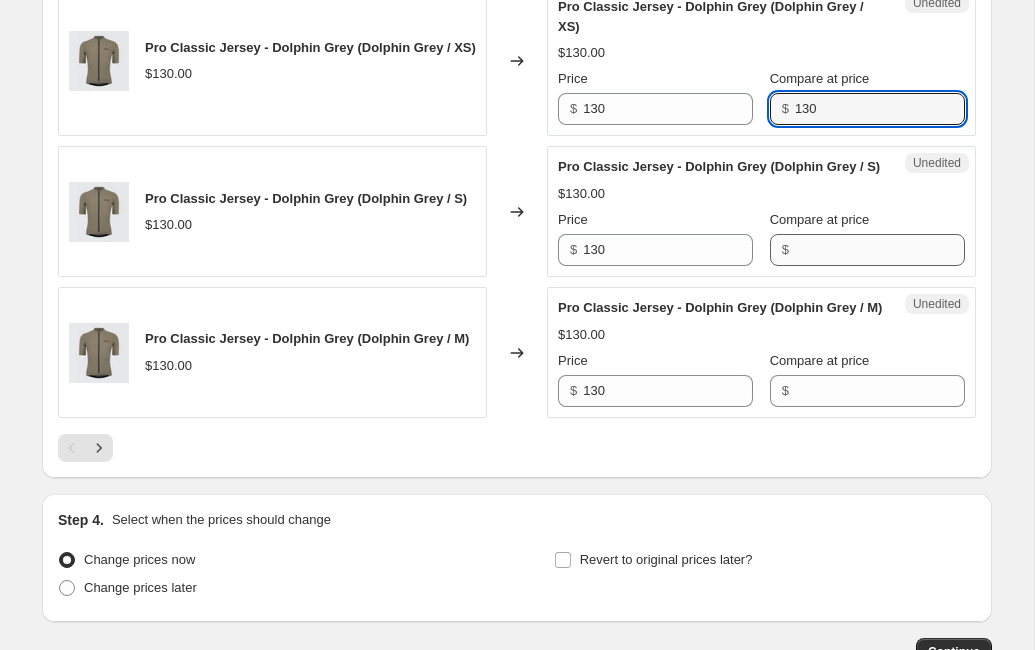 type on "130" 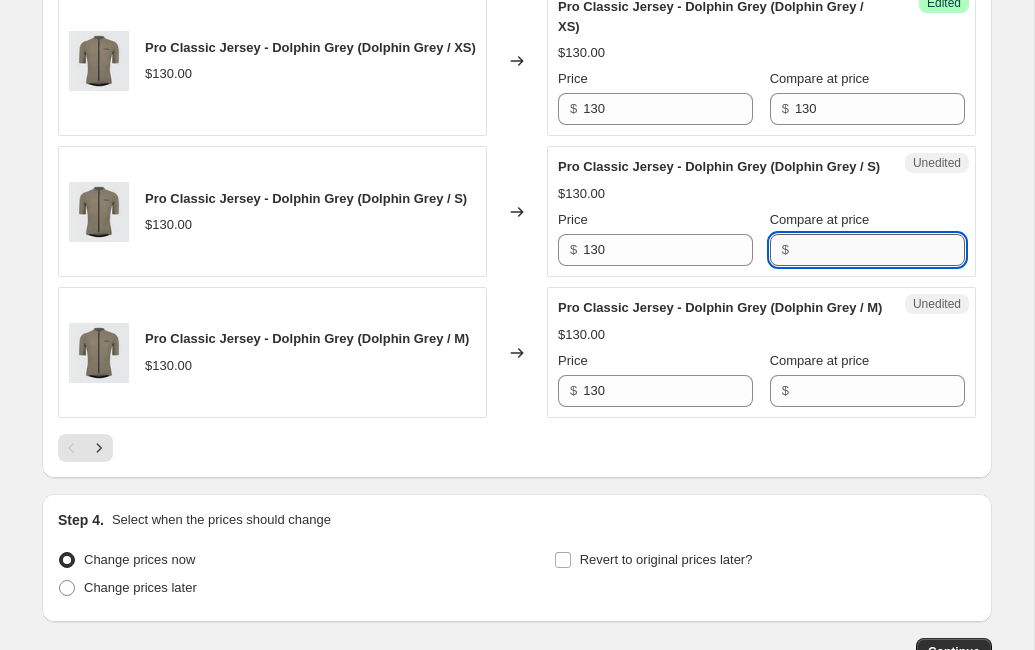click on "Compare at price" at bounding box center (880, 250) 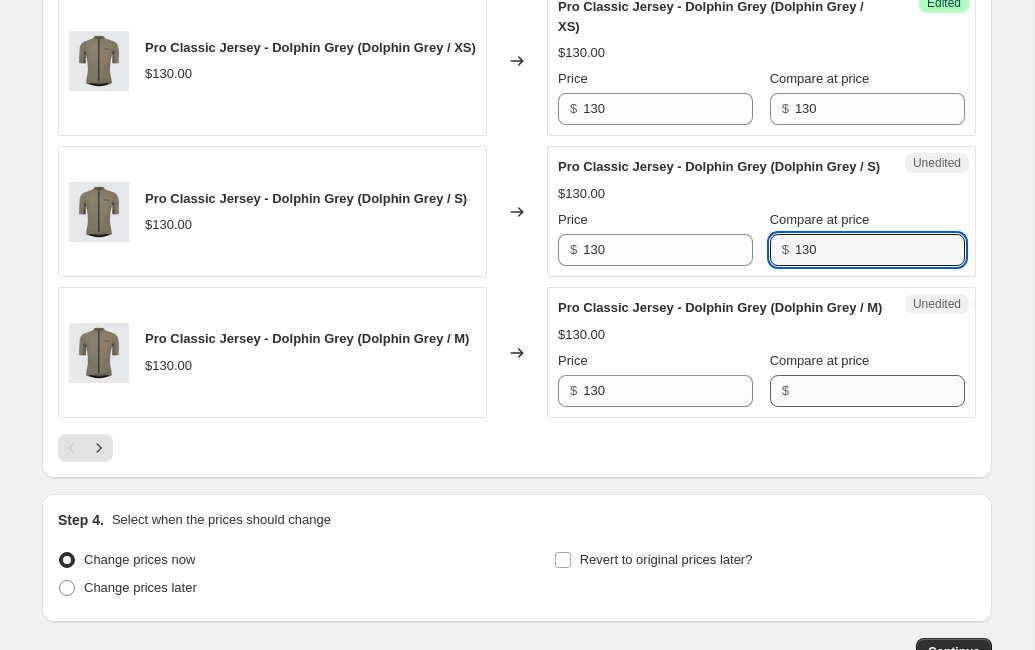type on "130" 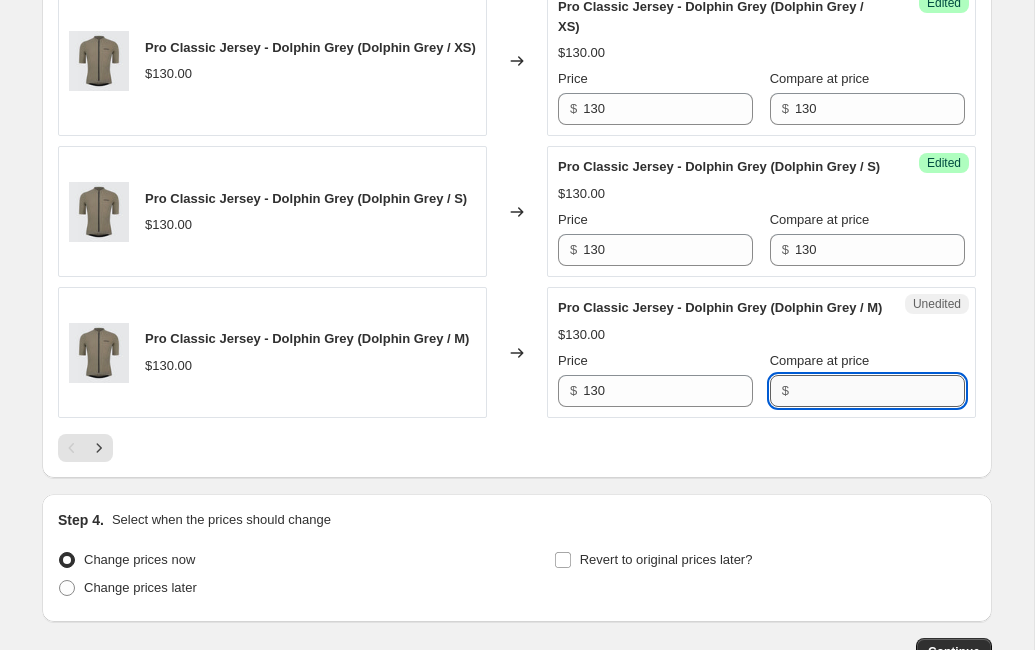 click on "Compare at price" at bounding box center [880, 391] 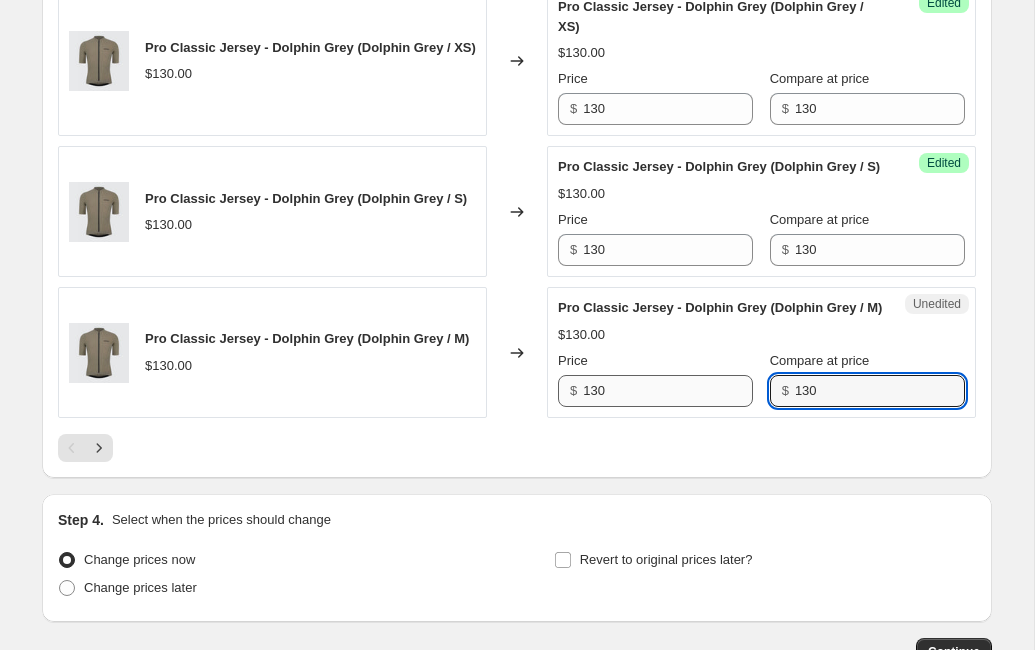 type on "130" 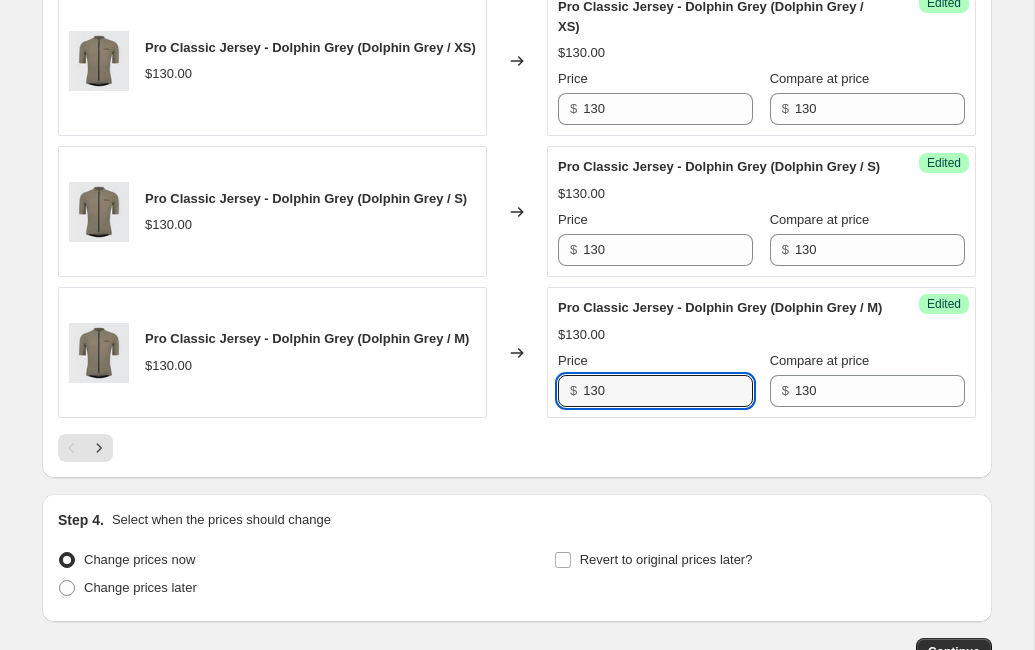 drag, startPoint x: 630, startPoint y: 566, endPoint x: 551, endPoint y: 566, distance: 79 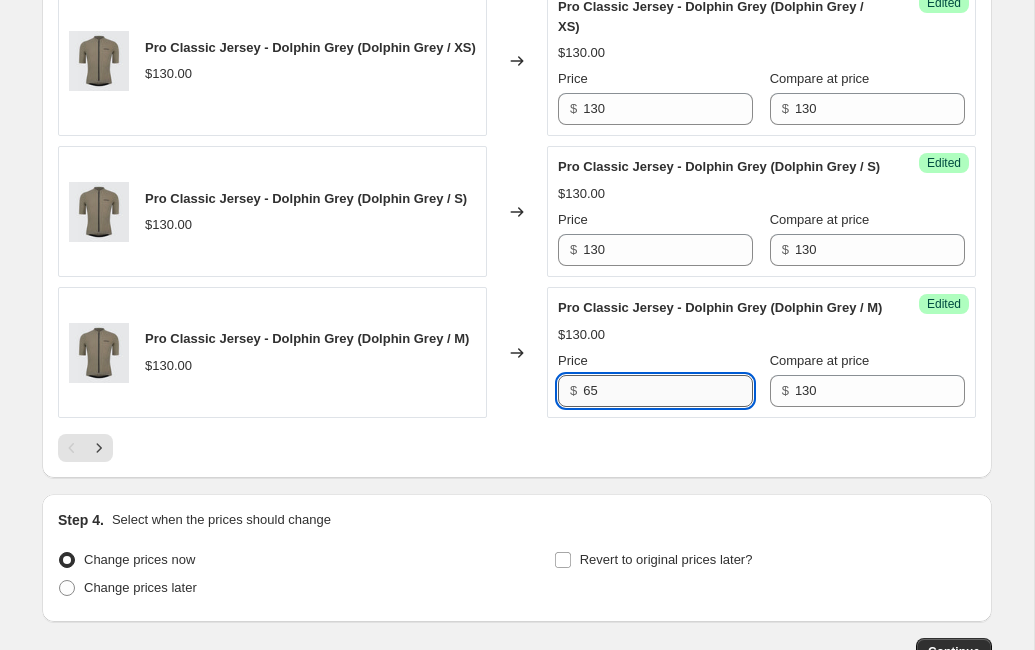 click on "65" at bounding box center [668, 391] 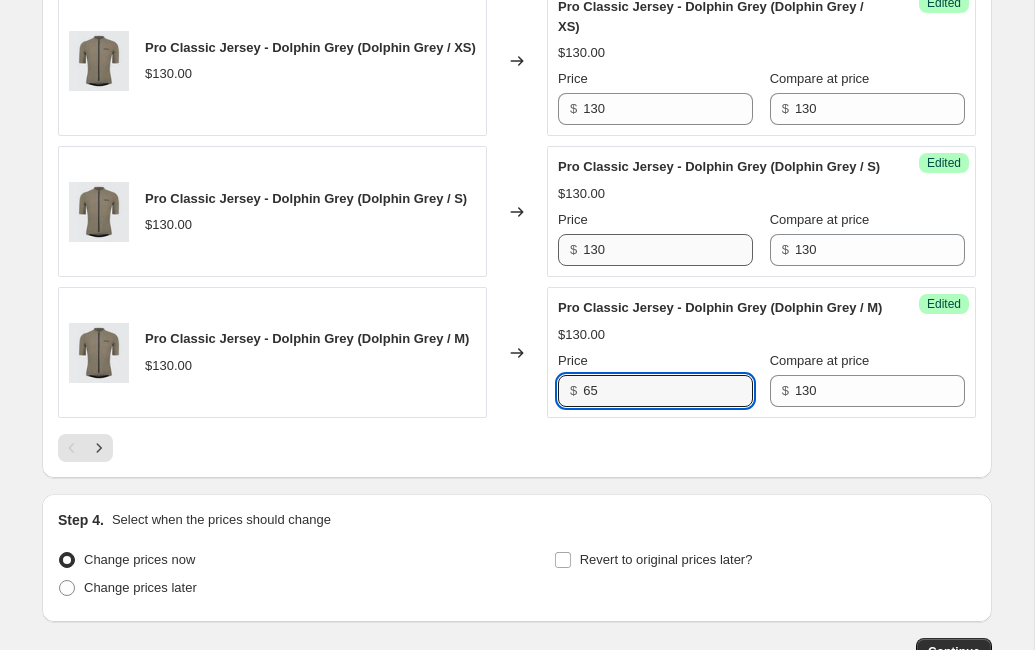 type on "65" 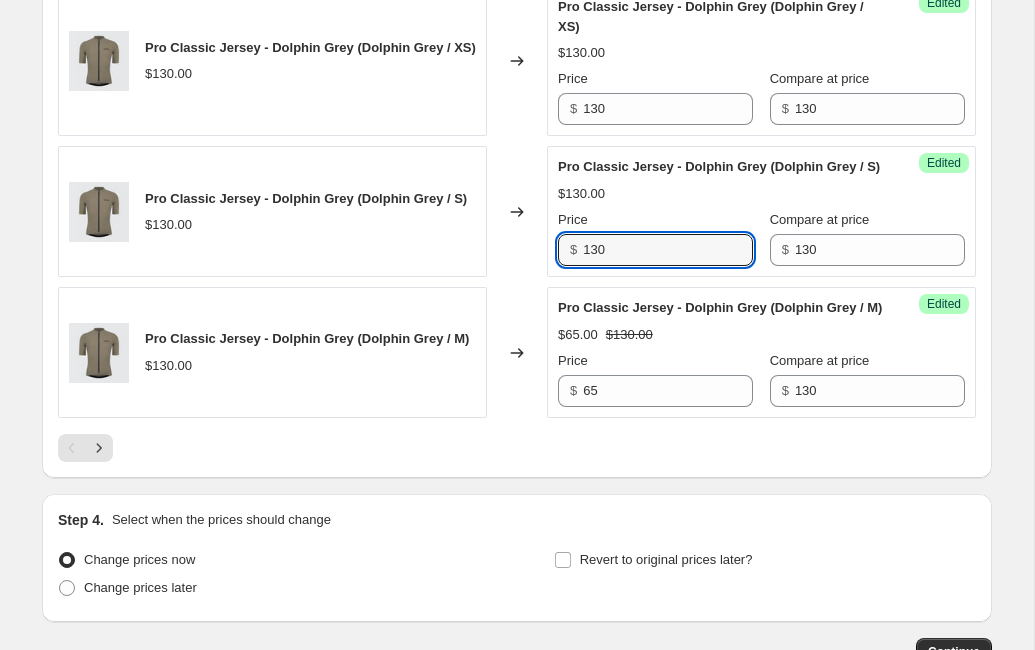 drag, startPoint x: 613, startPoint y: 415, endPoint x: 571, endPoint y: 415, distance: 42 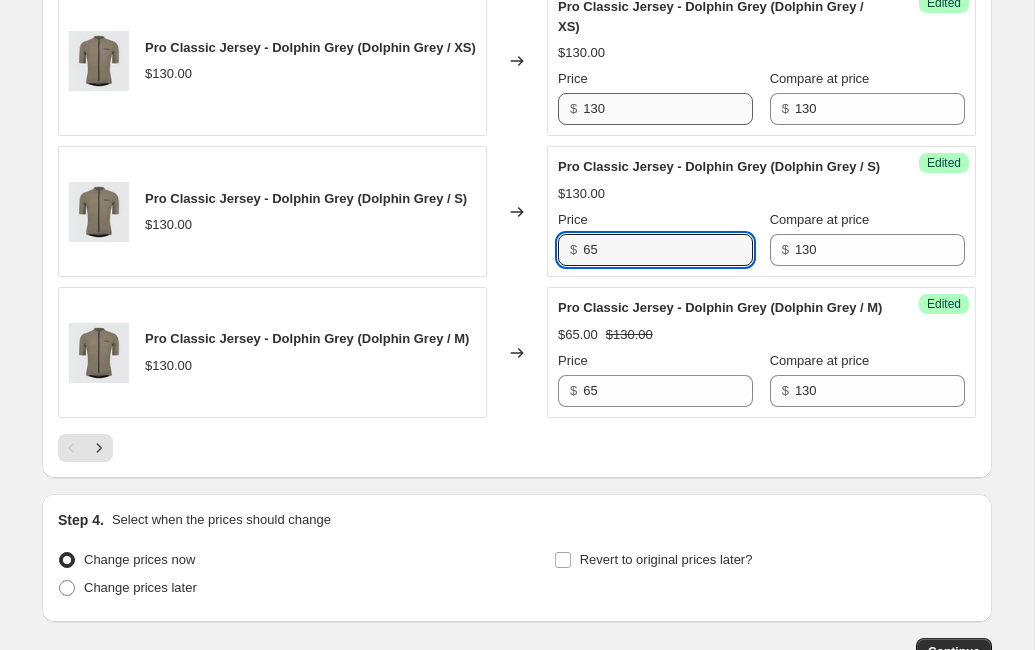 type on "65" 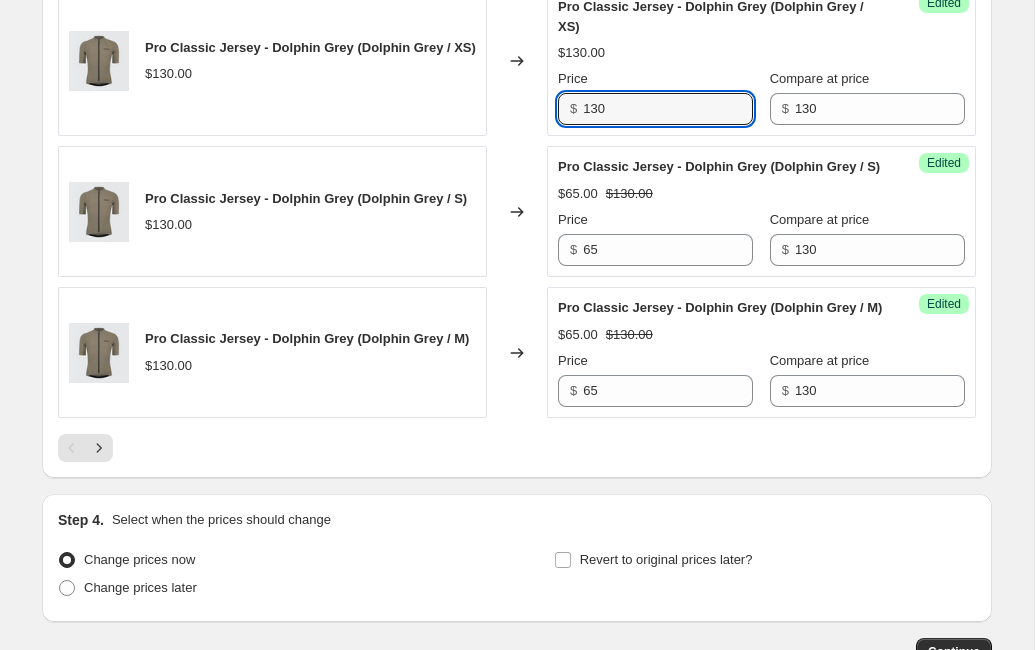 drag, startPoint x: 610, startPoint y: 252, endPoint x: 577, endPoint y: 252, distance: 33 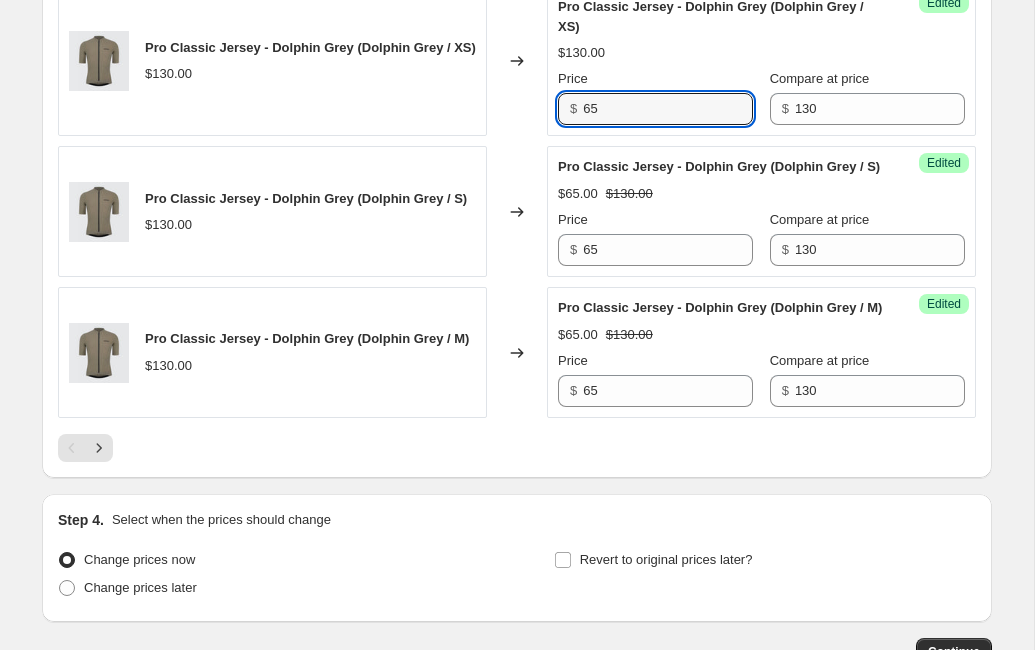 type on "65" 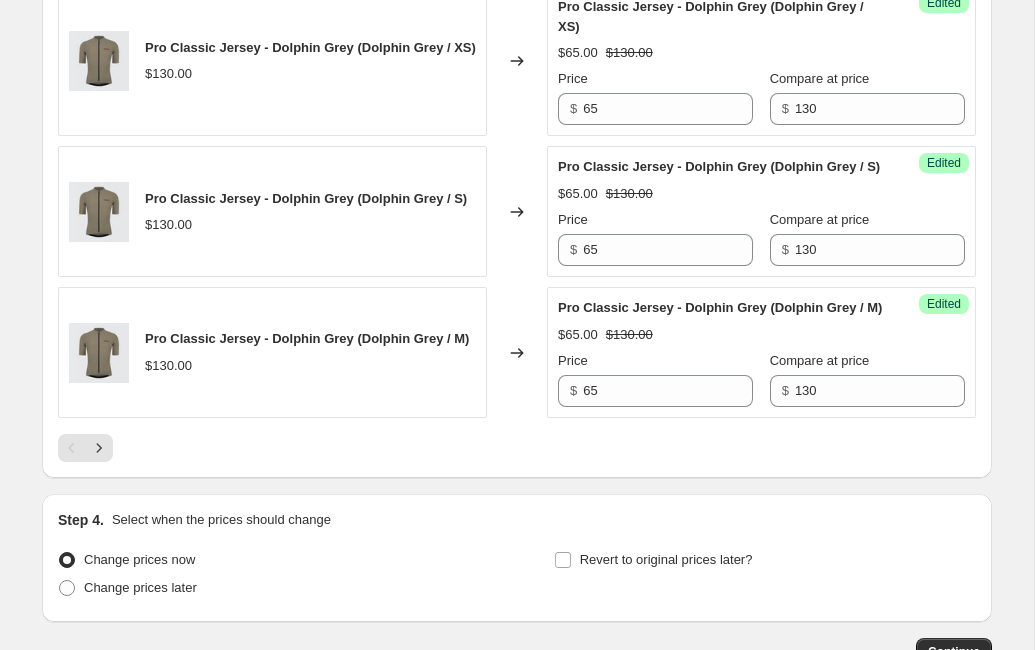 drag, startPoint x: 620, startPoint y: 89, endPoint x: 567, endPoint y: 89, distance: 53 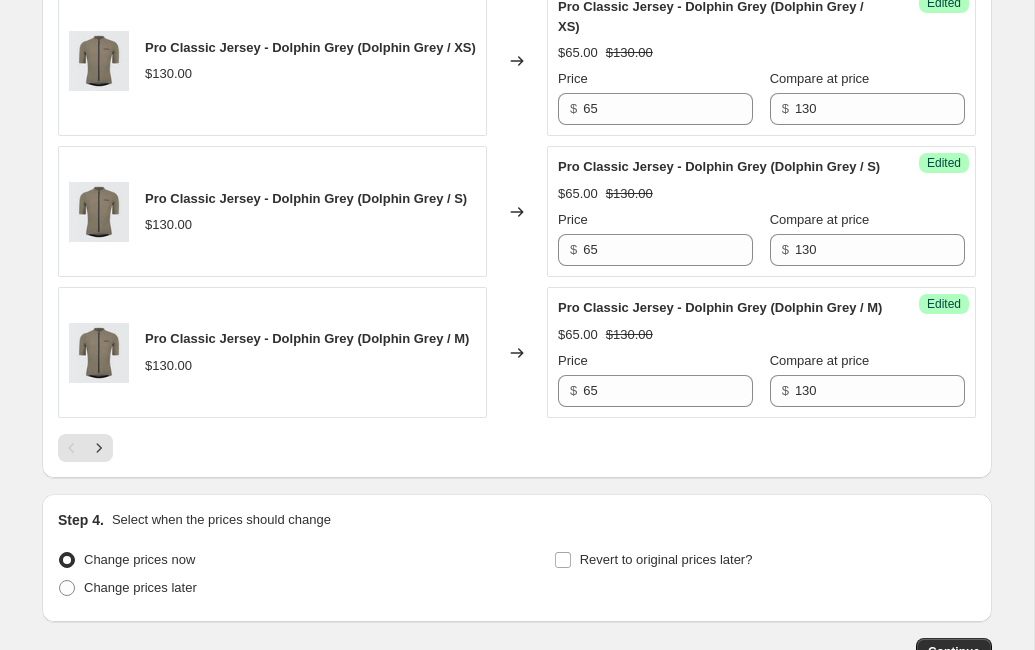 drag, startPoint x: 618, startPoint y: 80, endPoint x: 546, endPoint y: 80, distance: 72 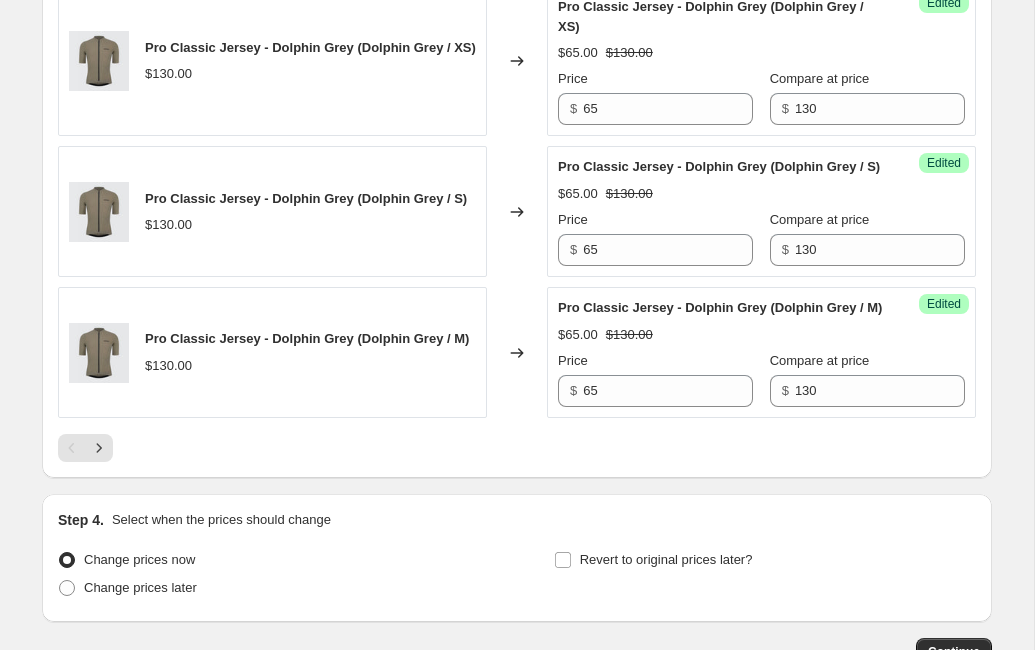 click on "Women's Base Cargo Bib Shorts - Black (Black / L) $140.00 Changed to Success Edited Women's Base Cargo Bib Shorts - Black (Black / L) $140.00 Price $ 55 Compare at price $ 140" at bounding box center [517, -90] 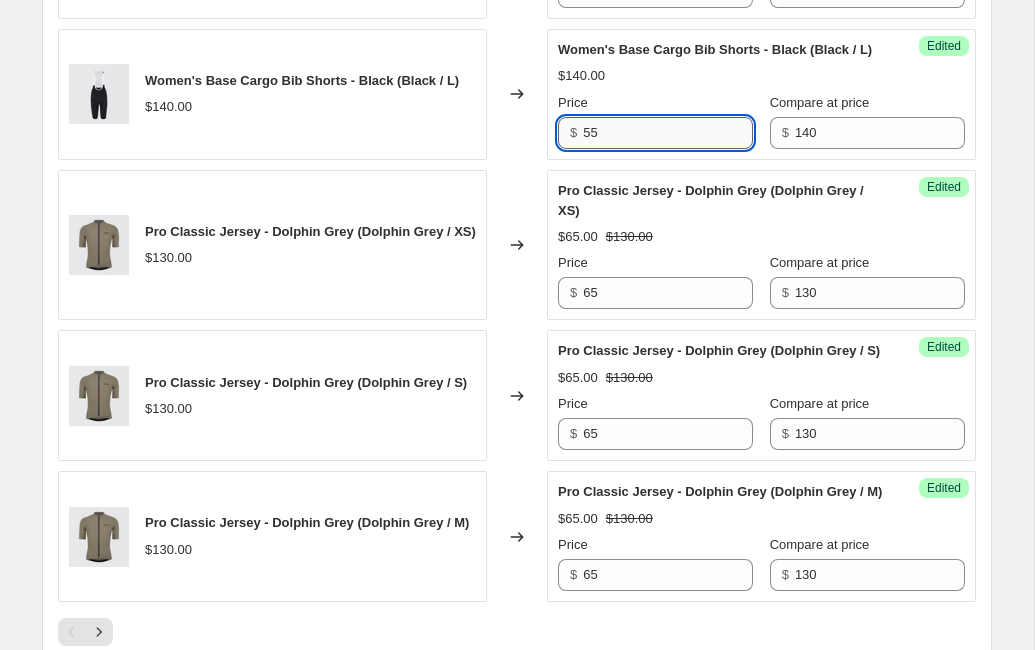 scroll, scrollTop: 3137, scrollLeft: 0, axis: vertical 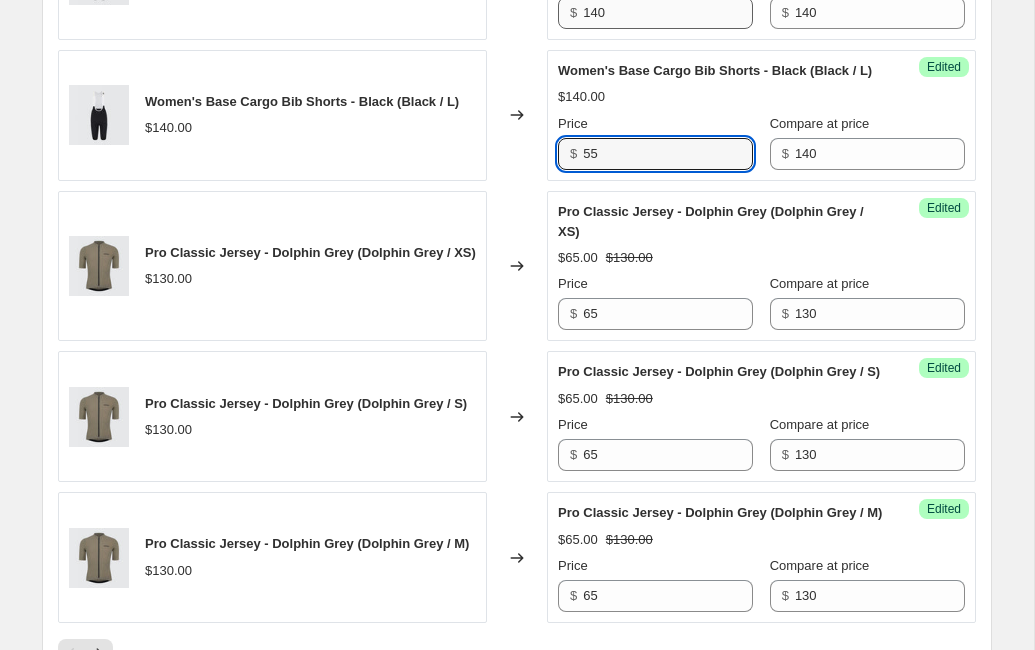 type on "55" 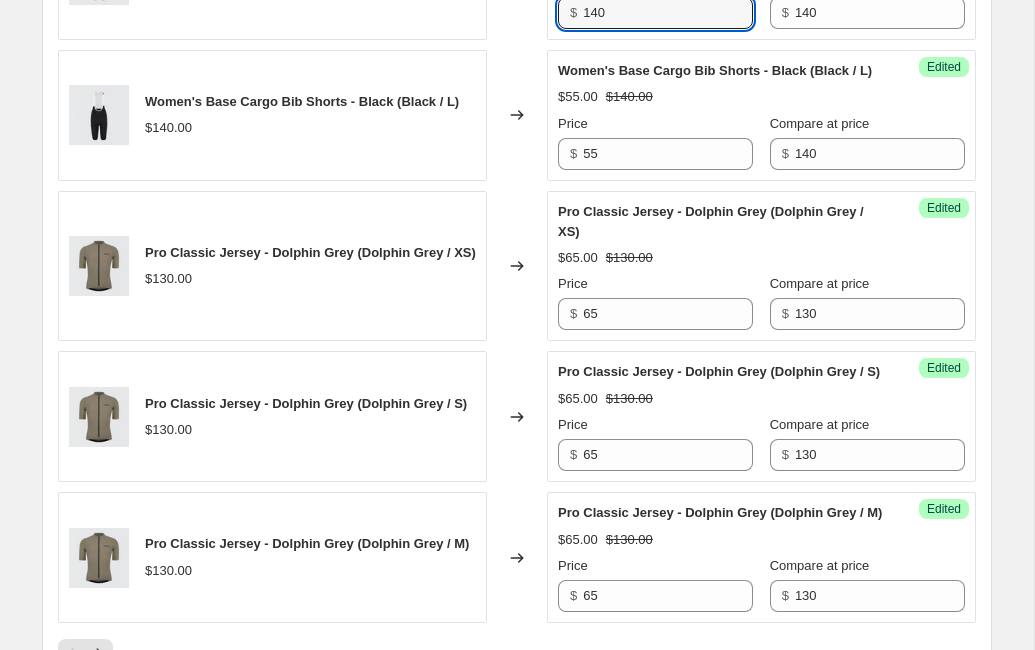 drag, startPoint x: 636, startPoint y: 126, endPoint x: 573, endPoint y: 126, distance: 63 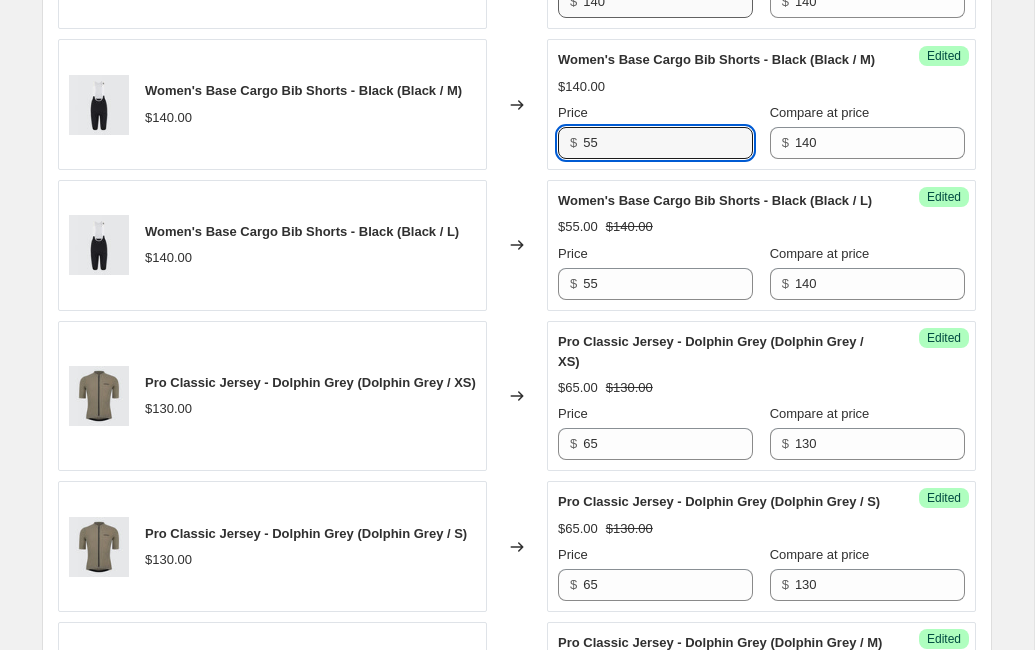 scroll, scrollTop: 3001, scrollLeft: 0, axis: vertical 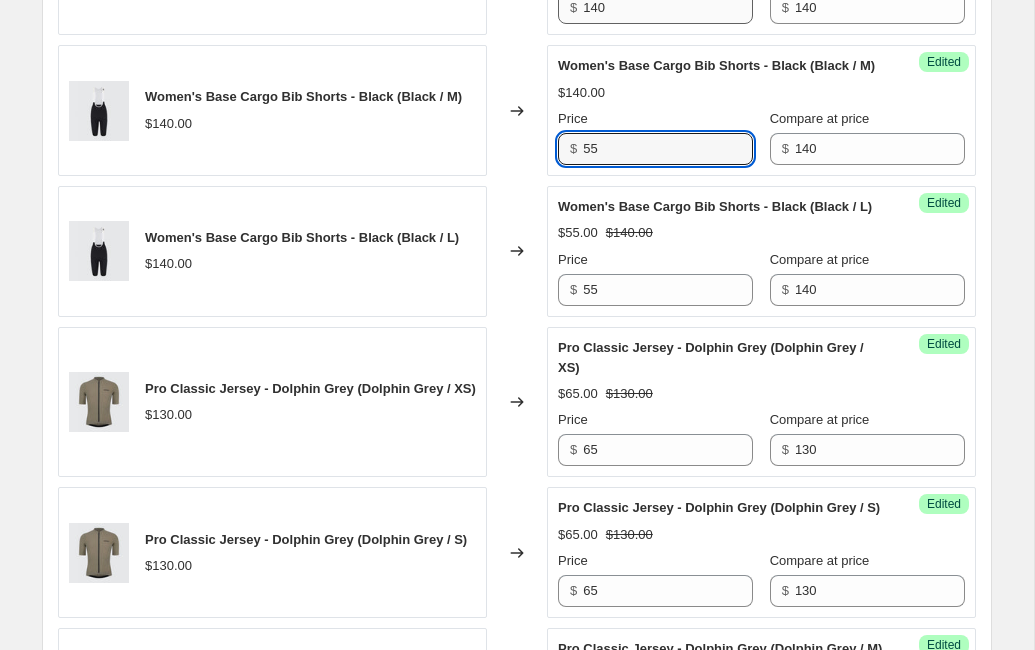 type on "55" 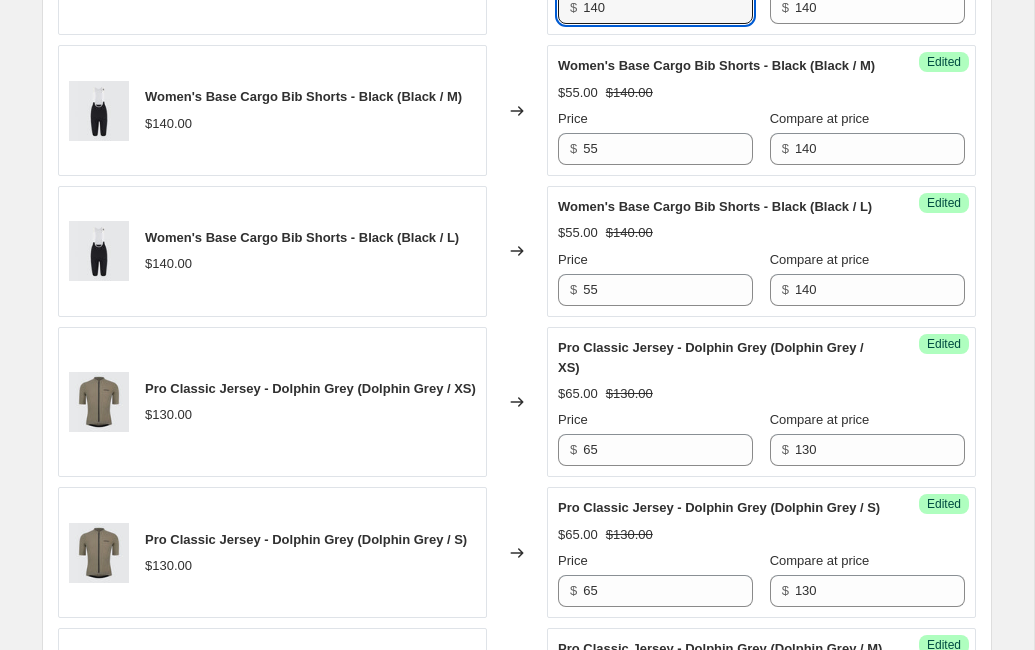 drag, startPoint x: 606, startPoint y: 106, endPoint x: 575, endPoint y: 107, distance: 31.016125 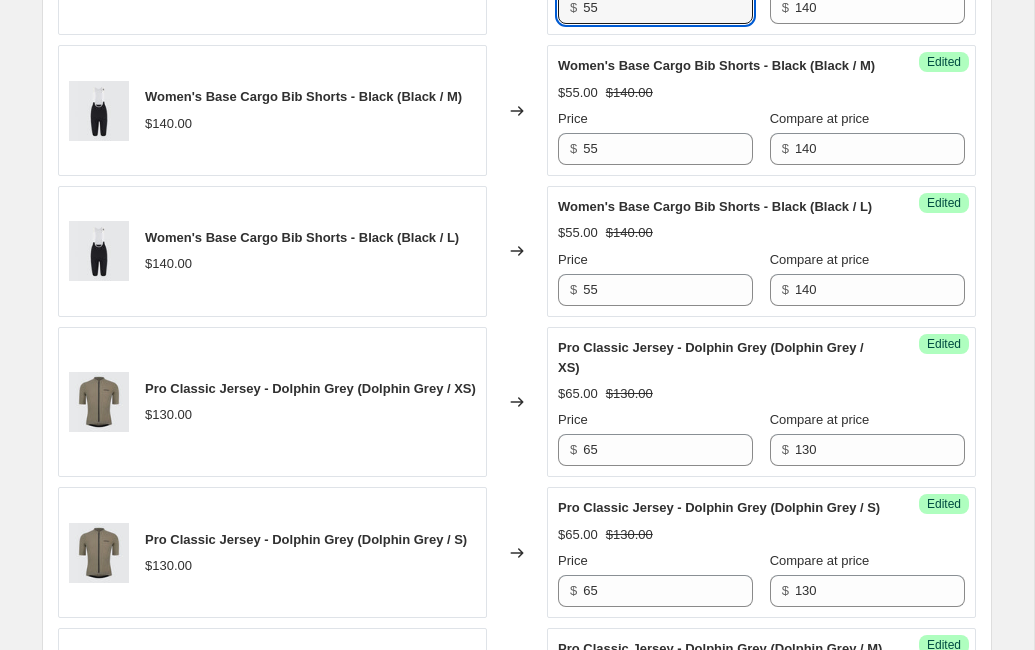 type on "55" 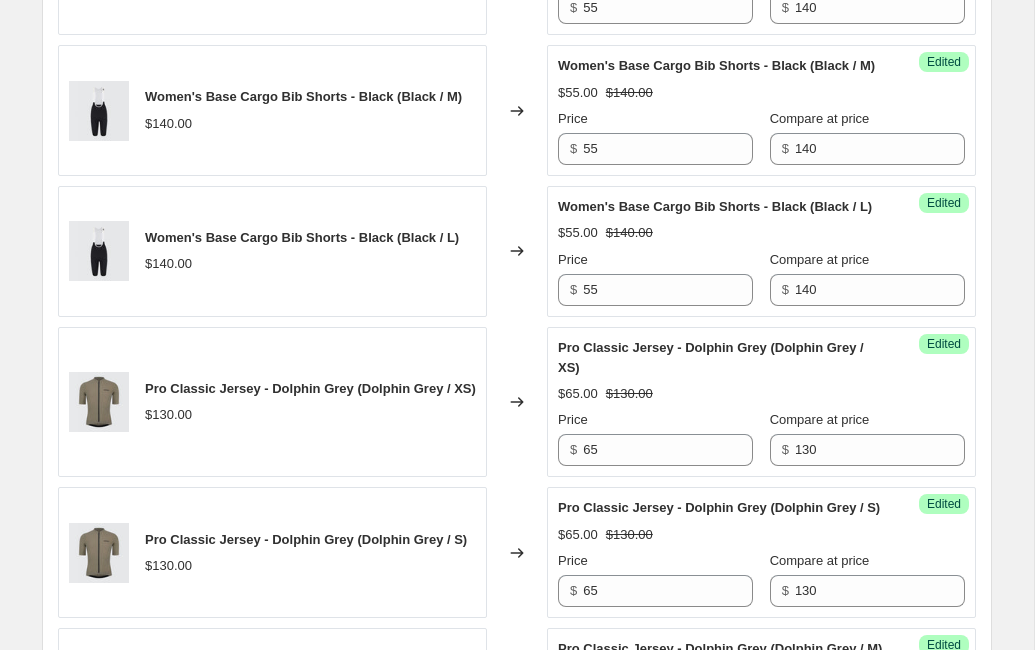 click on "Price" at bounding box center [655, -22] 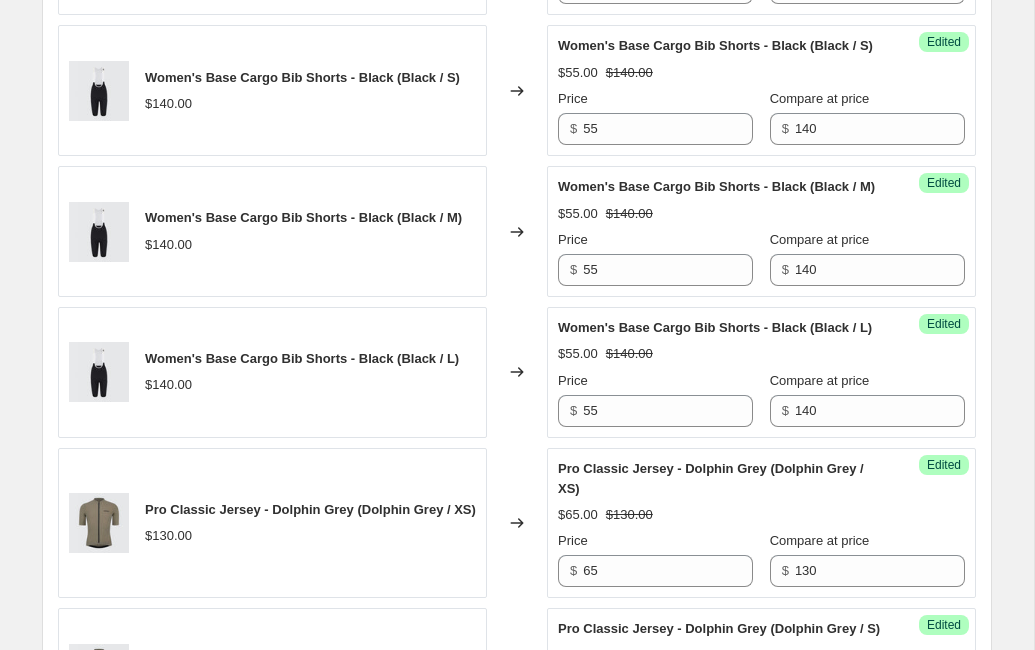 scroll, scrollTop: 2831, scrollLeft: 0, axis: vertical 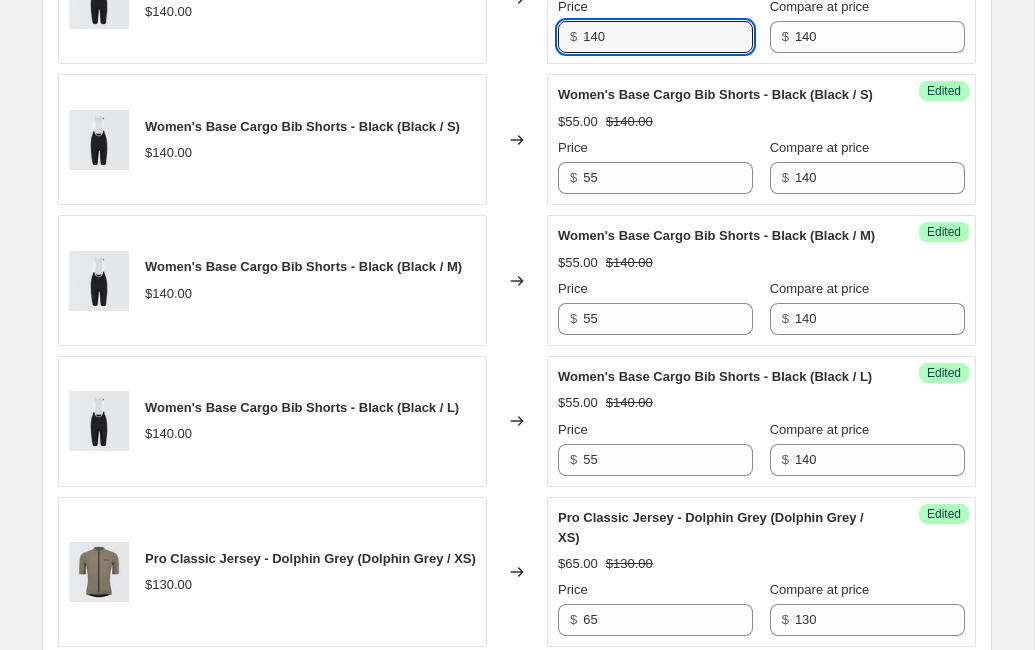 drag, startPoint x: 638, startPoint y: 120, endPoint x: 543, endPoint y: 119, distance: 95.005264 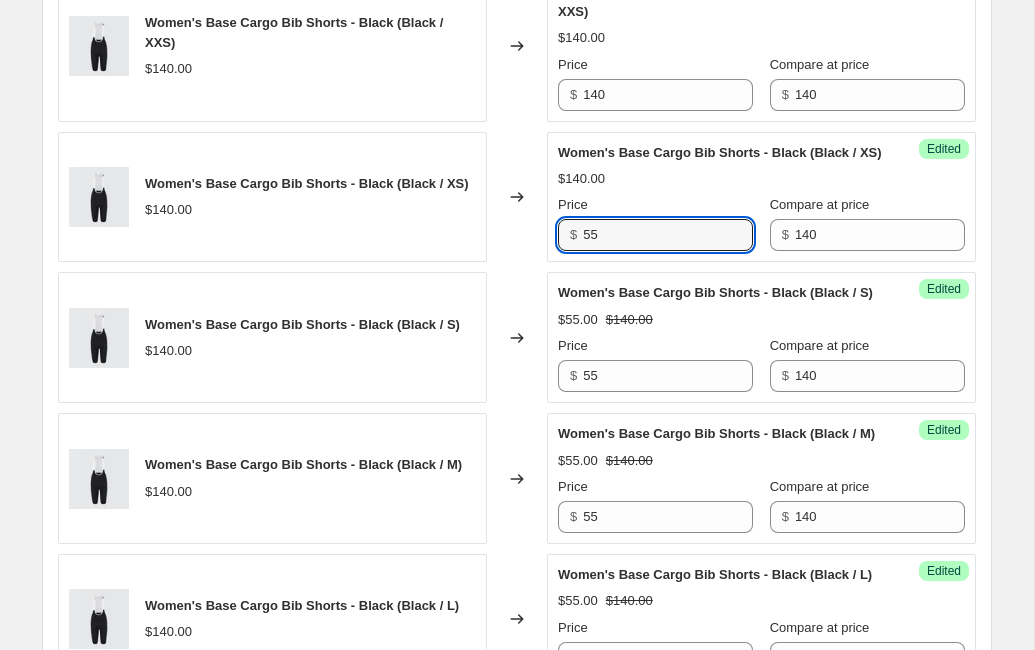 scroll, scrollTop: 2555, scrollLeft: 0, axis: vertical 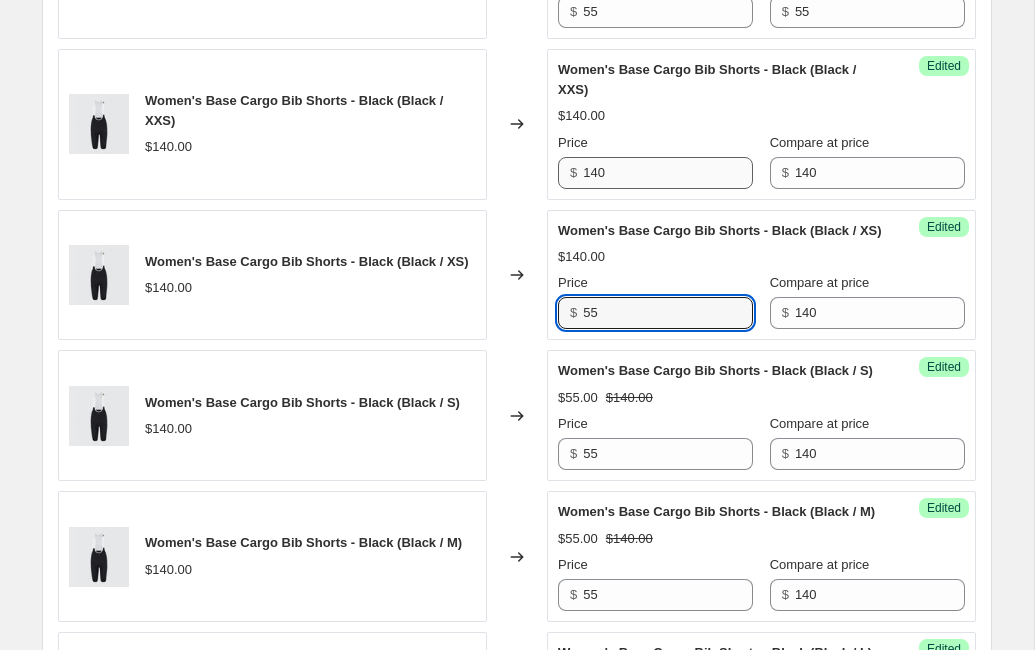 type on "55" 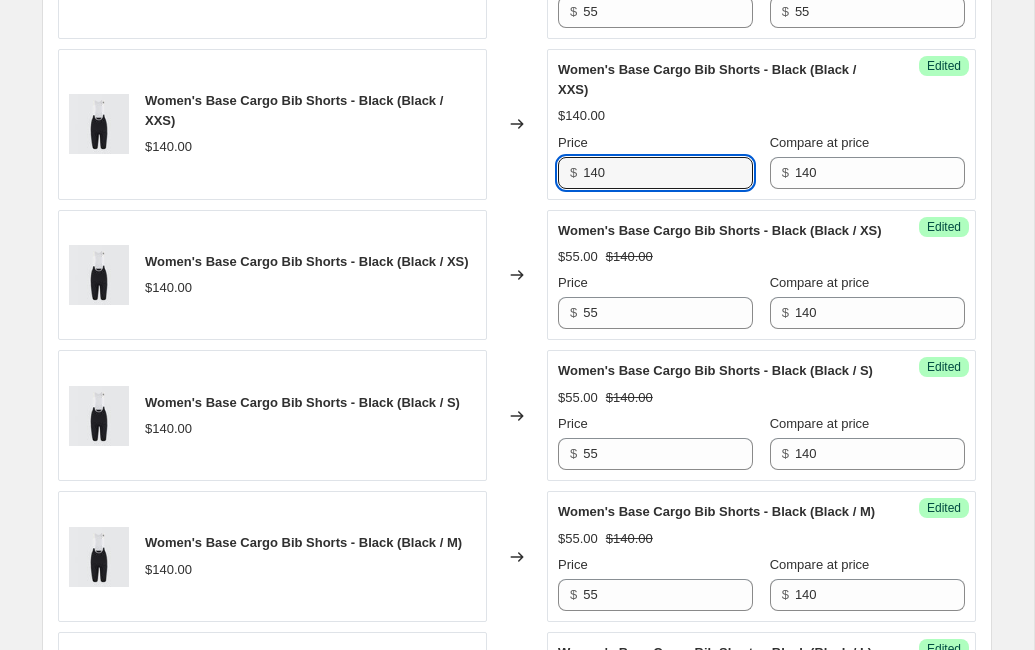 drag, startPoint x: 623, startPoint y: 222, endPoint x: 560, endPoint y: 242, distance: 66.09841 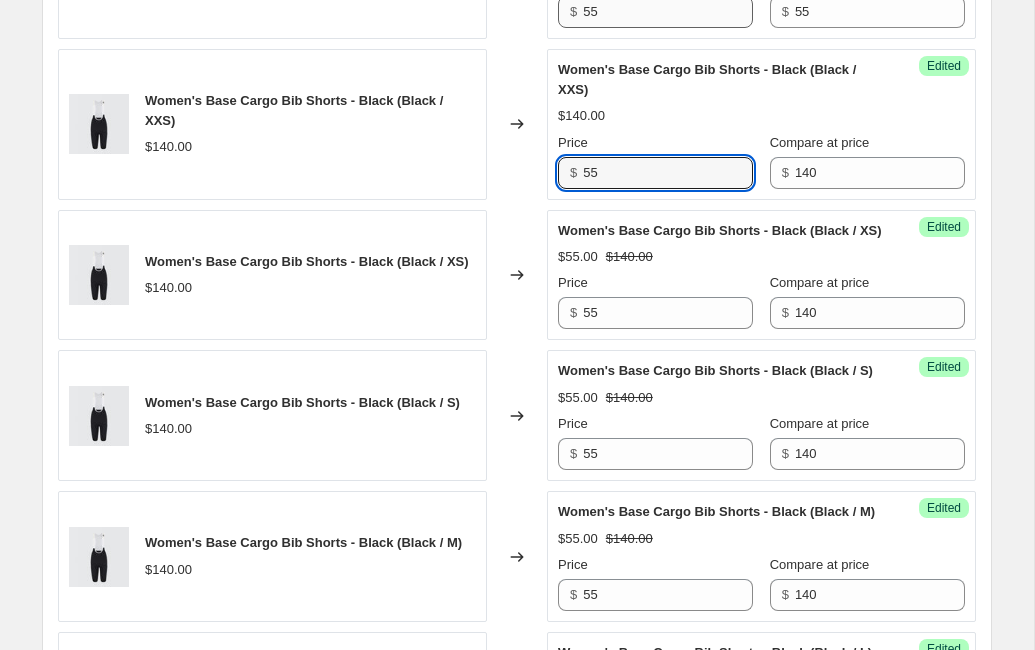 type on "55" 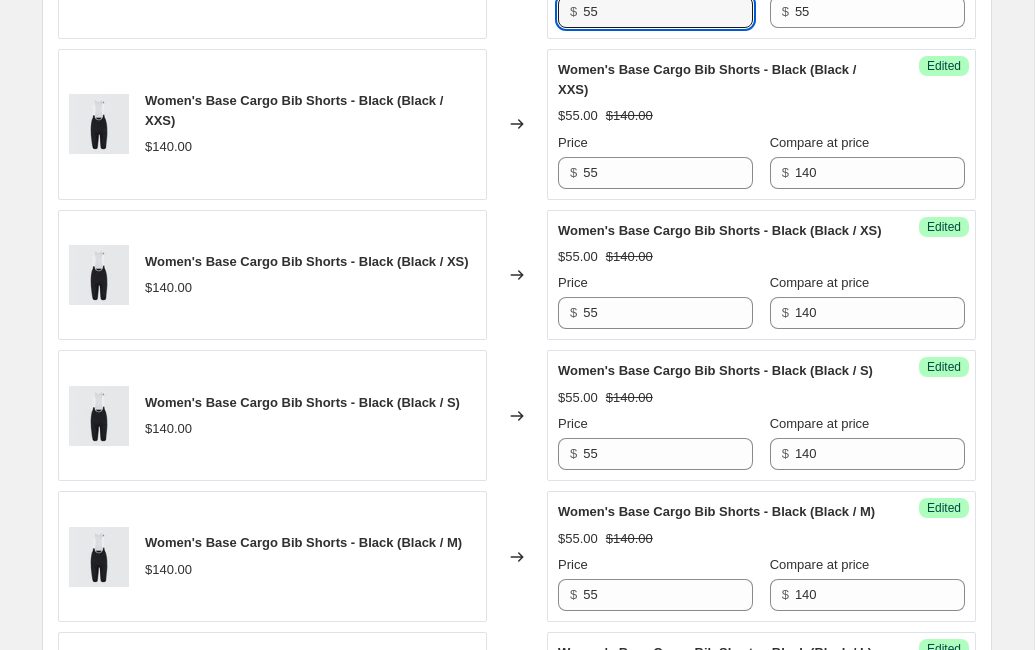 drag, startPoint x: 610, startPoint y: 81, endPoint x: 576, endPoint y: 81, distance: 34 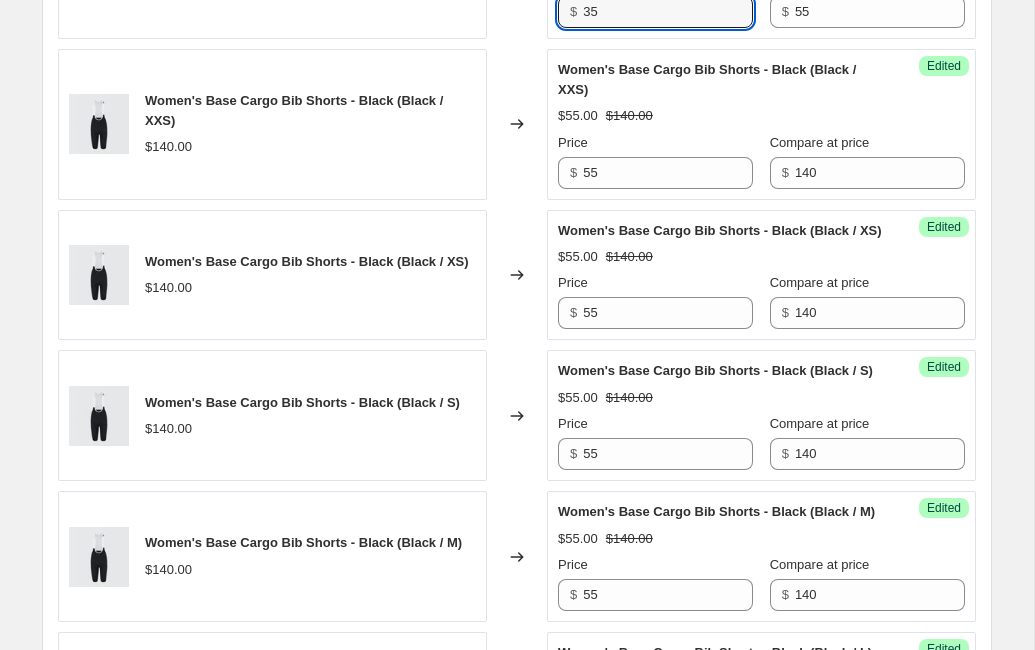 drag, startPoint x: 604, startPoint y: 77, endPoint x: 572, endPoint y: 77, distance: 32 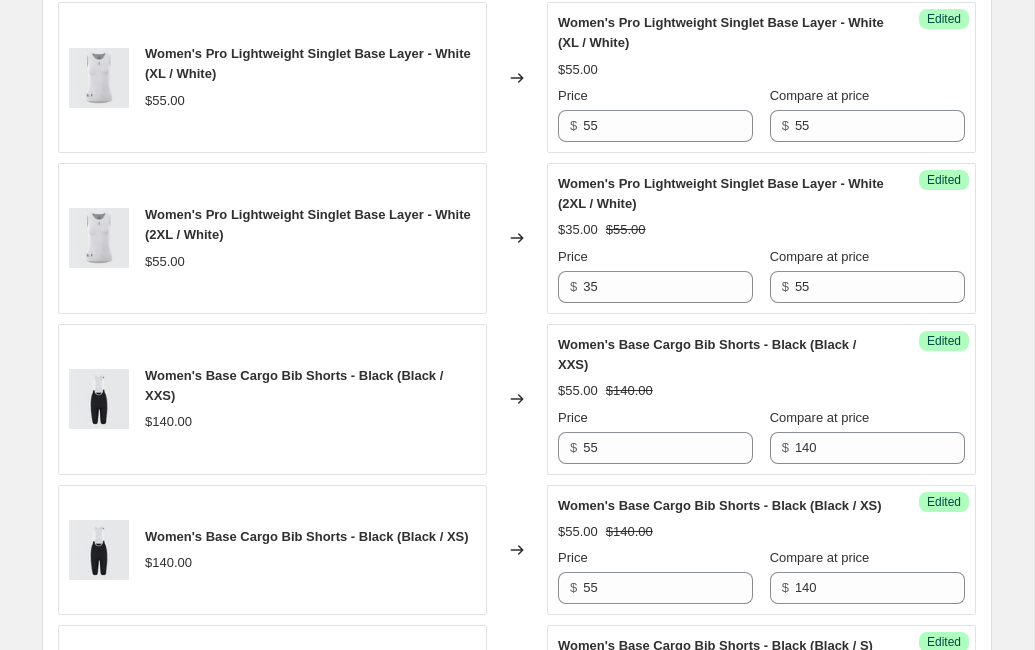 scroll, scrollTop: 2256, scrollLeft: 0, axis: vertical 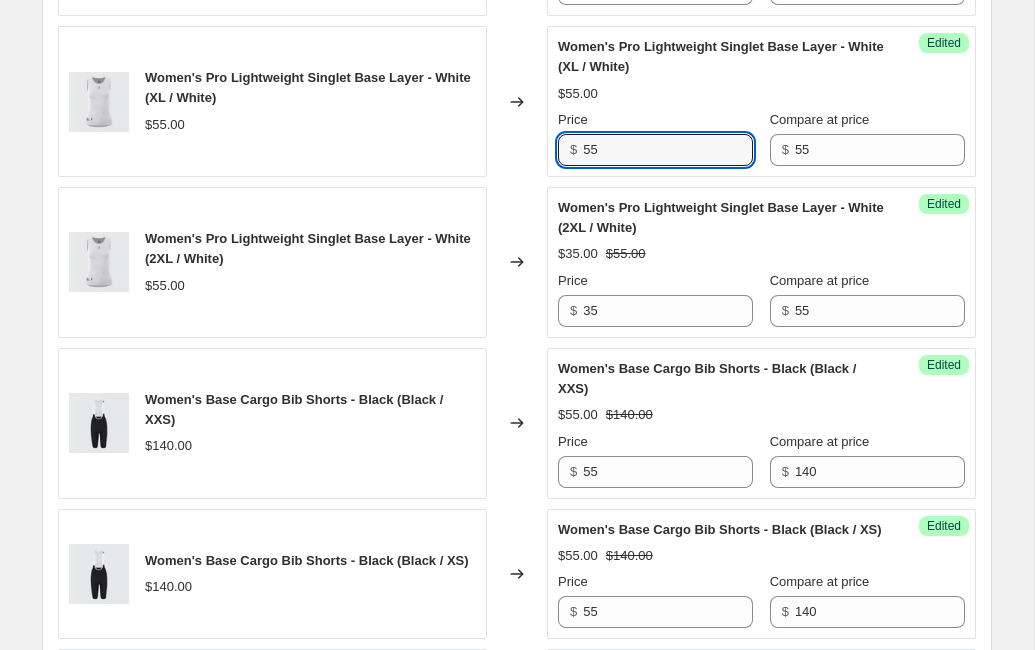 drag, startPoint x: 615, startPoint y: 214, endPoint x: 567, endPoint y: 214, distance: 48 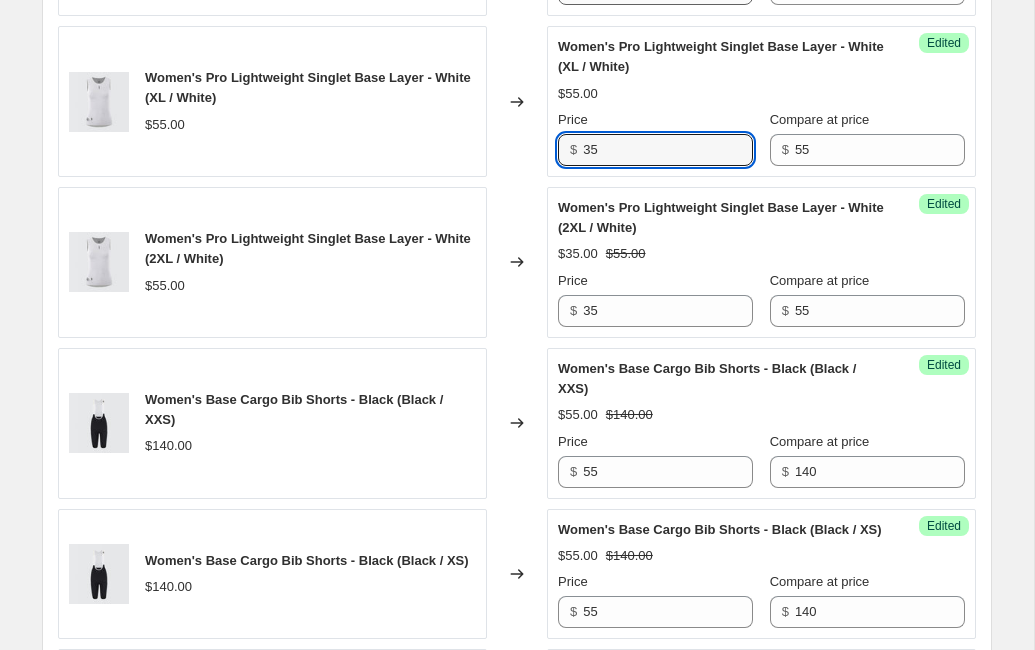 type on "35" 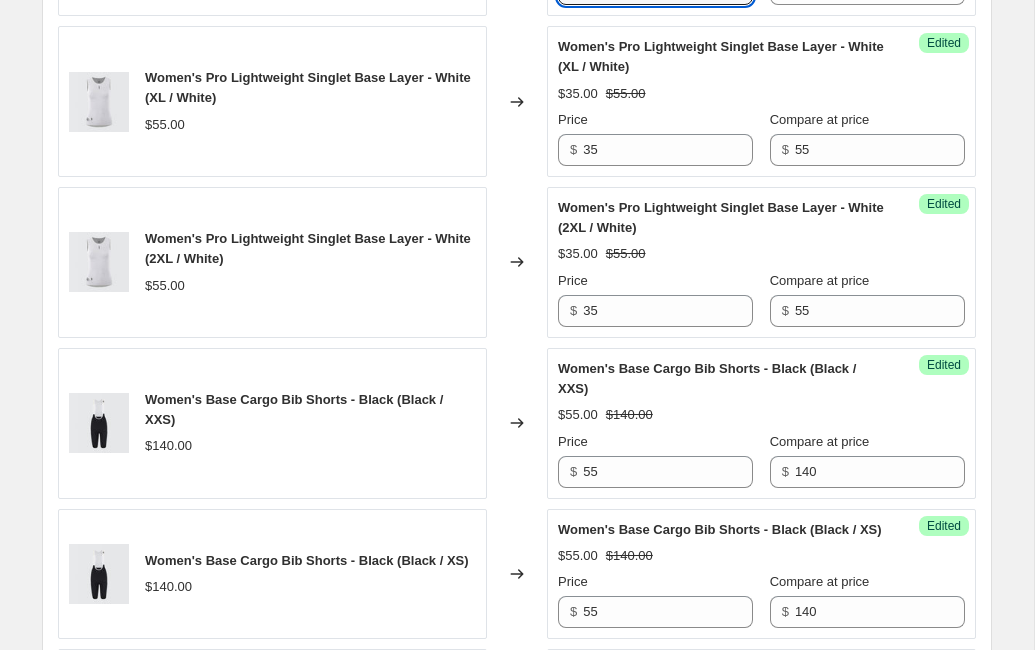 drag, startPoint x: 614, startPoint y: 55, endPoint x: 548, endPoint y: 55, distance: 66 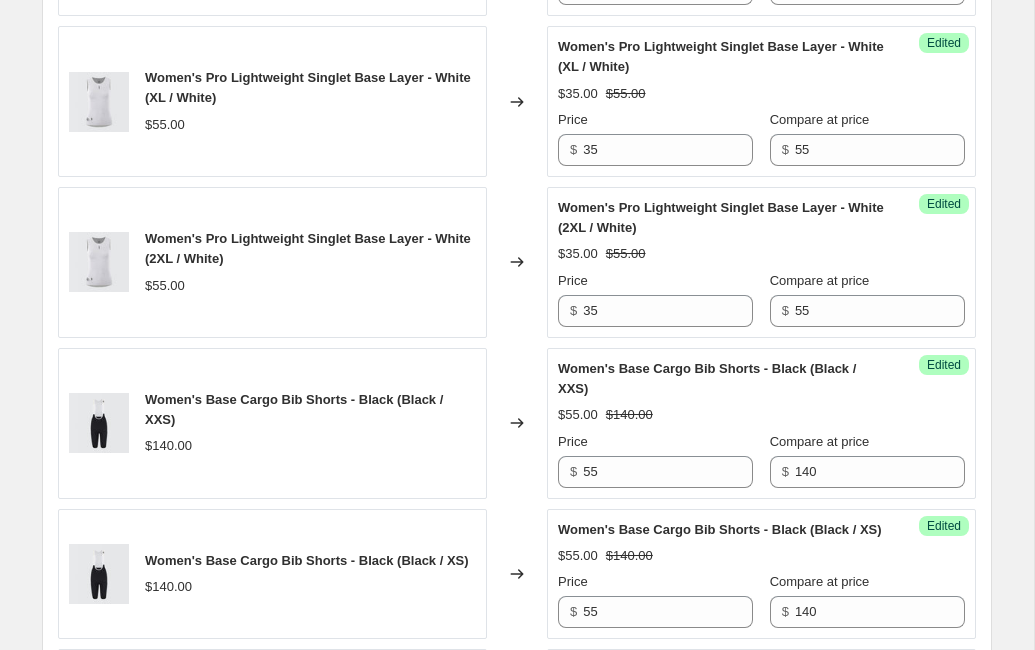 click on "Success Edited Women's Pro Lightweight Singlet Base Layer - White (L / White) $35.00 $55.00 Price $ 35 Compare at price $ 55" at bounding box center (761, -60) 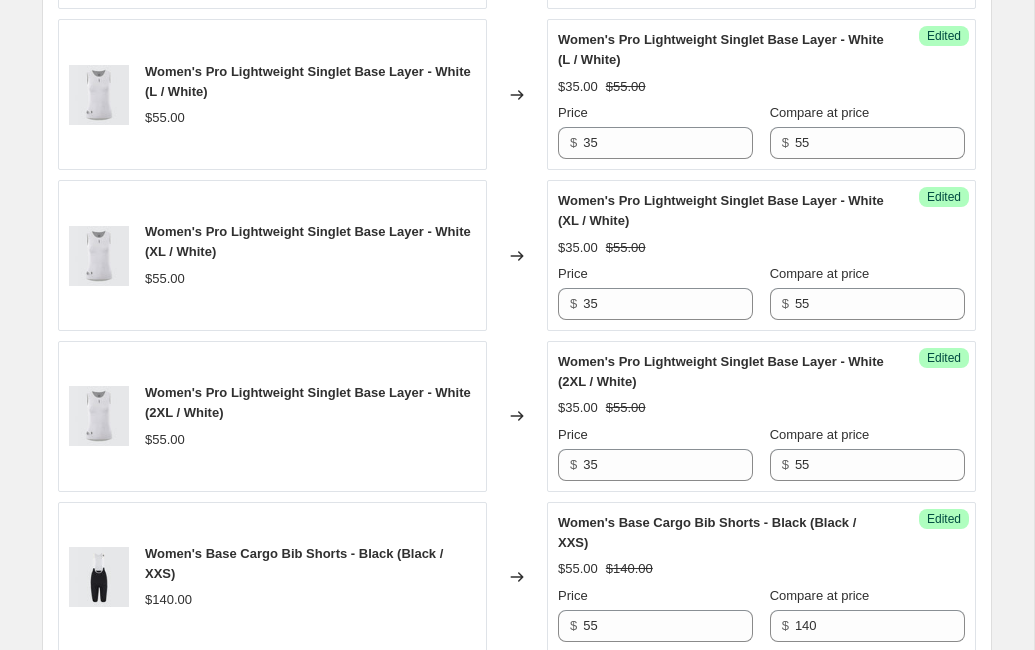 scroll, scrollTop: 2092, scrollLeft: 0, axis: vertical 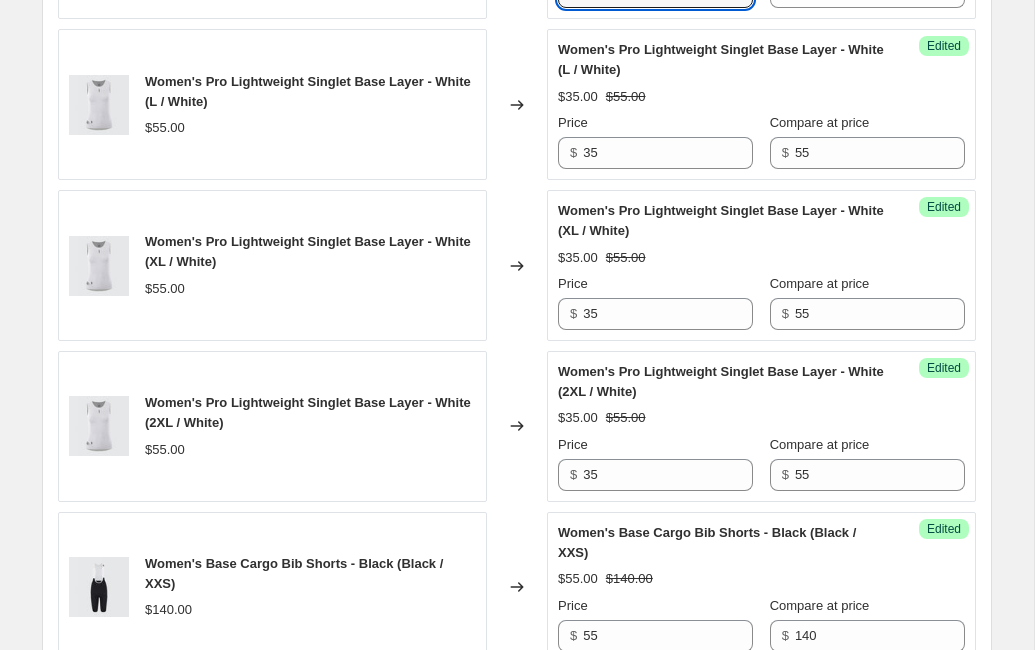 drag, startPoint x: 615, startPoint y: 64, endPoint x: 528, endPoint y: 71, distance: 87.28116 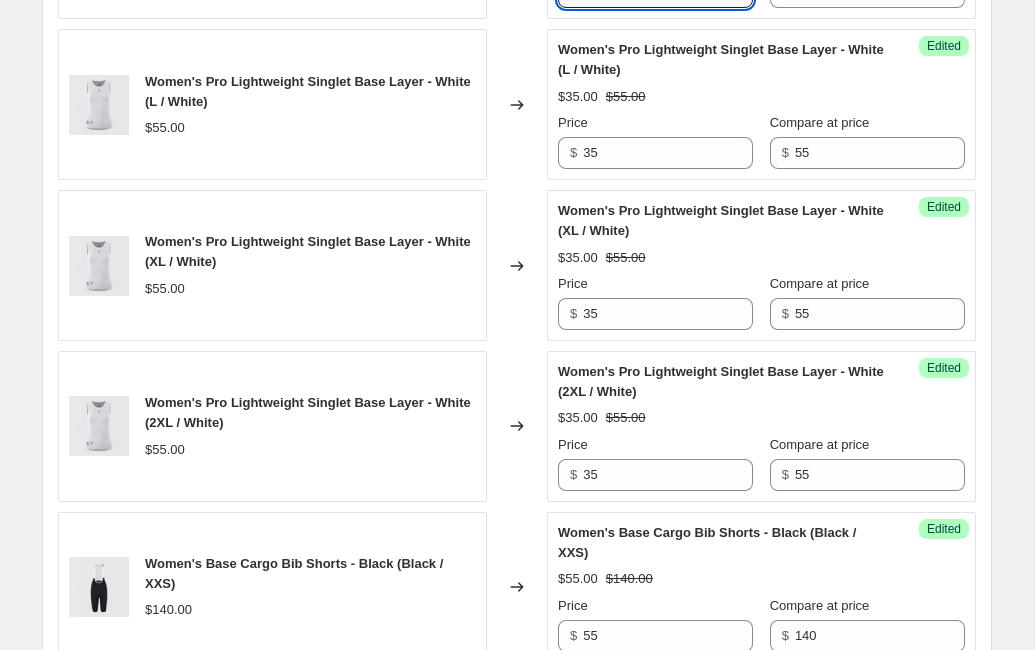 drag, startPoint x: 603, startPoint y: 51, endPoint x: 568, endPoint y: 51, distance: 35 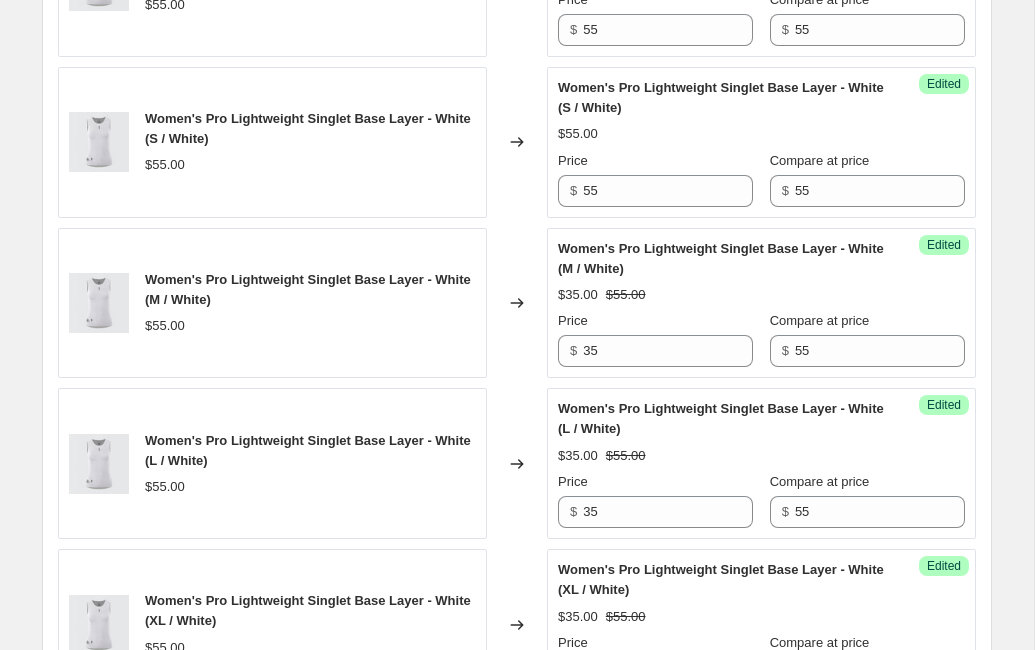 scroll, scrollTop: 1697, scrollLeft: 0, axis: vertical 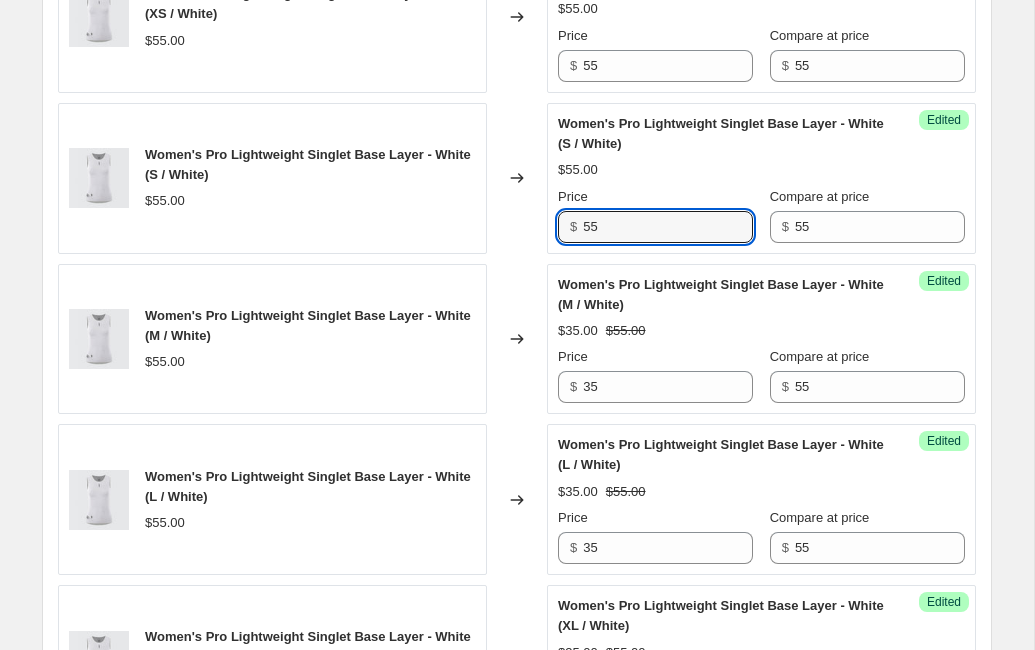 drag, startPoint x: 610, startPoint y: 279, endPoint x: 579, endPoint y: 279, distance: 31 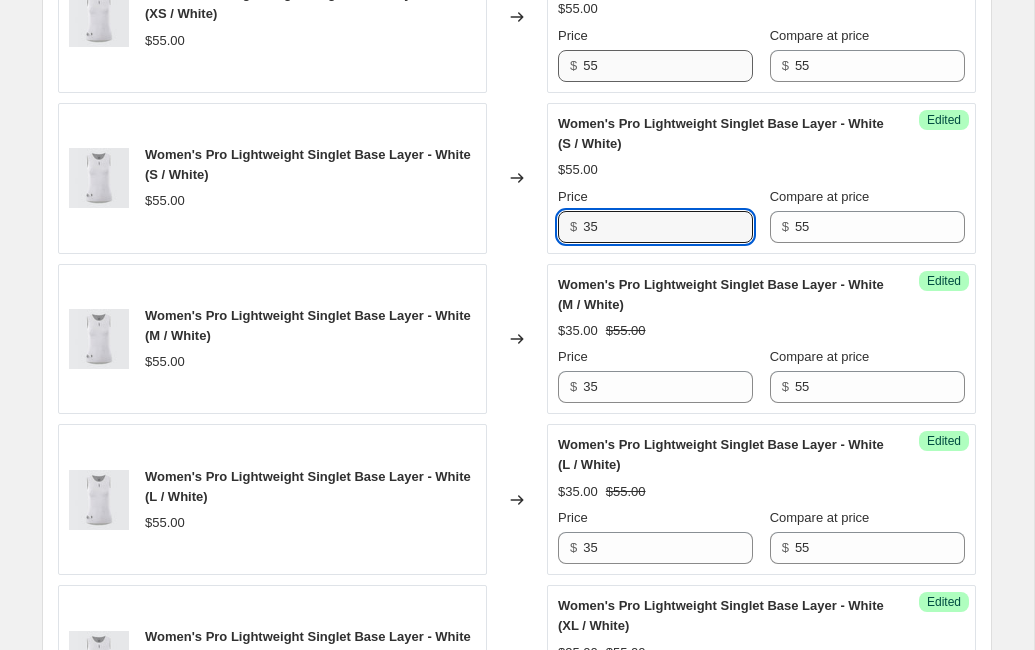 type on "35" 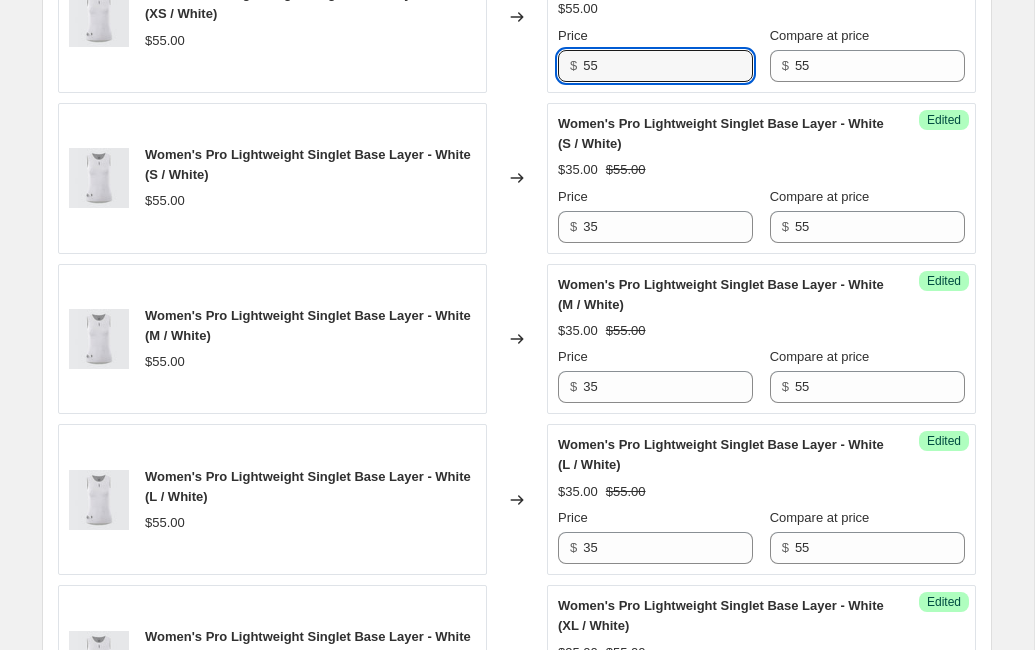 drag, startPoint x: 614, startPoint y: 123, endPoint x: 577, endPoint y: 123, distance: 37 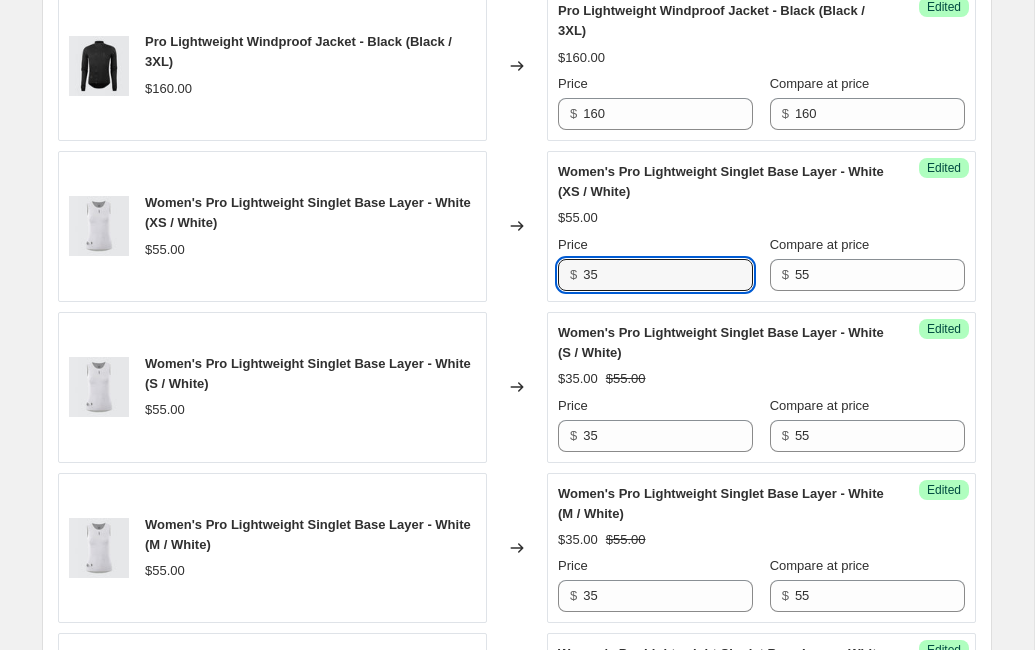 scroll, scrollTop: 1472, scrollLeft: 0, axis: vertical 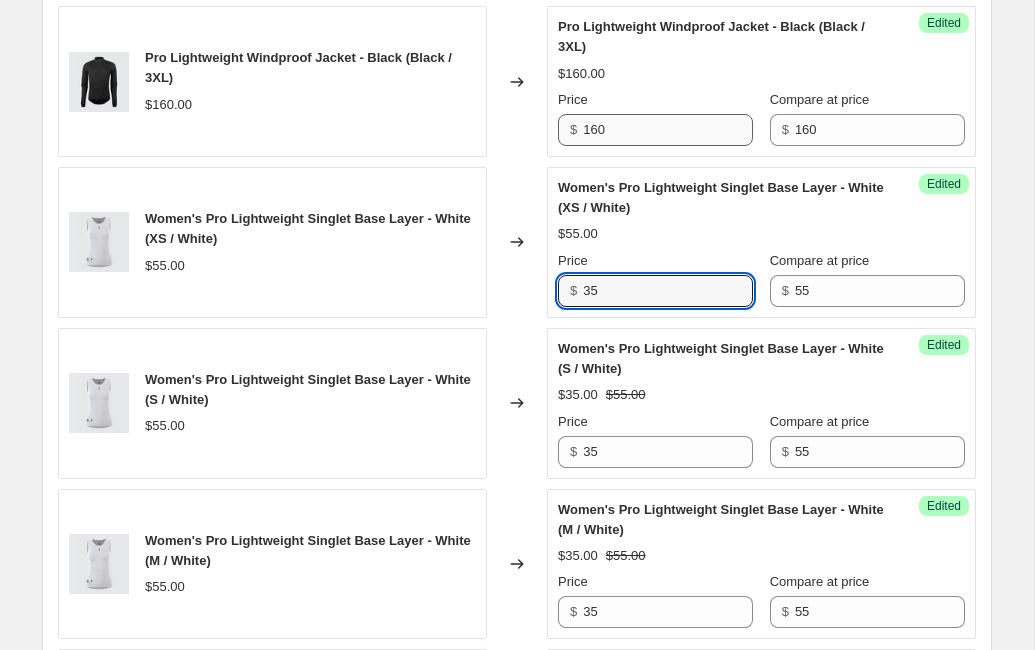 type on "35" 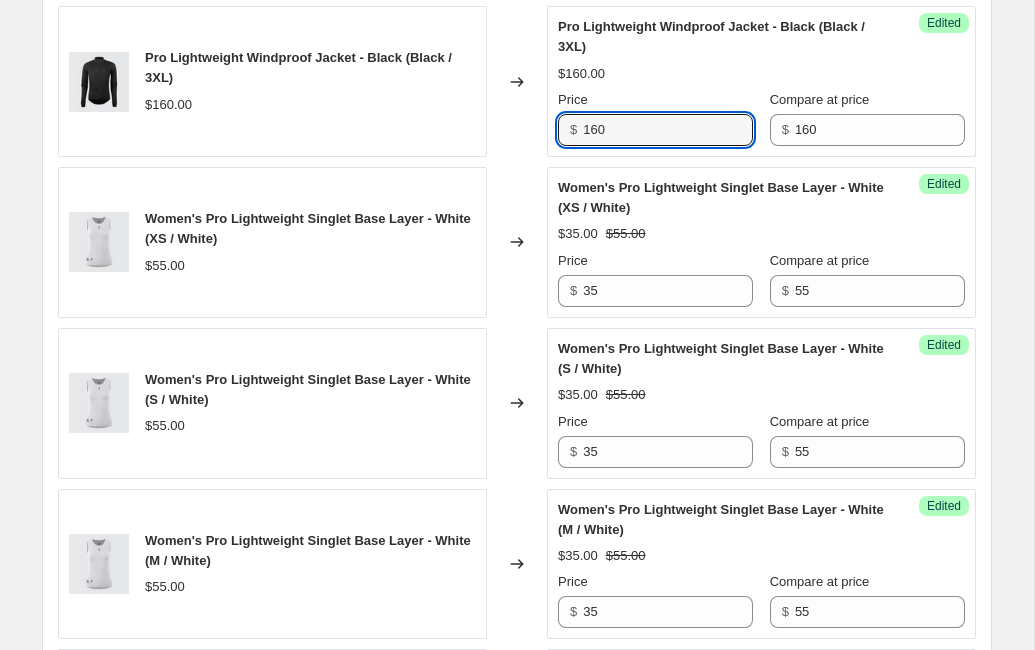 drag, startPoint x: 617, startPoint y: 190, endPoint x: 578, endPoint y: 199, distance: 40.024994 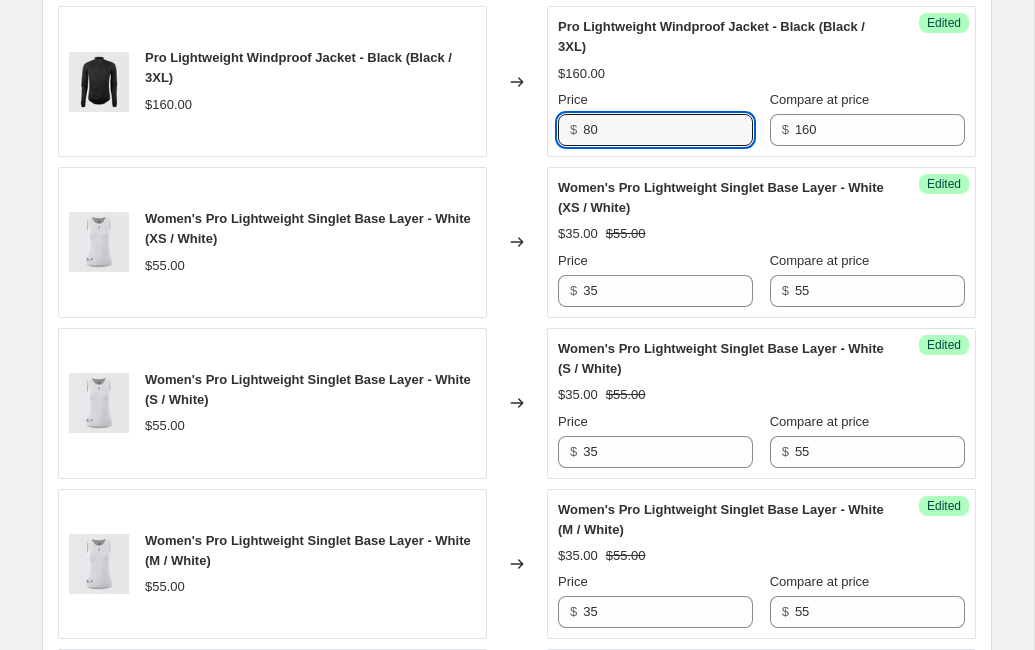 drag, startPoint x: 613, startPoint y: 189, endPoint x: 579, endPoint y: 189, distance: 34 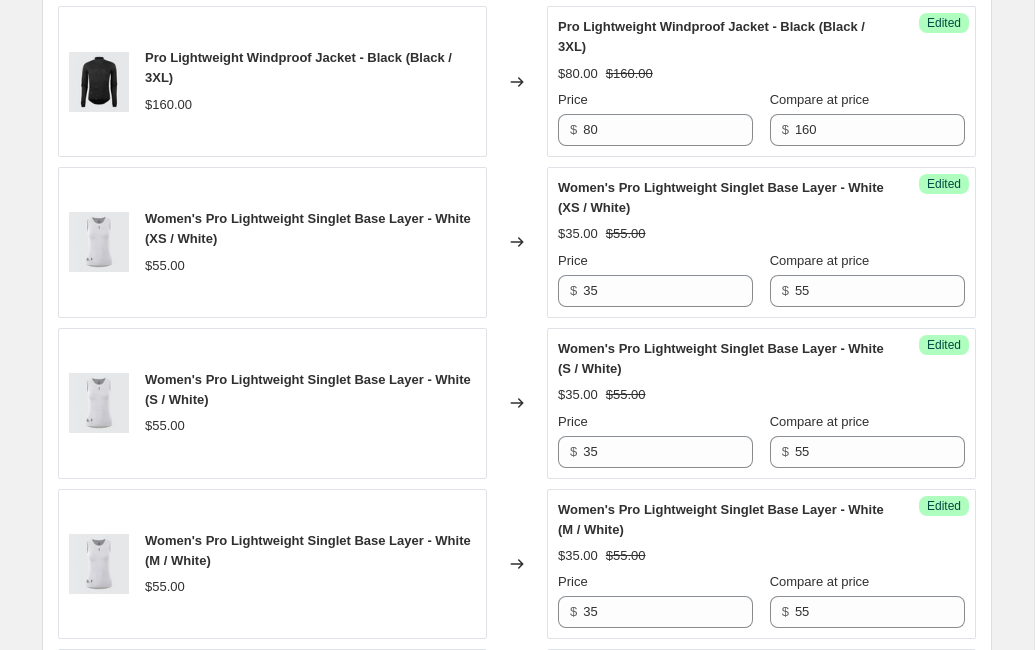 drag, startPoint x: 618, startPoint y: 28, endPoint x: 564, endPoint y: 28, distance: 54 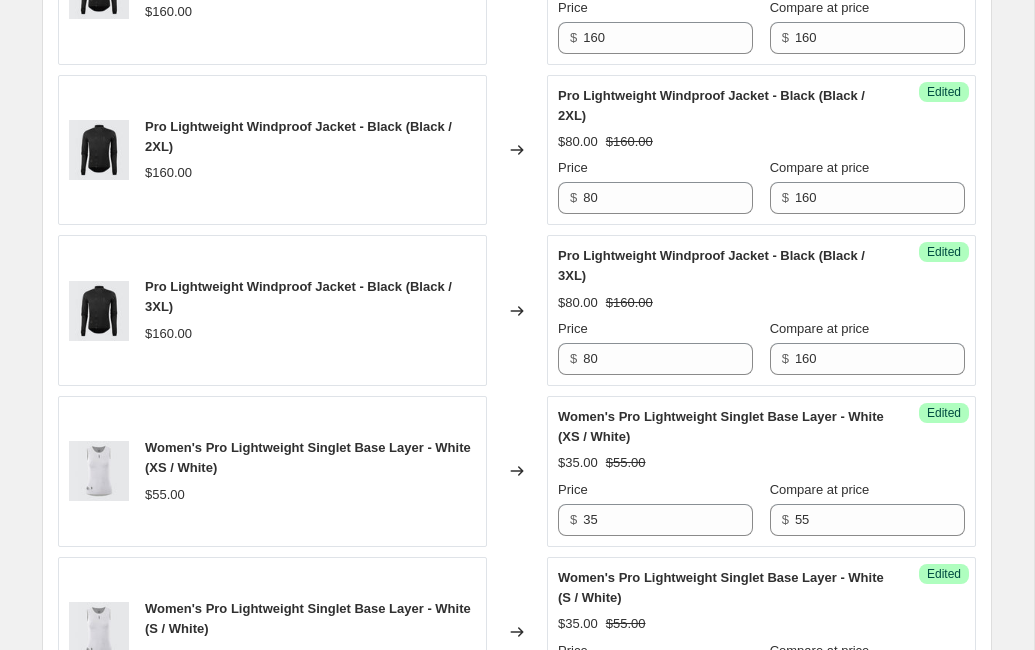 scroll, scrollTop: 1238, scrollLeft: 0, axis: vertical 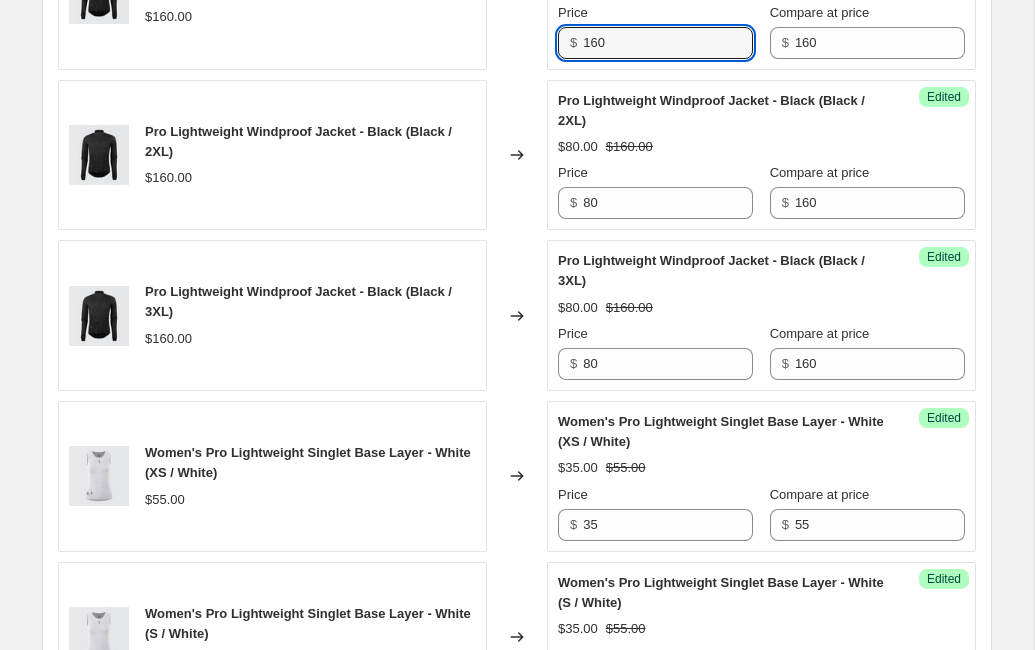drag, startPoint x: 621, startPoint y: 101, endPoint x: 532, endPoint y: 99, distance: 89.02247 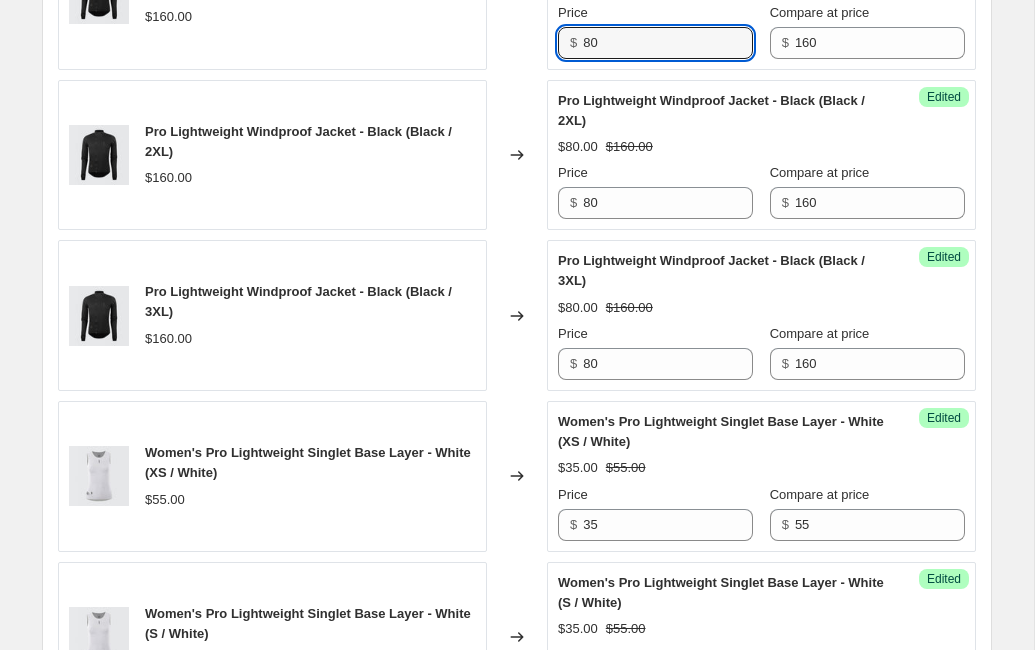 type on "80" 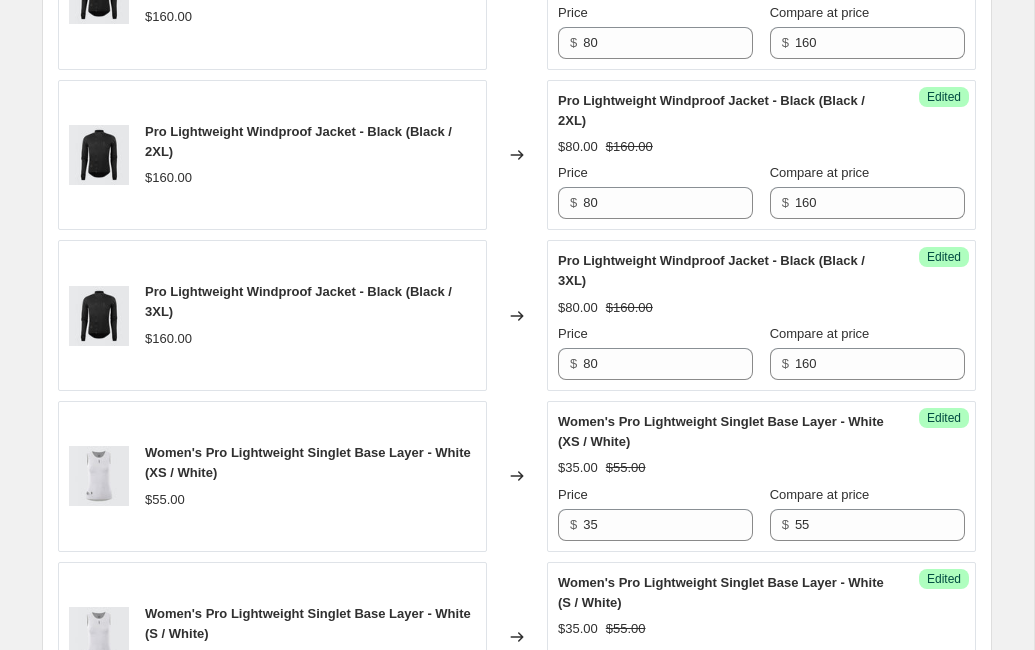 click on "Changed to" at bounding box center (517, -6) 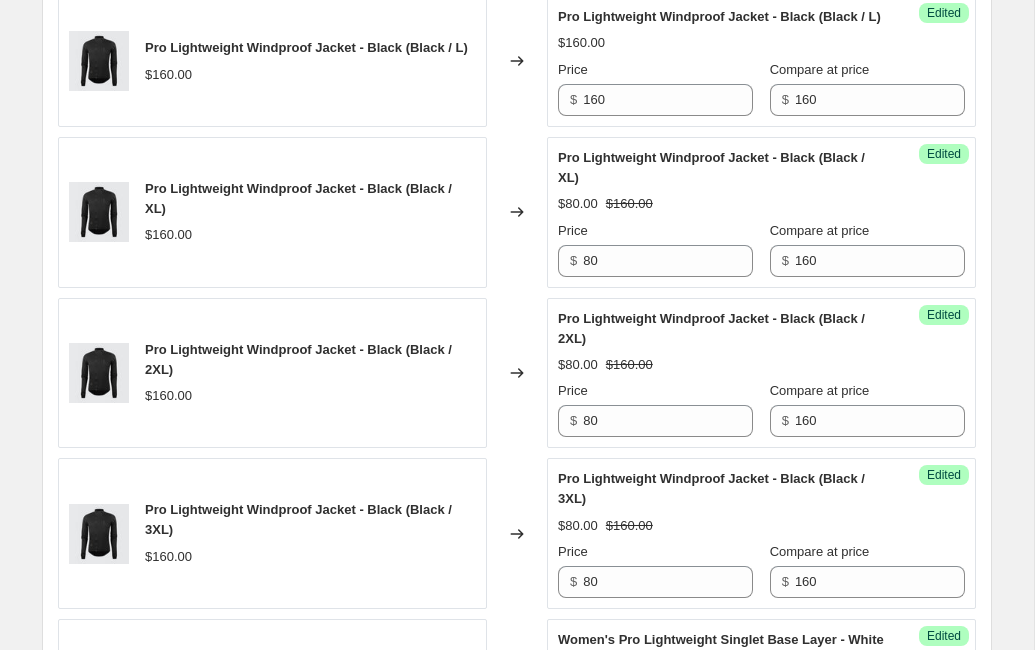 scroll, scrollTop: 987, scrollLeft: 0, axis: vertical 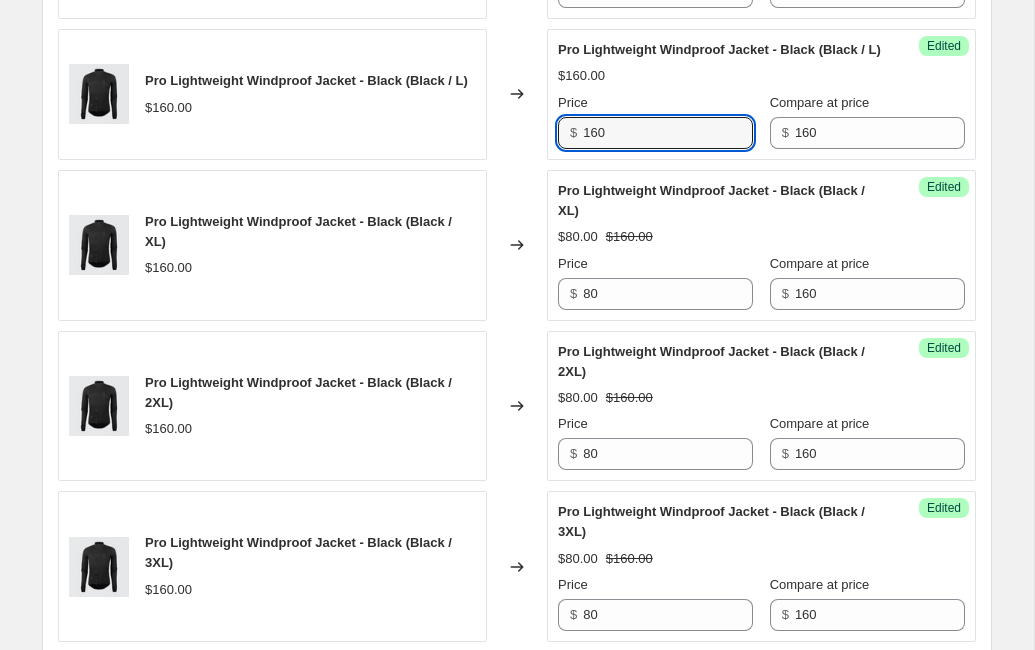 drag, startPoint x: 617, startPoint y: 193, endPoint x: 560, endPoint y: 193, distance: 57 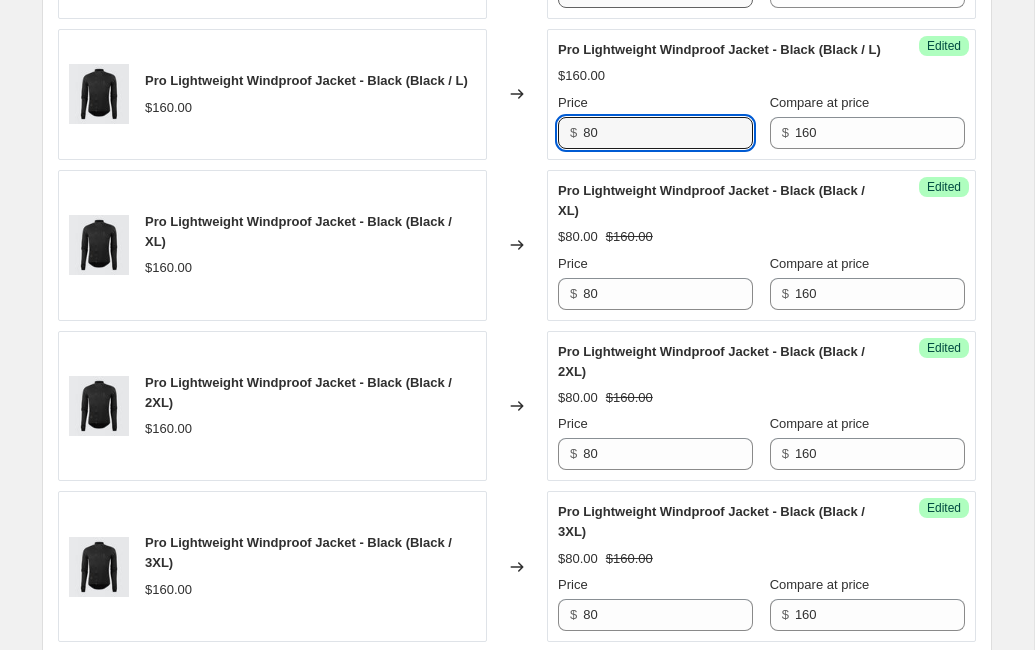 type on "80" 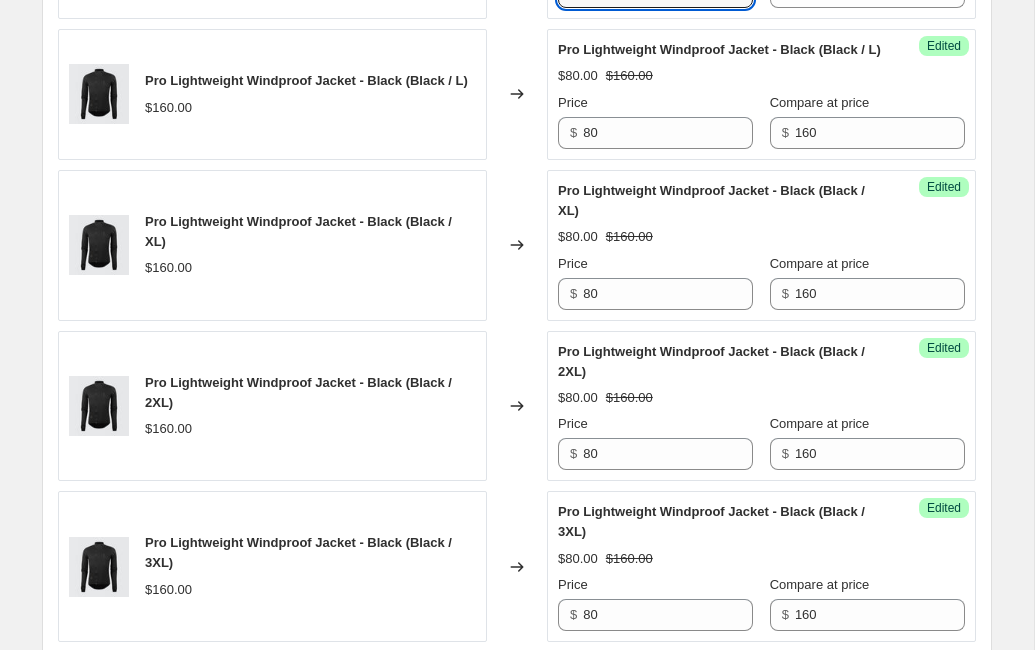 drag, startPoint x: 618, startPoint y: 31, endPoint x: 566, endPoint y: 31, distance: 52 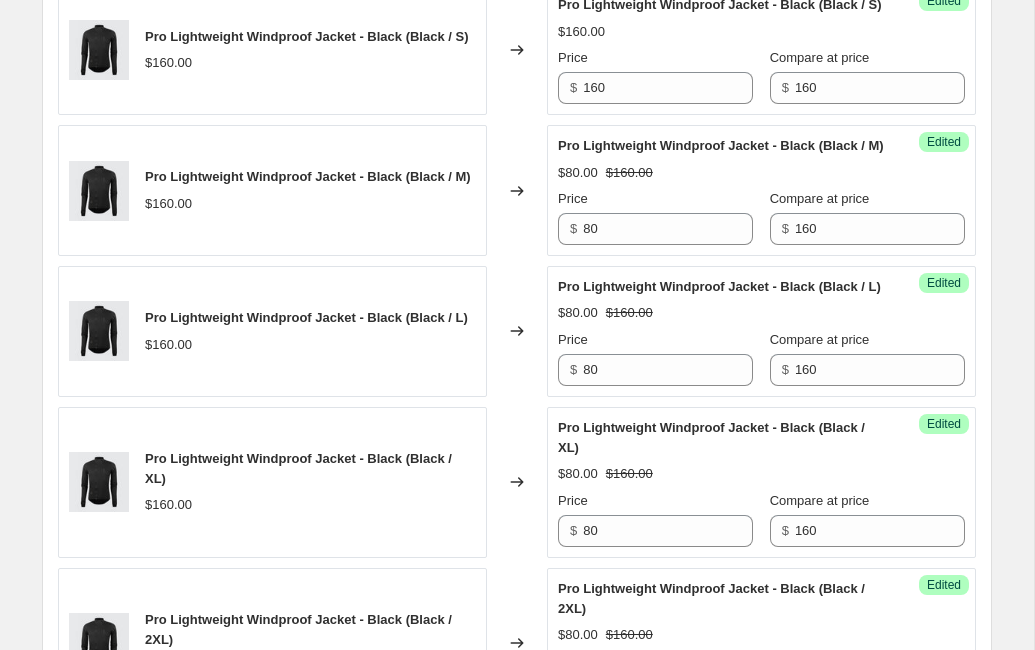 scroll, scrollTop: 717, scrollLeft: 0, axis: vertical 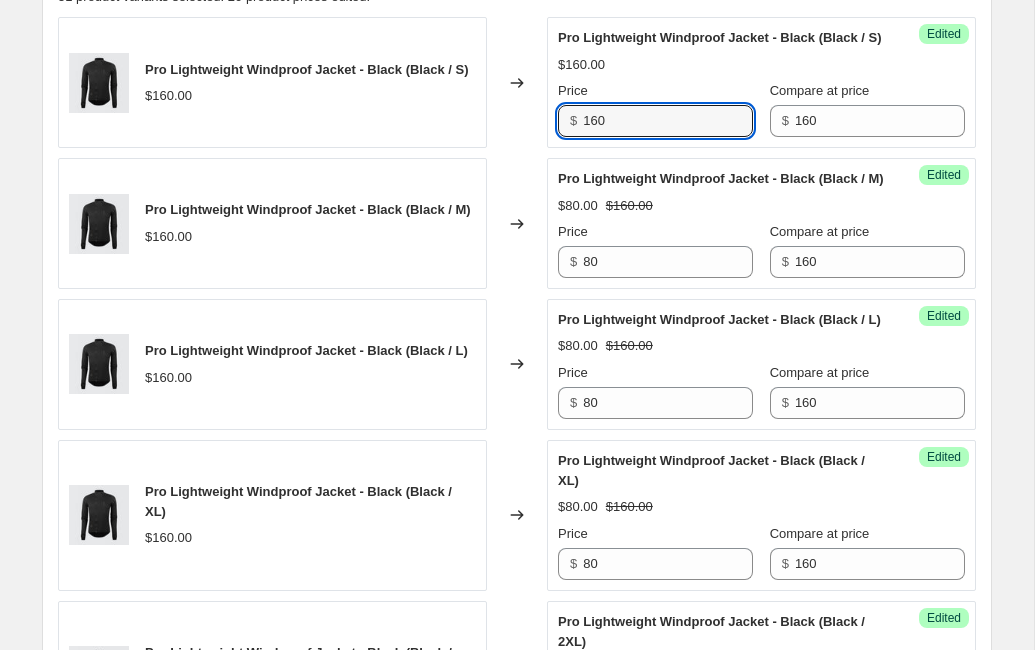 drag, startPoint x: 617, startPoint y: 137, endPoint x: 556, endPoint y: 137, distance: 61 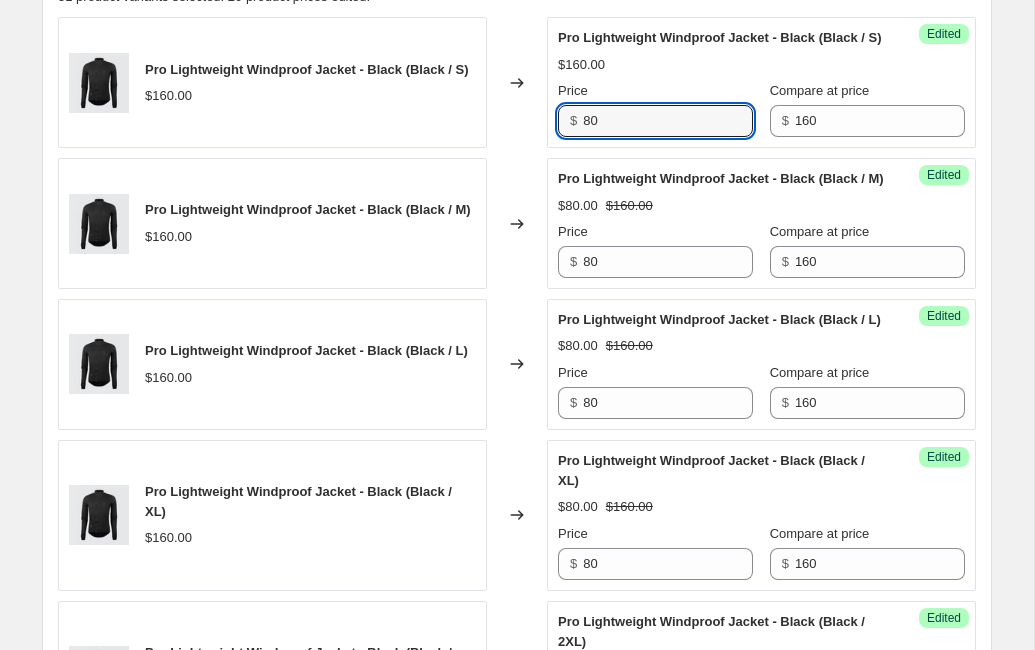 type on "80" 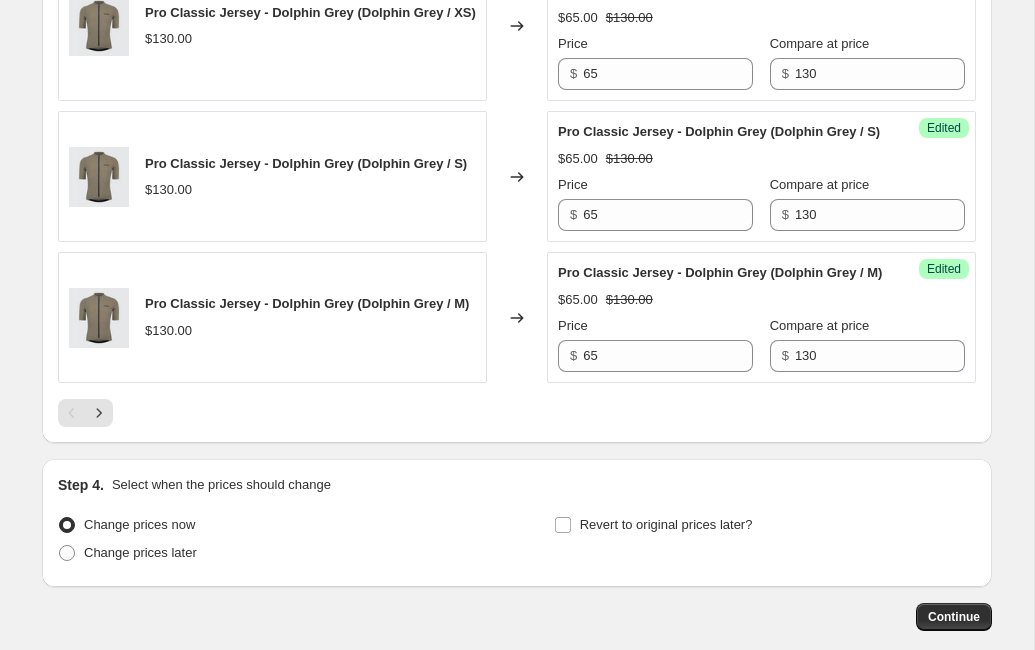 scroll, scrollTop: 3506, scrollLeft: 0, axis: vertical 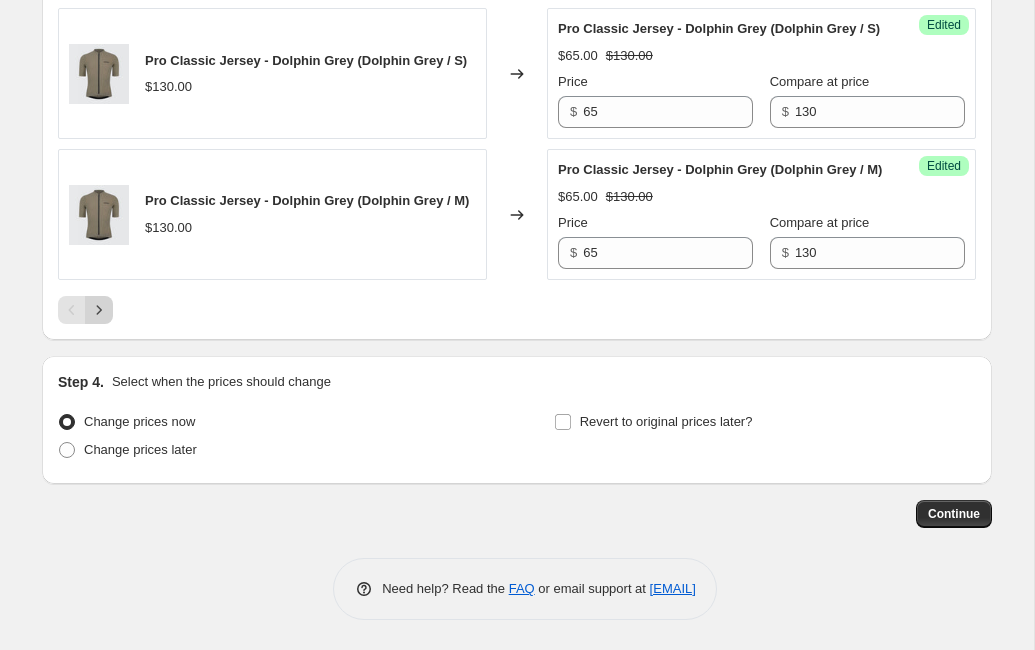 click 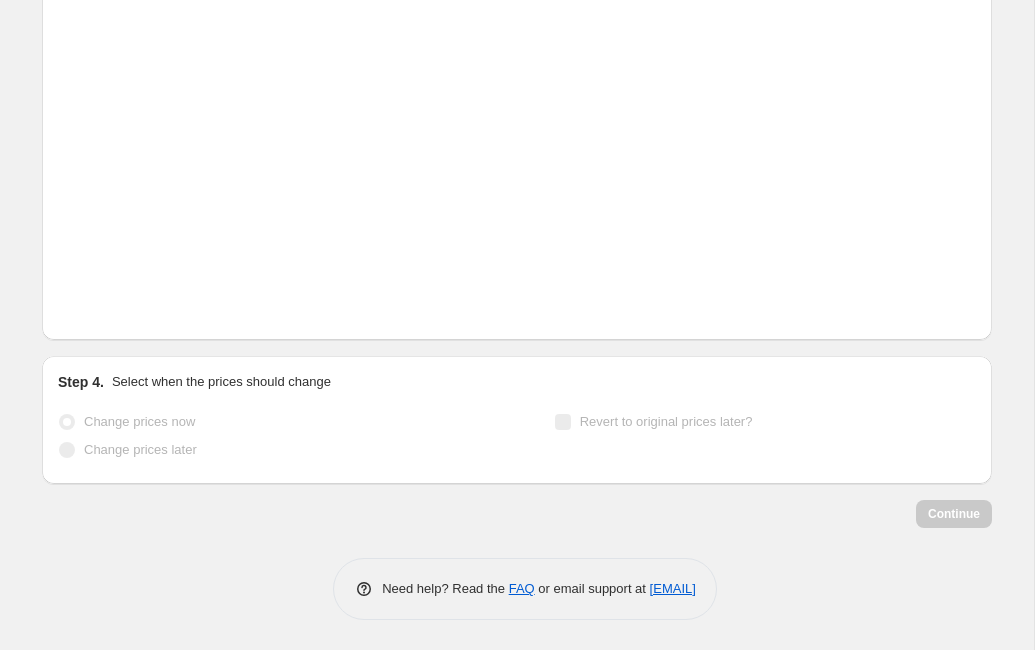 scroll, scrollTop: 3506, scrollLeft: 0, axis: vertical 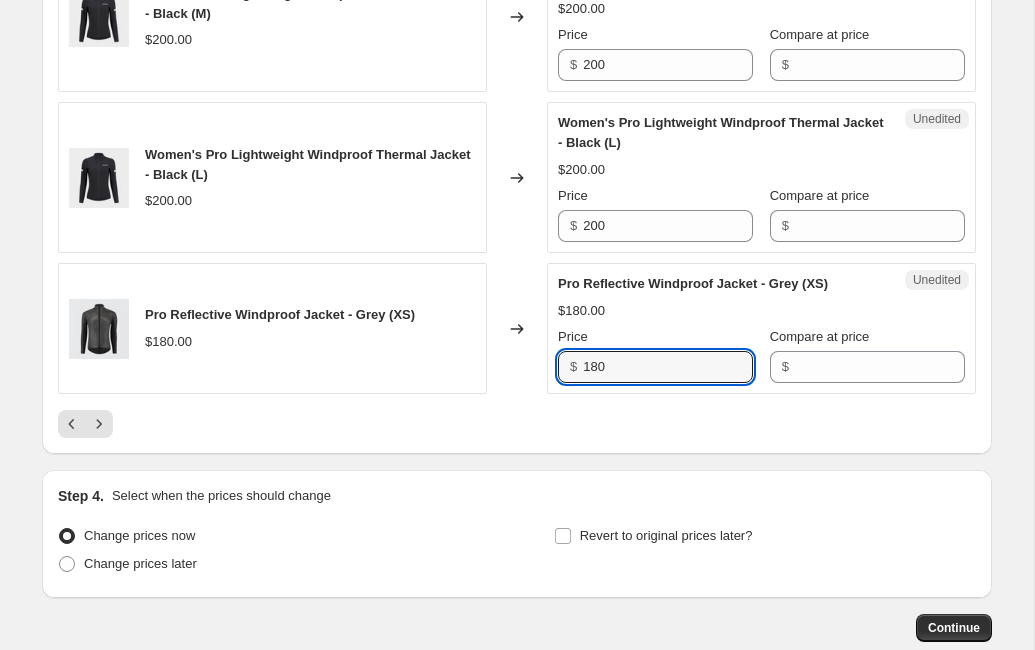 drag, startPoint x: 656, startPoint y: 393, endPoint x: 560, endPoint y: 393, distance: 96 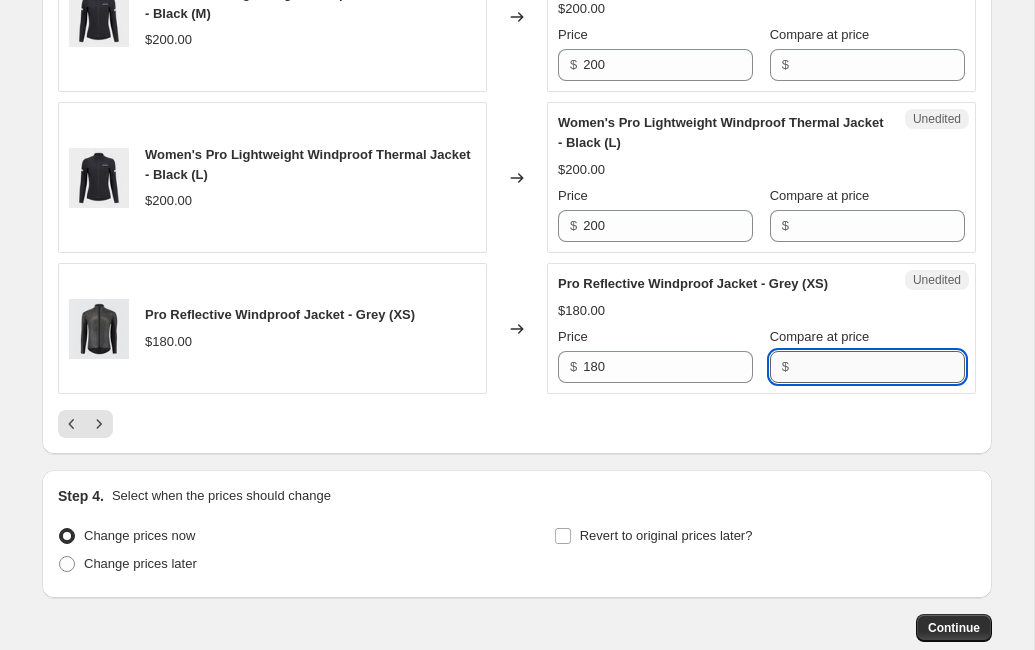 click on "Compare at price" at bounding box center [880, 367] 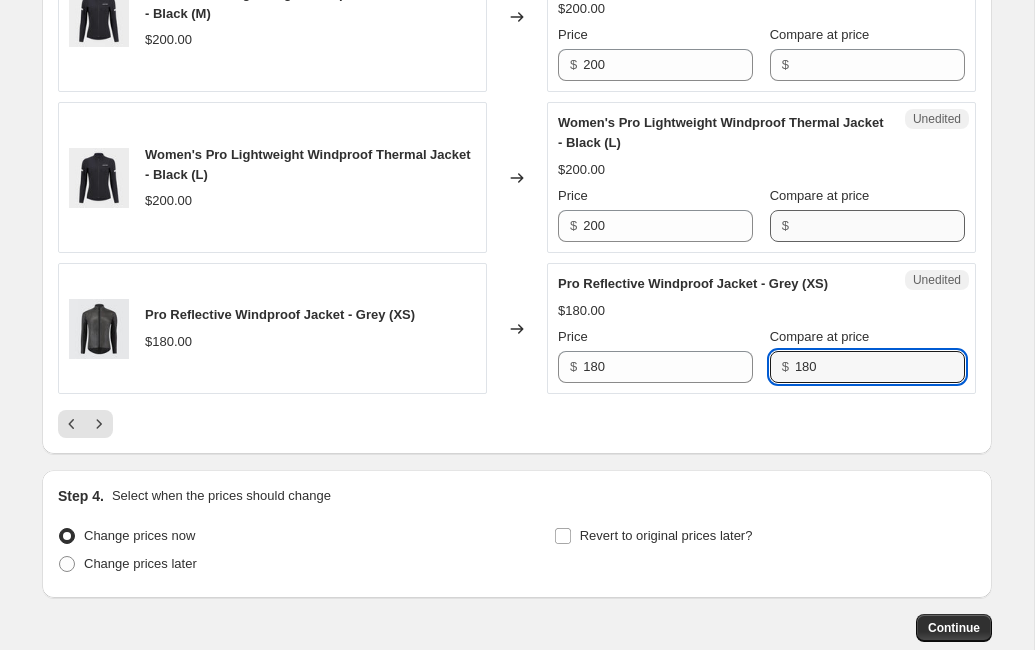 type on "180" 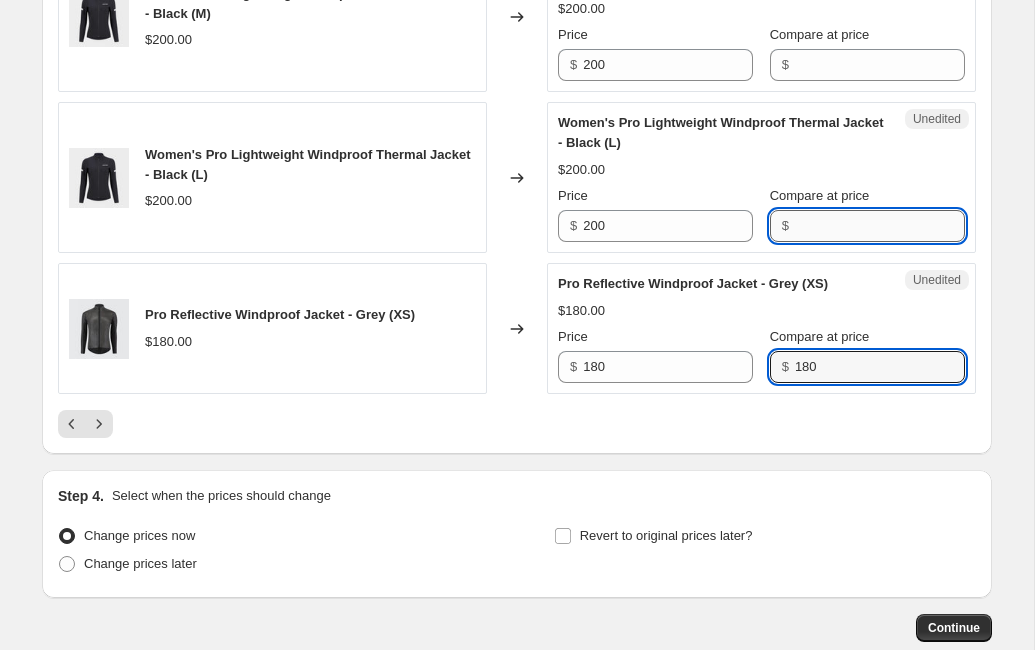 click on "Compare at price" at bounding box center (880, 226) 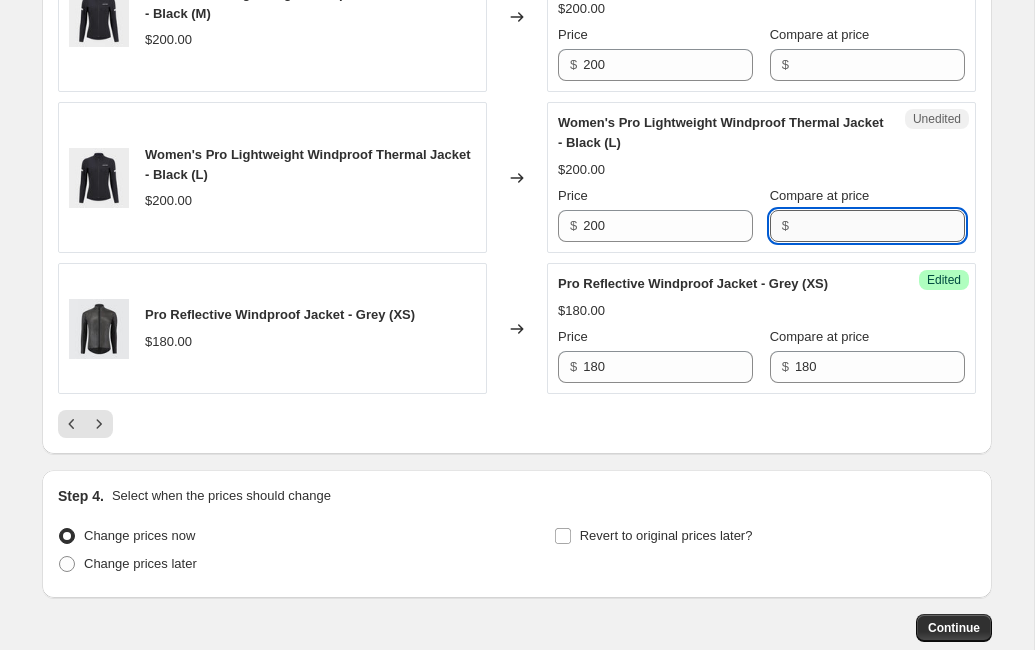 paste on "180" 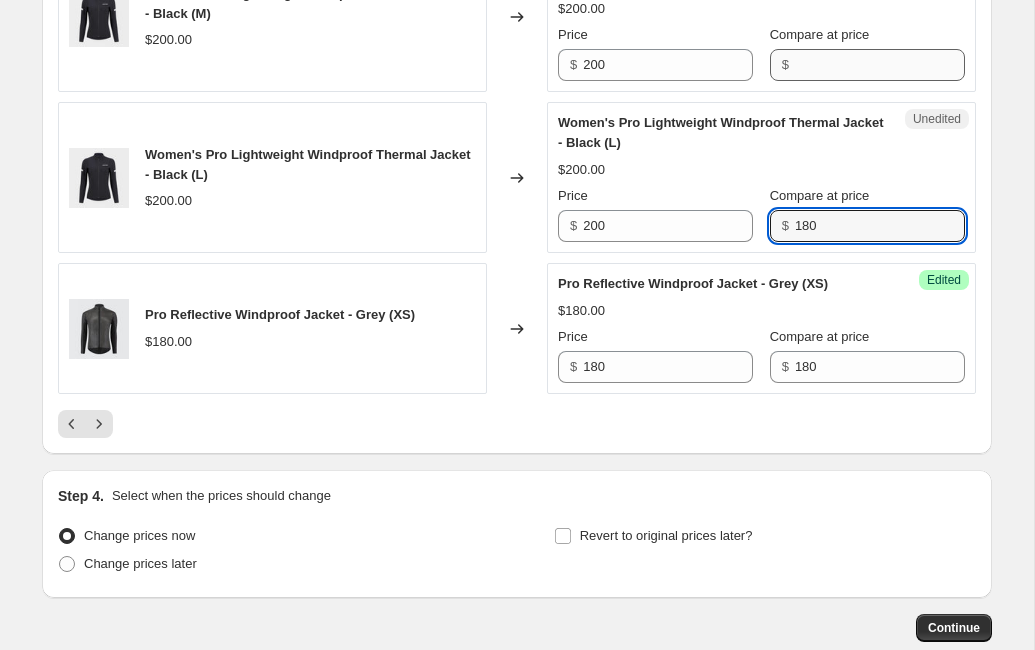 type on "180" 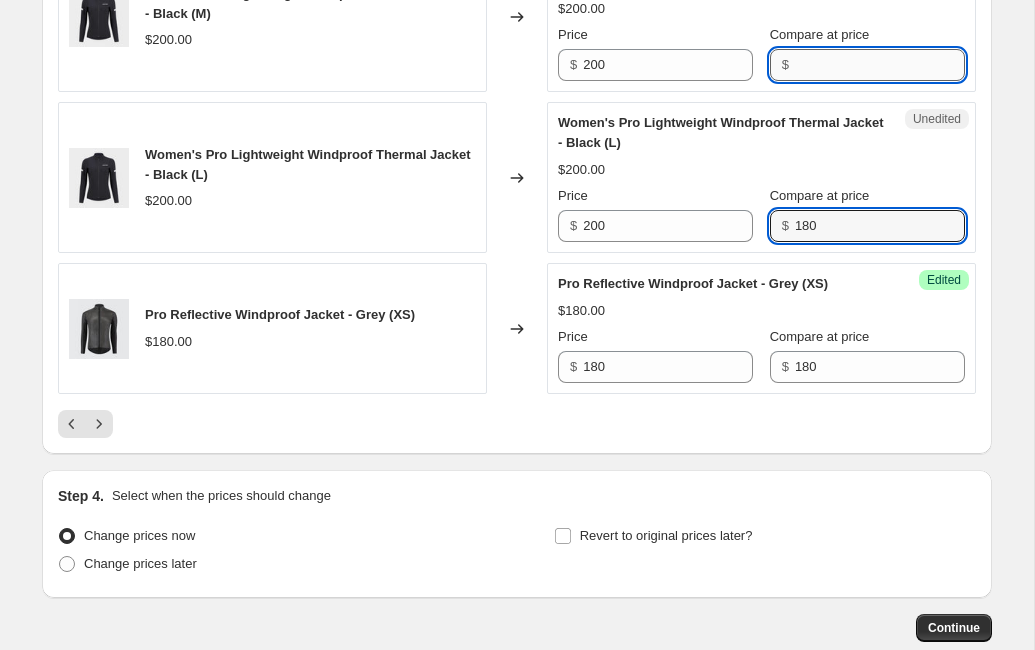 click on "Compare at price" at bounding box center [880, 65] 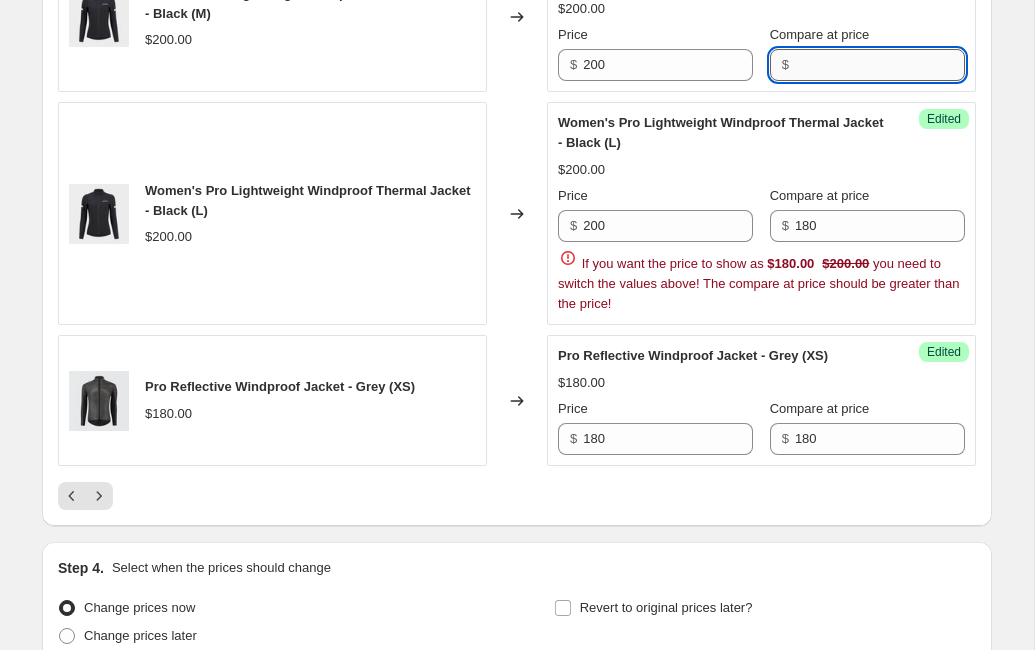 paste on "180" 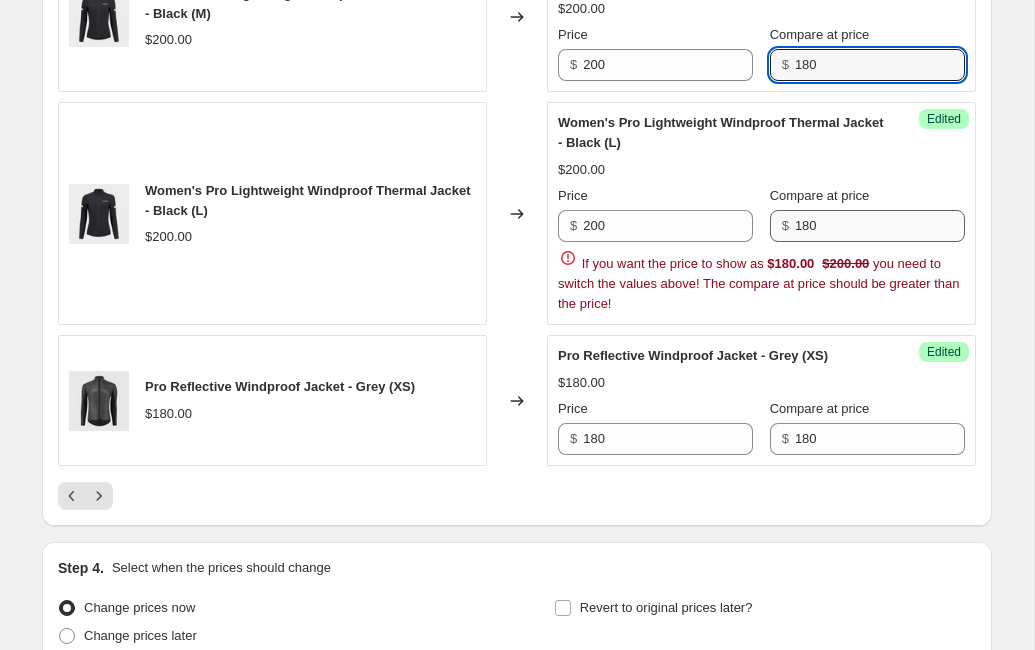 type on "180" 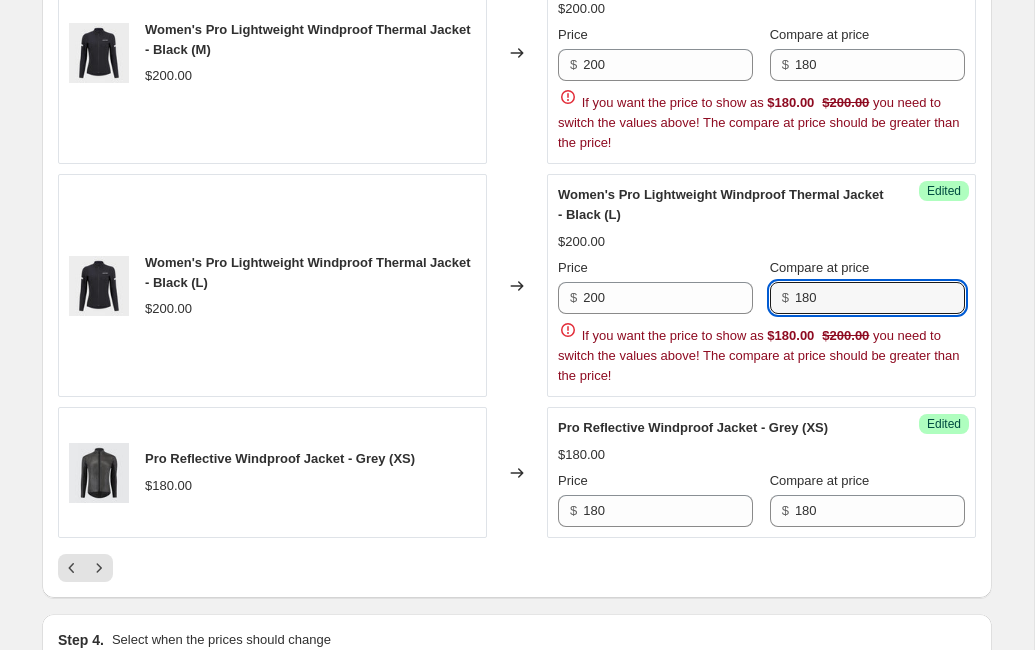 drag, startPoint x: 834, startPoint y: 251, endPoint x: 777, endPoint y: 250, distance: 57.00877 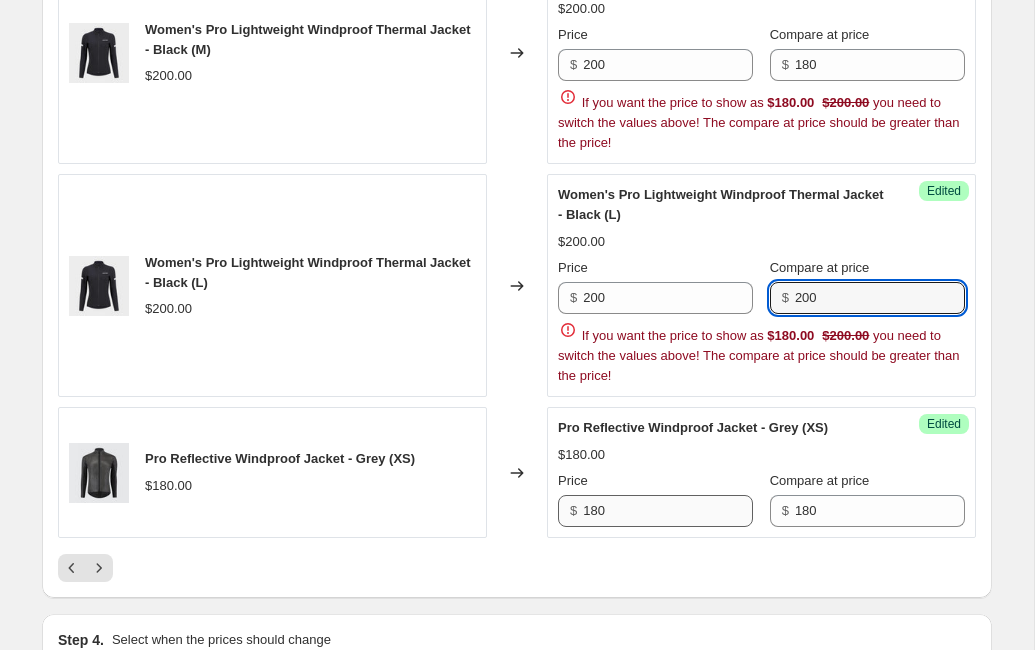 type on "200" 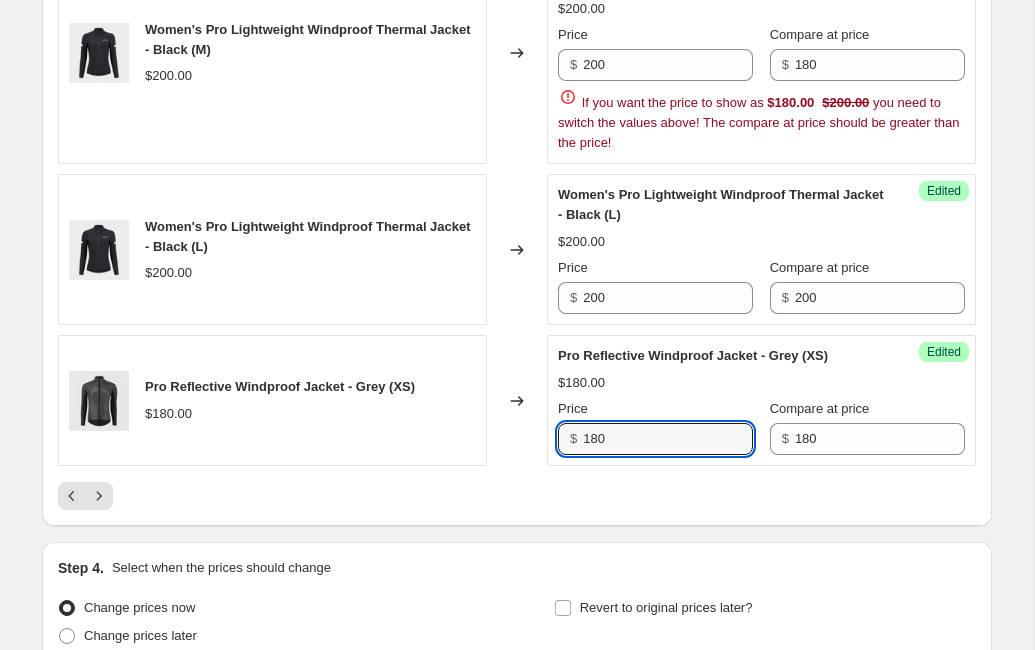 click on "PRICE CHANGE PREVIEW 51 product variants selected. 23 product prices edited: Pro Classic Jersey - Dolphin Grey (Dolphin Grey / L) $130.00 Changed to Unedited Pro Classic Jersey - Dolphin Grey (Dolphin Grey / L) $130.00 Price $ 130 Compare at price $ Pro Classic Jersey - Dolphin Grey (Dolphin Grey / XL) $130.00 Changed to Unedited Pro Classic Jersey - Dolphin Grey (Dolphin Grey / XL) $130.00 Price $ 130 Compare at price $ Pro Classic Jersey - Dolphin Grey (Dolphin Grey / 2XL) $130.00 Changed to Unedited Pro Classic Jersey - Dolphin Grey (Dolphin Grey / 2XL) $130.00 Price $ 130 Compare at price $ Women's Pro Classic Merino Jersey - Mustard Yellow (Mustard Yellow / XXS) $140.00 Changed to Unedited Women's Pro Classic Merino Jersey - Mustard Yellow (Mustard Yellow / XXS) $140.00 Price $ 140 Compare at price $ Women's Pro Classic Merino Jersey - Mustard Yellow (Mustard Yellow / XS) $140.00 Changed to Unedited Women's Pro Classic Merino Jersey - Mustard Yellow (Mustard Yellow / XS) $140.00 Price $ 140 $ $140.00 $ $" at bounding box center [517, -1158] 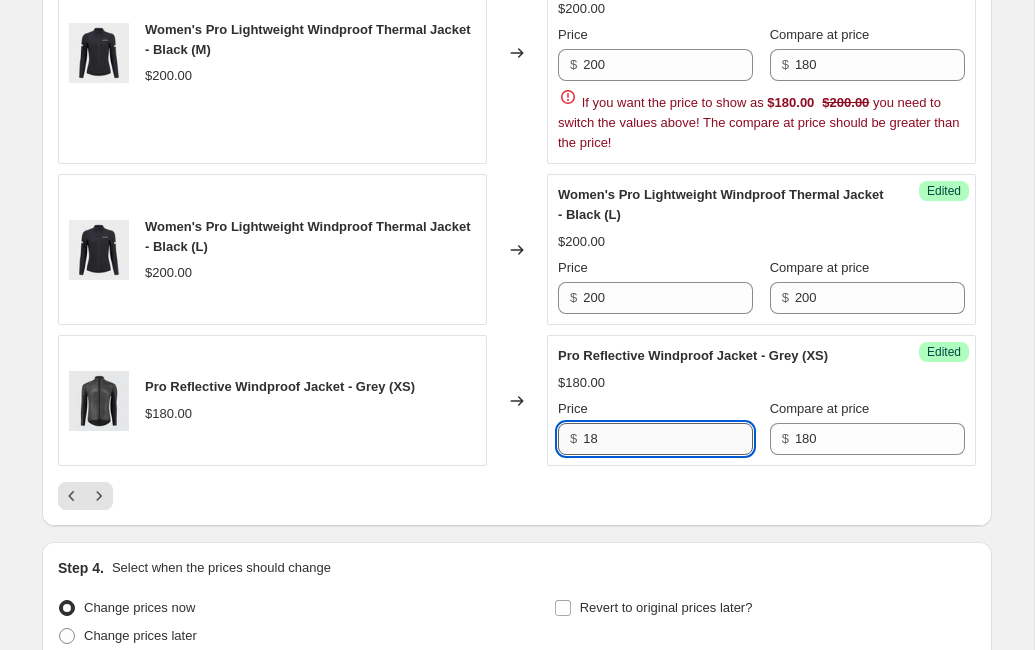 type on "1" 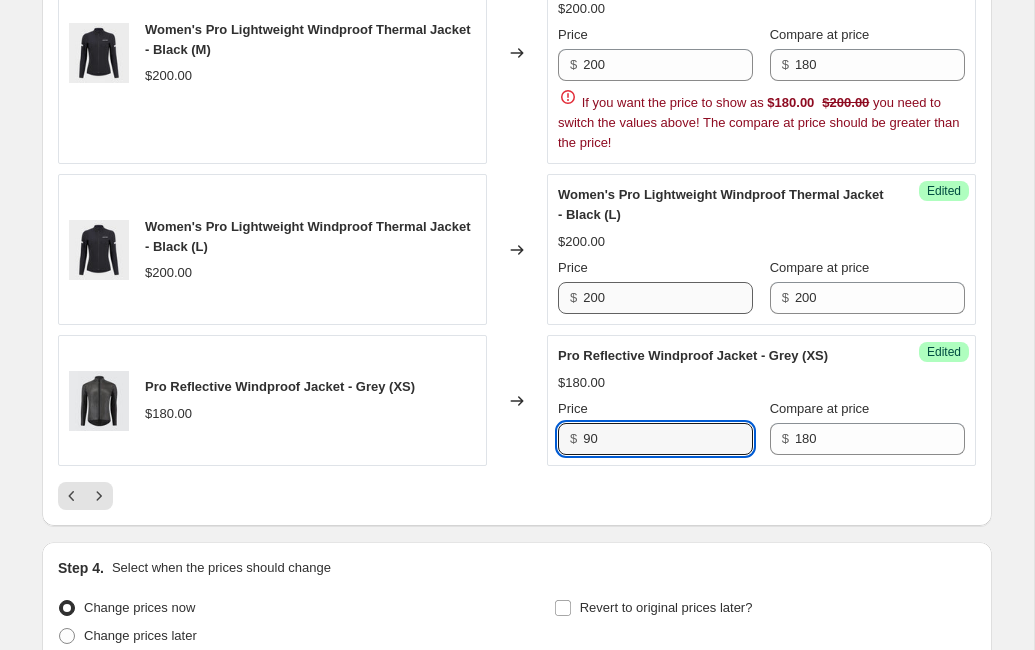 type on "90" 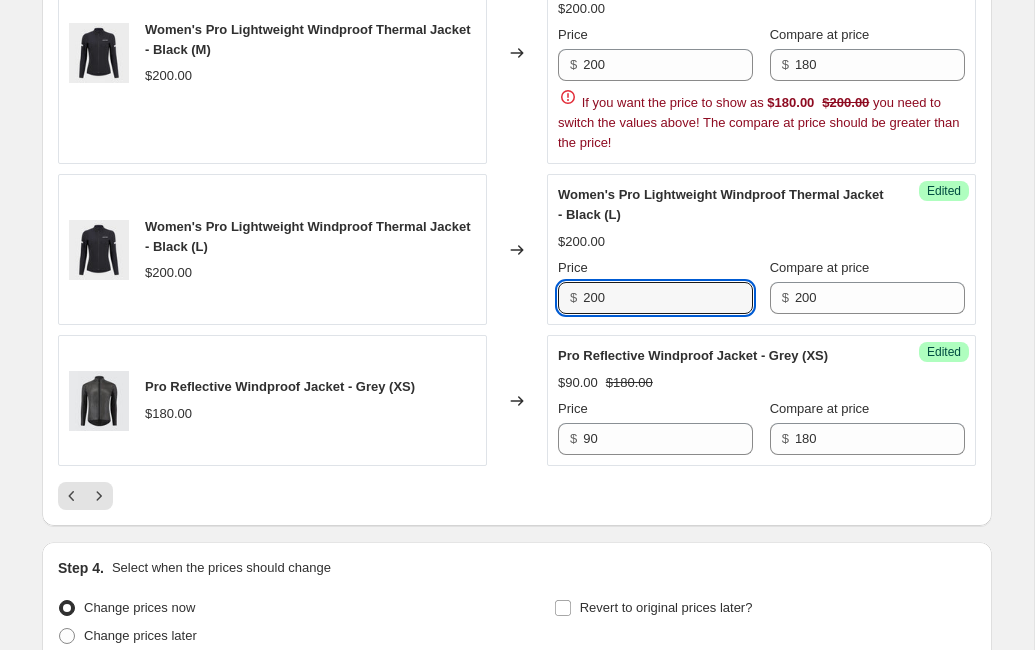 drag, startPoint x: 647, startPoint y: 326, endPoint x: 578, endPoint y: 326, distance: 69 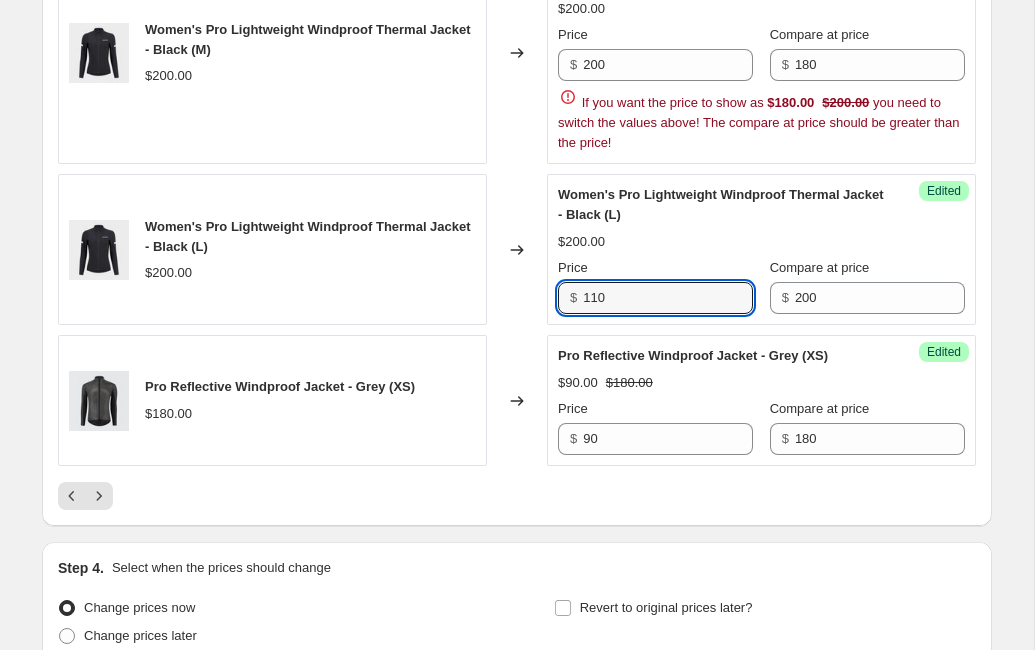 drag, startPoint x: 610, startPoint y: 316, endPoint x: 580, endPoint y: 316, distance: 30 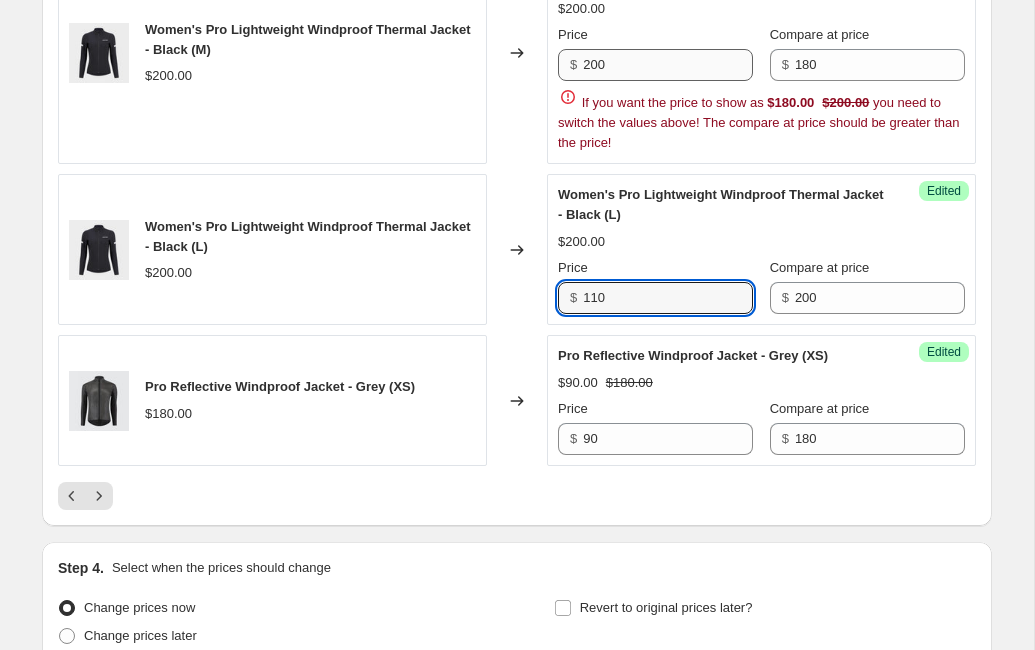 type on "110" 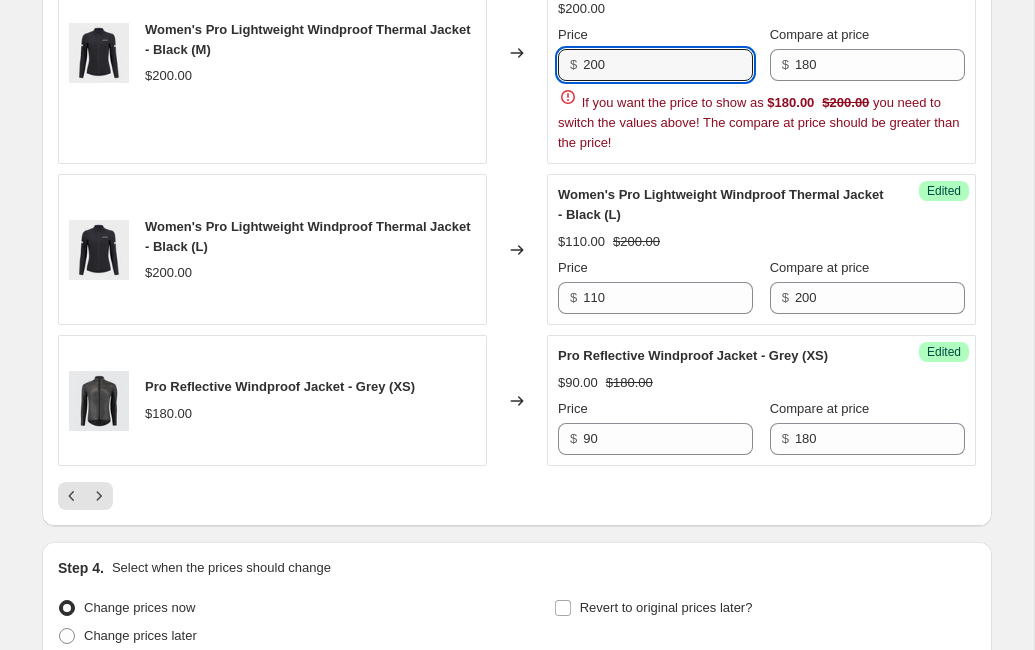 drag, startPoint x: 623, startPoint y: 91, endPoint x: 556, endPoint y: 91, distance: 67 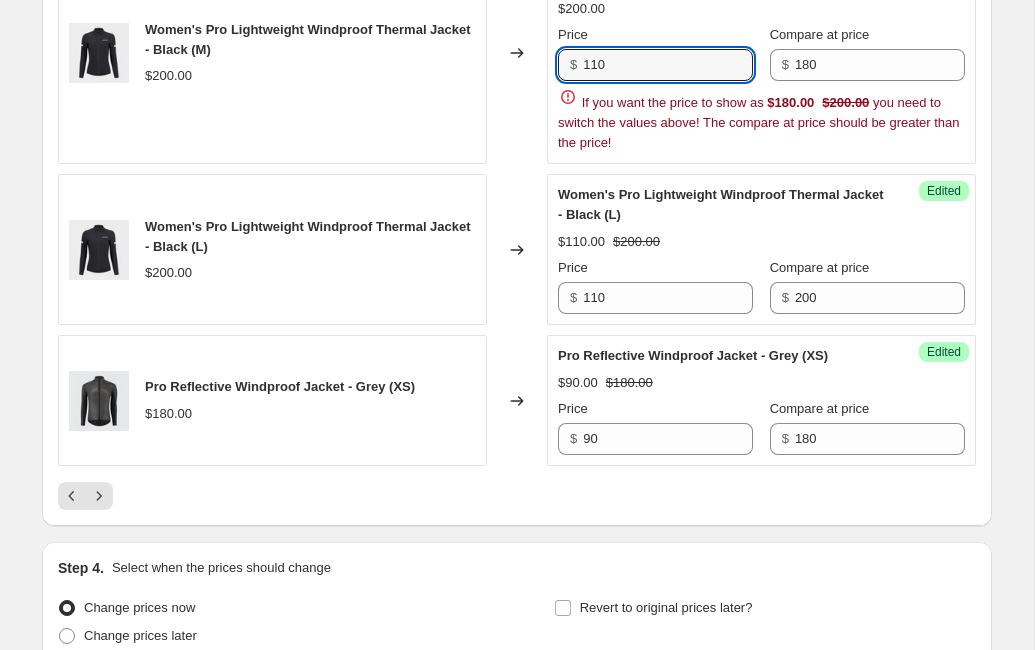 type on "110" 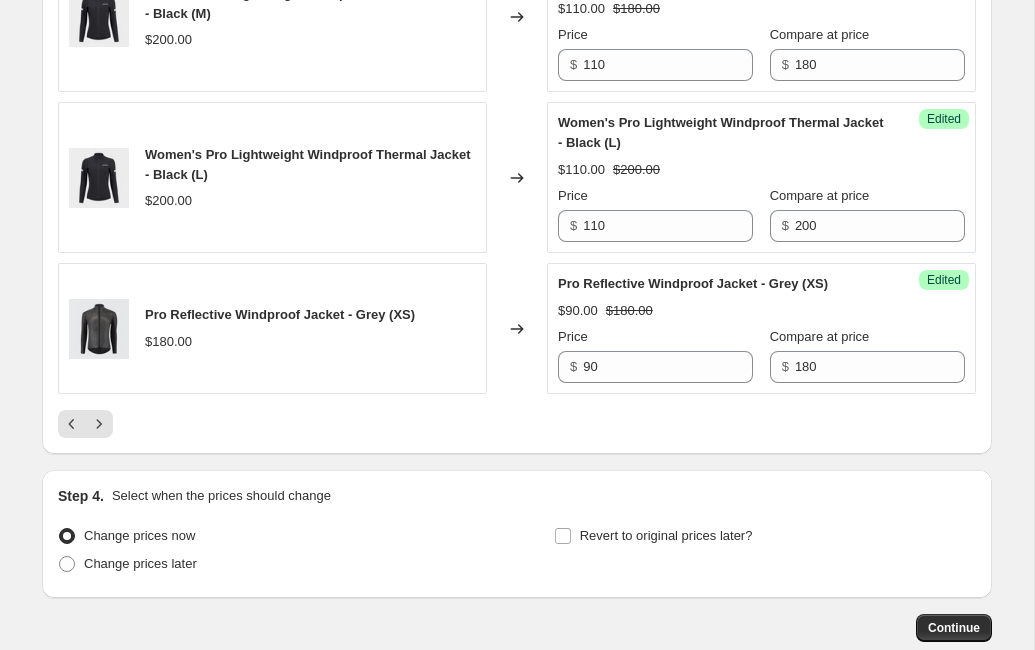 click on "Changed to" at bounding box center (517, 17) 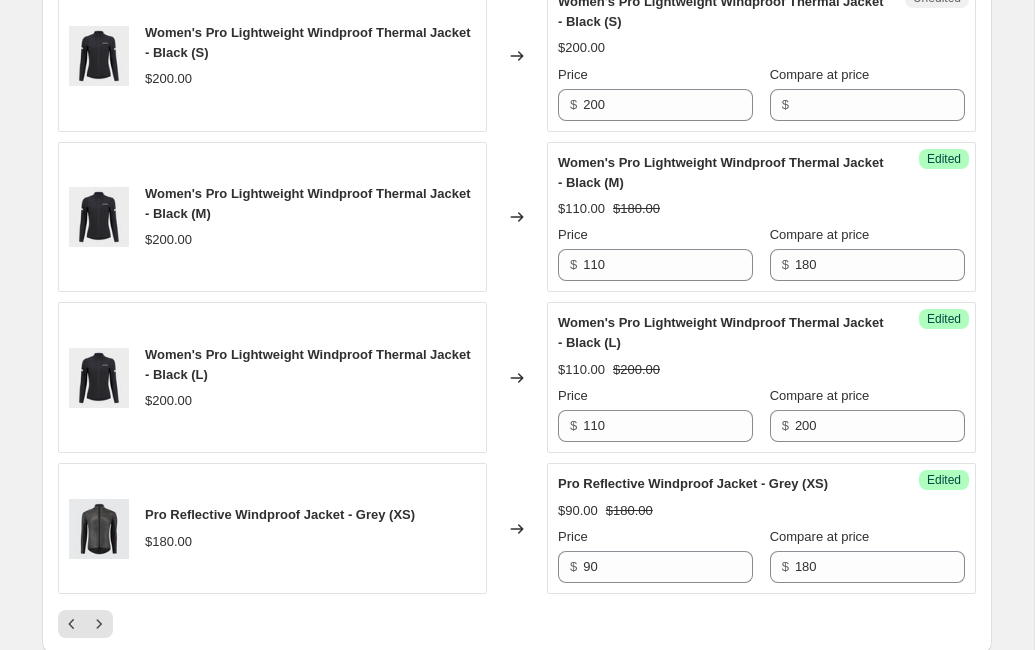 scroll, scrollTop: 3288, scrollLeft: 0, axis: vertical 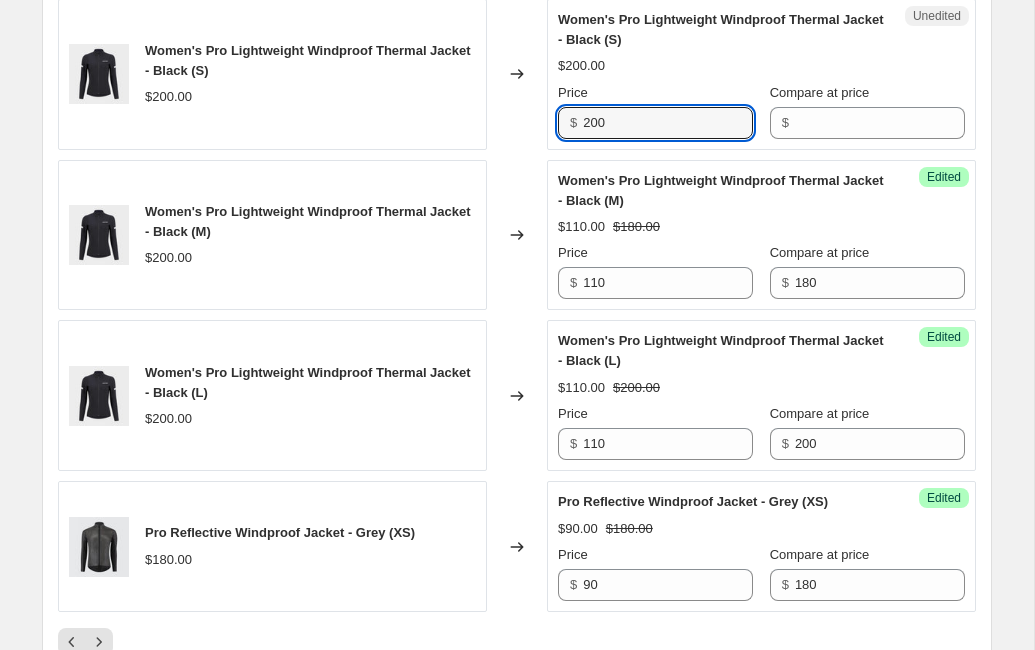 drag, startPoint x: 614, startPoint y: 140, endPoint x: 556, endPoint y: 140, distance: 58 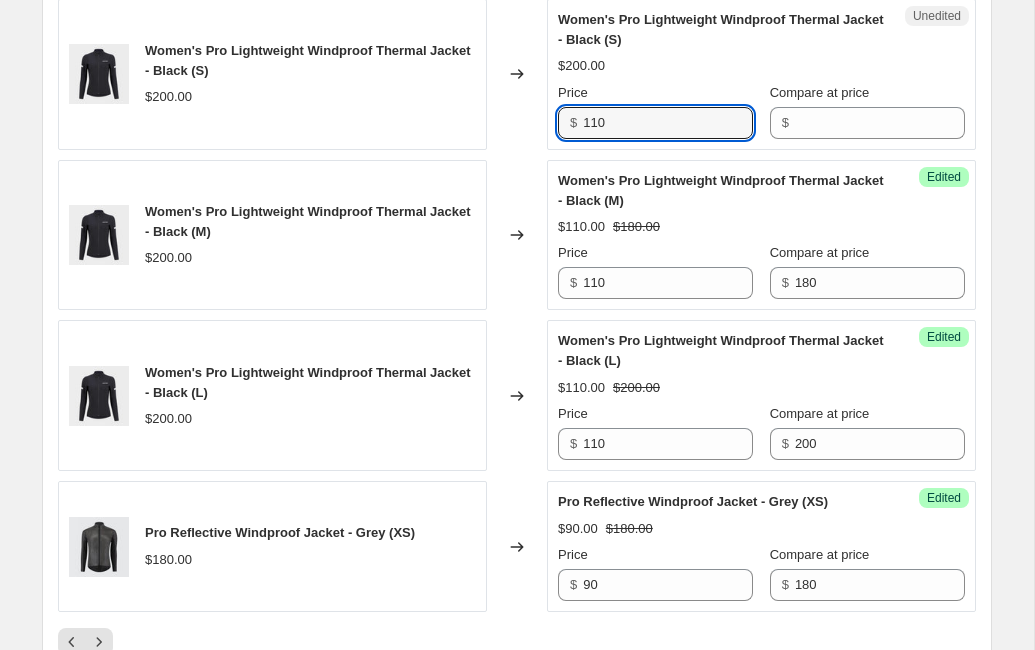 type on "110" 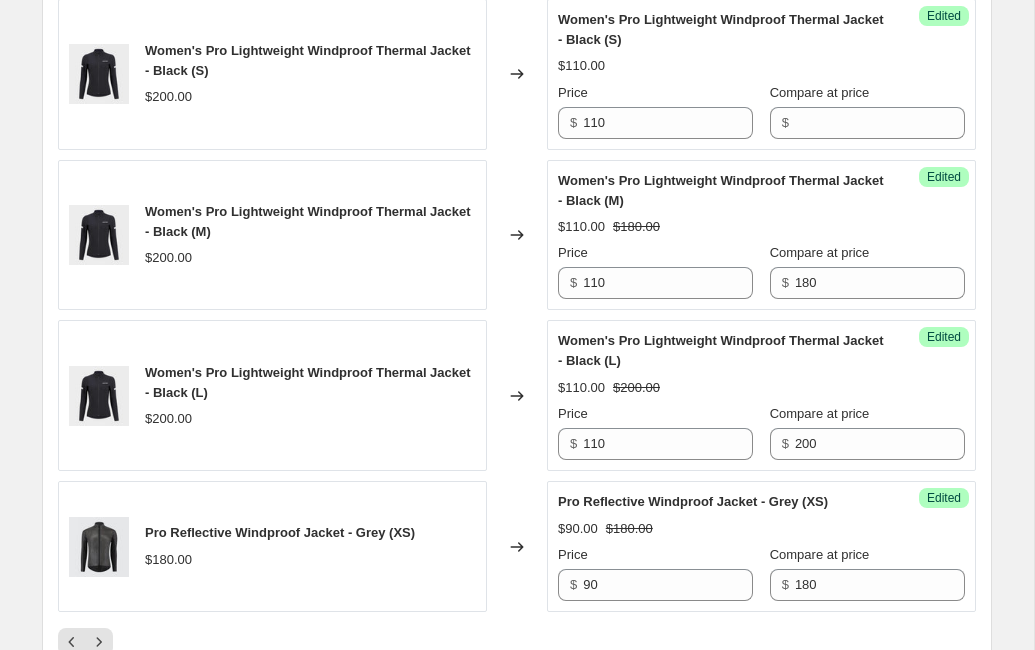 click on "Changed to" at bounding box center [517, 74] 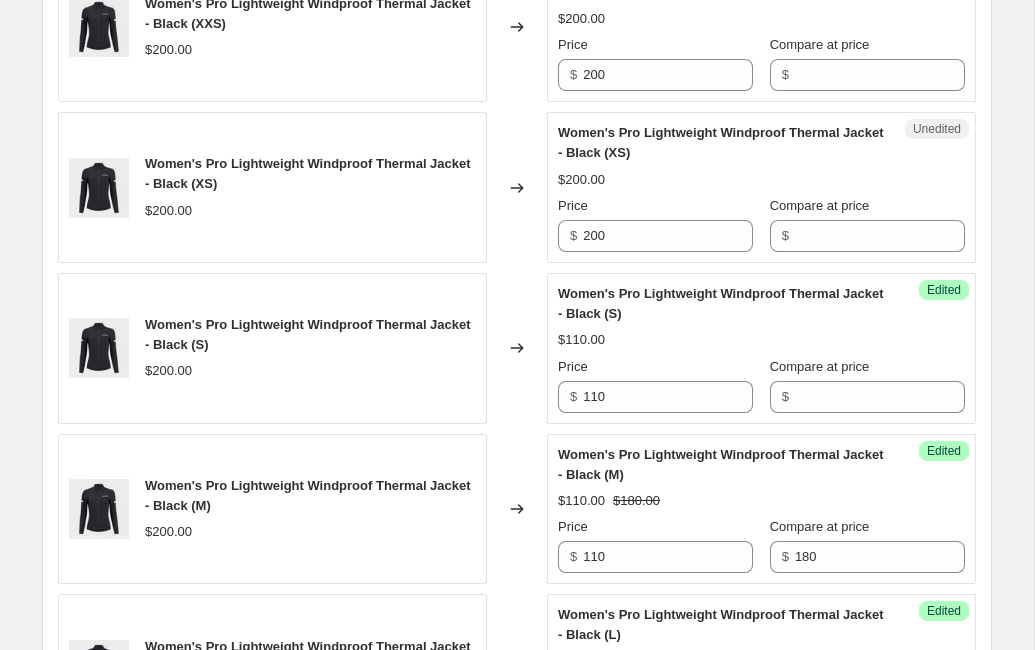 scroll, scrollTop: 2973, scrollLeft: 0, axis: vertical 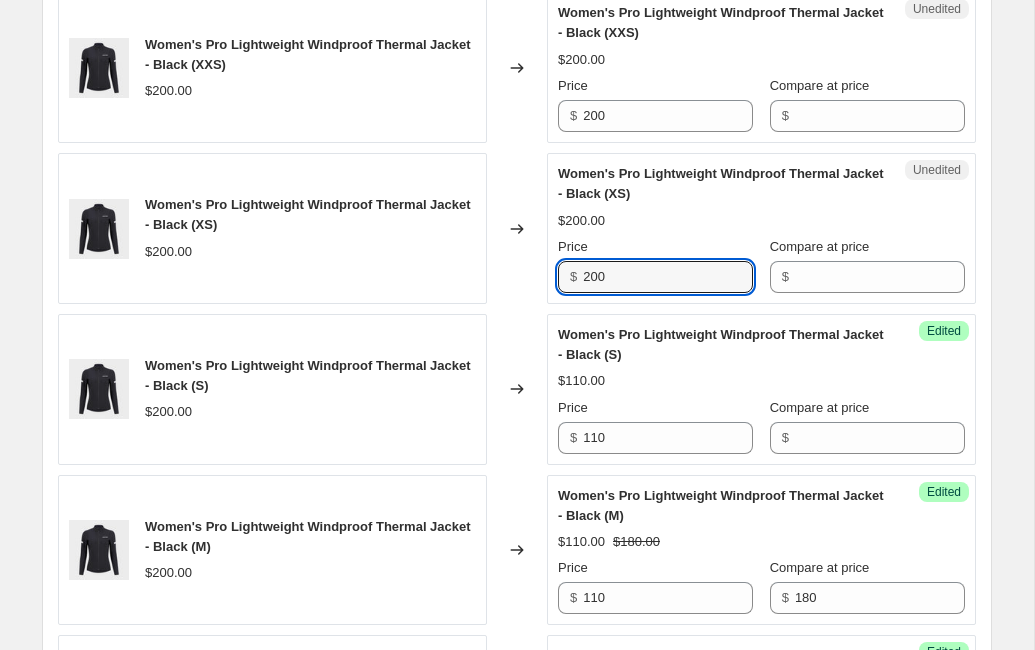drag, startPoint x: 623, startPoint y: 298, endPoint x: 566, endPoint y: 298, distance: 57 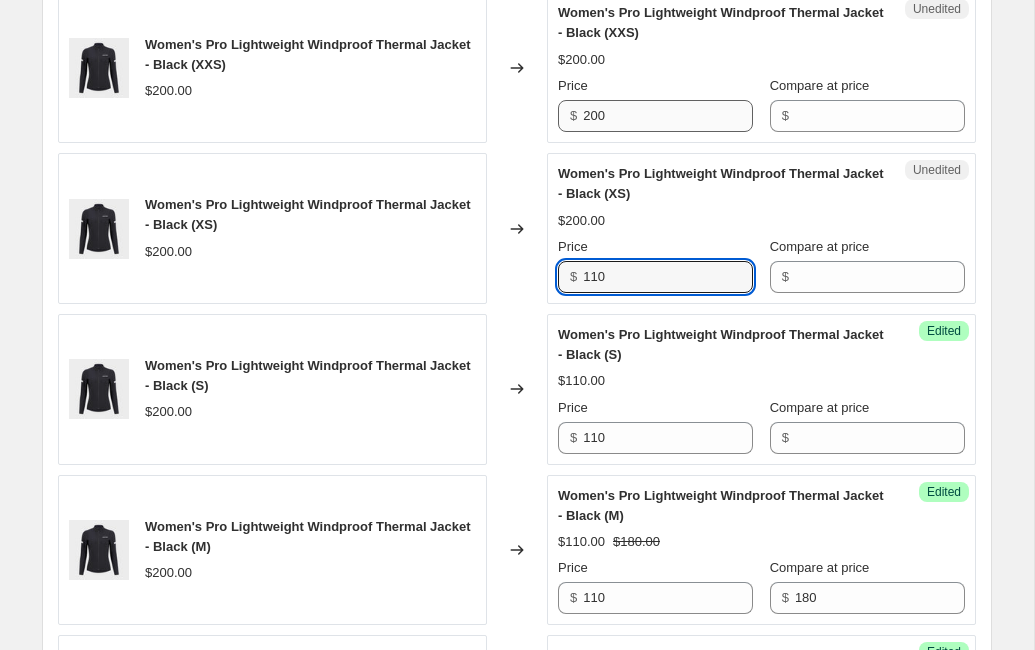 type on "110" 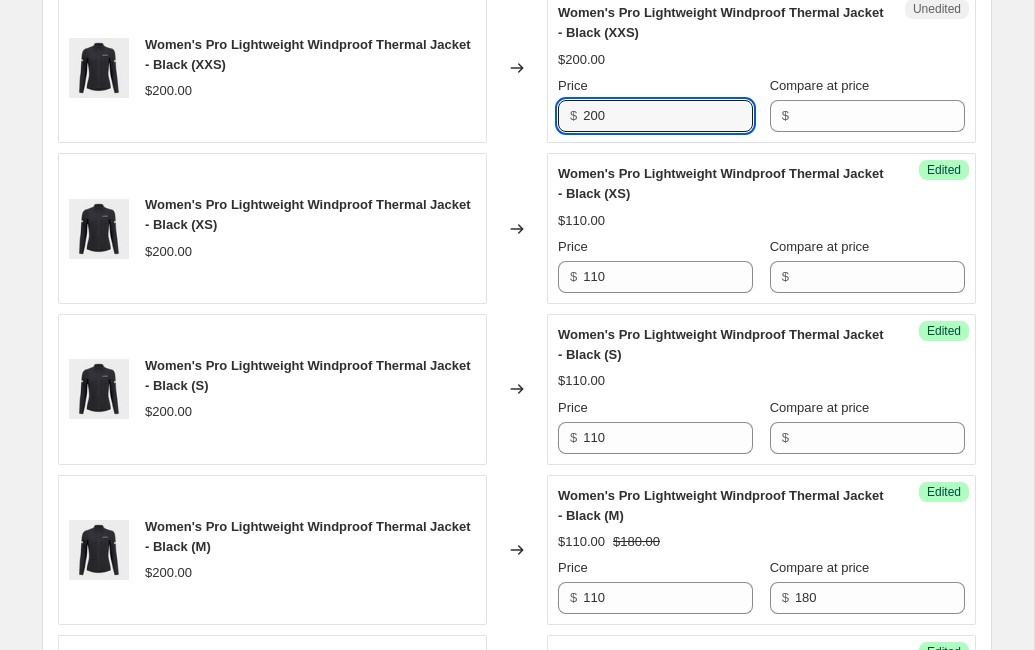 drag, startPoint x: 613, startPoint y: 138, endPoint x: 557, endPoint y: 138, distance: 56 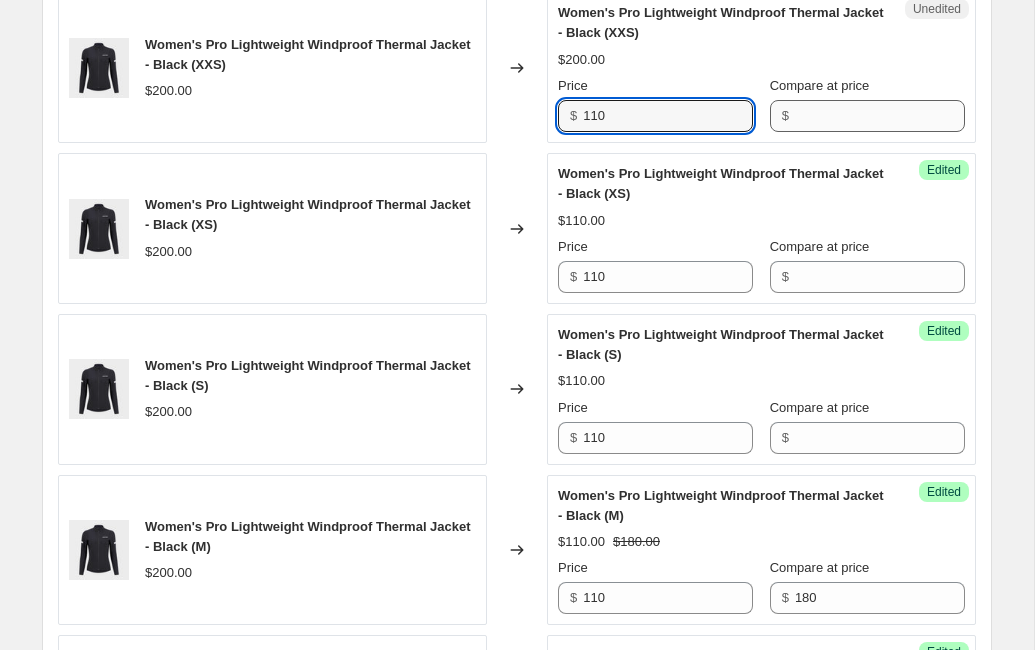 type on "110" 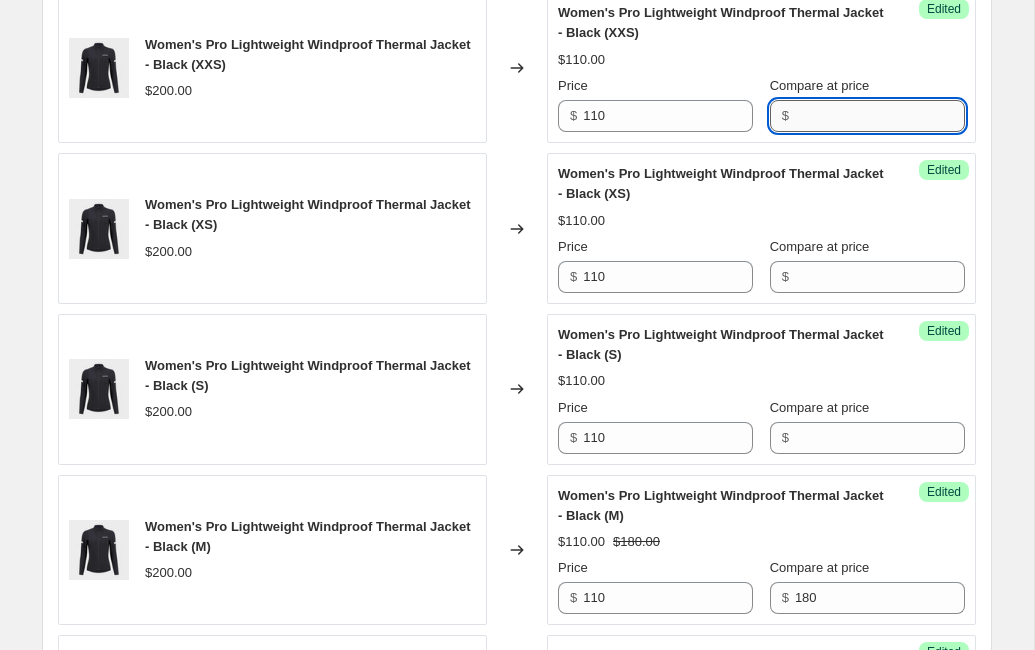 click on "Compare at price" at bounding box center (880, 116) 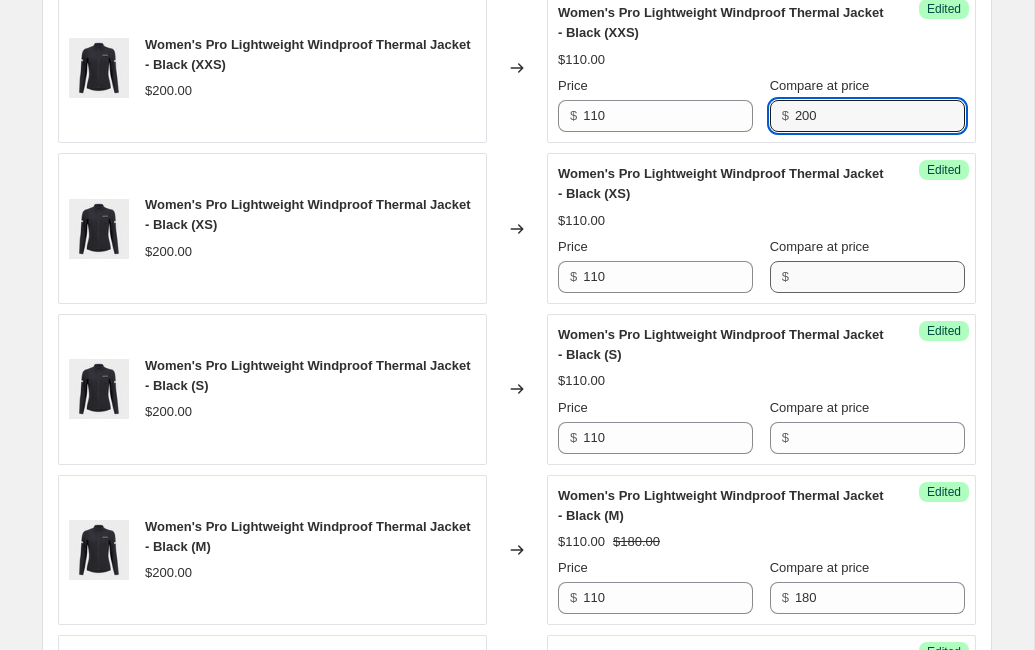 type on "200" 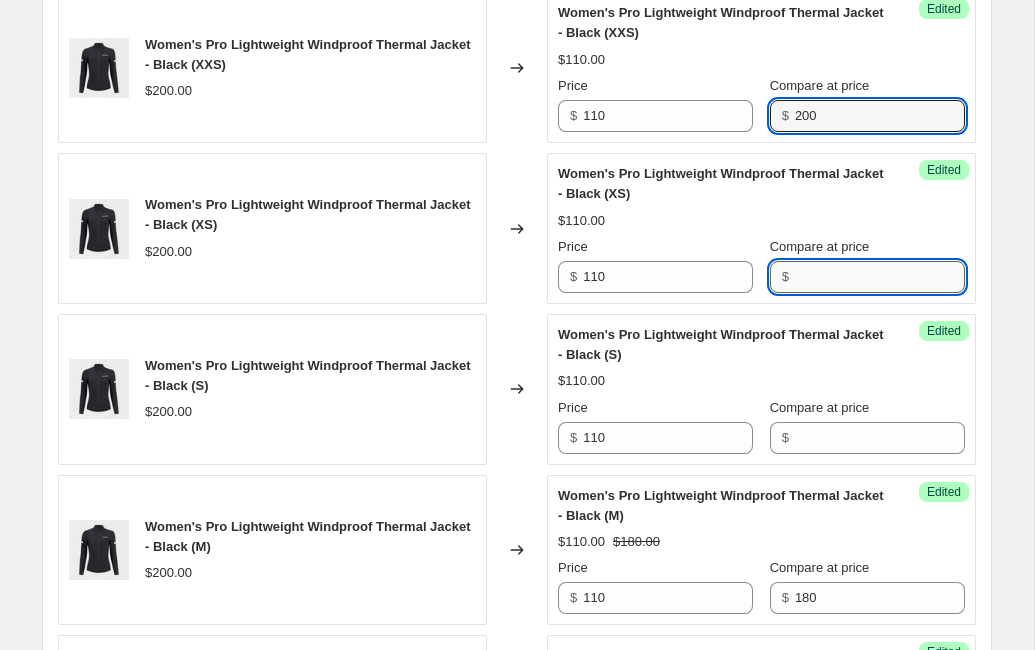 click on "Compare at price" at bounding box center [880, 277] 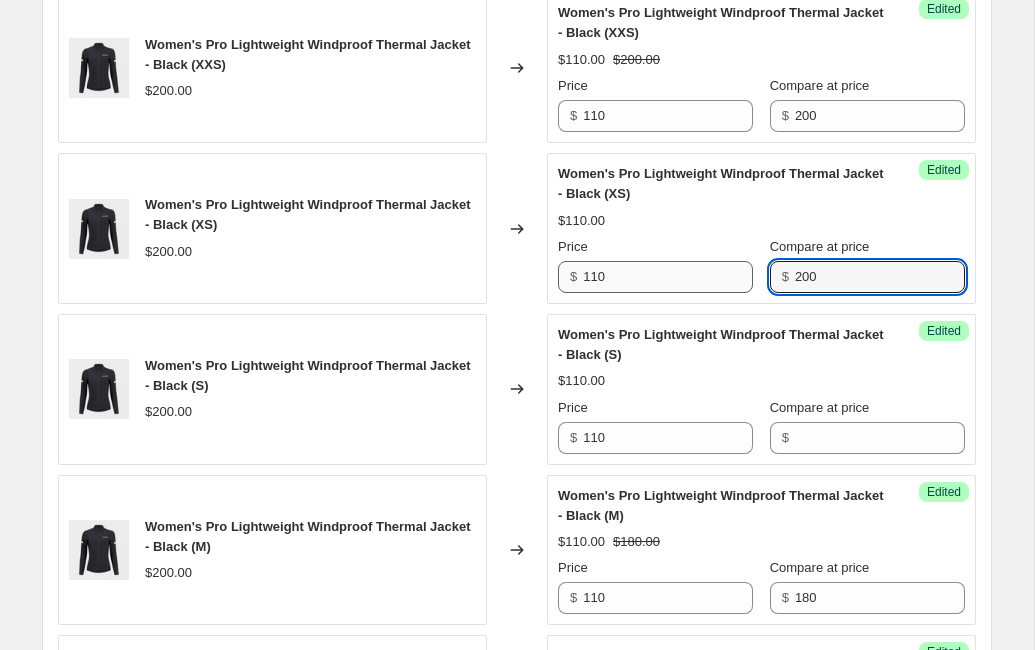 drag, startPoint x: 844, startPoint y: 298, endPoint x: 750, endPoint y: 298, distance: 94 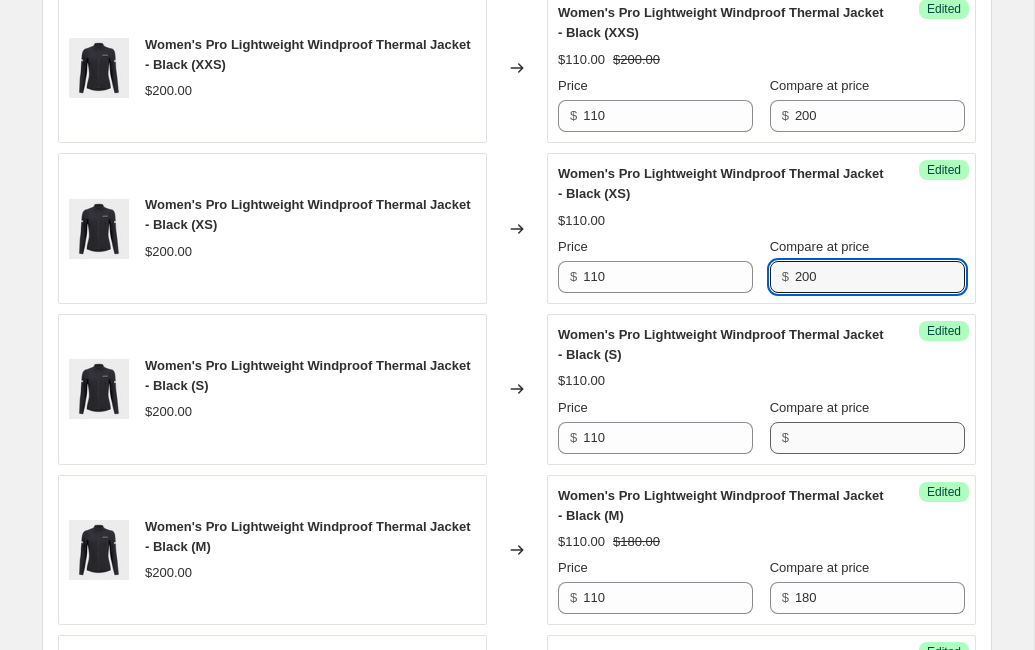 type on "200" 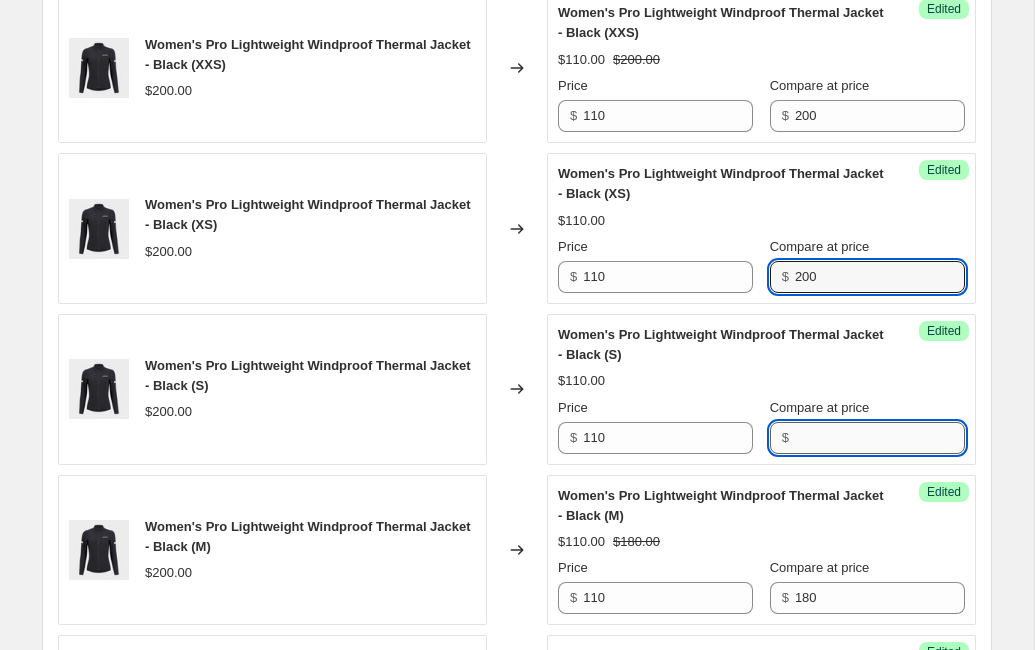 click on "Compare at price" at bounding box center (880, 438) 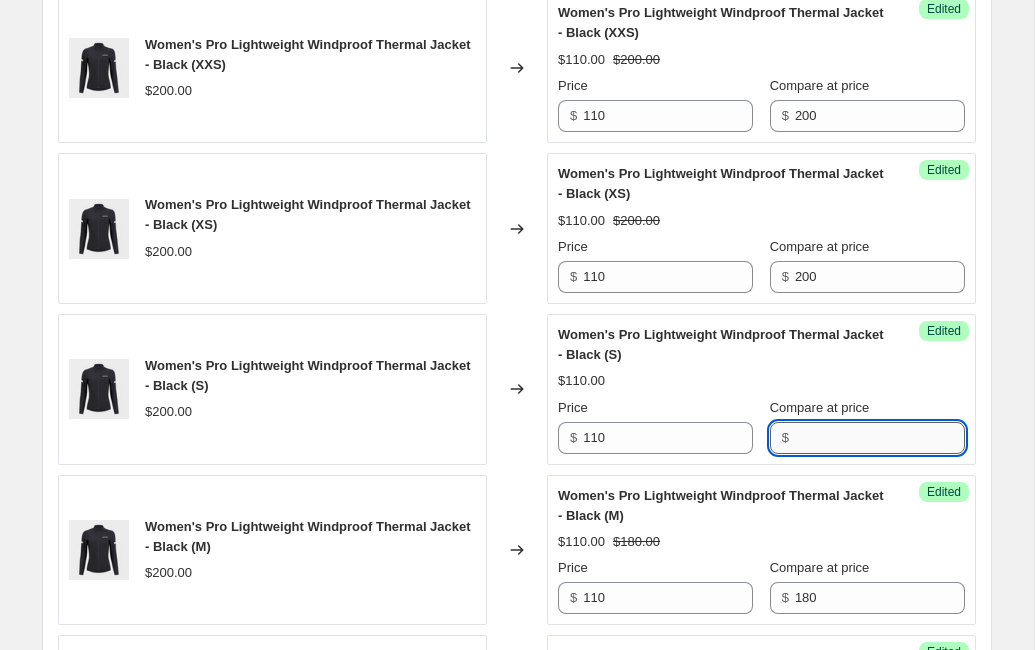 paste on "200" 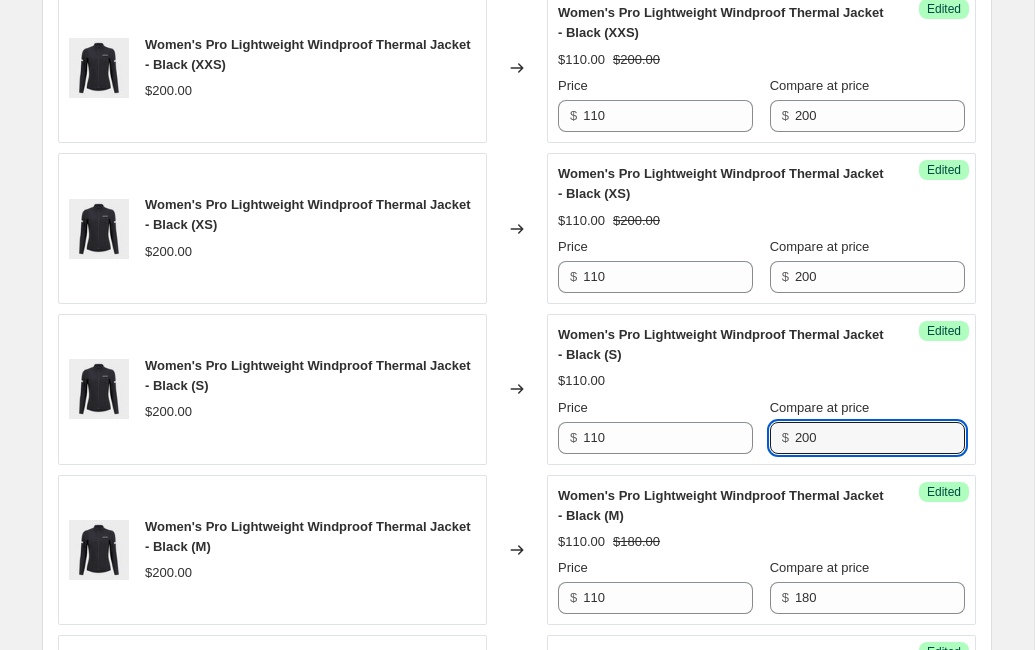 type on "200" 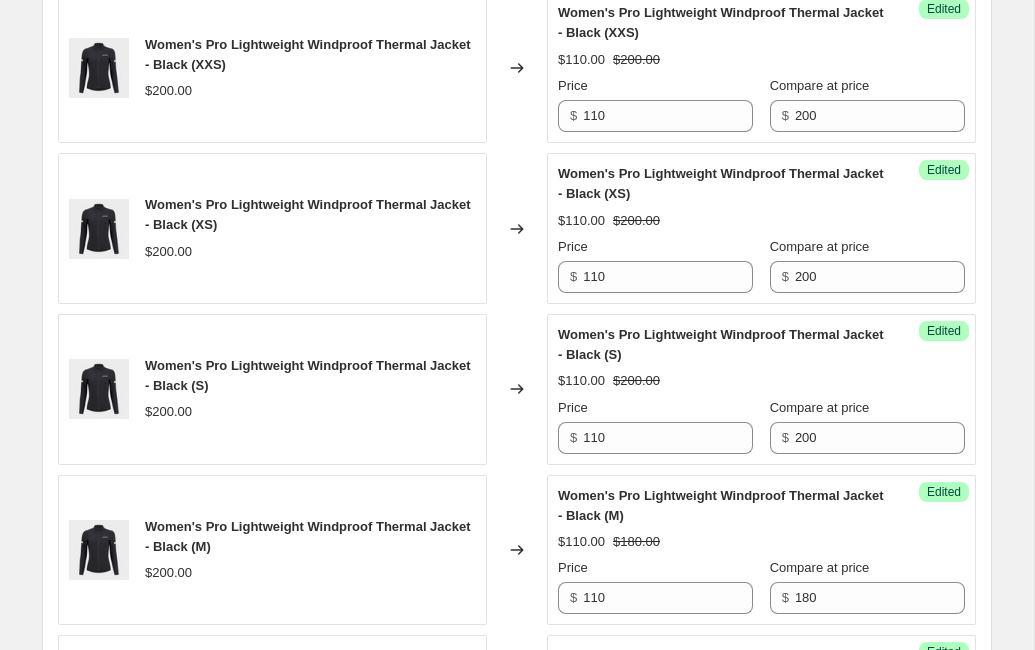 click on "Changed to" at bounding box center (517, 389) 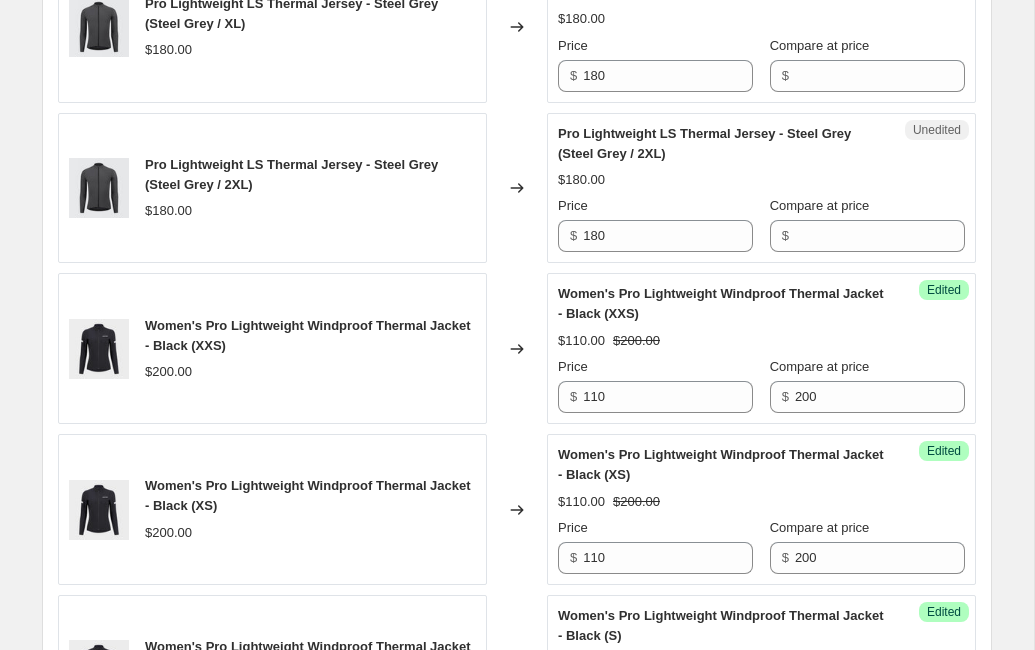 scroll, scrollTop: 2662, scrollLeft: 0, axis: vertical 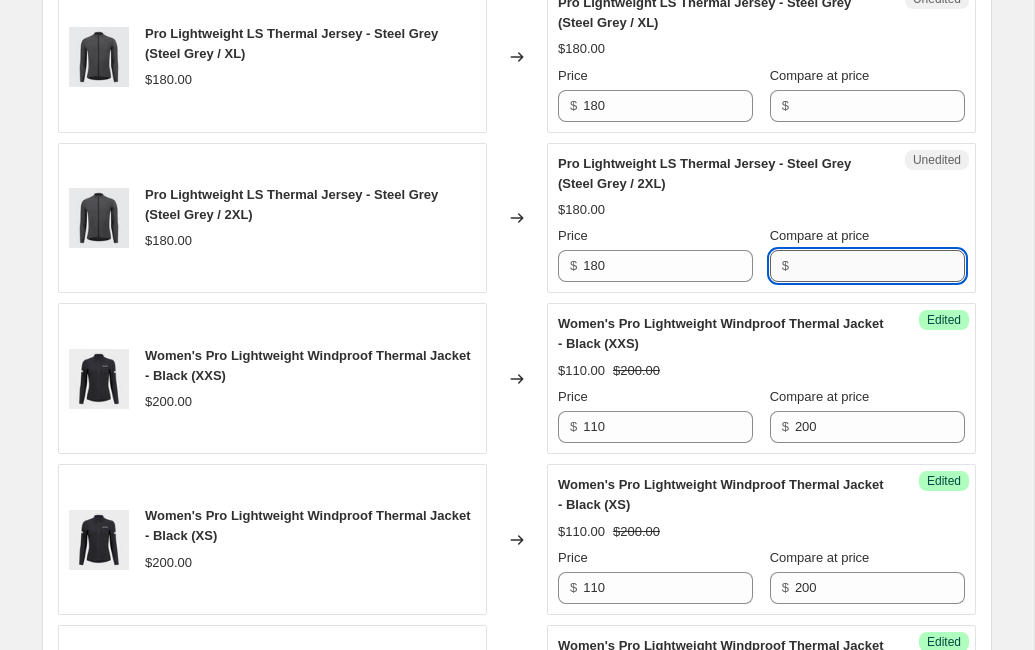 click on "Compare at price" at bounding box center [880, 266] 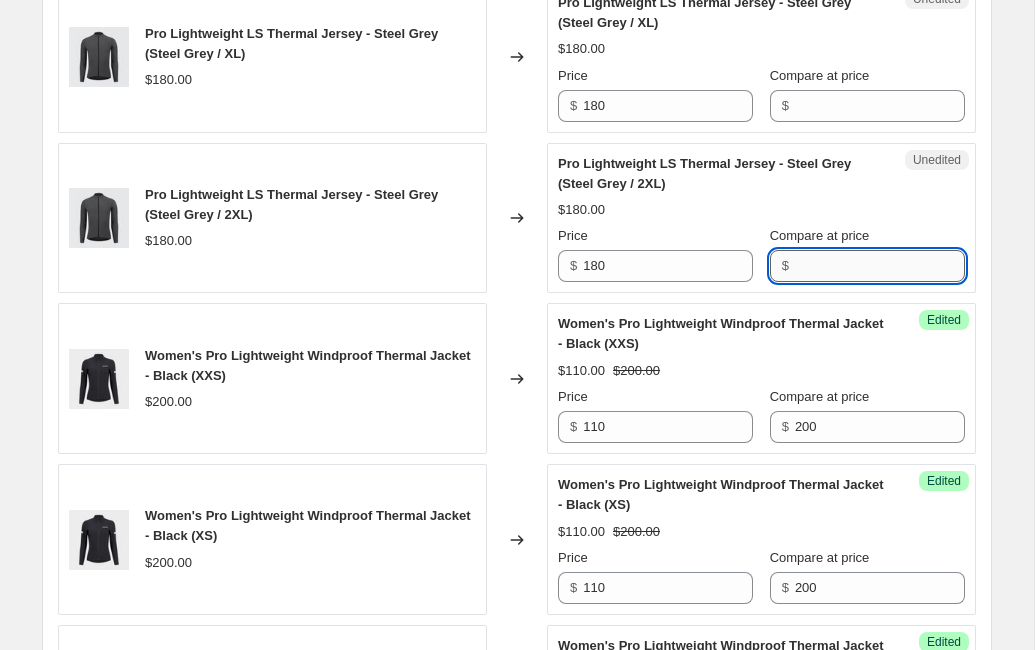 paste on "200" 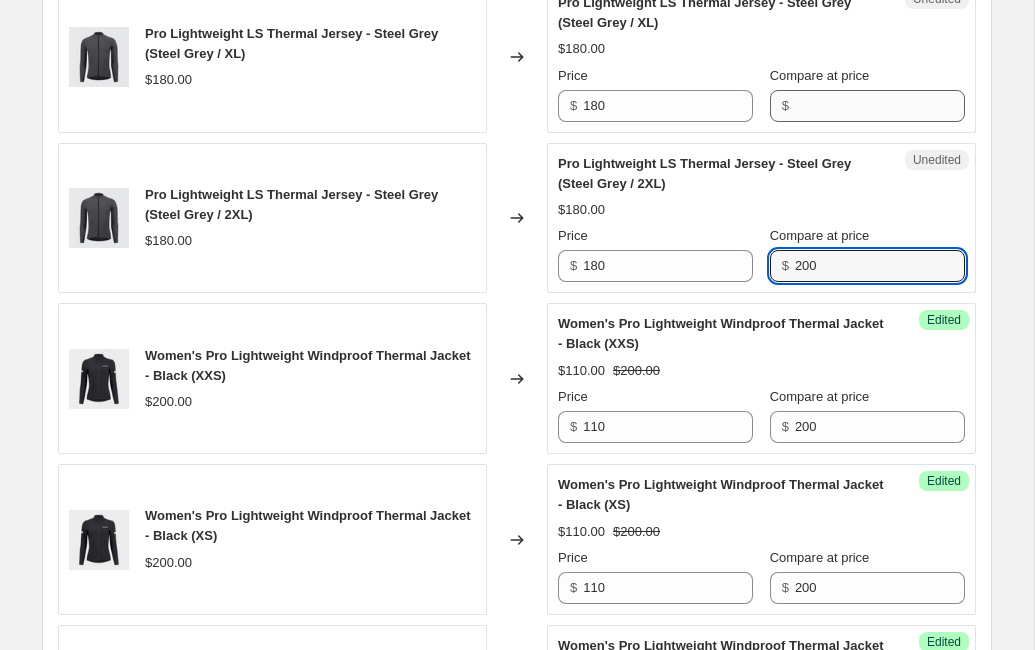 type on "200" 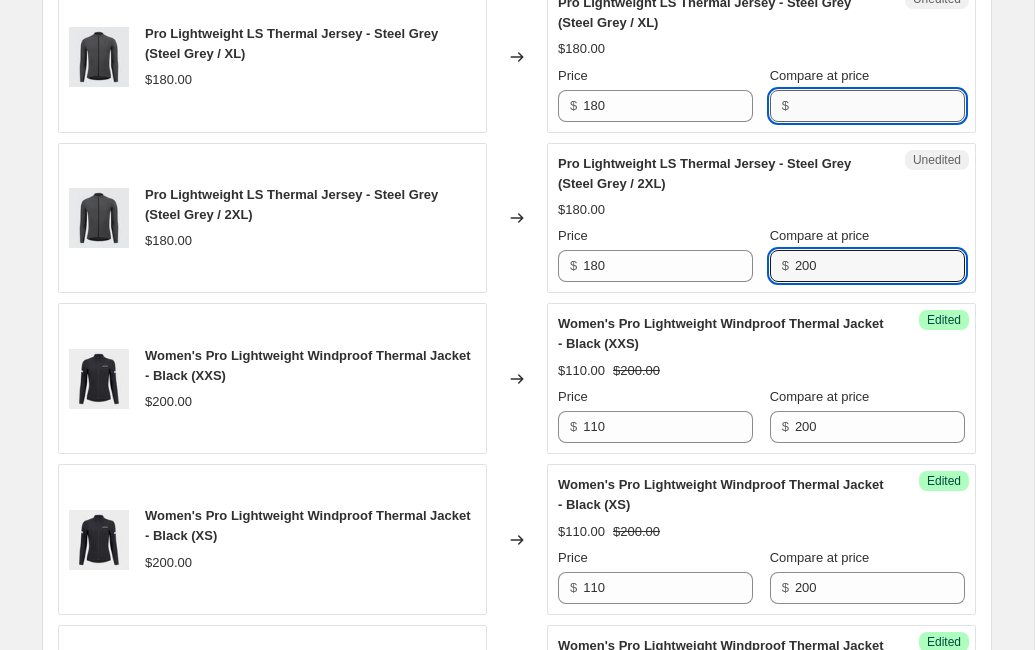 click on "Compare at price" at bounding box center (880, 106) 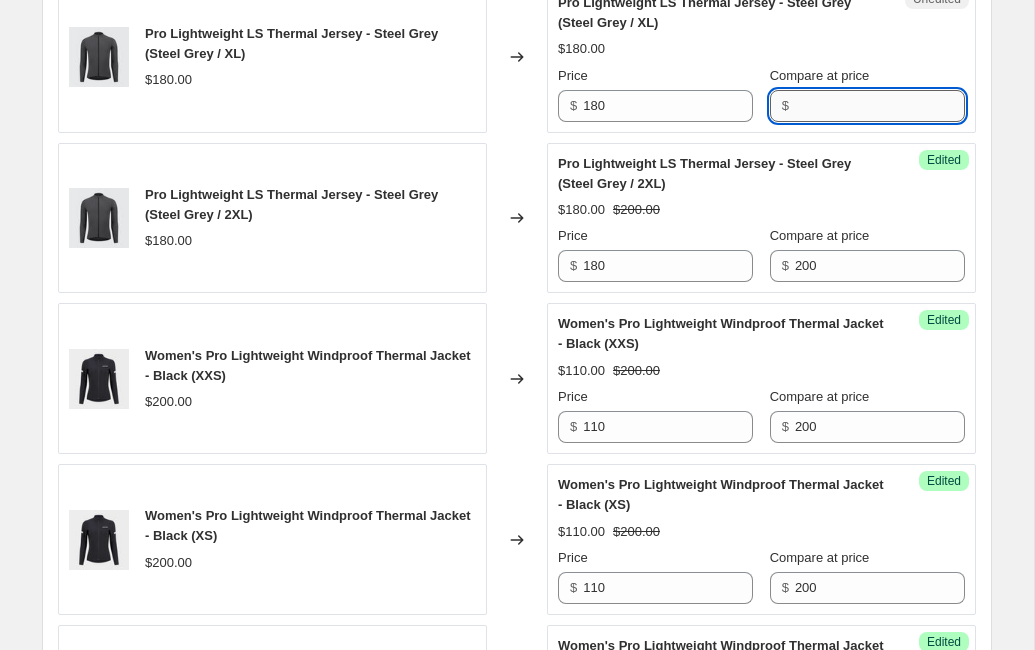 paste on "200" 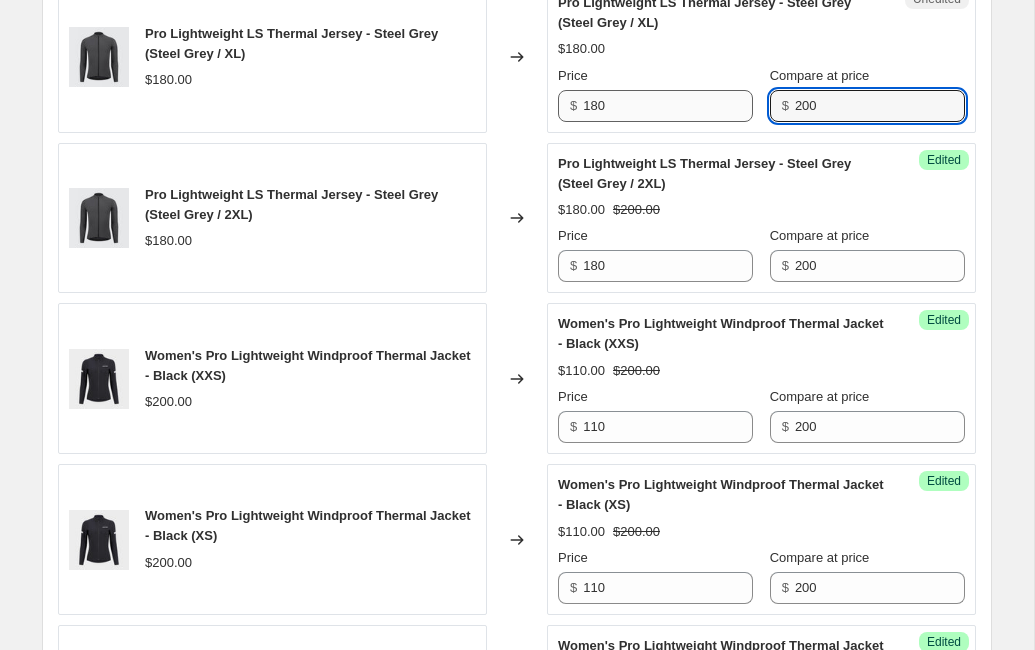 type on "200" 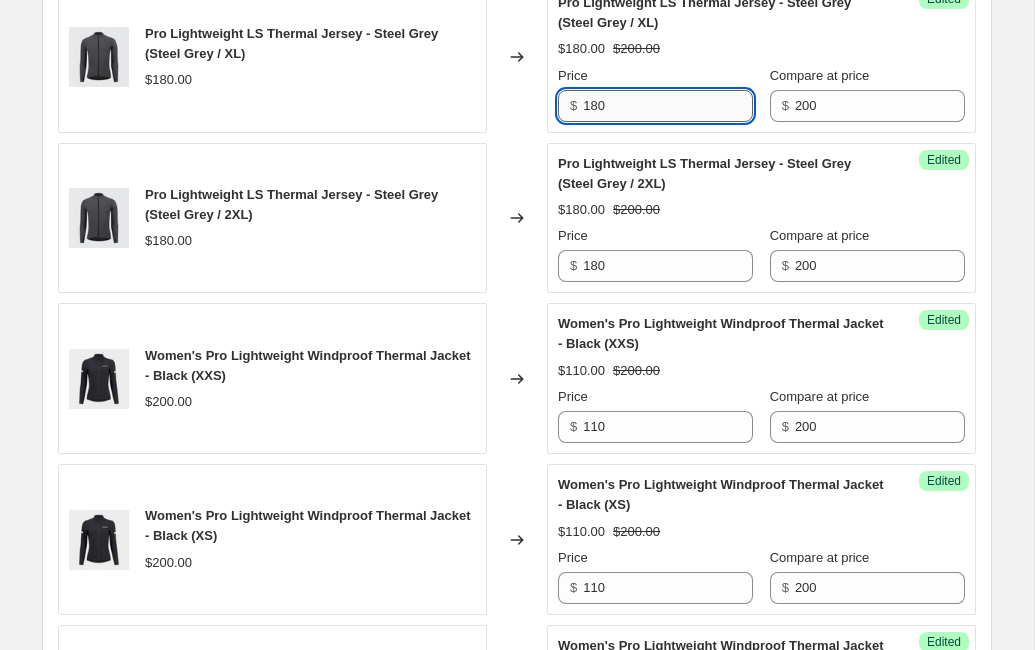 click on "180" at bounding box center [668, 106] 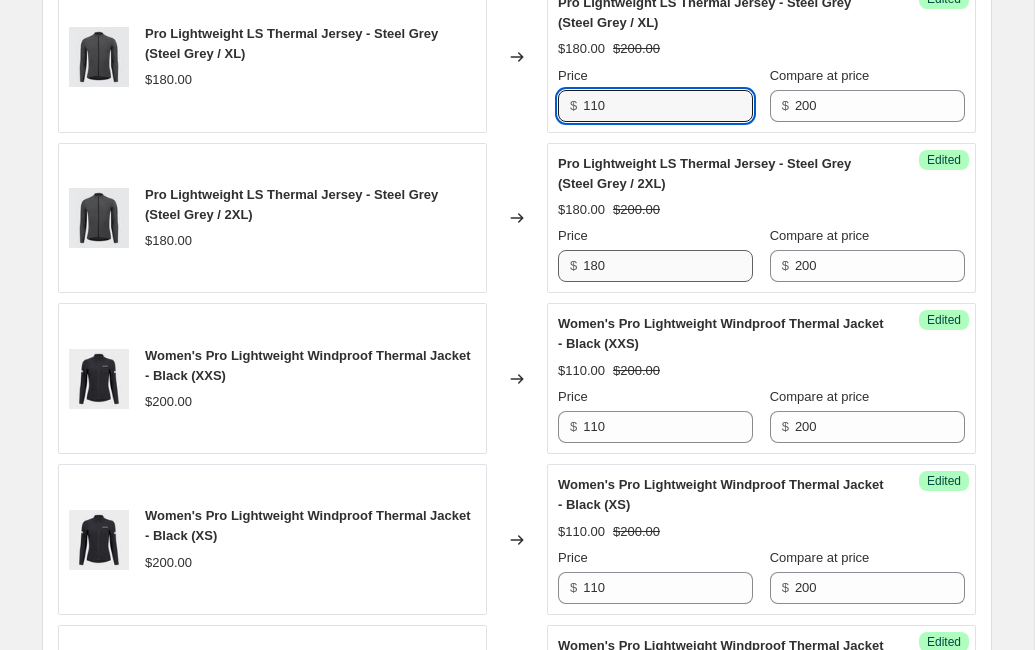 type on "110" 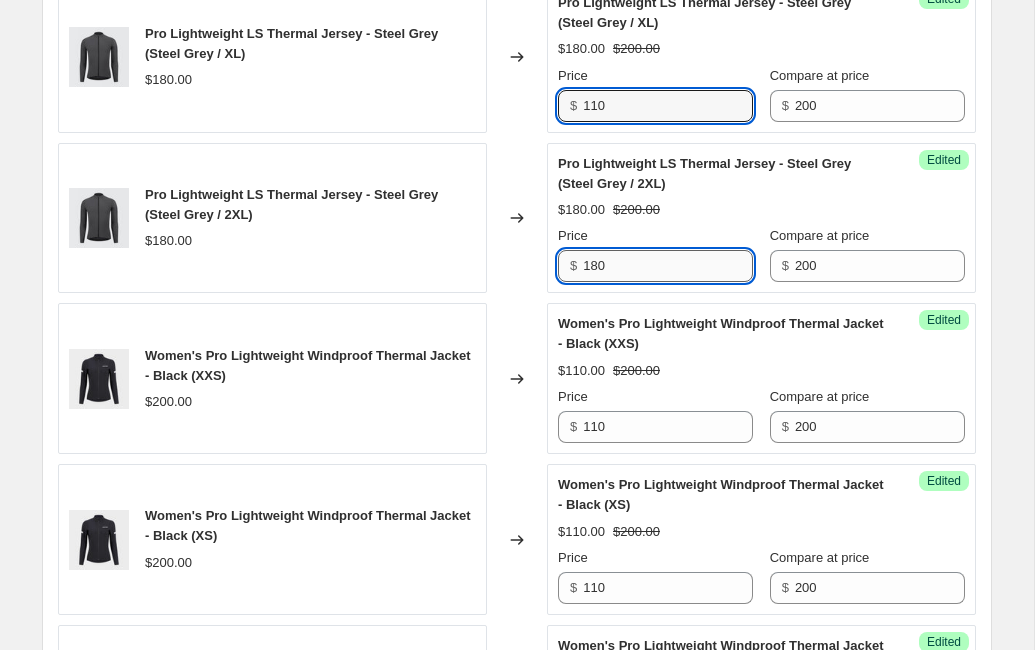 click on "180" at bounding box center (668, 266) 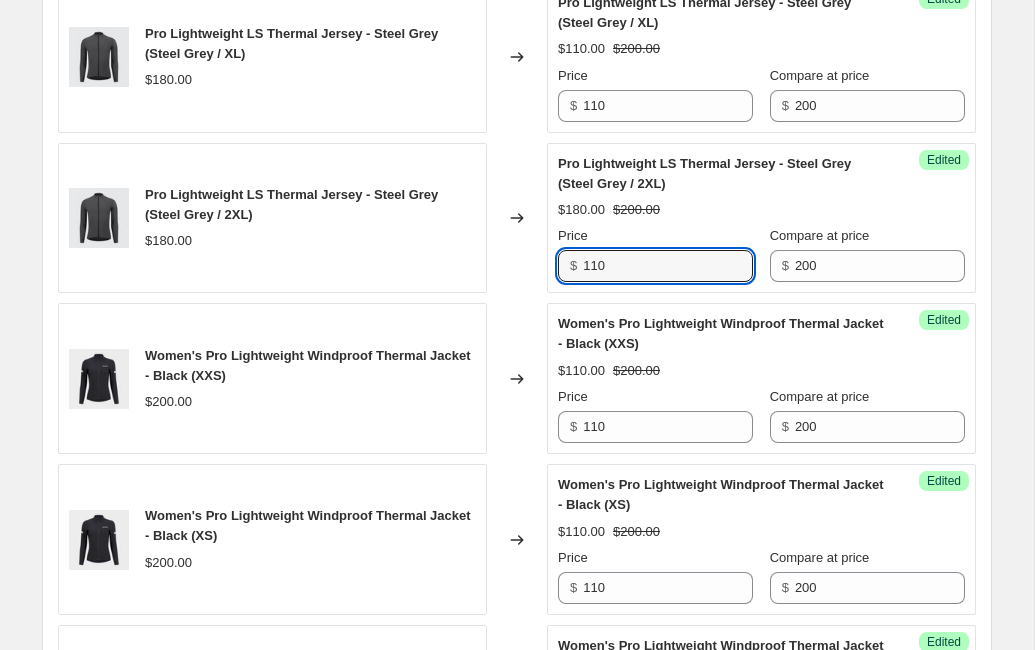 type on "110" 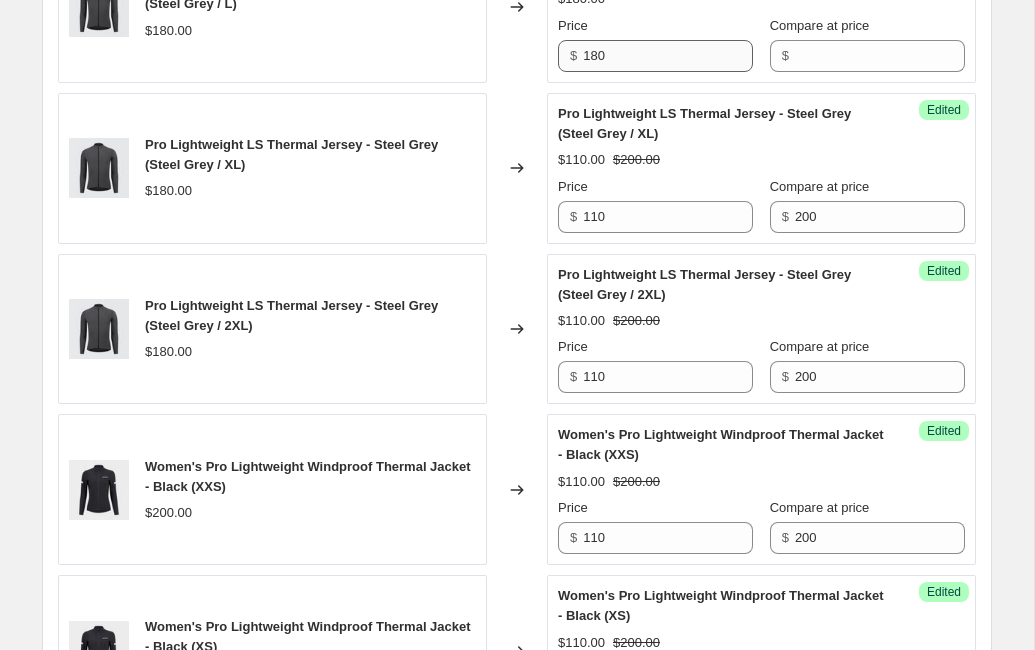 scroll, scrollTop: 2542, scrollLeft: 0, axis: vertical 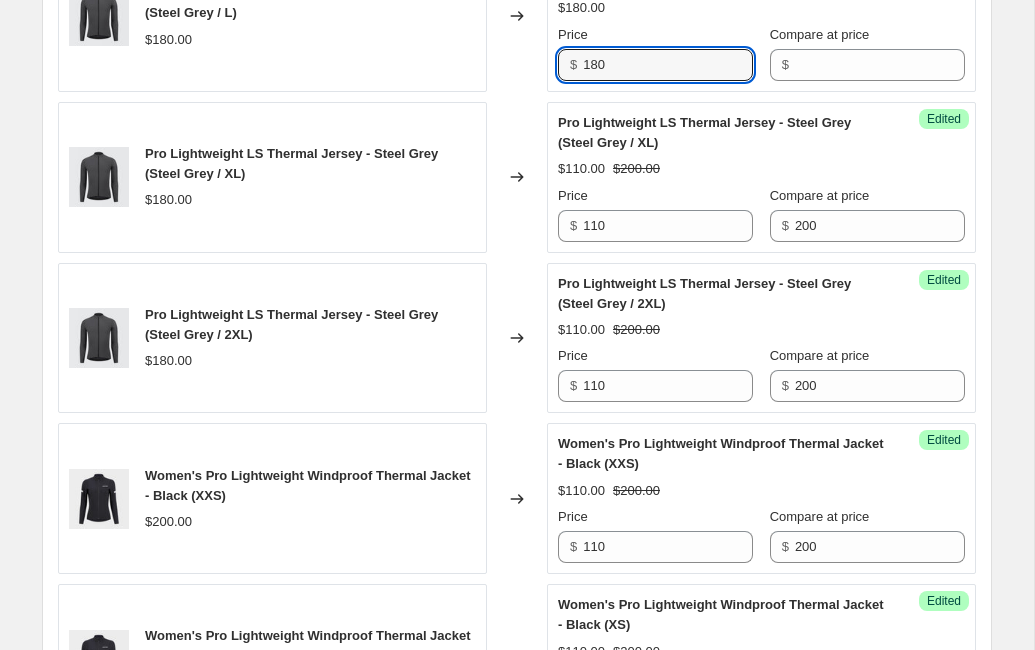 drag, startPoint x: 627, startPoint y: 86, endPoint x: 545, endPoint y: 84, distance: 82.02438 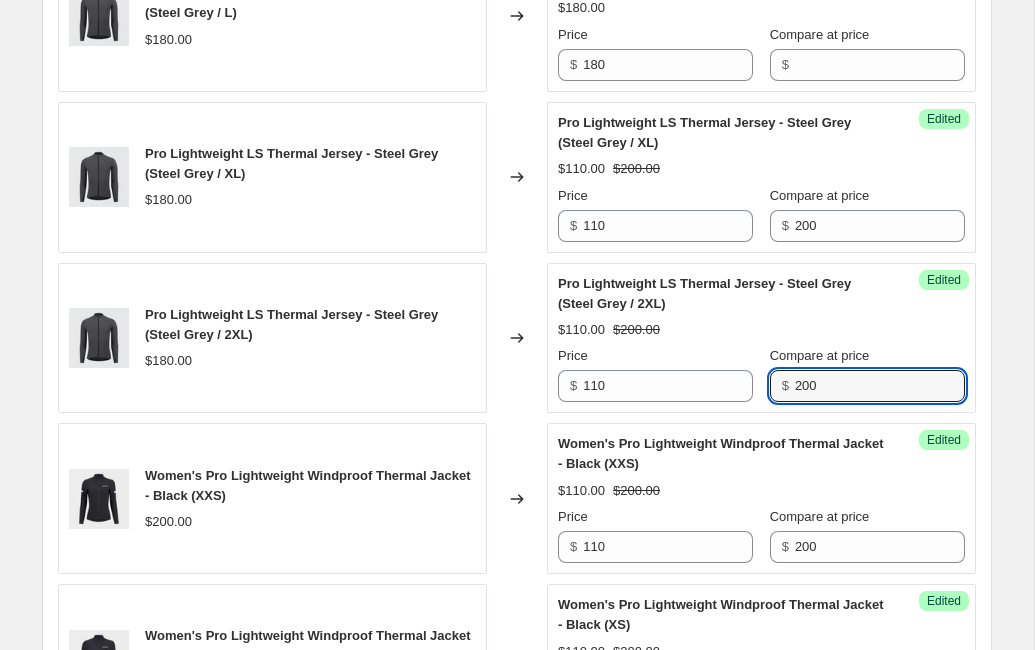 drag, startPoint x: 839, startPoint y: 409, endPoint x: 767, endPoint y: 409, distance: 72 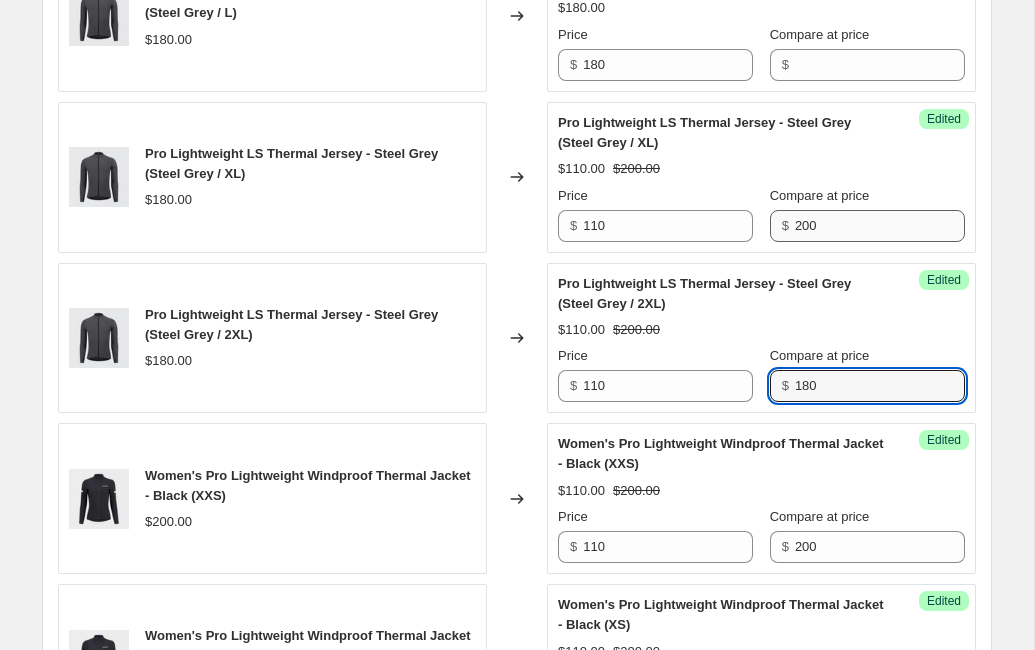 type on "180" 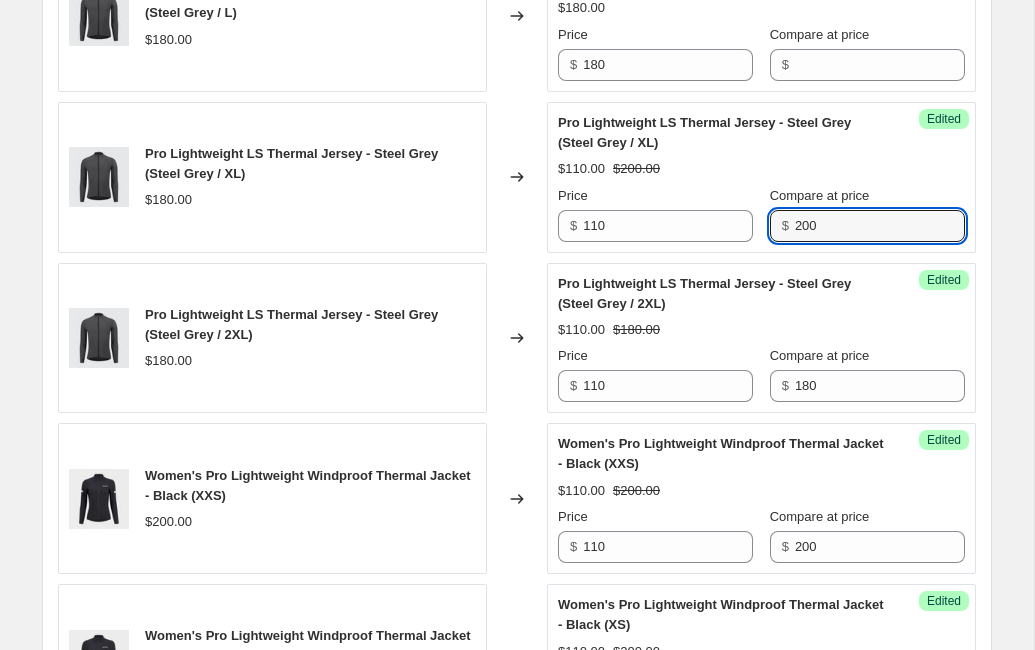 drag, startPoint x: 839, startPoint y: 245, endPoint x: 776, endPoint y: 245, distance: 63 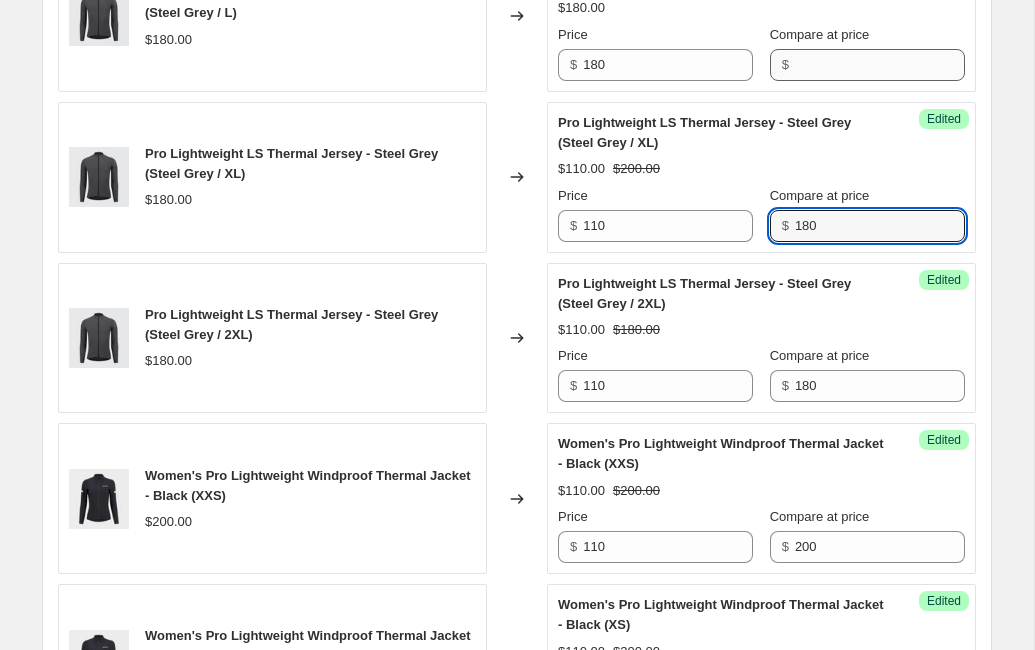 type on "180" 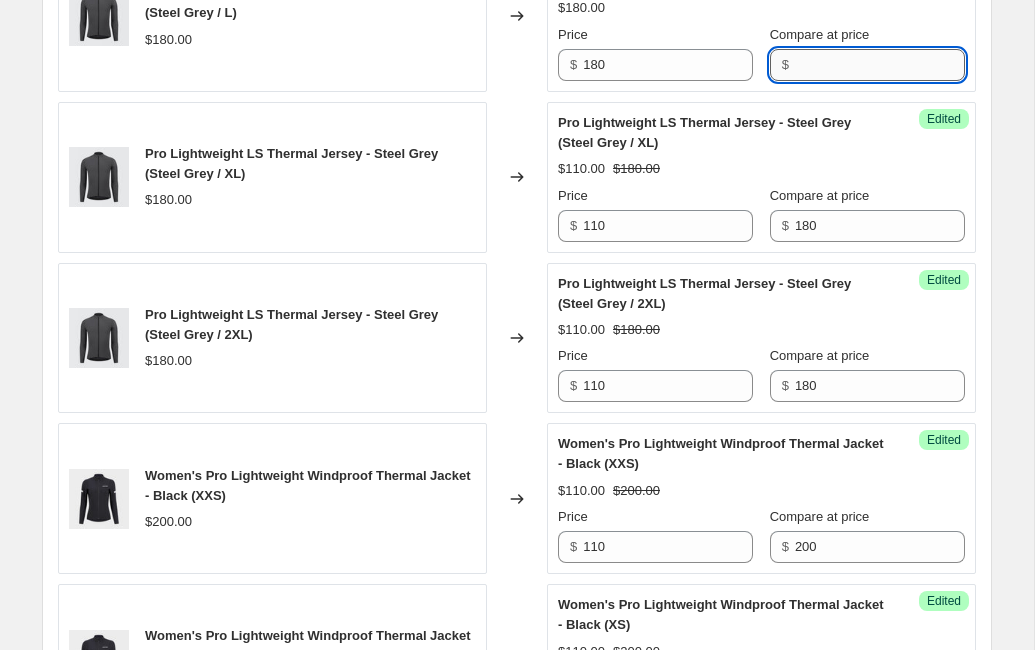 click on "Compare at price" at bounding box center (880, 65) 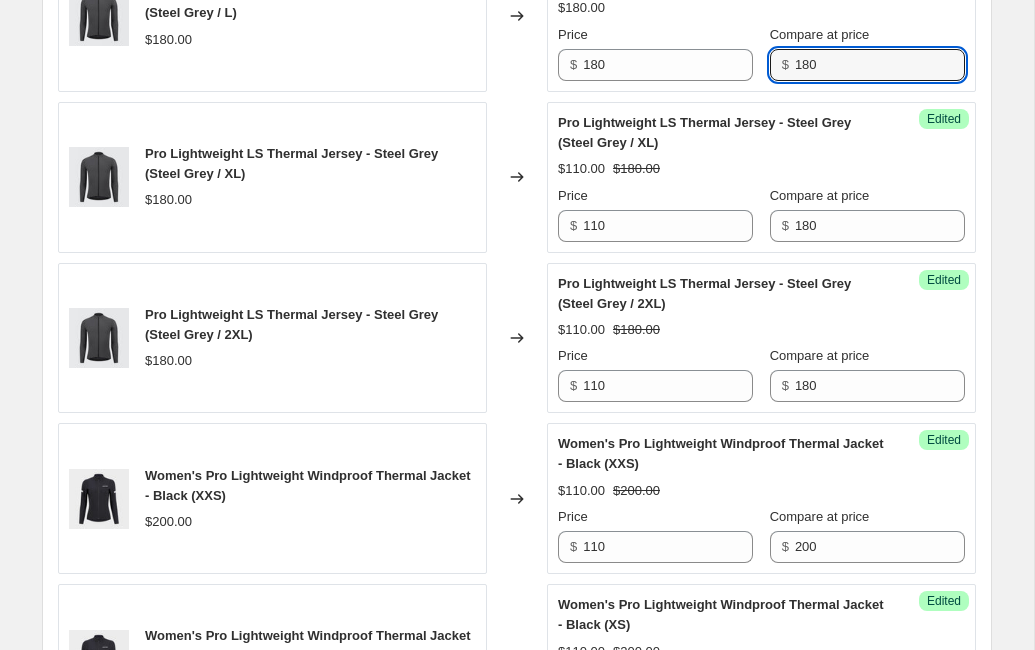 type on "180" 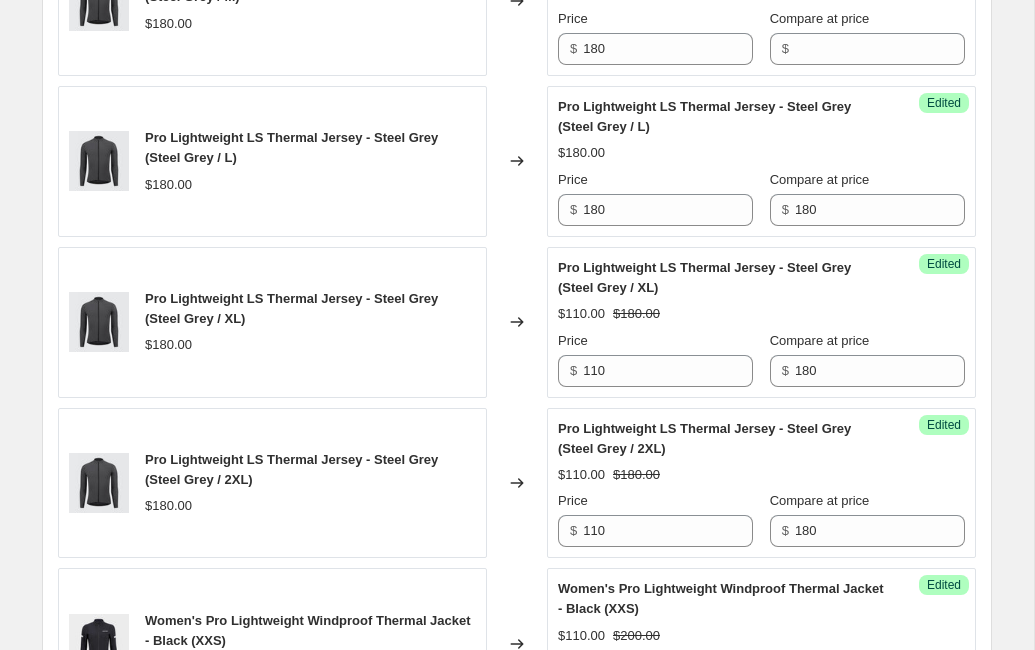 scroll, scrollTop: 2387, scrollLeft: 0, axis: vertical 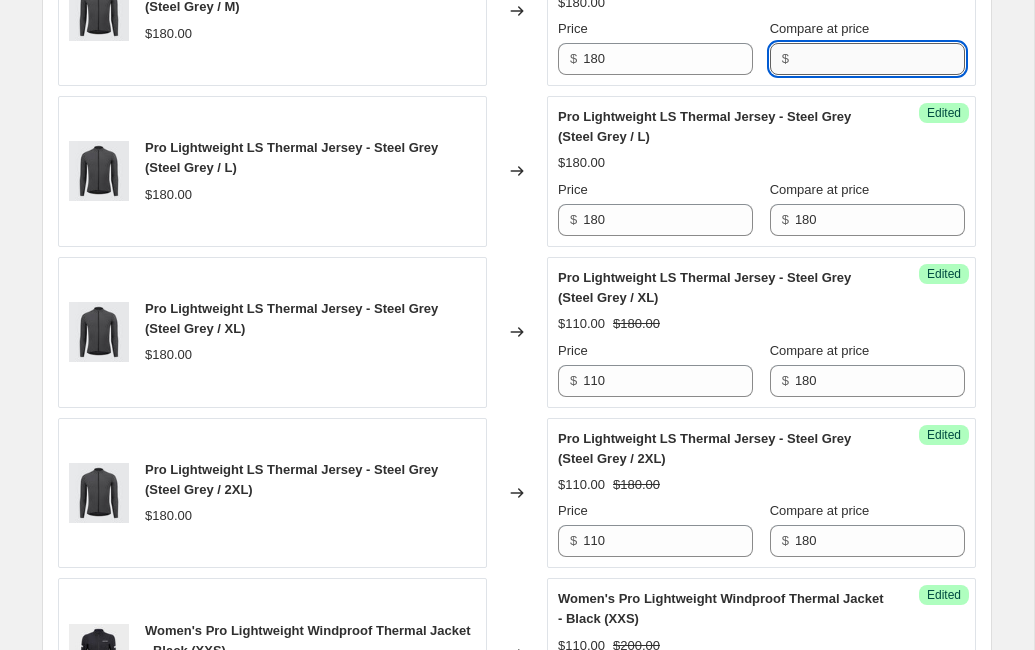 click on "Compare at price" at bounding box center (880, 59) 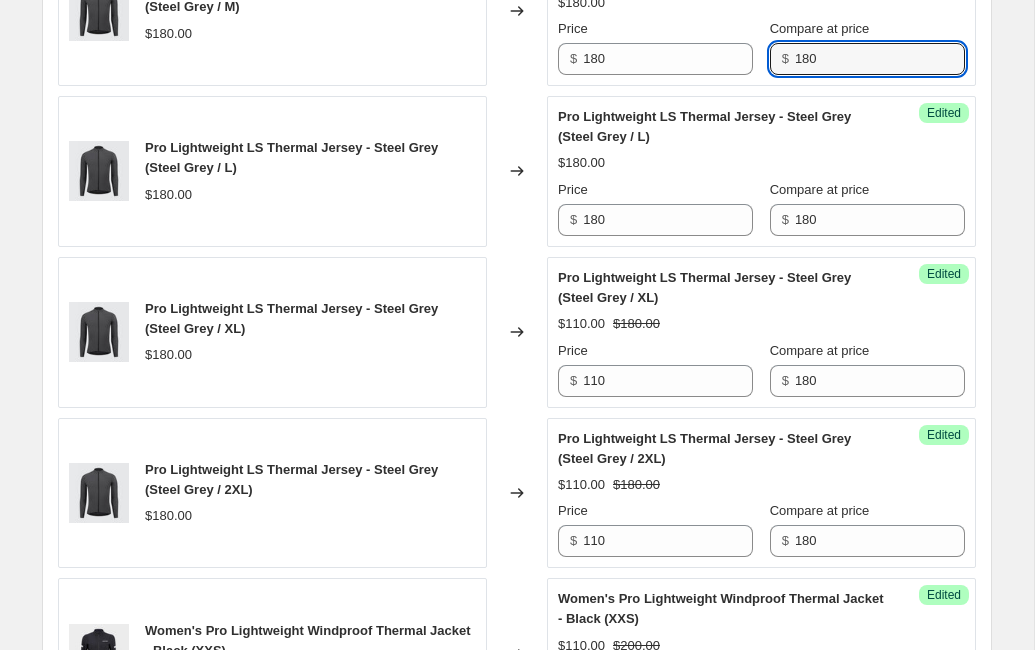 type on "180" 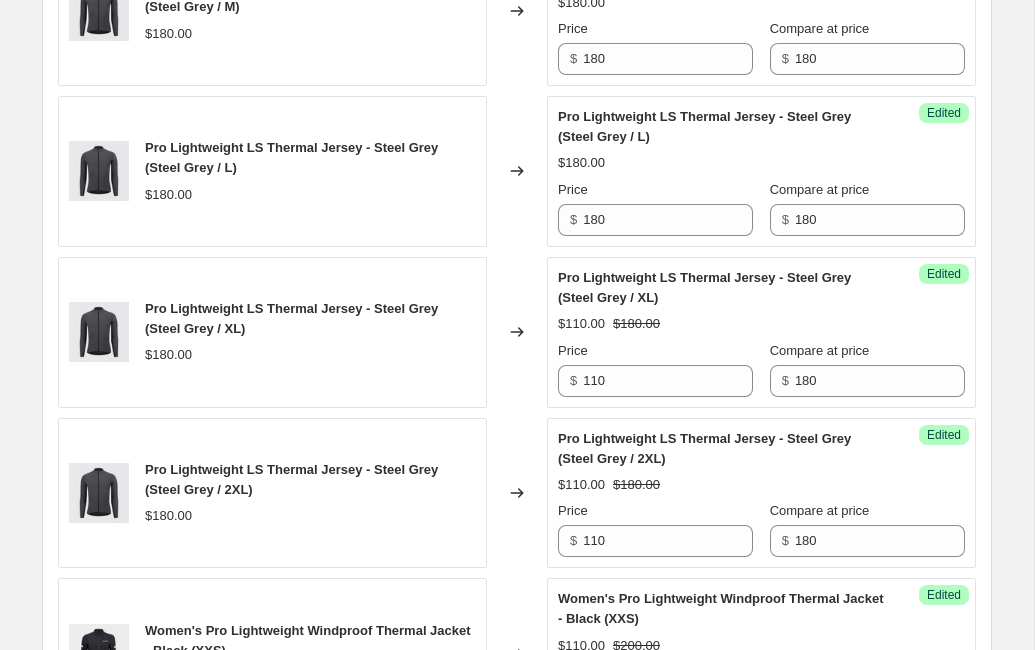 click on "Success Edited Pro Lightweight LS Thermal Jersey - Steel Grey (Steel Grey / L) $180.00 Price $ 180 Compare at price $ 180" at bounding box center (761, 171) 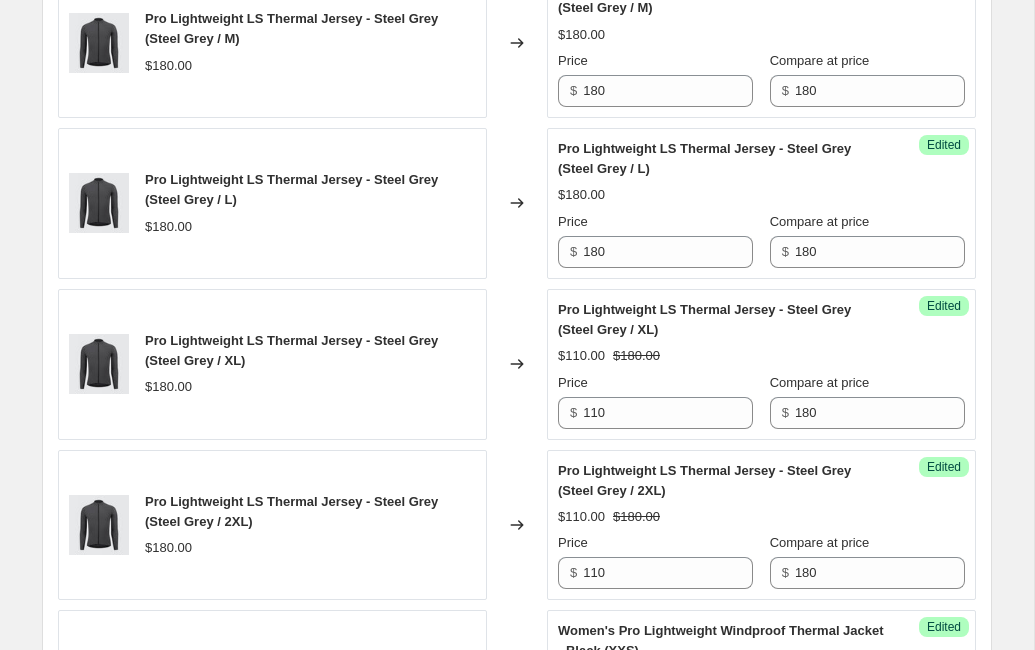 scroll, scrollTop: 2237, scrollLeft: 0, axis: vertical 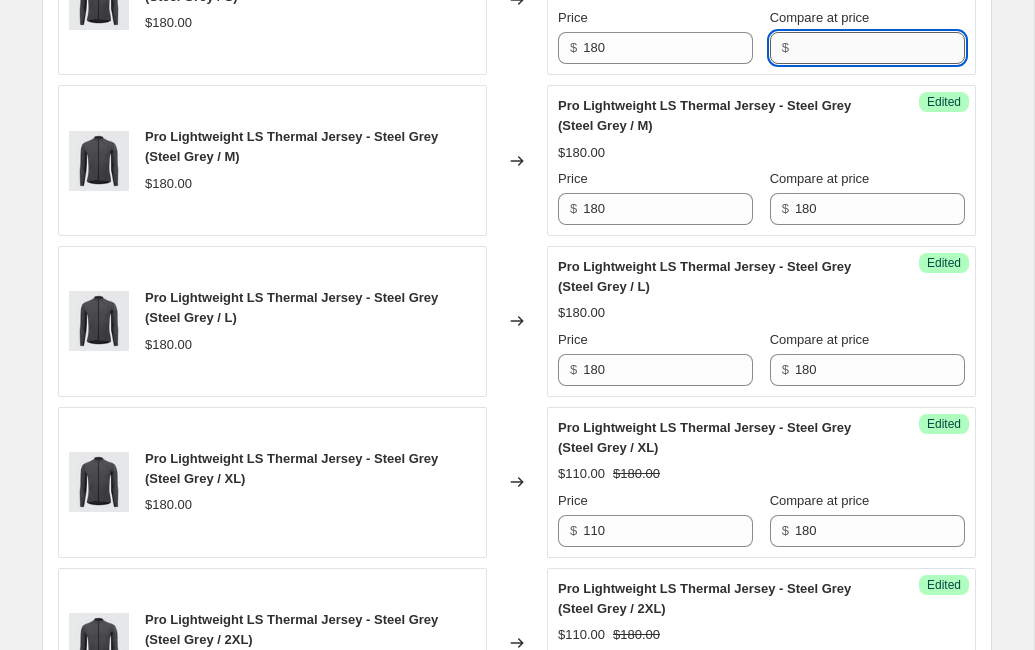 click on "Compare at price" at bounding box center (880, 48) 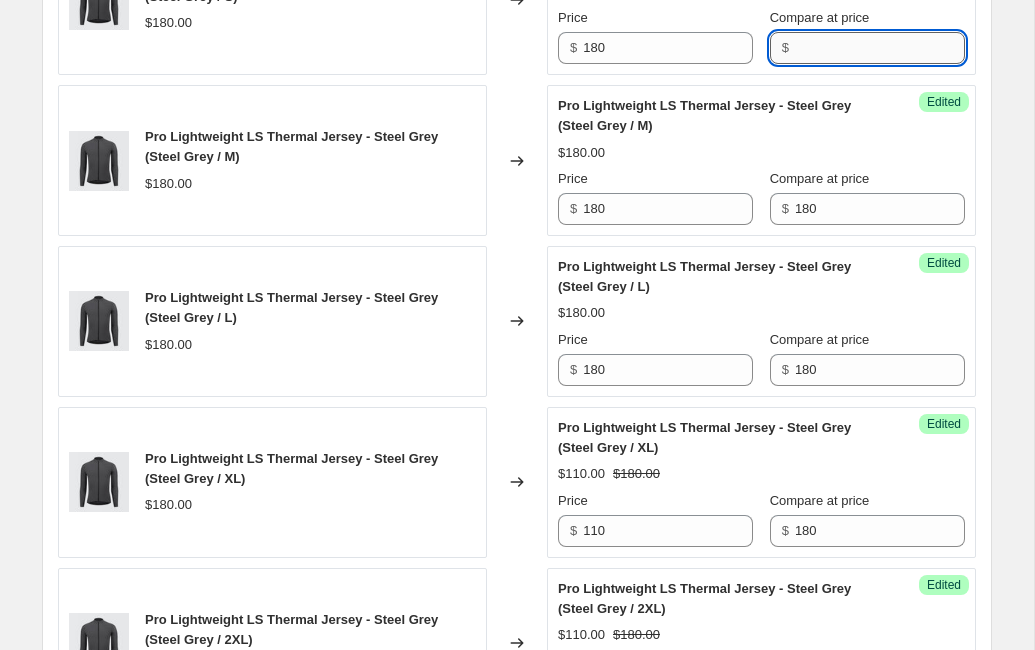 paste on "180" 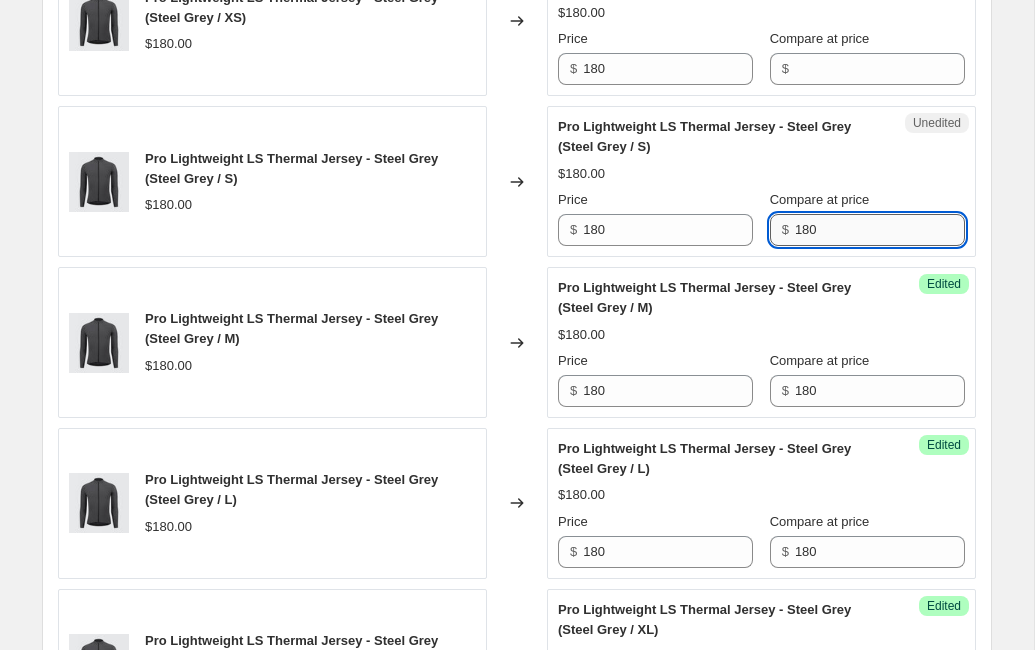 scroll, scrollTop: 2048, scrollLeft: 0, axis: vertical 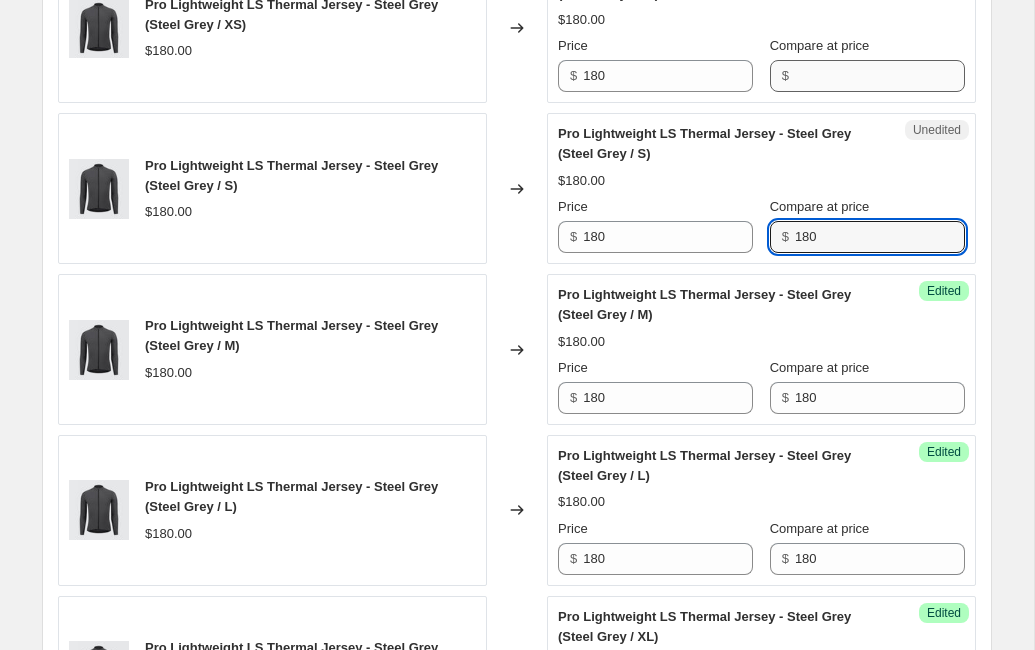 type on "180" 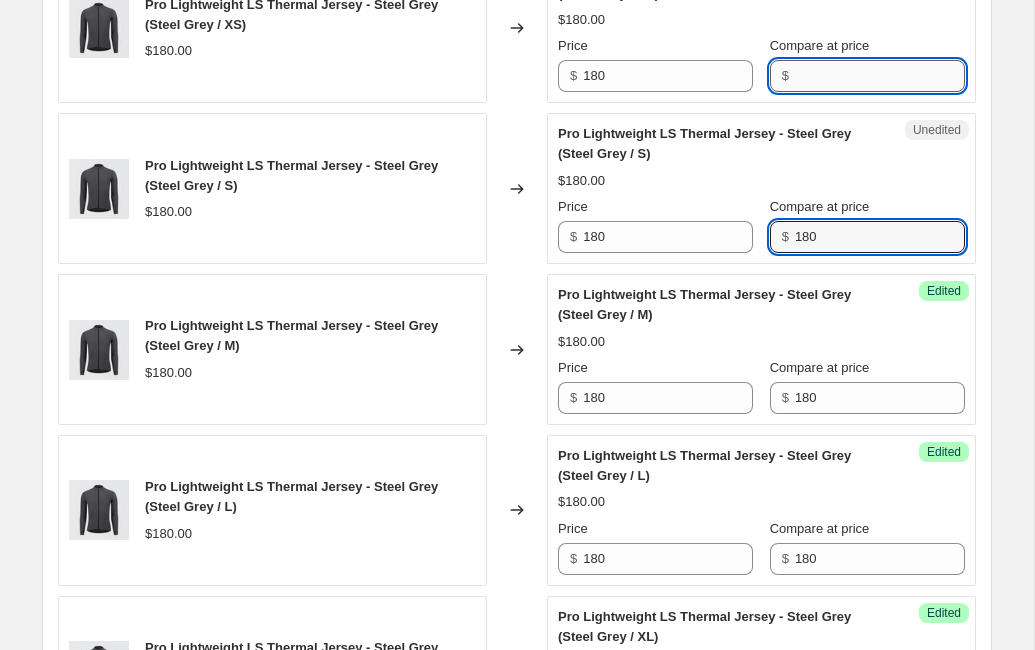 click on "Compare at price" at bounding box center (880, 76) 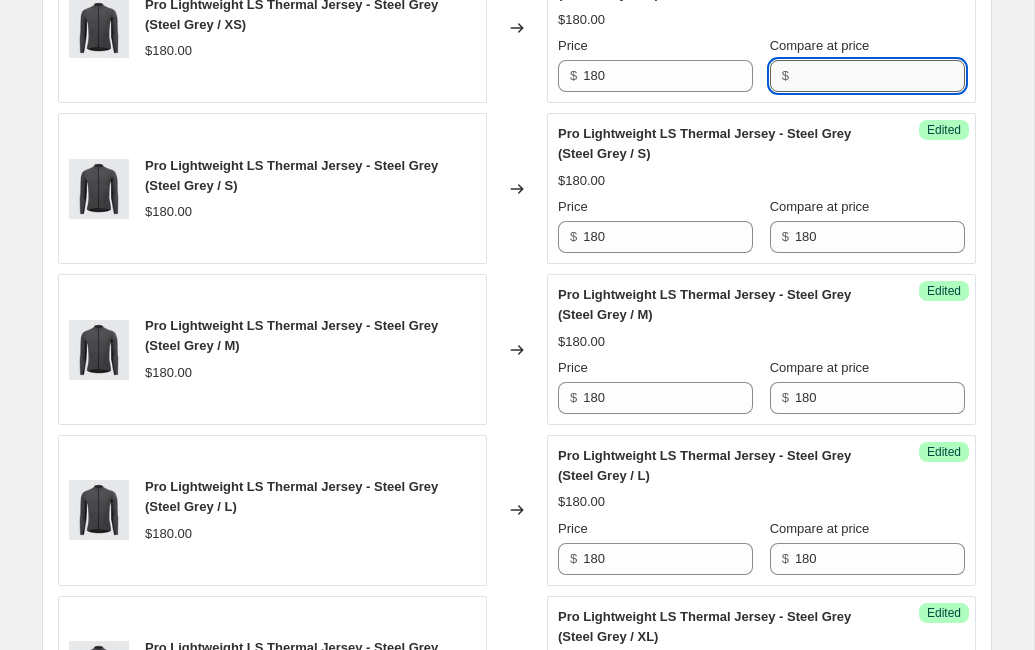paste on "180" 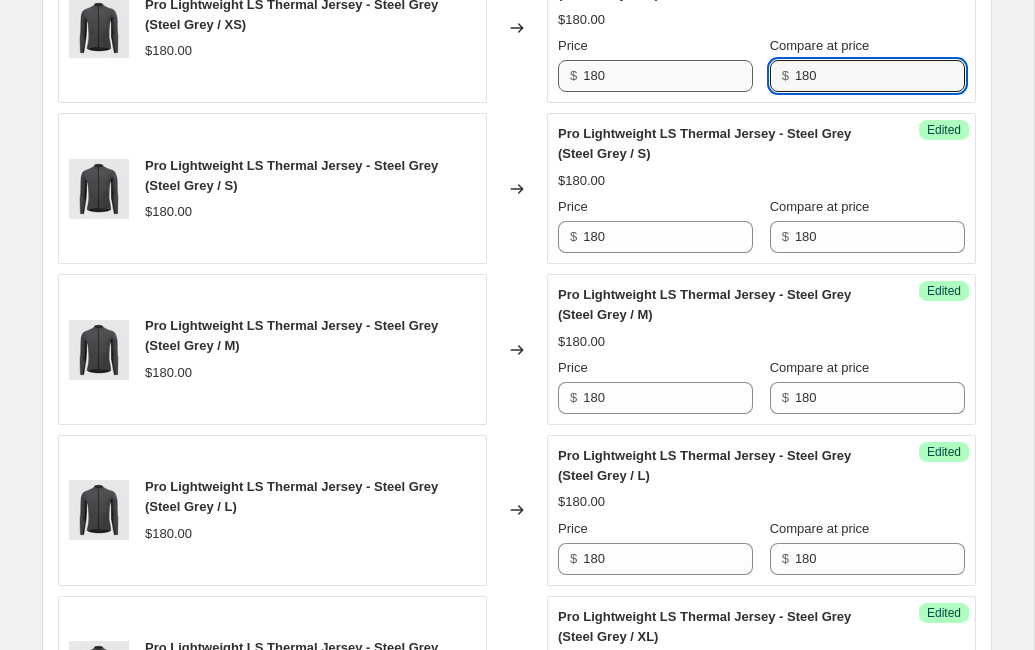 type on "180" 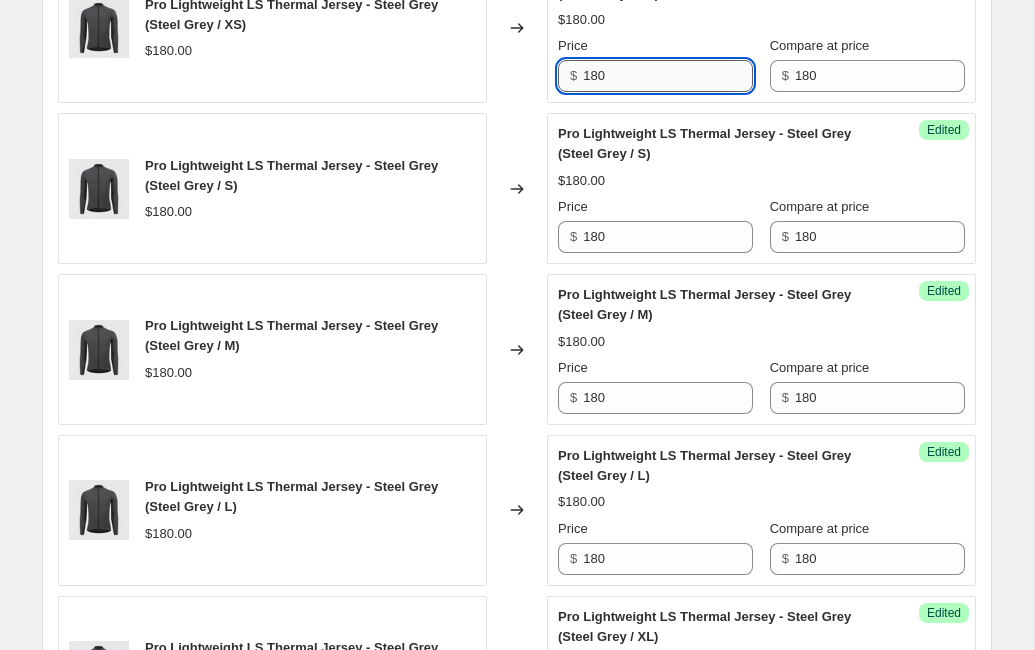 drag, startPoint x: 626, startPoint y: 93, endPoint x: 595, endPoint y: 93, distance: 31 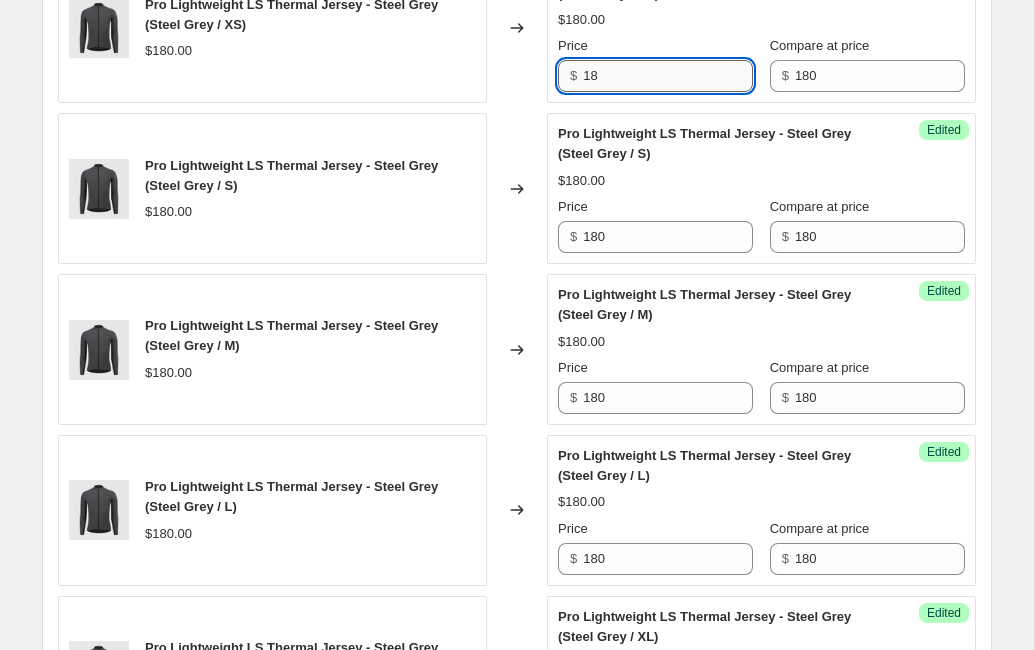 type on "1" 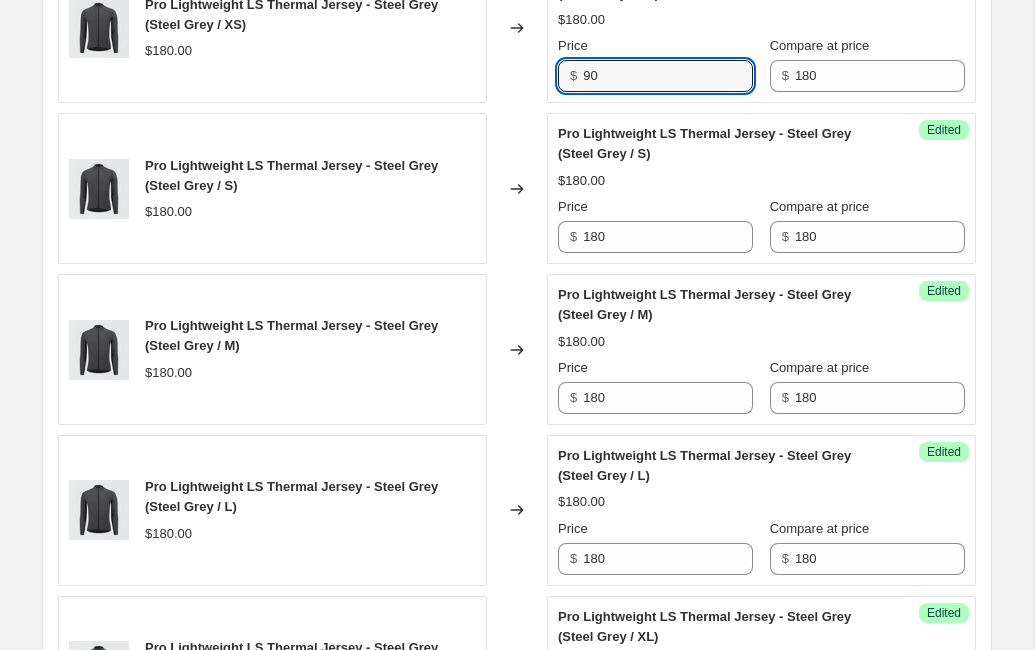 drag, startPoint x: 604, startPoint y: 95, endPoint x: 581, endPoint y: 95, distance: 23 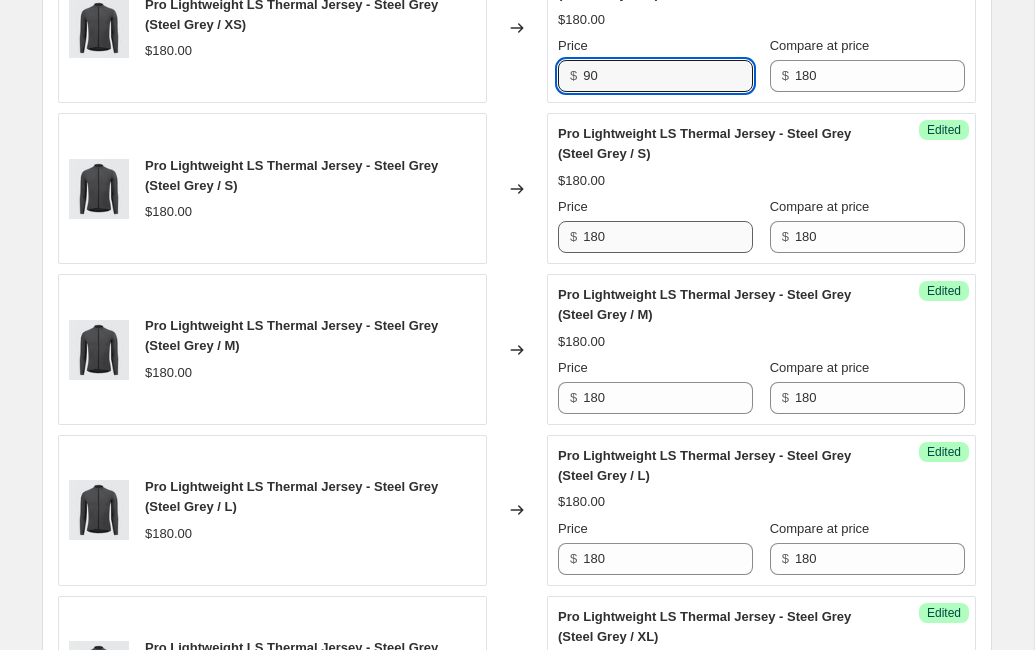 type on "90" 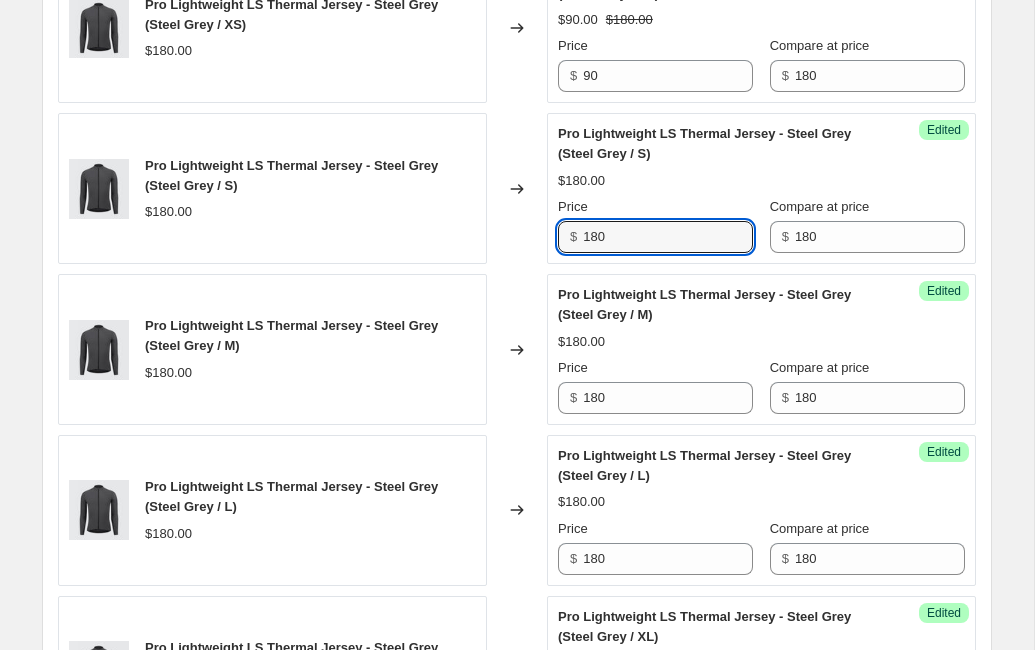 drag, startPoint x: 610, startPoint y: 258, endPoint x: 582, endPoint y: 258, distance: 28 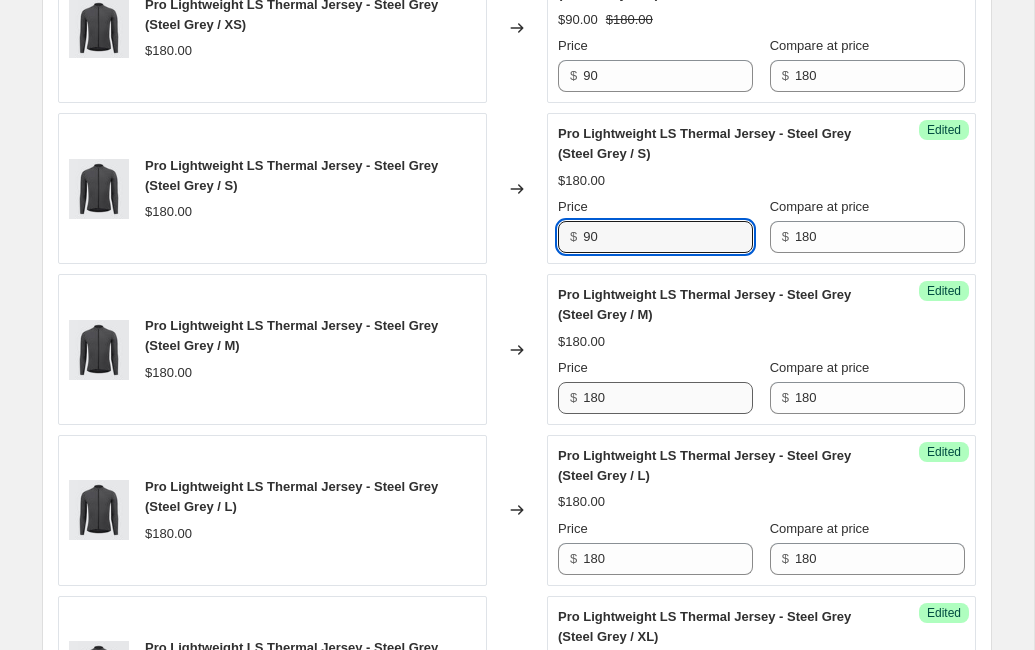 type on "90" 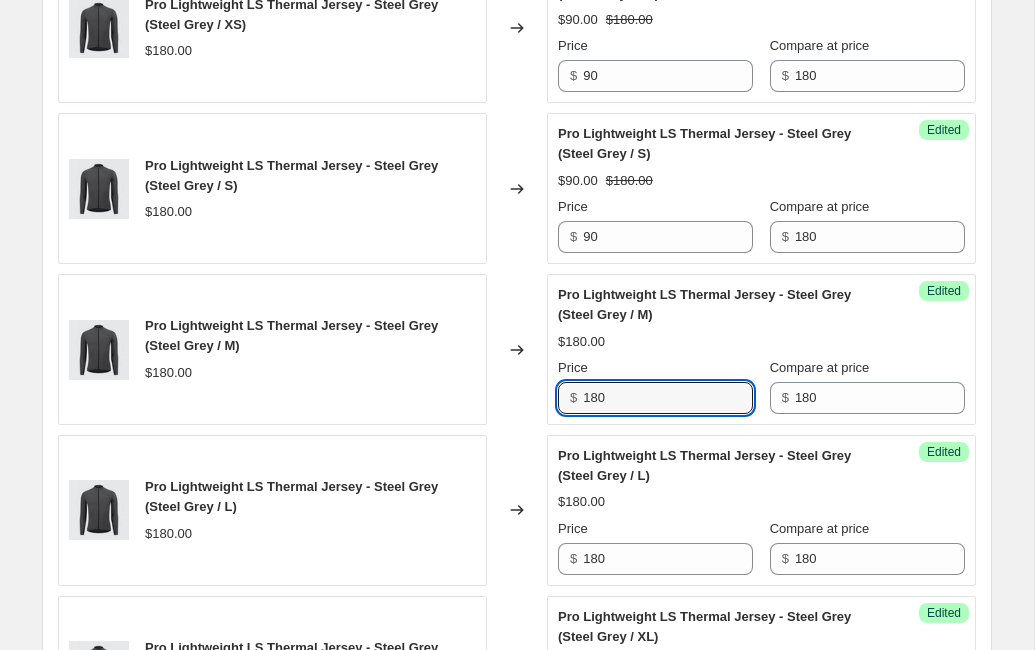 drag, startPoint x: 610, startPoint y: 424, endPoint x: 582, endPoint y: 424, distance: 28 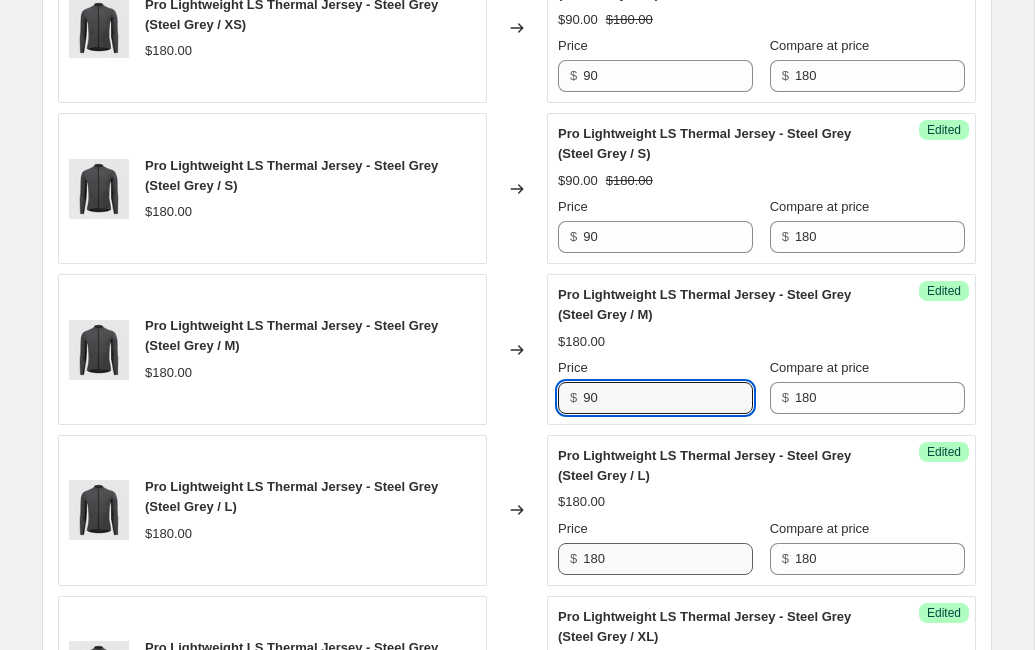 type on "90" 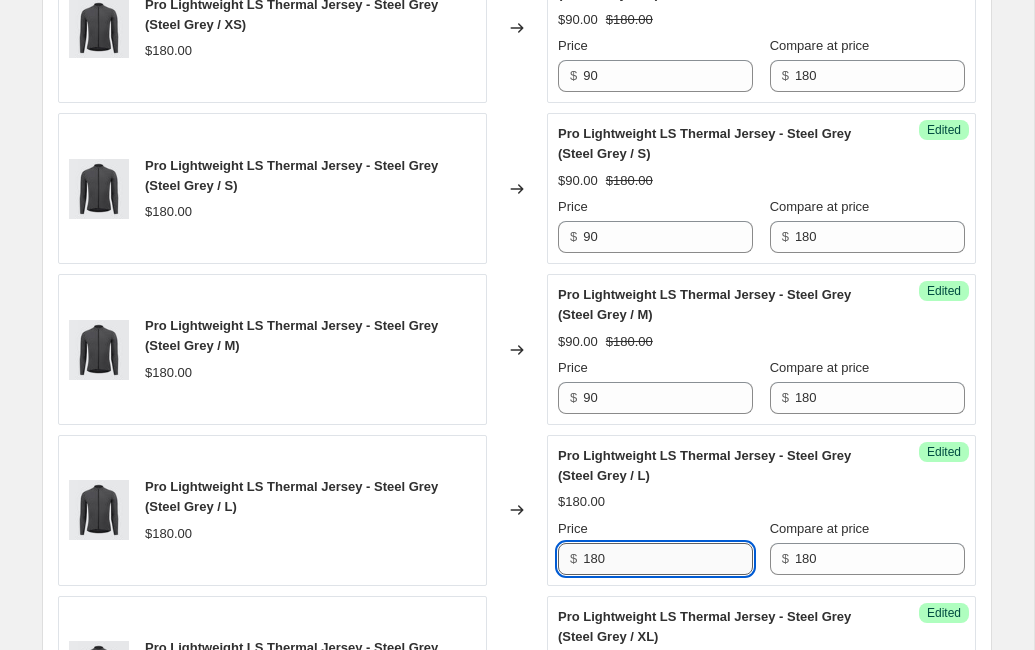 drag, startPoint x: 605, startPoint y: 582, endPoint x: 586, endPoint y: 582, distance: 19 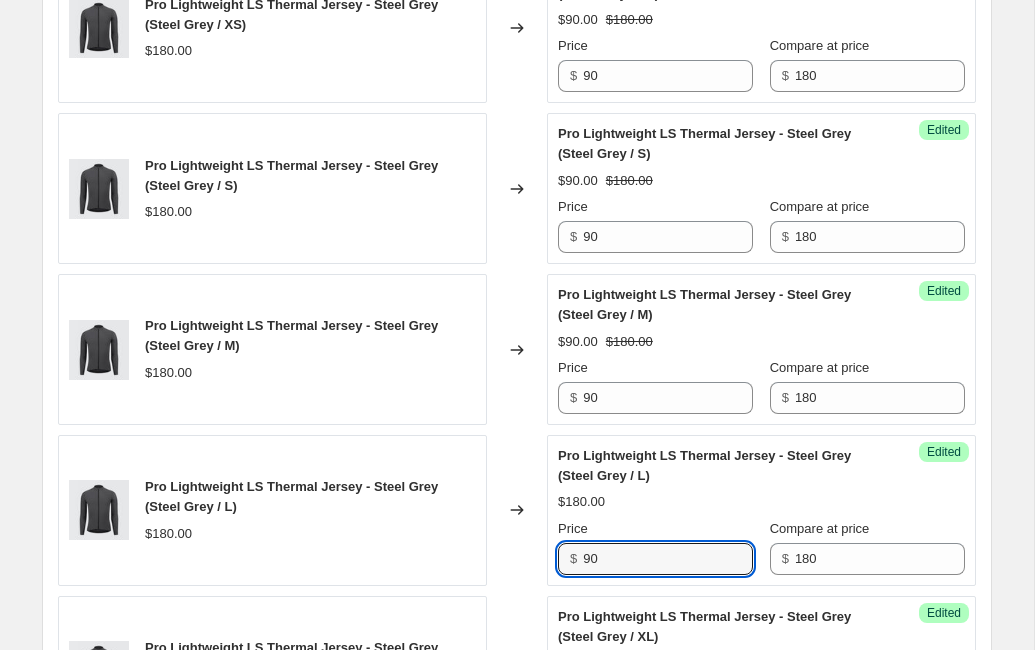 type on "90" 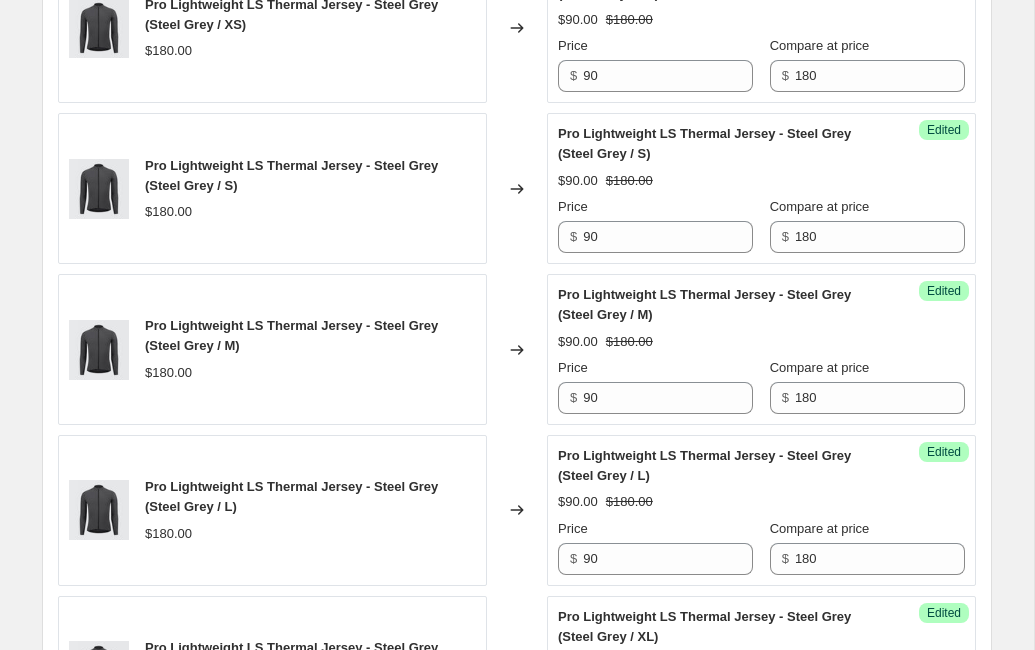 click on "Changed to" at bounding box center [517, 510] 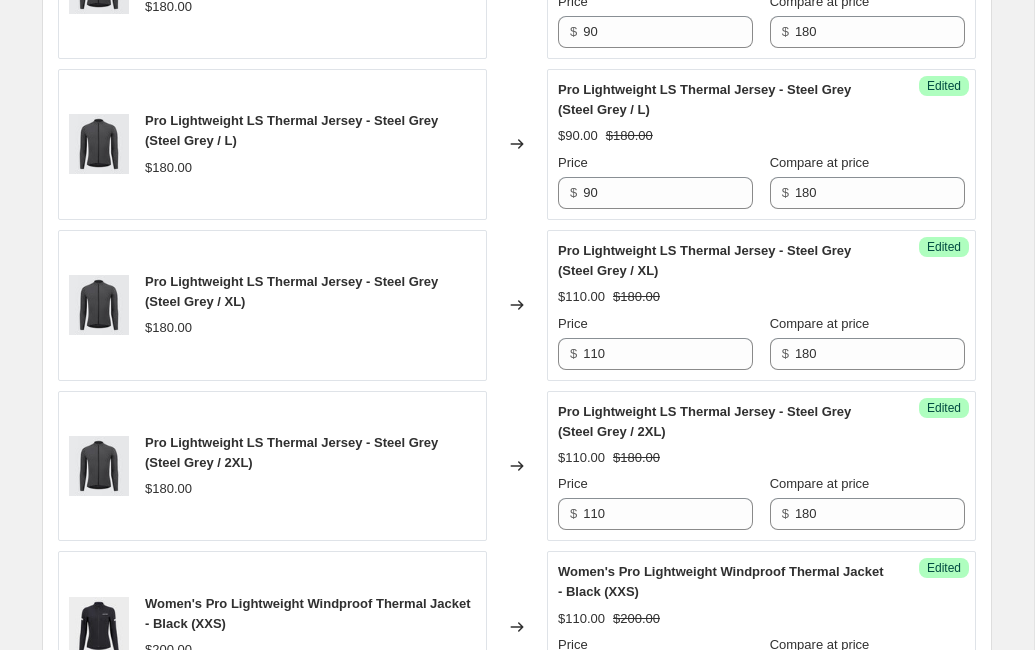scroll, scrollTop: 2425, scrollLeft: 0, axis: vertical 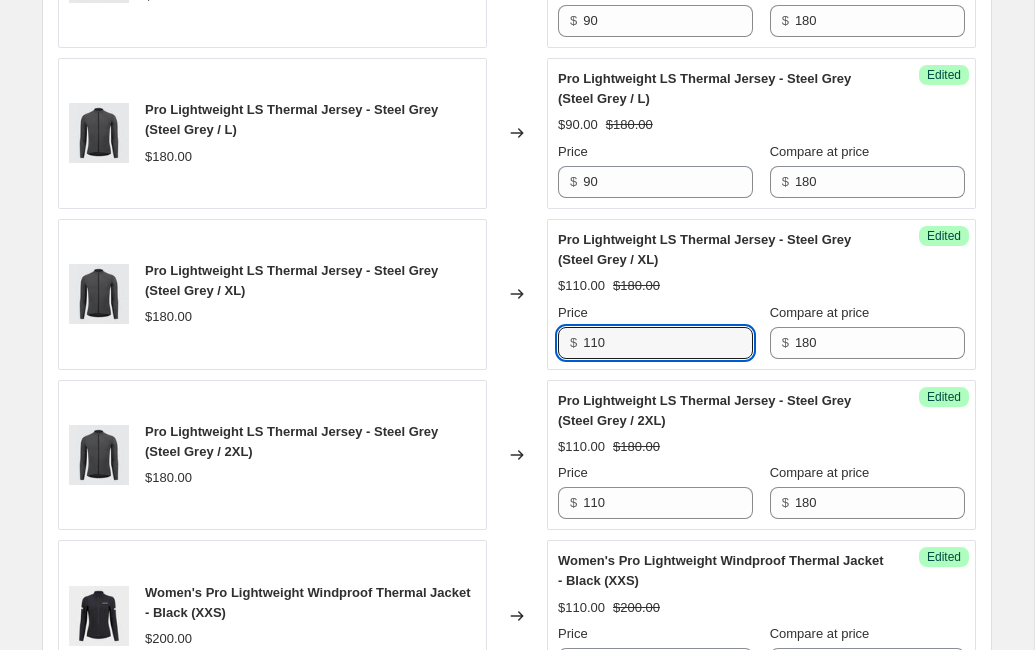 drag, startPoint x: 619, startPoint y: 361, endPoint x: 580, endPoint y: 362, distance: 39.012817 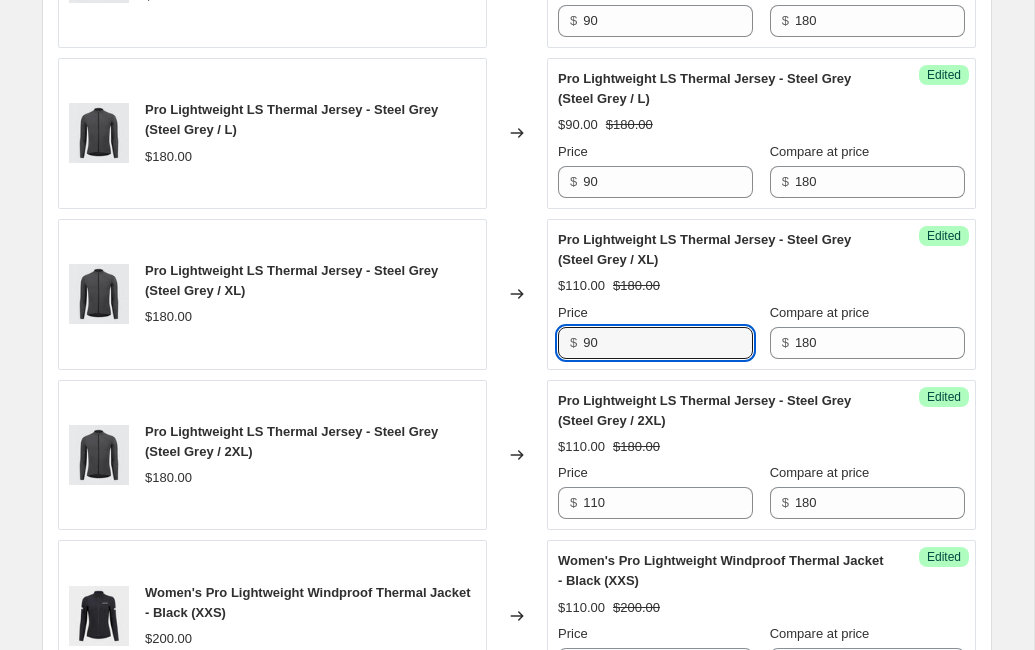 type on "90" 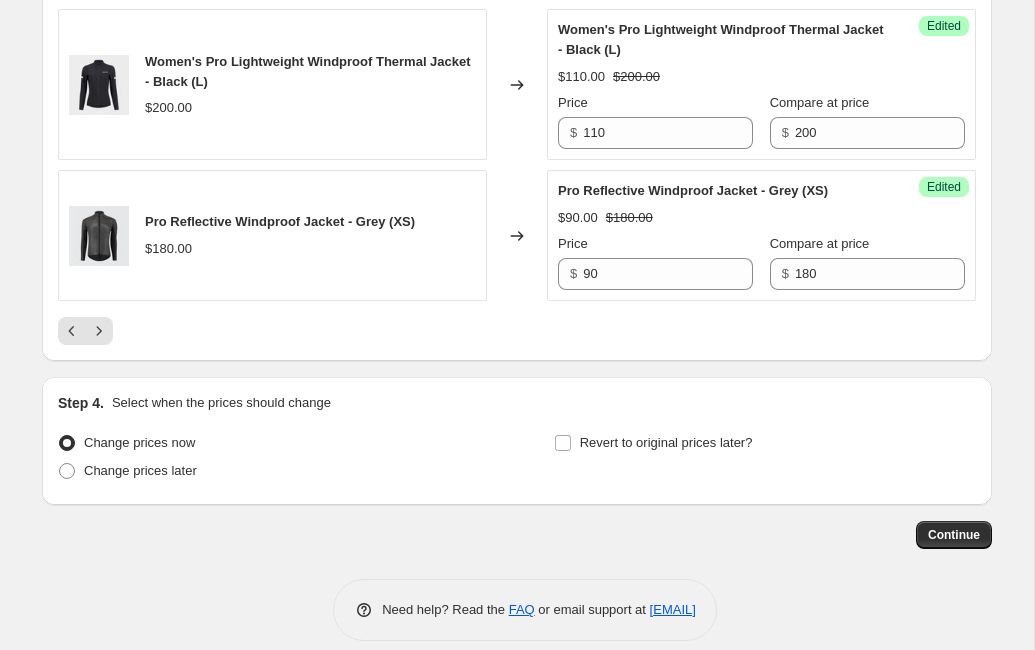 scroll, scrollTop: 3640, scrollLeft: 0, axis: vertical 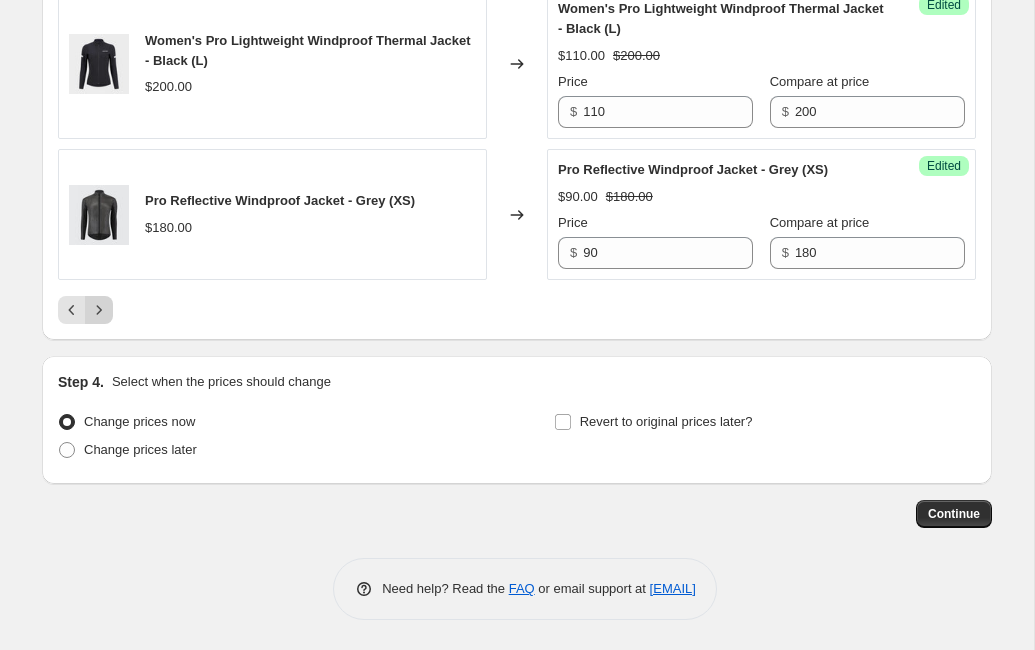 click 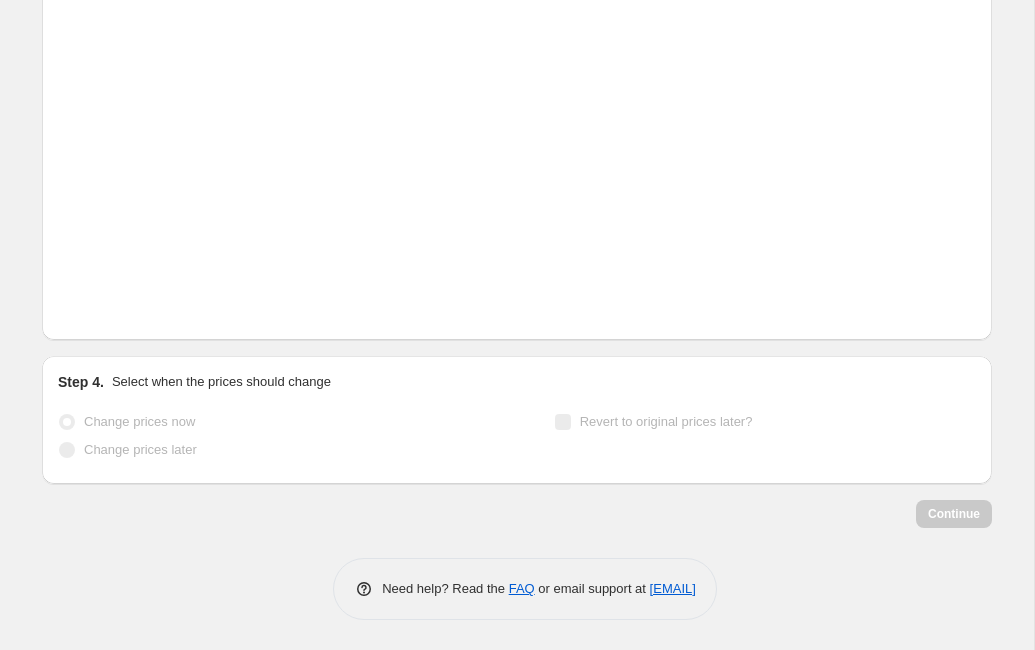 scroll, scrollTop: 2133, scrollLeft: 0, axis: vertical 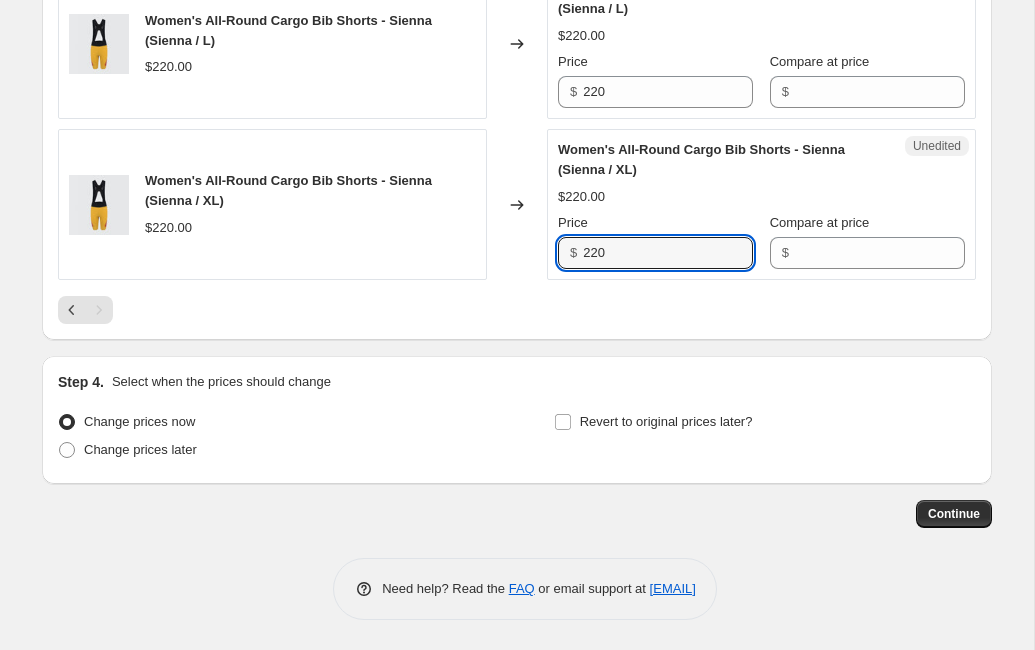 drag, startPoint x: 710, startPoint y: 252, endPoint x: 553, endPoint y: 251, distance: 157.00319 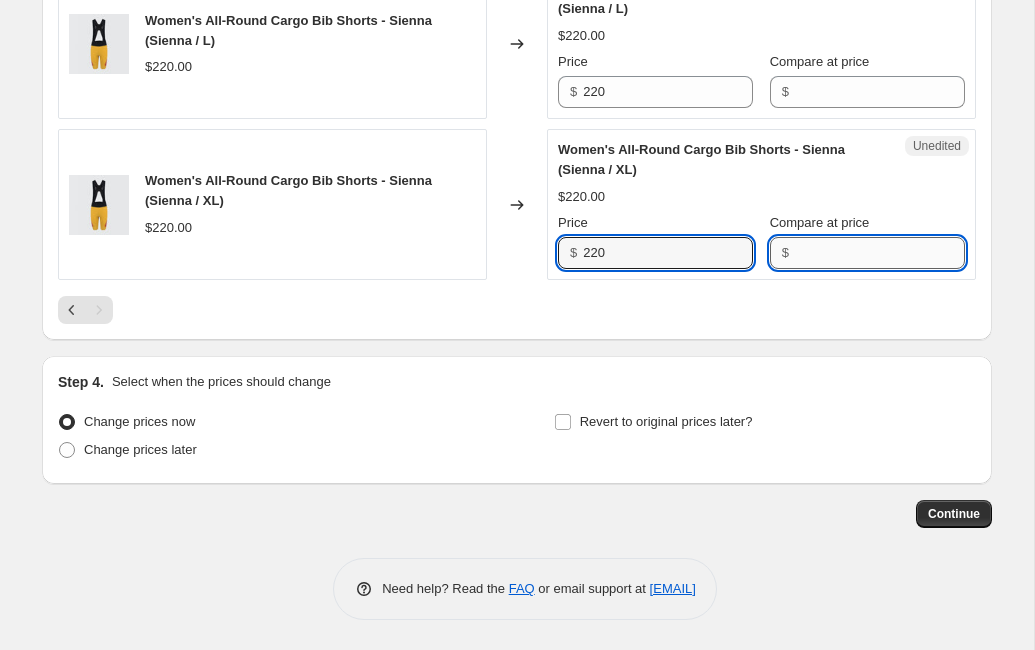 click on "Compare at price" at bounding box center [880, 253] 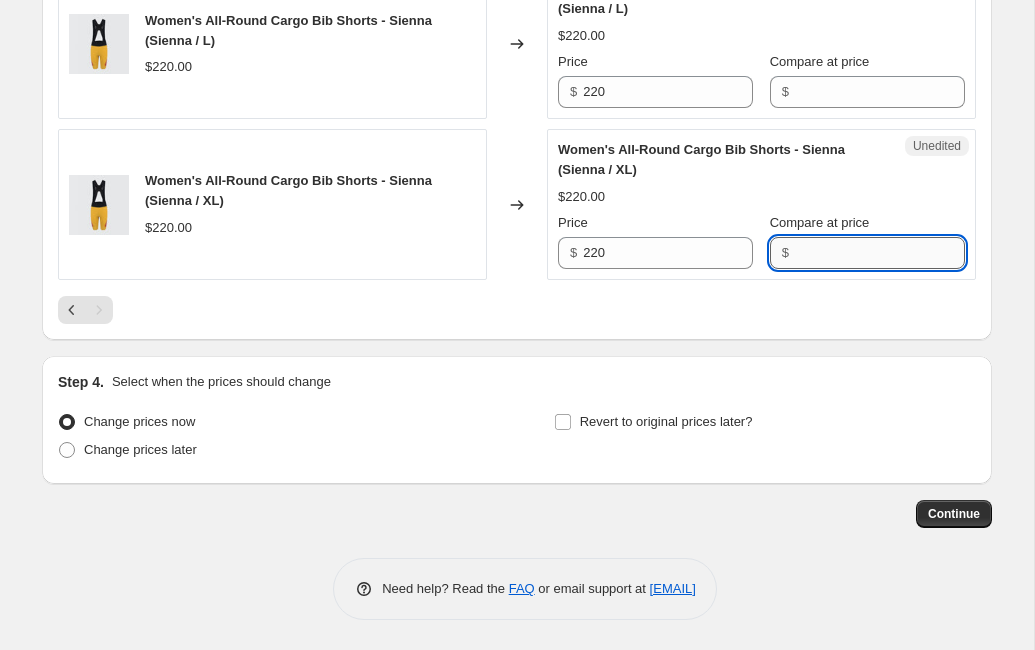 paste on "220" 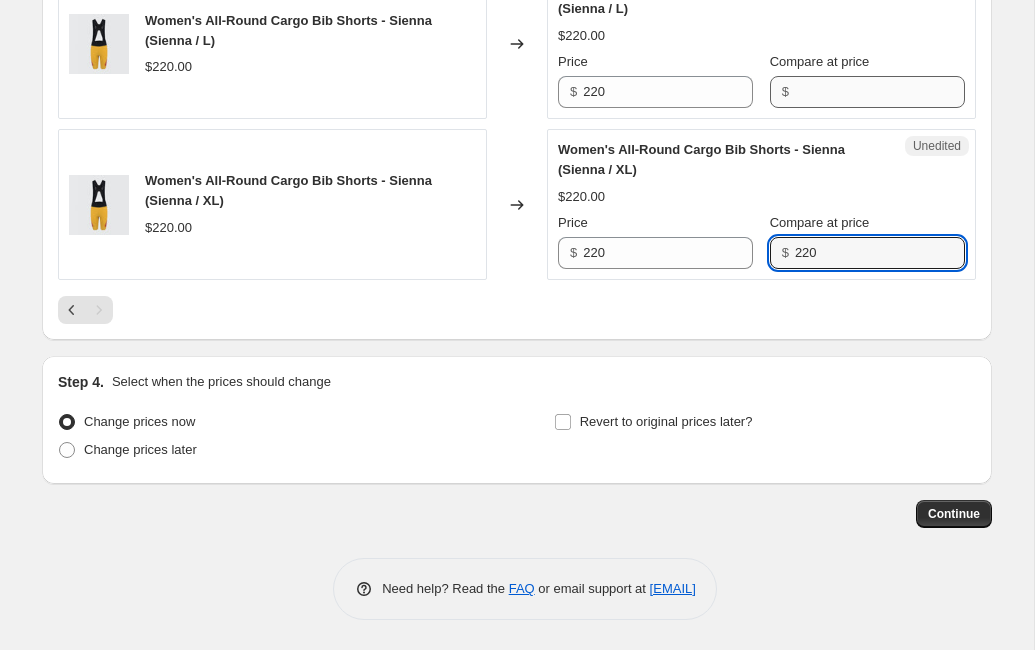 type on "220" 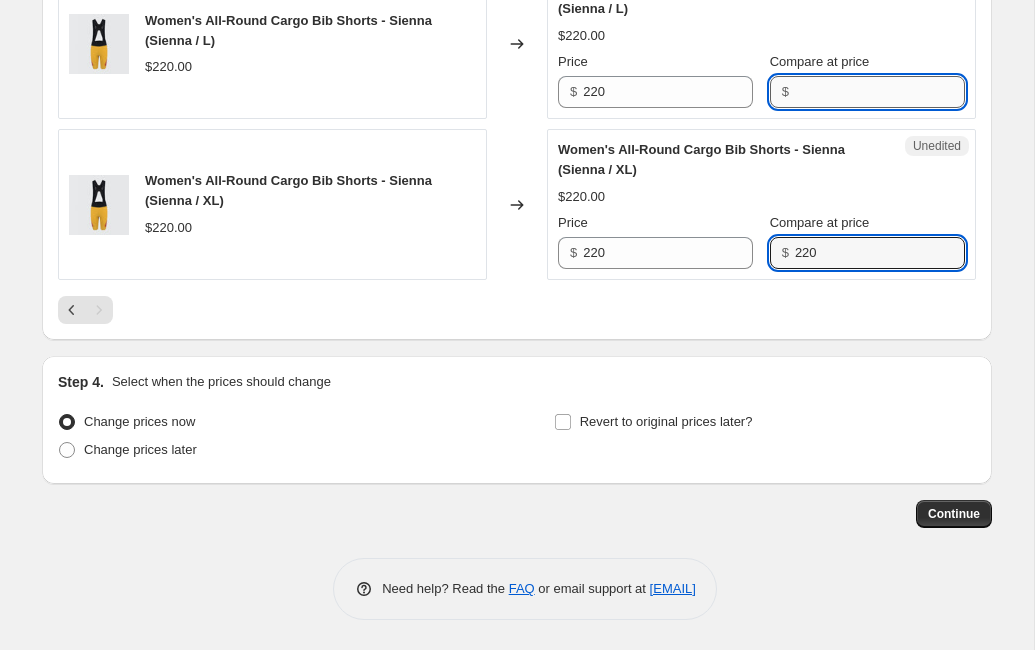 click on "Compare at price" at bounding box center [880, 92] 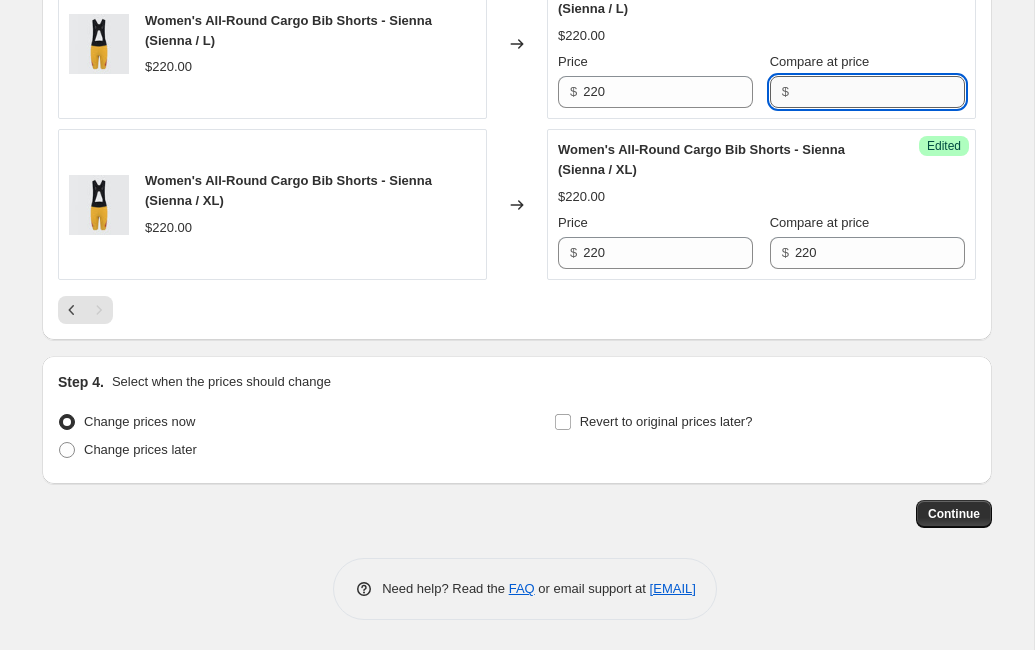 paste on "220" 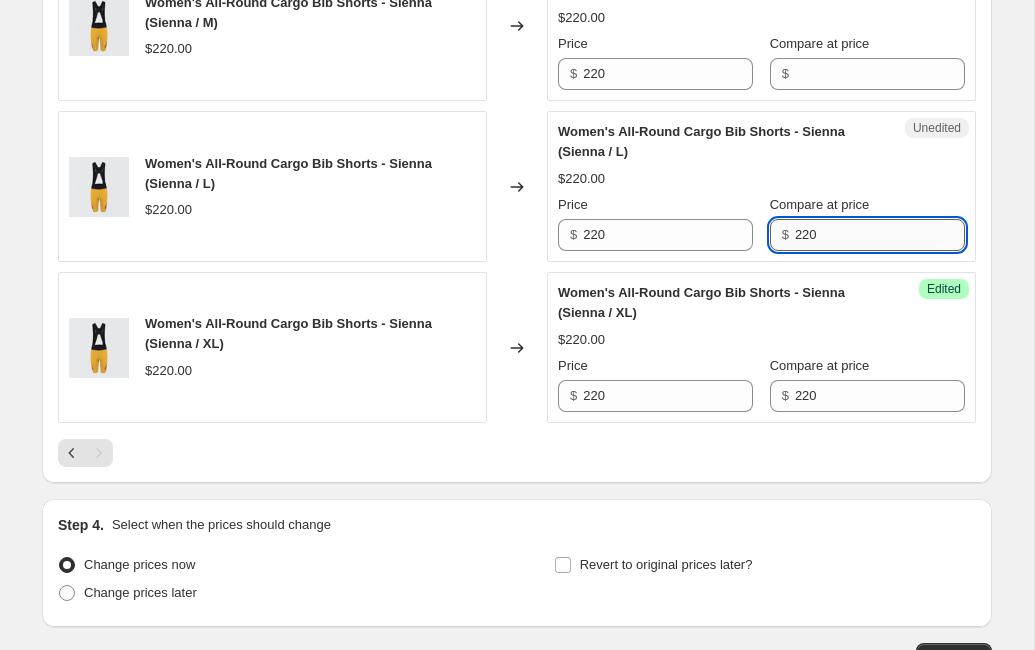 scroll, scrollTop: 1899, scrollLeft: 0, axis: vertical 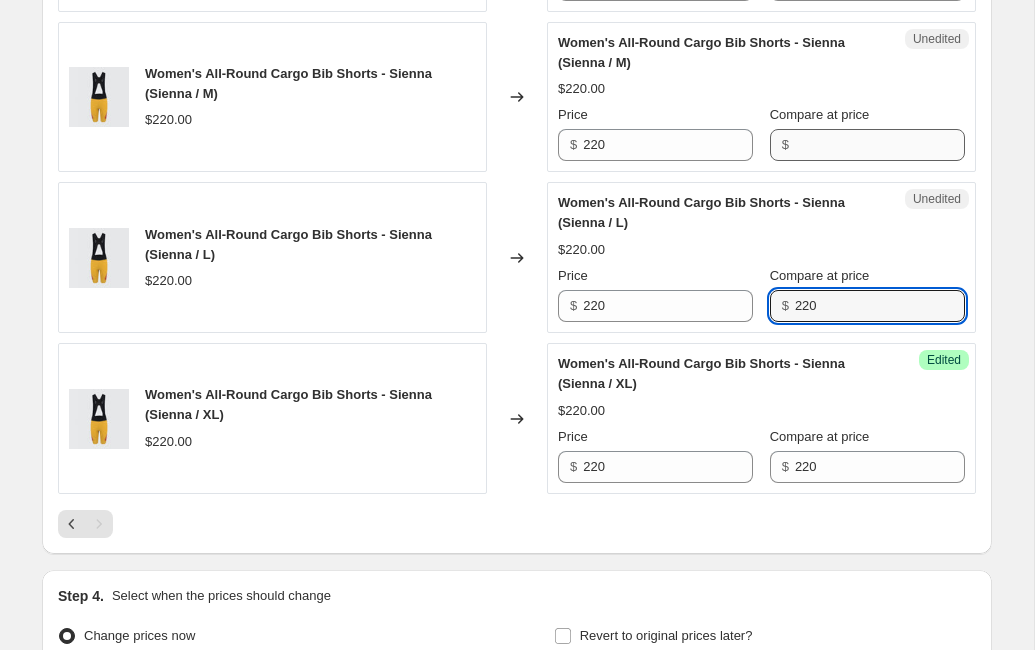 type on "220" 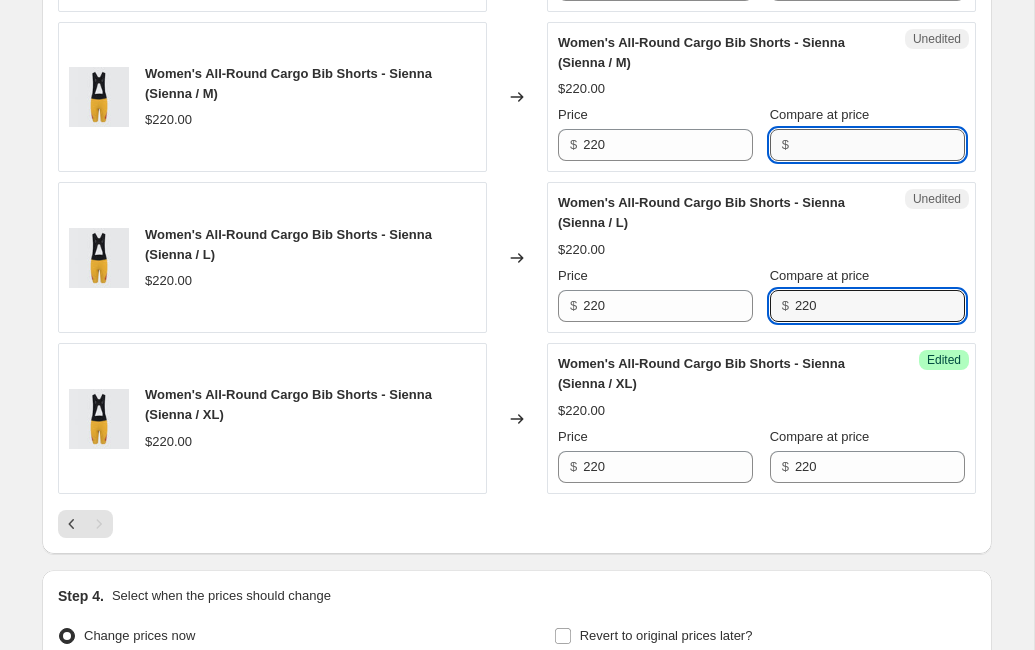 click on "Compare at price" at bounding box center (880, 145) 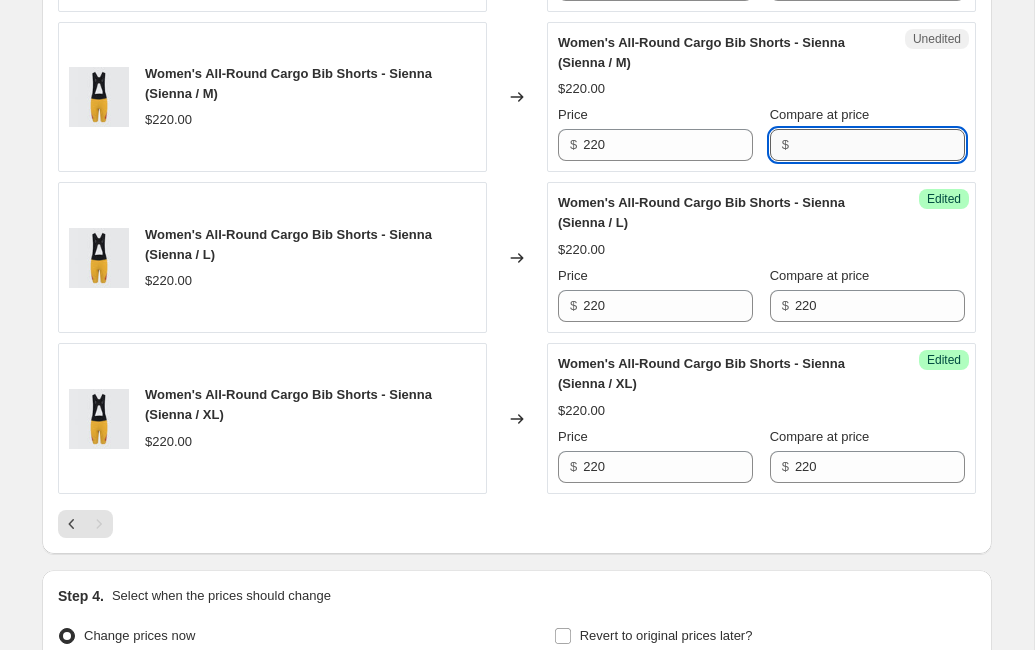 paste on "220" 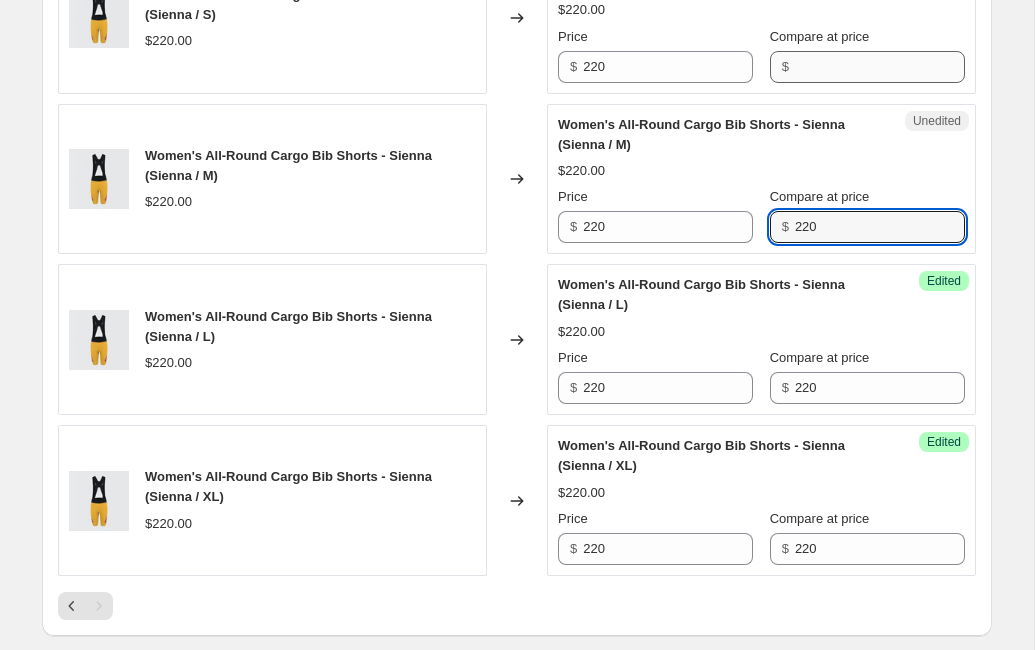 type on "220" 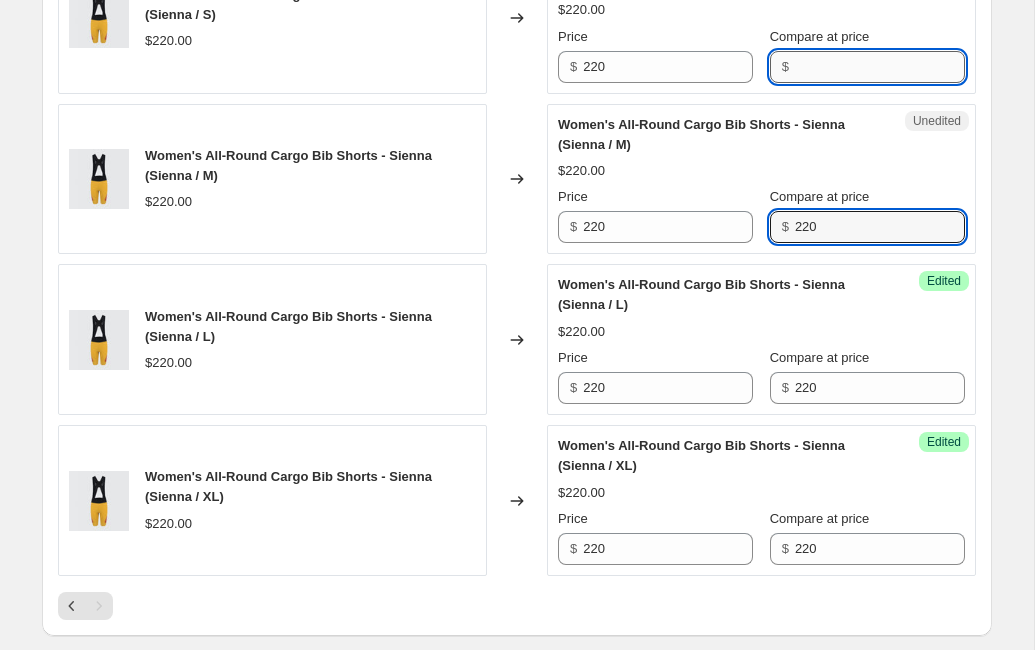 click on "Compare at price" at bounding box center (880, 67) 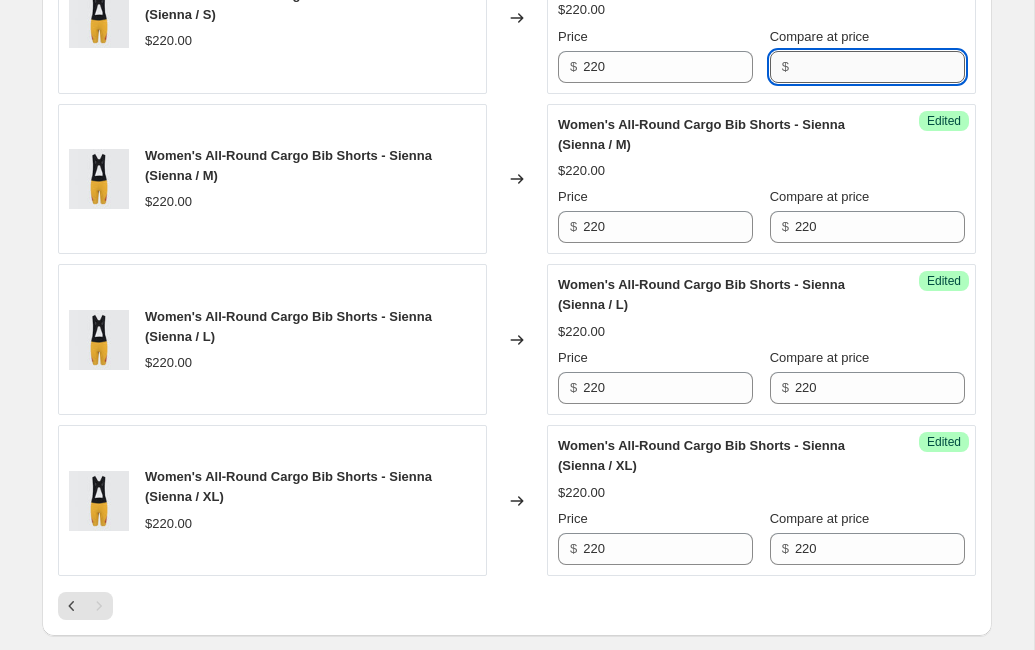 paste on "220" 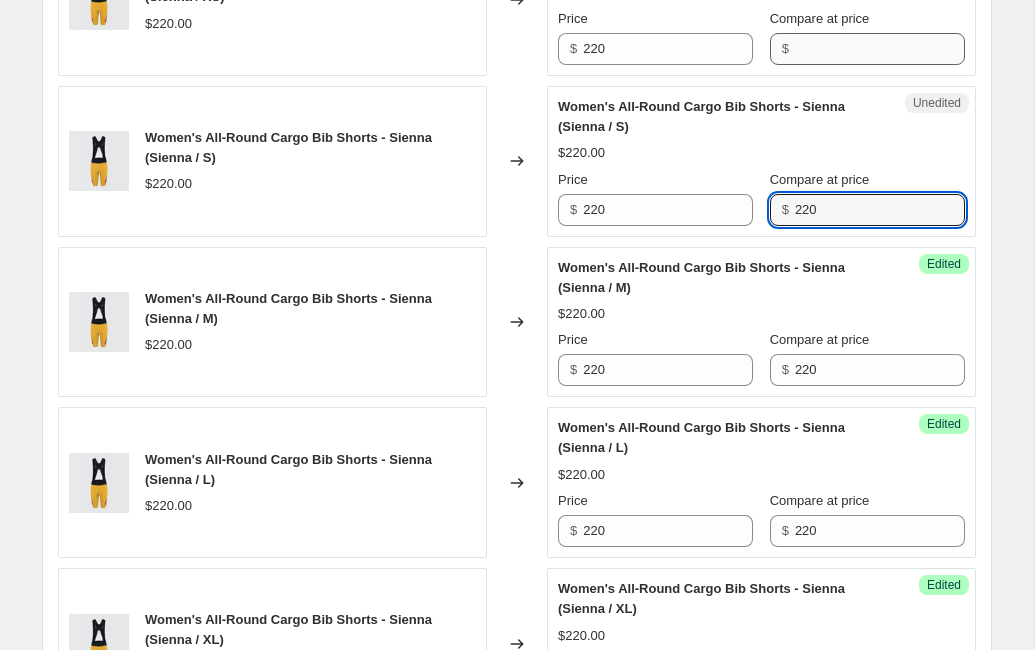 type on "220" 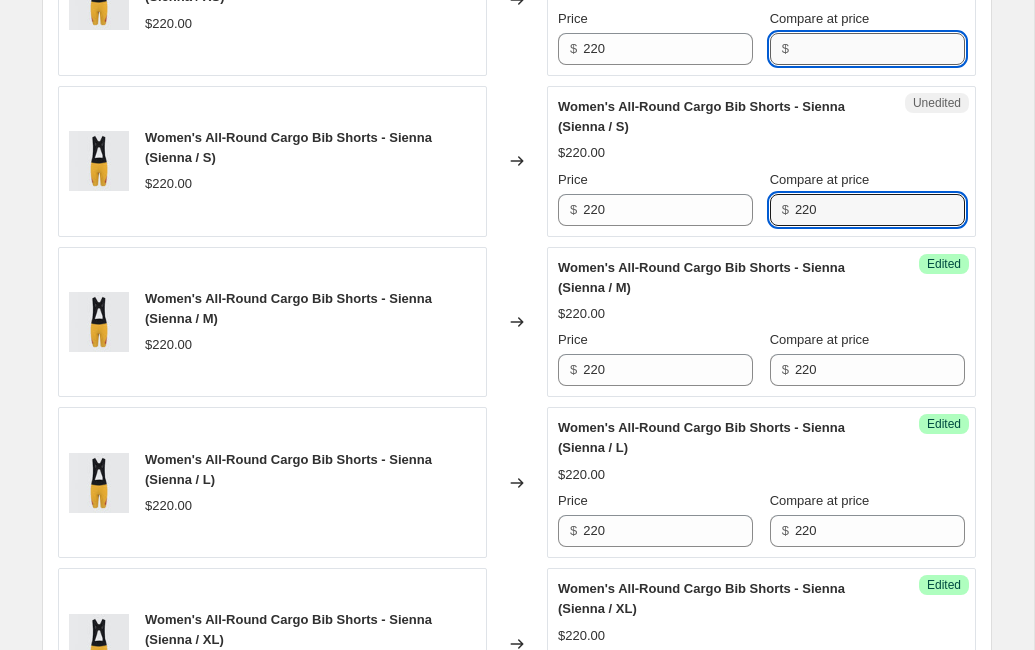click on "Compare at price" at bounding box center [880, 49] 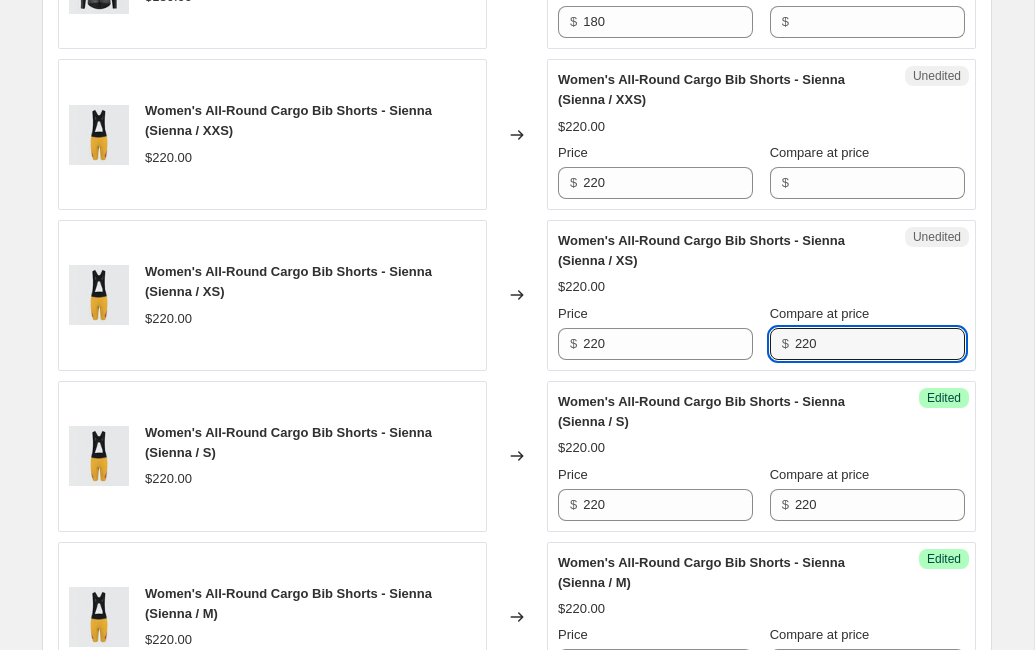 scroll, scrollTop: 1355, scrollLeft: 0, axis: vertical 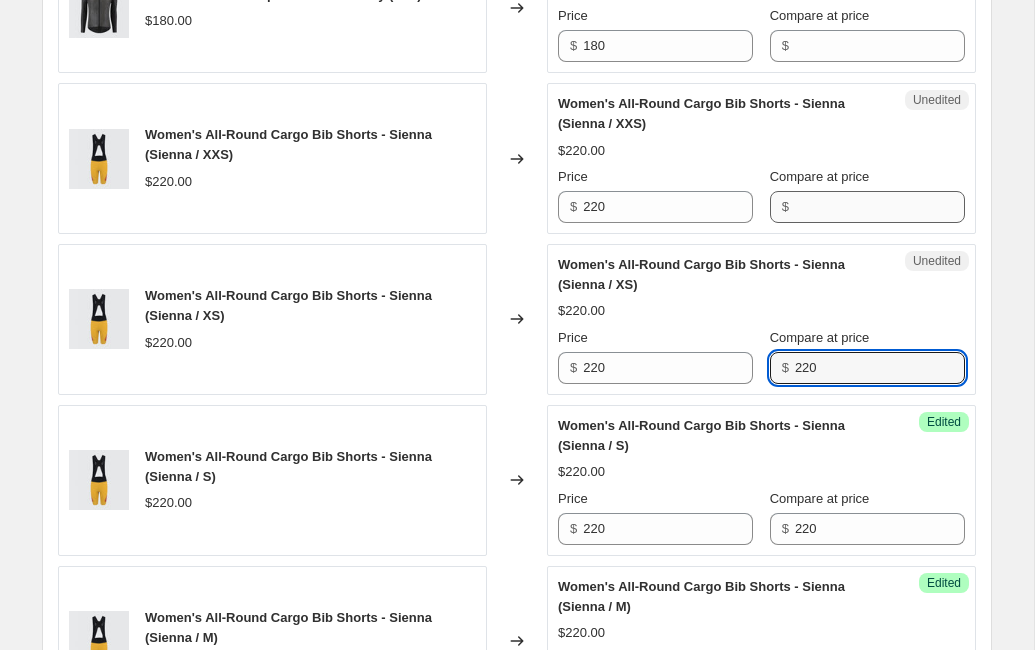 type on "220" 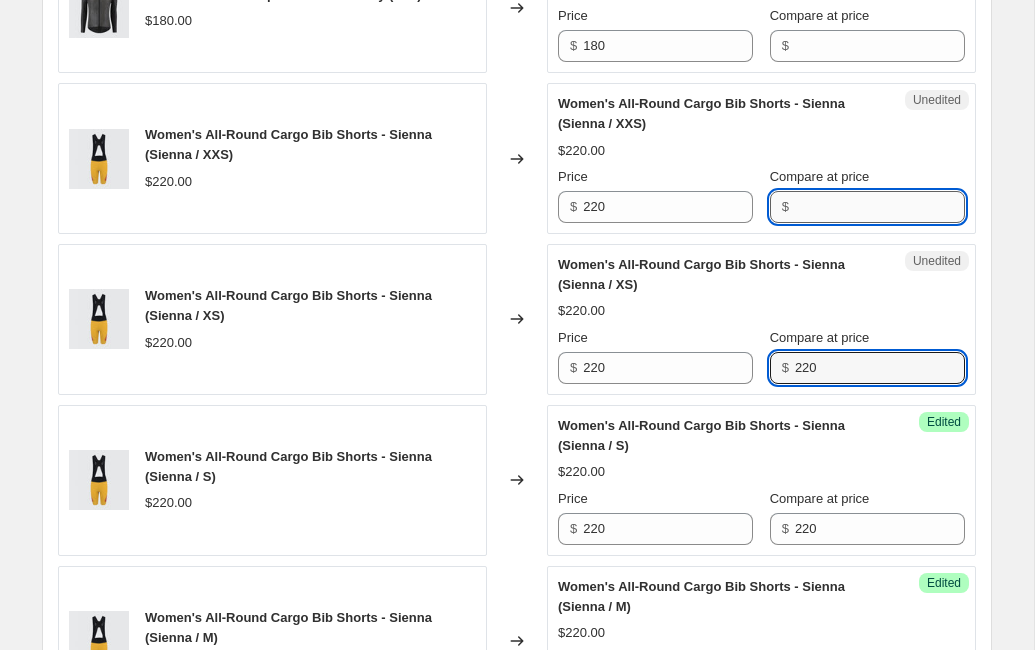 click on "Compare at price" at bounding box center [880, 207] 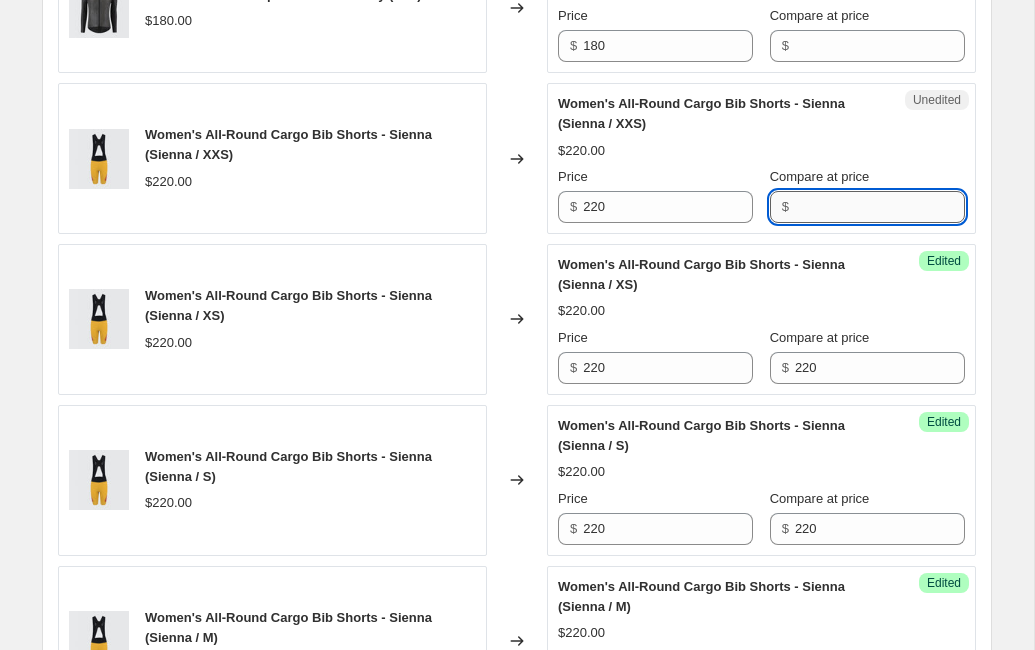 paste on "220" 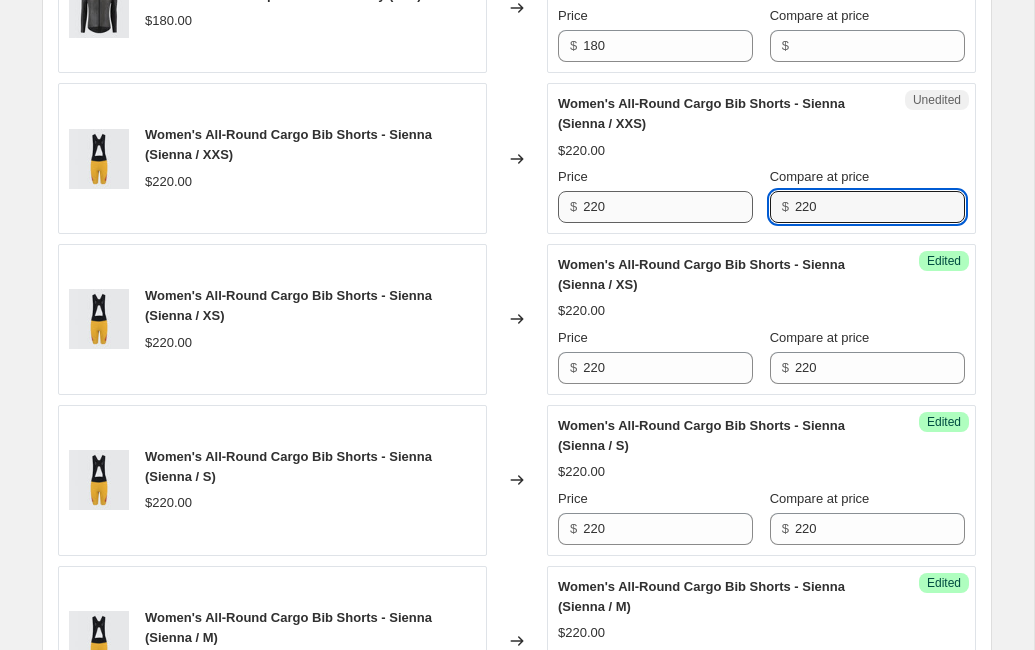 type on "220" 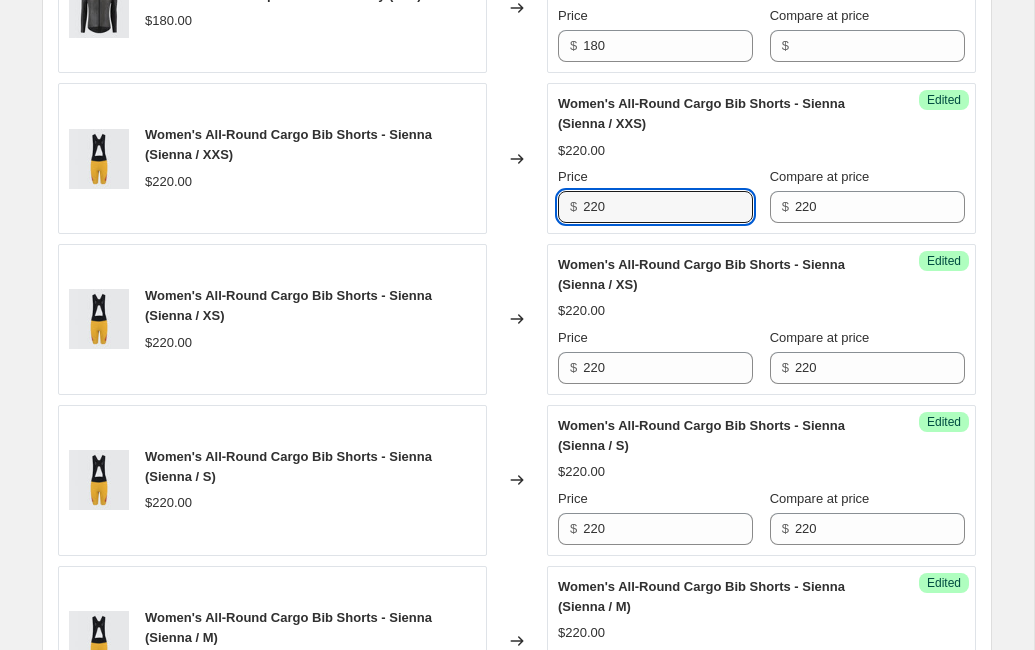 drag, startPoint x: 625, startPoint y: 228, endPoint x: 545, endPoint y: 227, distance: 80.00625 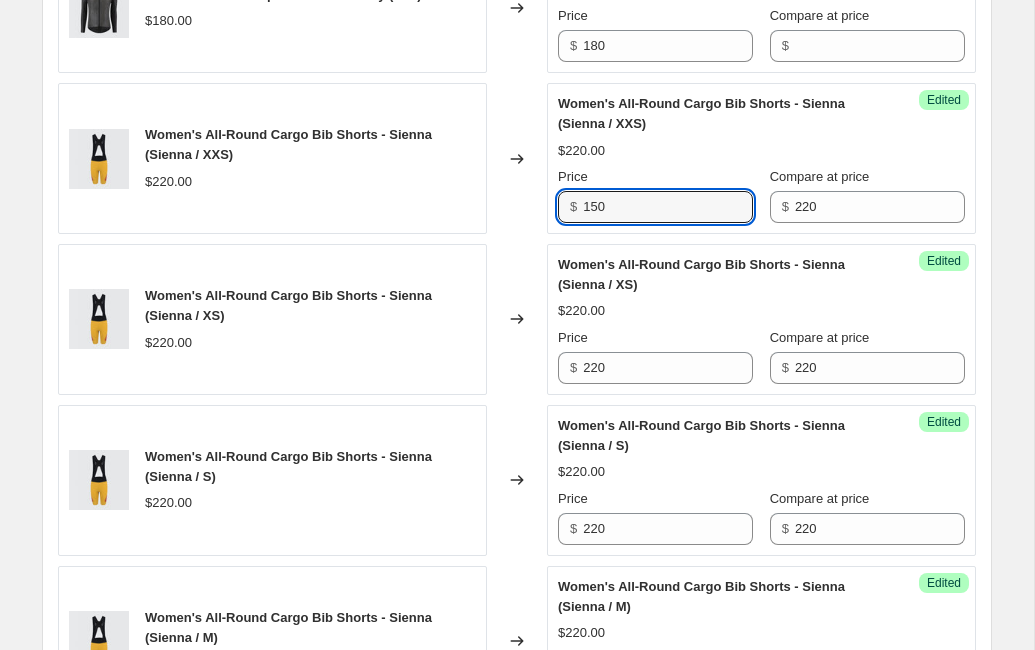drag, startPoint x: 614, startPoint y: 230, endPoint x: 574, endPoint y: 230, distance: 40 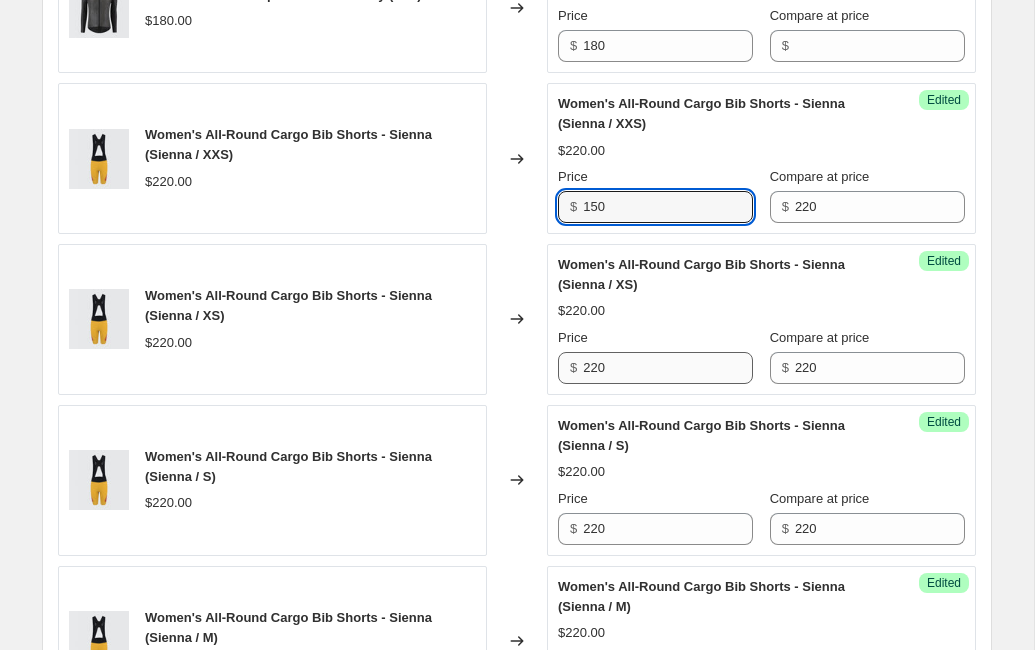 type on "150" 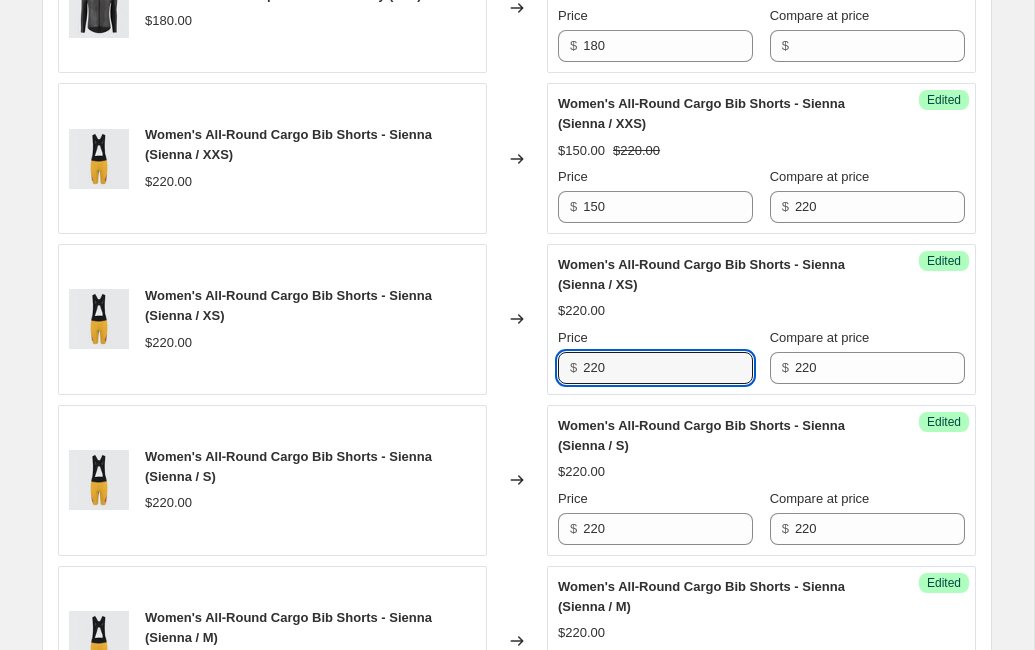 drag, startPoint x: 608, startPoint y: 391, endPoint x: 566, endPoint y: 391, distance: 42 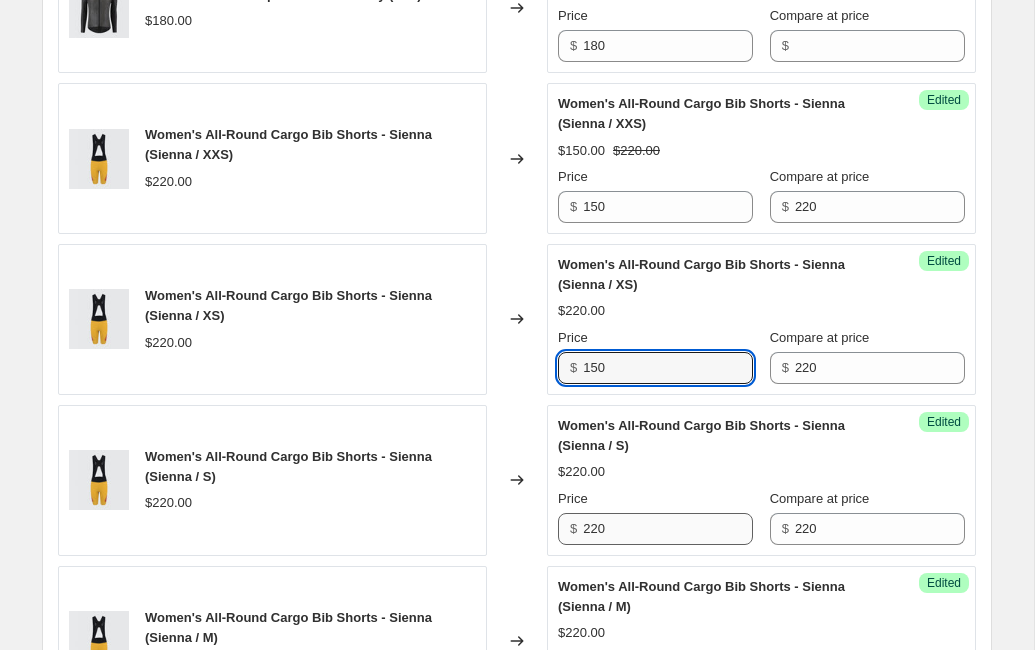type on "150" 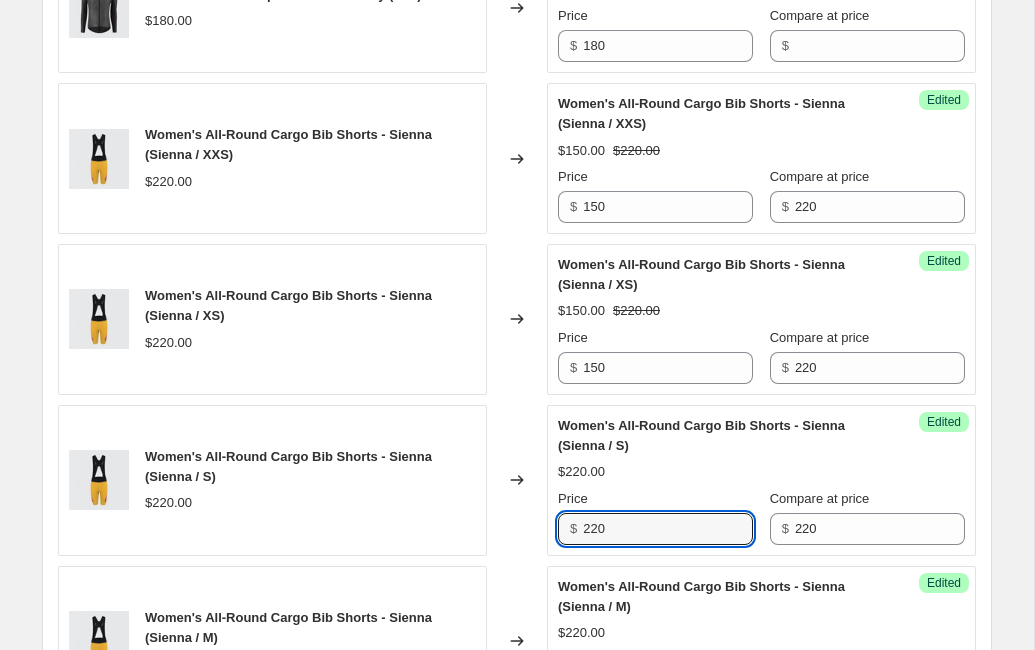 drag, startPoint x: 621, startPoint y: 545, endPoint x: 572, endPoint y: 547, distance: 49.0408 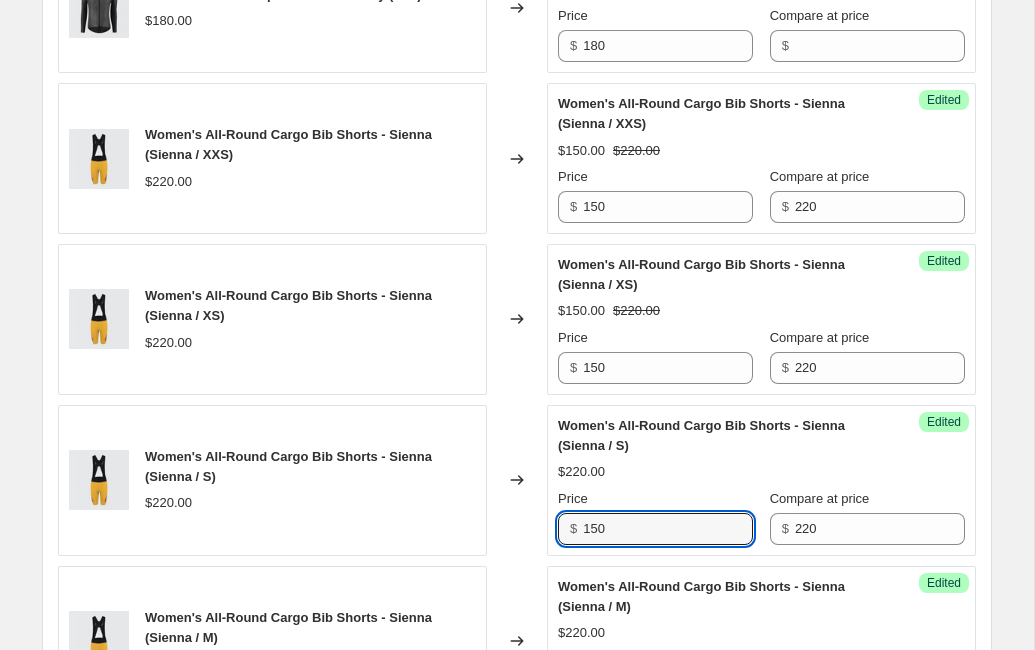 type on "150" 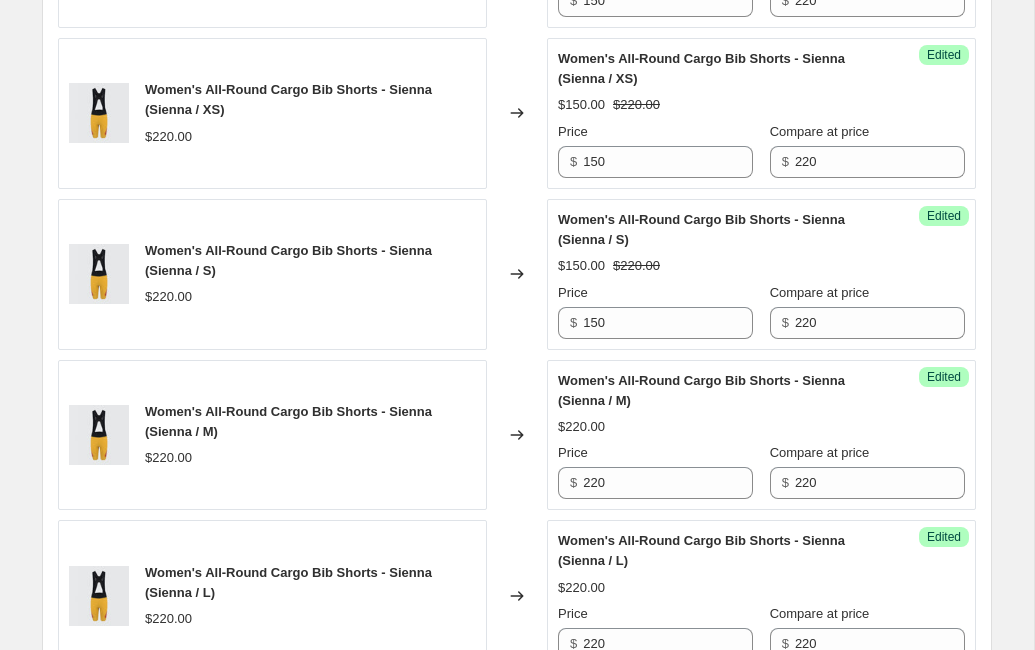 scroll, scrollTop: 1614, scrollLeft: 0, axis: vertical 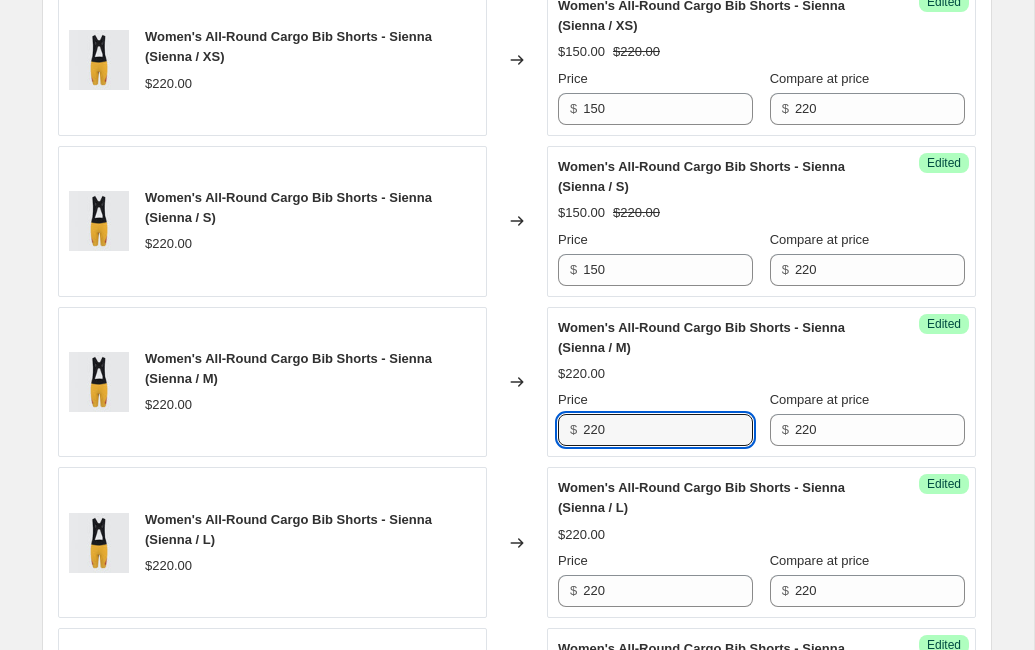 drag, startPoint x: 634, startPoint y: 453, endPoint x: 544, endPoint y: 453, distance: 90 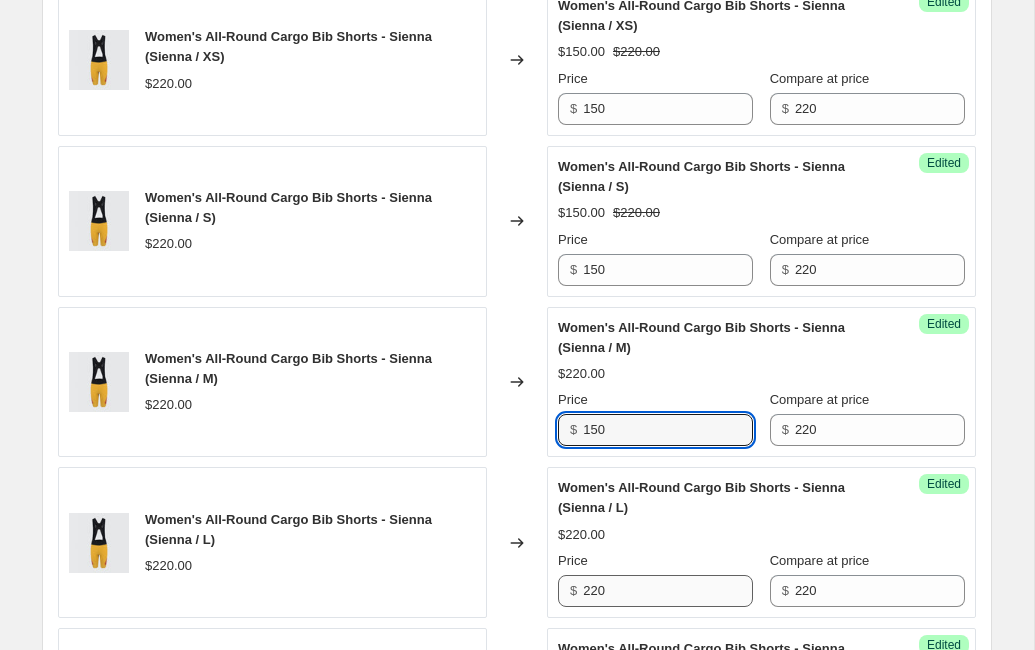 type on "150" 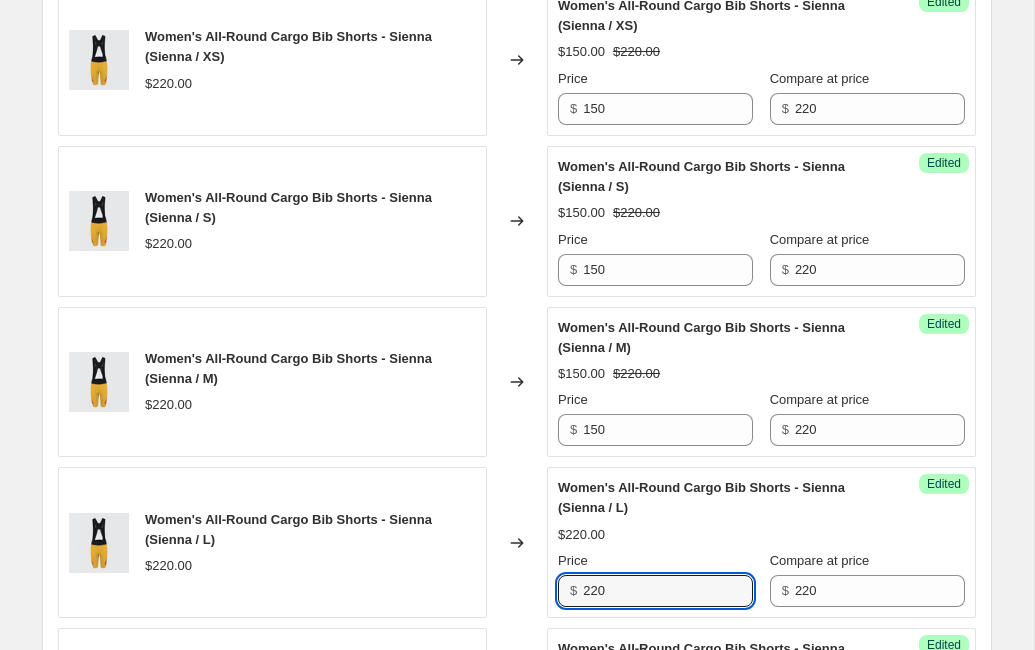 drag, startPoint x: 614, startPoint y: 610, endPoint x: 572, endPoint y: 610, distance: 42 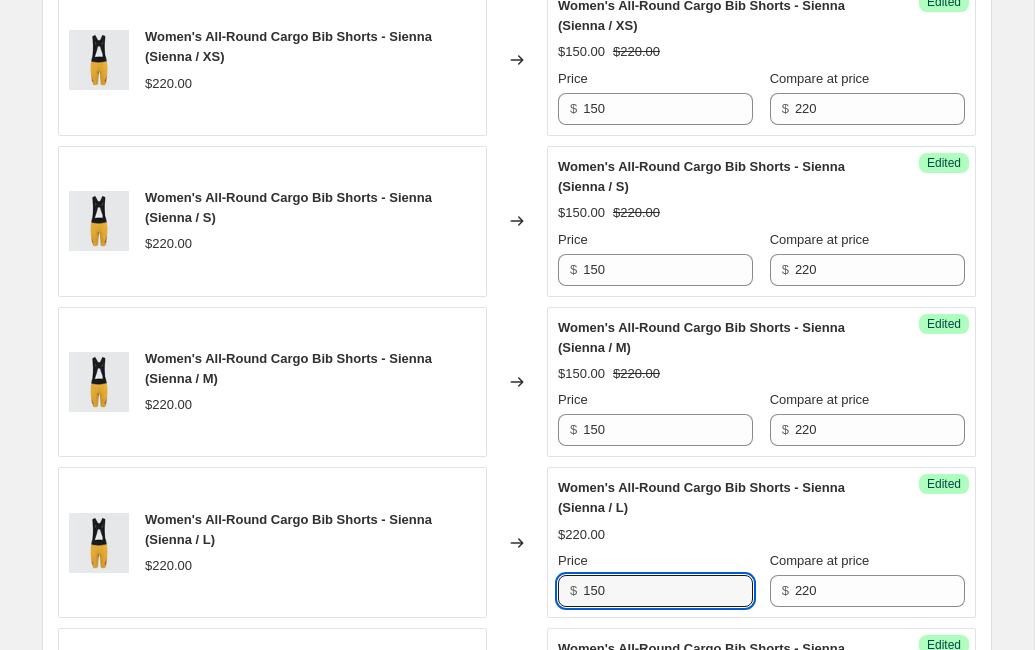 type on "150" 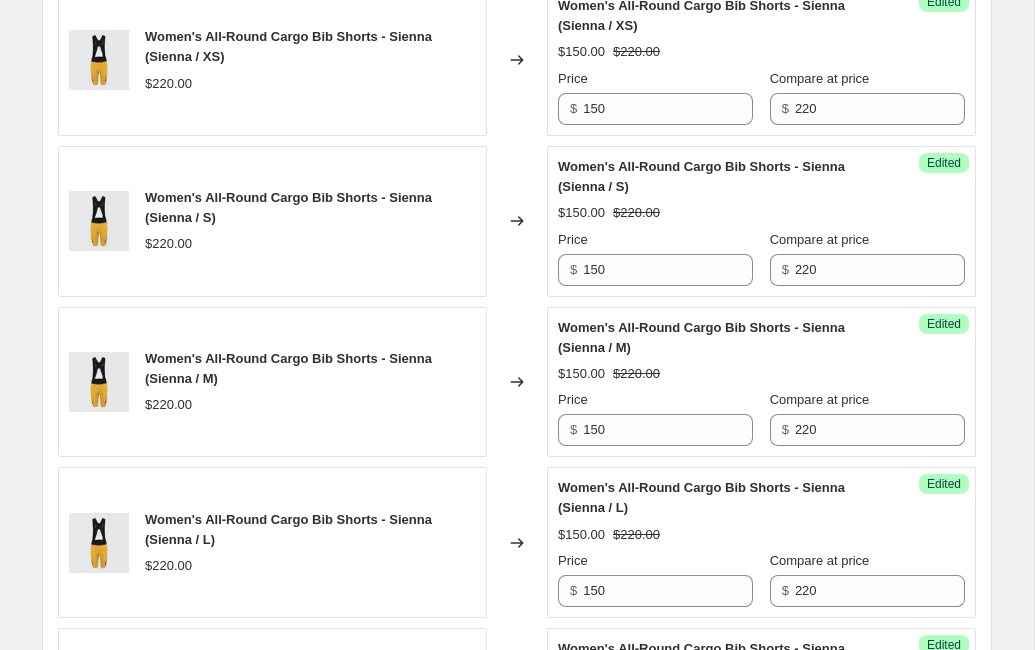 click on "Changed to" at bounding box center [517, 542] 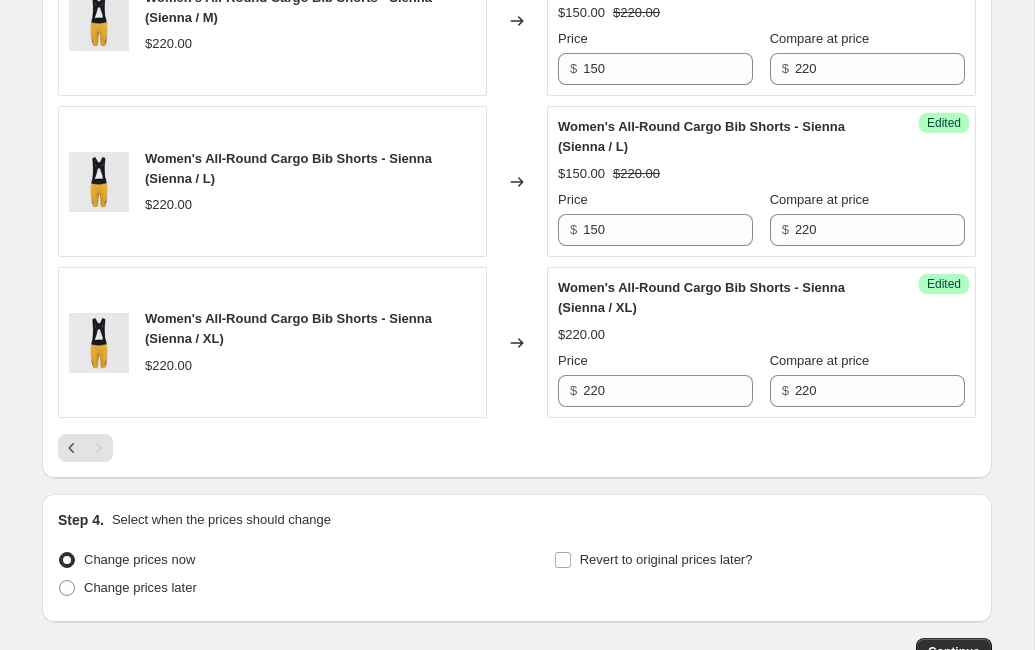 scroll, scrollTop: 1984, scrollLeft: 0, axis: vertical 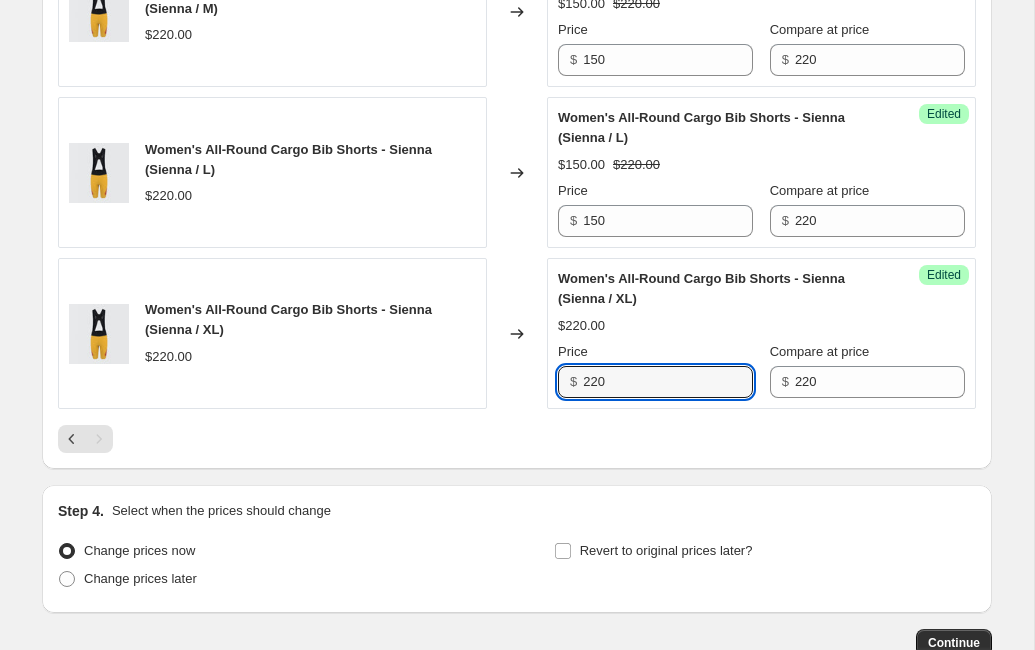 drag, startPoint x: 630, startPoint y: 405, endPoint x: 541, endPoint y: 405, distance: 89 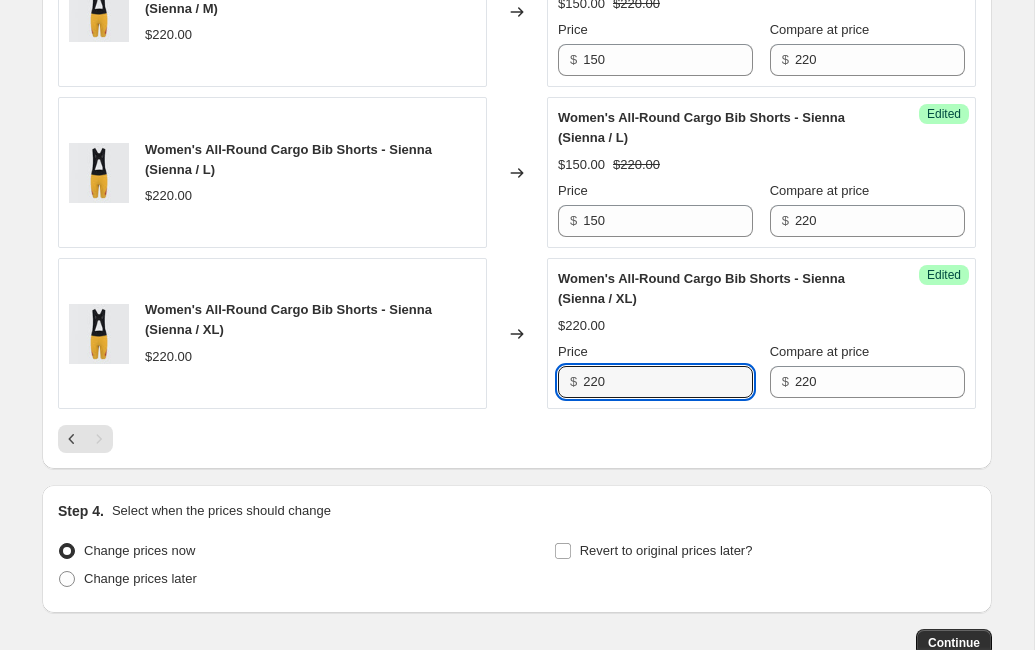 click on "Women's All-Round Cargo Bib Shorts - Sienna (Sienna / XL) $220.00 Changed to Success Edited Women's All-Round Cargo Bib Shorts - Sienna (Sienna / XL) $220.00 Price $ 220 Compare at price $ 220" at bounding box center [517, 333] 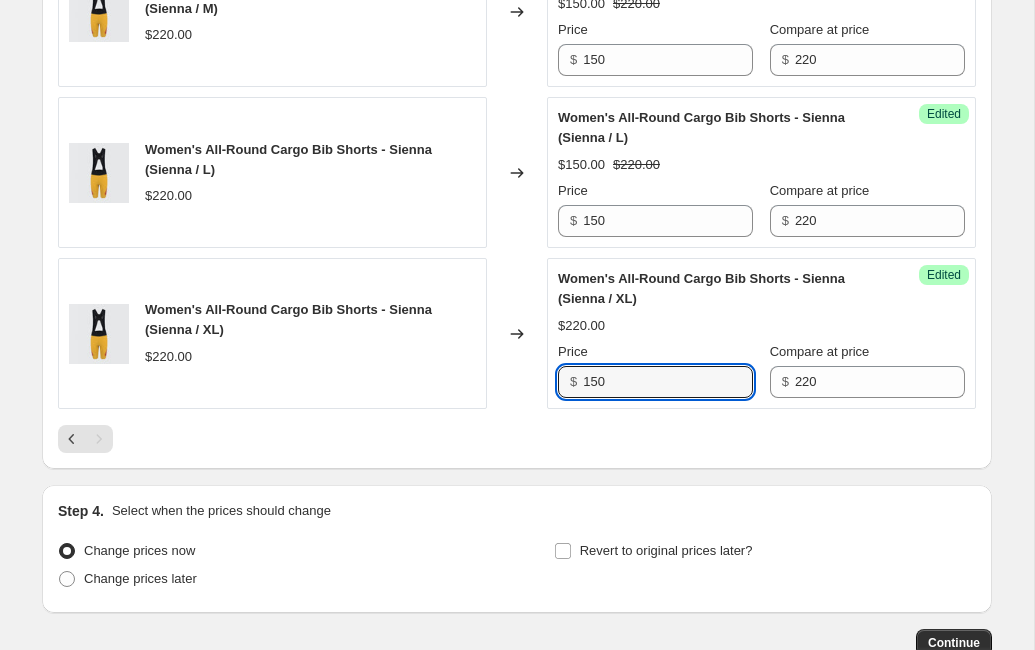 type on "150" 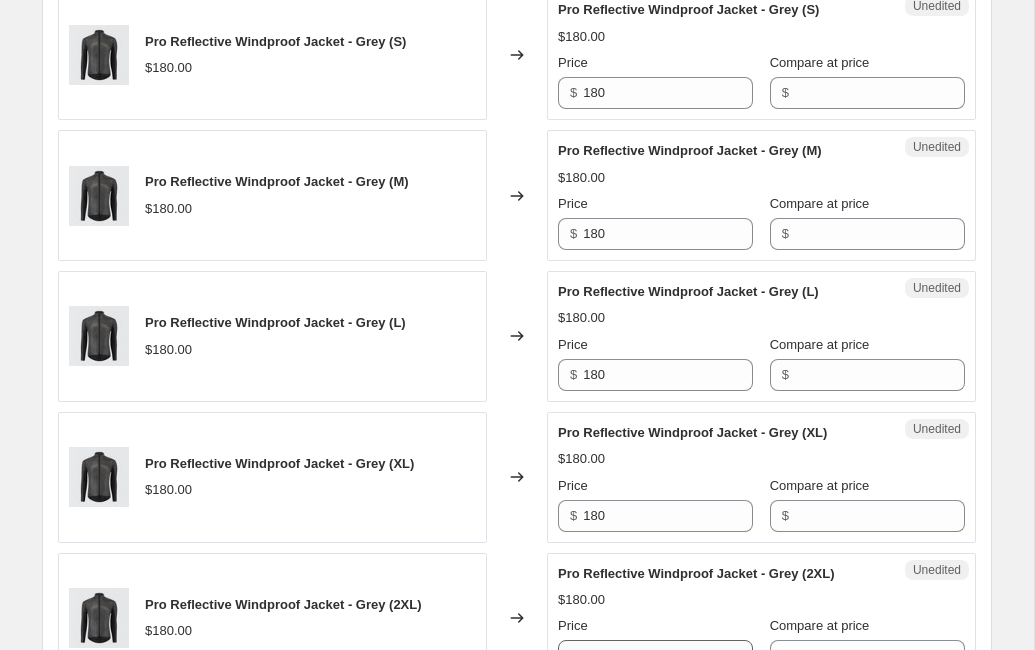 scroll, scrollTop: 738, scrollLeft: 0, axis: vertical 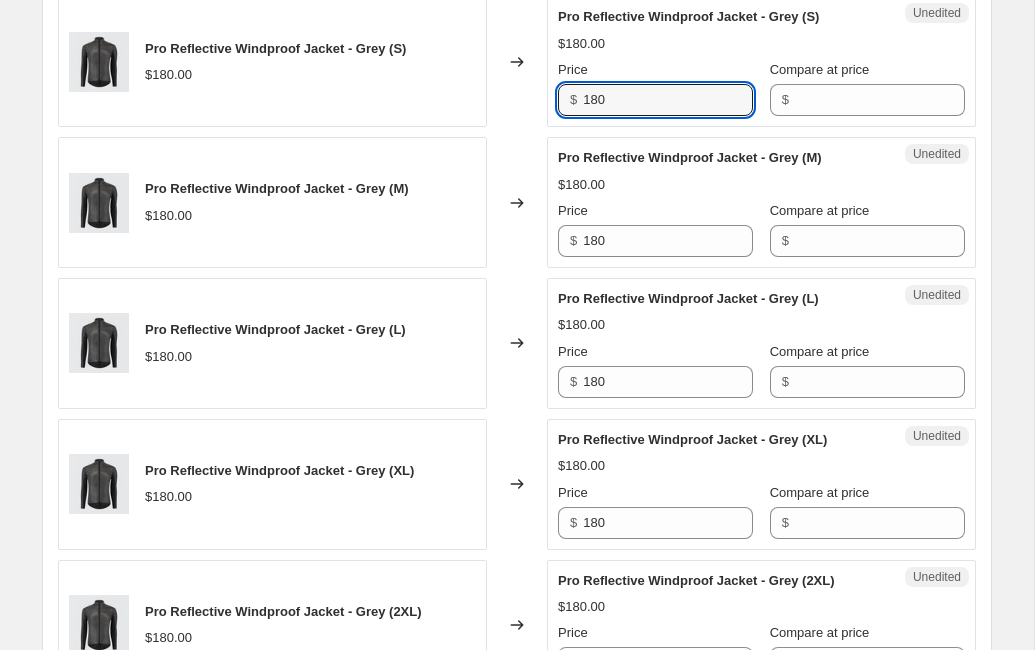 drag, startPoint x: 619, startPoint y: 97, endPoint x: 580, endPoint y: 97, distance: 39 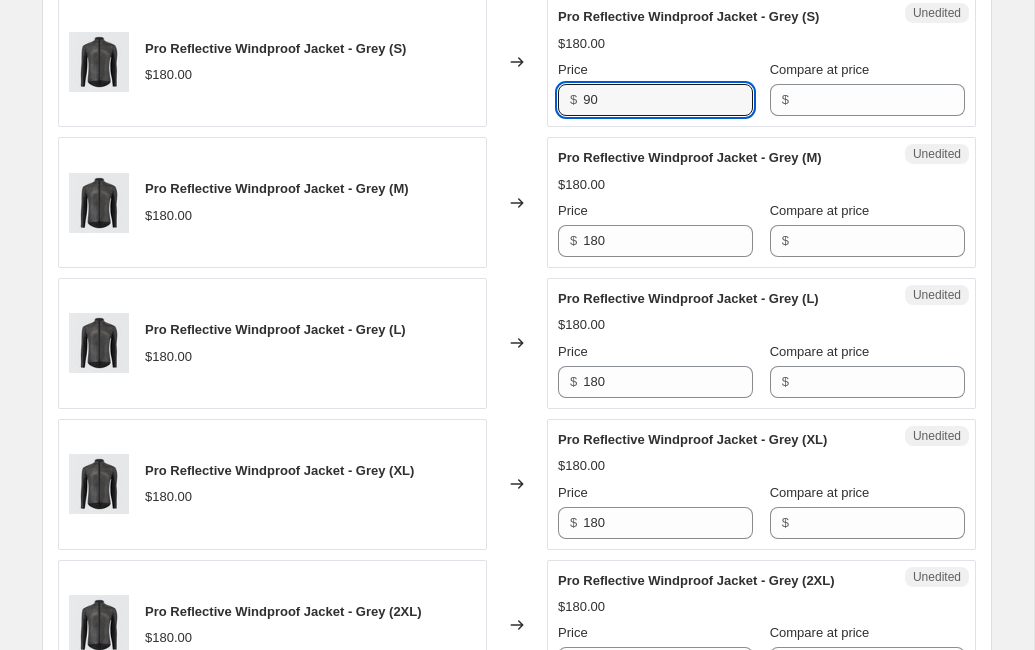 drag, startPoint x: 616, startPoint y: 91, endPoint x: 572, endPoint y: 91, distance: 44 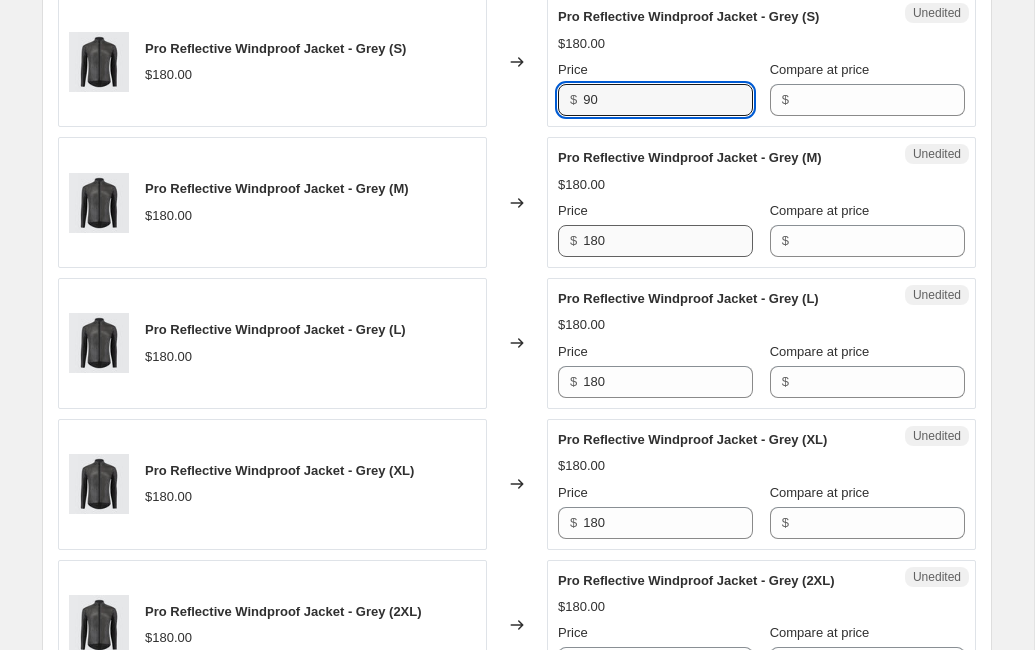 type on "90" 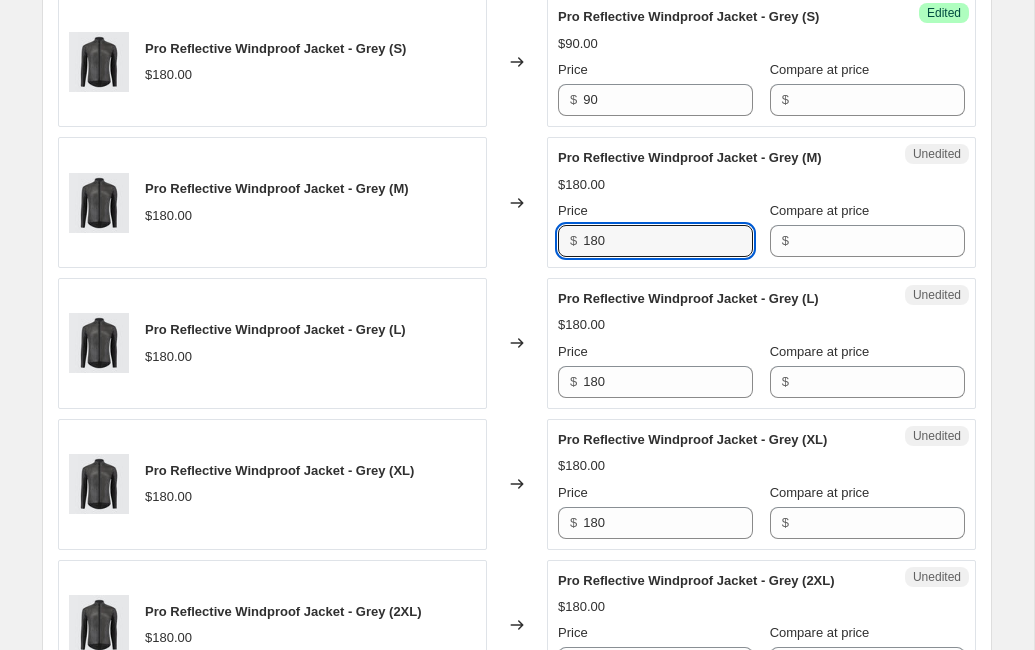 drag, startPoint x: 600, startPoint y: 240, endPoint x: 572, endPoint y: 240, distance: 28 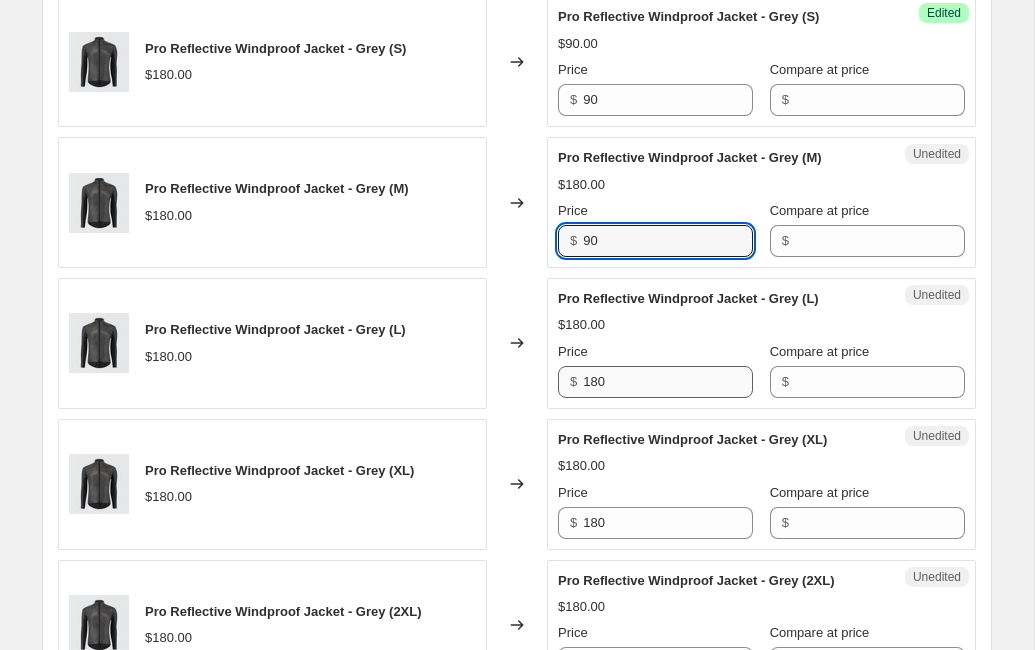 type on "90" 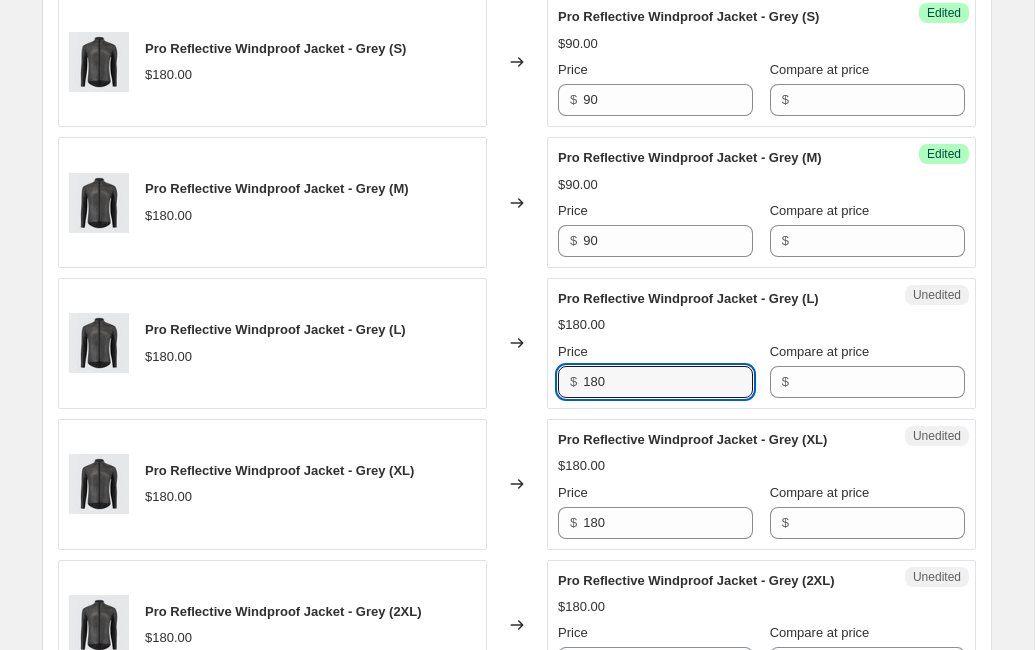 drag, startPoint x: 617, startPoint y: 380, endPoint x: 564, endPoint y: 382, distance: 53.037724 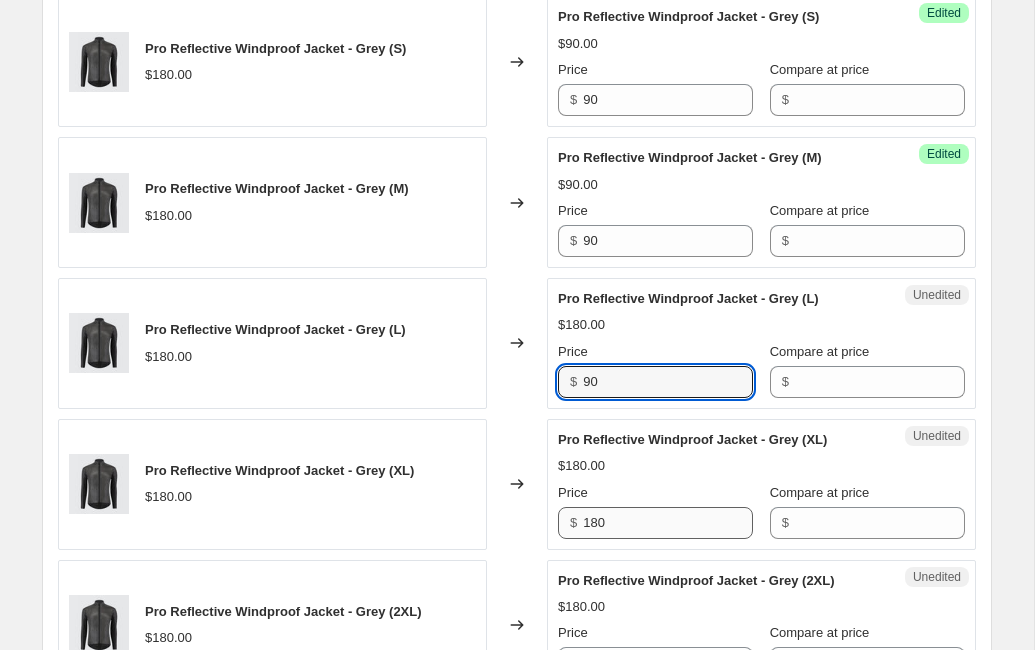 type on "90" 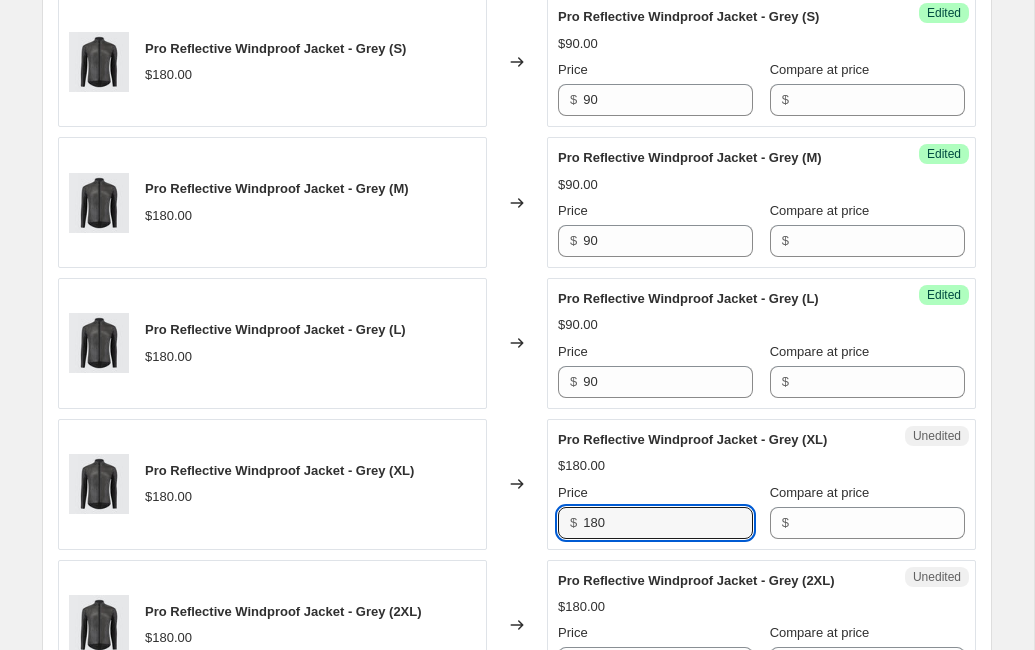 drag, startPoint x: 622, startPoint y: 524, endPoint x: 569, endPoint y: 524, distance: 53 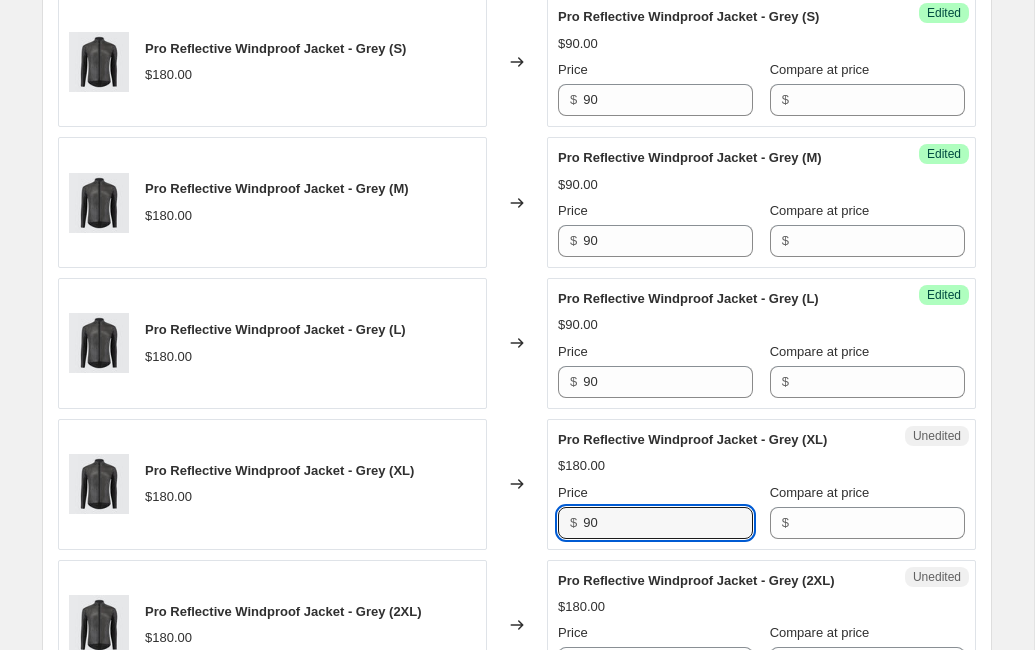 type on "90" 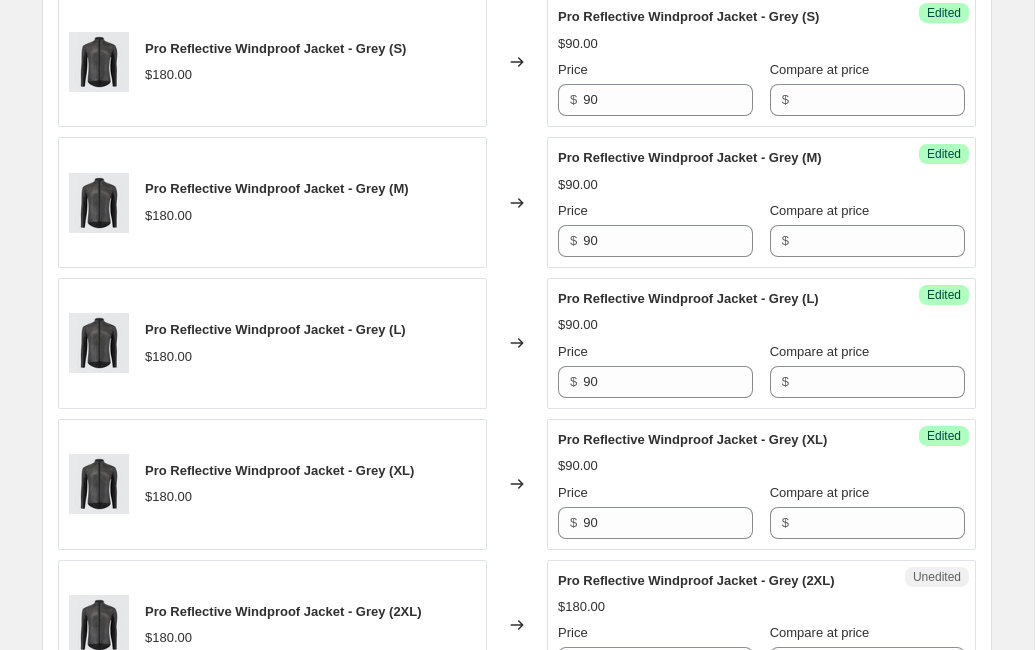 click on "Pro Reflective Windproof Jacket - Grey (2XL)" at bounding box center (696, 580) 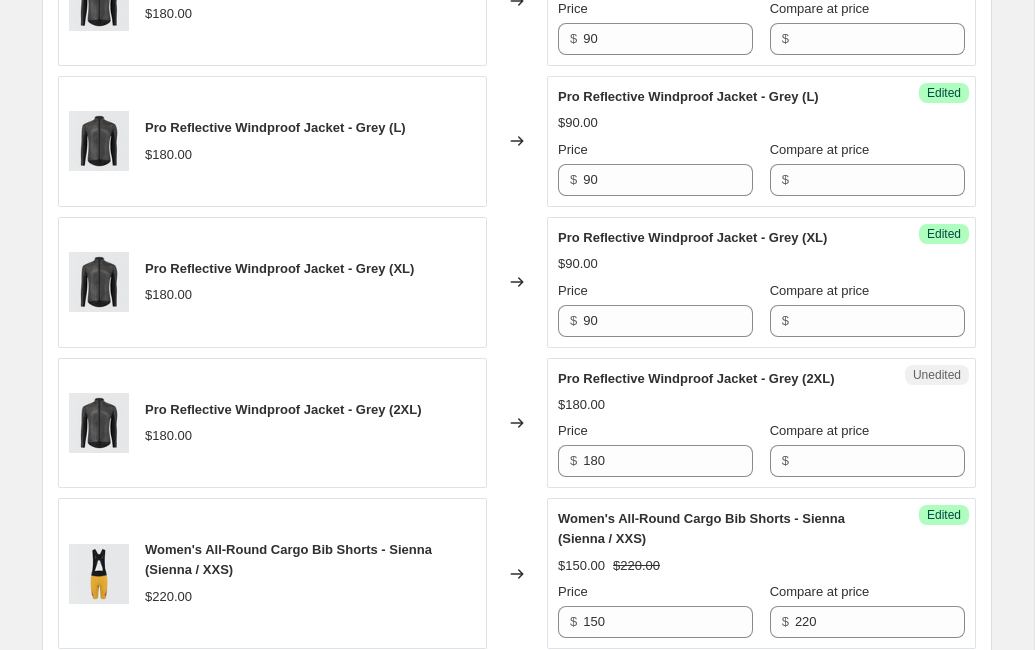 scroll, scrollTop: 959, scrollLeft: 0, axis: vertical 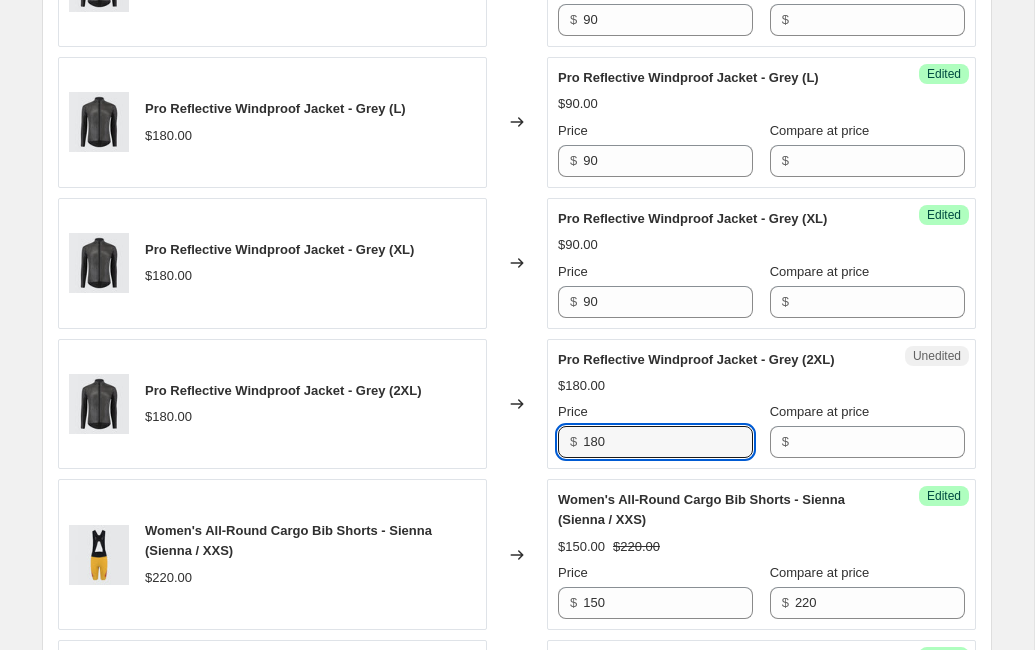 drag, startPoint x: 618, startPoint y: 465, endPoint x: 565, endPoint y: 465, distance: 53 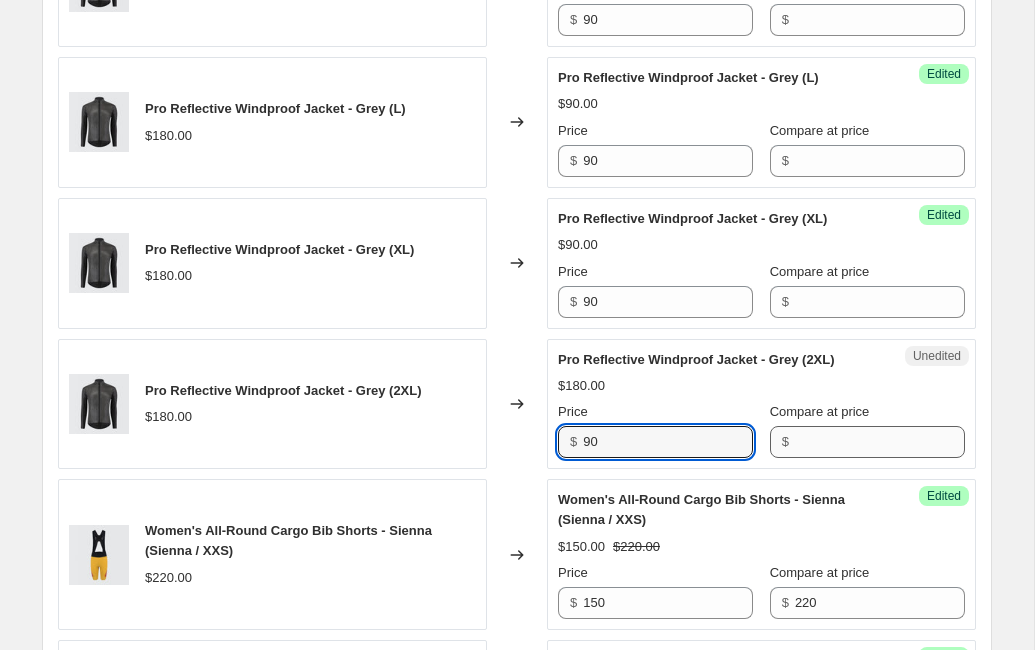 type on "90" 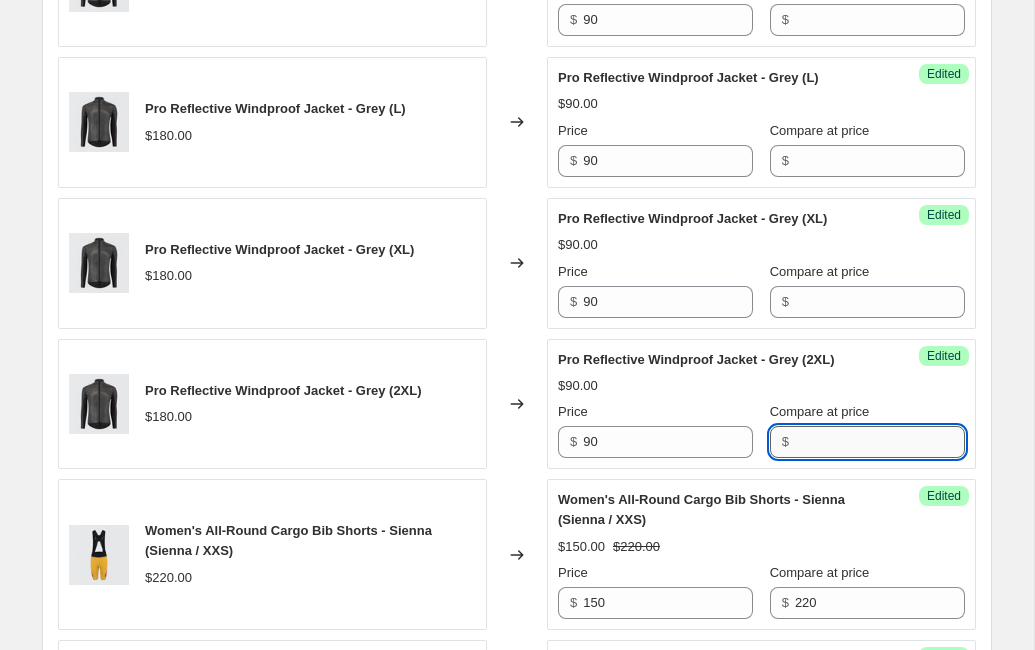 click on "Compare at price" at bounding box center (880, 442) 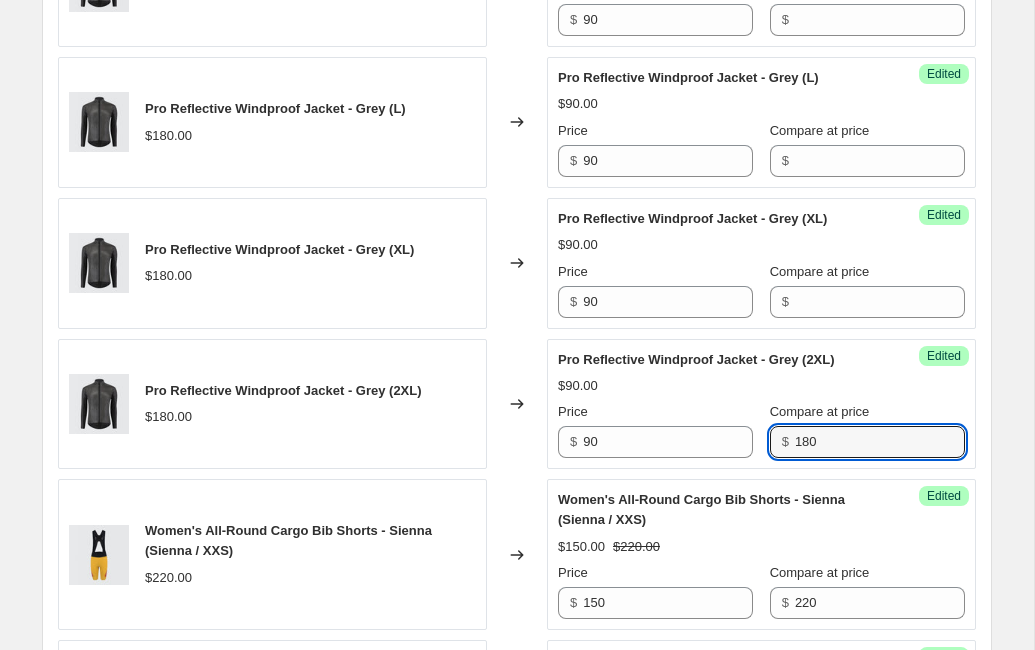 drag, startPoint x: 832, startPoint y: 465, endPoint x: 741, endPoint y: 465, distance: 91 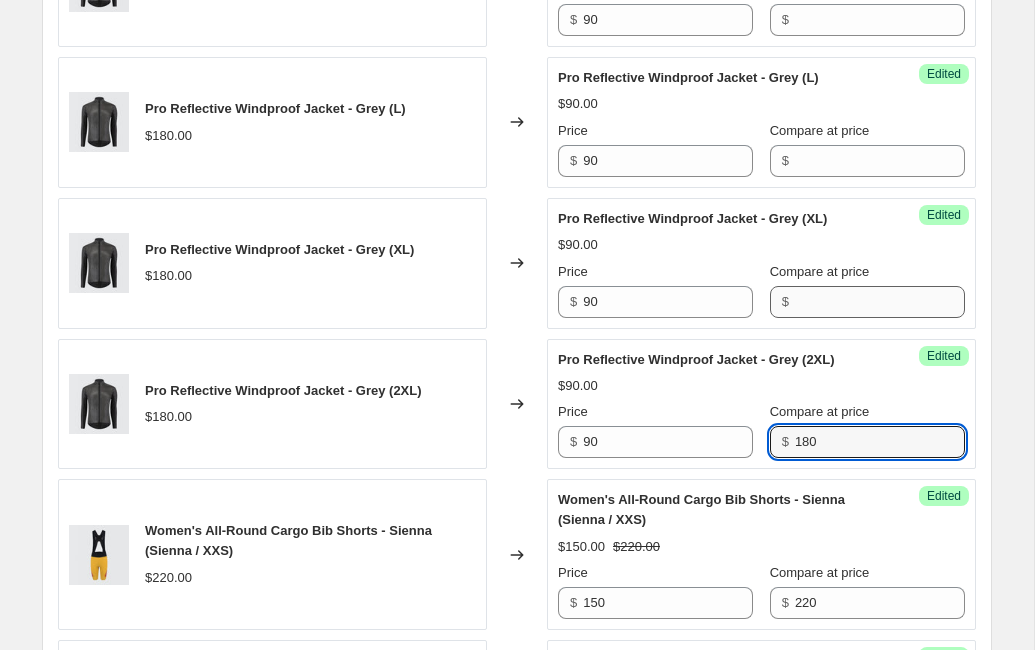 type on "180" 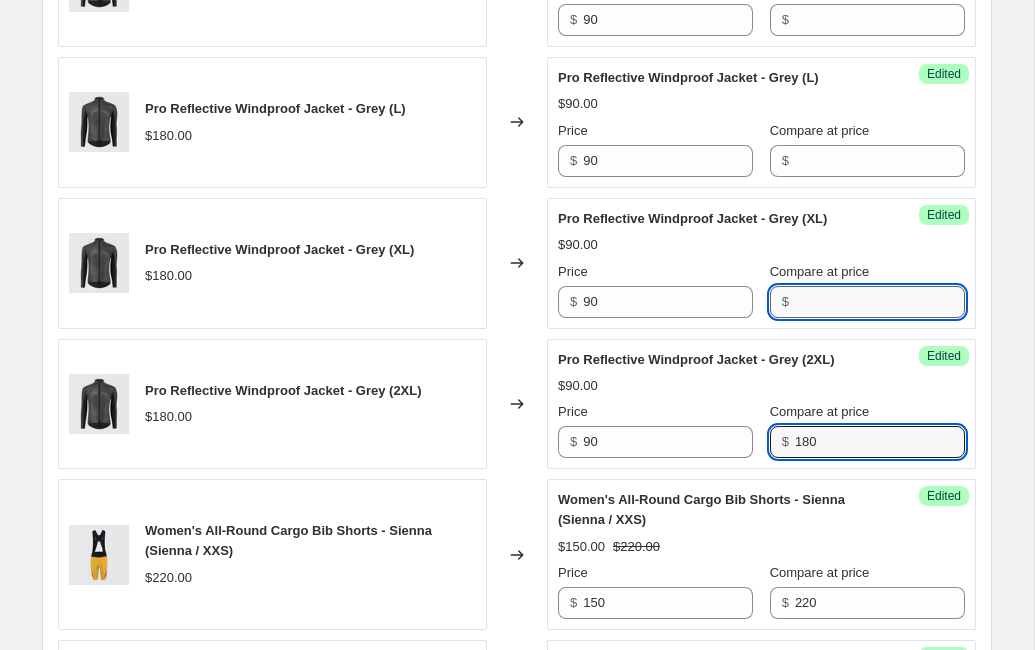 click on "Compare at price" at bounding box center [880, 302] 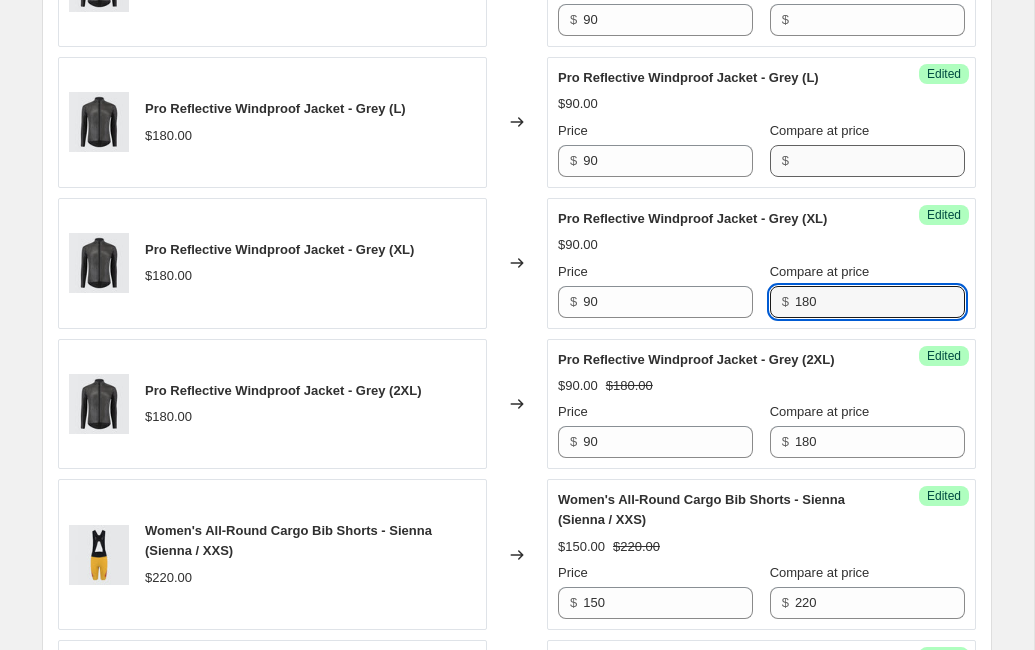 type on "180" 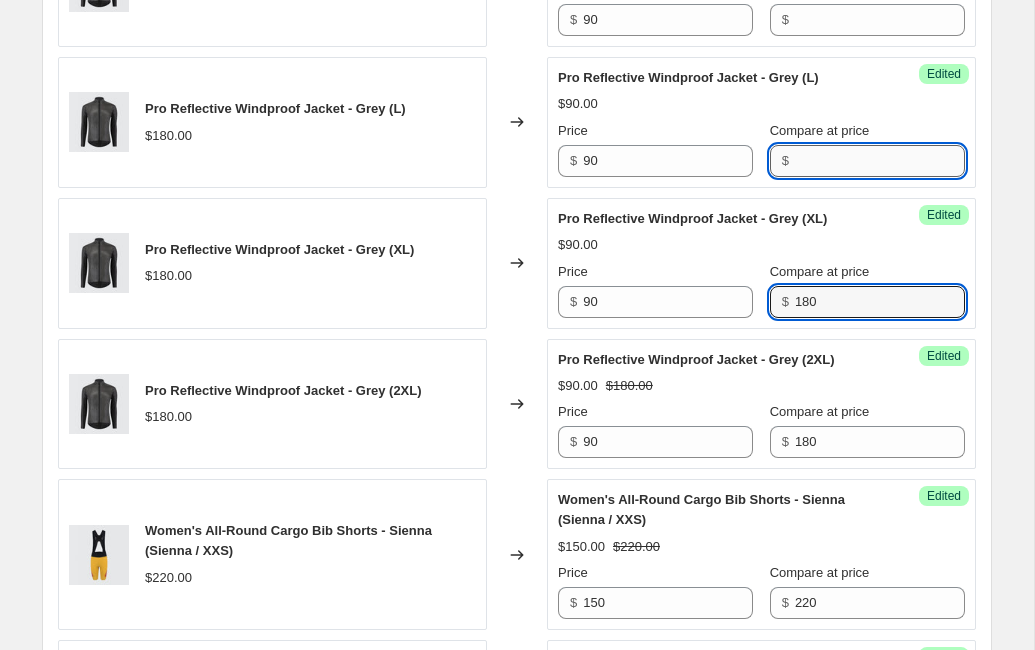 click on "Compare at price" at bounding box center [880, 161] 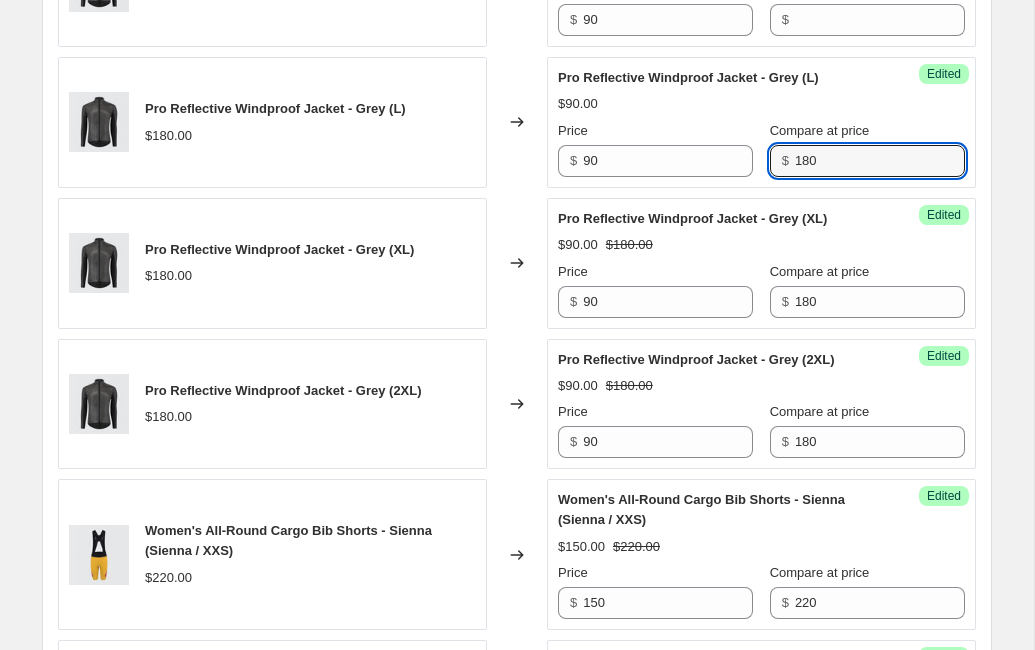 type on "180" 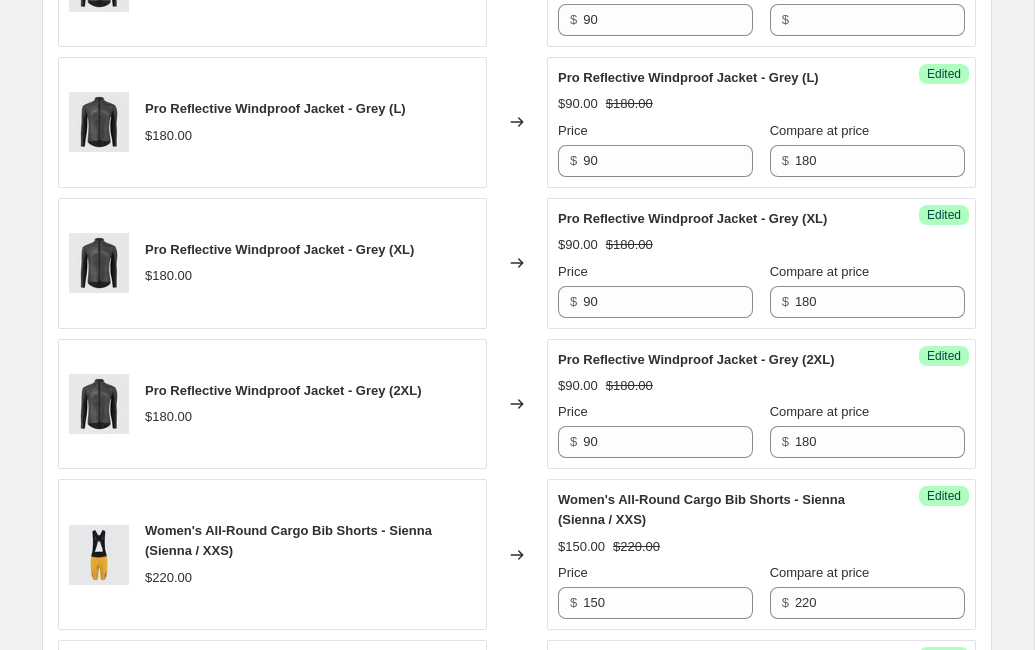click on "Pro Reflective Windproof Jacket - Grey (XL) $90.00 $180.00 Price $ 90 Compare at price $ 180" at bounding box center (761, 263) 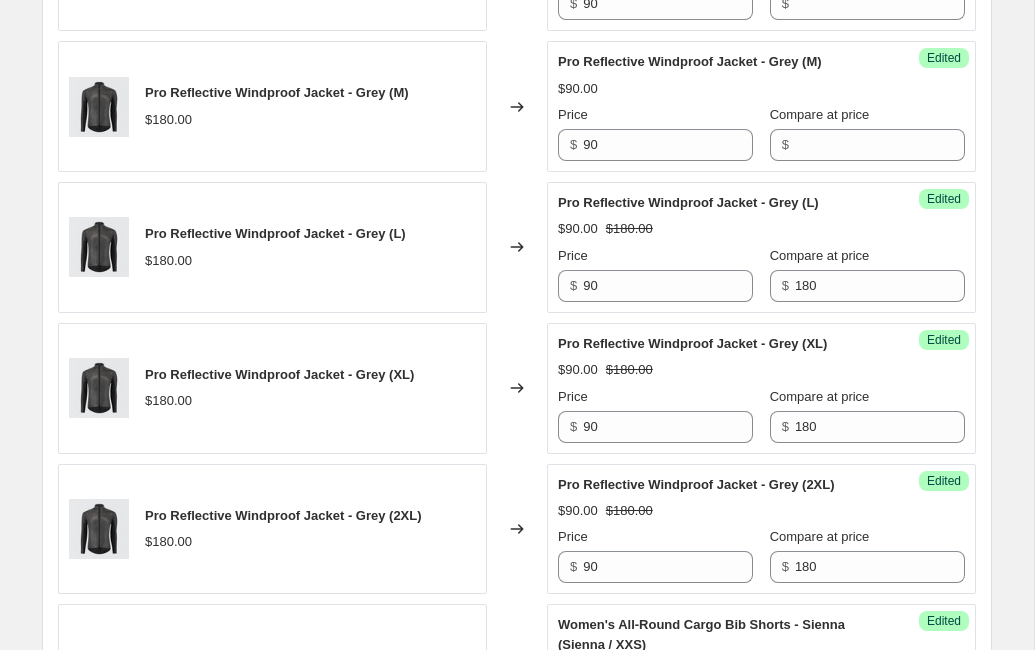 scroll, scrollTop: 789, scrollLeft: 0, axis: vertical 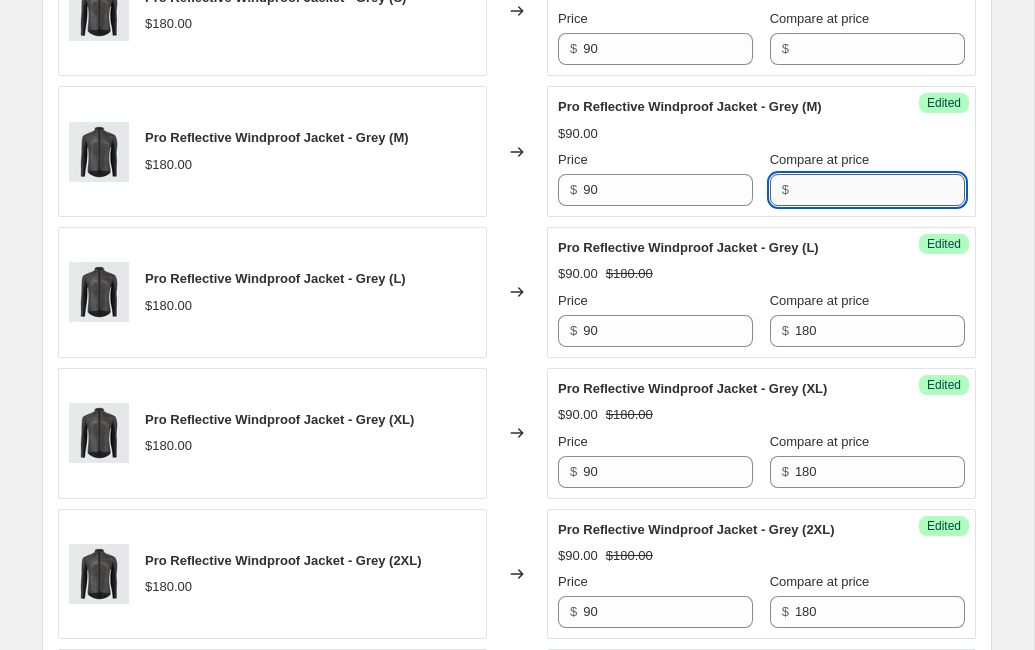 click on "Compare at price" at bounding box center (880, 190) 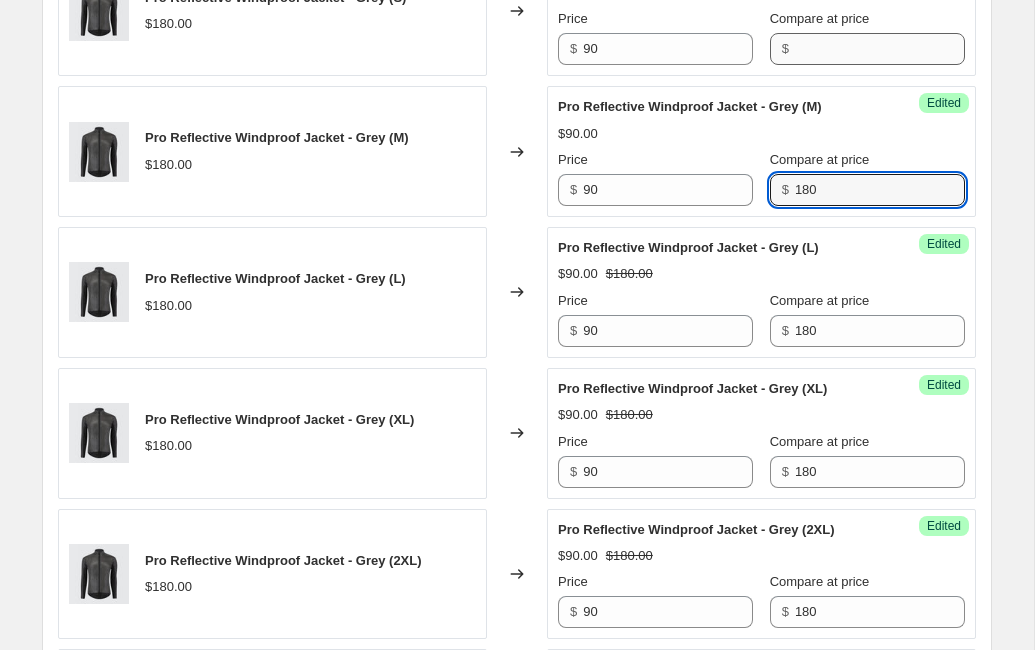 type on "180" 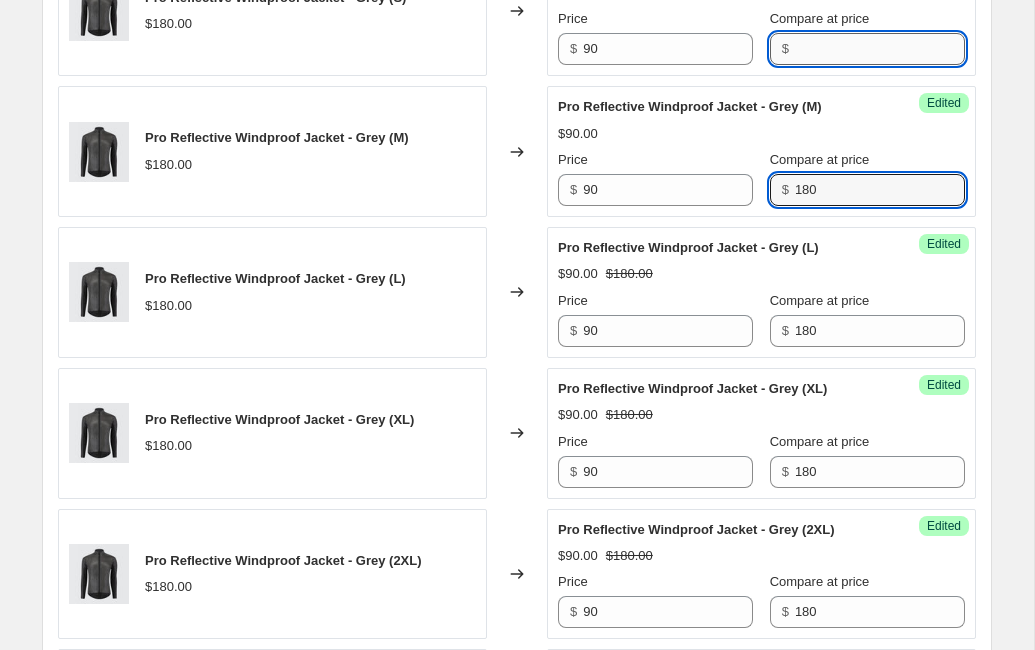 click on "Compare at price" at bounding box center [880, 49] 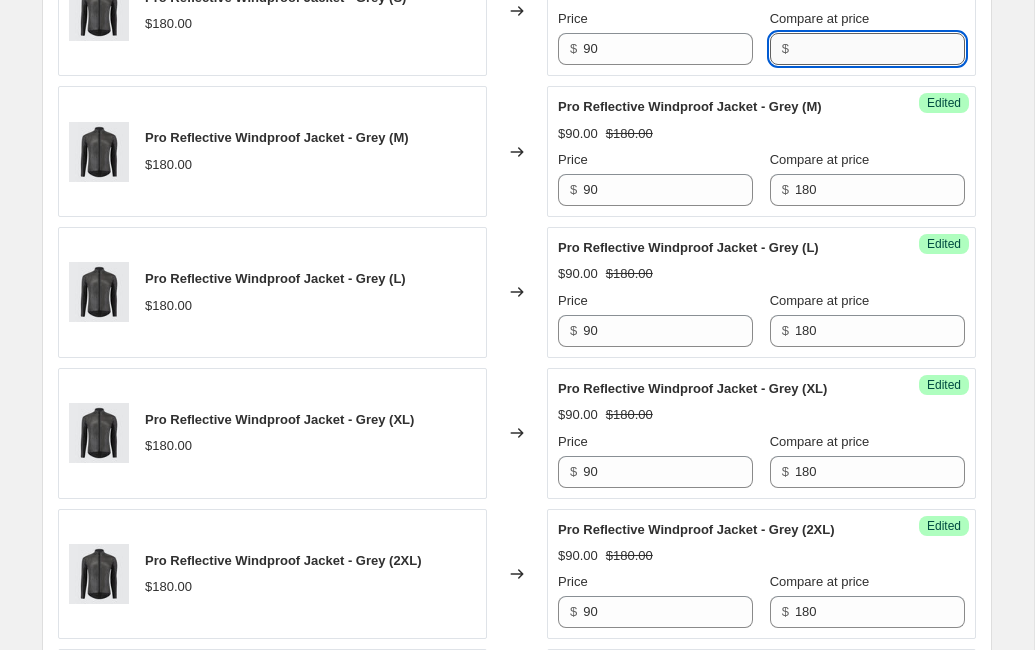paste on "180" 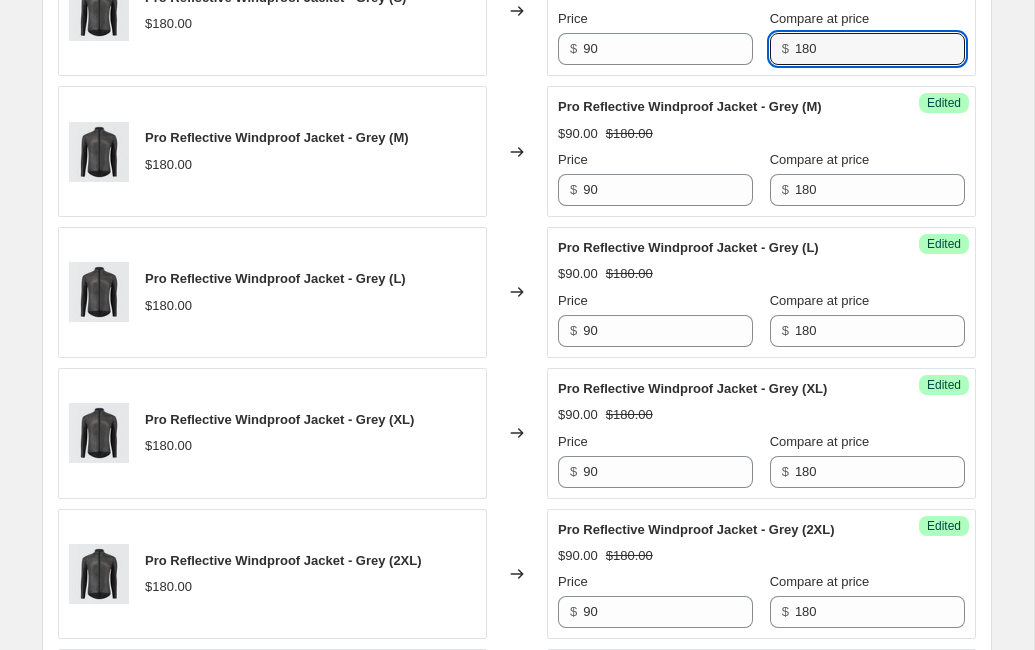 type on "180" 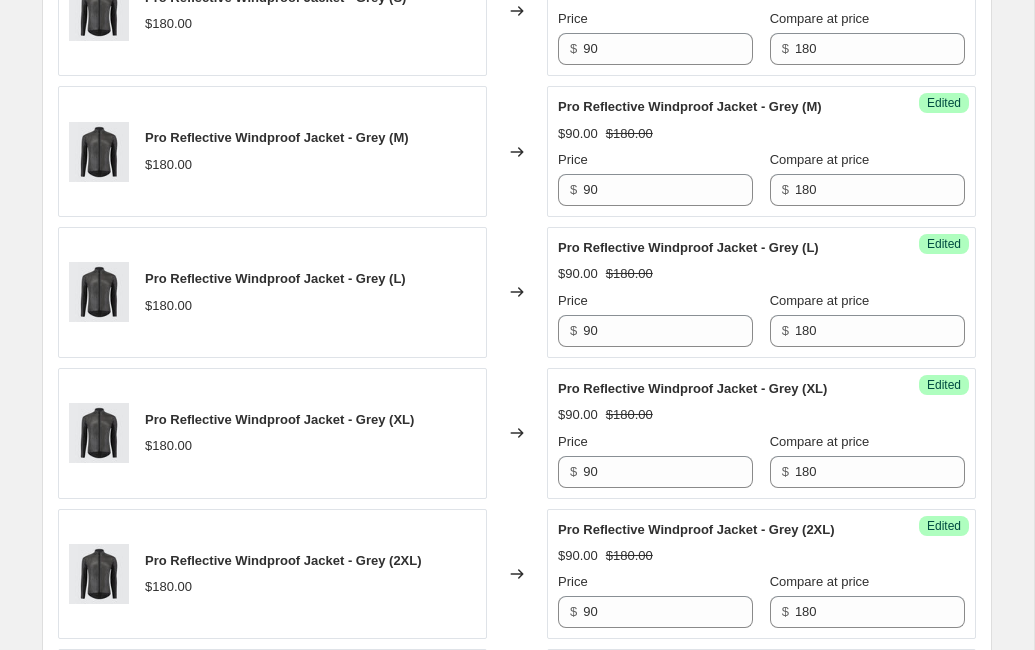 click on "Success Edited Pro Reflective Windproof Jacket - Grey (M) $90.00 $180.00 Price $ 90 Compare at price $ 180" at bounding box center [761, 151] 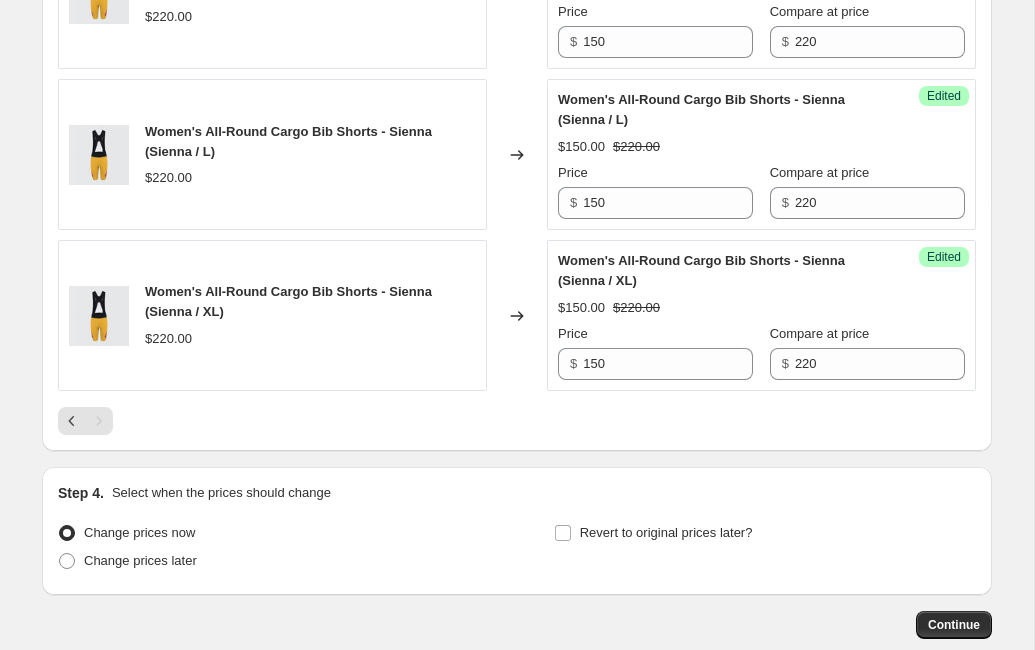 scroll, scrollTop: 2133, scrollLeft: 0, axis: vertical 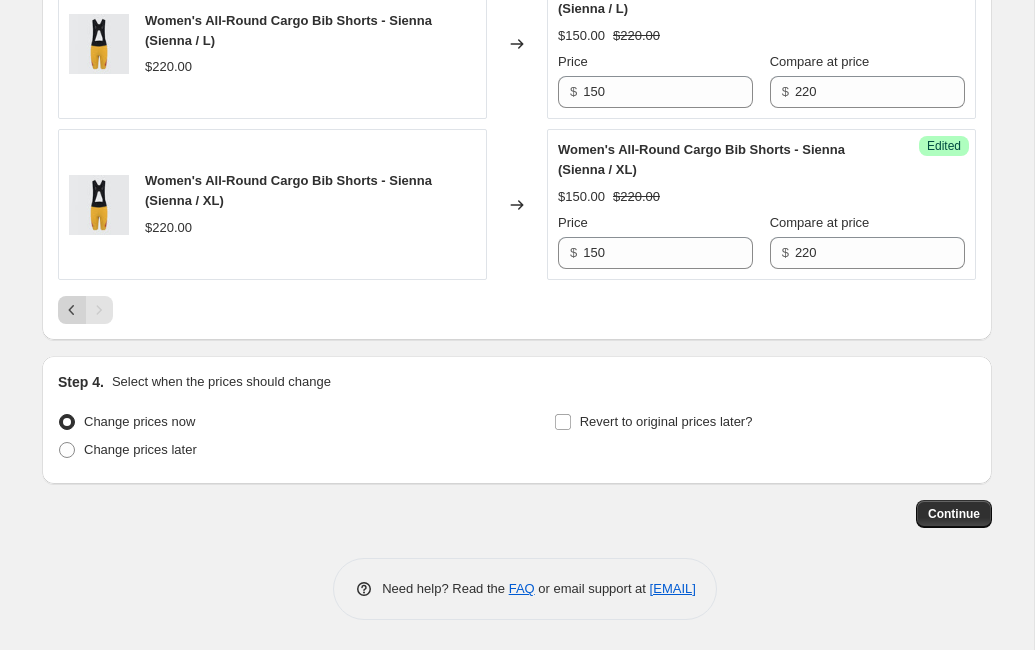 click 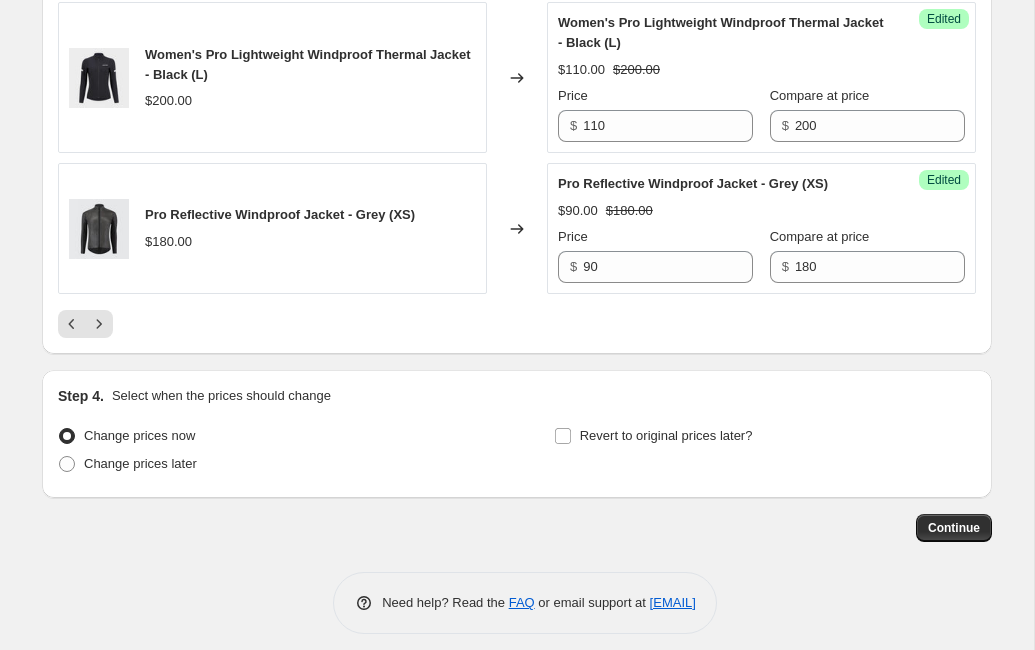 scroll, scrollTop: 3640, scrollLeft: 0, axis: vertical 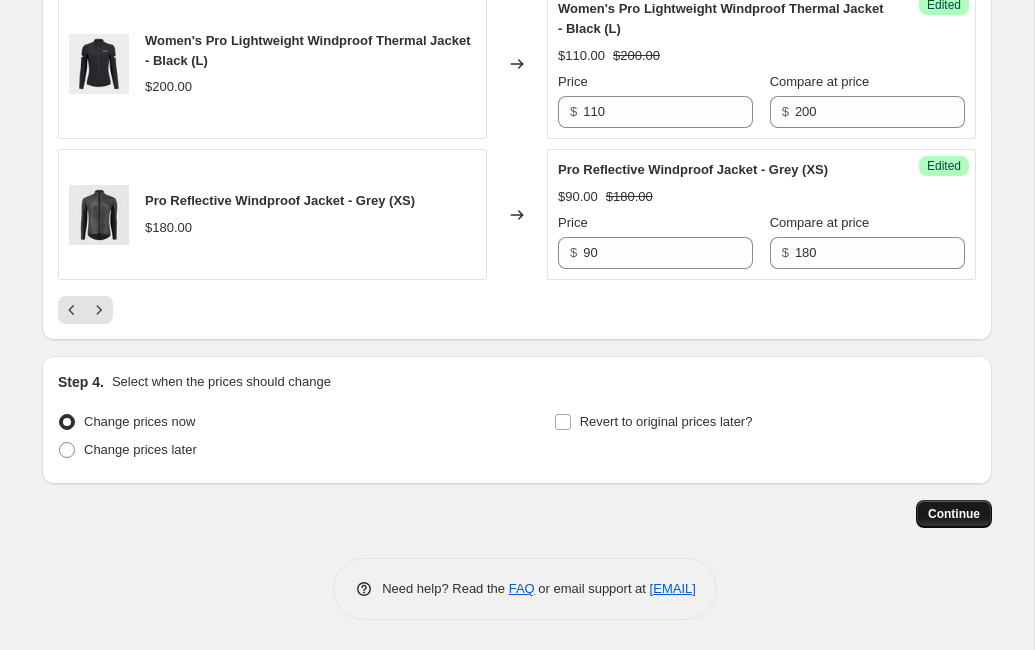 click on "Continue" at bounding box center (954, 514) 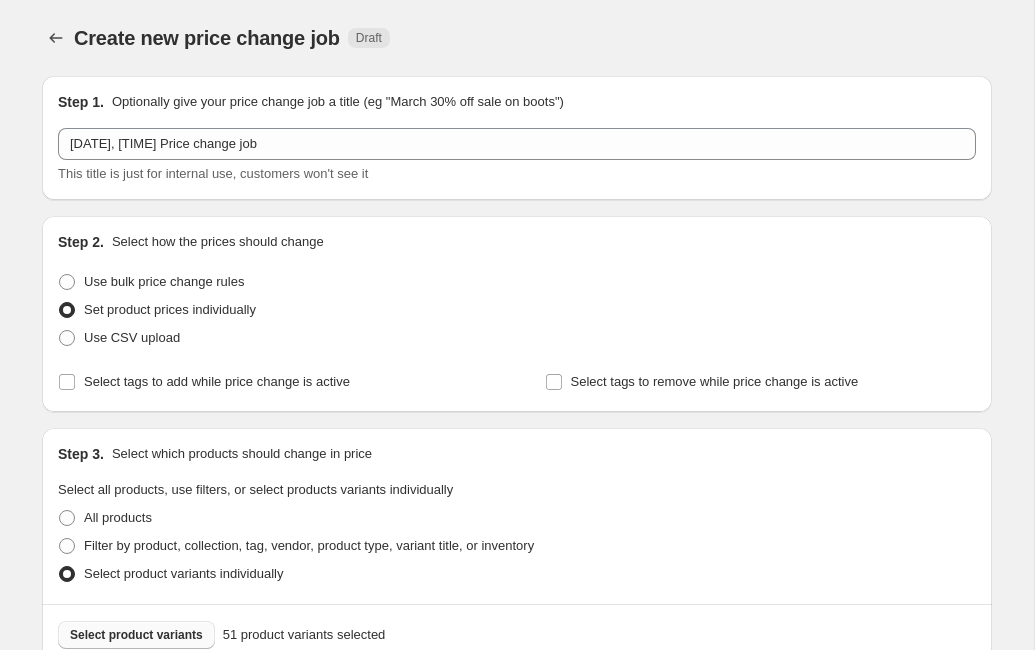 scroll, scrollTop: 3640, scrollLeft: 0, axis: vertical 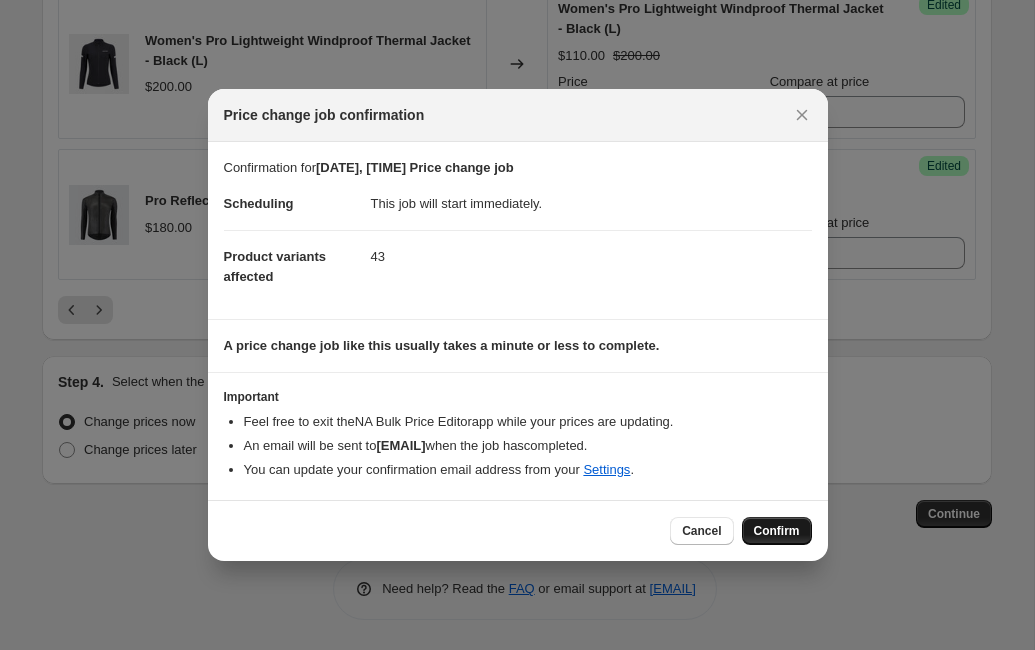 click on "Confirm" at bounding box center (777, 531) 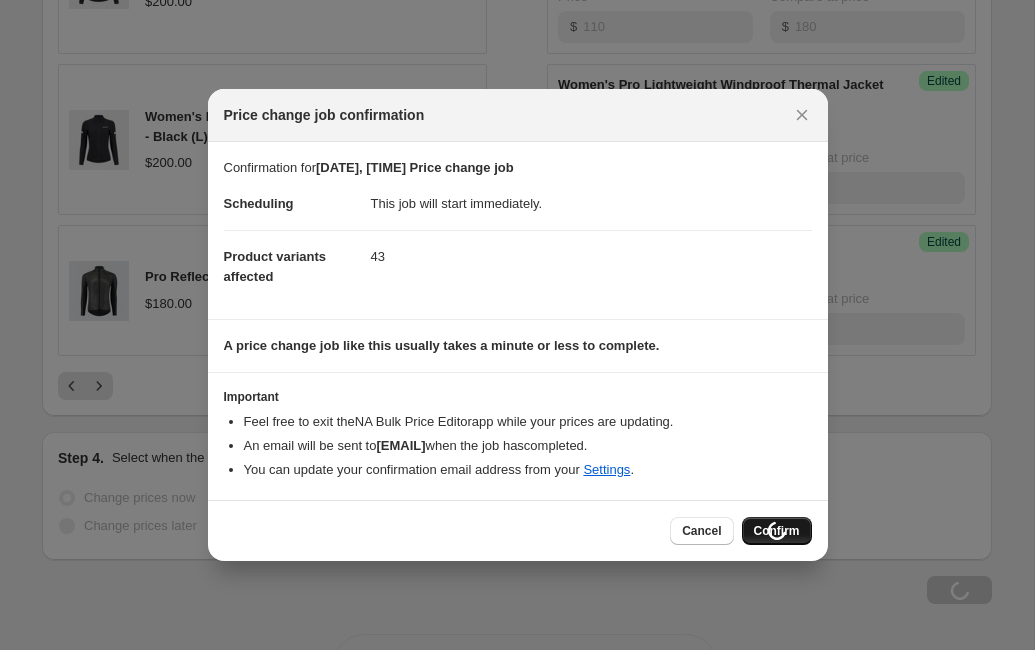scroll, scrollTop: 3736, scrollLeft: 0, axis: vertical 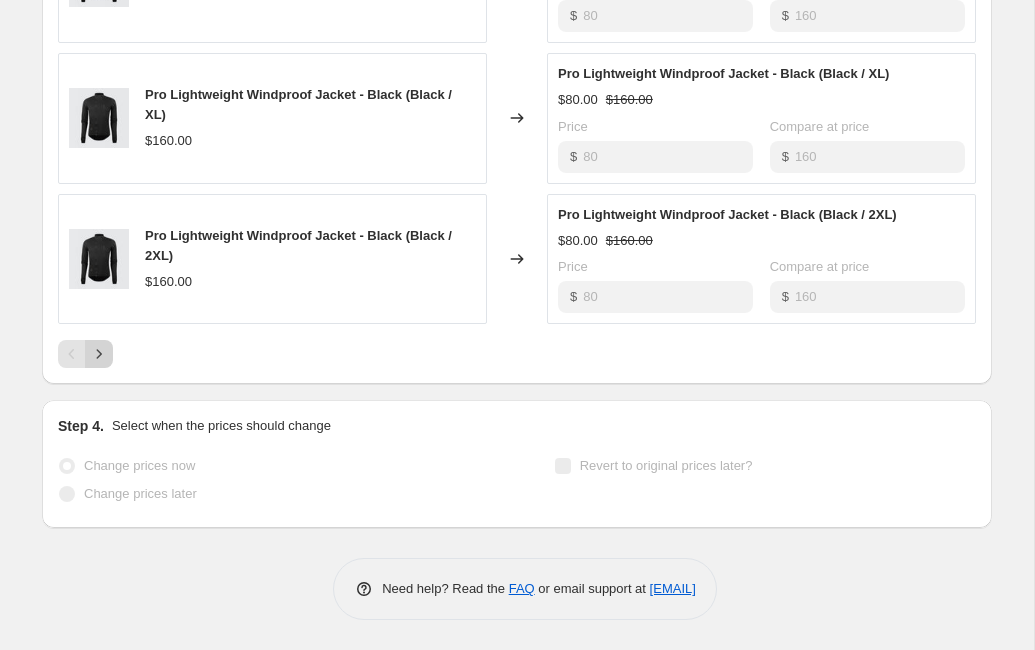 click 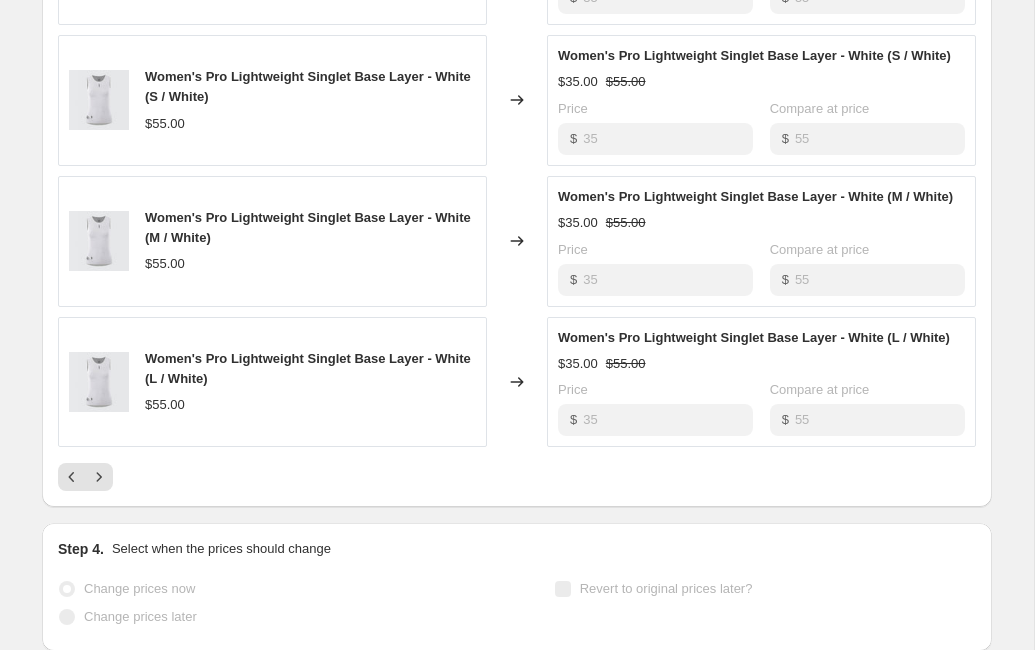 scroll, scrollTop: 1250, scrollLeft: 0, axis: vertical 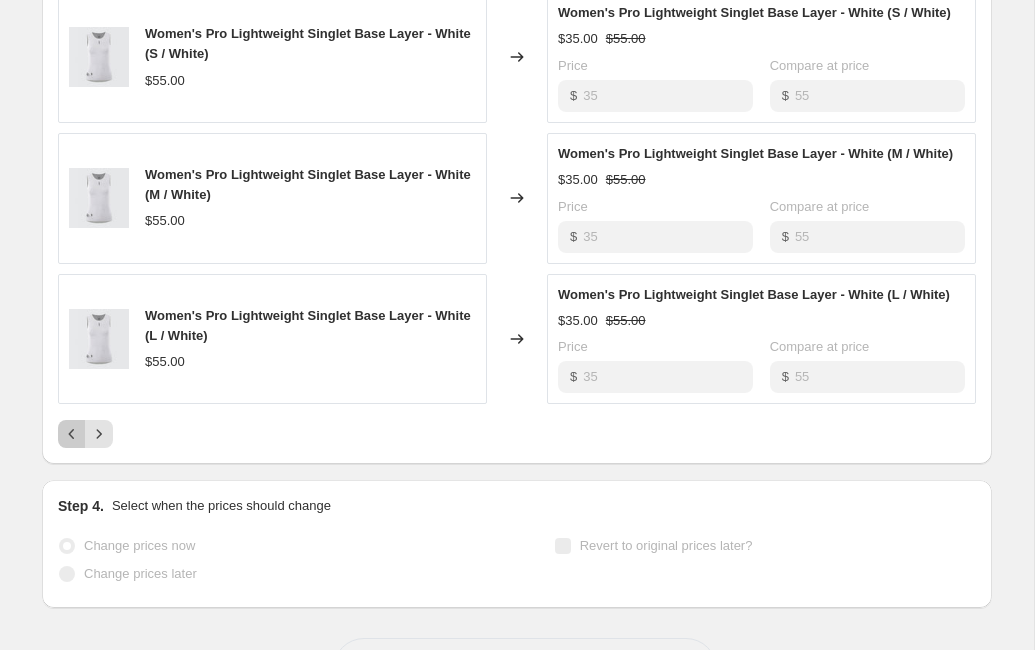 click 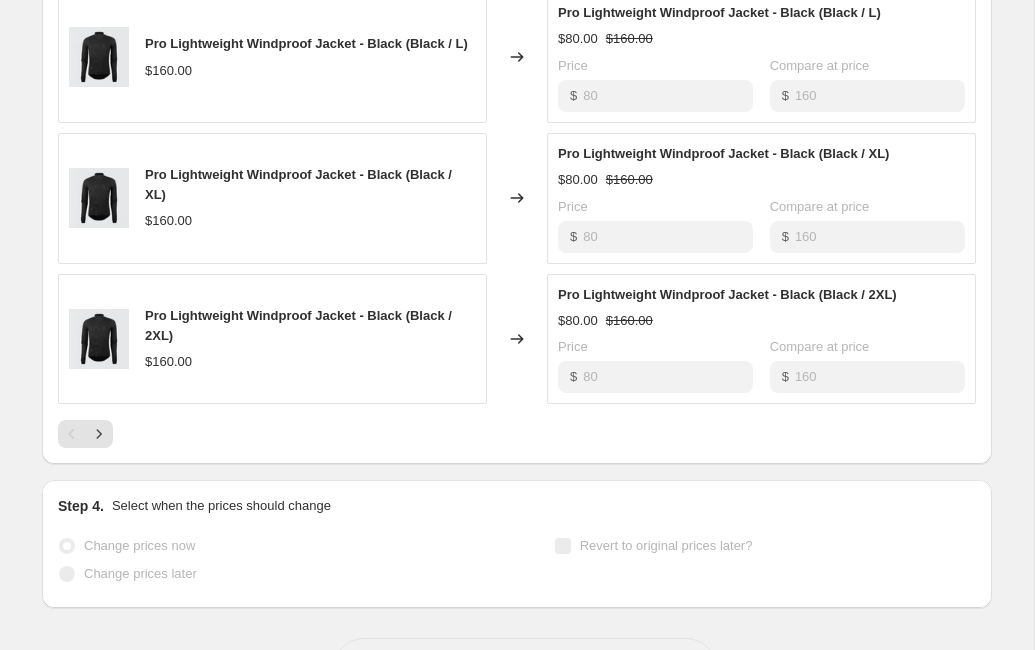 scroll, scrollTop: 1330, scrollLeft: 0, axis: vertical 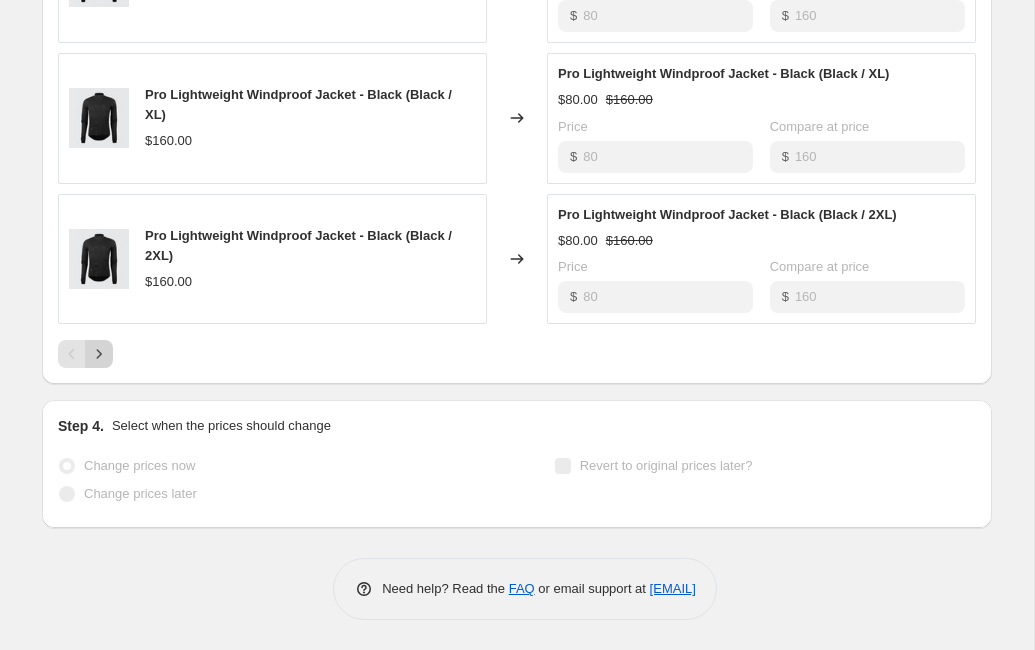 click 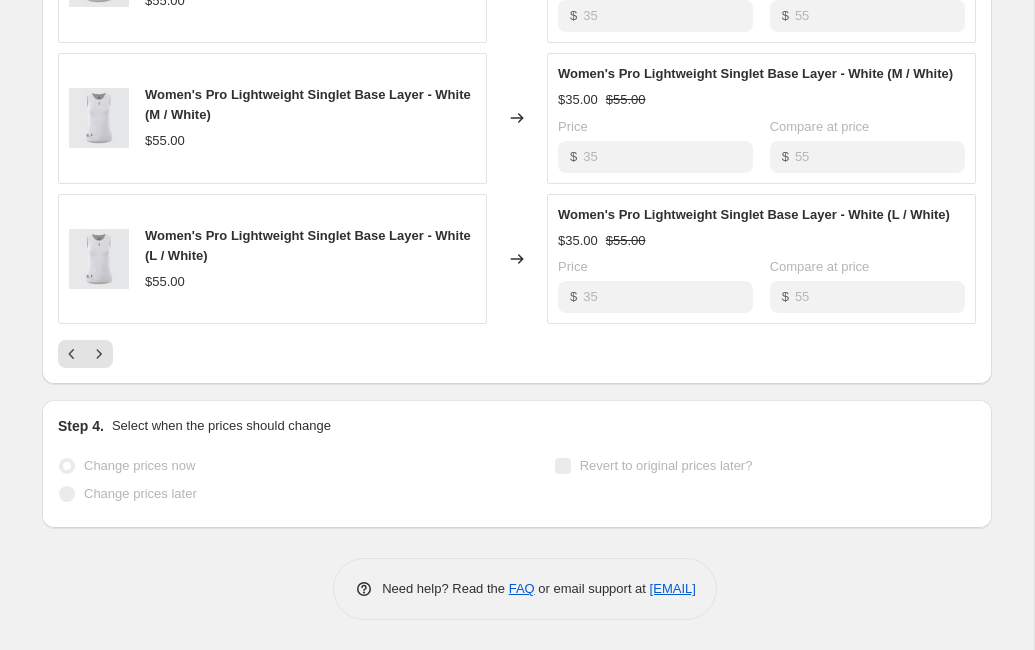 scroll, scrollTop: 1370, scrollLeft: 0, axis: vertical 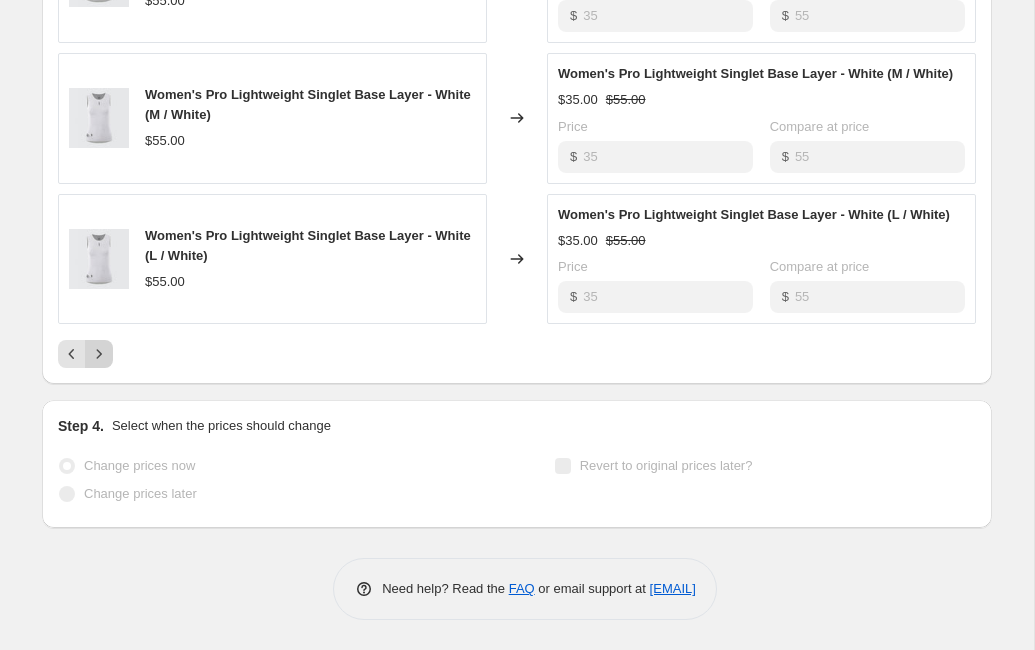 click 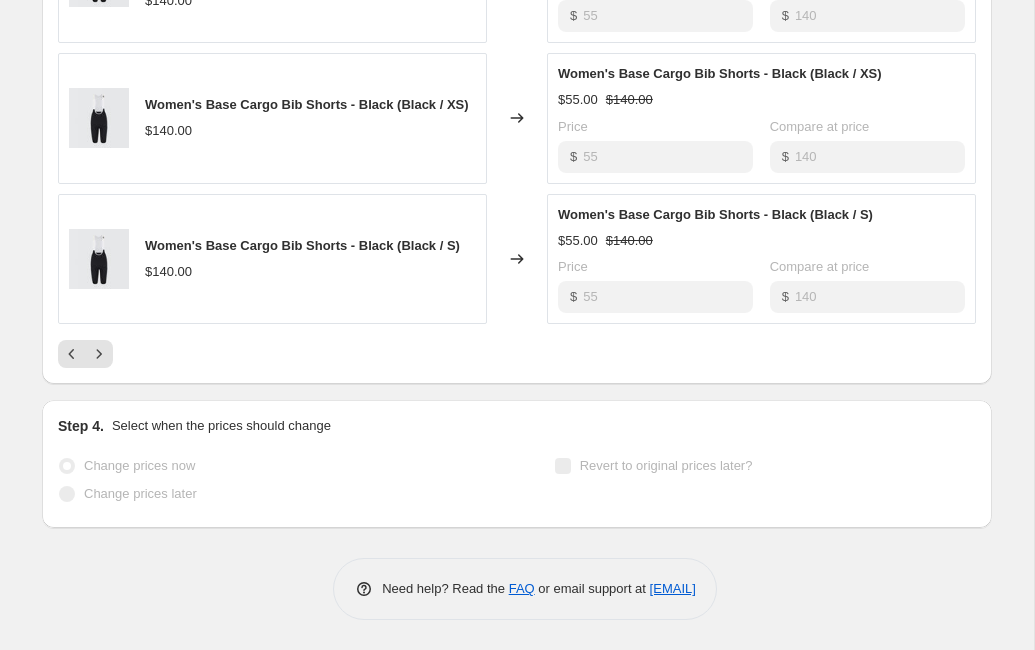 scroll, scrollTop: 1355, scrollLeft: 0, axis: vertical 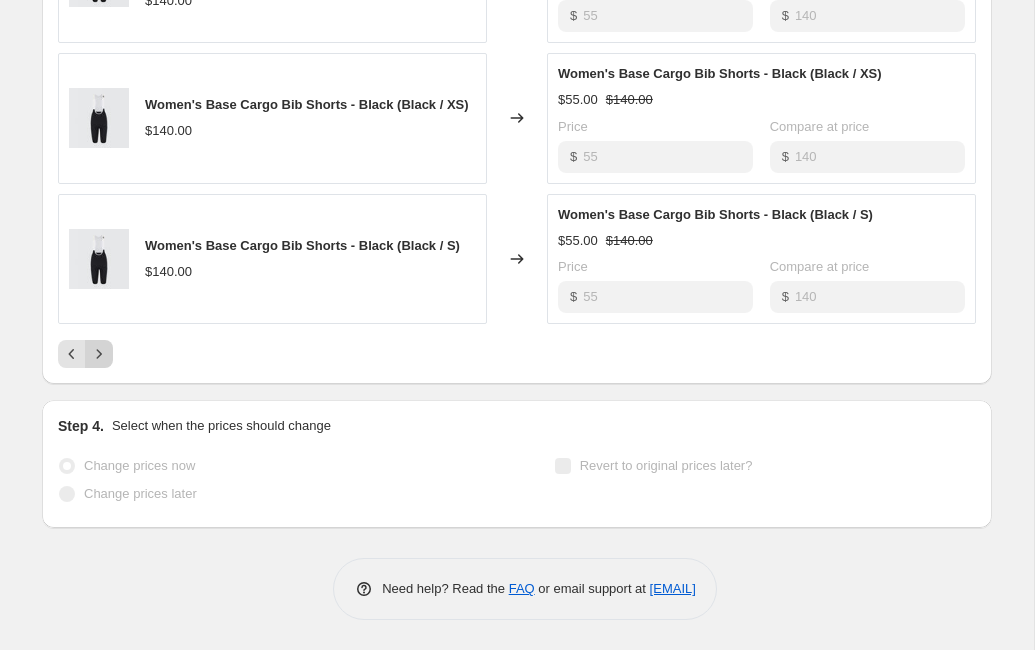click 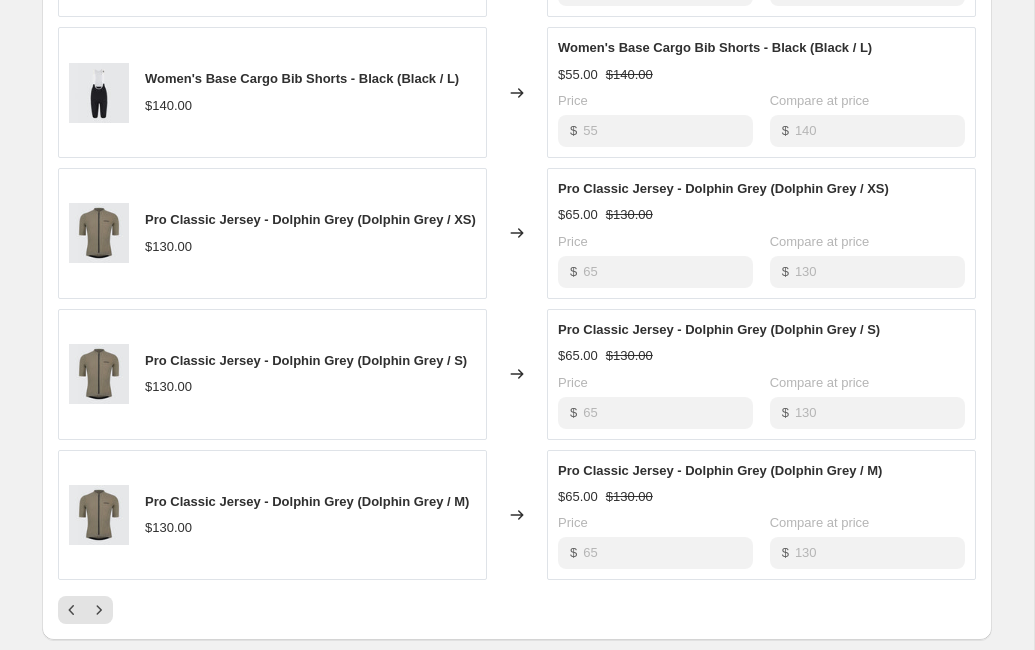 scroll, scrollTop: 1330, scrollLeft: 0, axis: vertical 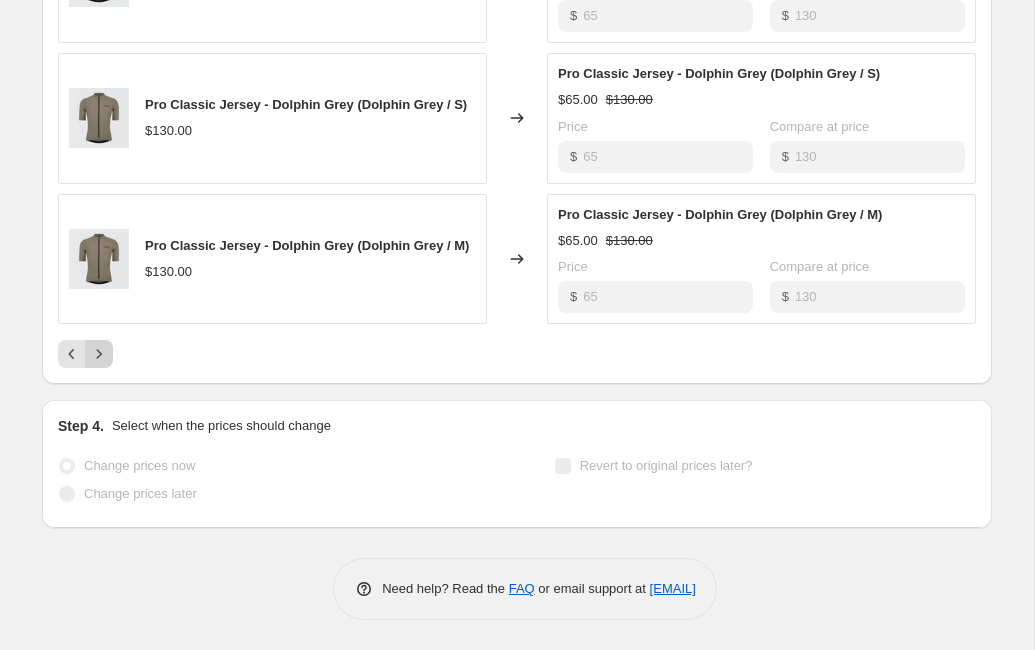 click 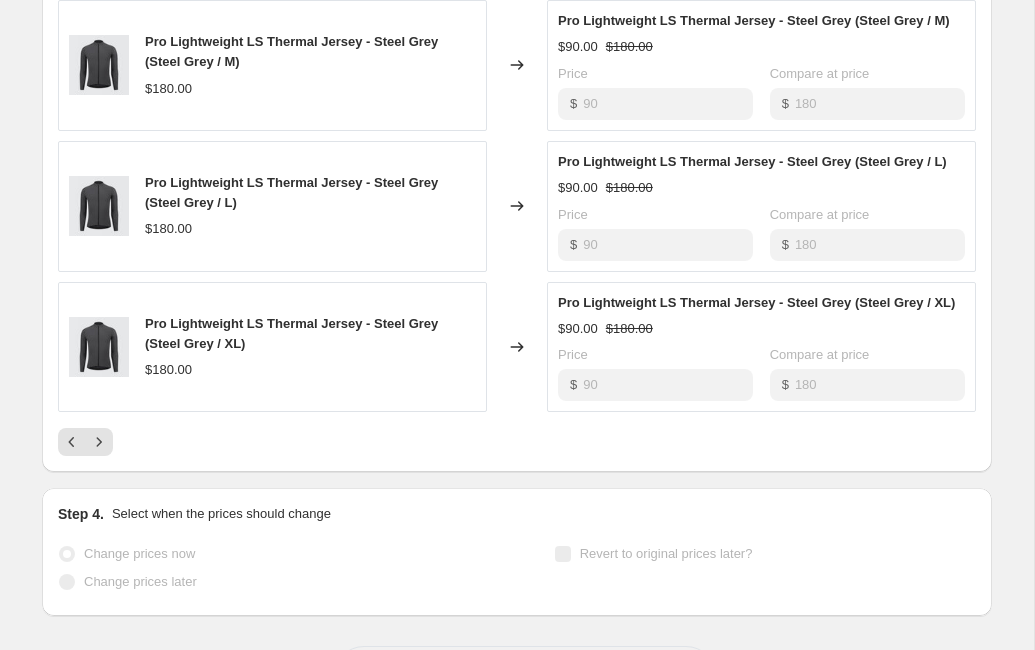 scroll, scrollTop: 1263, scrollLeft: 0, axis: vertical 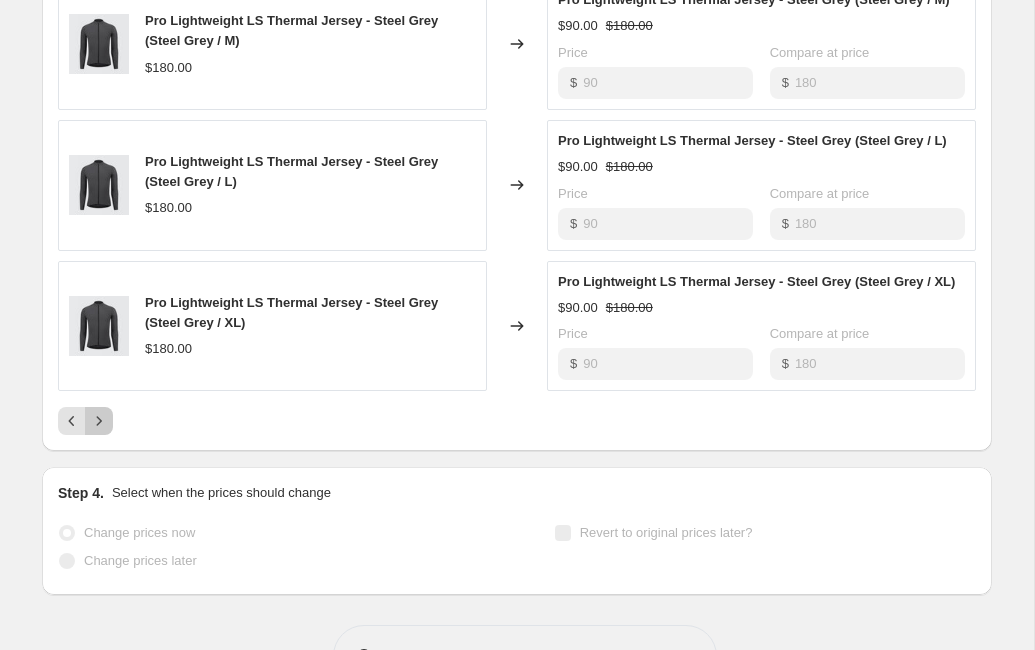 click 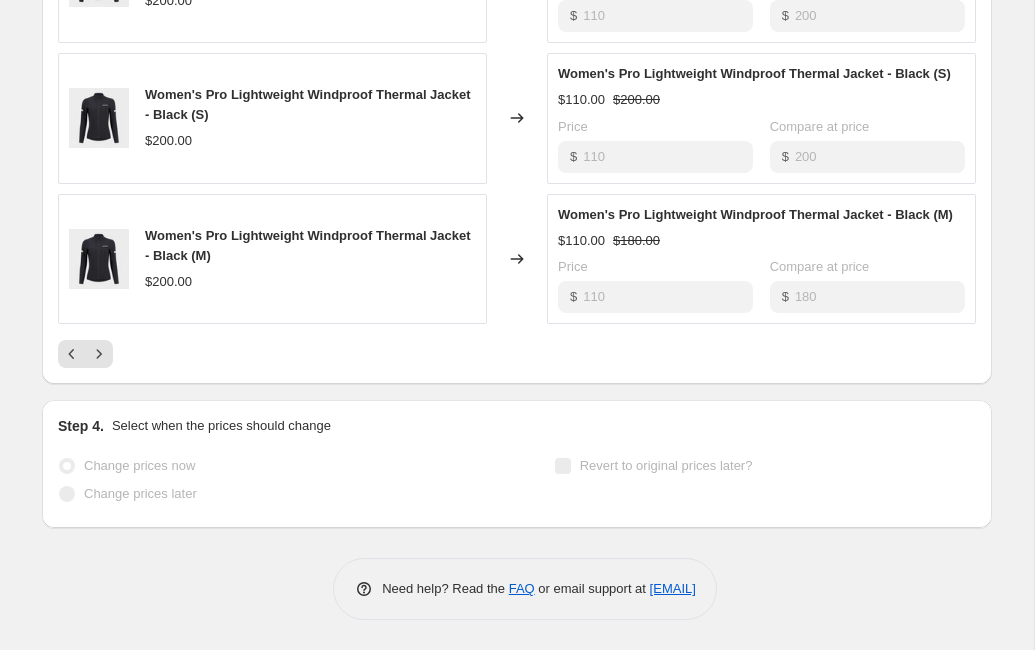 scroll, scrollTop: 1410, scrollLeft: 0, axis: vertical 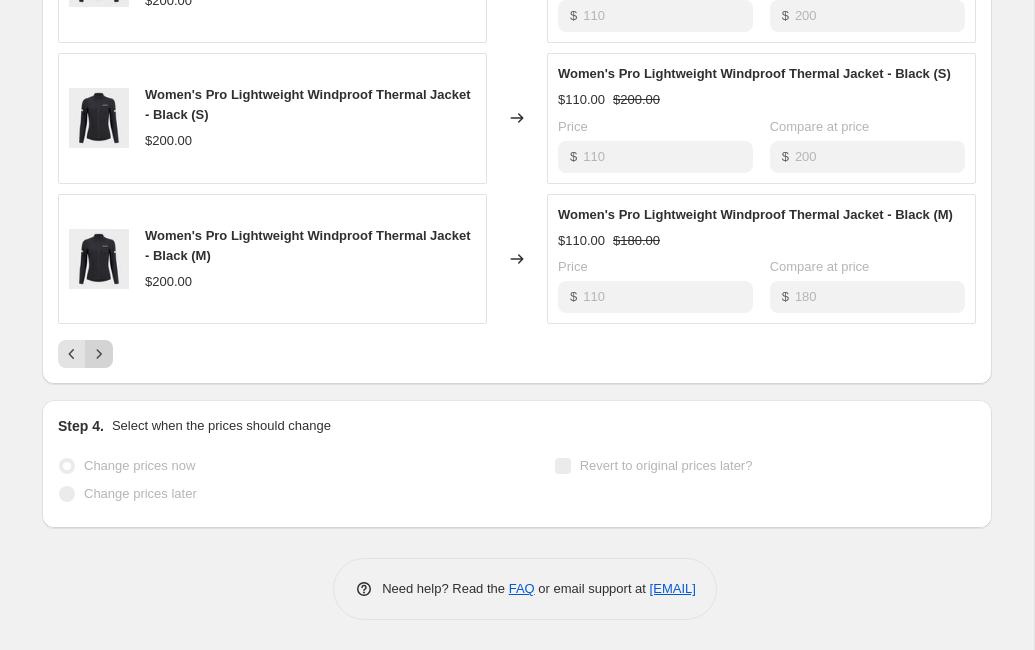 click 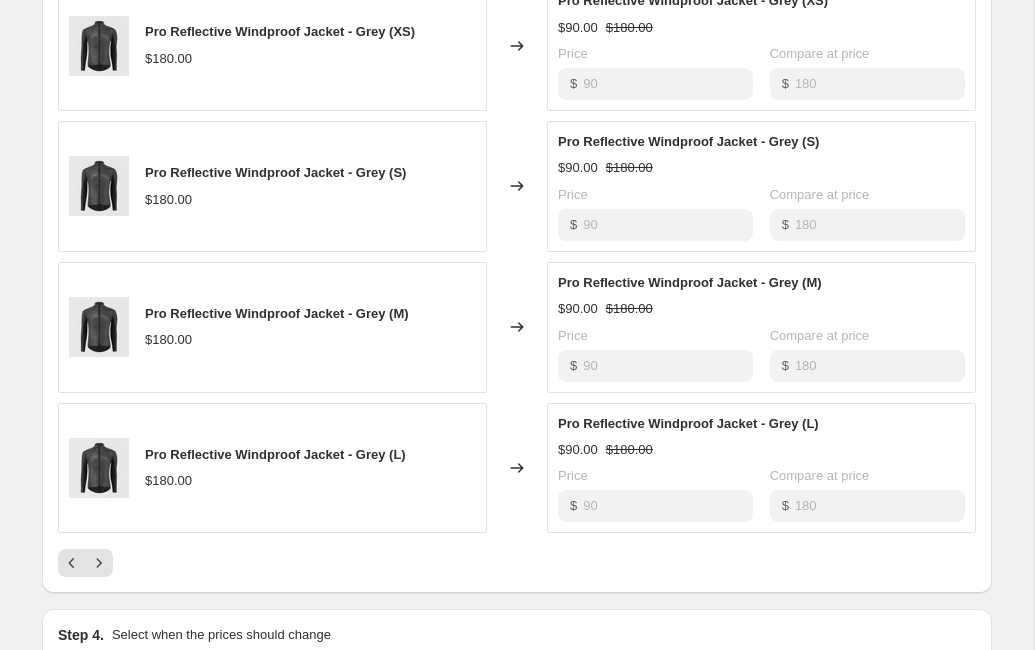 scroll, scrollTop: 1330, scrollLeft: 0, axis: vertical 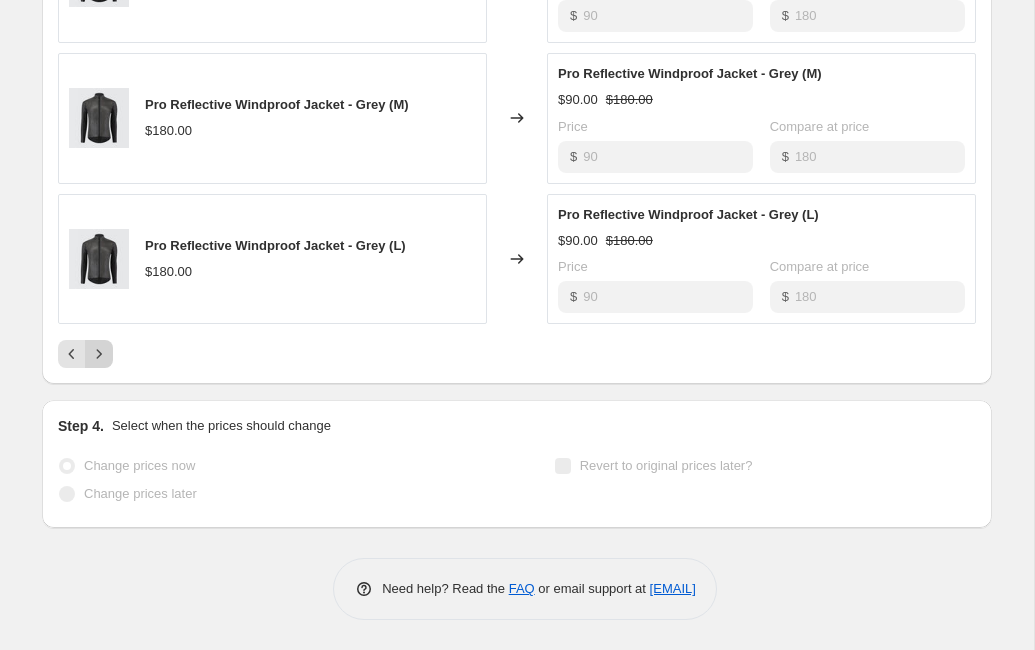 click 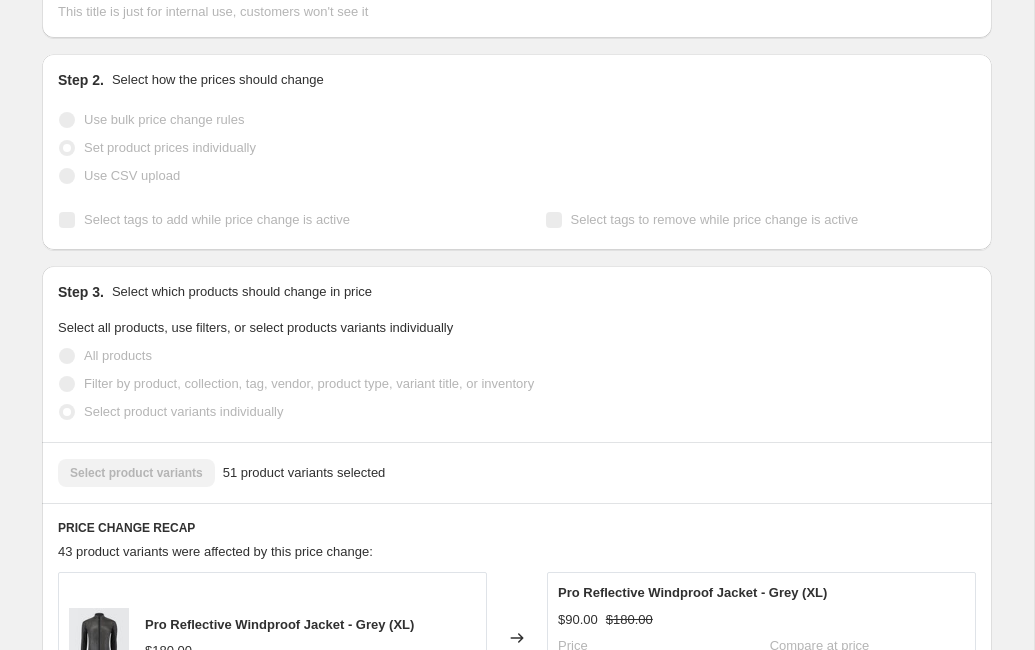scroll, scrollTop: 0, scrollLeft: 0, axis: both 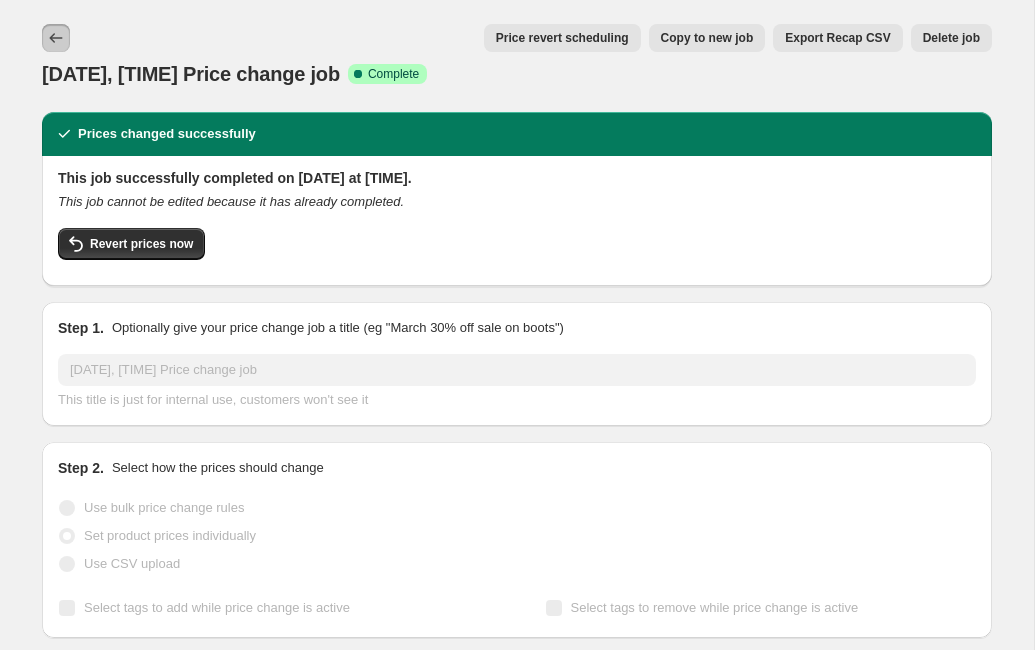 click 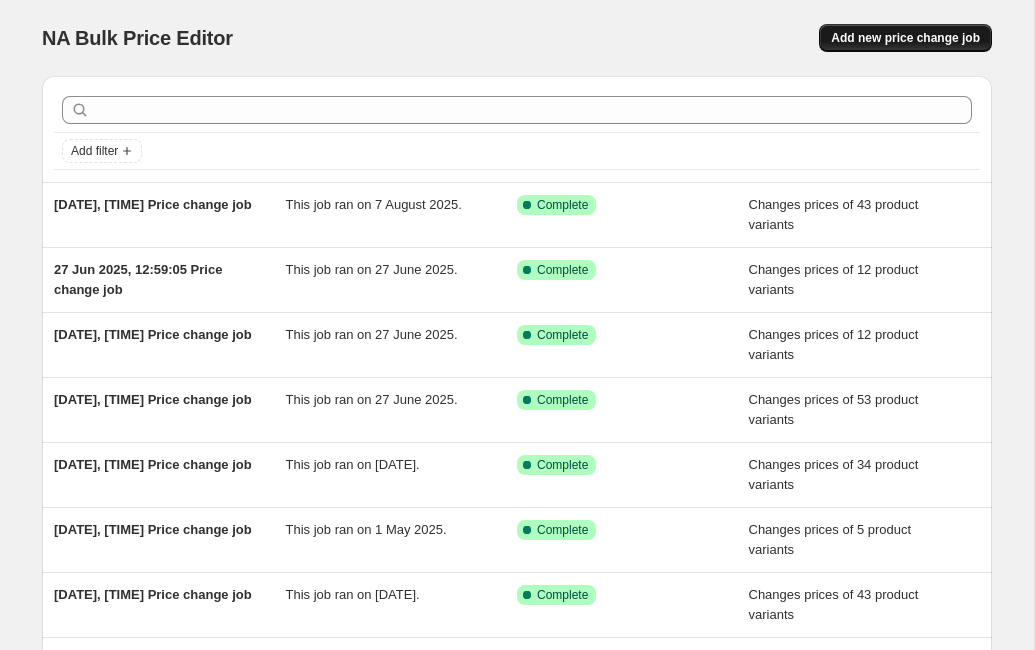 click on "Add new price change job" at bounding box center [905, 38] 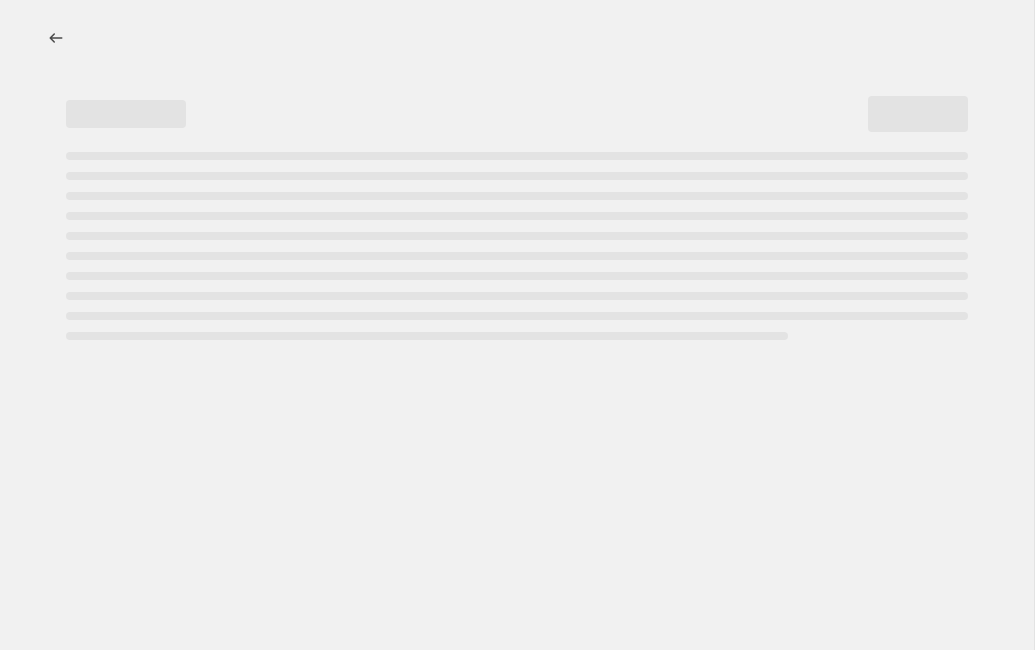 select on "percentage" 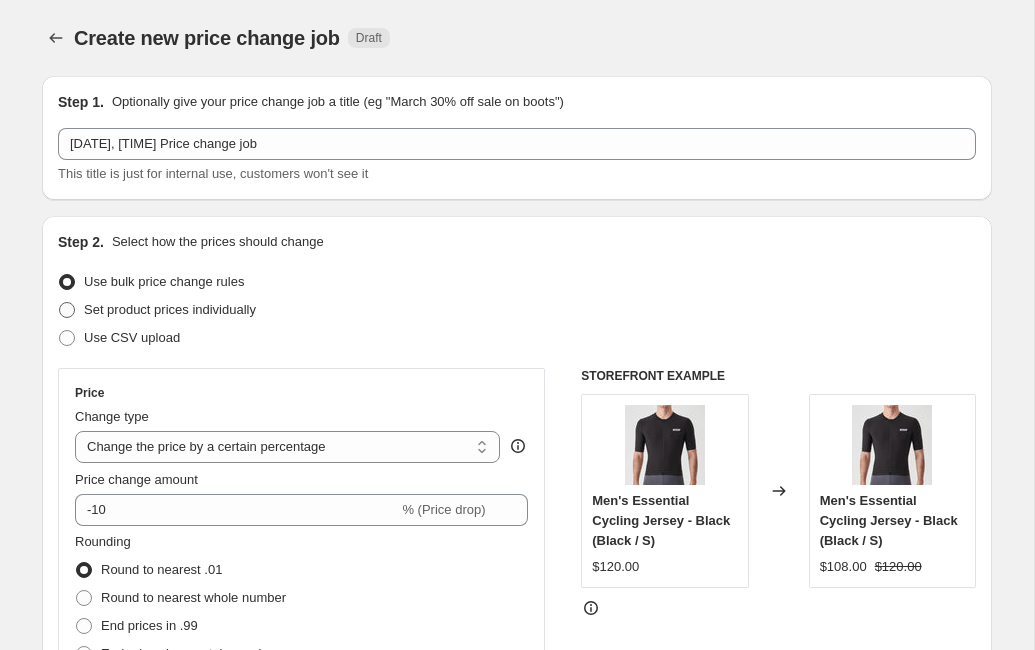 click on "Set product prices individually" at bounding box center [170, 309] 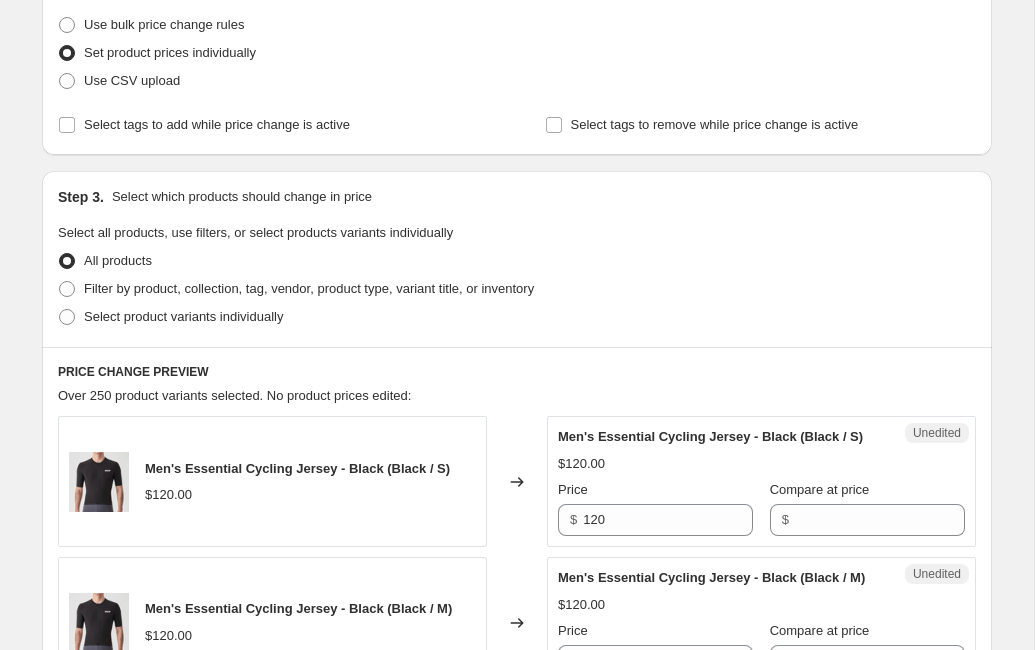 scroll, scrollTop: 269, scrollLeft: 0, axis: vertical 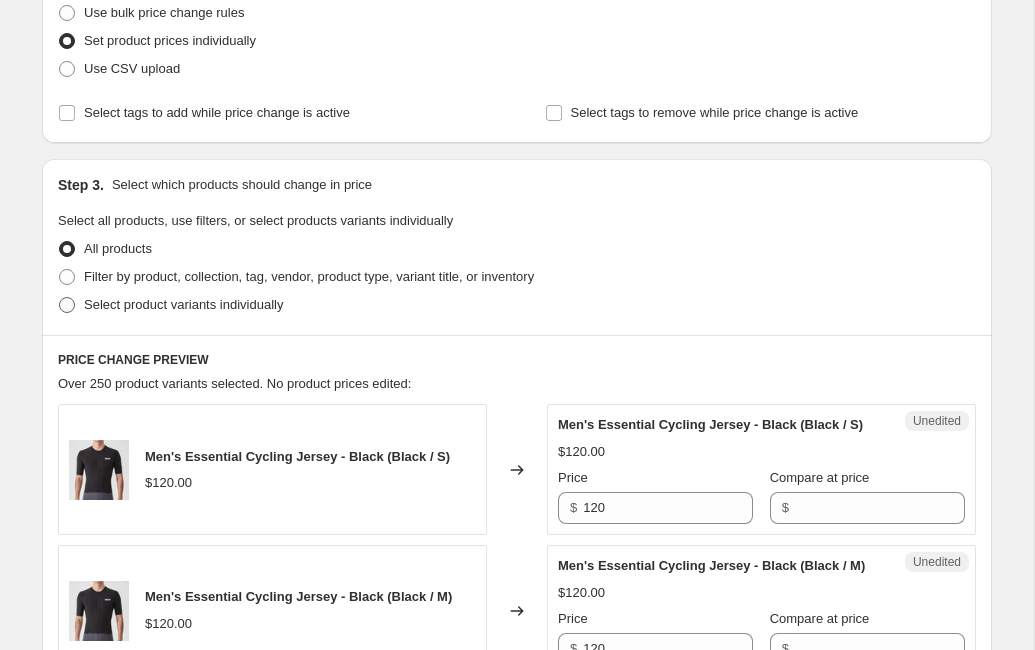 click on "Select product variants individually" at bounding box center [183, 304] 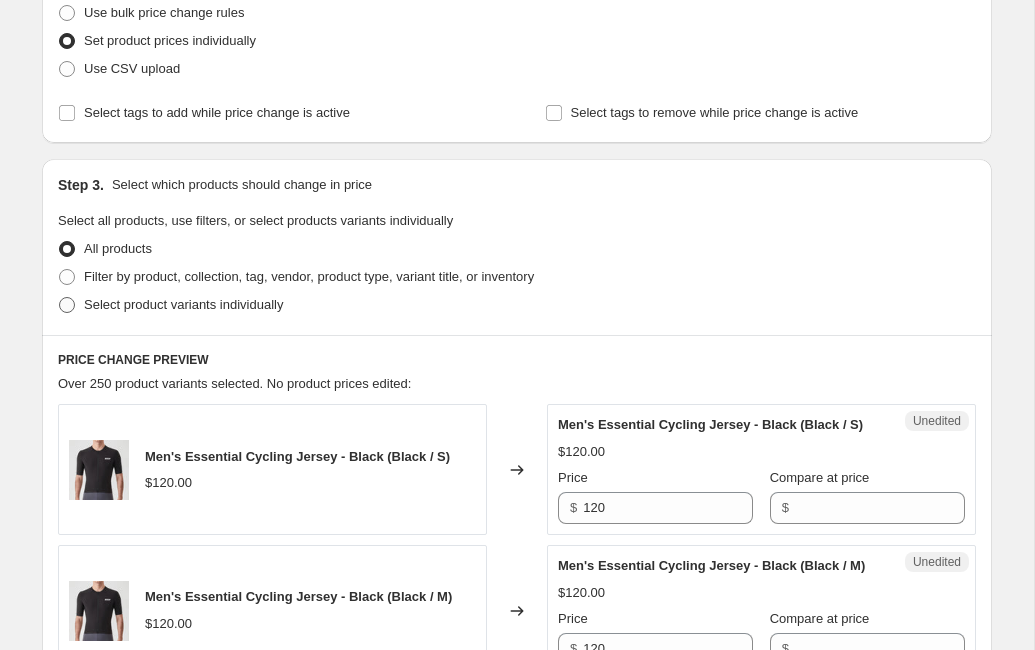 radio on "true" 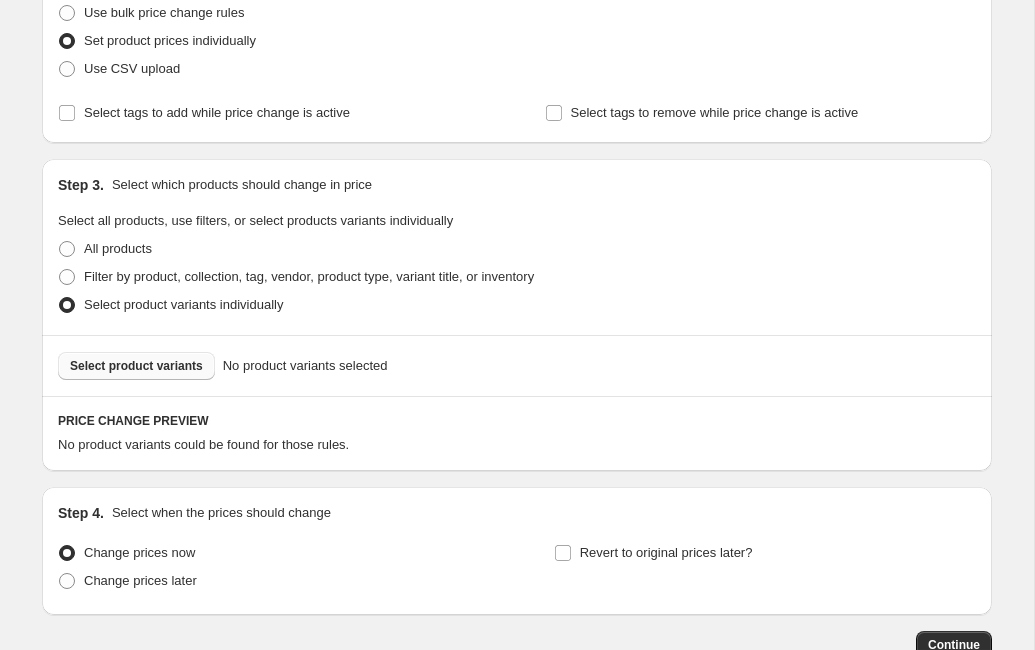 click on "Select product variants" at bounding box center (136, 366) 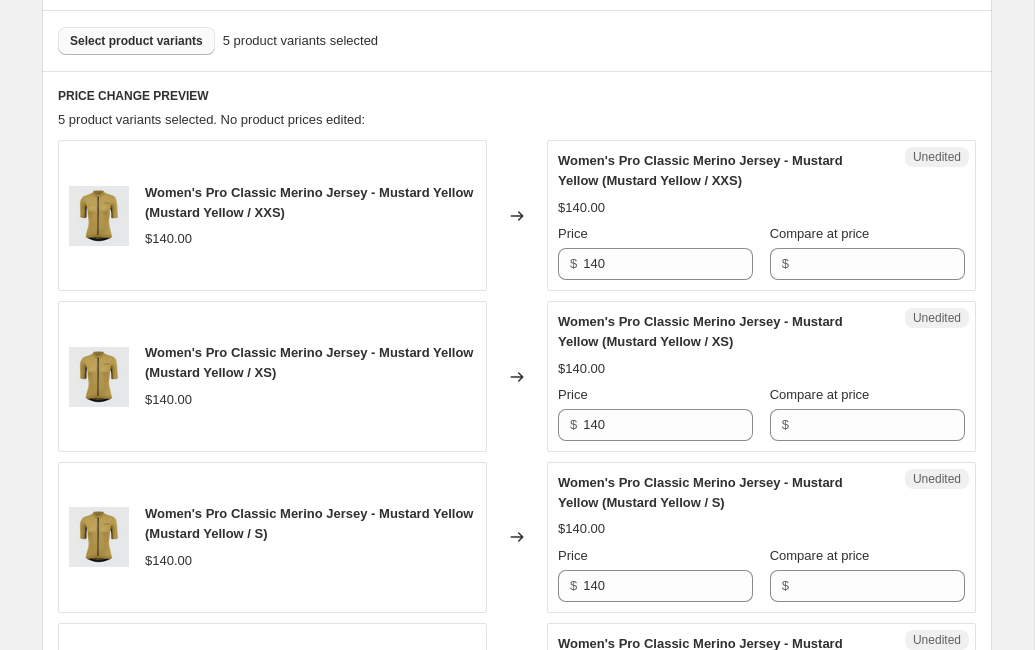scroll, scrollTop: 621, scrollLeft: 0, axis: vertical 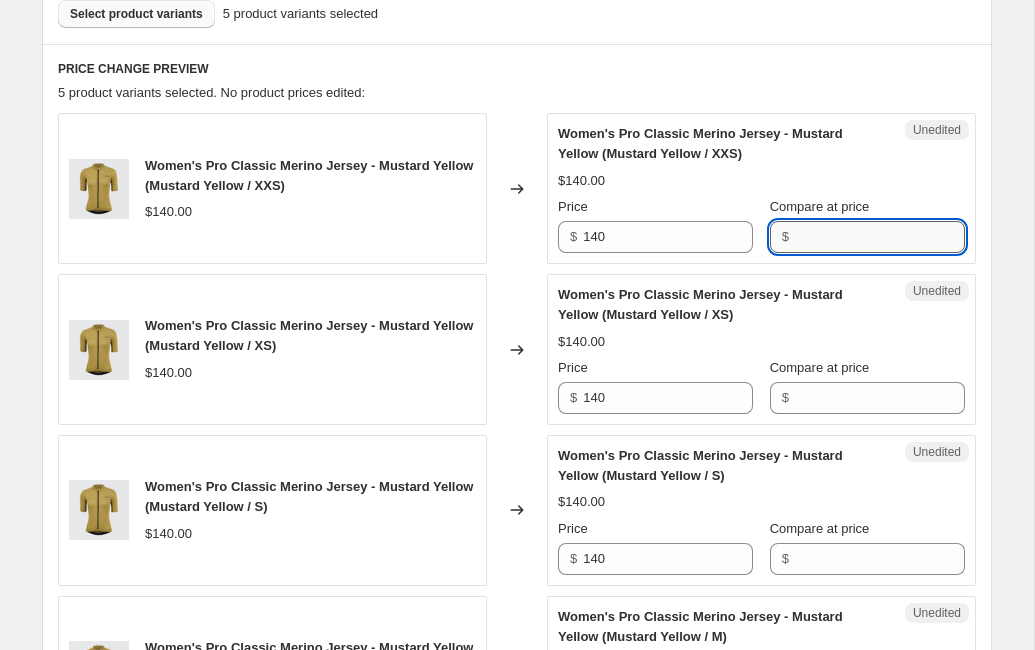 click on "Compare at price" at bounding box center [880, 237] 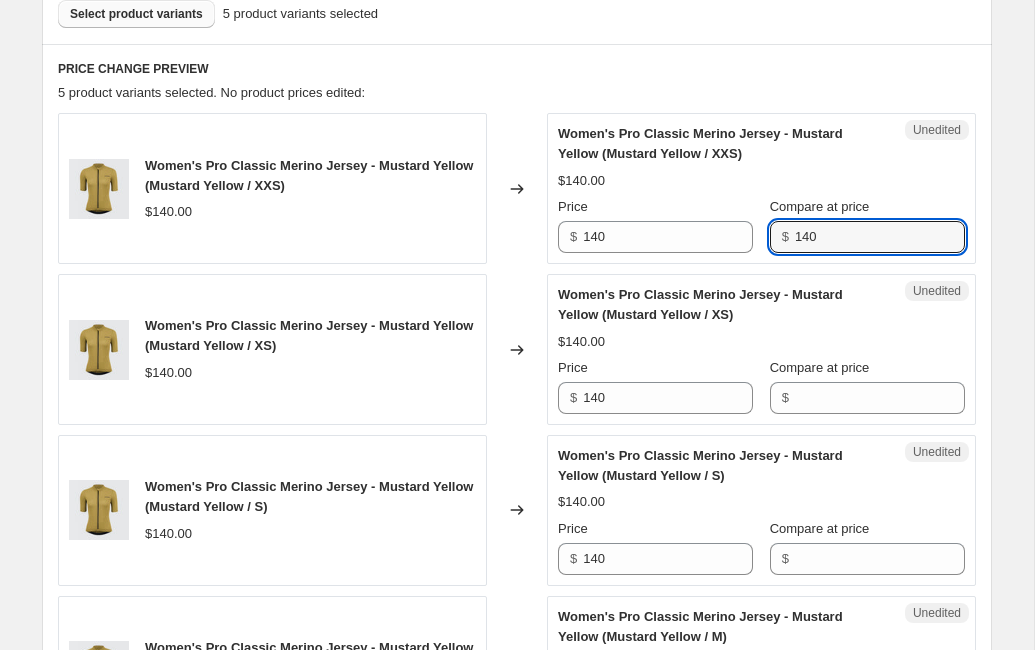drag, startPoint x: 838, startPoint y: 229, endPoint x: 762, endPoint y: 229, distance: 76 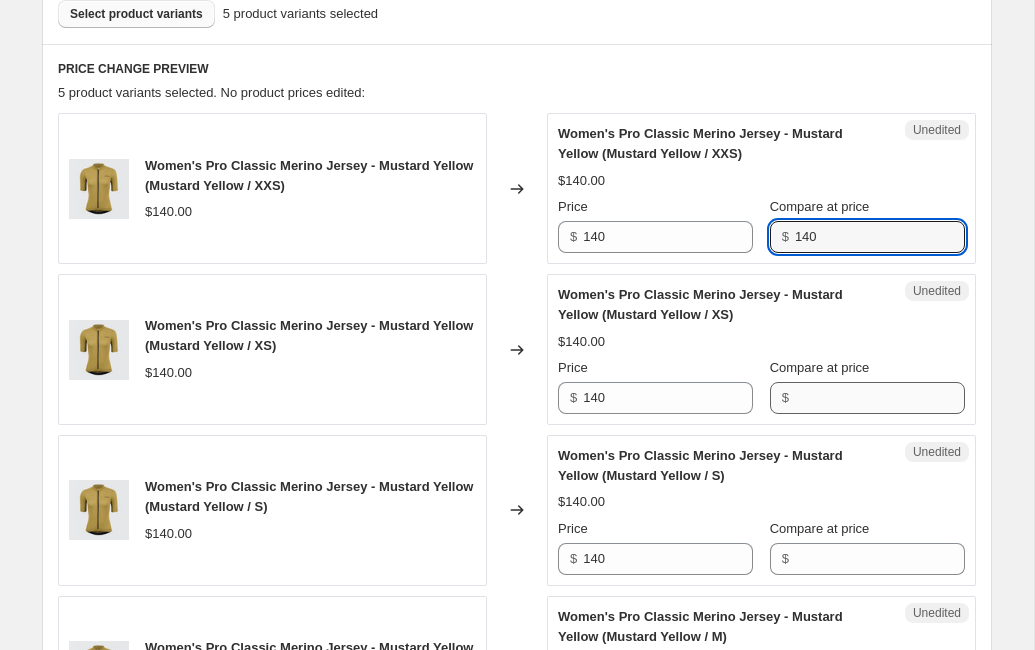 type on "140" 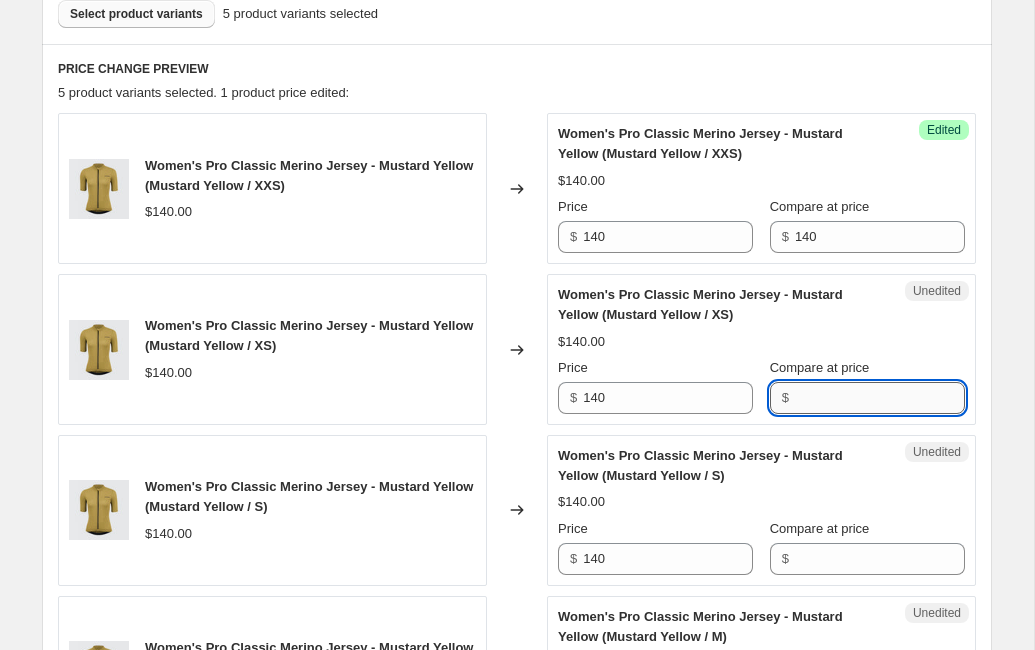 click on "Compare at price" at bounding box center [880, 398] 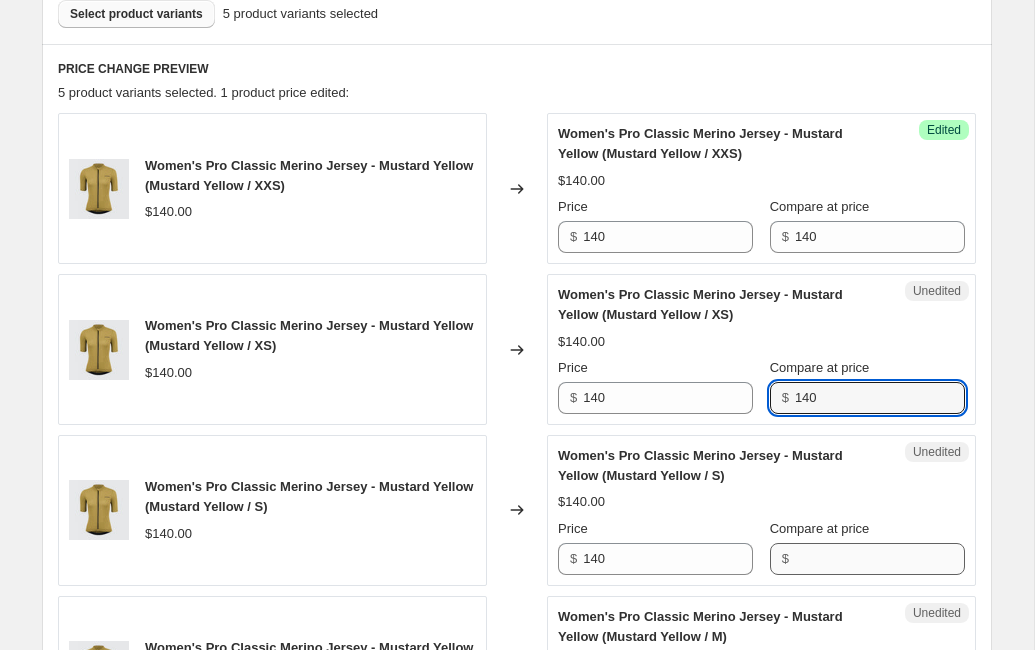 type on "140" 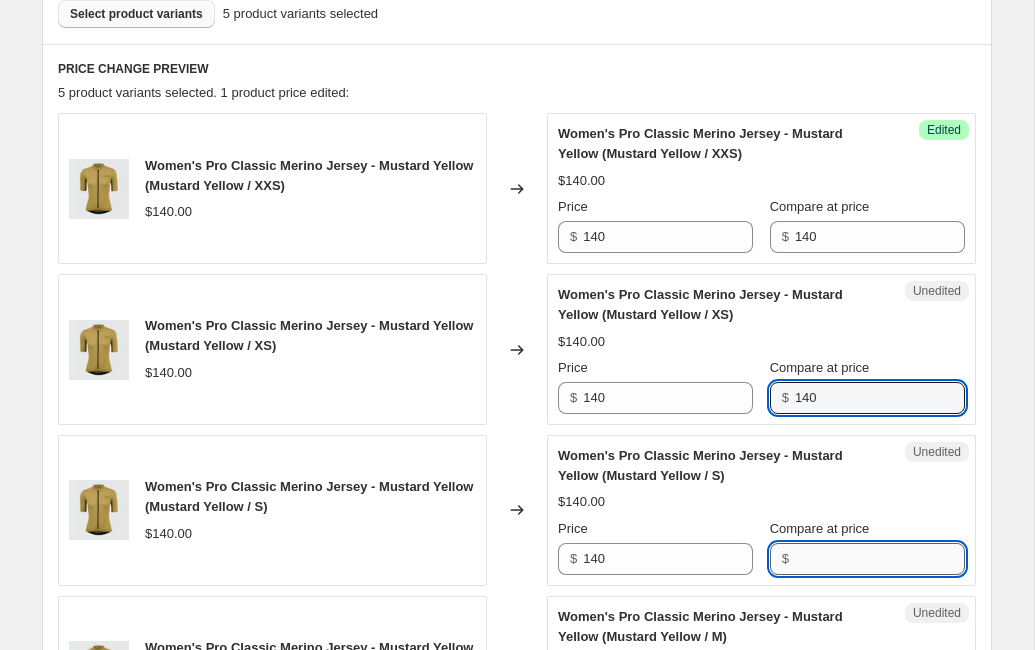 click on "Compare at price" at bounding box center (880, 559) 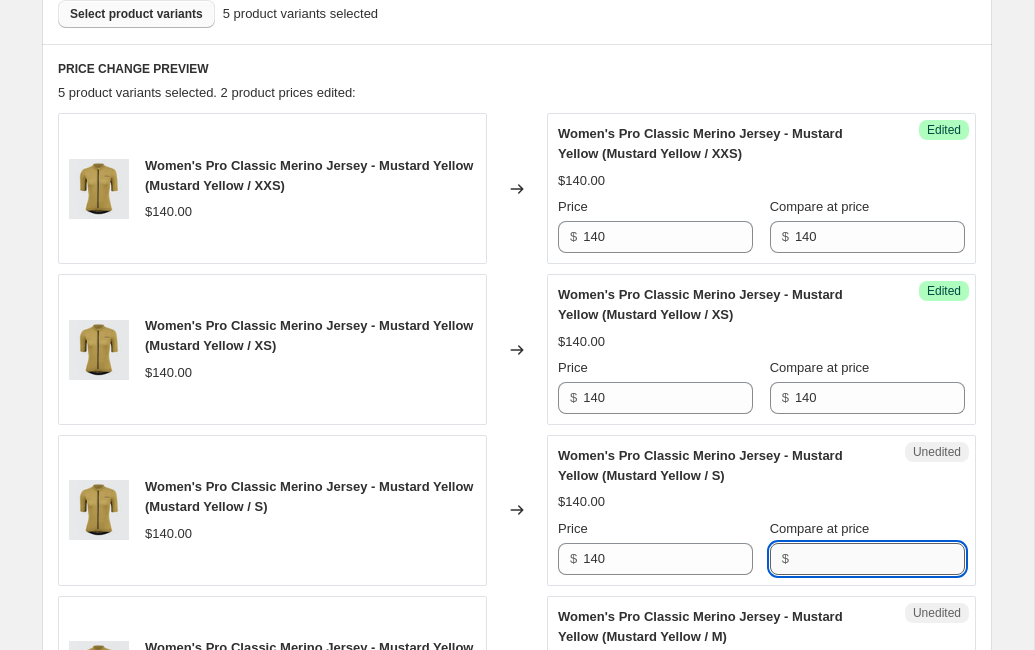 paste on "140" 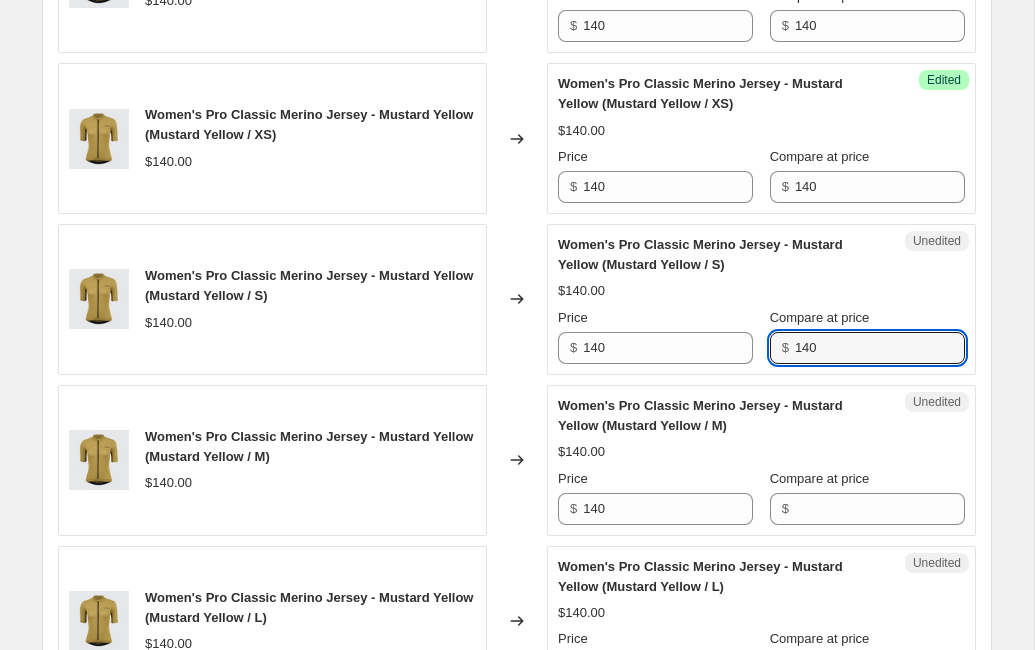 scroll, scrollTop: 887, scrollLeft: 0, axis: vertical 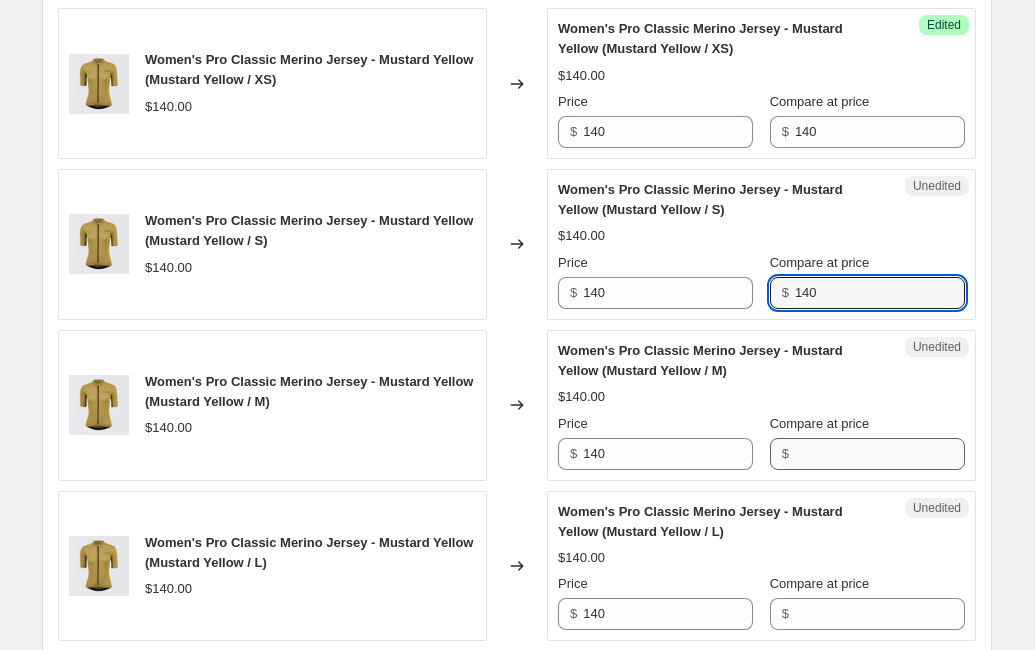 type on "140" 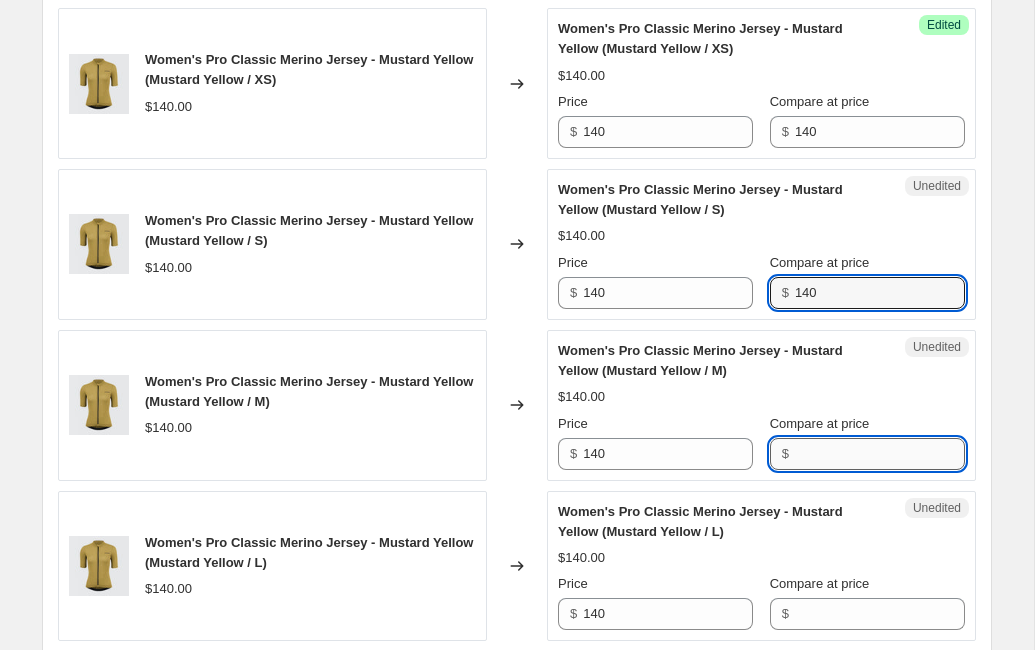 click on "Compare at price" at bounding box center [880, 454] 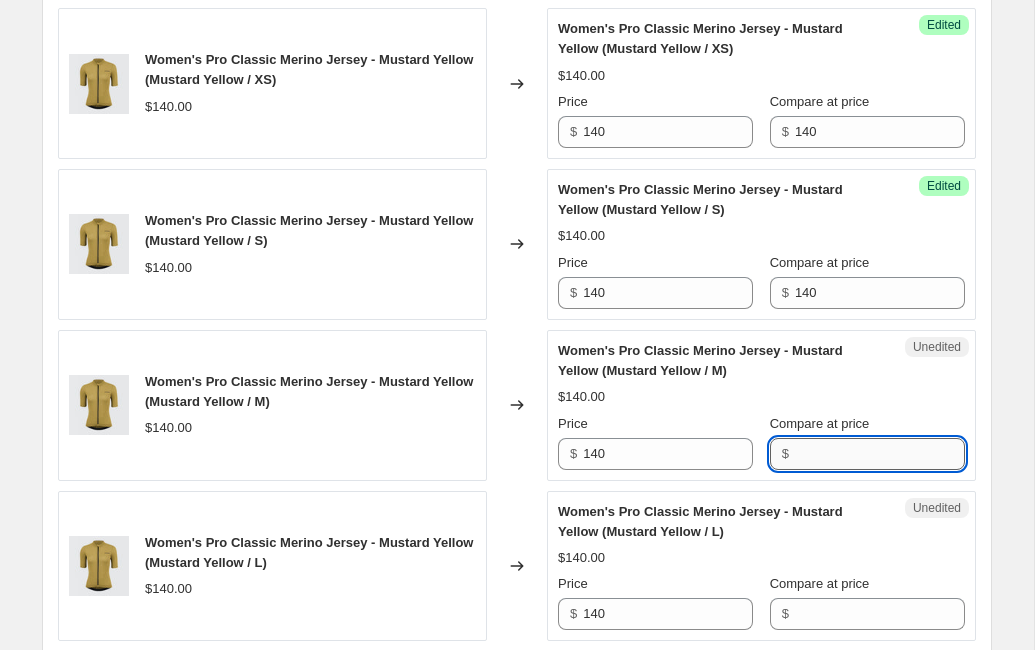 paste on "140" 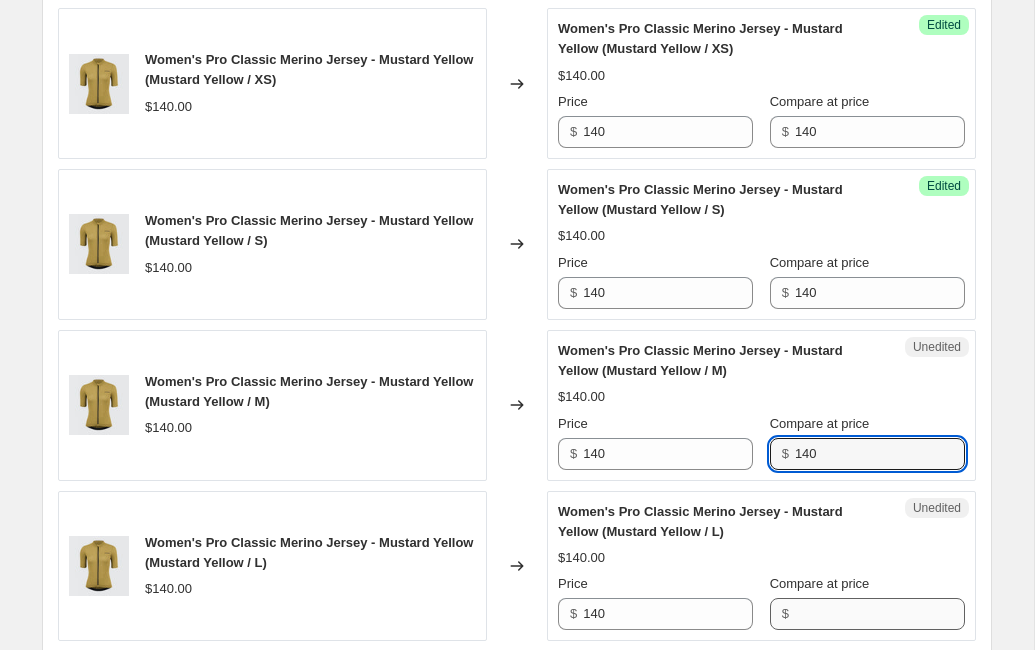 type on "140" 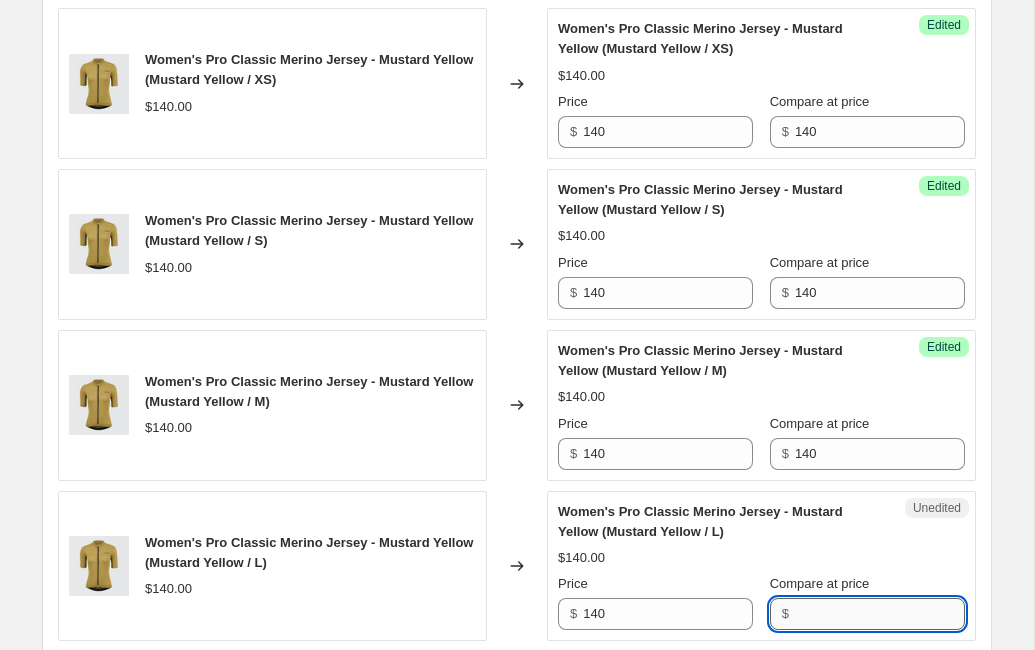 click on "Compare at price" at bounding box center (880, 614) 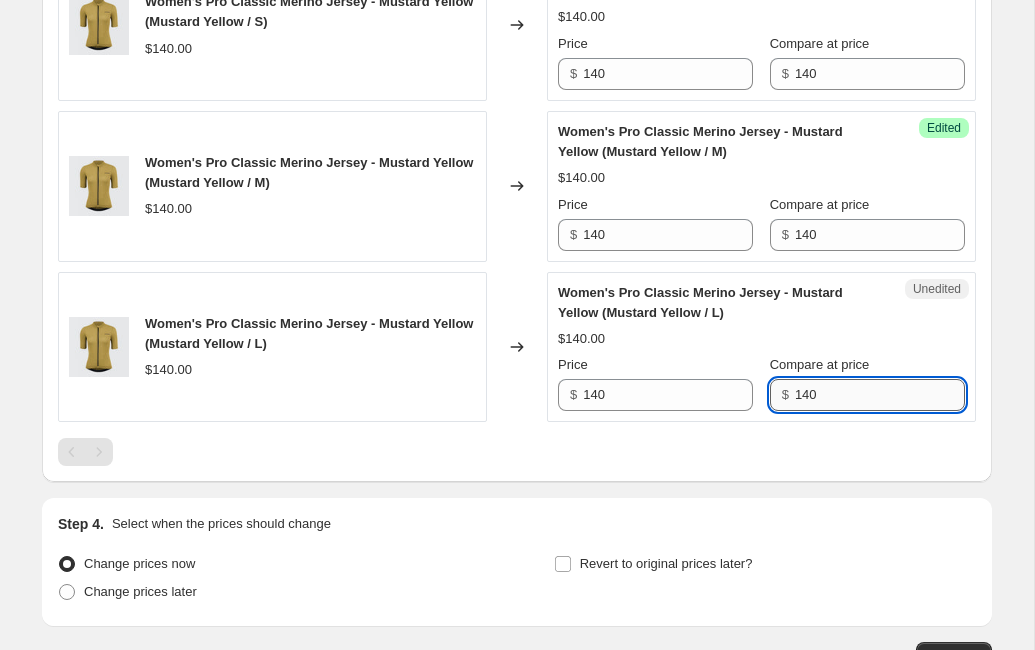 scroll, scrollTop: 1175, scrollLeft: 0, axis: vertical 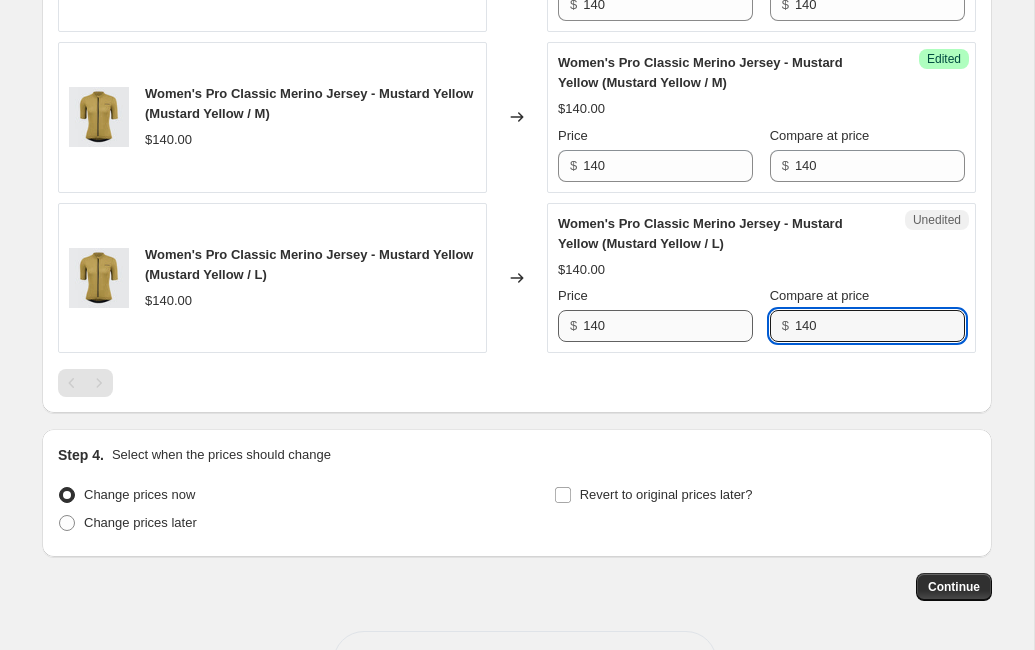 type on "140" 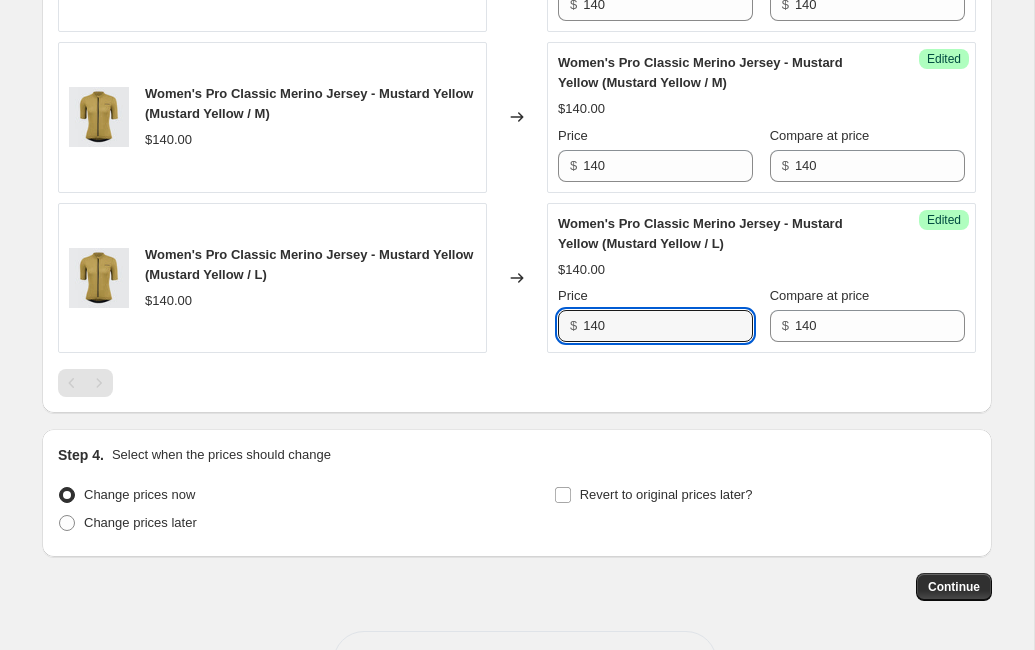 drag, startPoint x: 645, startPoint y: 331, endPoint x: 534, endPoint y: 330, distance: 111.0045 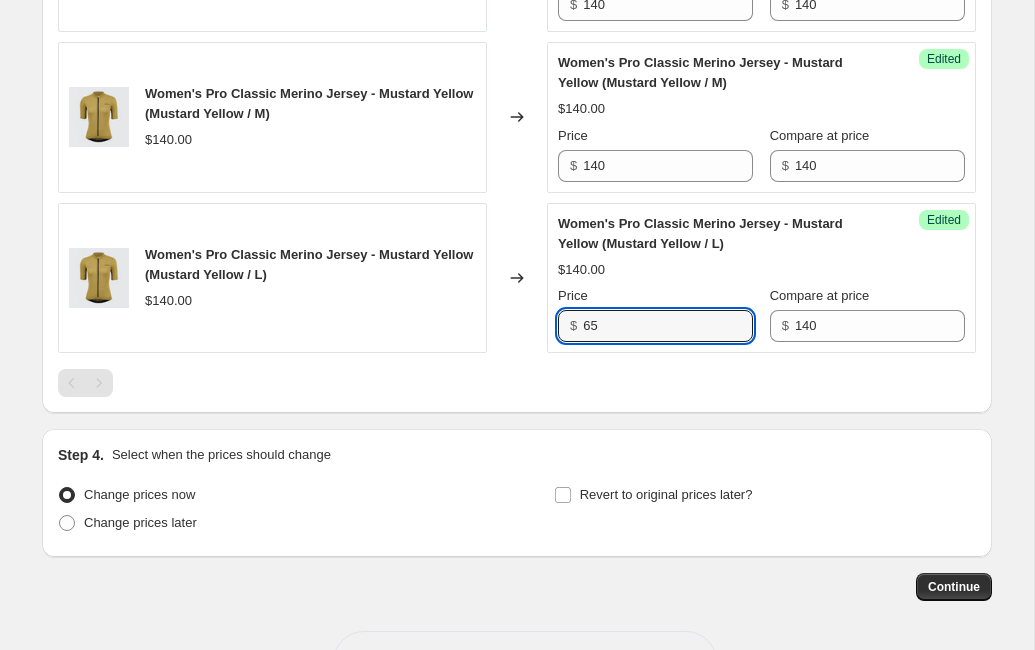 drag, startPoint x: 607, startPoint y: 328, endPoint x: 566, endPoint y: 328, distance: 41 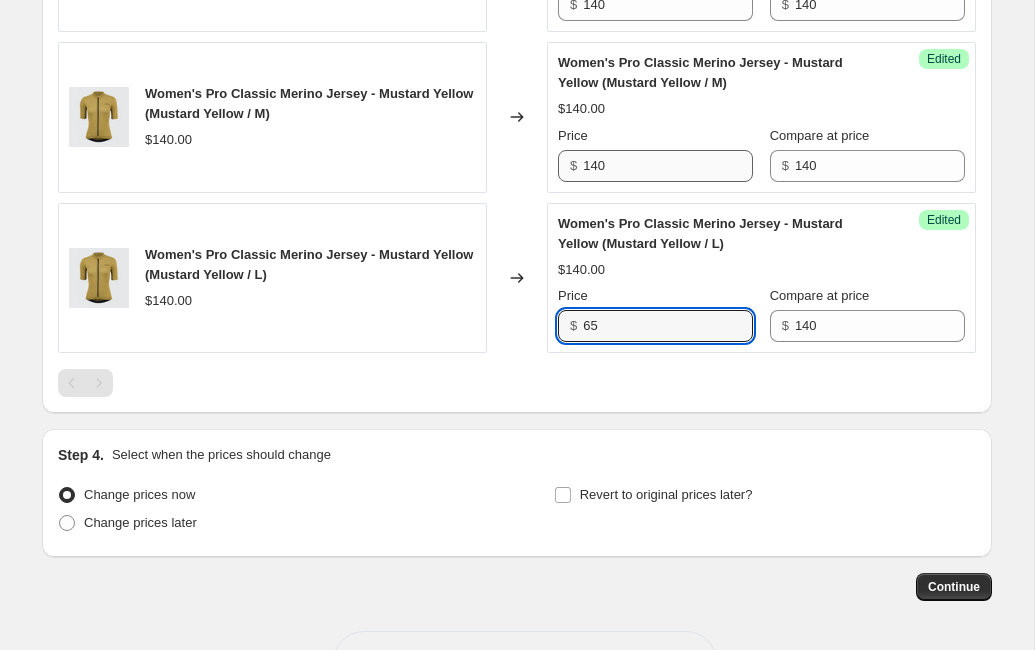 type on "65" 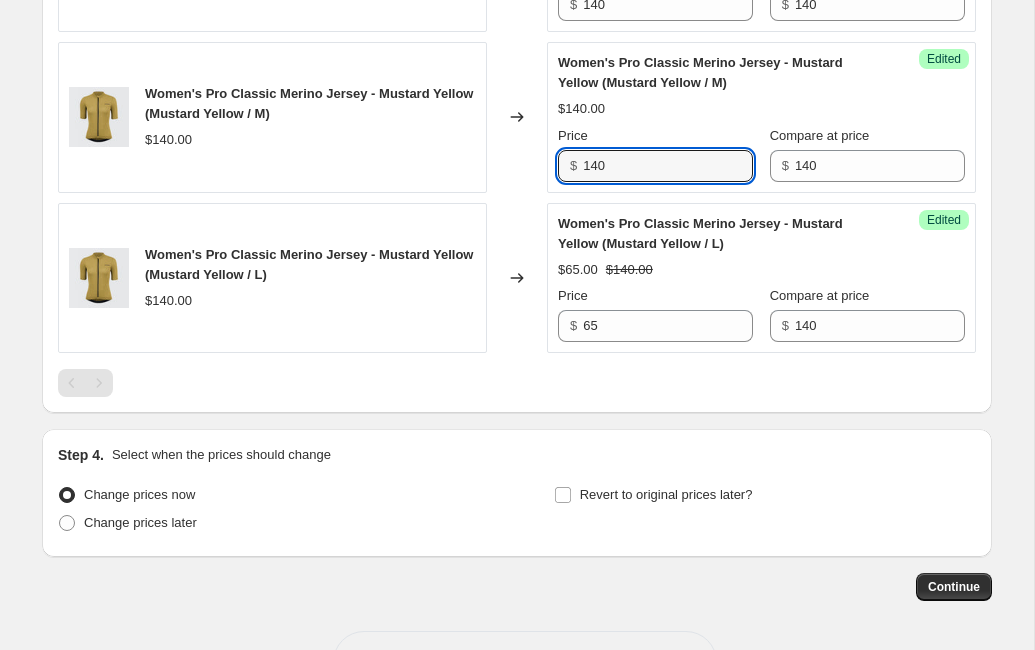drag, startPoint x: 609, startPoint y: 177, endPoint x: 544, endPoint y: 177, distance: 65 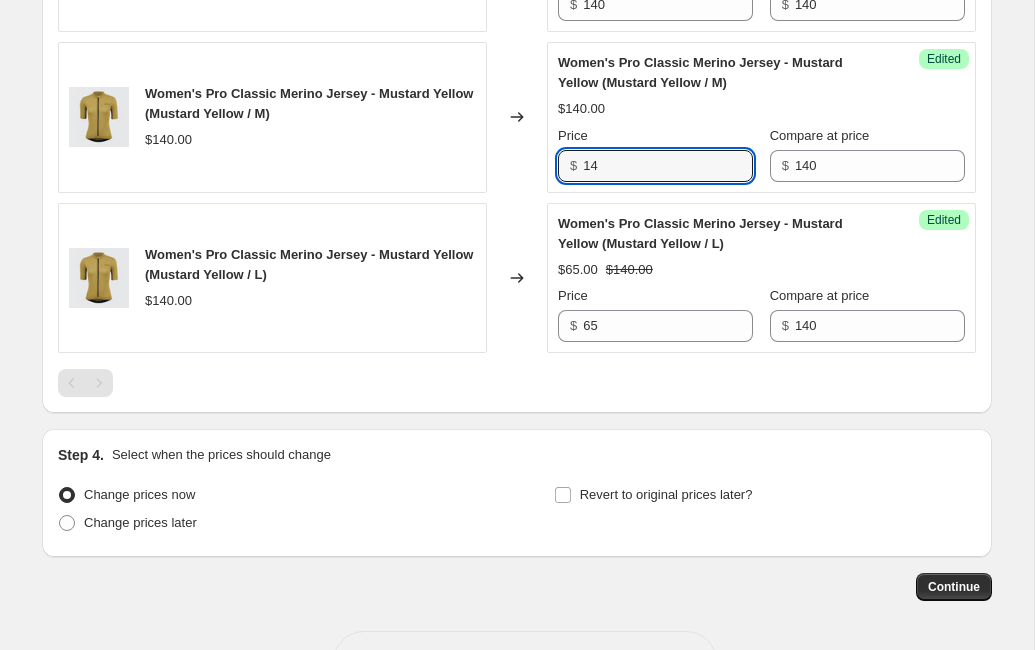 type on "1" 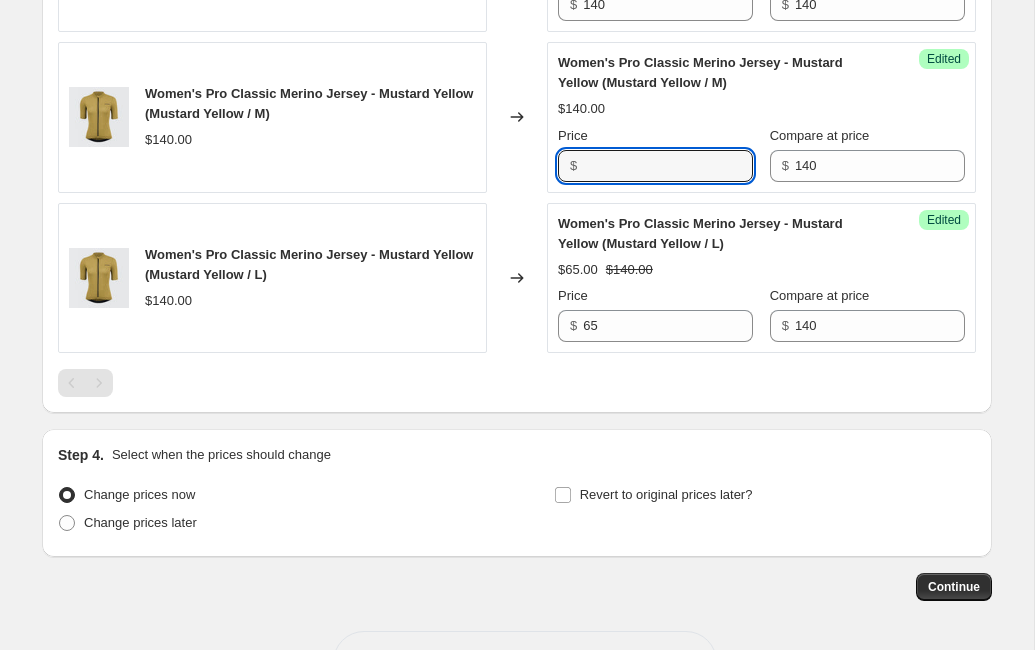 paste on "65" 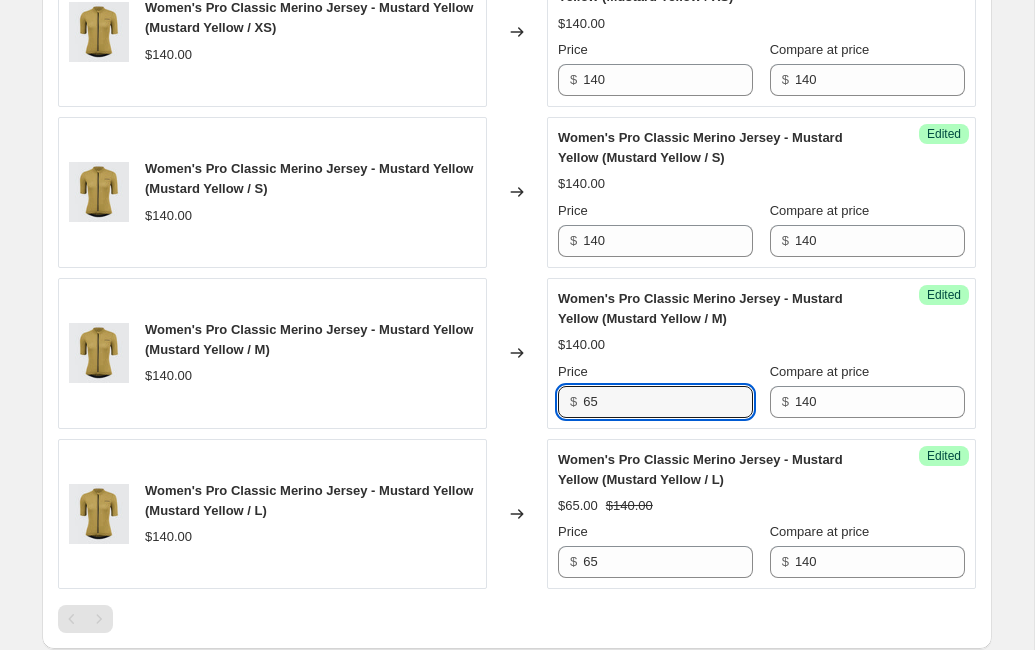 scroll, scrollTop: 931, scrollLeft: 0, axis: vertical 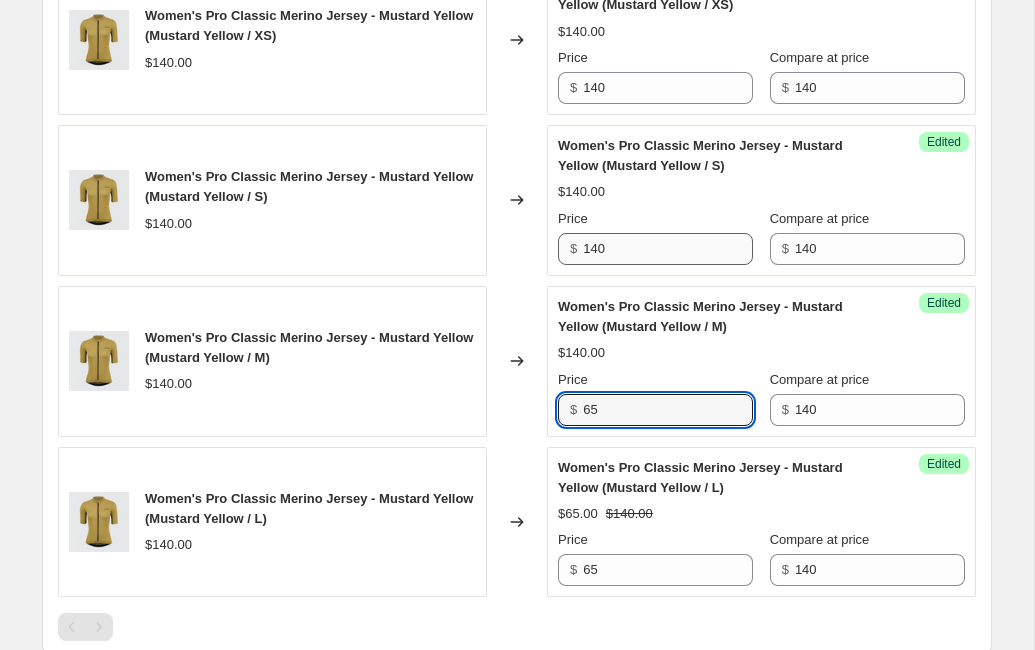 type on "65" 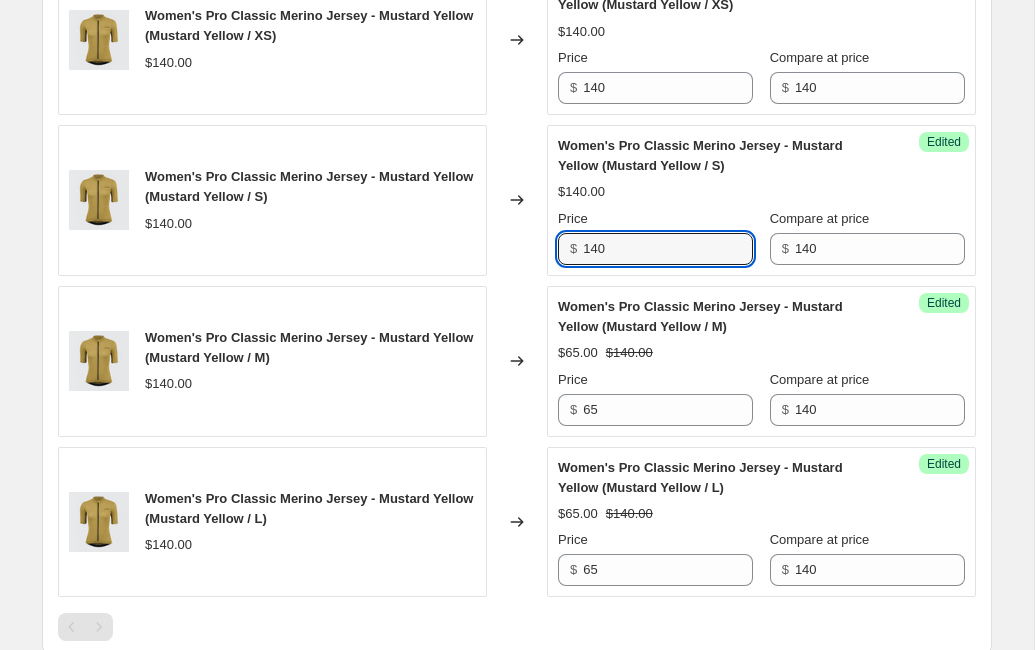 drag, startPoint x: 626, startPoint y: 248, endPoint x: 567, endPoint y: 248, distance: 59 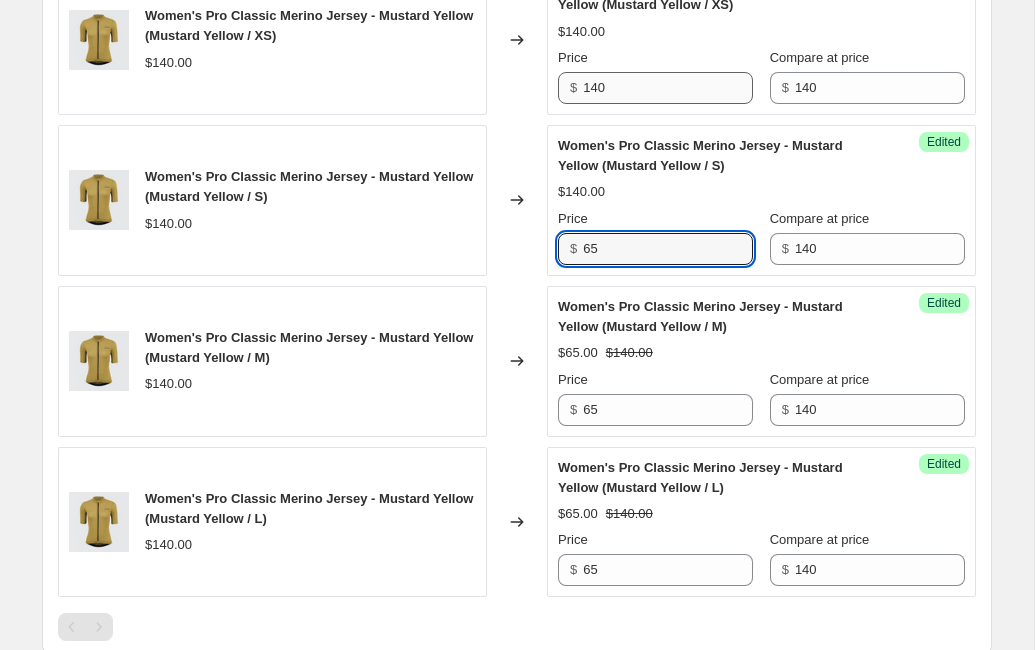 type on "65" 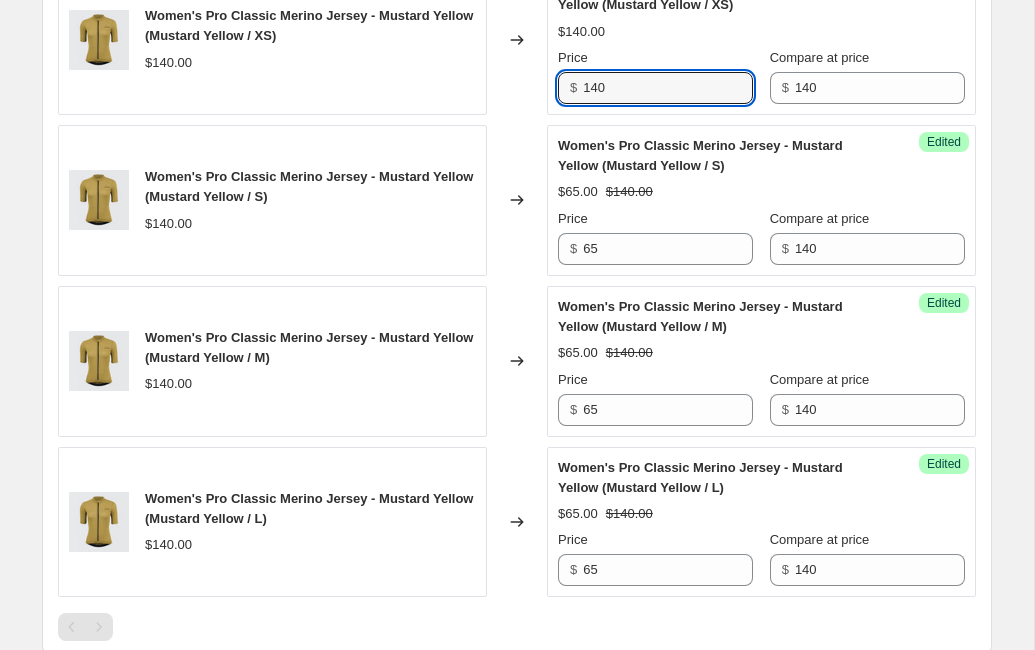 drag, startPoint x: 611, startPoint y: 78, endPoint x: 551, endPoint y: 95, distance: 62.361847 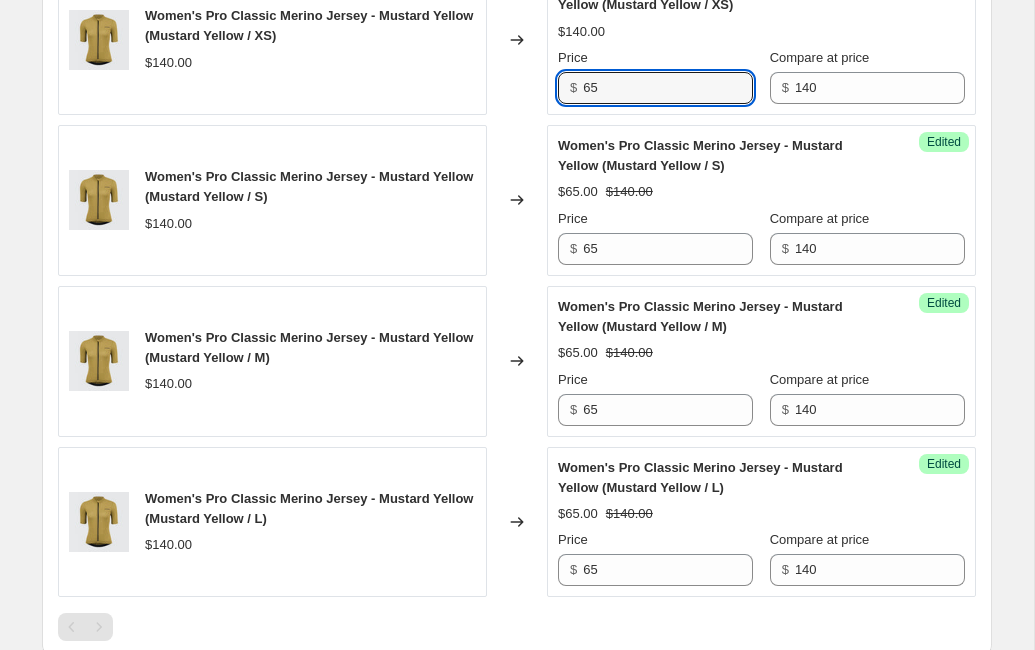 type on "65" 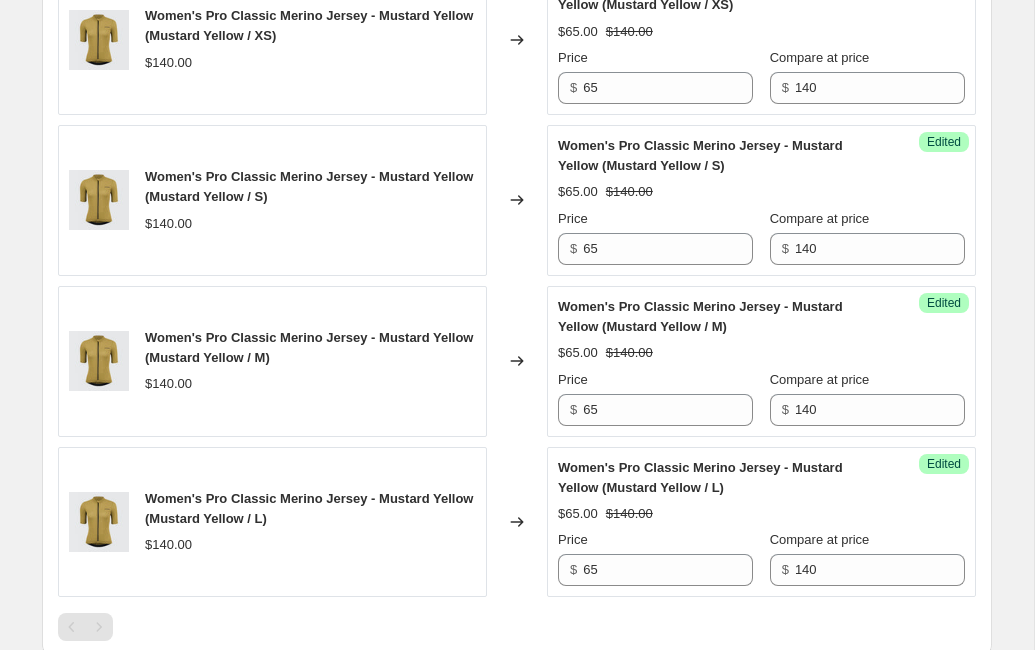 click on "Changed to" at bounding box center [517, 39] 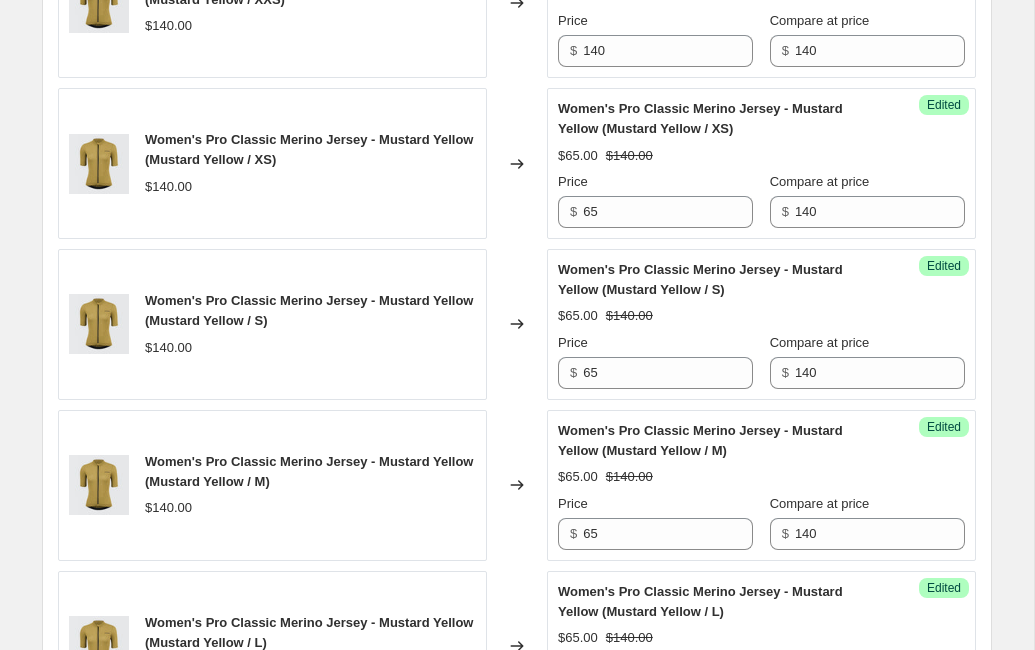 scroll, scrollTop: 721, scrollLeft: 0, axis: vertical 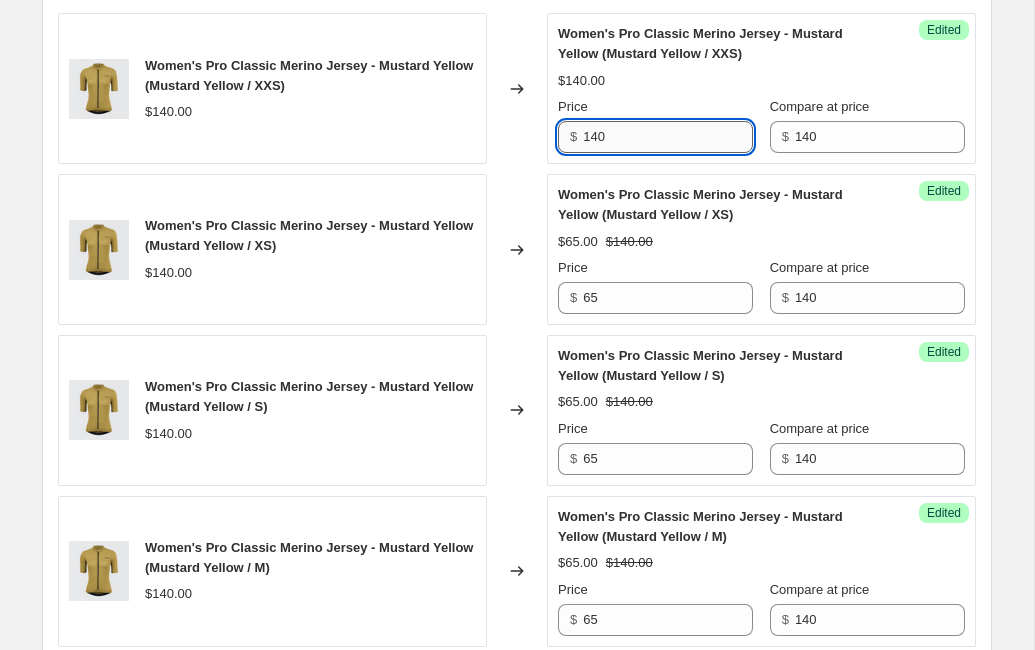 drag, startPoint x: 611, startPoint y: 126, endPoint x: 615, endPoint y: 137, distance: 11.7046995 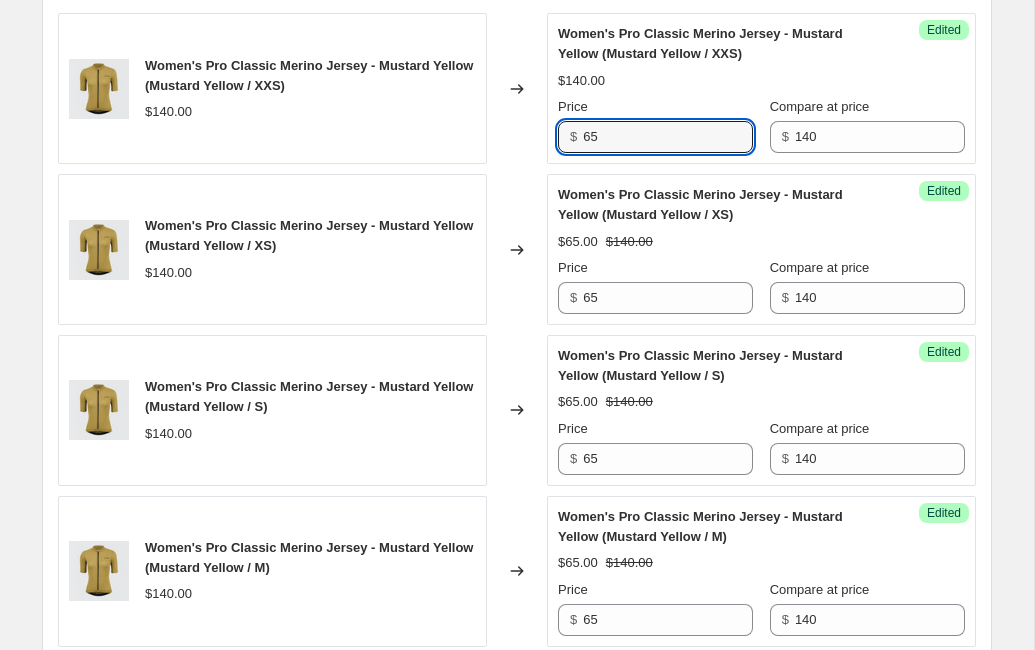 type on "65" 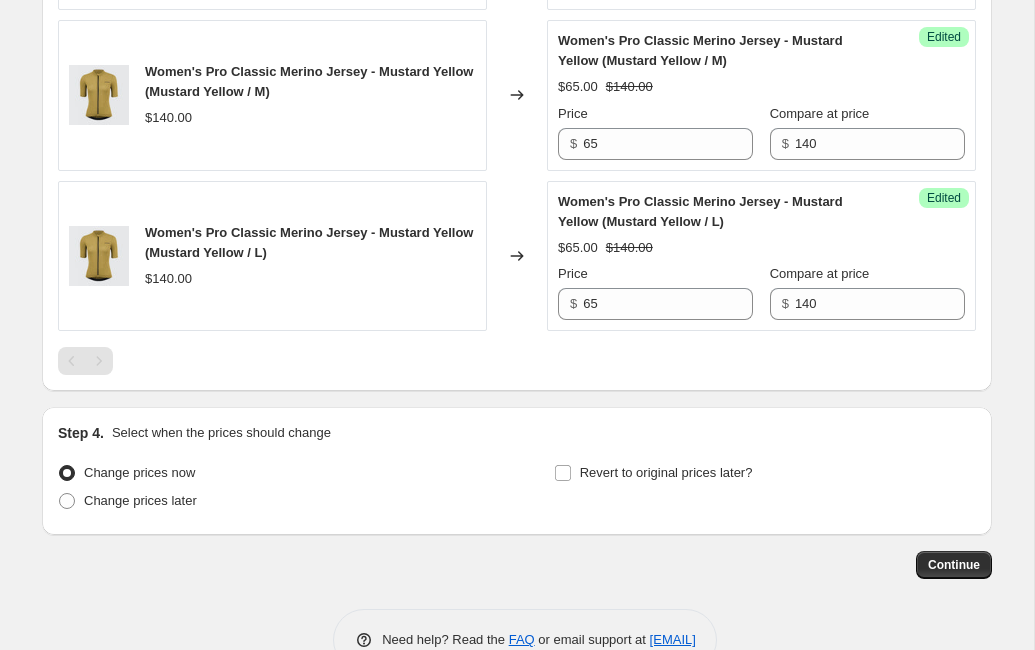 scroll, scrollTop: 1248, scrollLeft: 0, axis: vertical 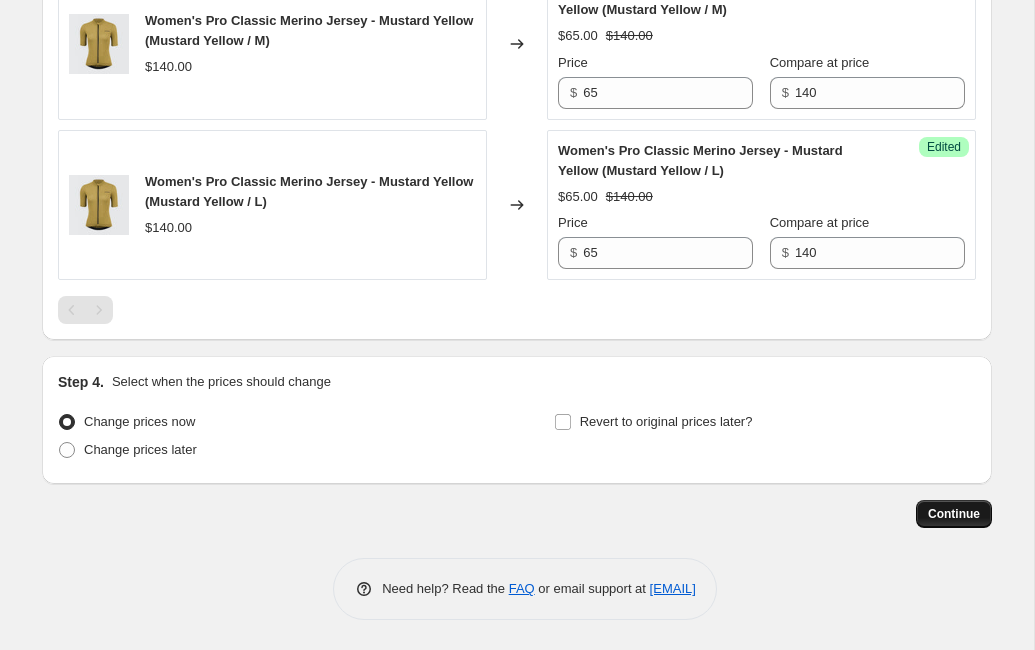 click on "Continue" at bounding box center (954, 514) 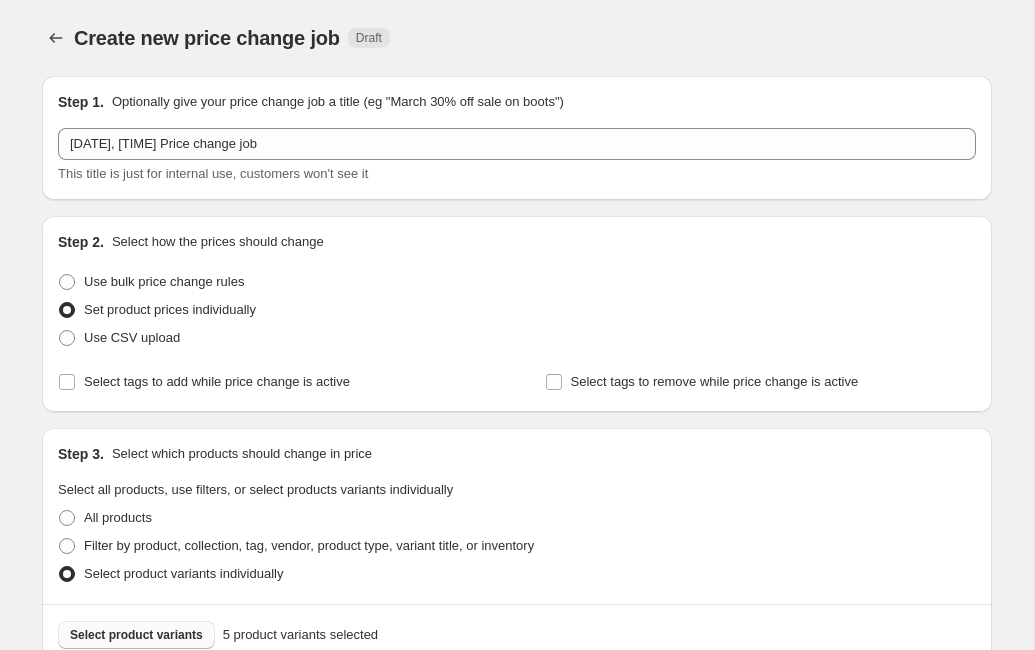 scroll, scrollTop: 1248, scrollLeft: 0, axis: vertical 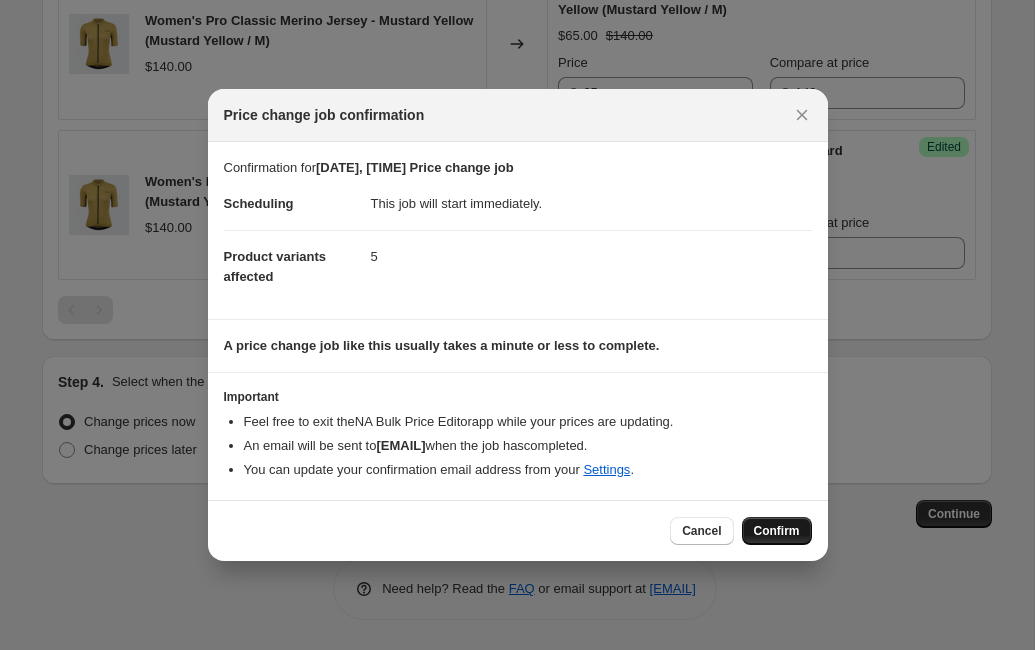 click on "Confirm" at bounding box center (777, 531) 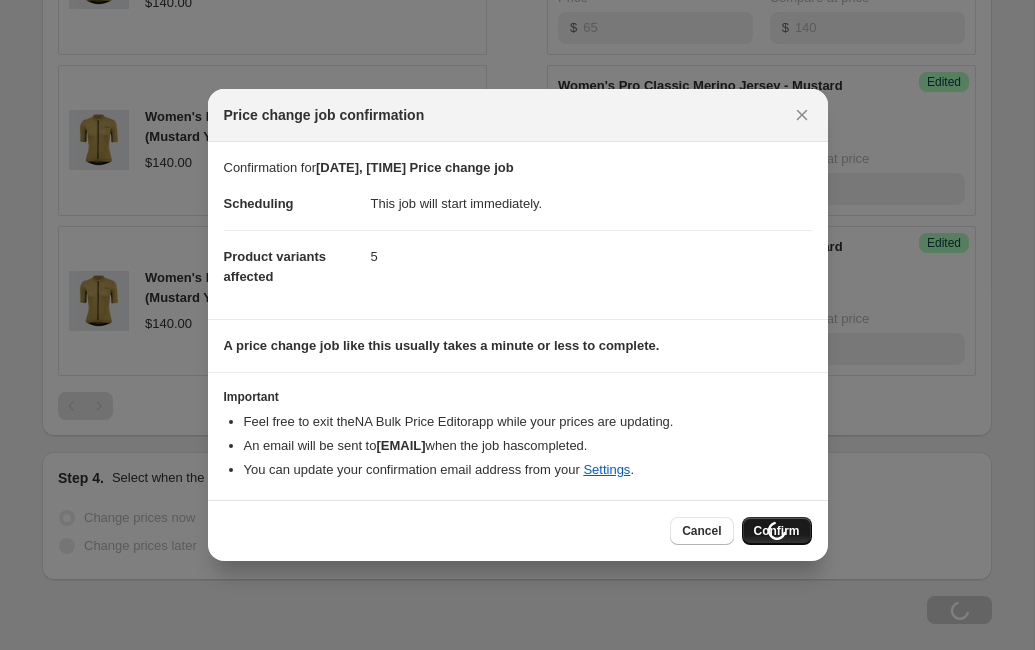 scroll, scrollTop: 1344, scrollLeft: 0, axis: vertical 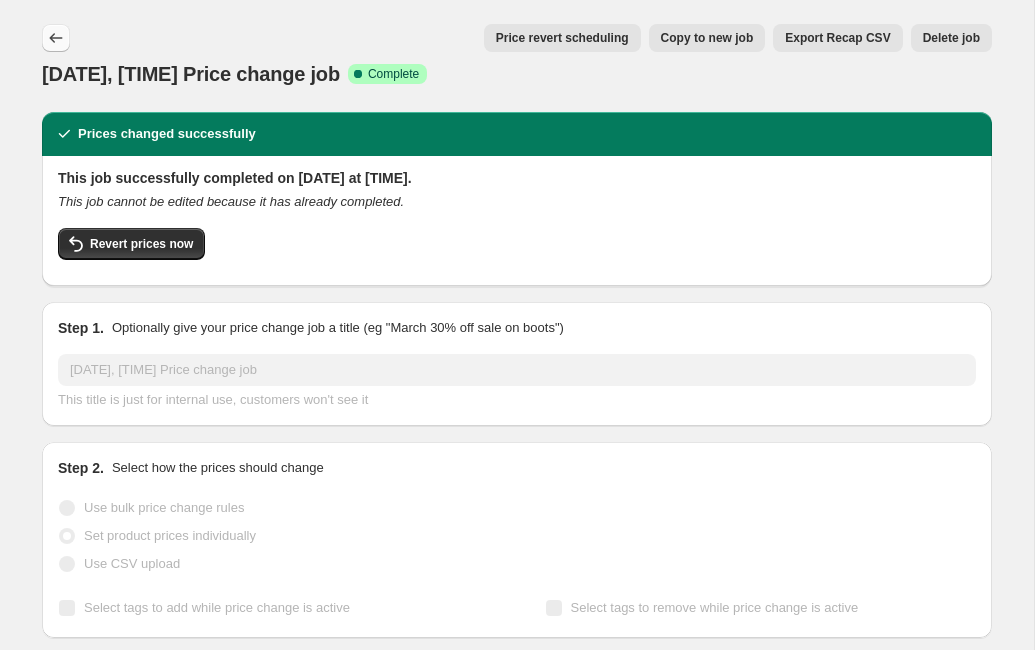 click 